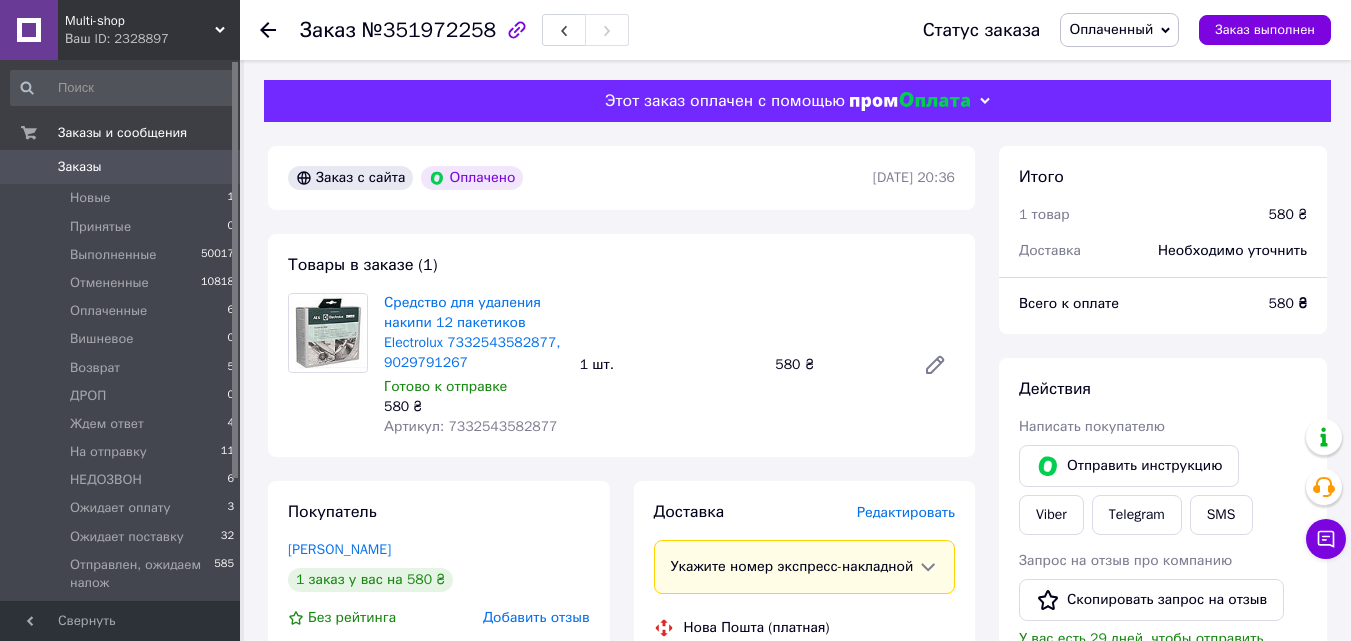 scroll, scrollTop: 825, scrollLeft: 0, axis: vertical 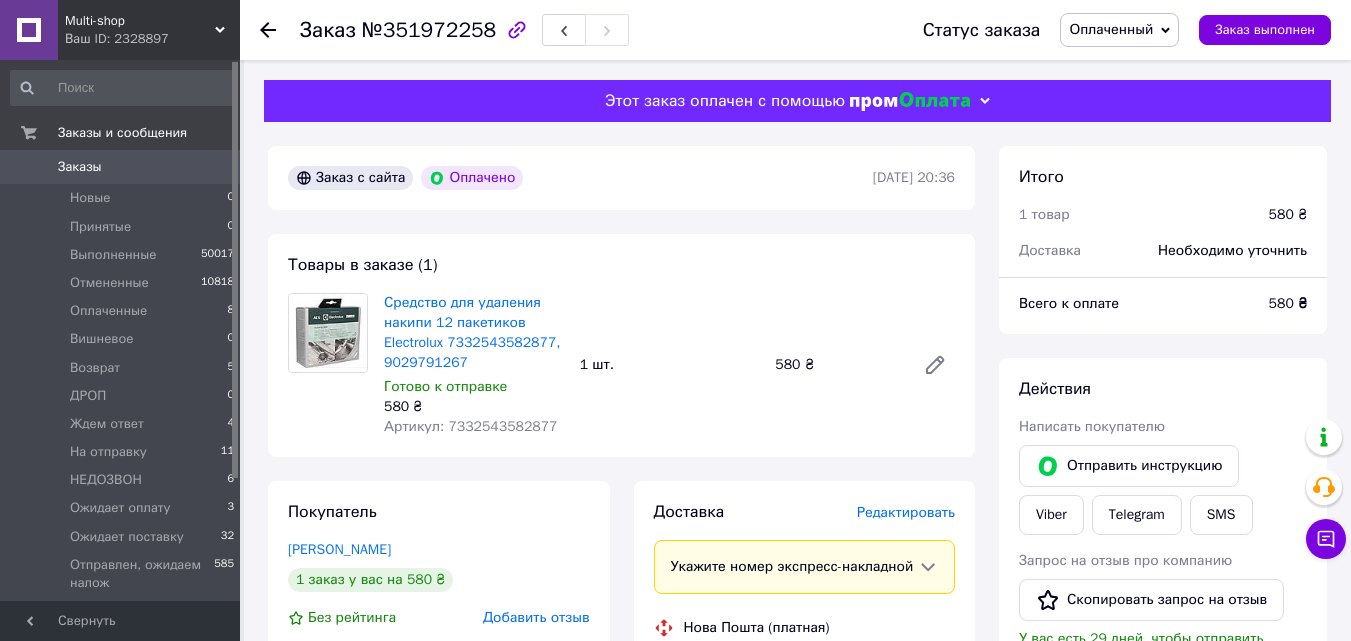 click on "Заказы 0" at bounding box center [123, 167] 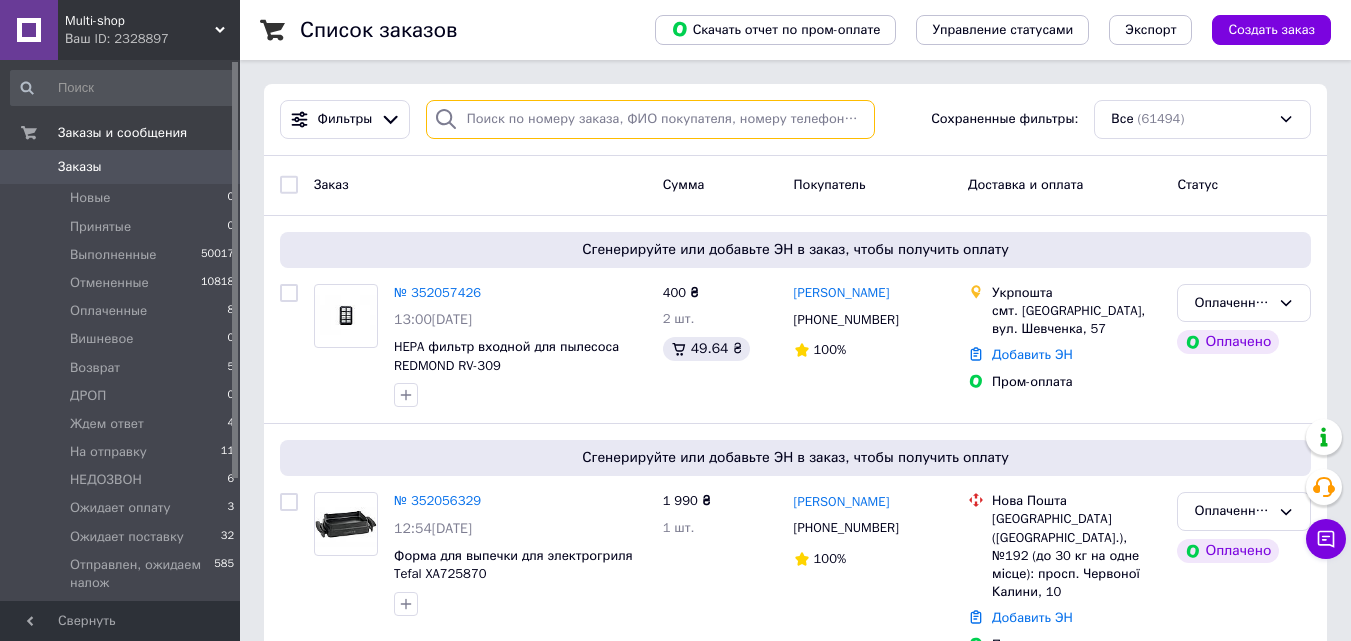click at bounding box center [650, 119] 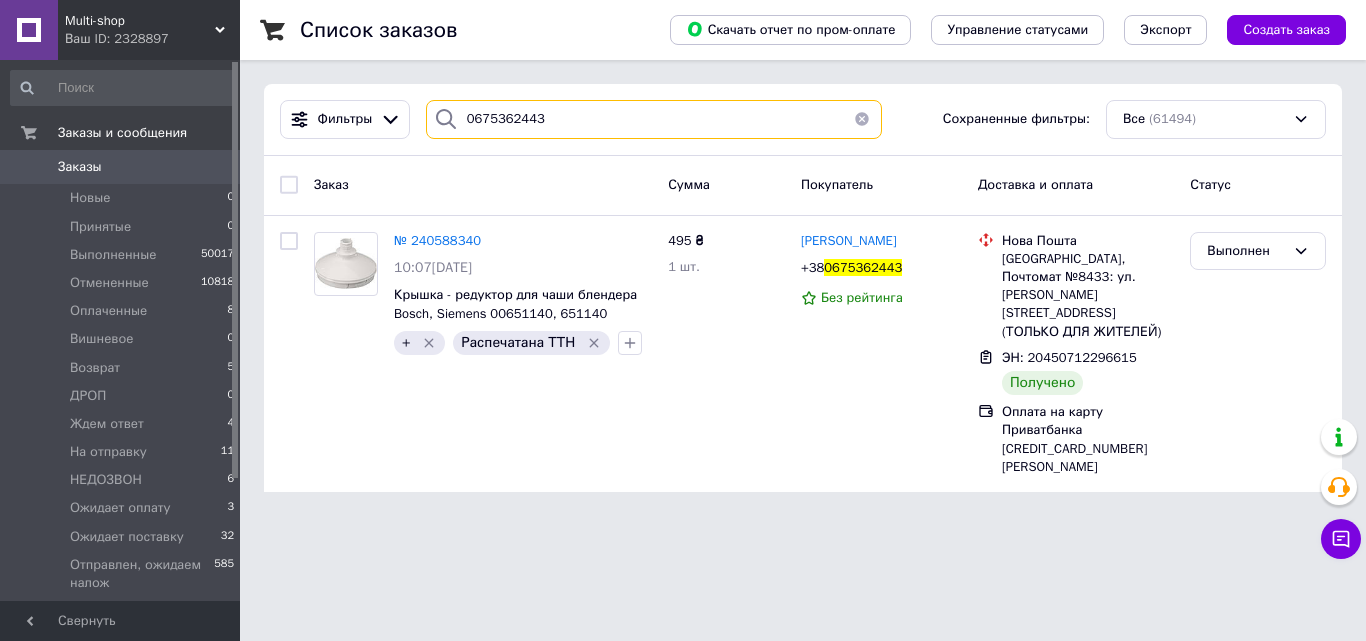 type on "0675362443" 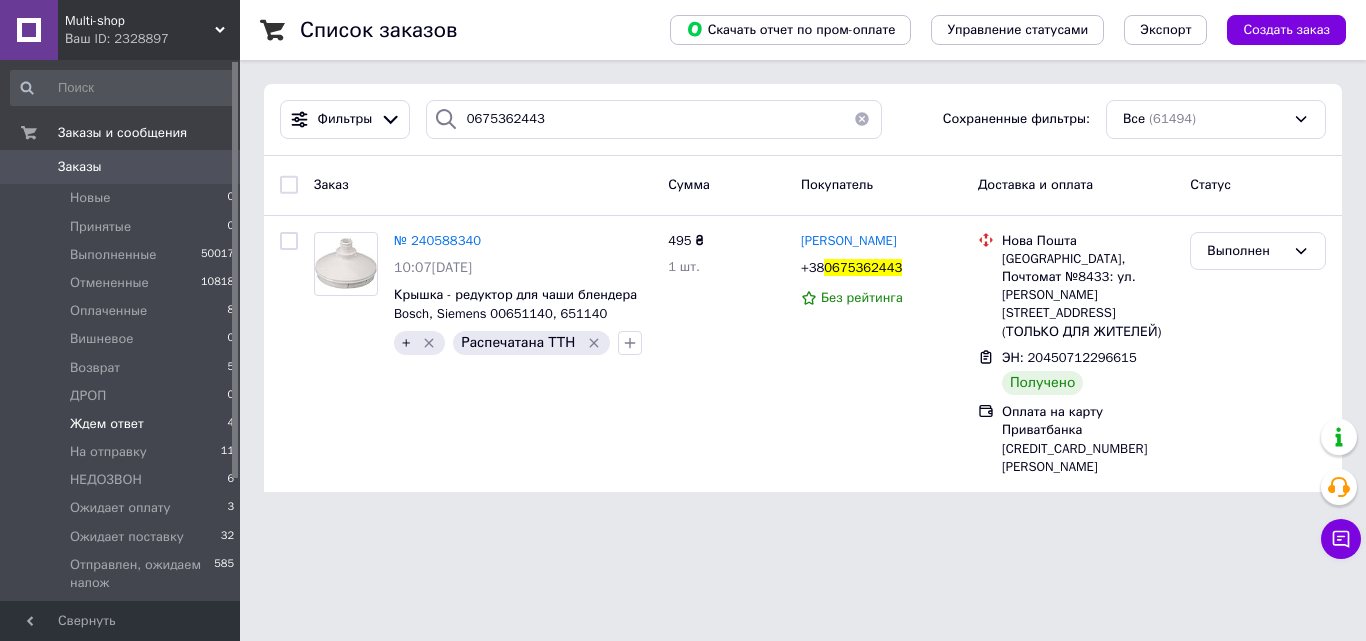 click on "Ждем ответ" at bounding box center [107, 424] 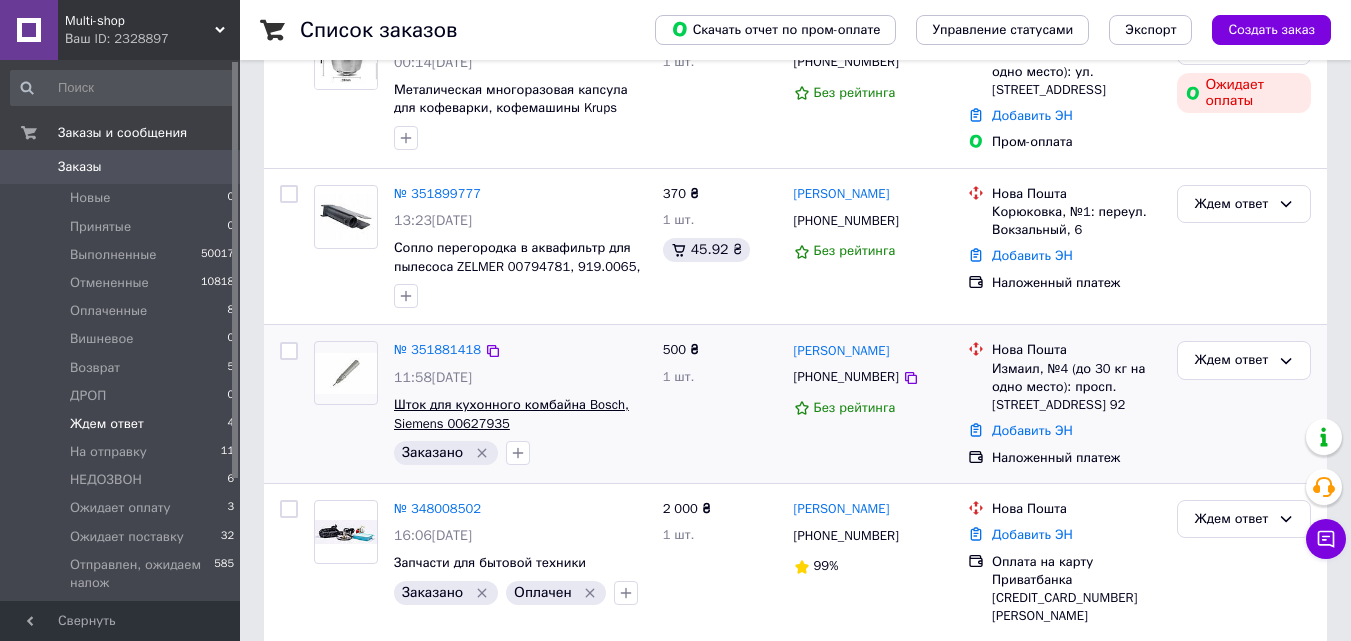 scroll, scrollTop: 300, scrollLeft: 0, axis: vertical 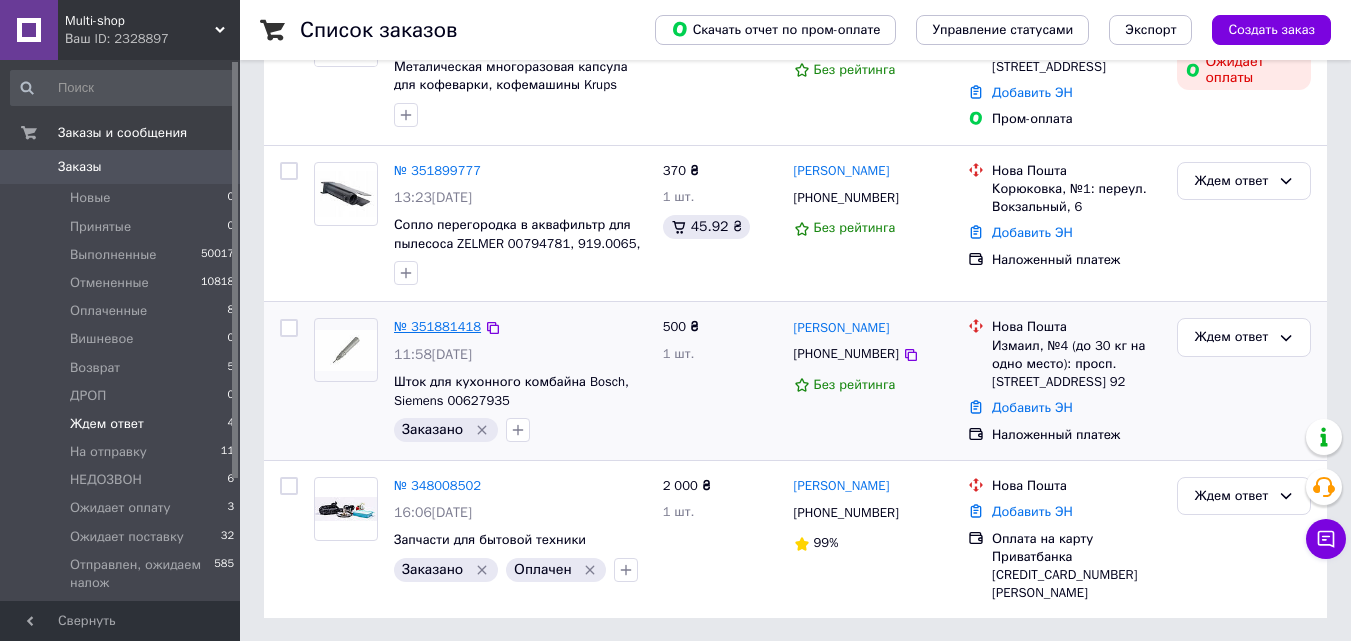 click on "№ 351881418" at bounding box center [437, 326] 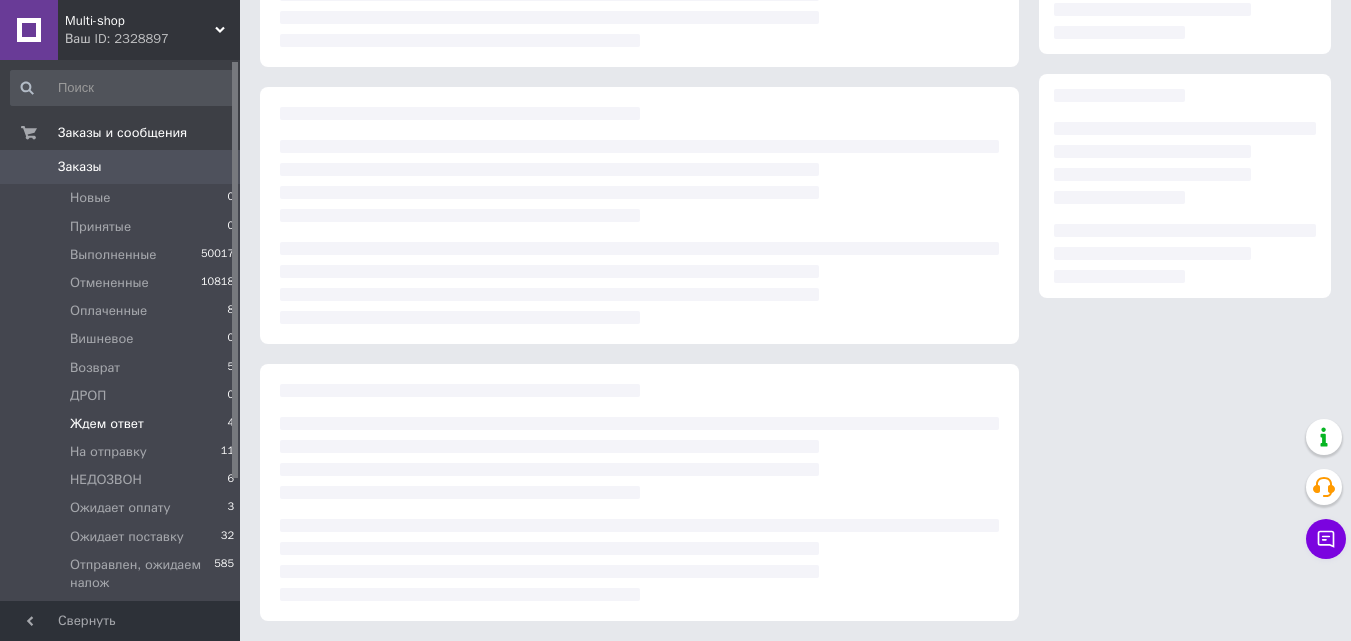 scroll, scrollTop: 0, scrollLeft: 0, axis: both 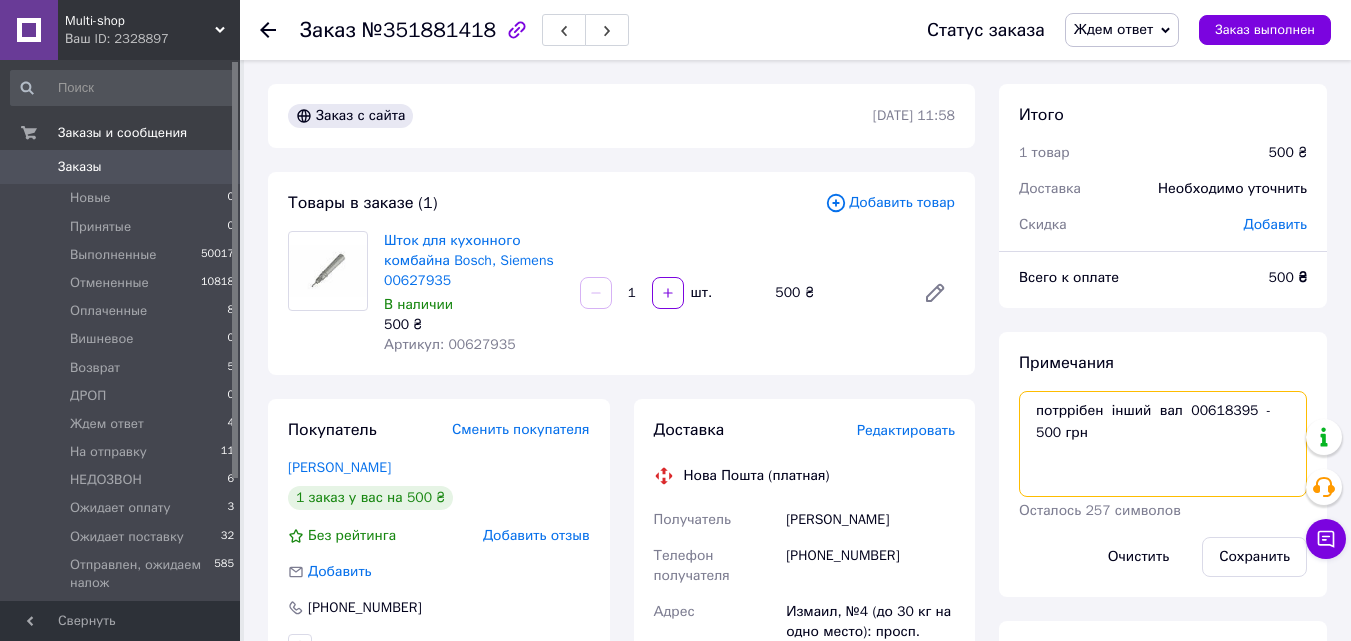 drag, startPoint x: 1244, startPoint y: 411, endPoint x: 1185, endPoint y: 419, distance: 59.5399 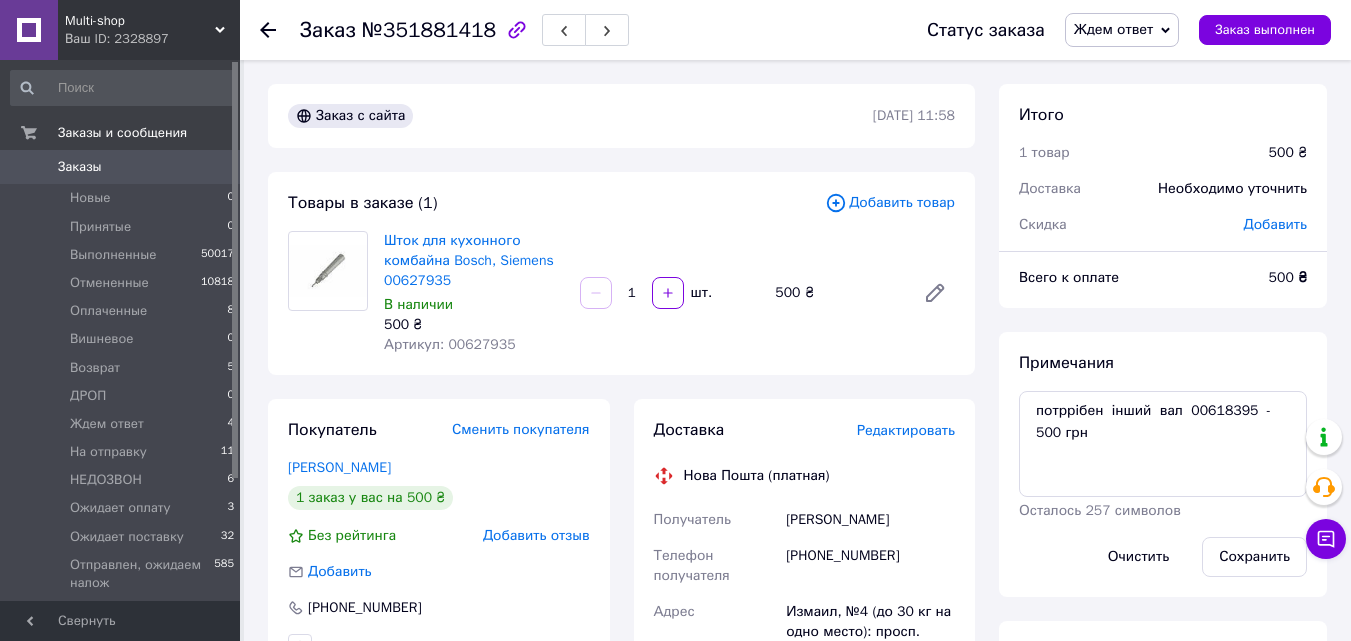 click on "Добавить товар" at bounding box center (890, 203) 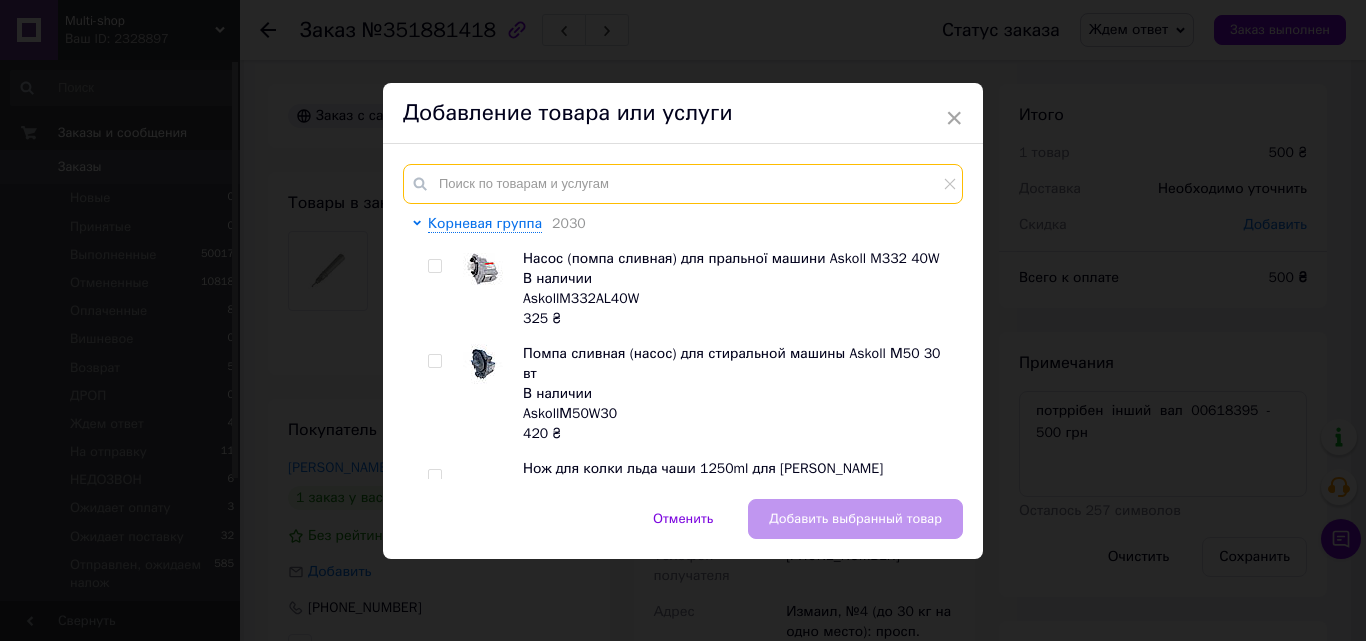 click at bounding box center [683, 184] 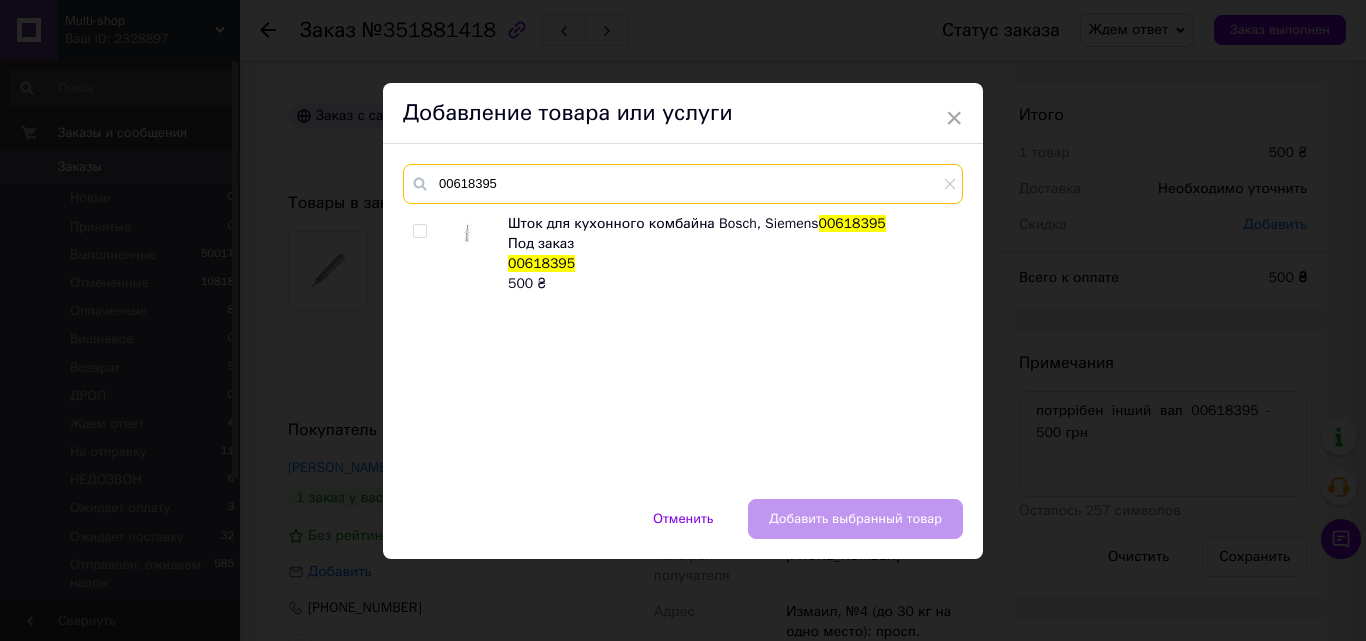 type on "00618395" 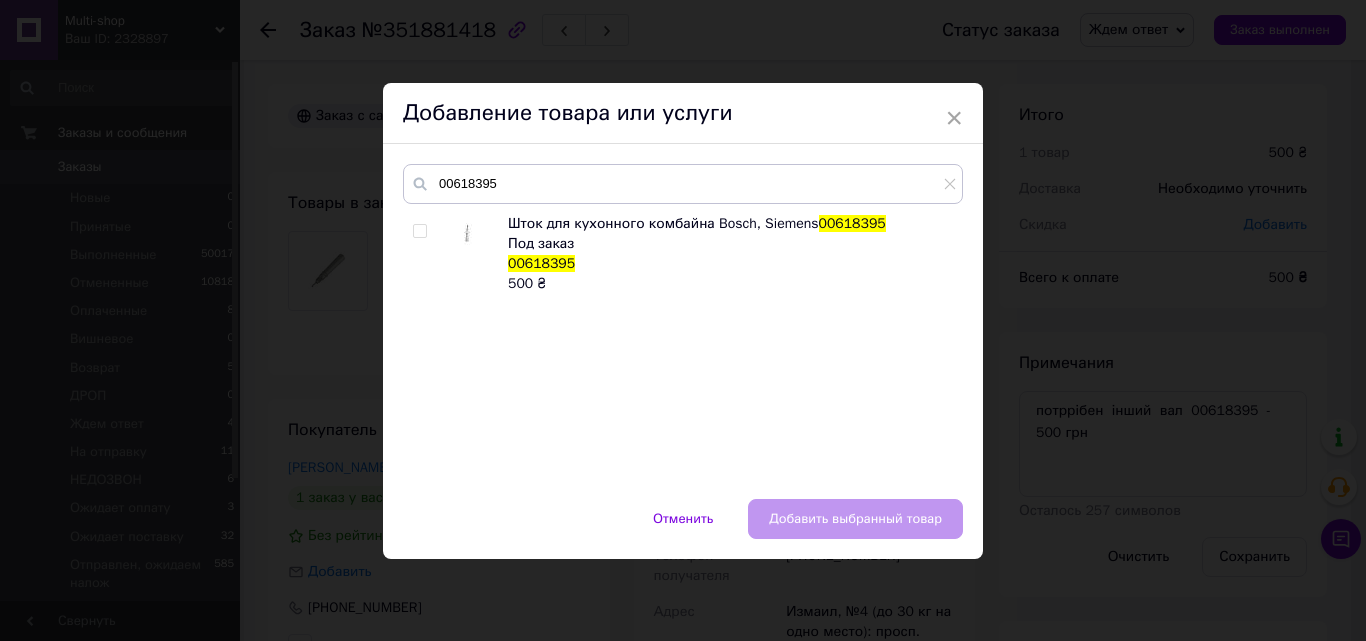 click at bounding box center [419, 231] 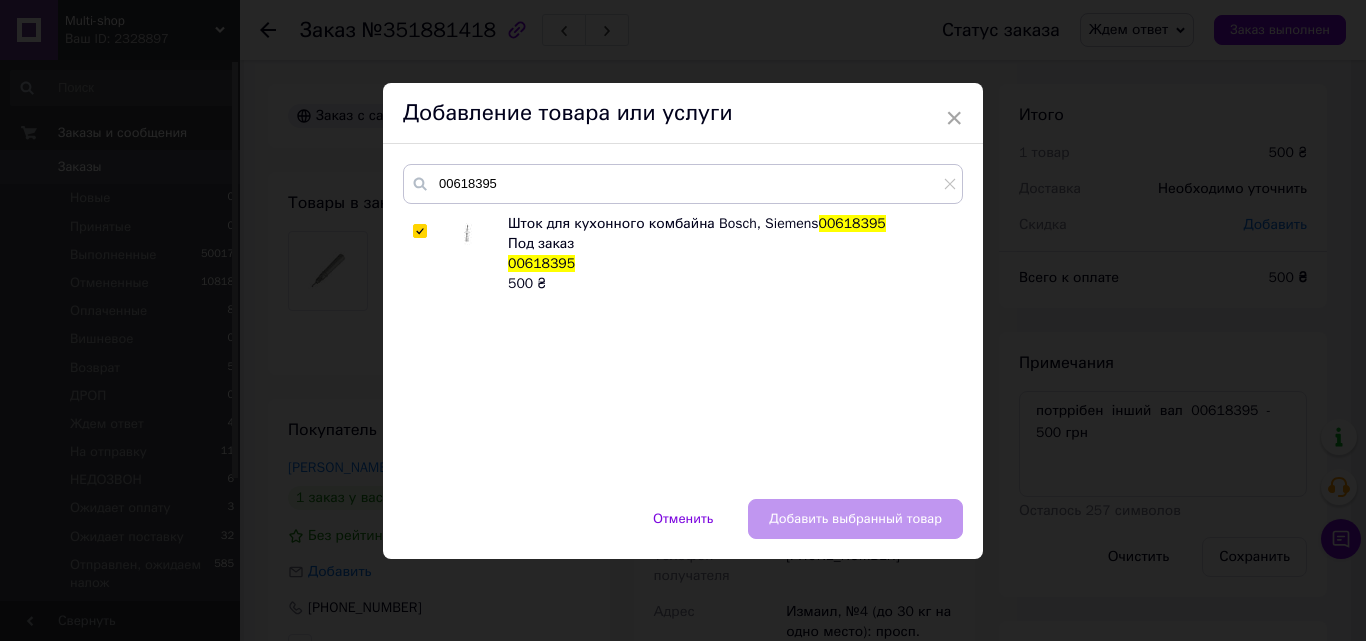 checkbox on "true" 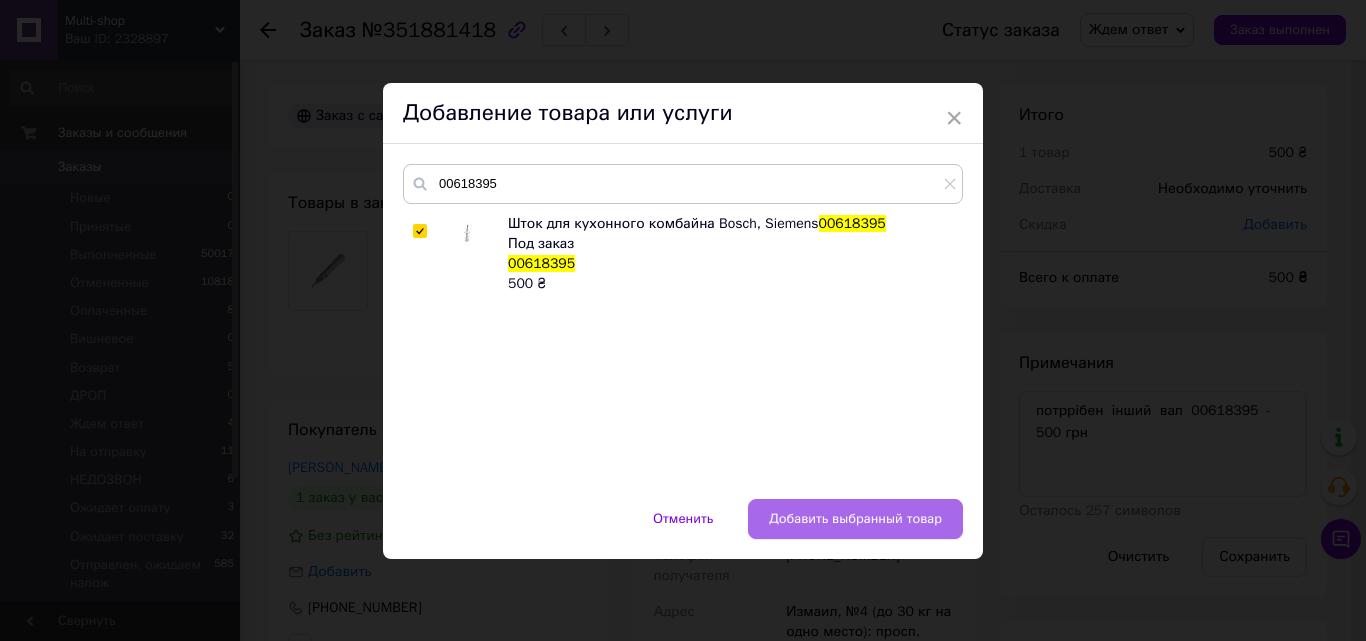 click on "Добавить выбранный товар" at bounding box center [855, 519] 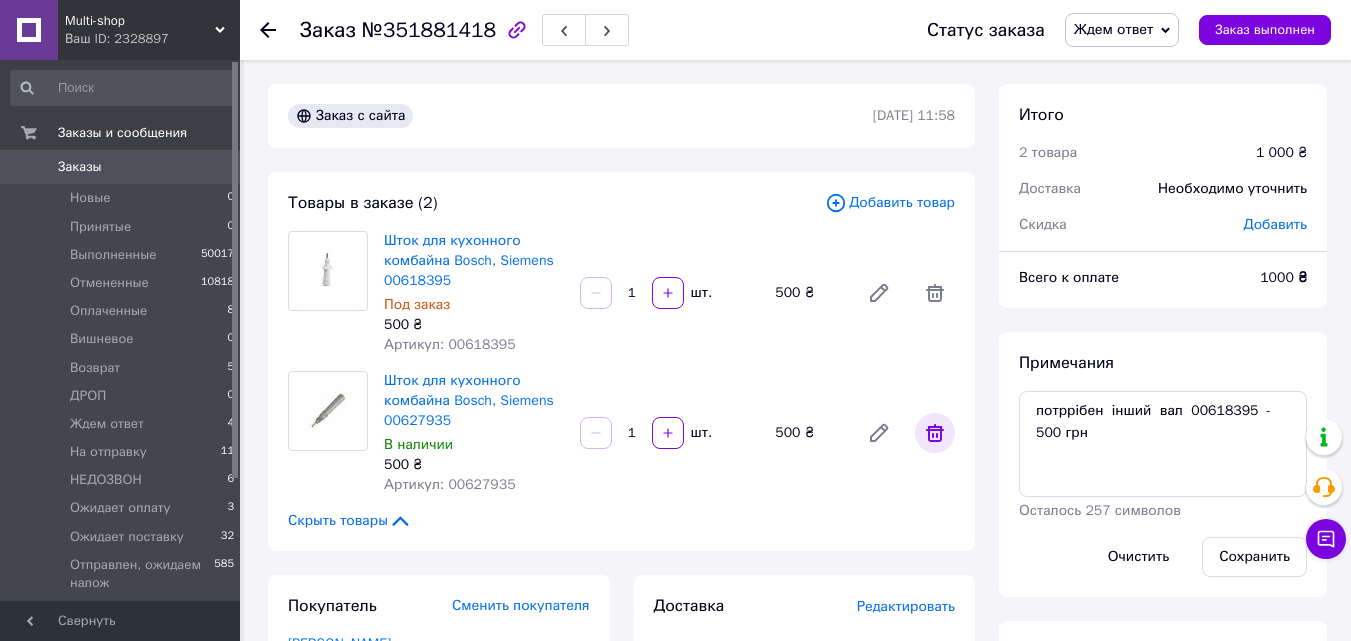 click 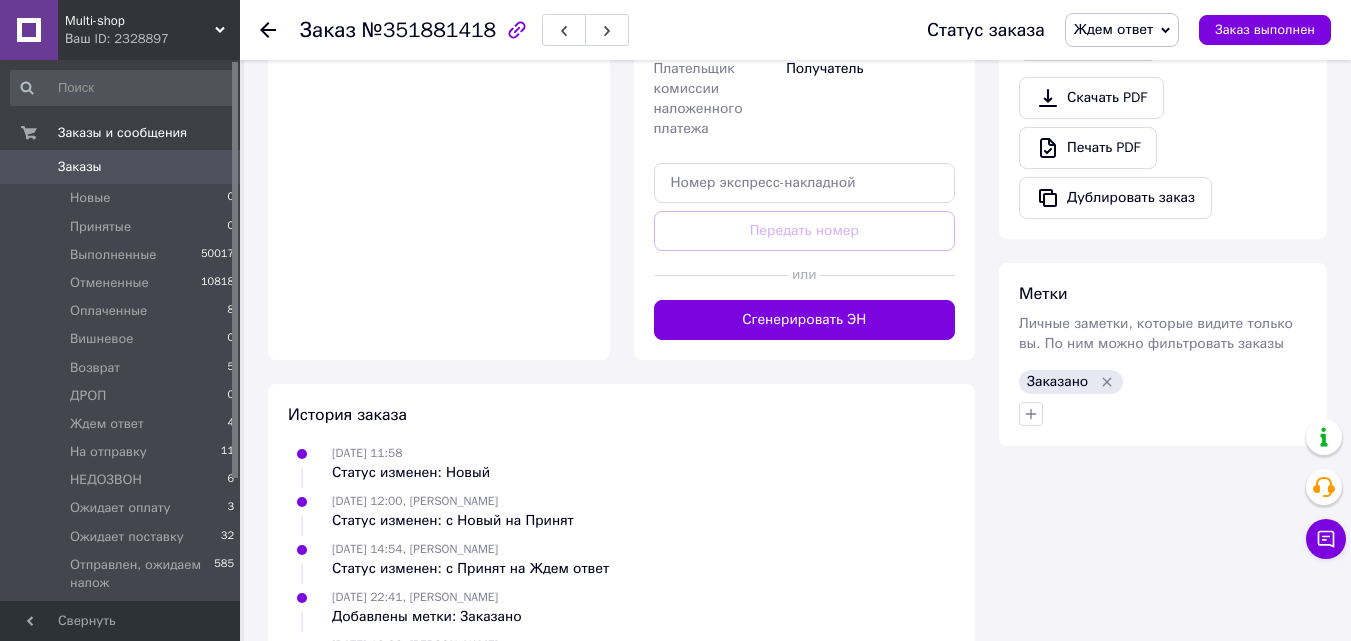 scroll, scrollTop: 900, scrollLeft: 0, axis: vertical 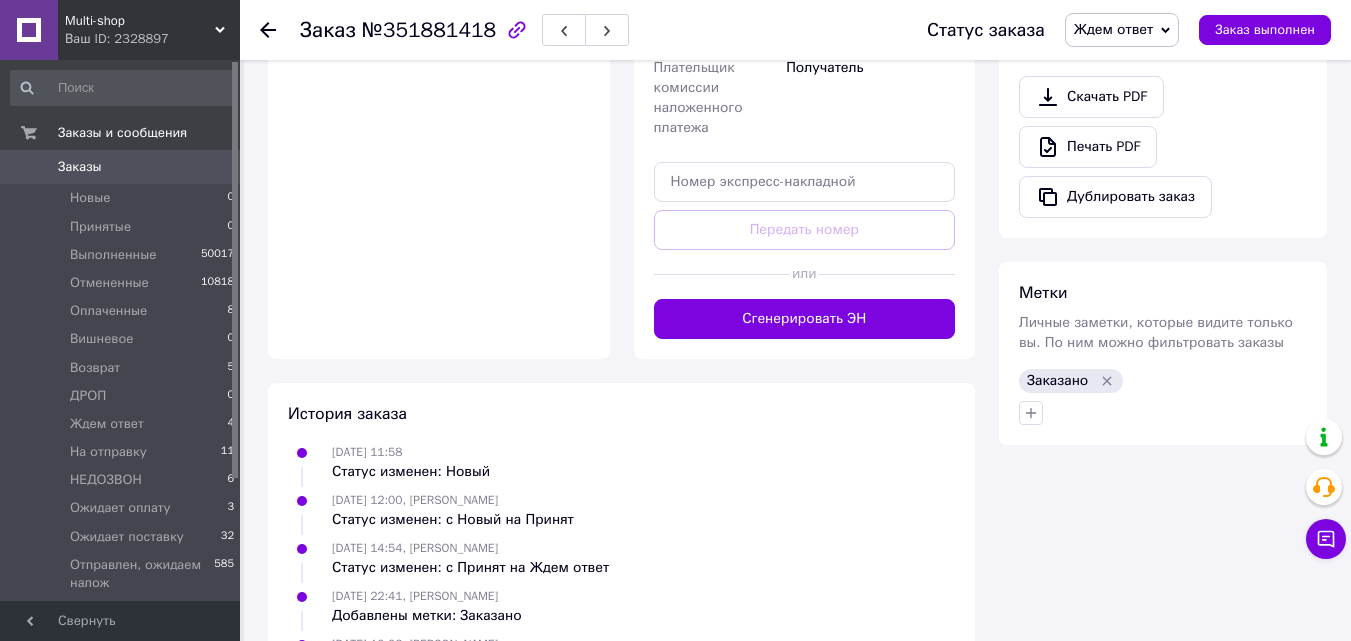 click 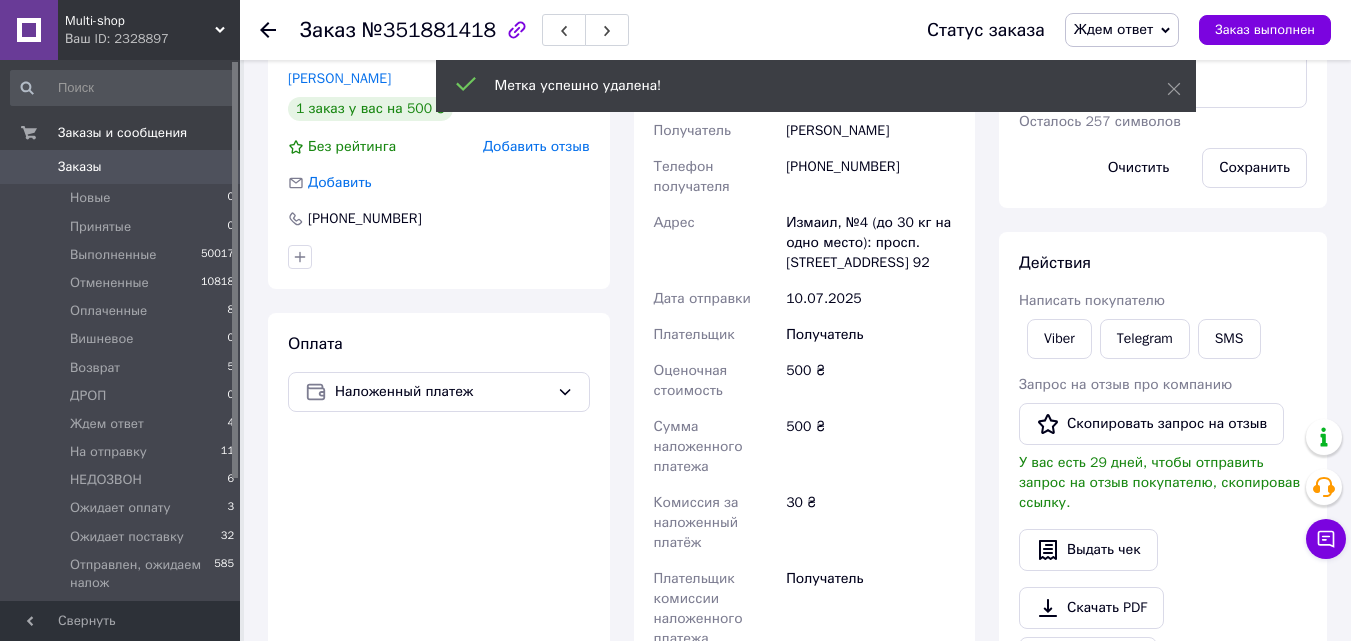scroll, scrollTop: 300, scrollLeft: 0, axis: vertical 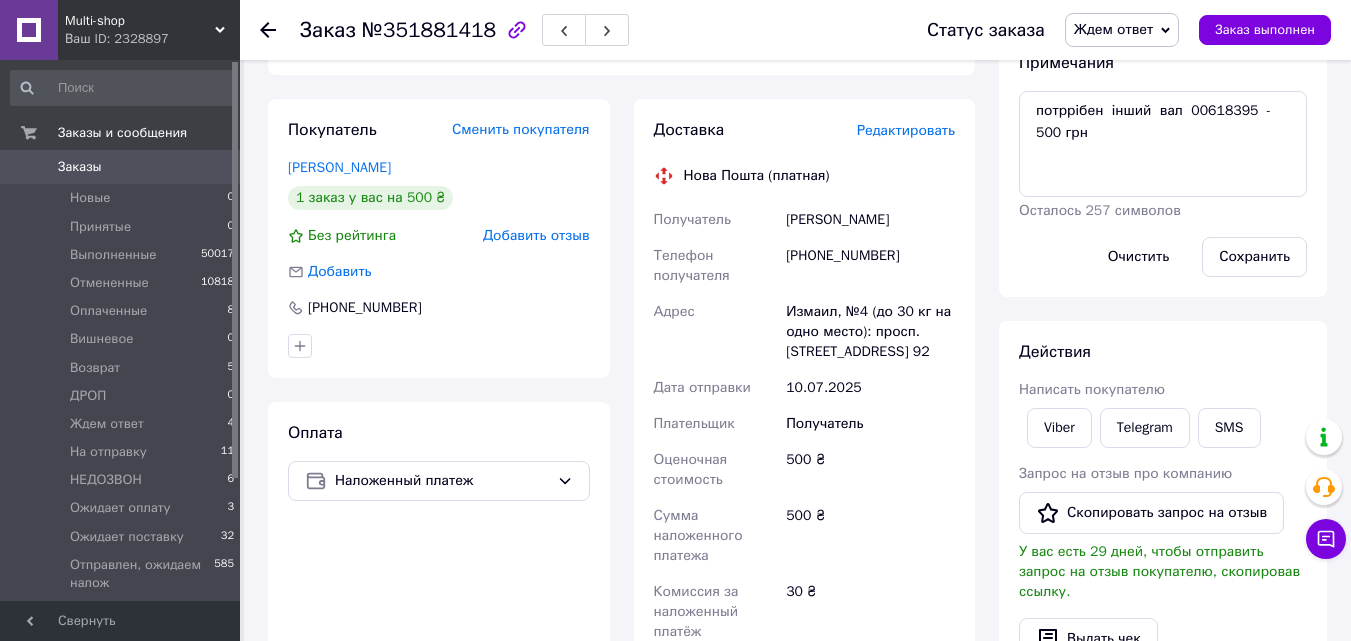 click on "+380963268334" at bounding box center (870, 266) 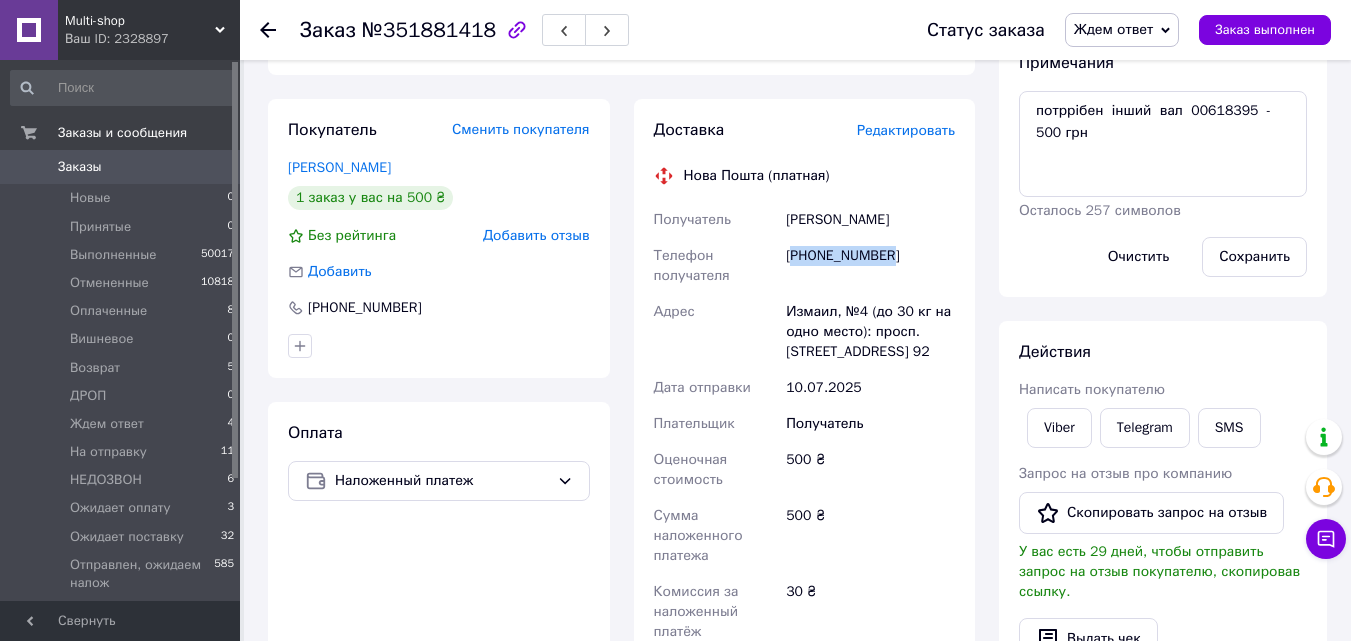 click on "+380963268334" at bounding box center [870, 266] 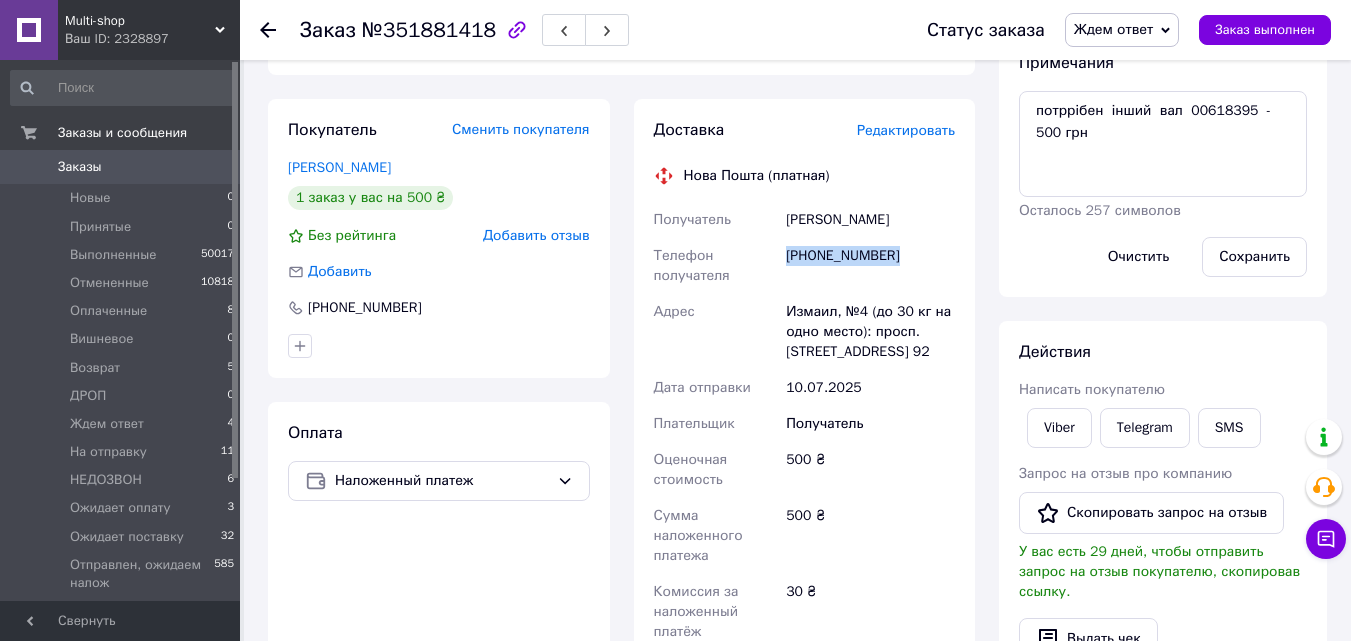 click on "+380963268334" at bounding box center (870, 266) 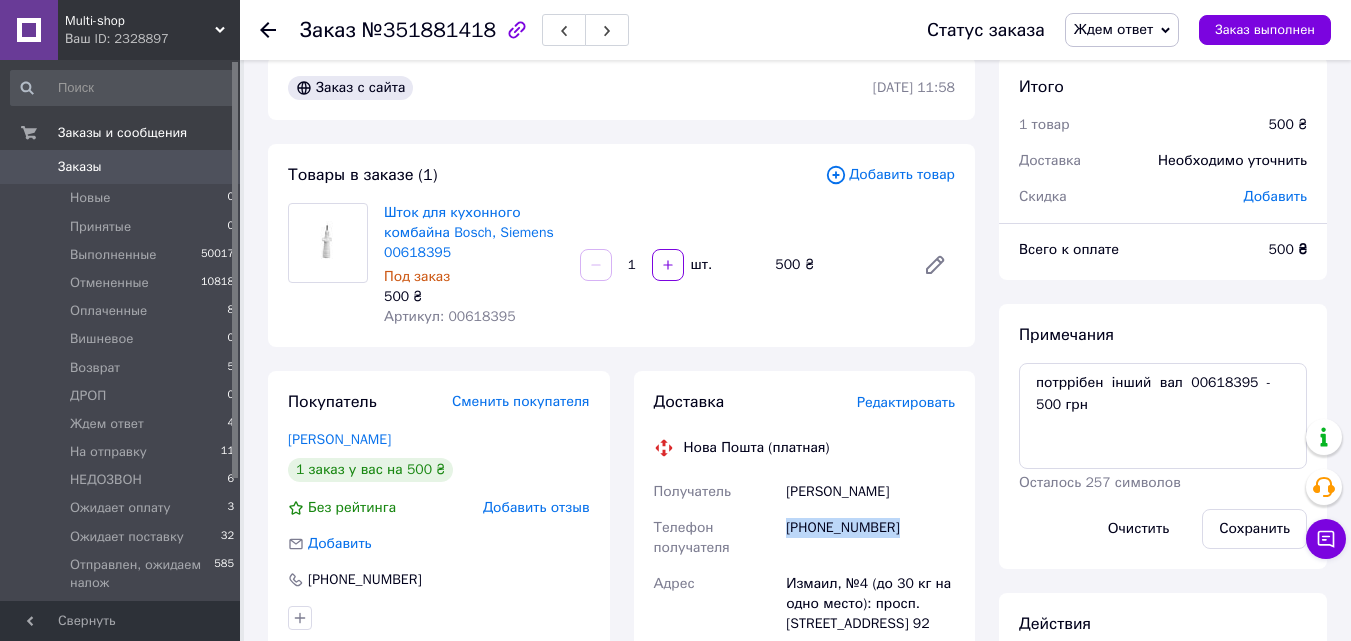 scroll, scrollTop: 0, scrollLeft: 0, axis: both 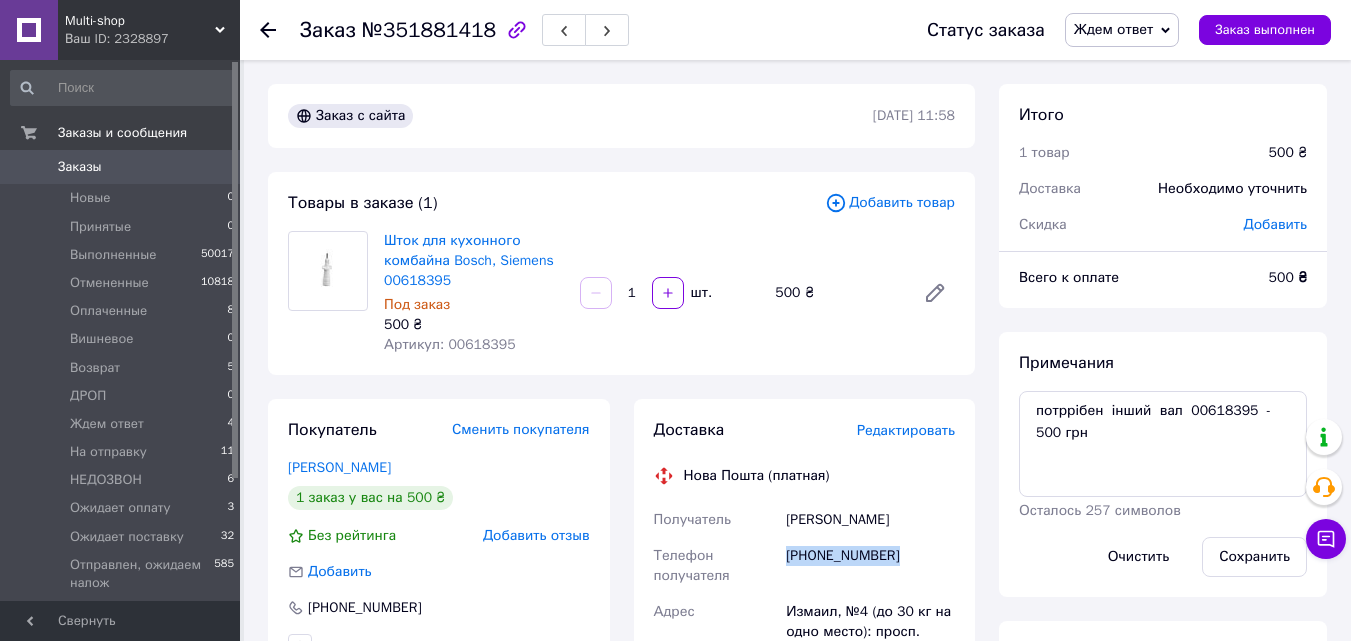 copy on "+380963268334" 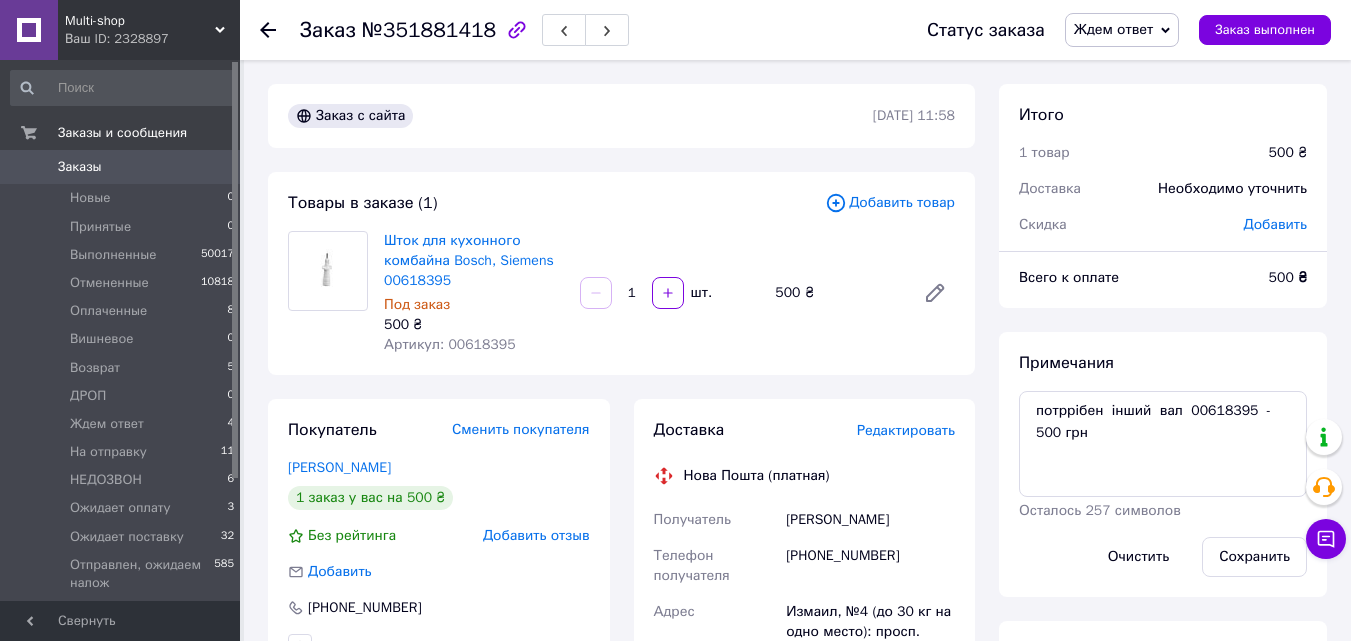 click on "Зайцева Ирина" at bounding box center (870, 520) 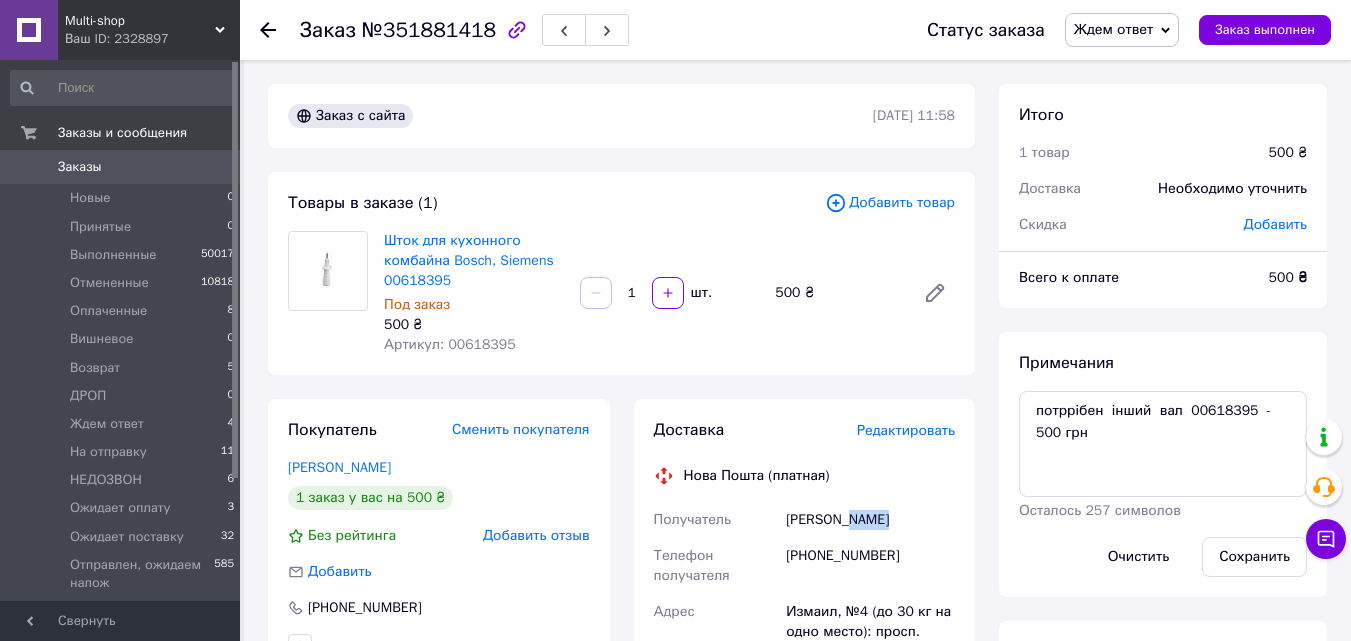 drag, startPoint x: 855, startPoint y: 508, endPoint x: 873, endPoint y: 525, distance: 24.758837 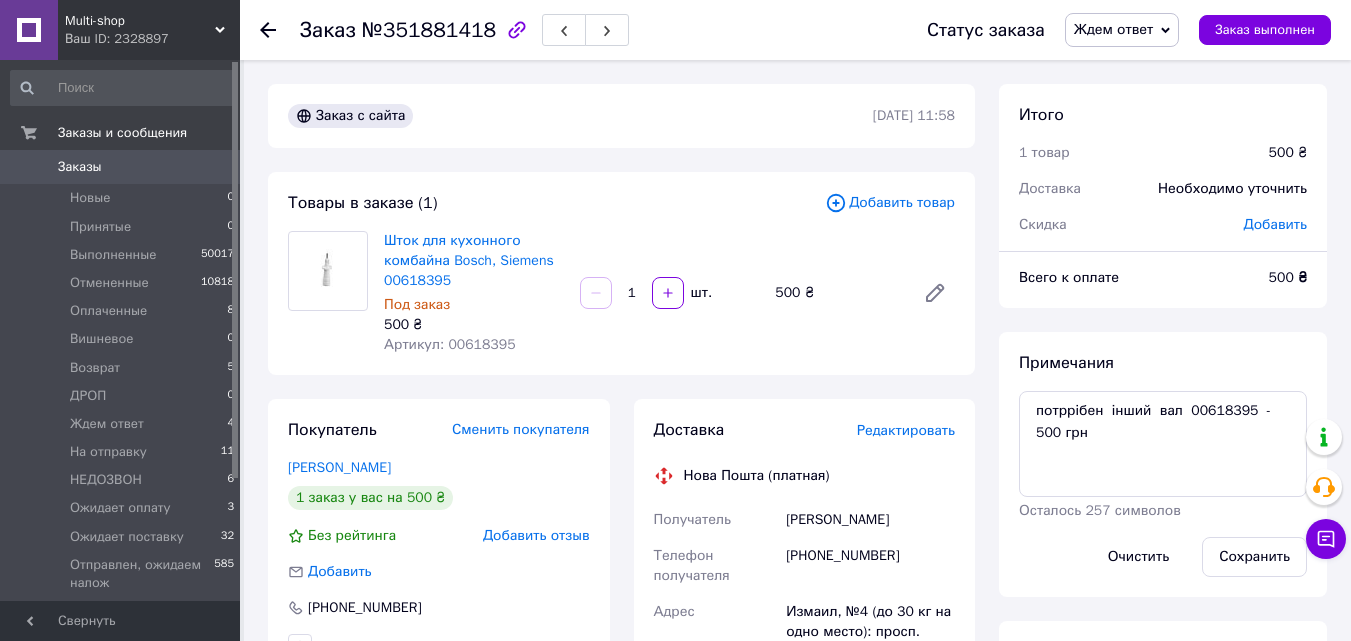click on "Зайцева Ирина" at bounding box center [870, 520] 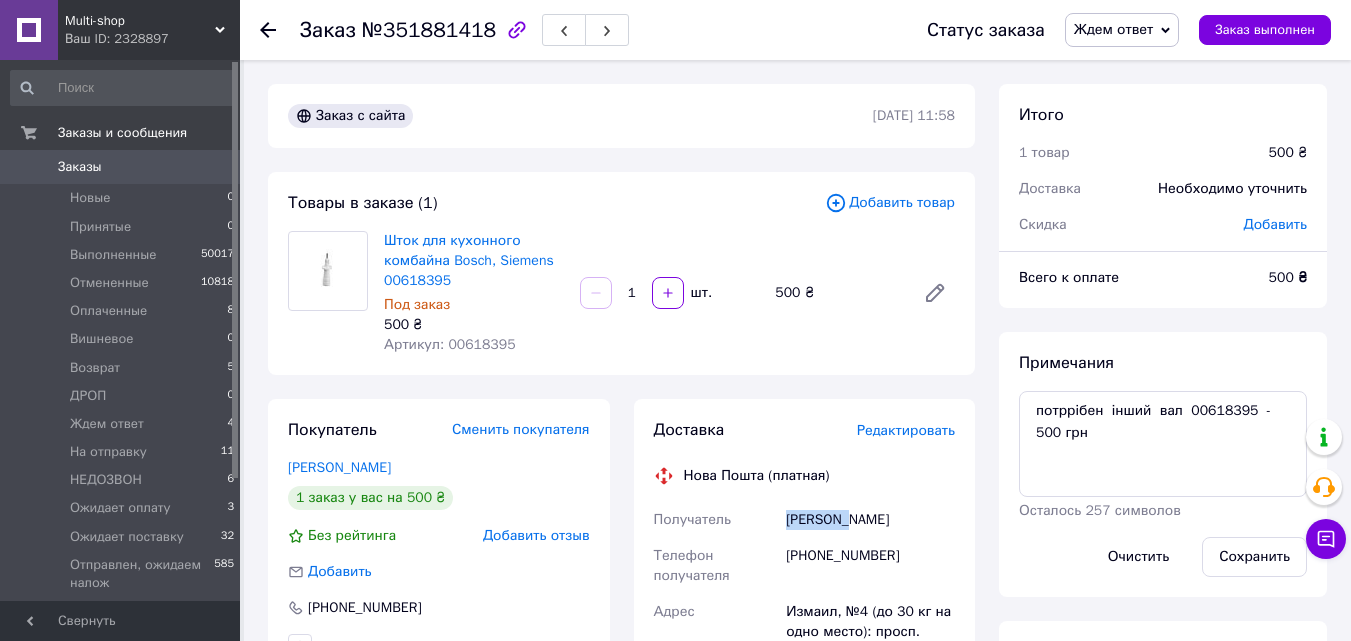 click on "Зайцева Ирина" at bounding box center [870, 520] 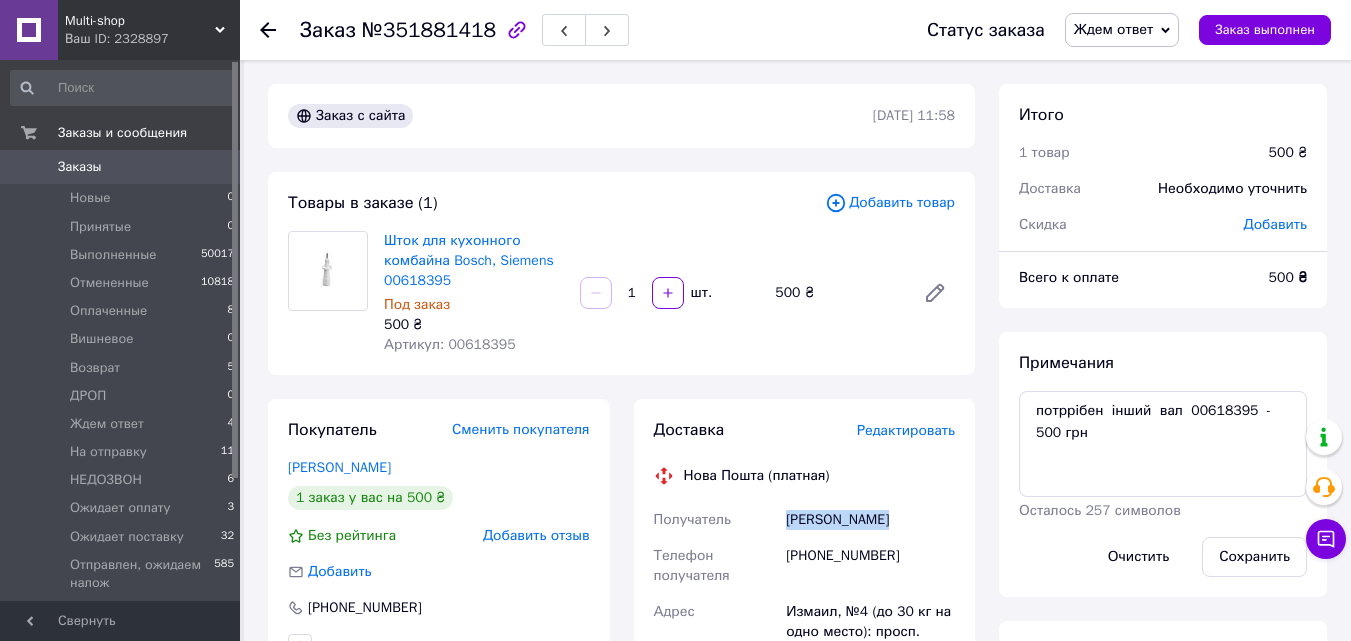 click on "Зайцева Ирина" at bounding box center (870, 520) 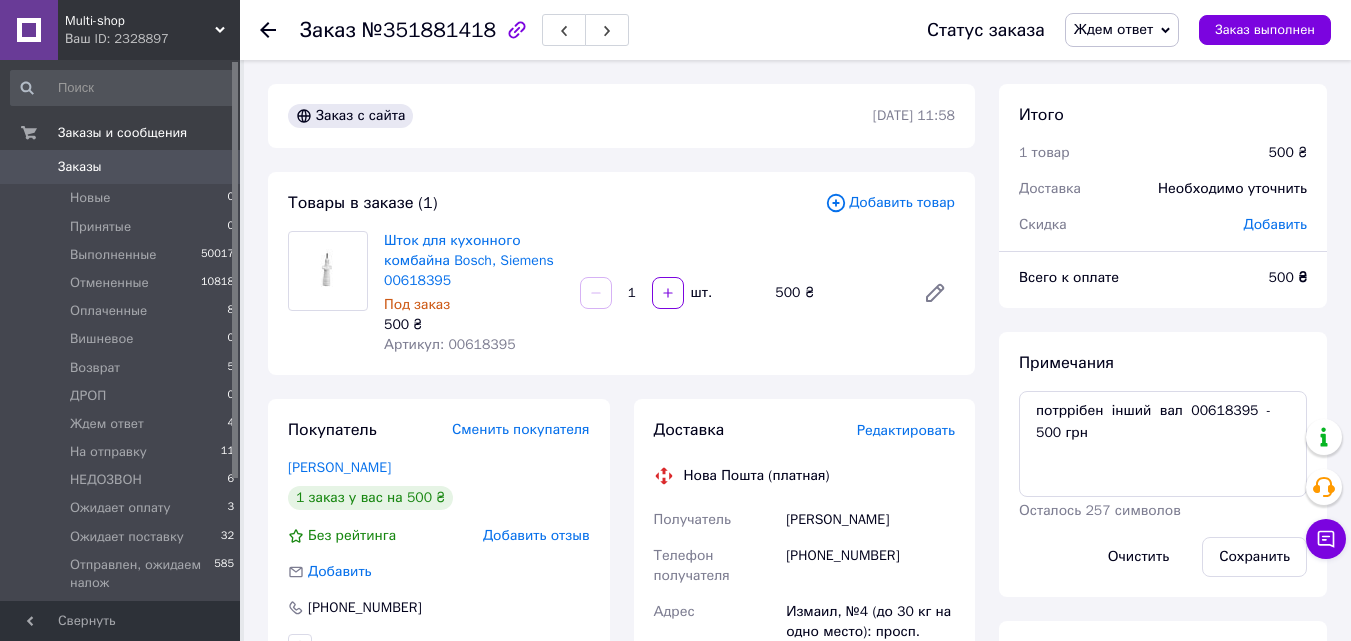 click on "№351881418" at bounding box center (429, 30) 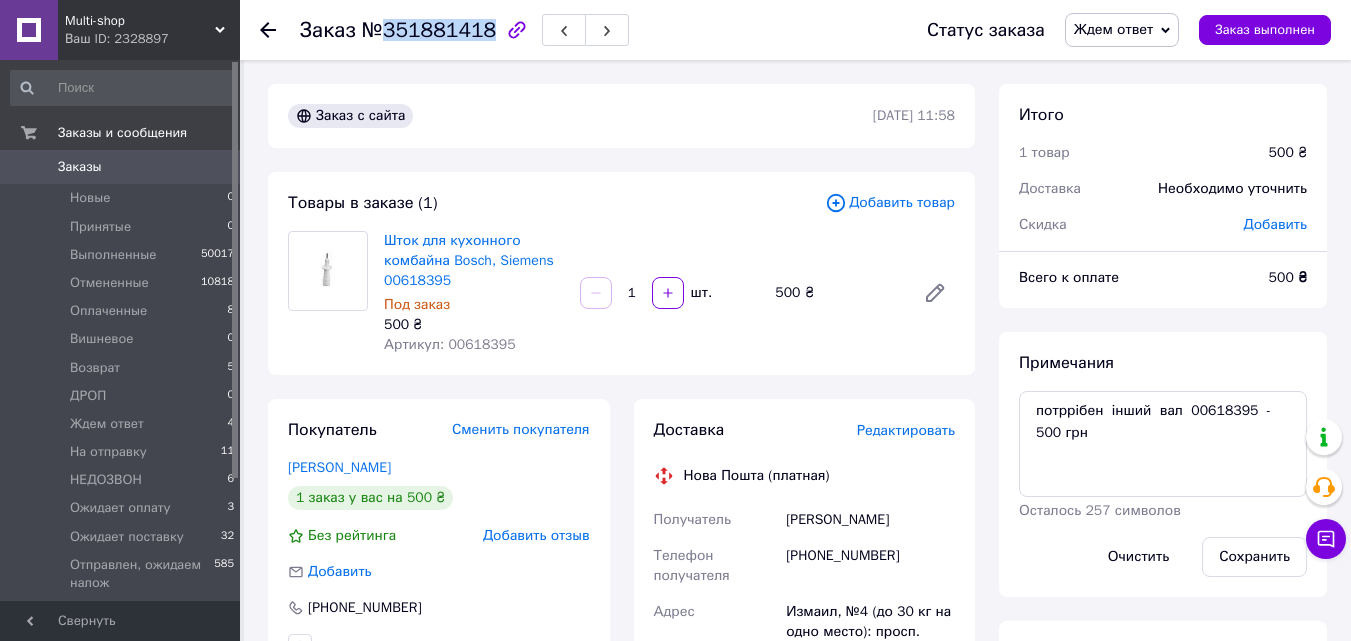 click on "№351881418" at bounding box center [429, 30] 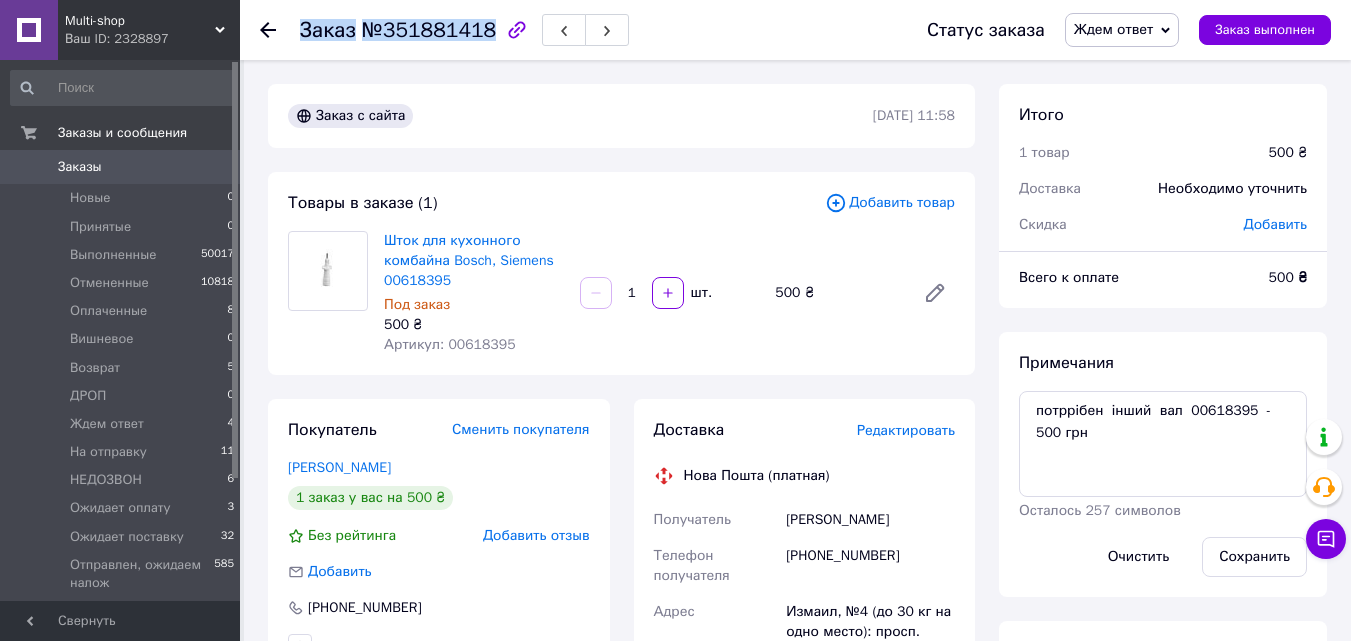 click on "№351881418" at bounding box center [429, 30] 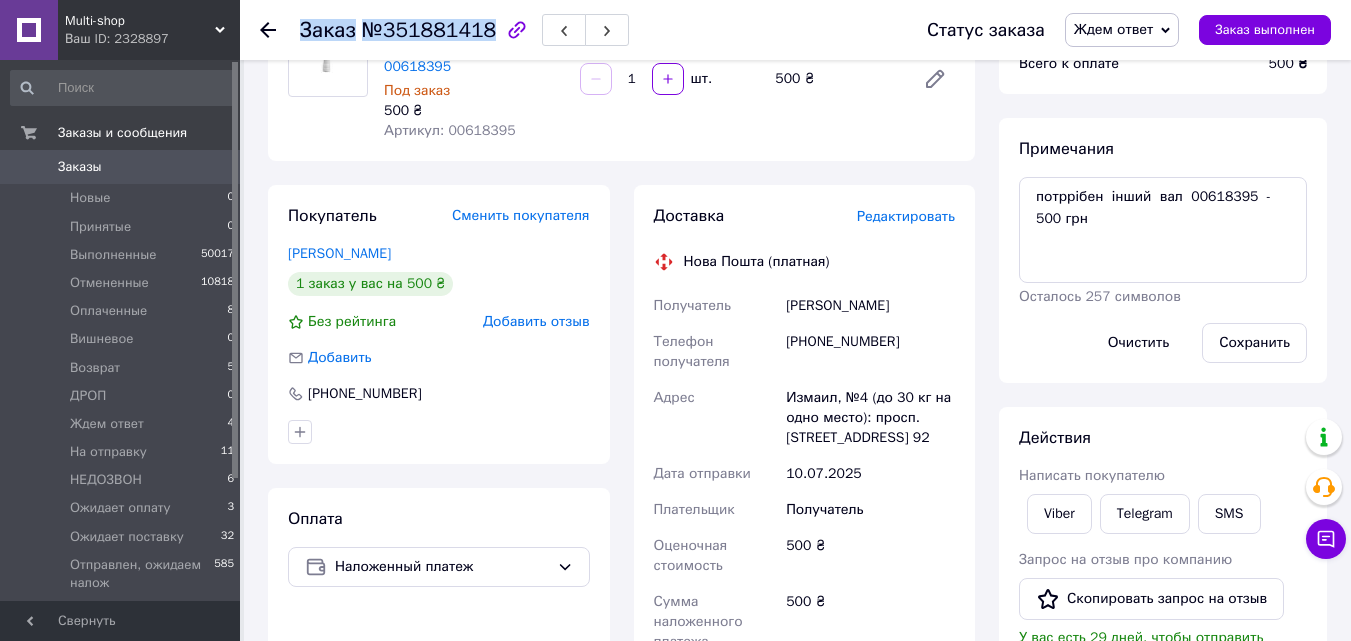 scroll, scrollTop: 200, scrollLeft: 0, axis: vertical 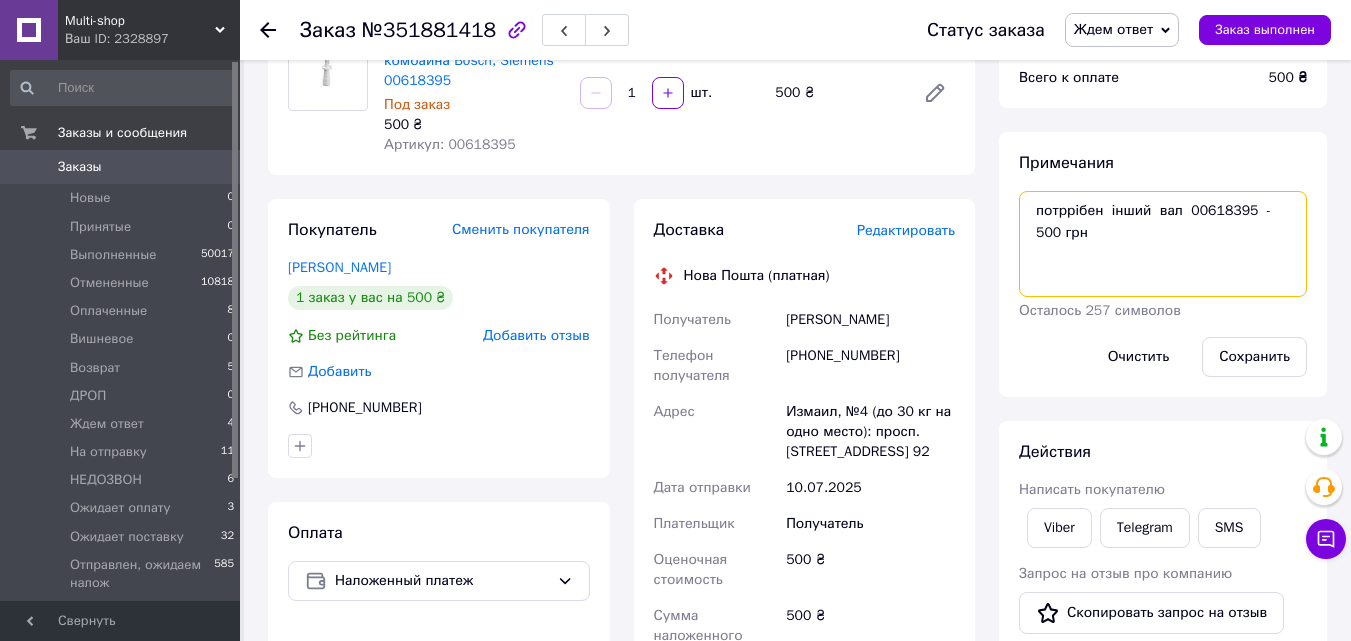 drag, startPoint x: 1062, startPoint y: 240, endPoint x: 1029, endPoint y: 209, distance: 45.276924 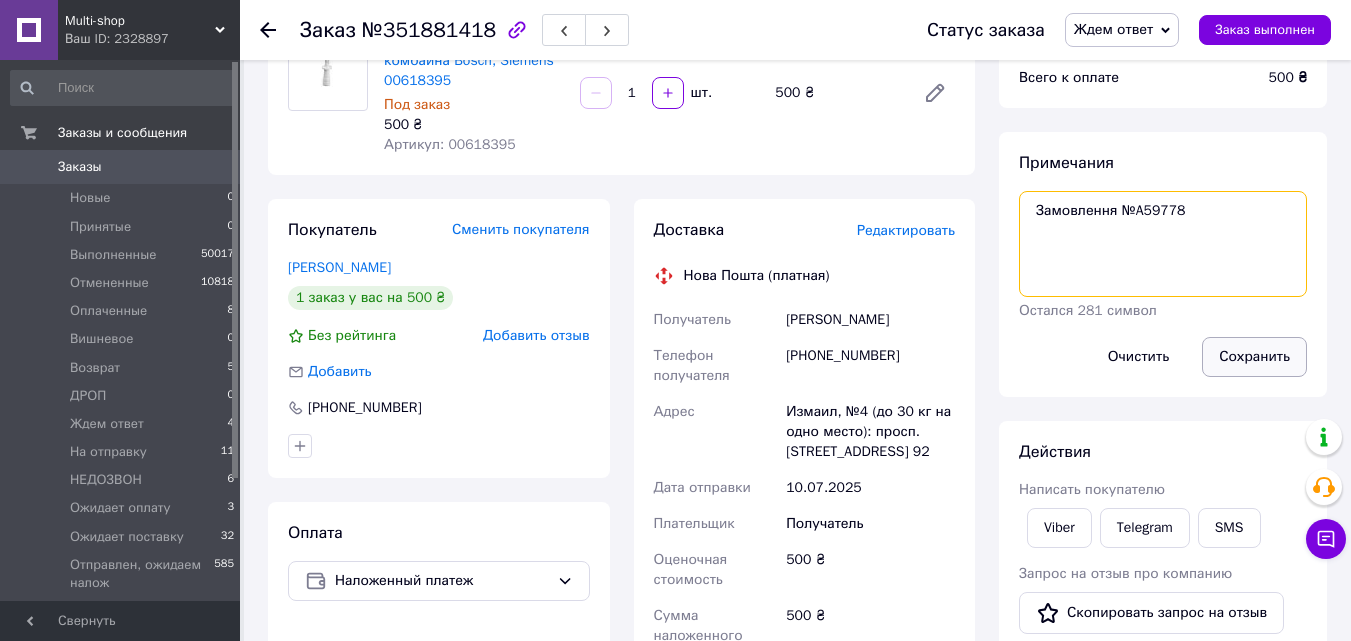 type on "Замовлення №A59778" 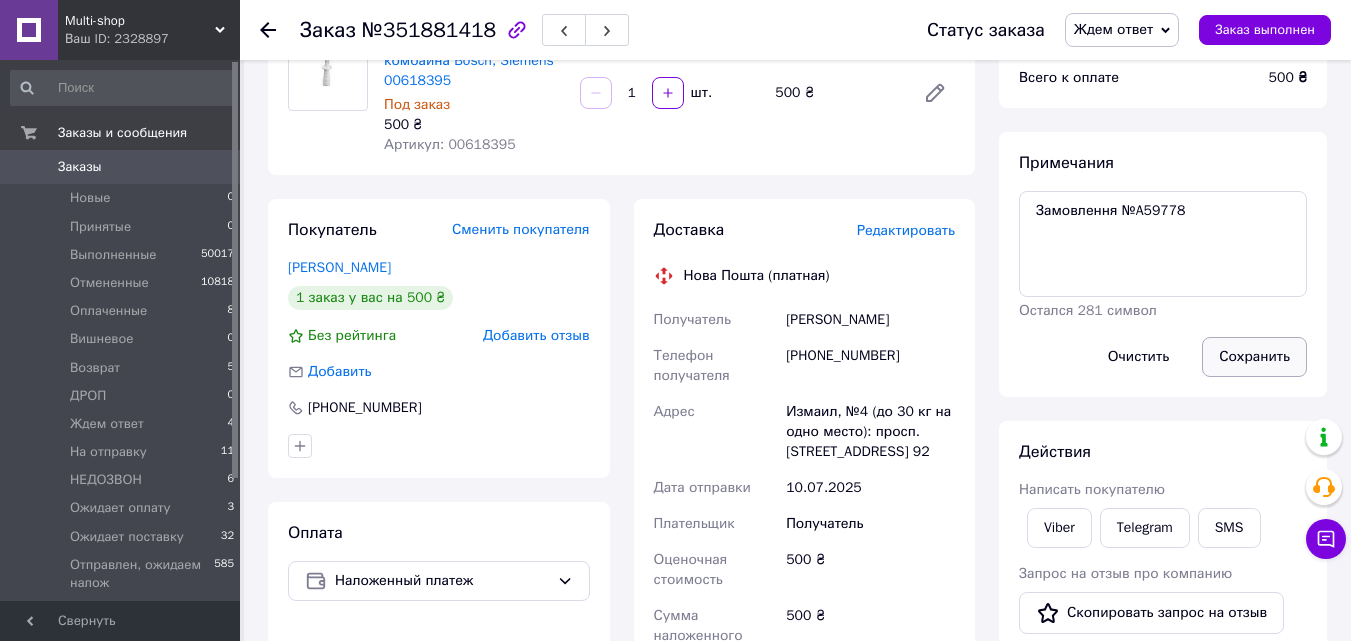 click on "Сохранить" at bounding box center [1254, 357] 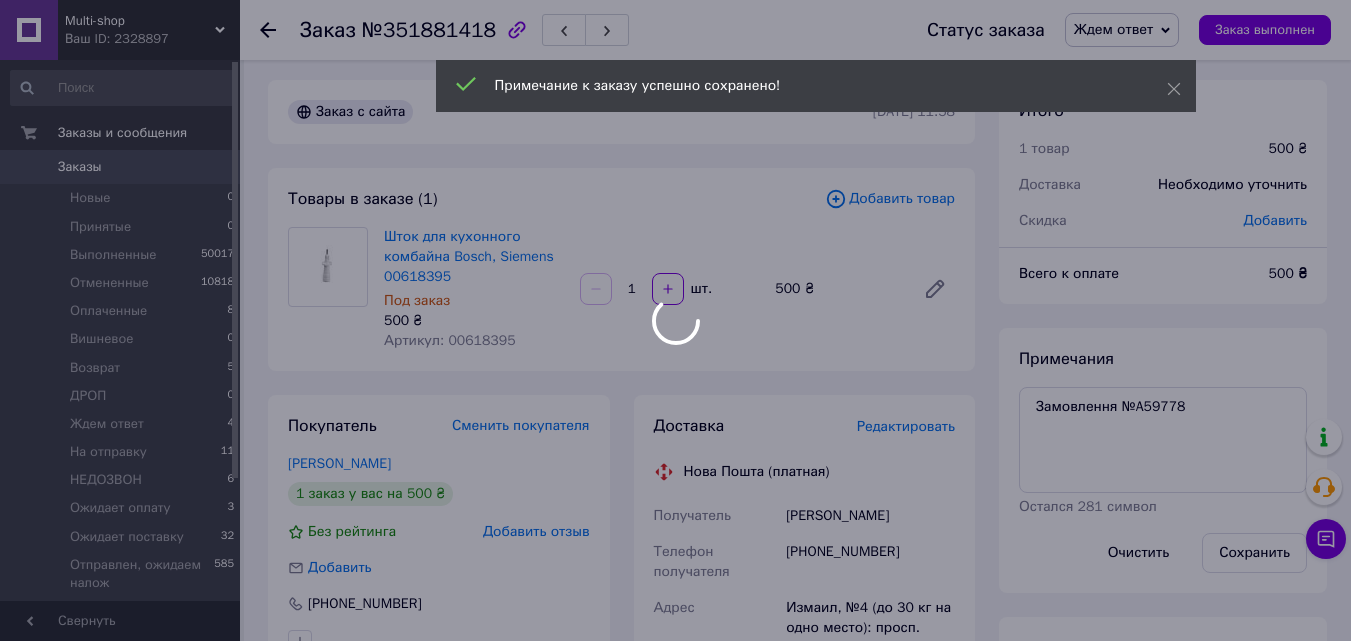 scroll, scrollTop: 0, scrollLeft: 0, axis: both 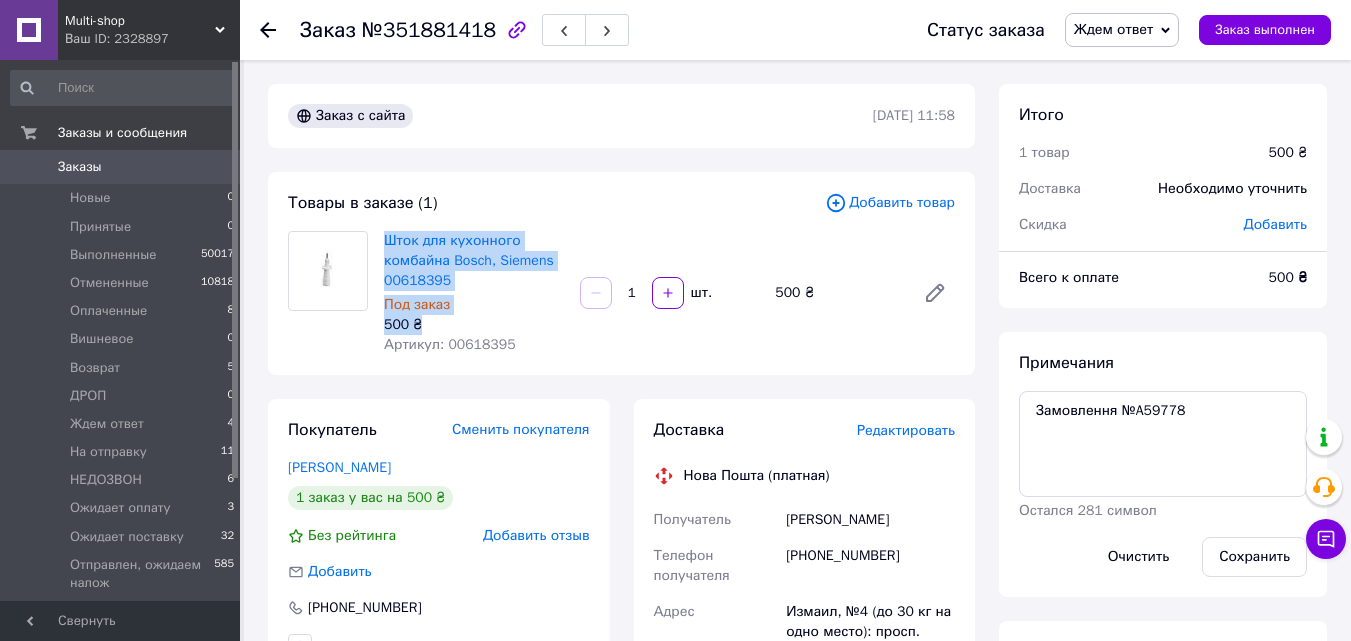 drag, startPoint x: 424, startPoint y: 326, endPoint x: 381, endPoint y: 244, distance: 92.5905 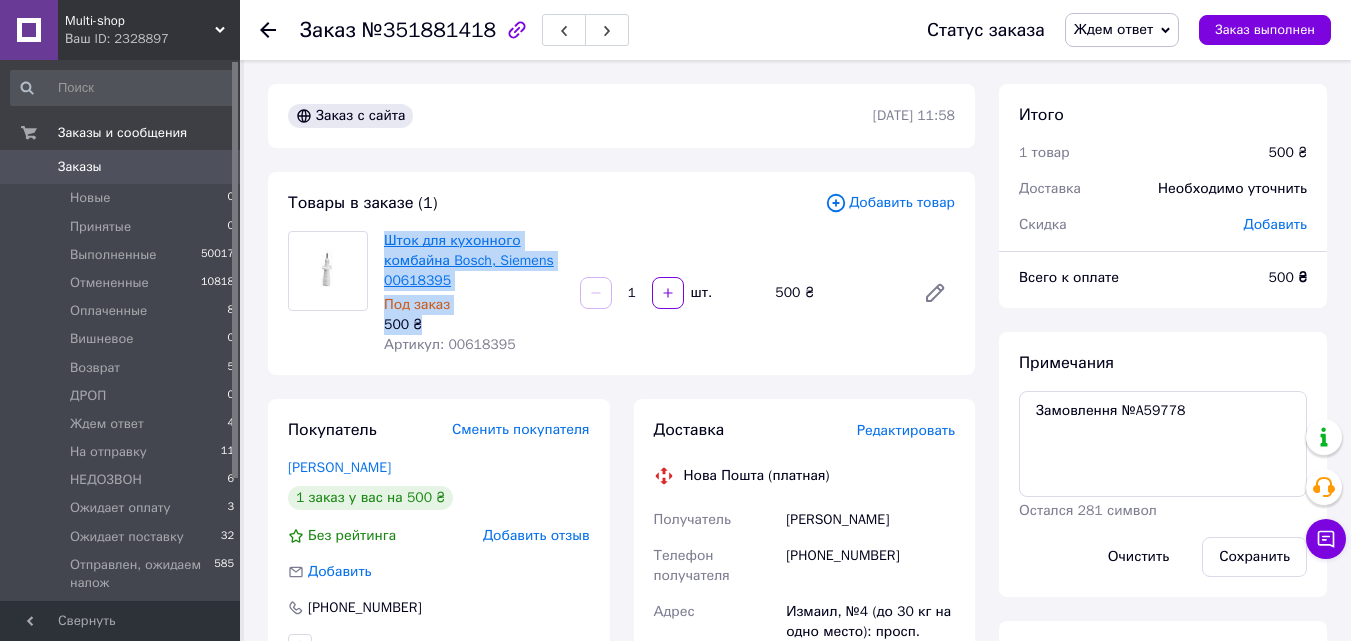 copy on "Шток для кухонного комбайна Bosch, Siemens 00618395 Под заказ 500 ₴" 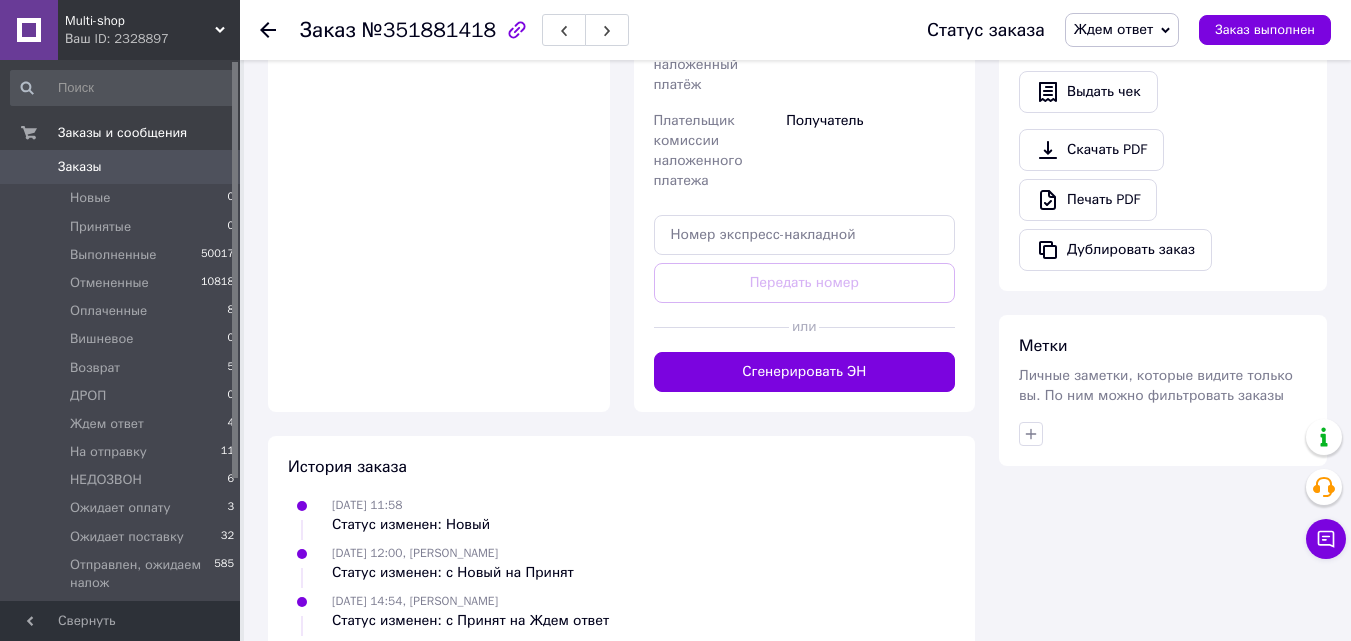 scroll, scrollTop: 800, scrollLeft: 0, axis: vertical 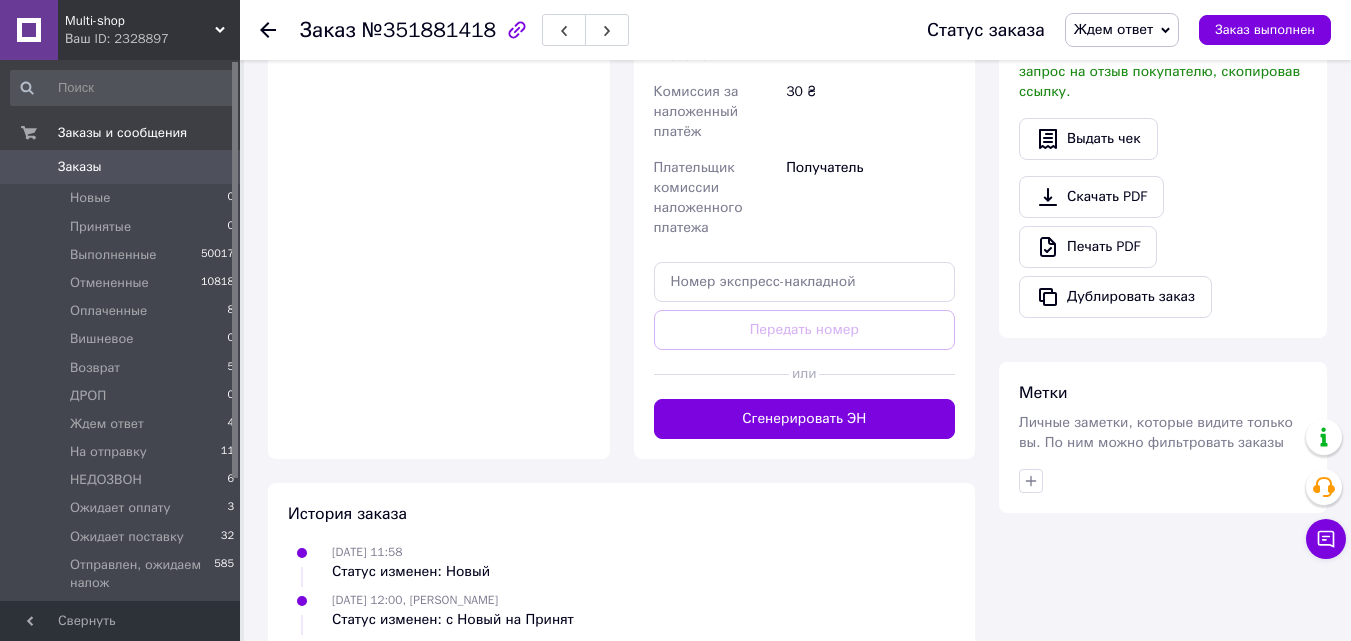 click on "Ждем ответ" at bounding box center (1113, 29) 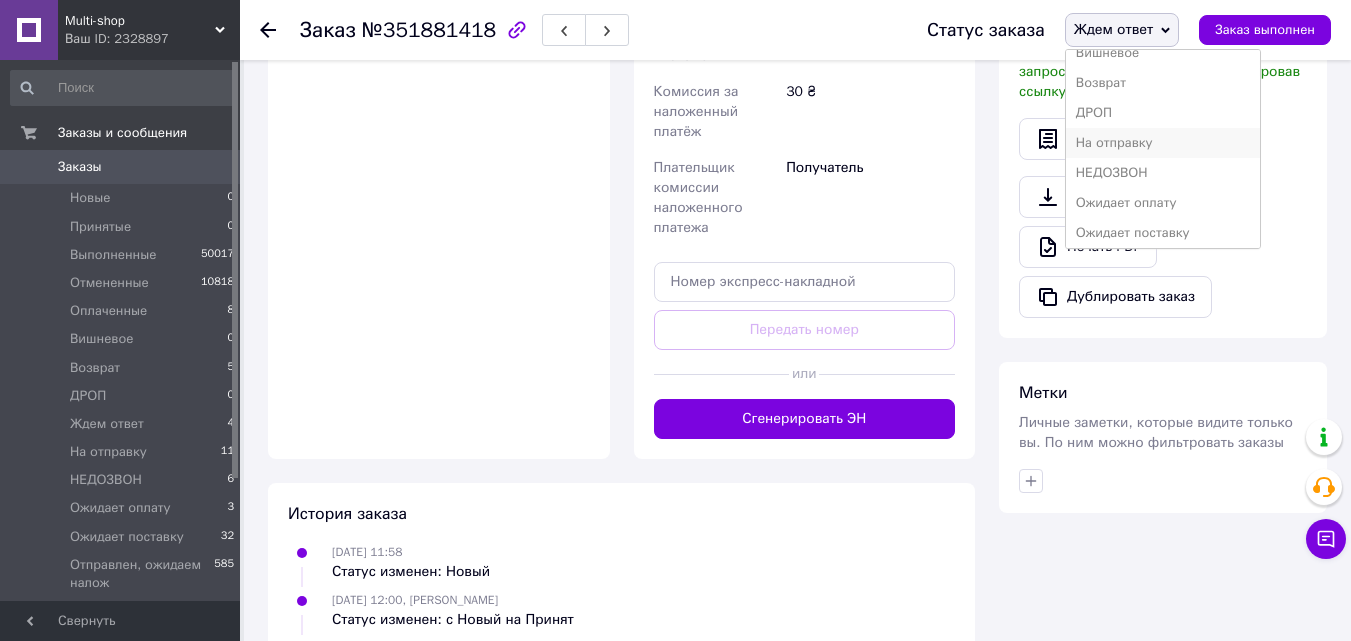 scroll, scrollTop: 200, scrollLeft: 0, axis: vertical 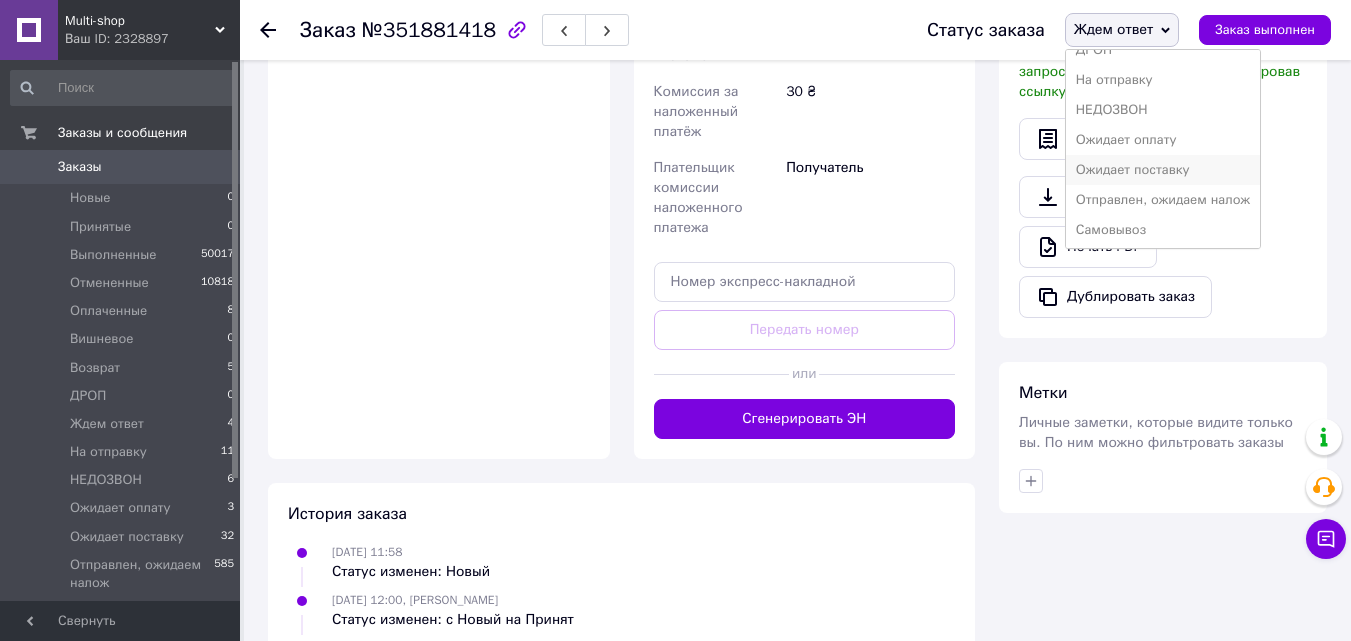 click on "Ожидает поставку" at bounding box center [1163, 170] 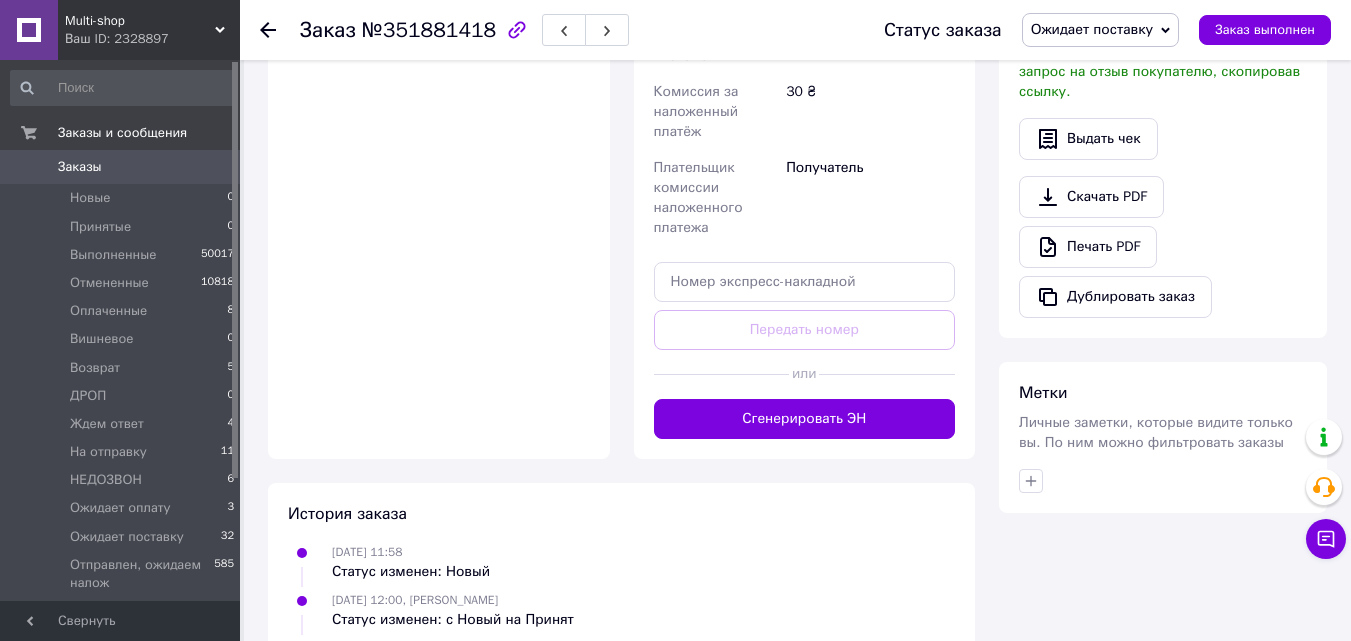 click on "Заказы" at bounding box center [121, 167] 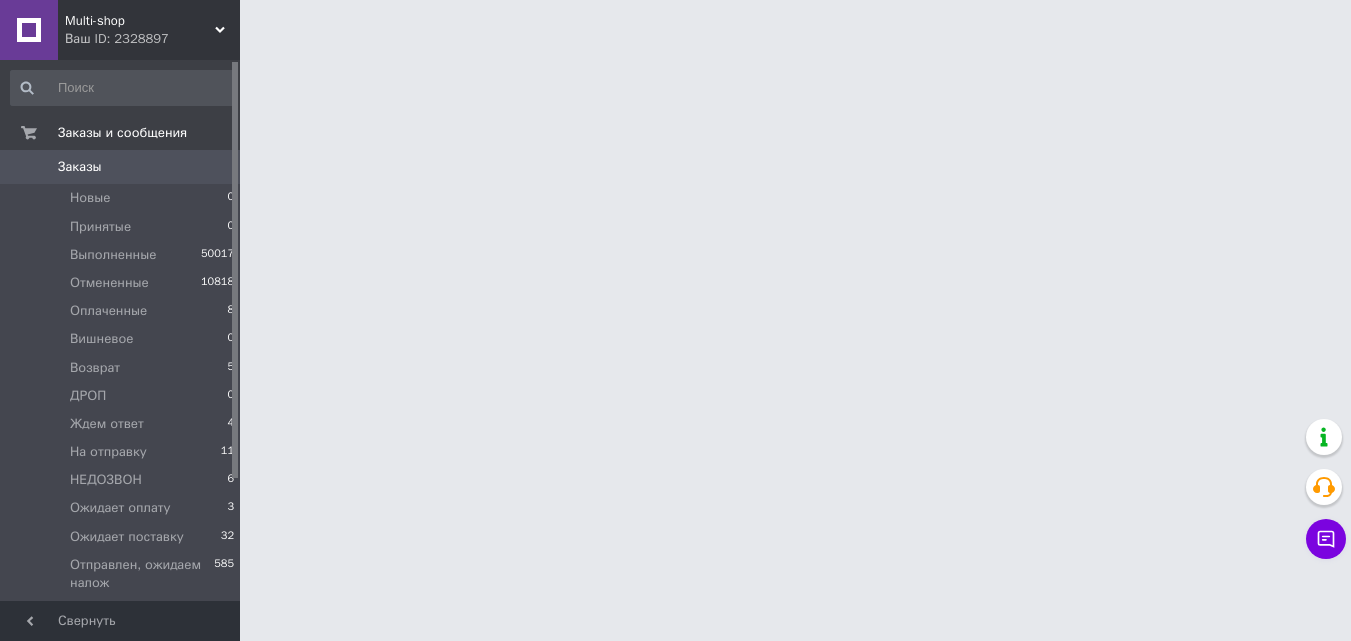 scroll, scrollTop: 0, scrollLeft: 0, axis: both 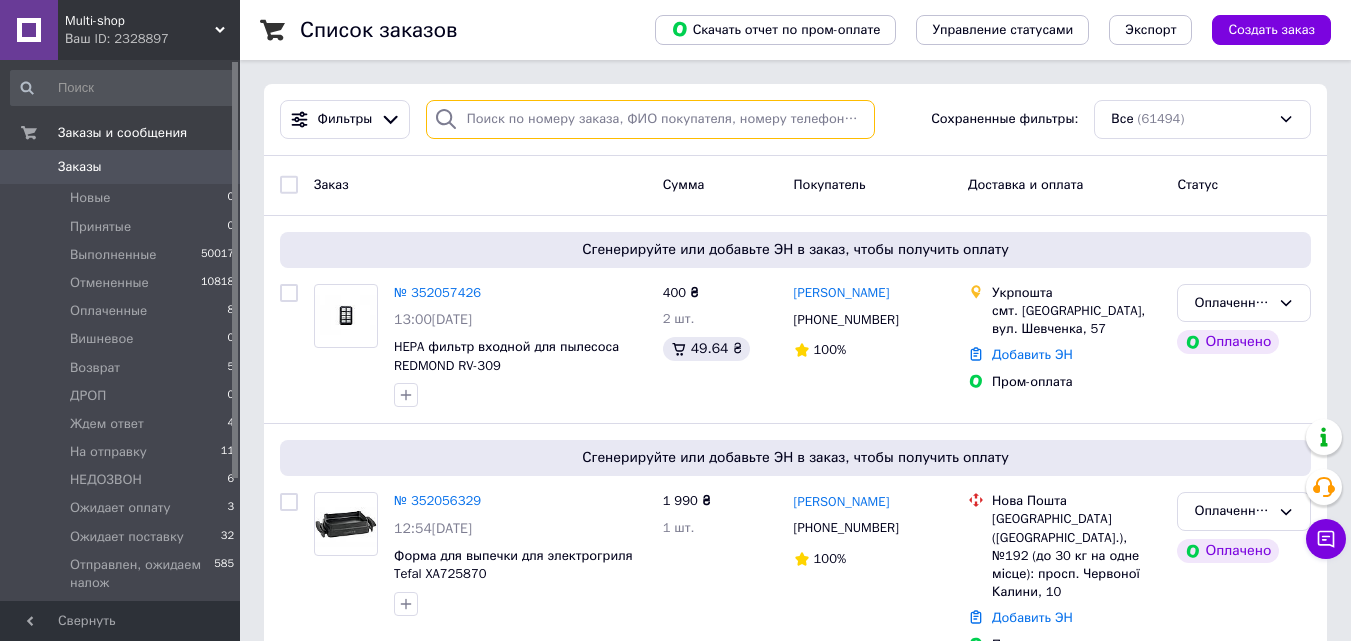 click at bounding box center (650, 119) 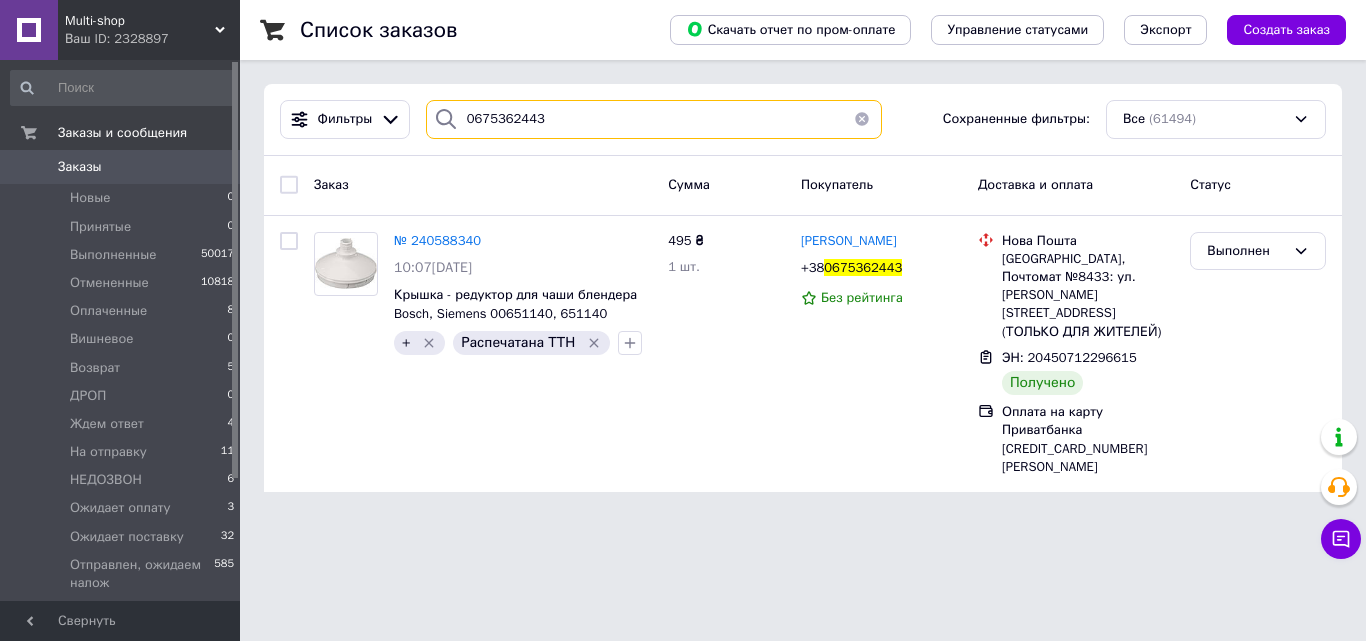 type on "0675362443" 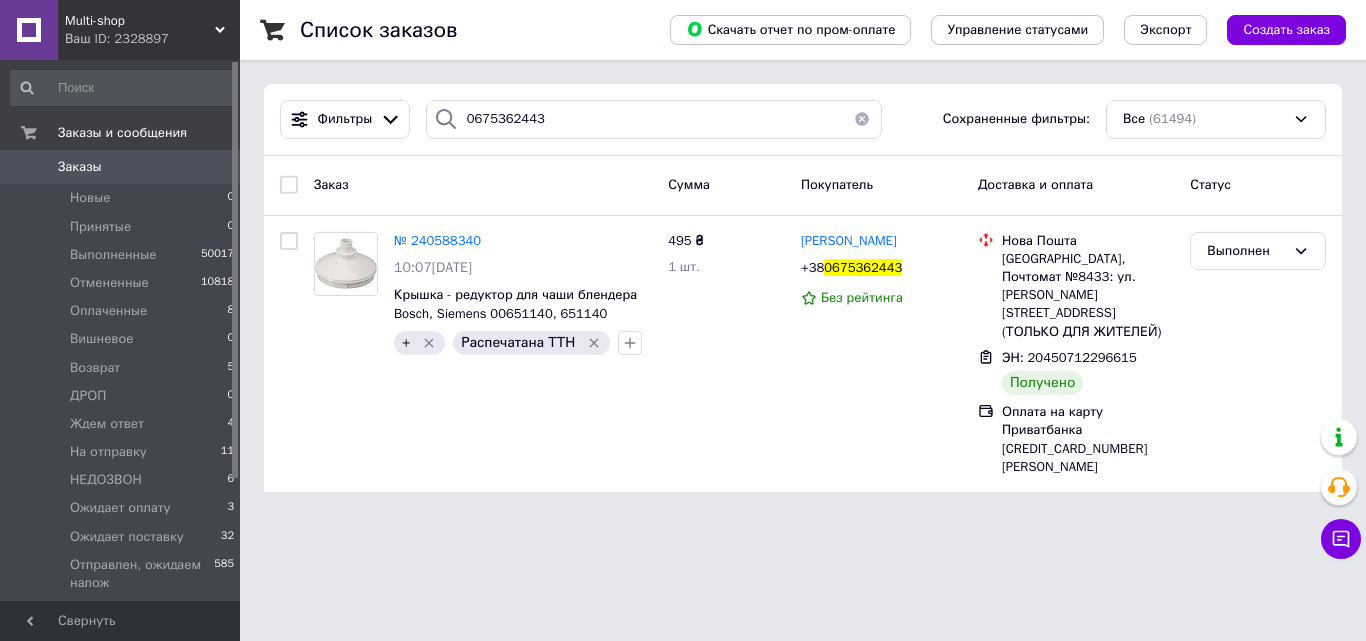 click on "Заказы" at bounding box center (121, 167) 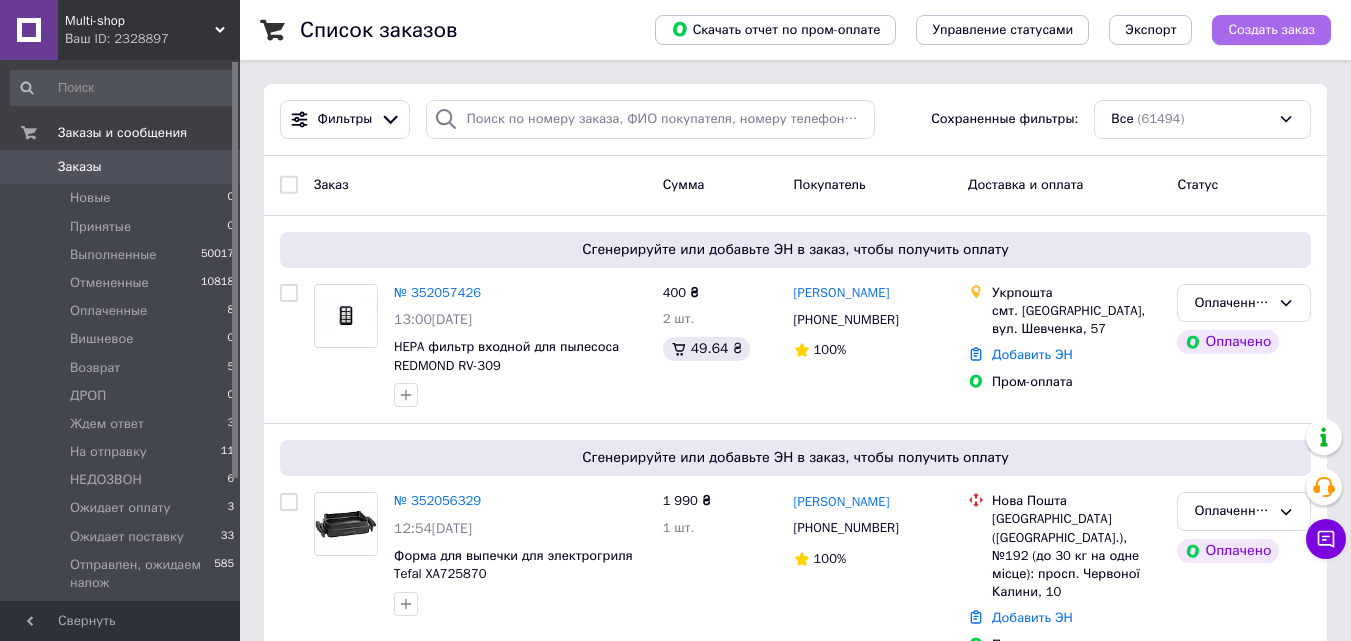 click on "Создать заказ" at bounding box center (1271, 30) 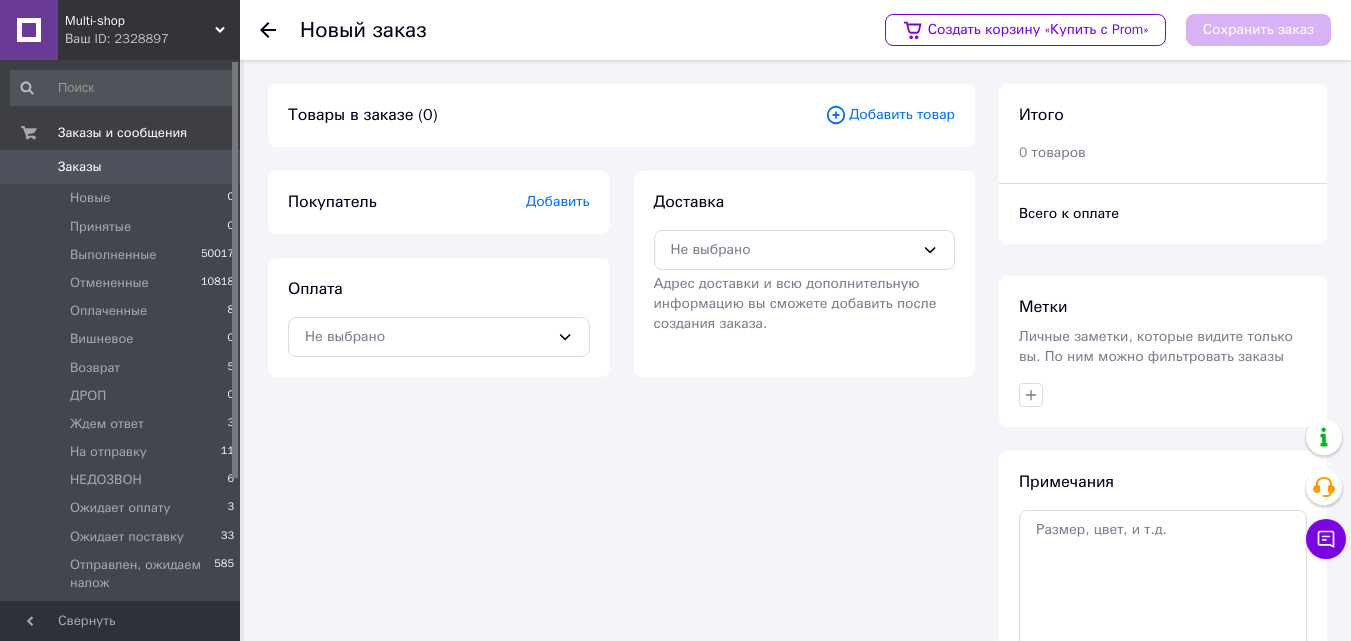 click on "Добавить" at bounding box center (558, 201) 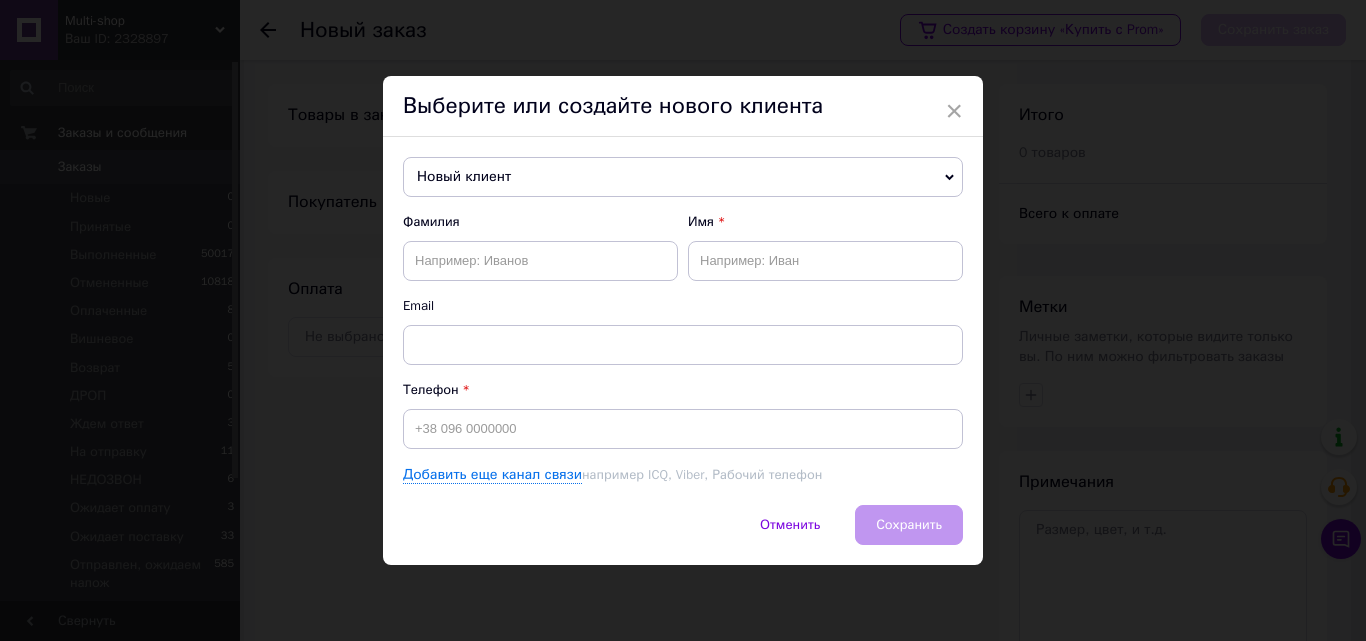 click on "Новый клиент" at bounding box center [683, 177] 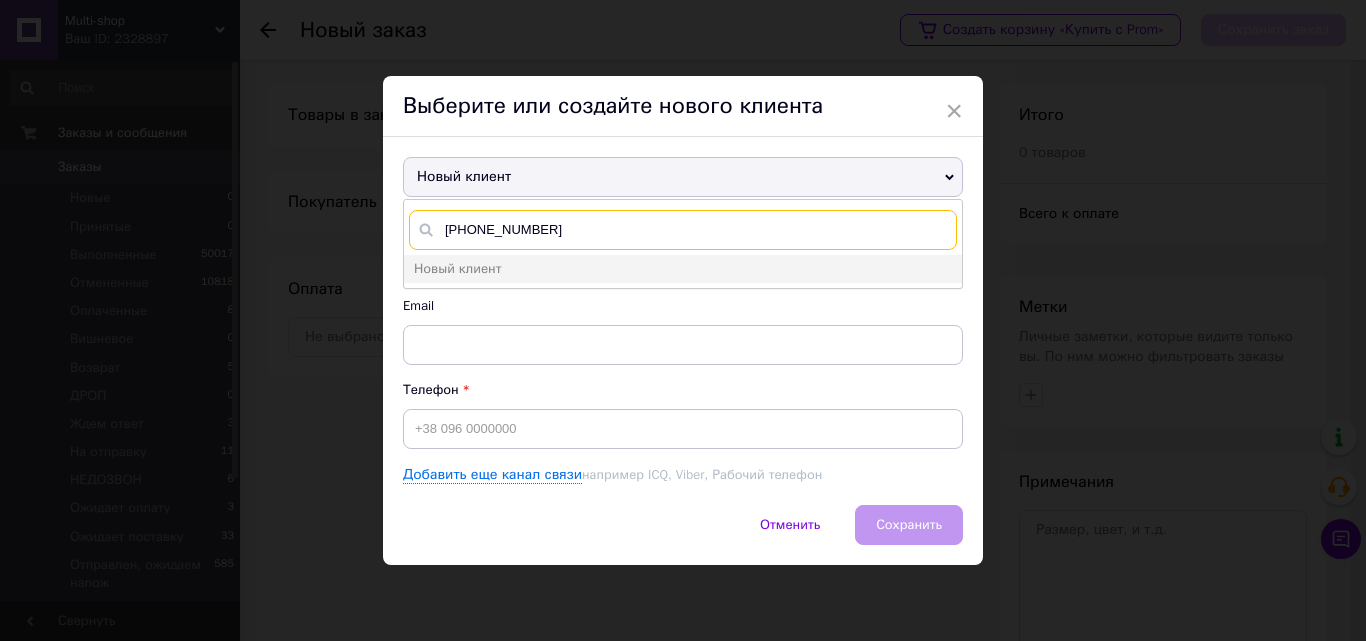 drag, startPoint x: 557, startPoint y: 229, endPoint x: 436, endPoint y: 244, distance: 121.92621 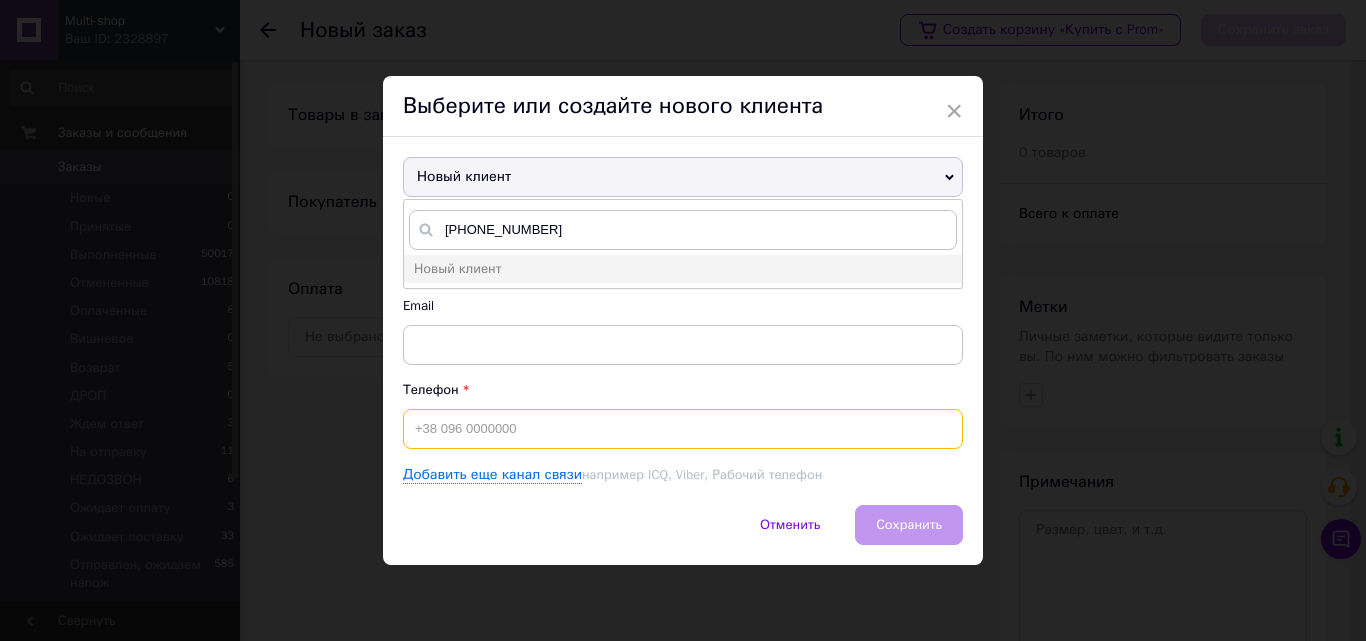 click at bounding box center [683, 429] 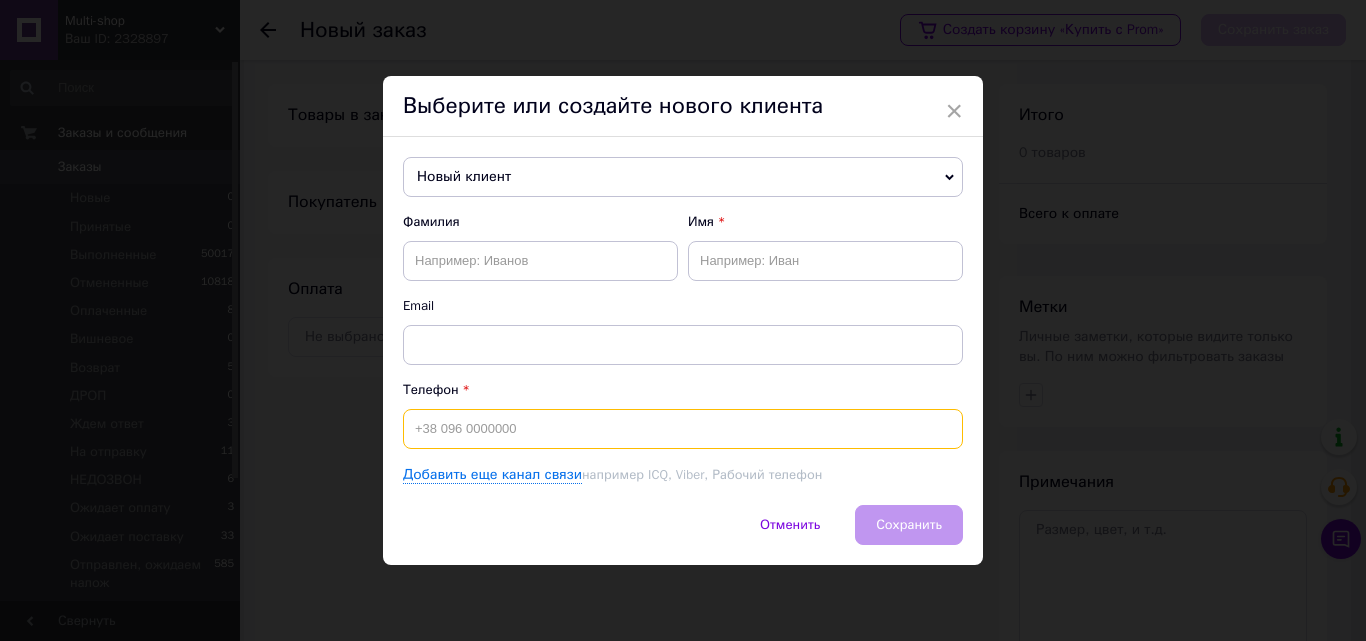 paste on "[PHONE_NUMBER]" 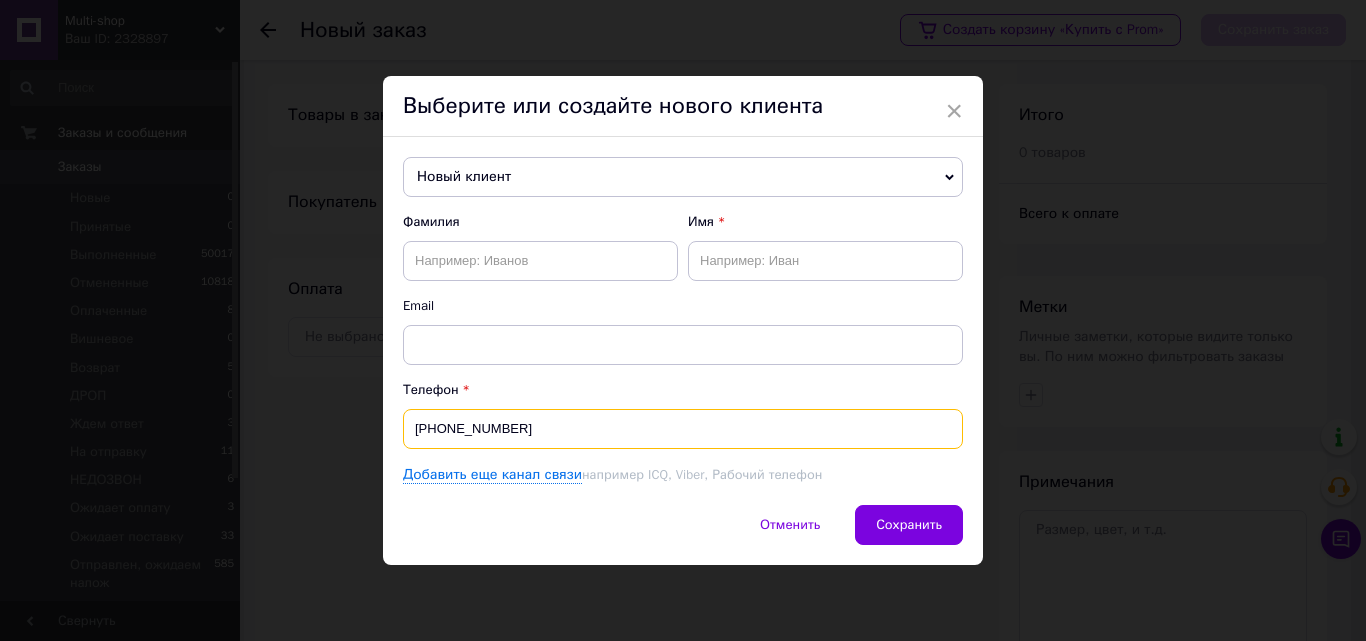 type on "[PHONE_NUMBER]" 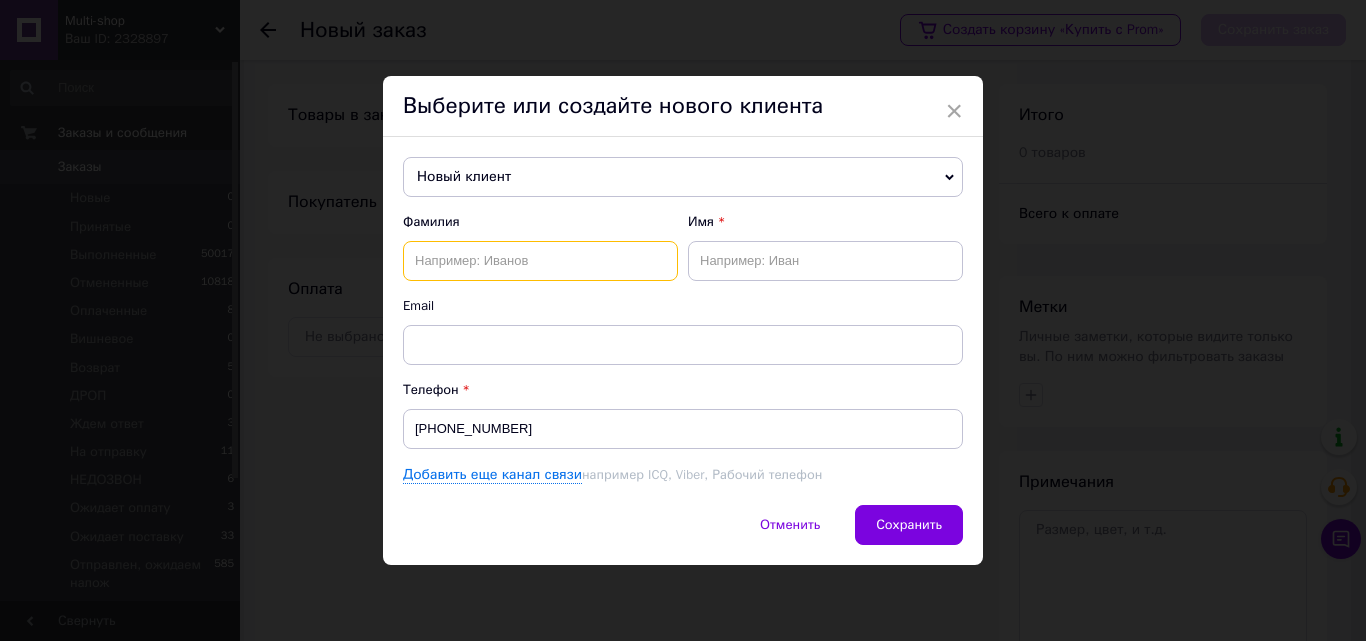 click at bounding box center [540, 261] 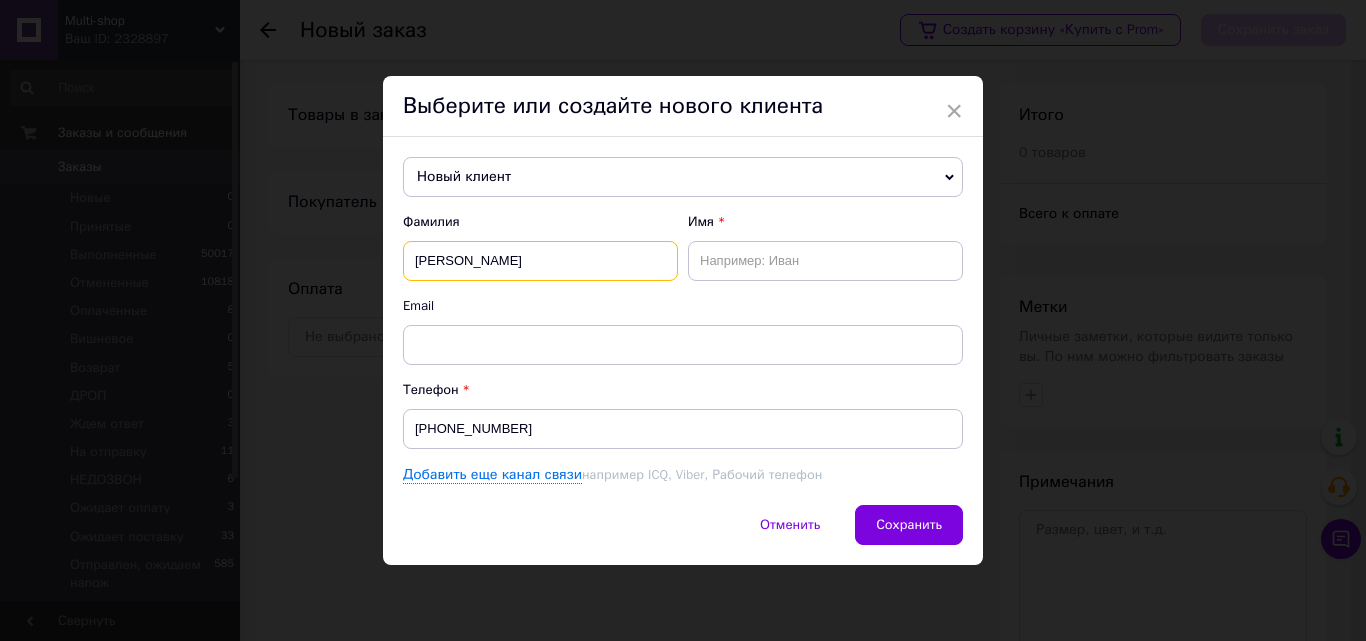 type on "[PERSON_NAME]" 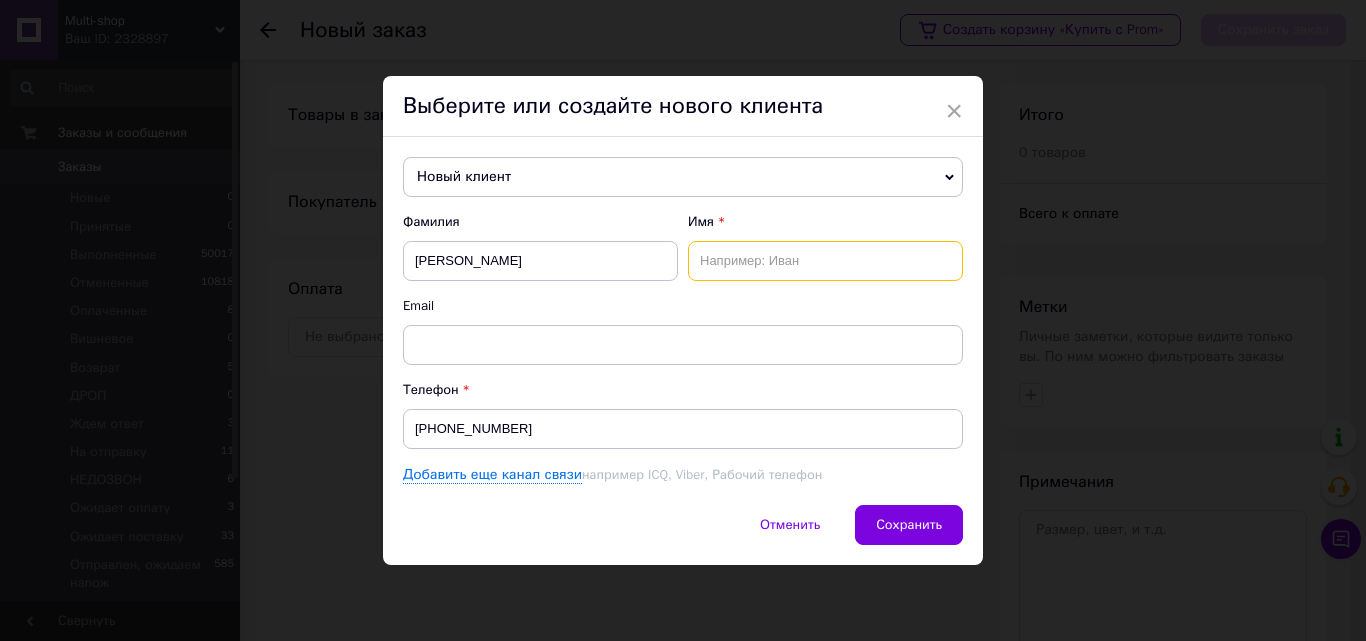 click at bounding box center (825, 261) 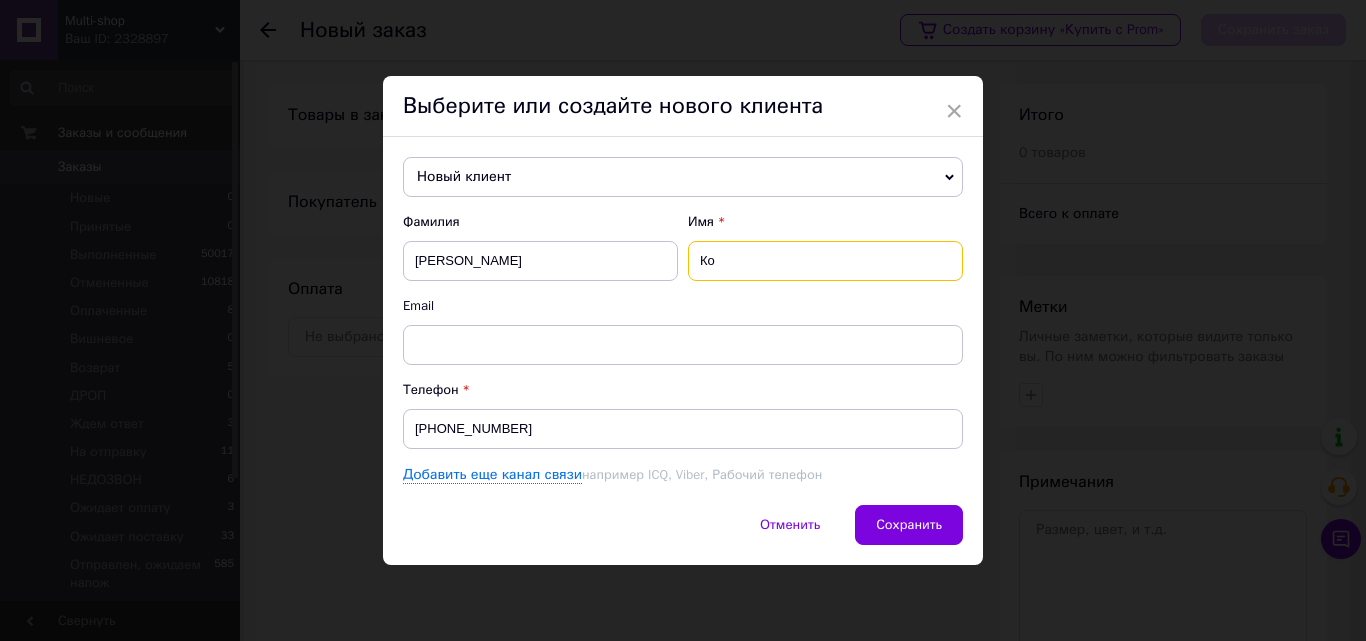 type on "К" 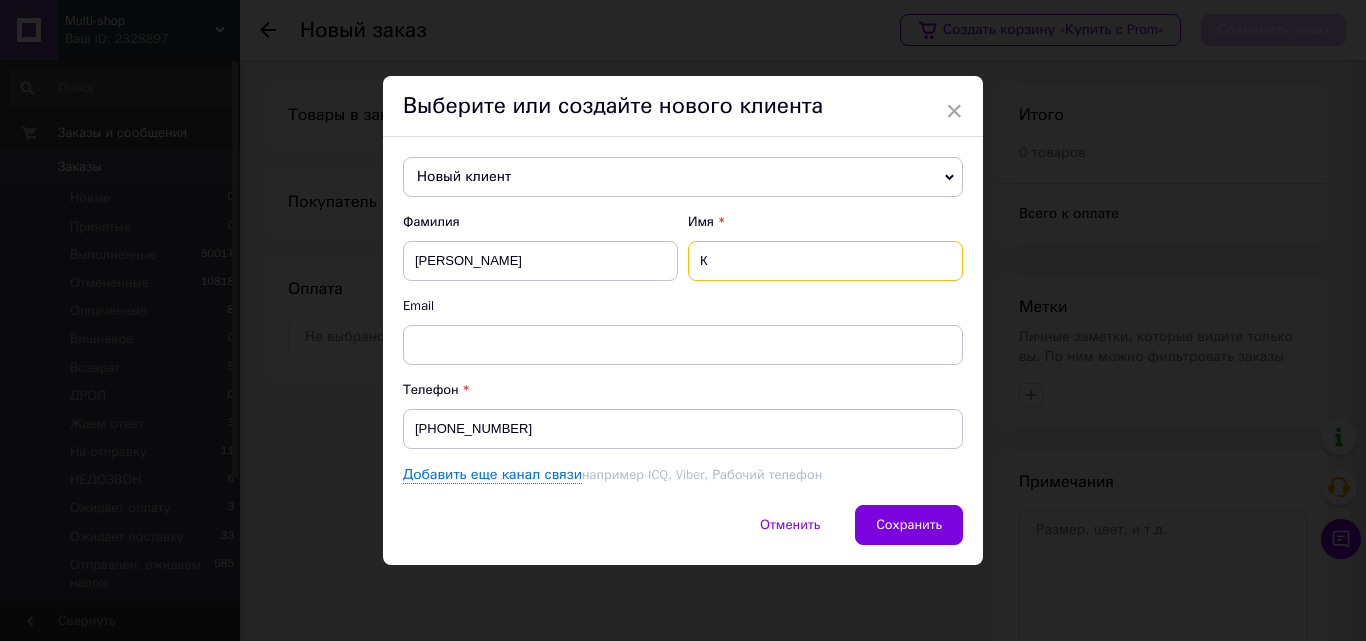 type 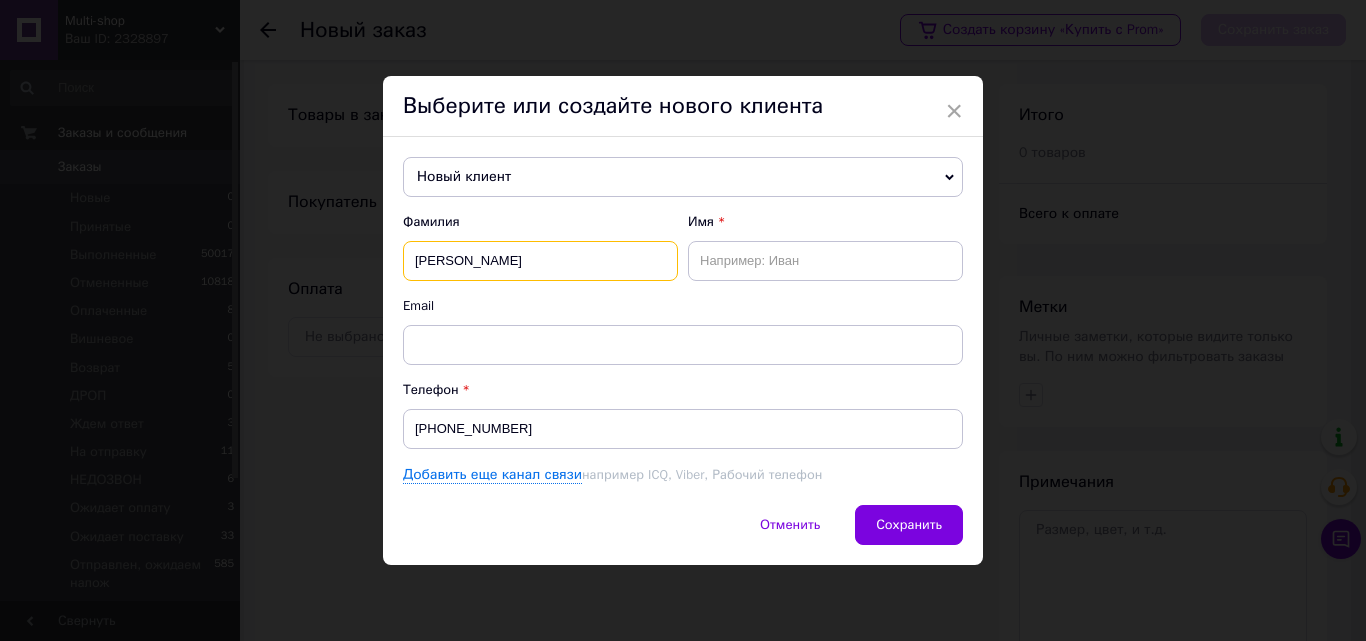 drag, startPoint x: 495, startPoint y: 253, endPoint x: 396, endPoint y: 249, distance: 99.08077 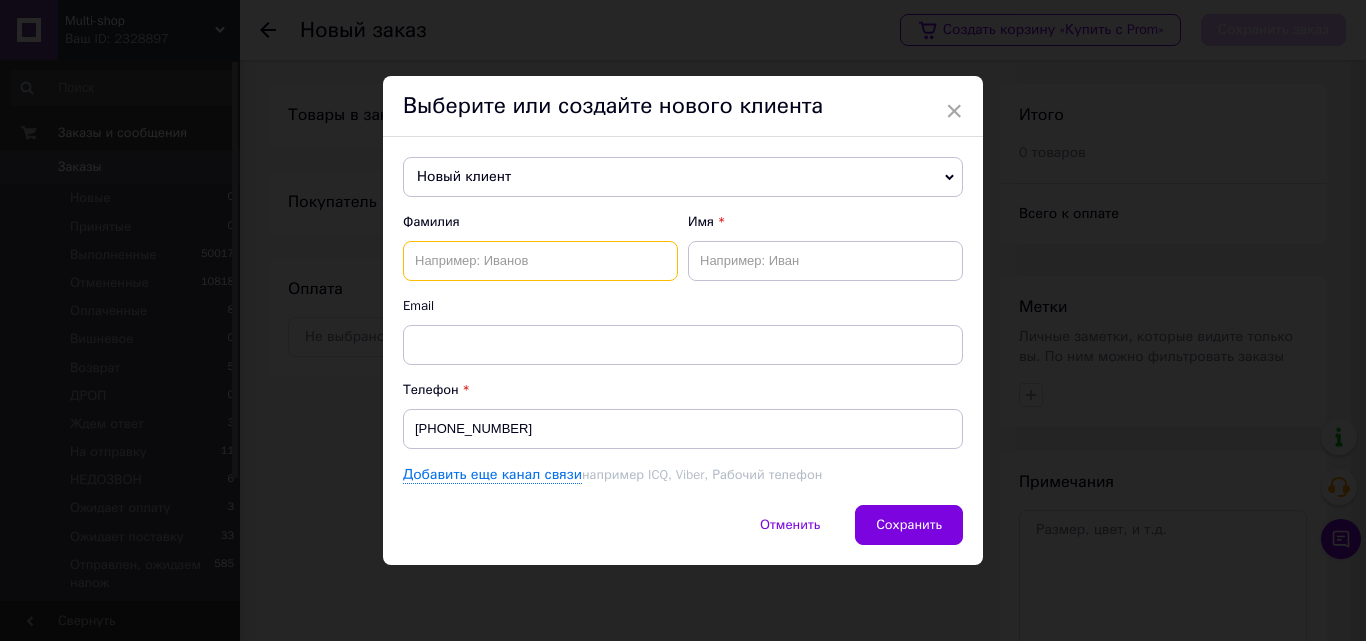 type 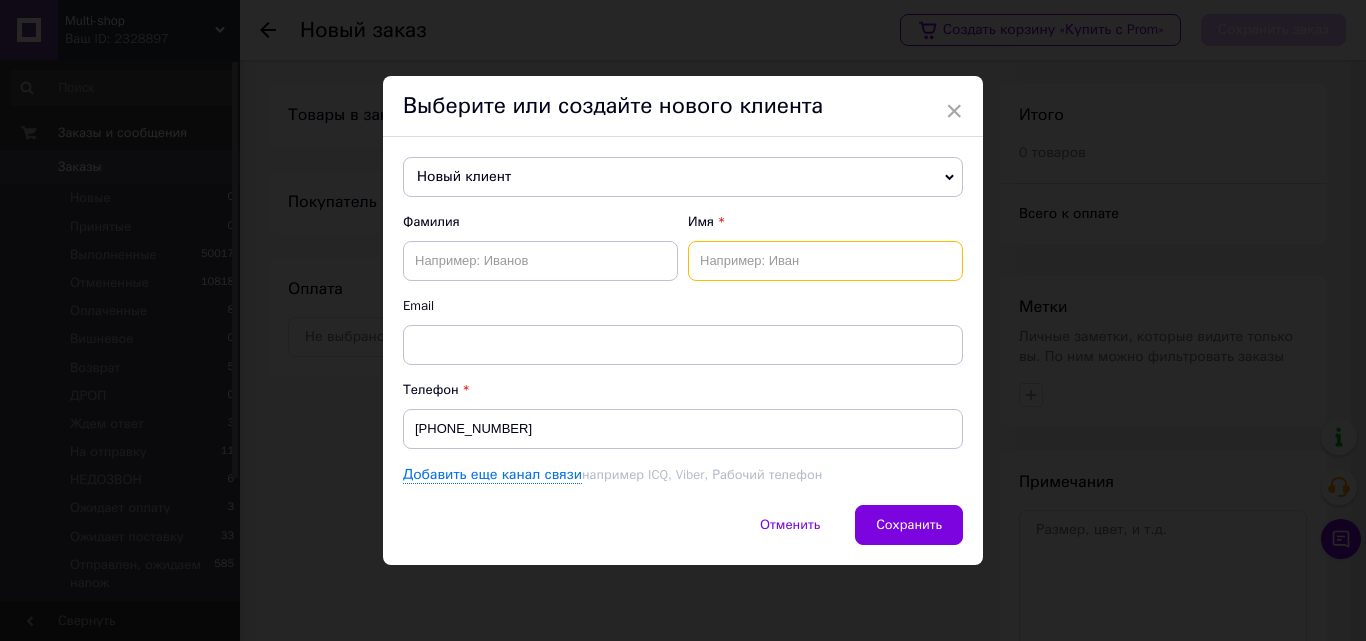 click at bounding box center [825, 261] 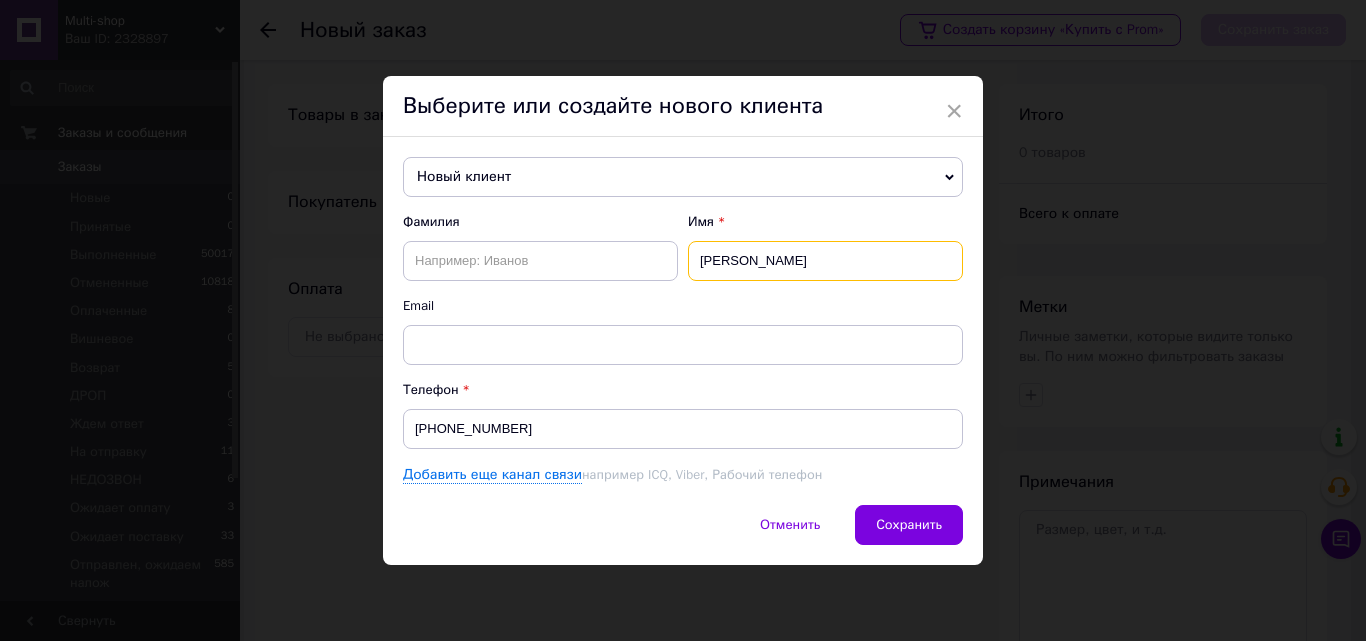 click on "микола" at bounding box center (825, 261) 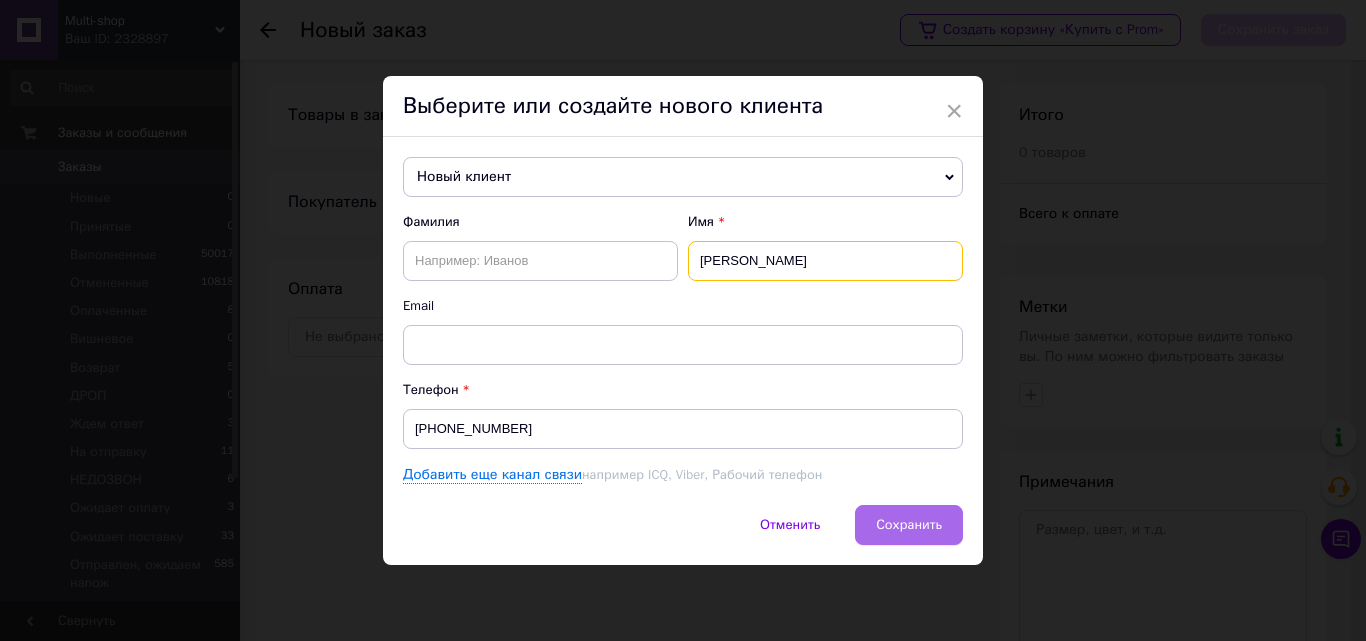 type on "[PERSON_NAME]" 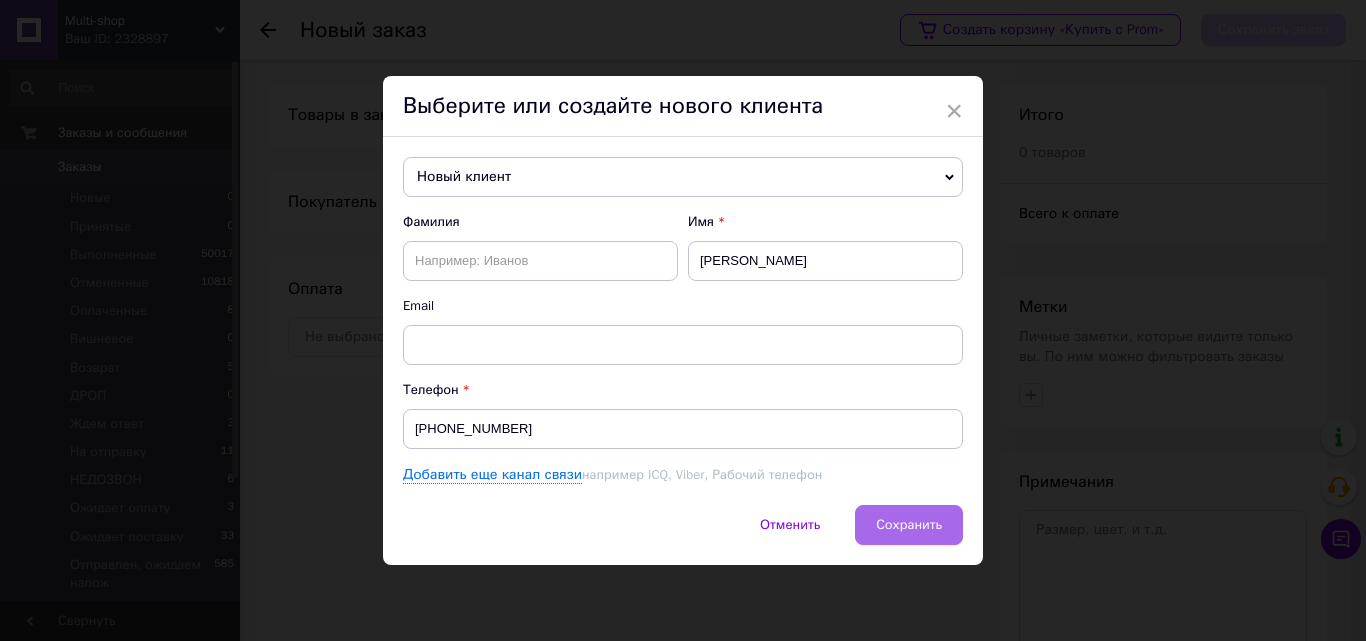 click on "Сохранить" at bounding box center [909, 524] 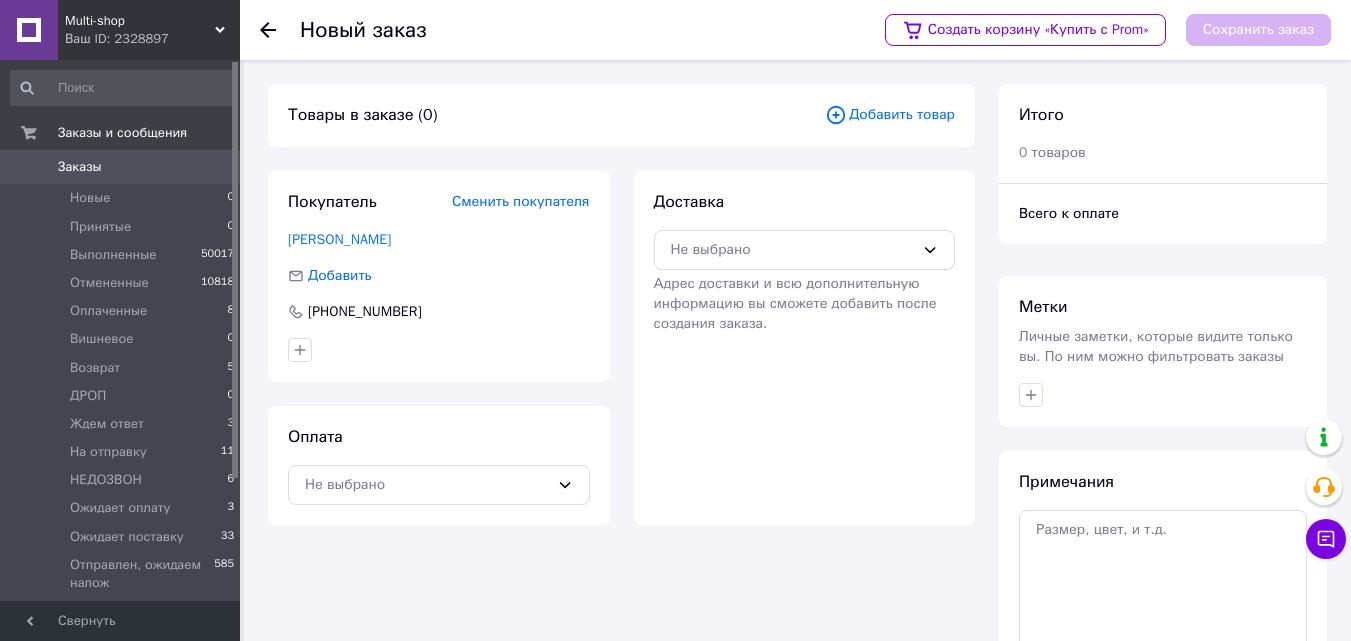 click on "Добавить товар" at bounding box center (890, 115) 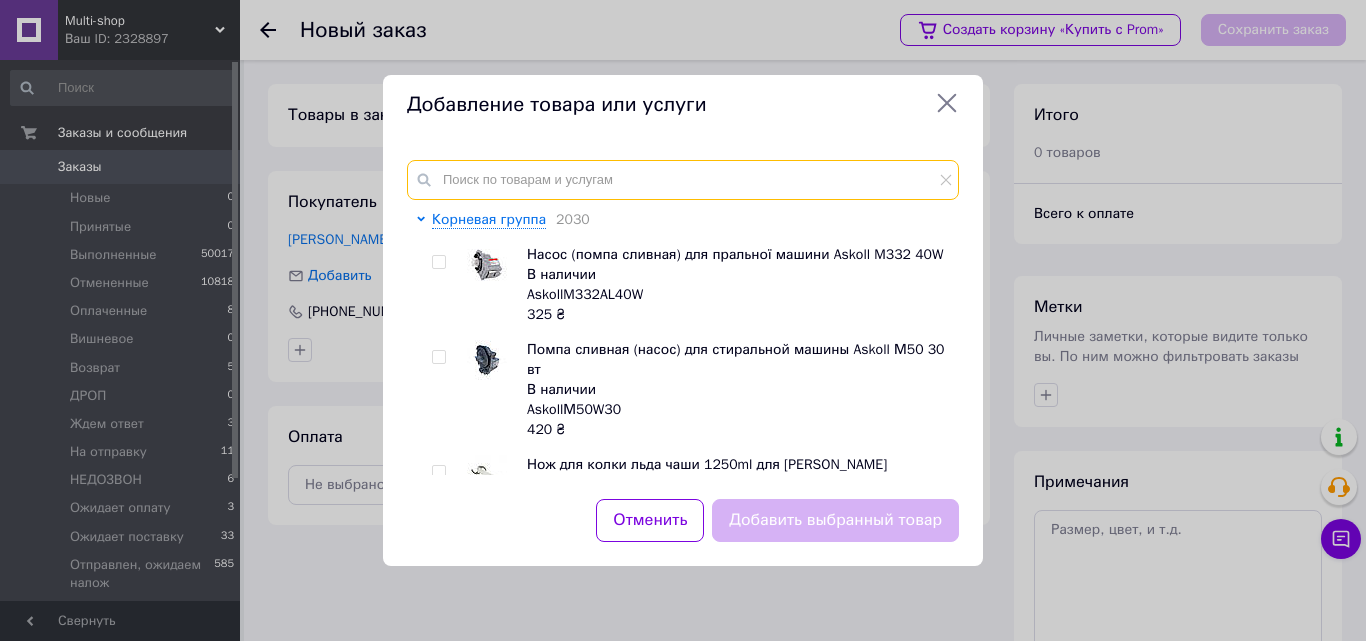click at bounding box center (683, 180) 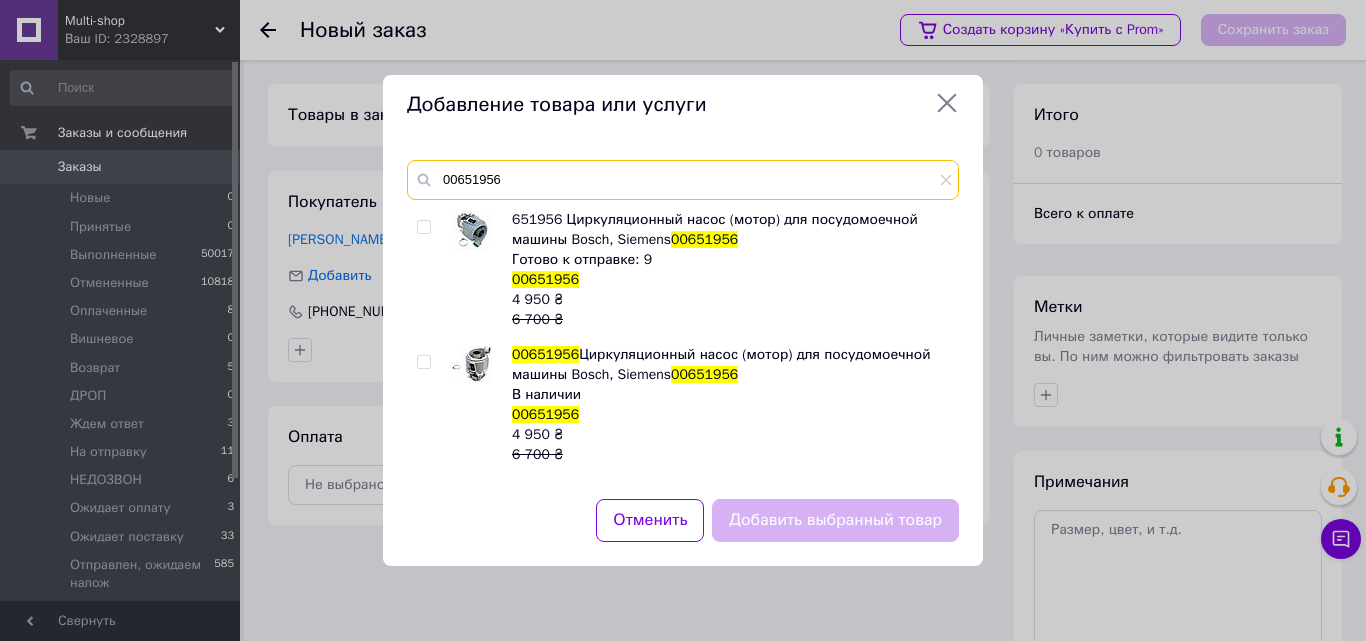 type on "00651956" 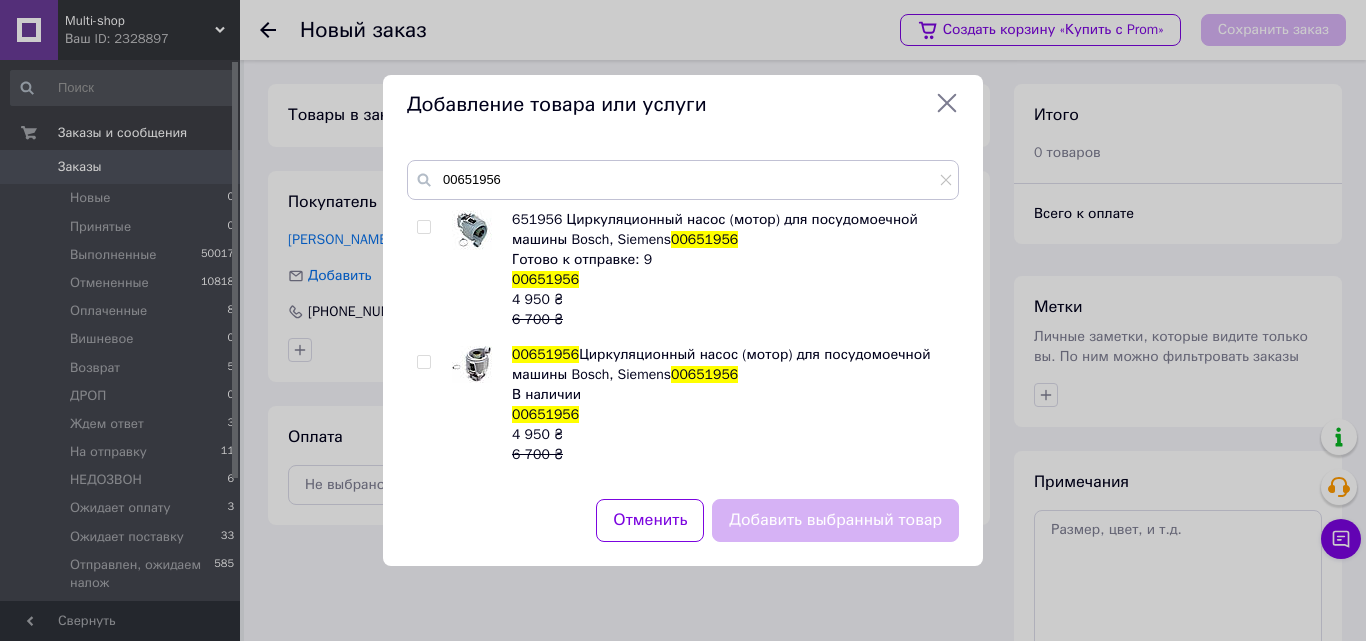 click at bounding box center [423, 227] 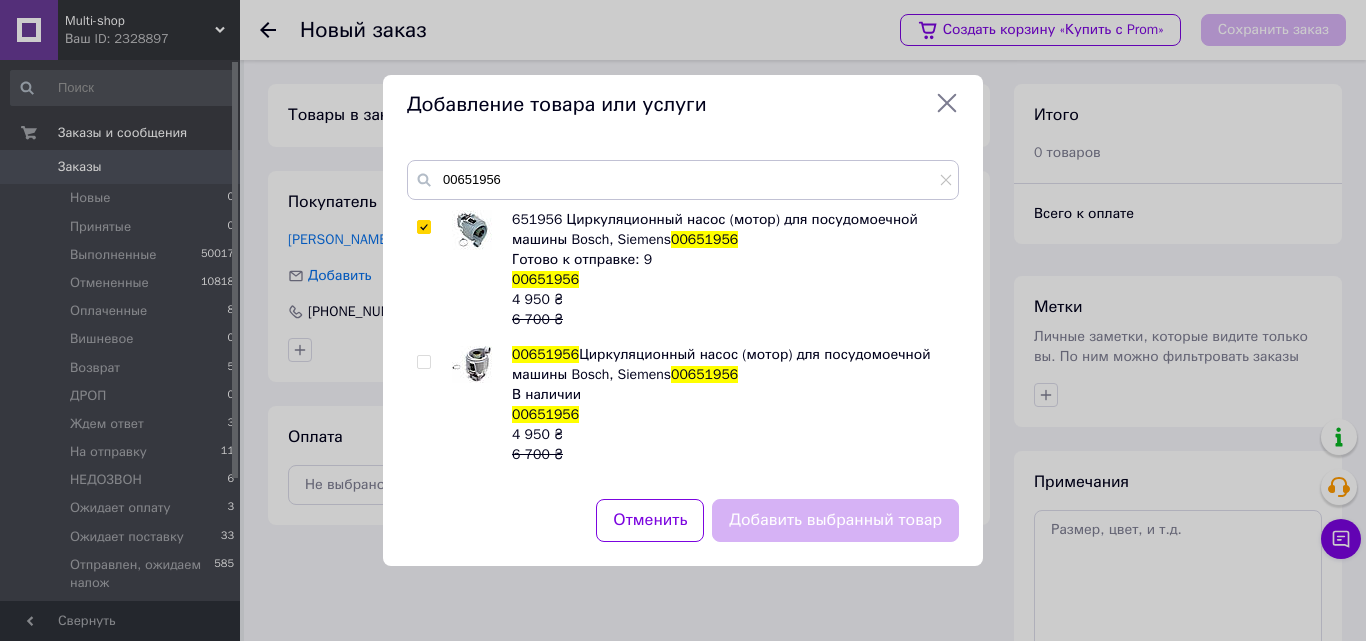 checkbox on "true" 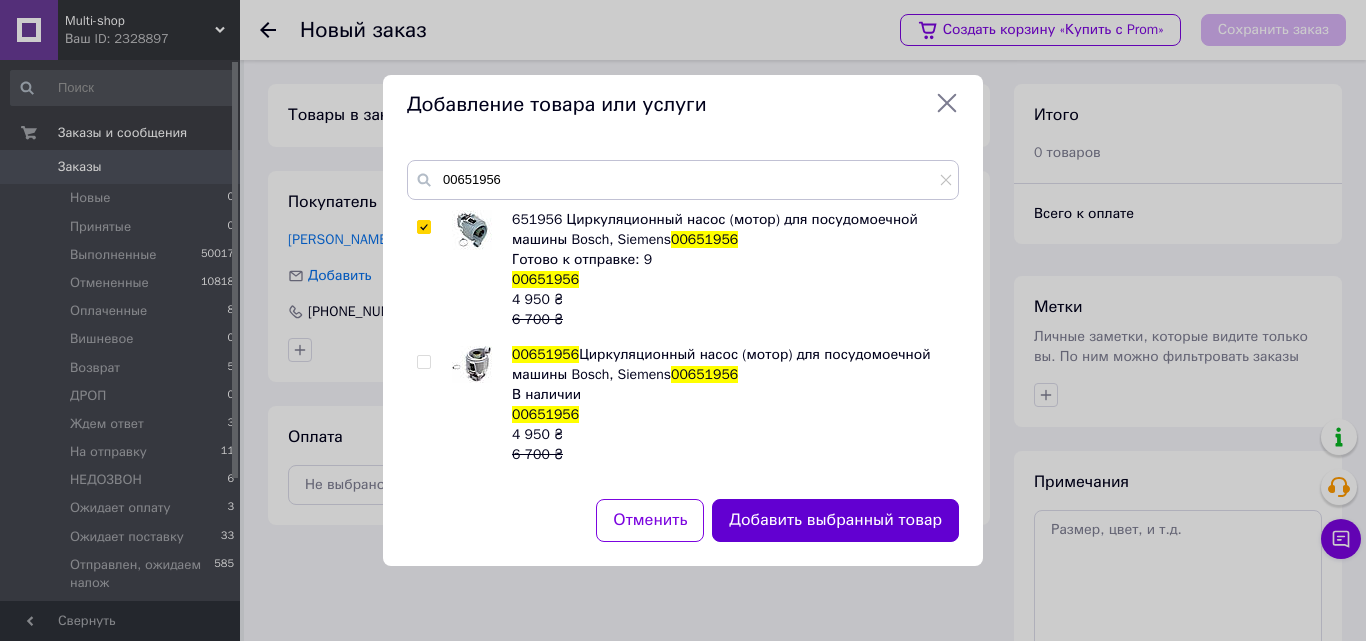 click on "Добавить выбранный товар" at bounding box center [835, 520] 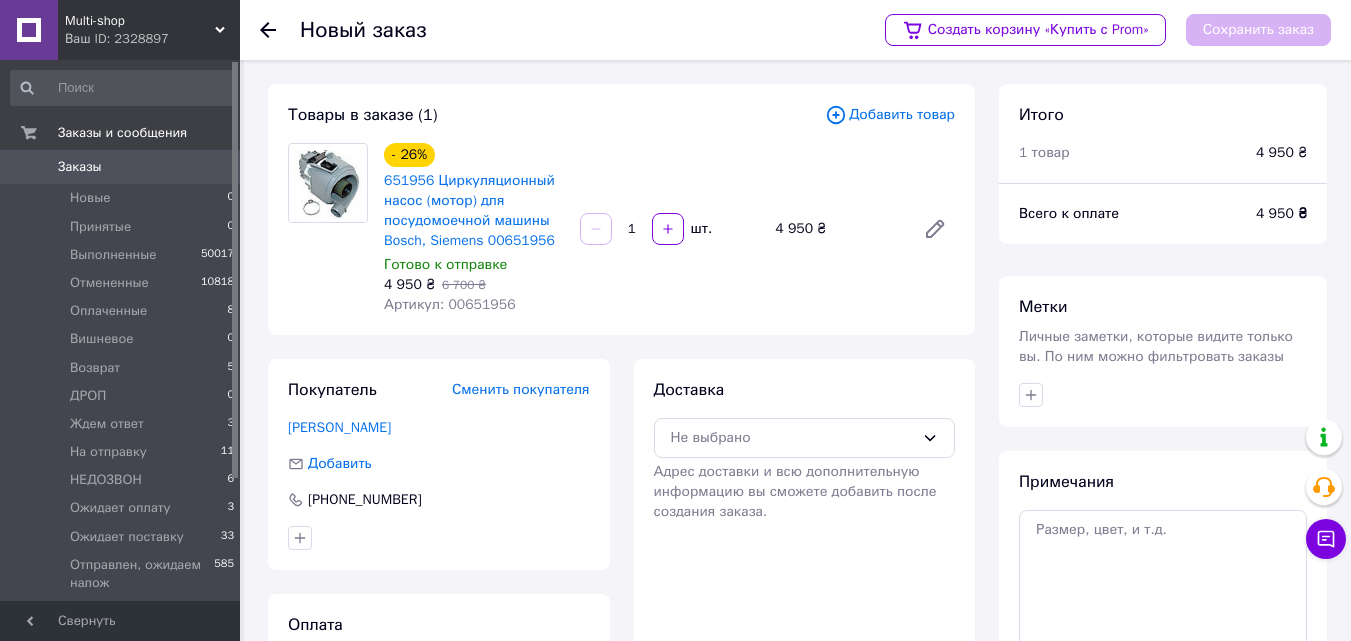 scroll, scrollTop: 183, scrollLeft: 0, axis: vertical 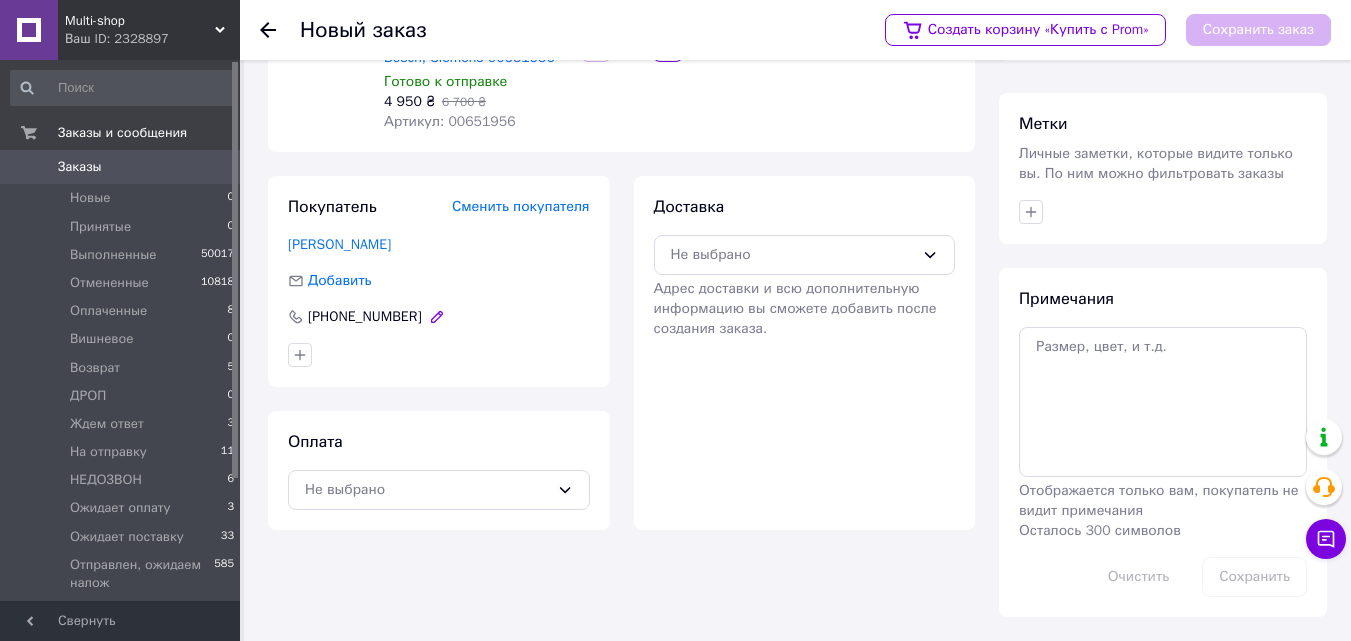 click at bounding box center (437, 317) 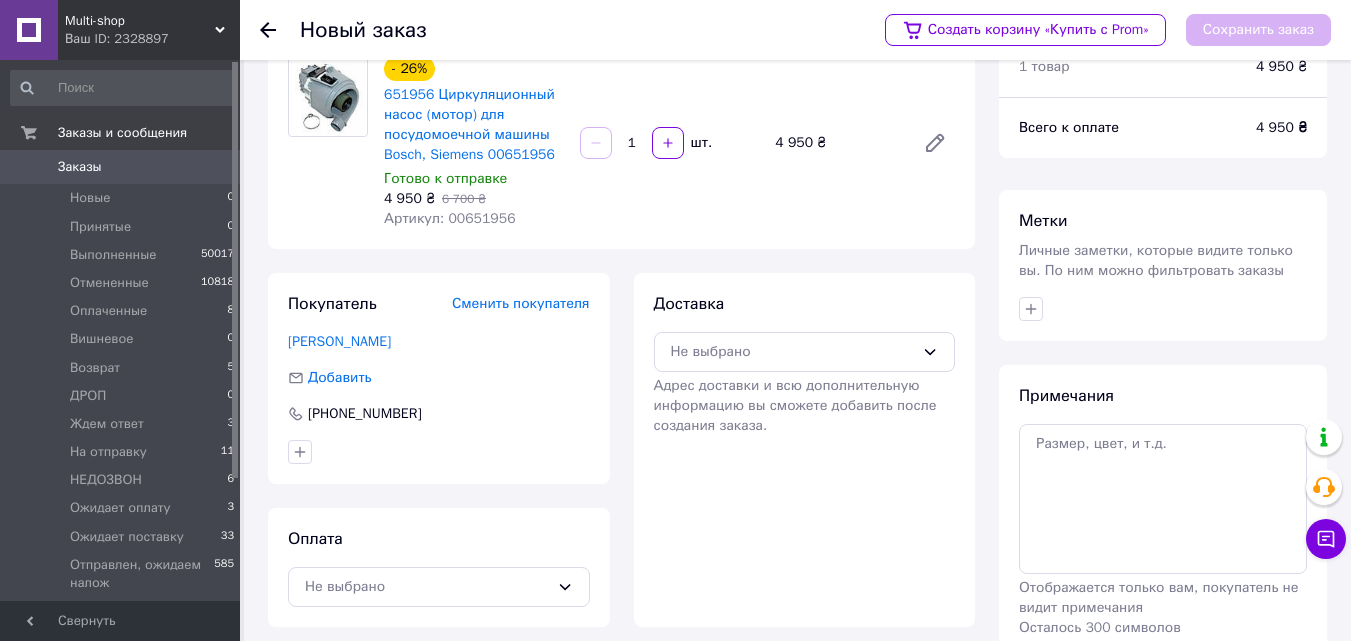 scroll, scrollTop: 183, scrollLeft: 0, axis: vertical 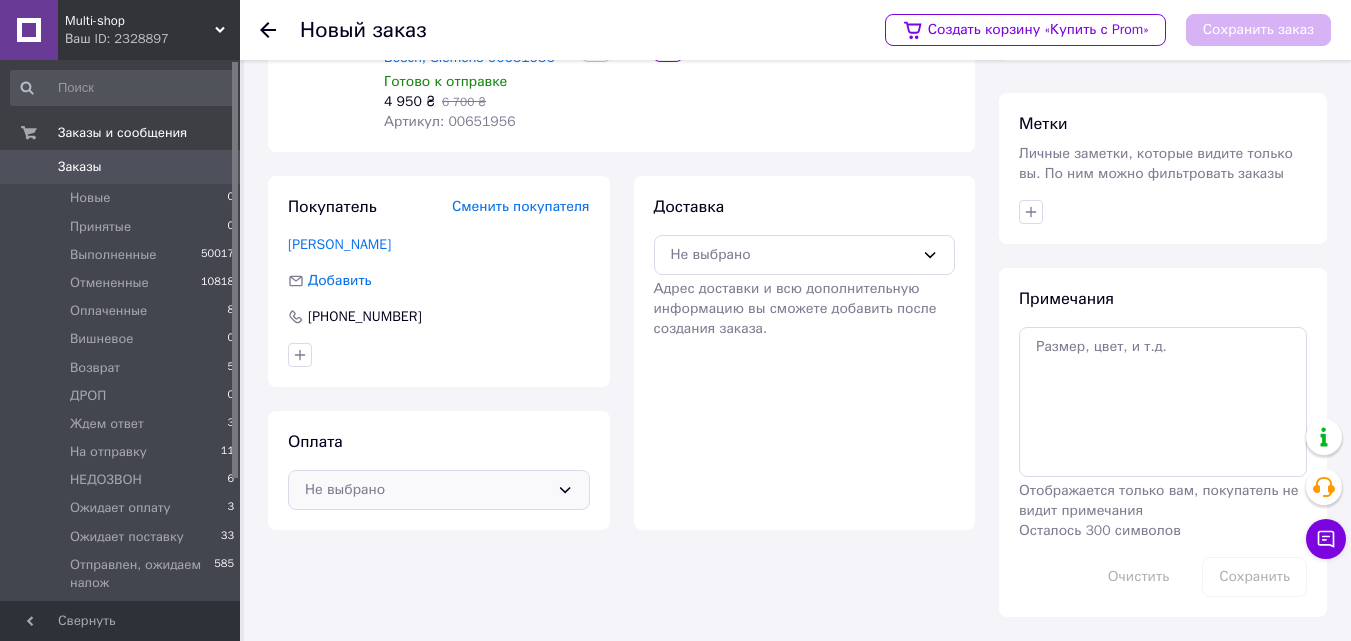 click on "Не выбрано" at bounding box center [427, 490] 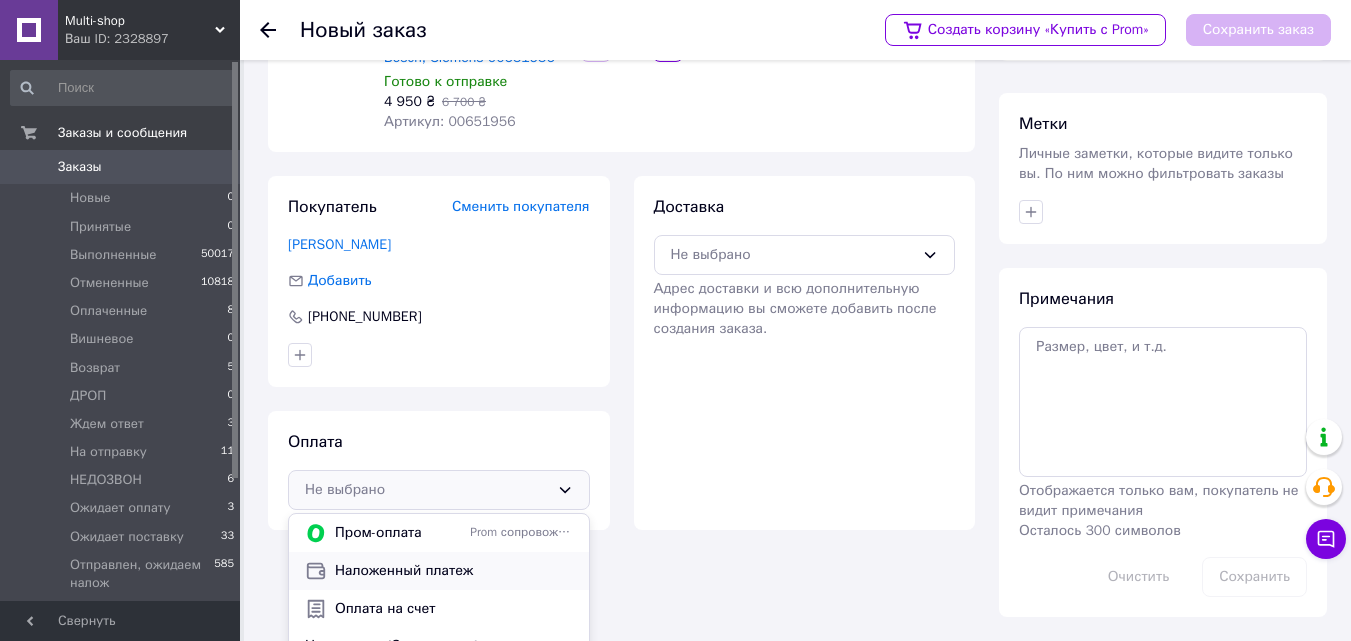 click on "Наложенный платеж" at bounding box center (454, 571) 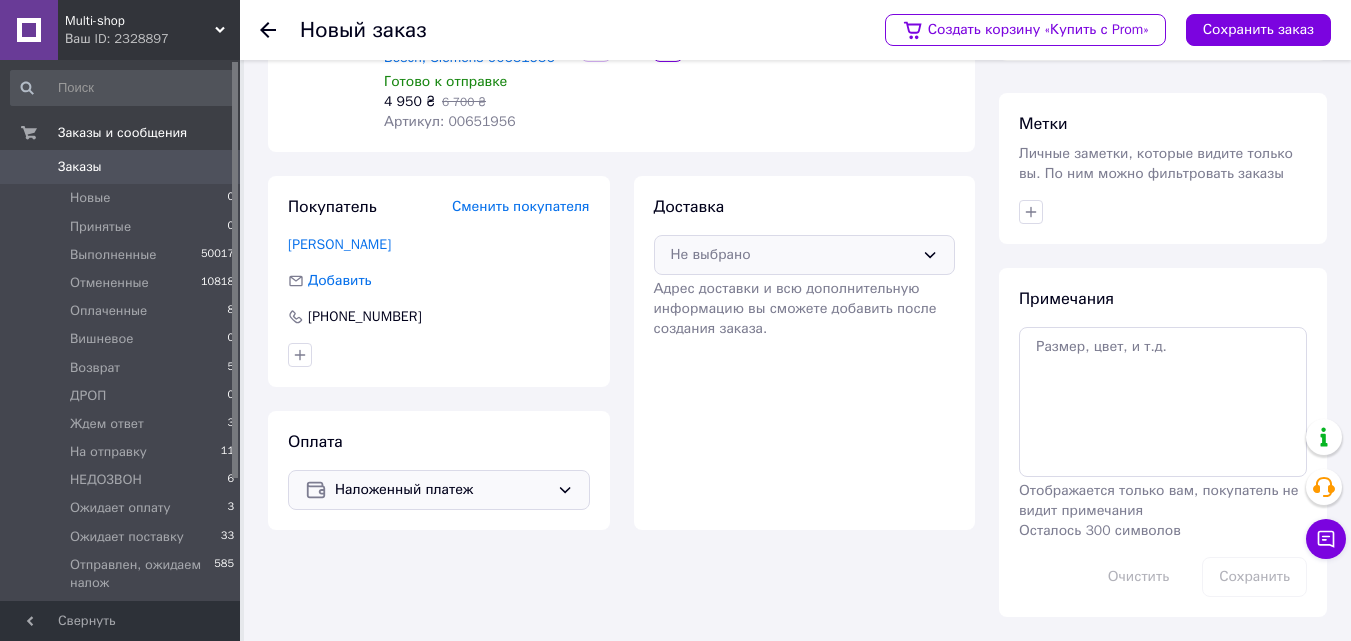 click on "Не выбрано" at bounding box center (793, 255) 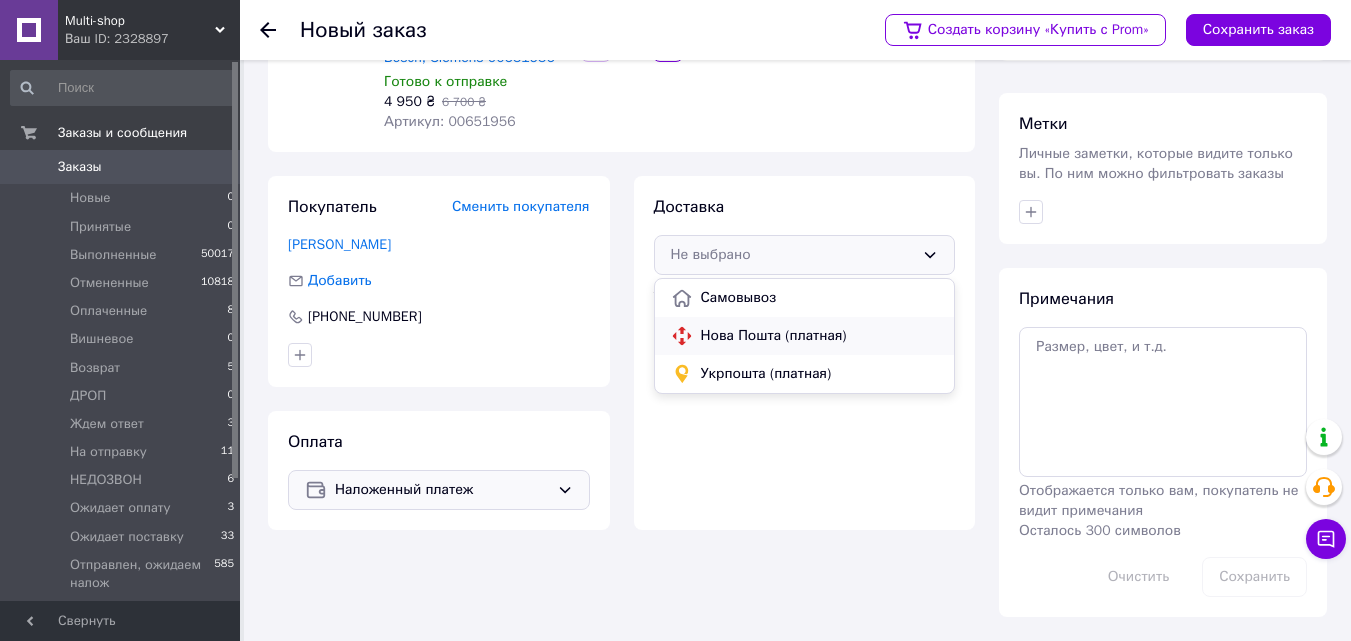 click on "Нова Пошта (платная)" at bounding box center (820, 336) 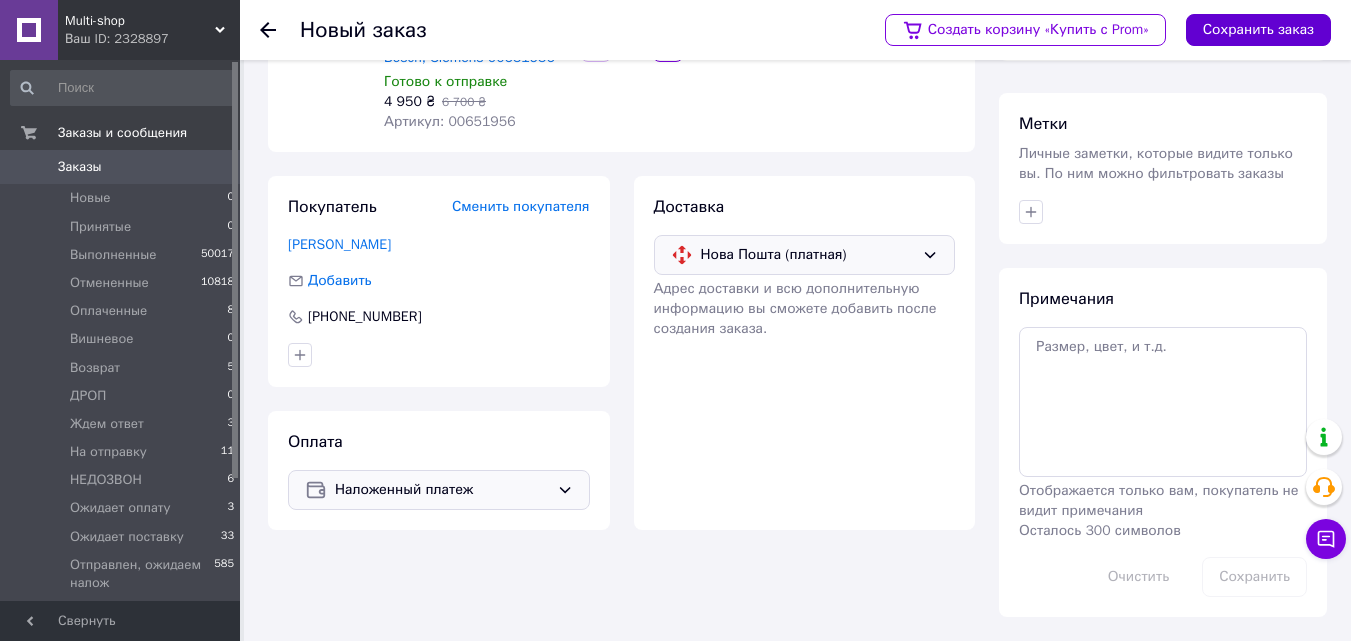 click on "Сохранить заказ" at bounding box center [1258, 30] 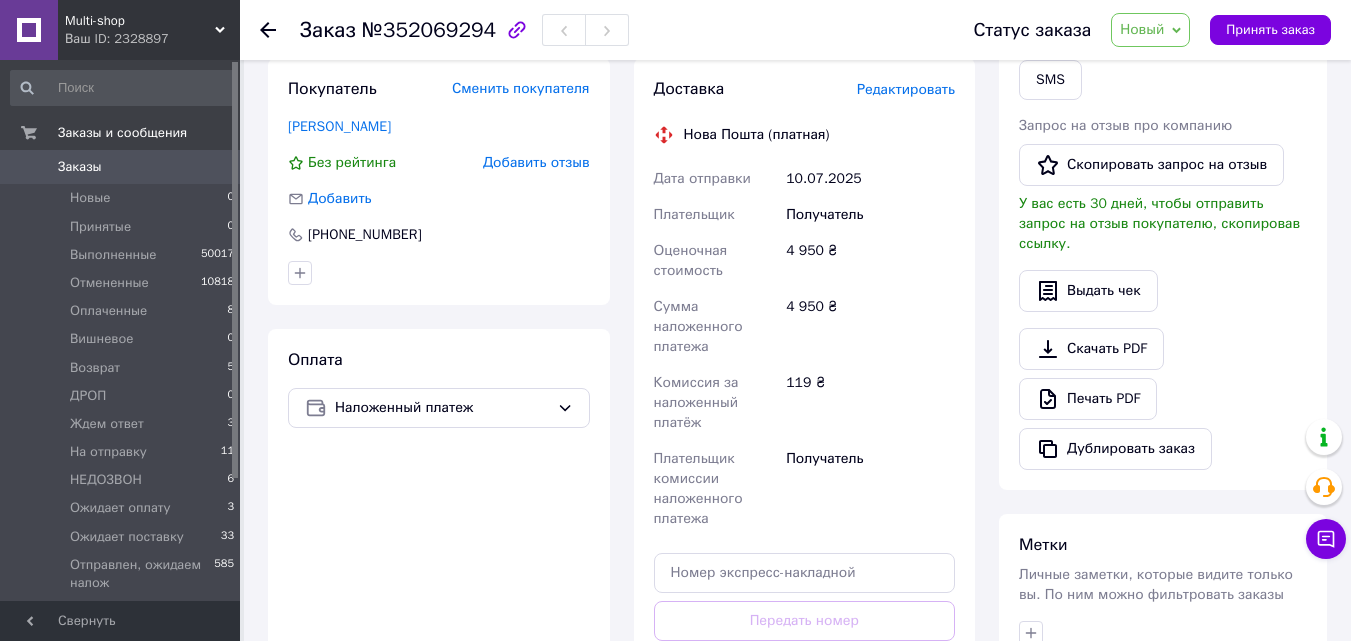 scroll, scrollTop: 283, scrollLeft: 0, axis: vertical 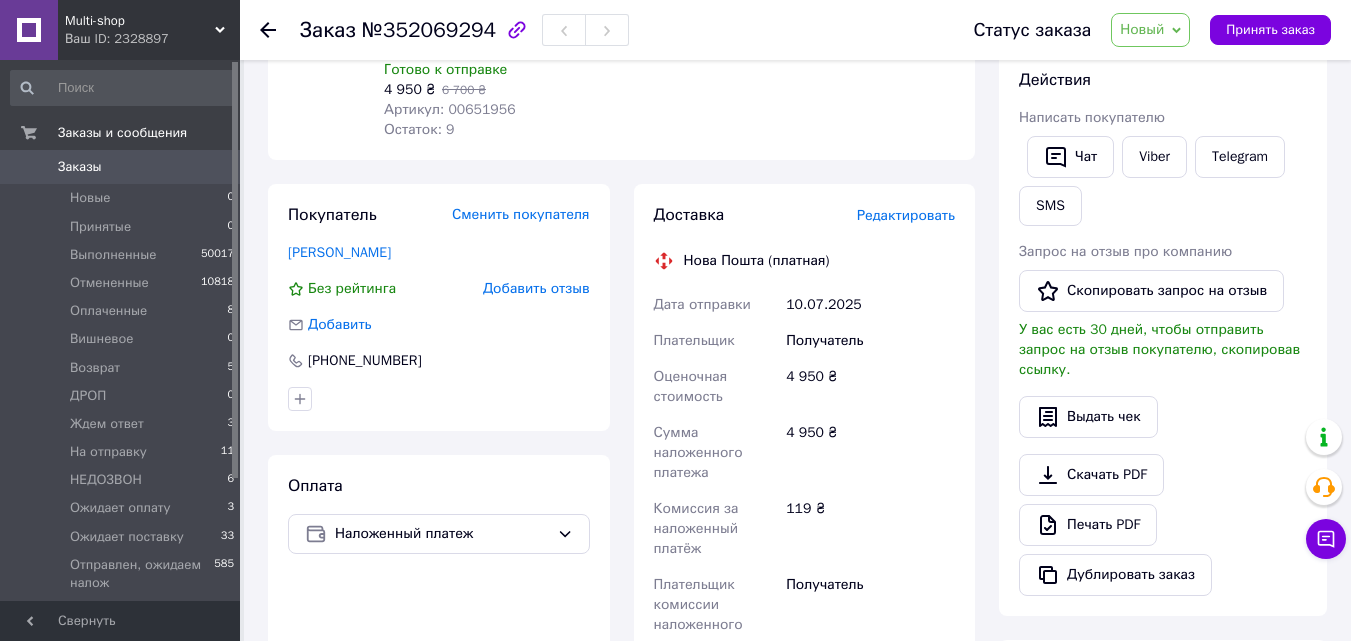 click on "№352069294" at bounding box center (429, 30) 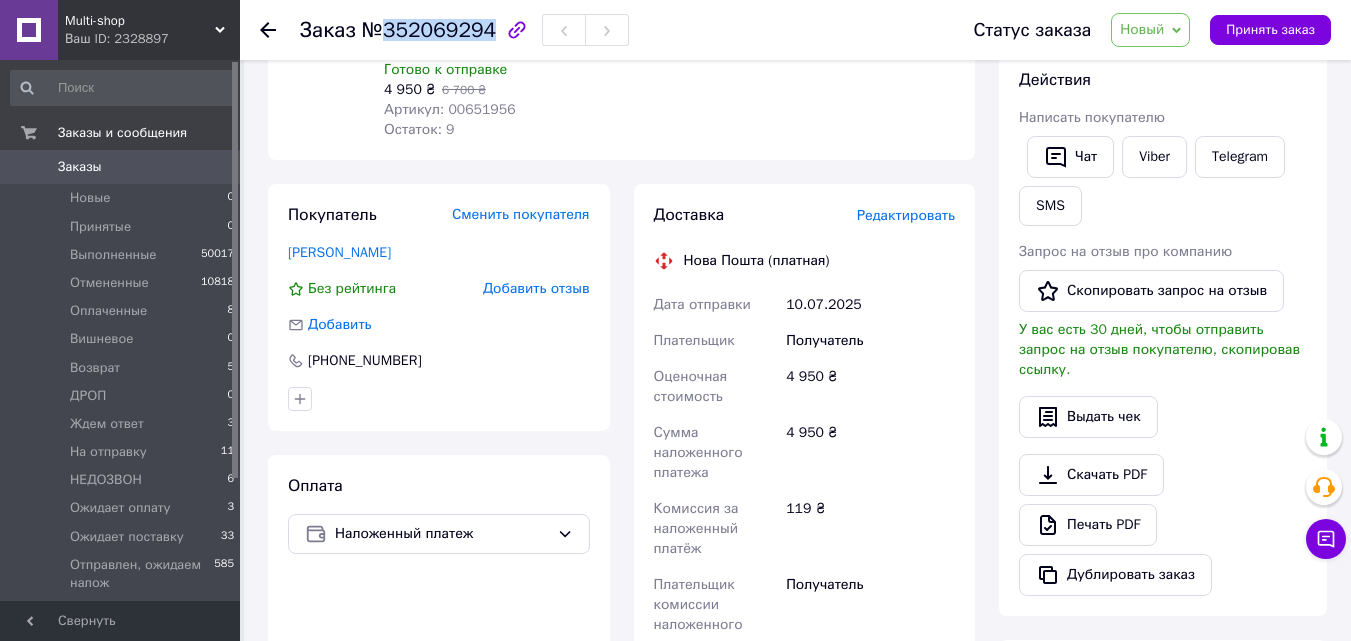 click on "№352069294" at bounding box center (429, 30) 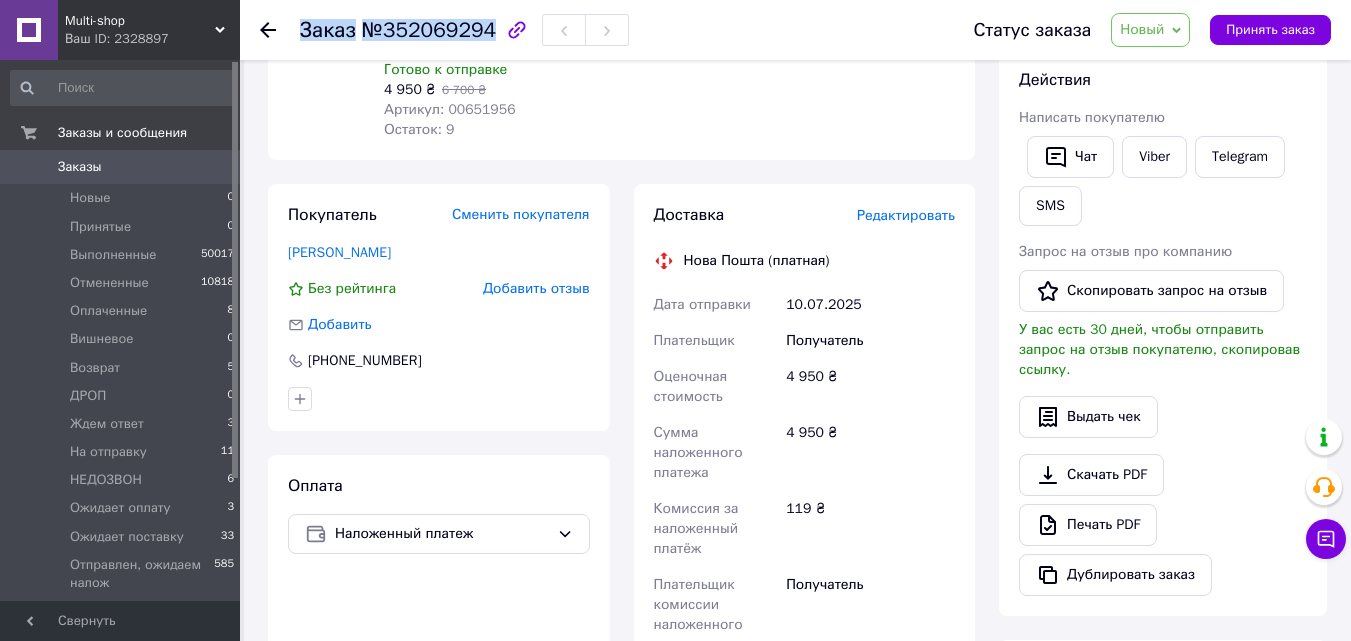 click on "№352069294" at bounding box center [429, 30] 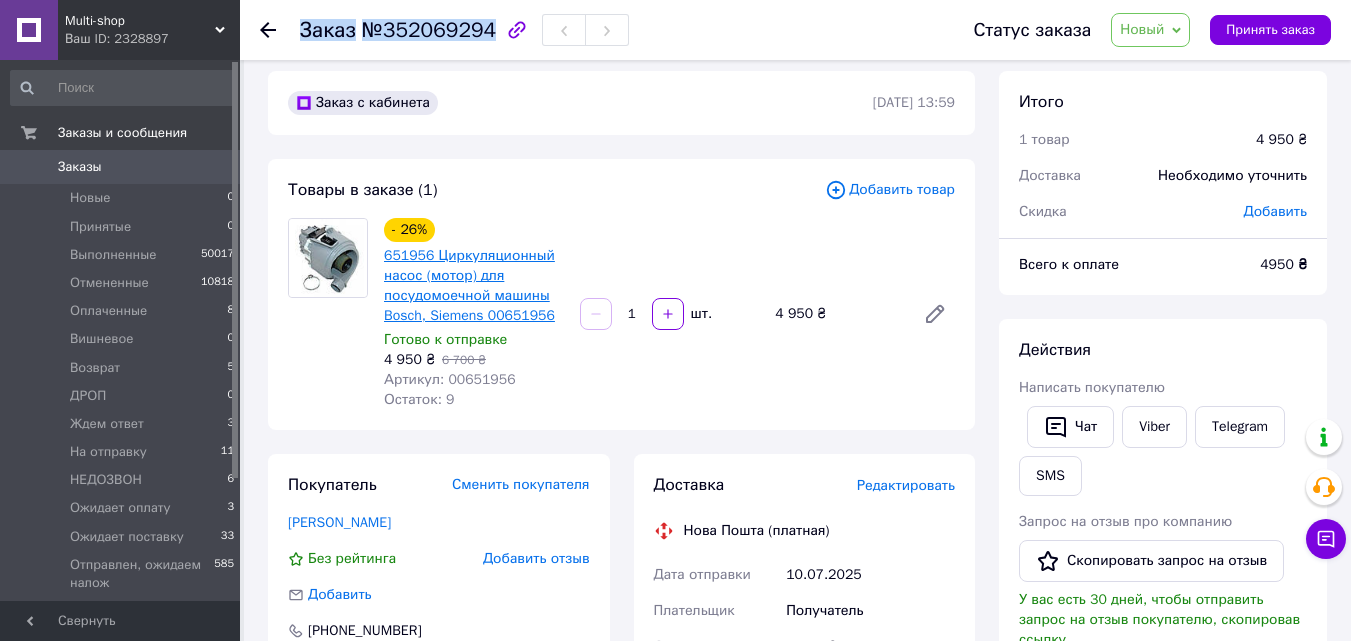 scroll, scrollTop: 0, scrollLeft: 0, axis: both 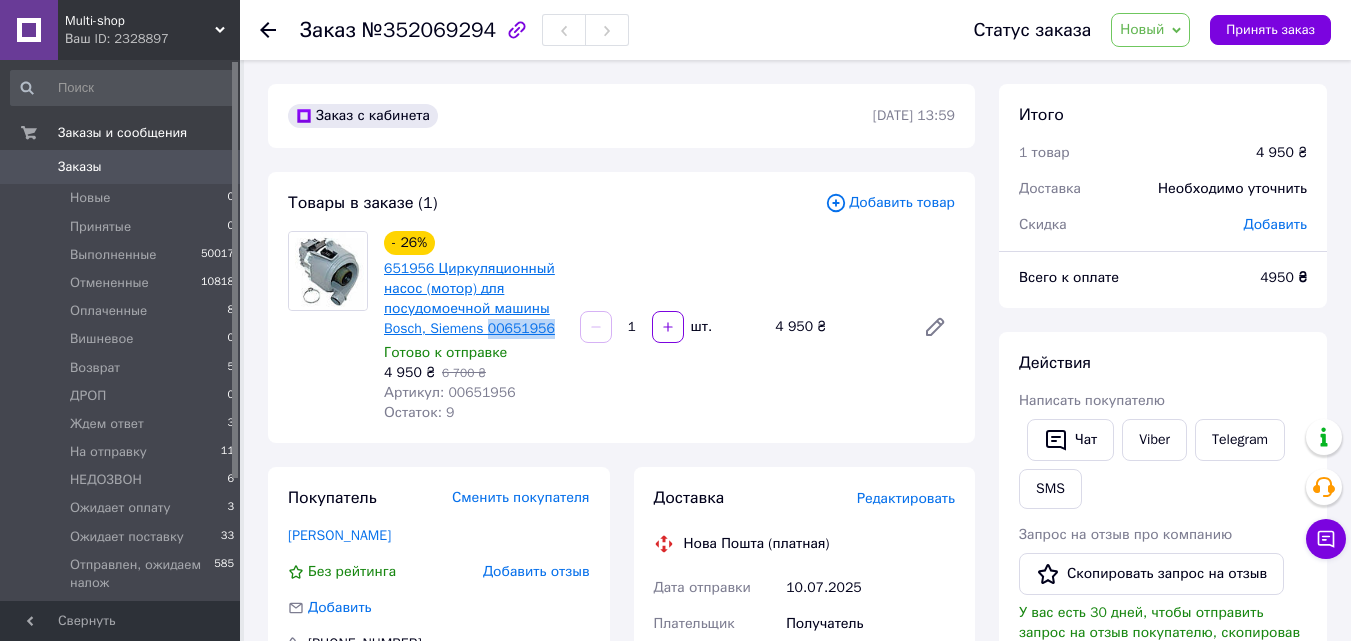 drag, startPoint x: 549, startPoint y: 326, endPoint x: 486, endPoint y: 331, distance: 63.1981 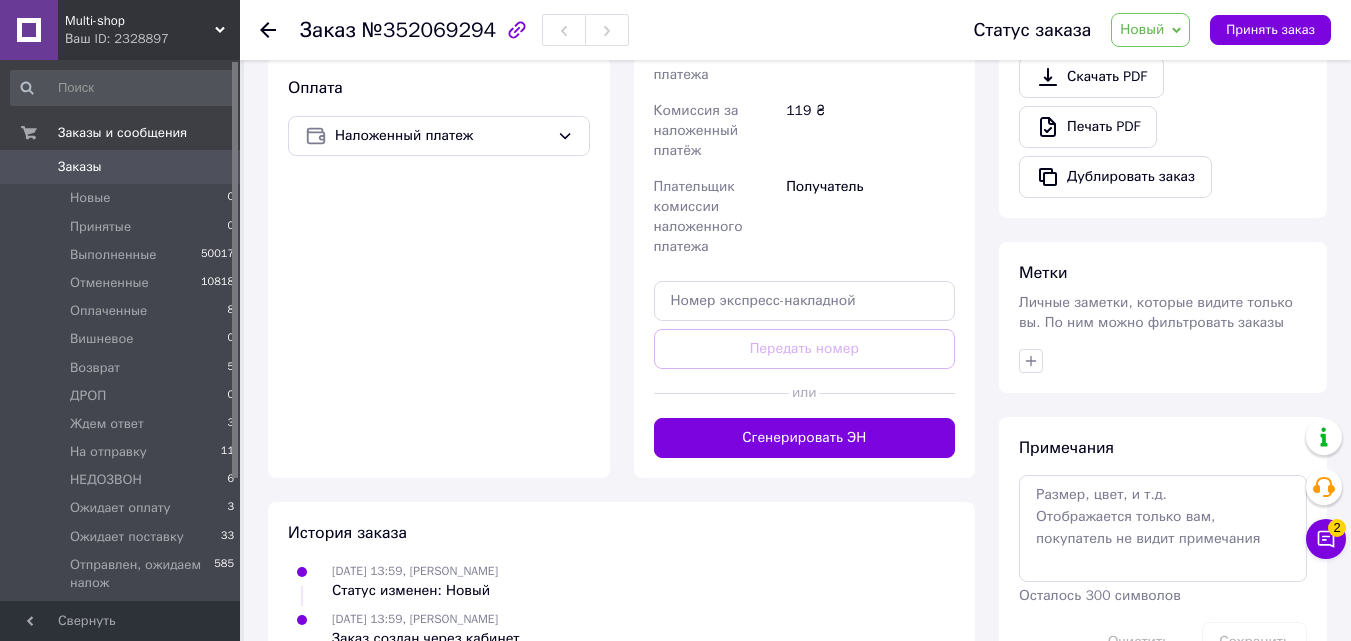 scroll, scrollTop: 700, scrollLeft: 0, axis: vertical 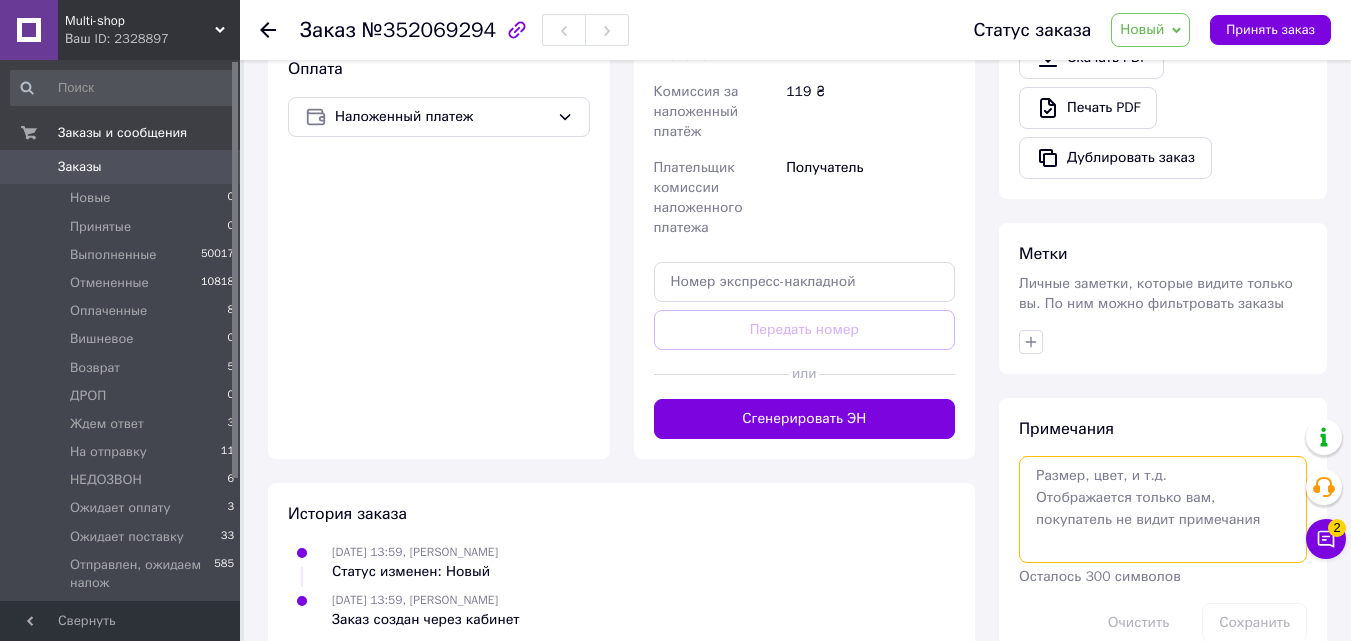 click at bounding box center (1163, 509) 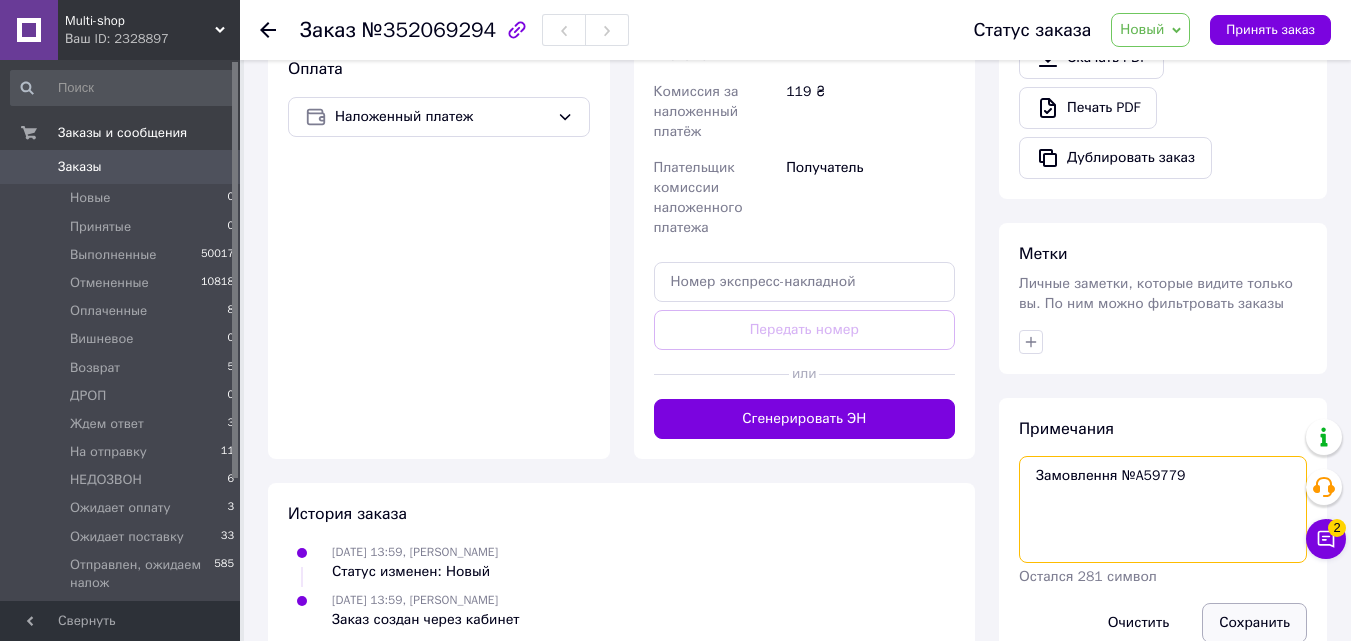 type on "Замовлення №A59779" 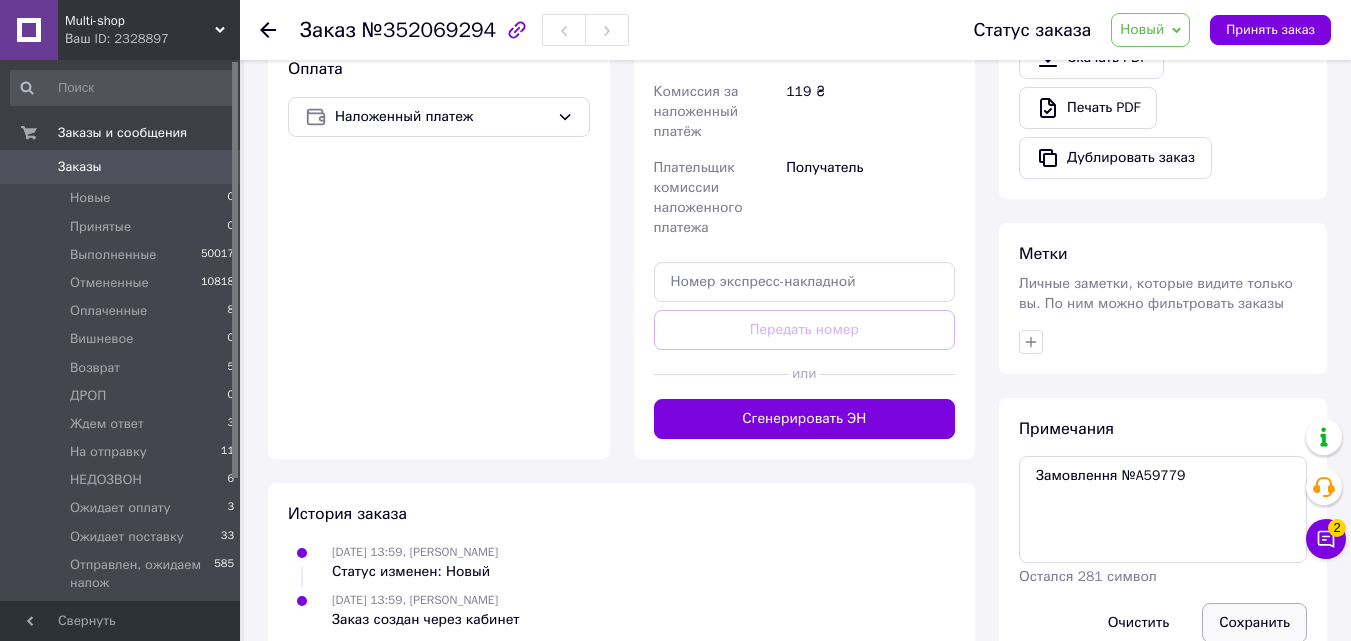 click on "Сохранить" at bounding box center [1254, 623] 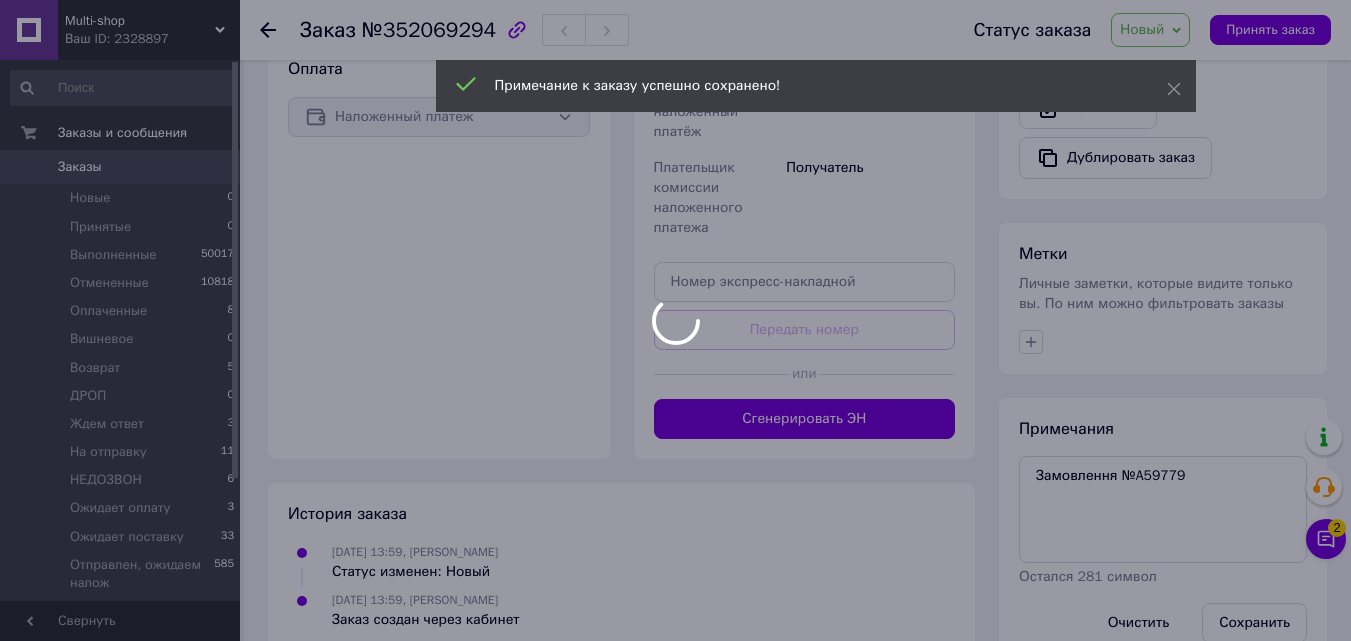 click at bounding box center [675, 320] 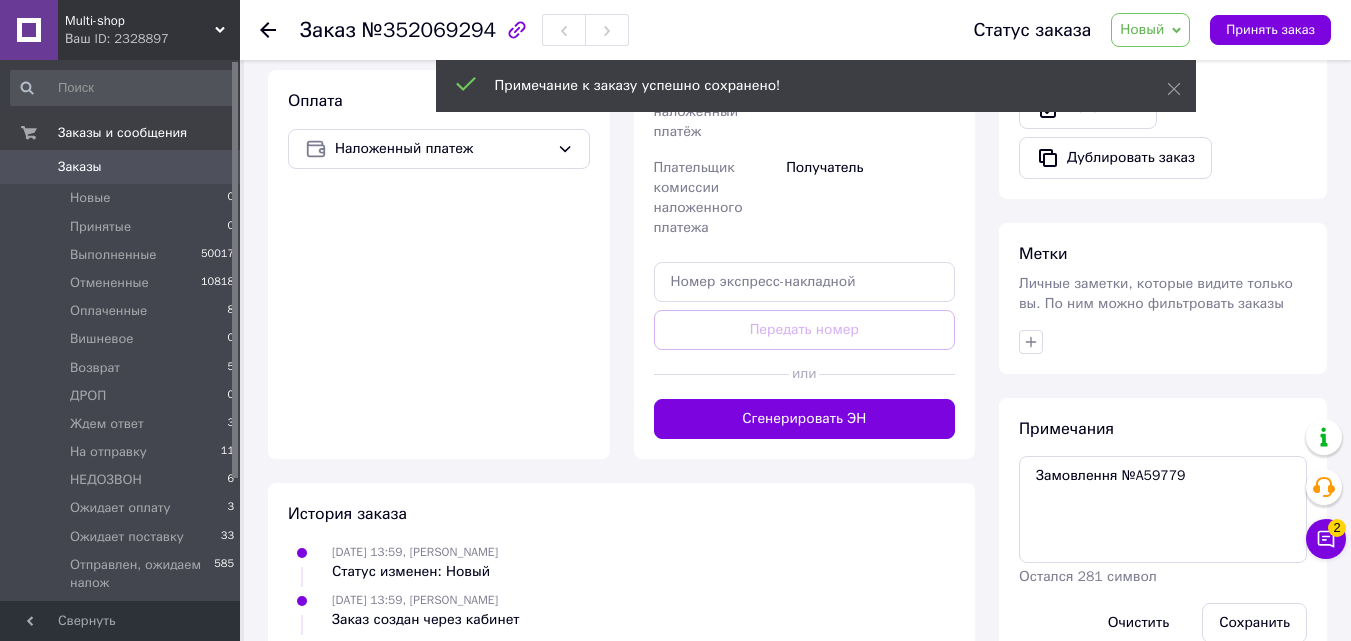 click on "Личные заметки, которые видите только вы. По ним можно фильтровать заказы" at bounding box center (1156, 293) 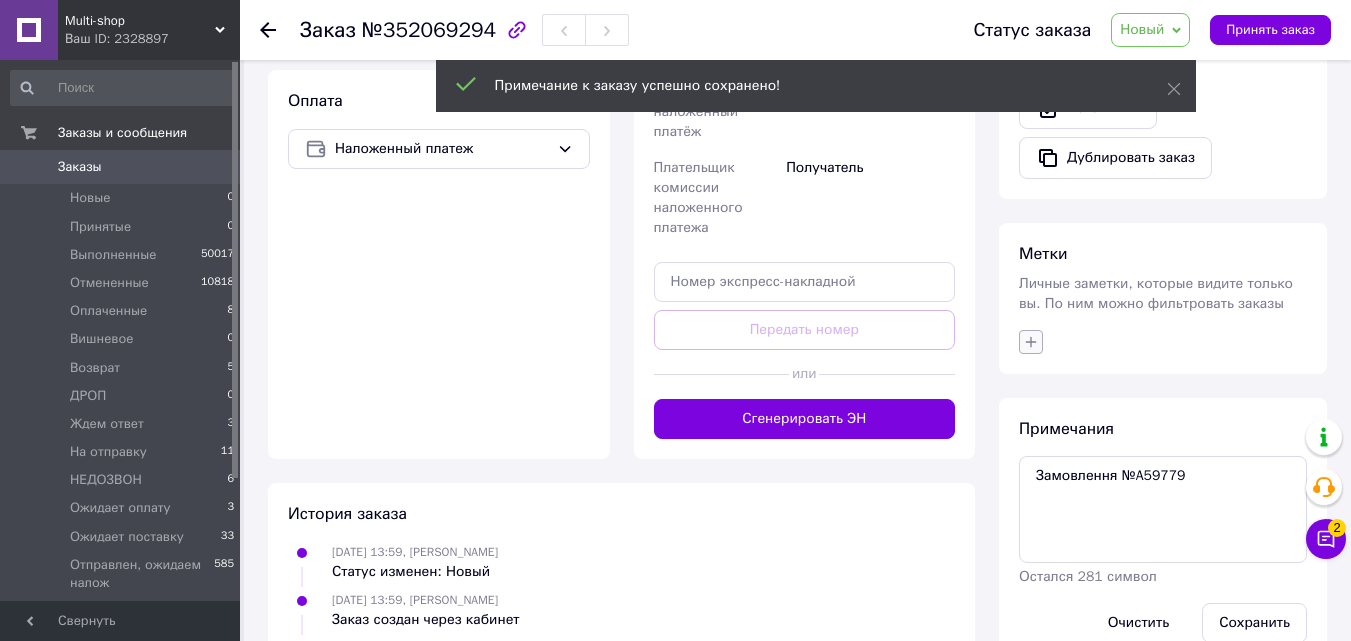 click 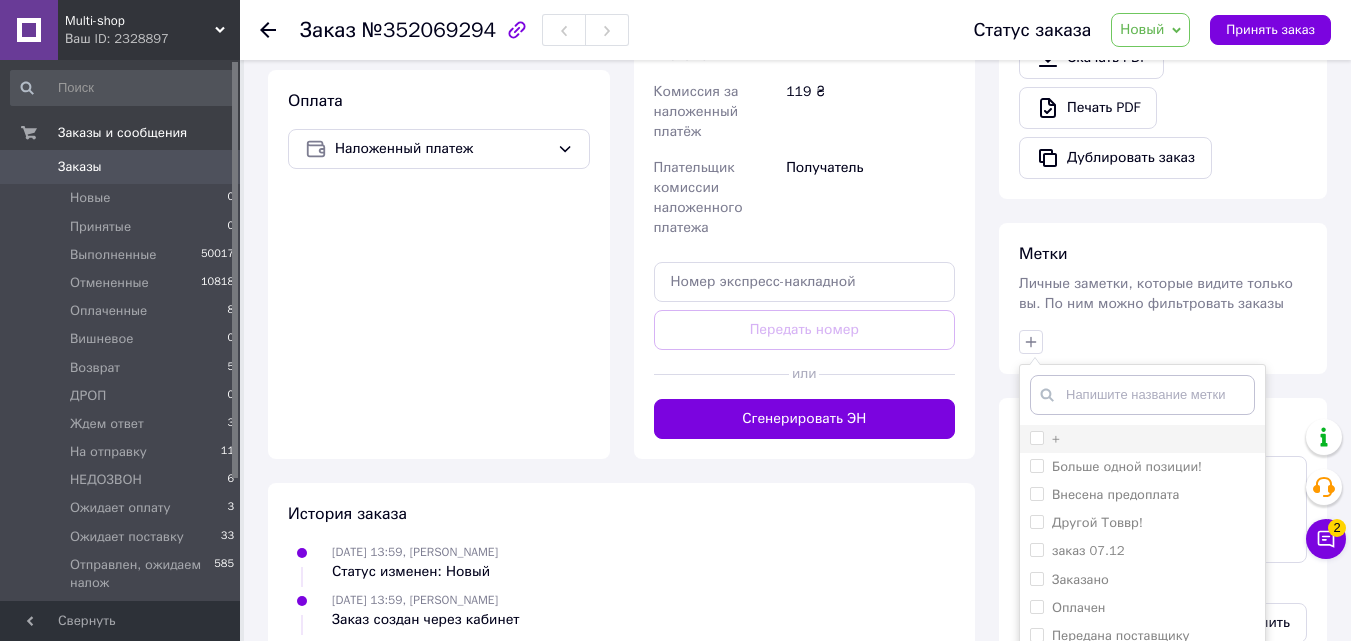 click on "+" at bounding box center [1036, 437] 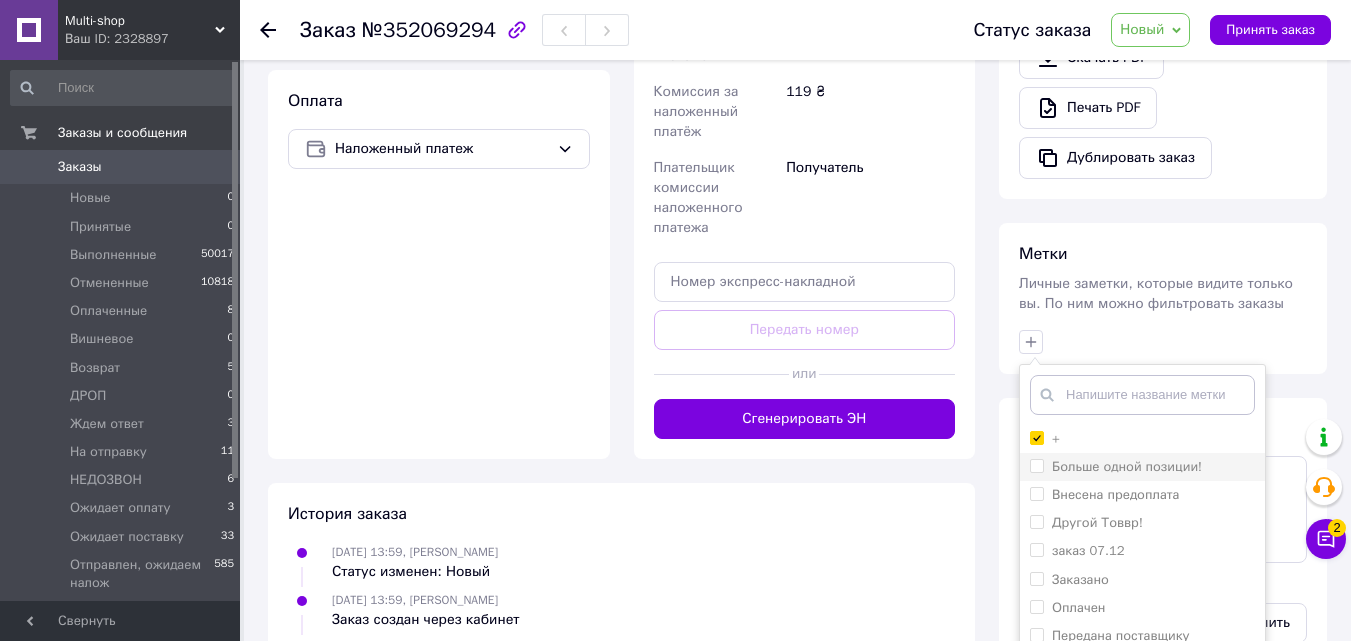 scroll, scrollTop: 812, scrollLeft: 0, axis: vertical 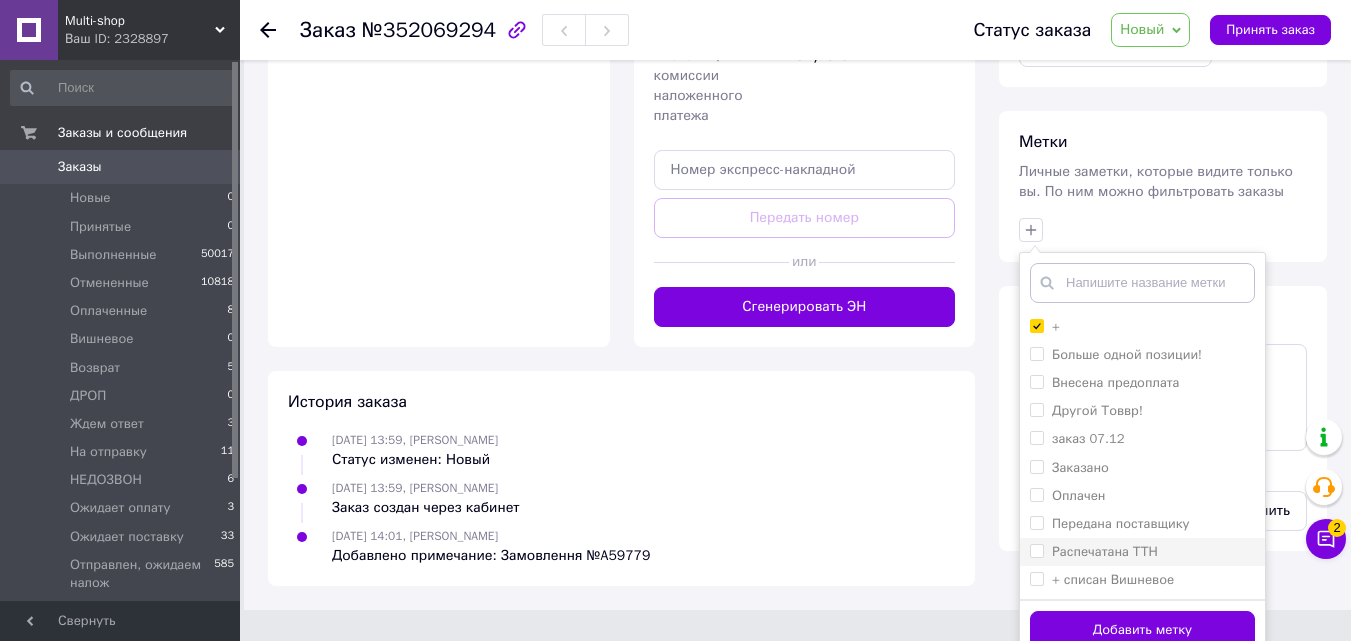 click on "Распечатана ТТН" at bounding box center (1036, 550) 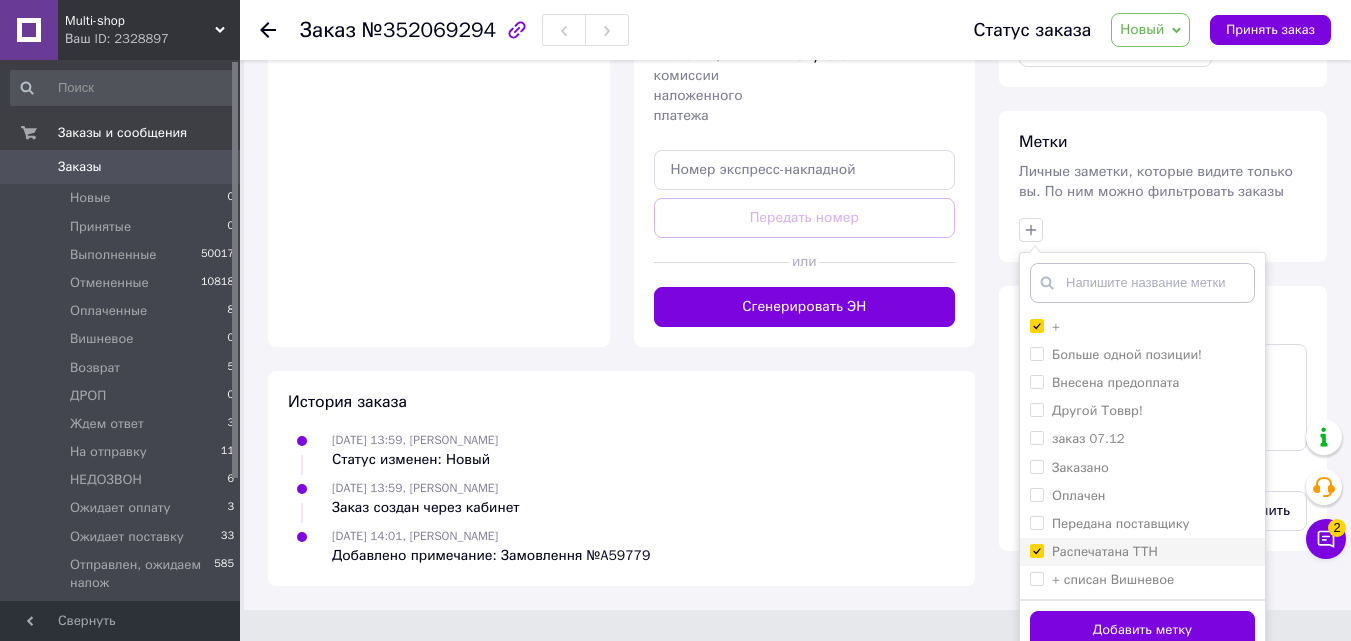 checkbox on "true" 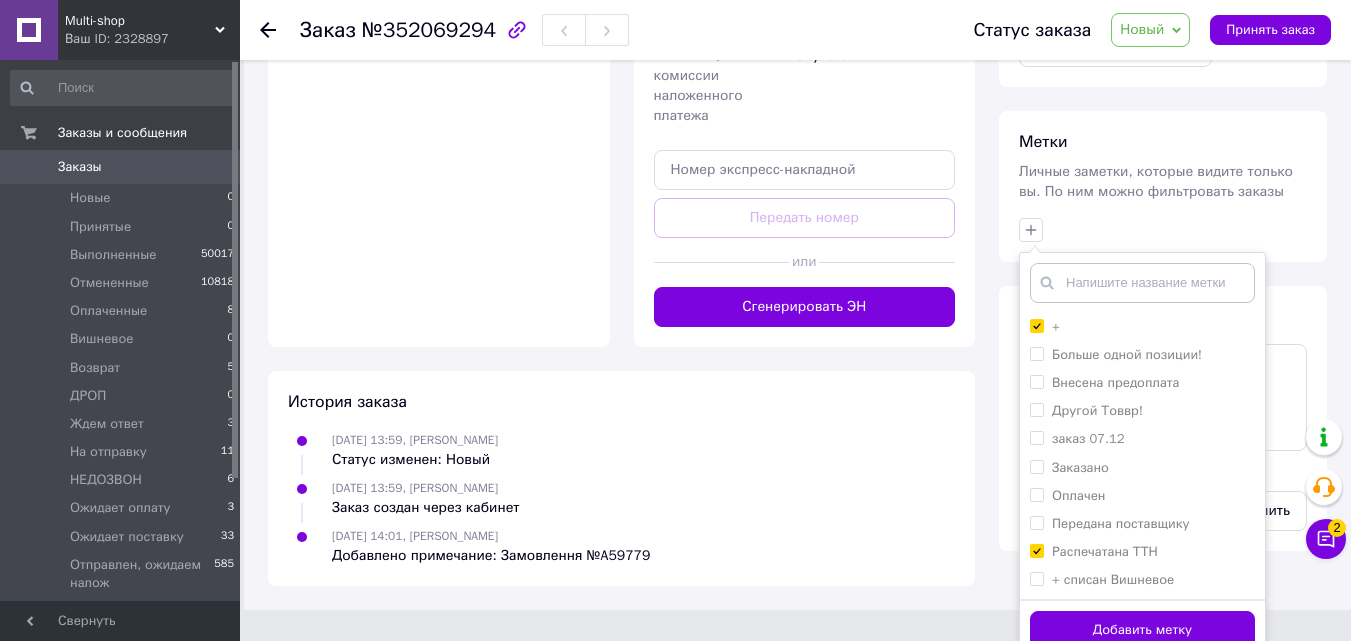 drag, startPoint x: 1105, startPoint y: 609, endPoint x: 1202, endPoint y: 595, distance: 98.005104 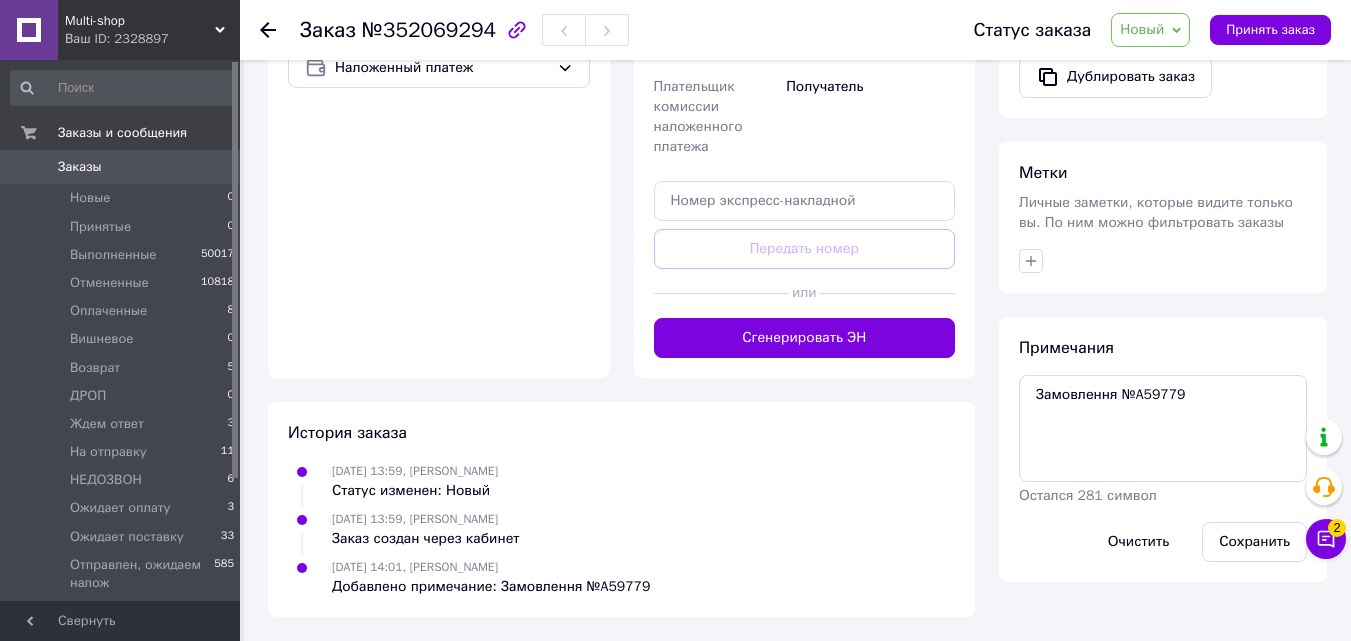 scroll, scrollTop: 781, scrollLeft: 0, axis: vertical 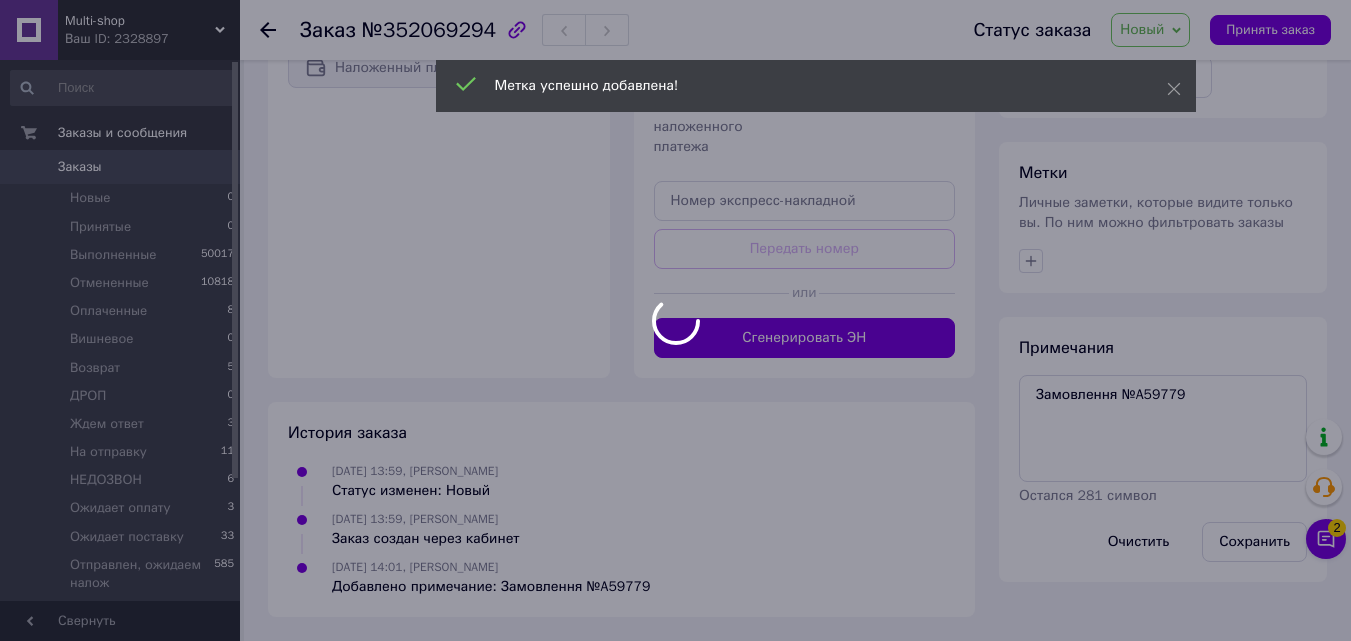 click at bounding box center [675, 320] 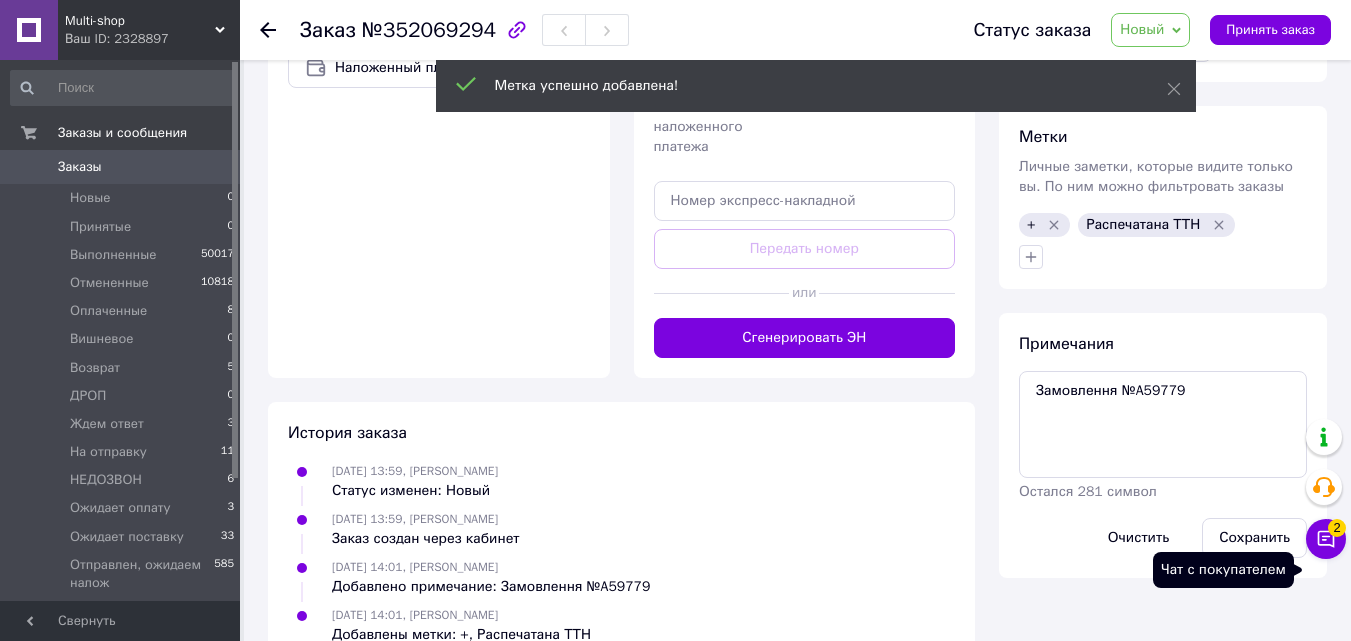 scroll, scrollTop: 812, scrollLeft: 0, axis: vertical 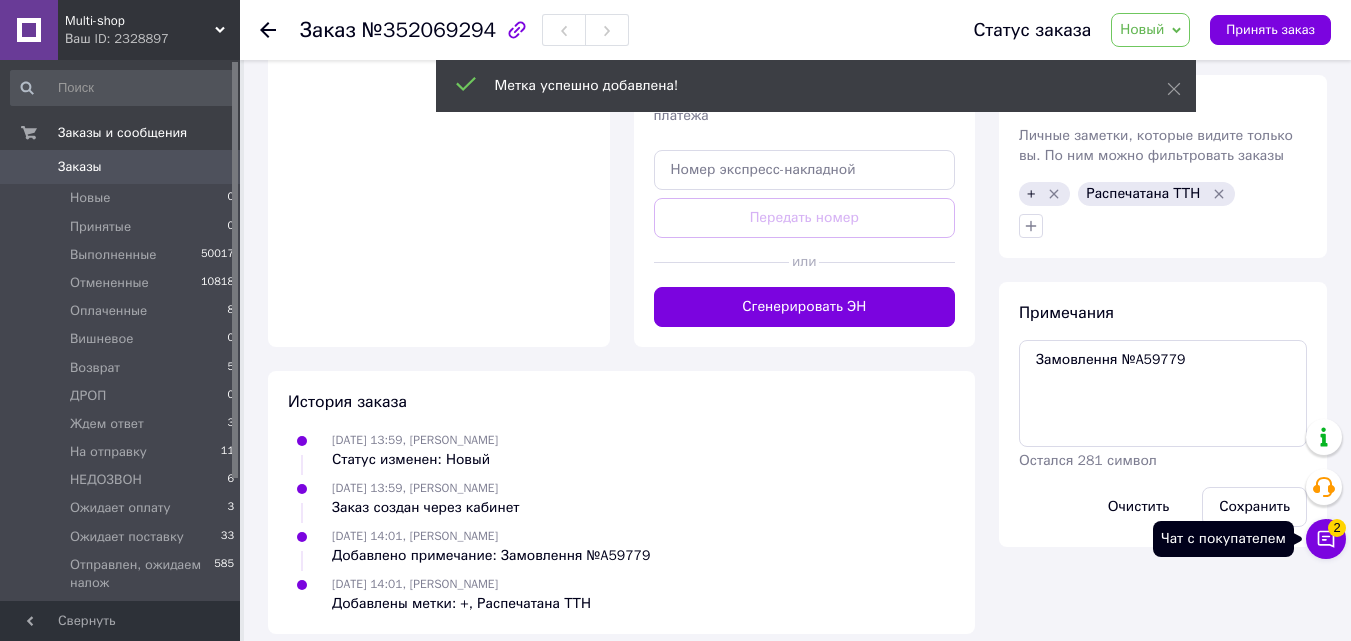 click 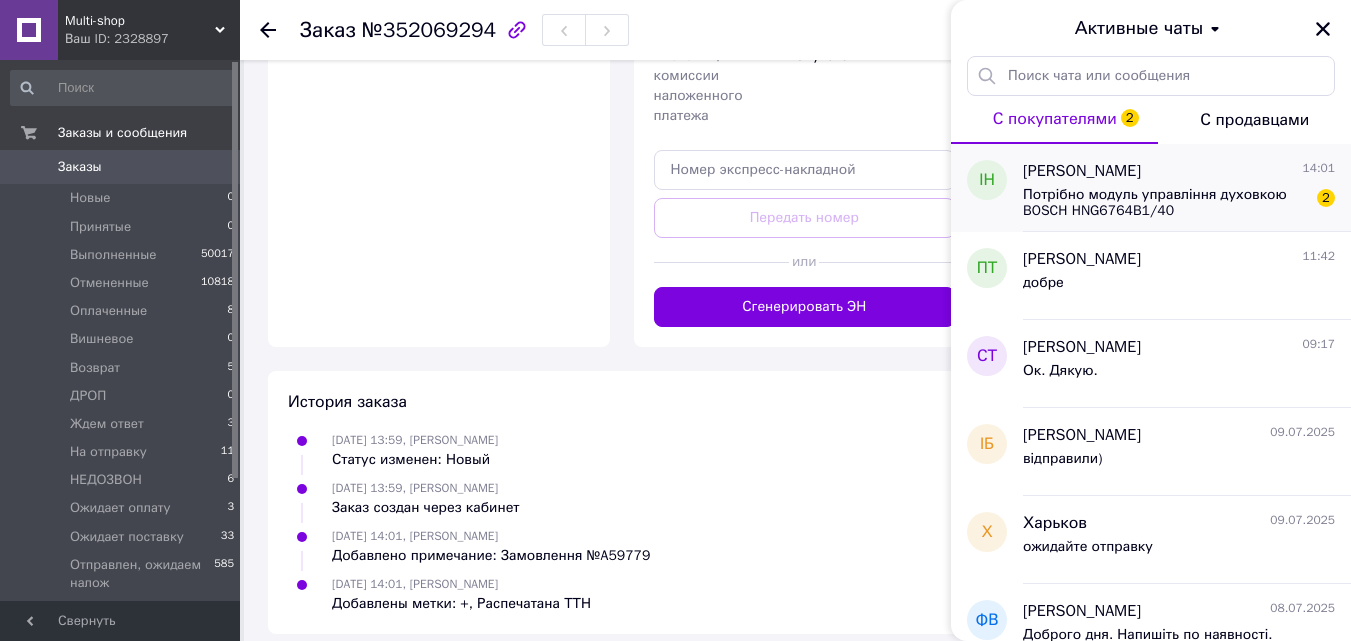 click on "Потрібно модуль управління духовкою BOSCH HNG6764B1/40" at bounding box center [1165, 203] 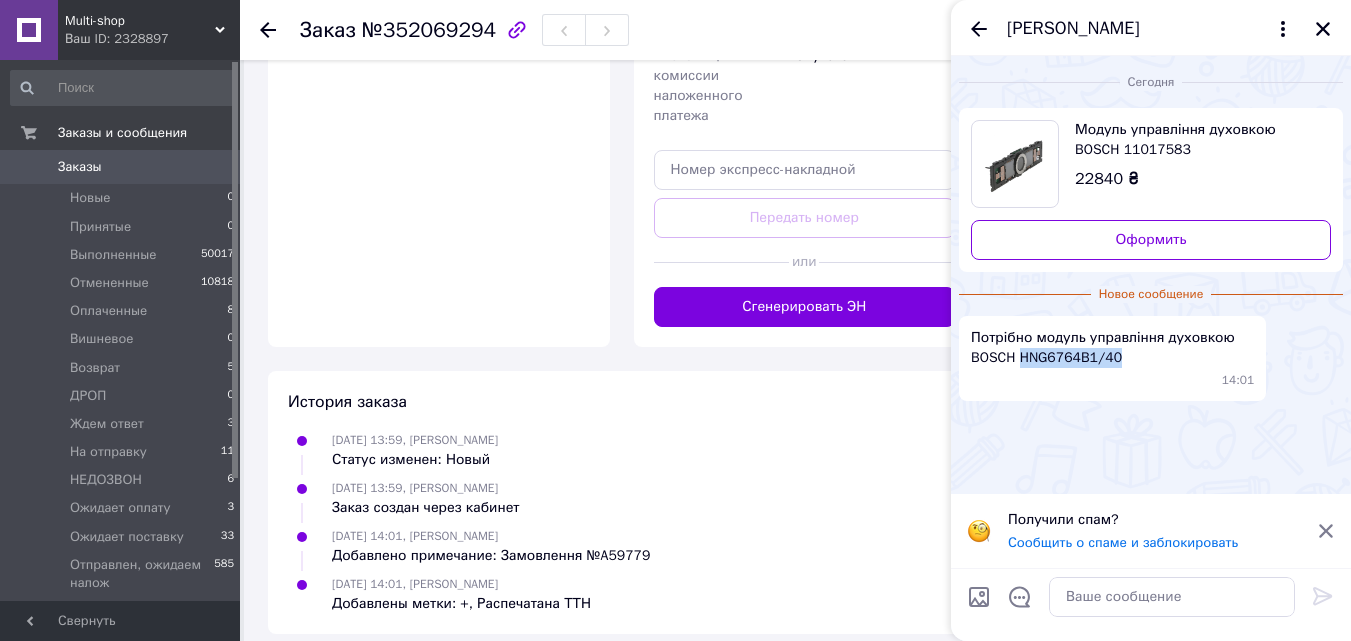 drag, startPoint x: 1117, startPoint y: 356, endPoint x: 1024, endPoint y: 366, distance: 93.53609 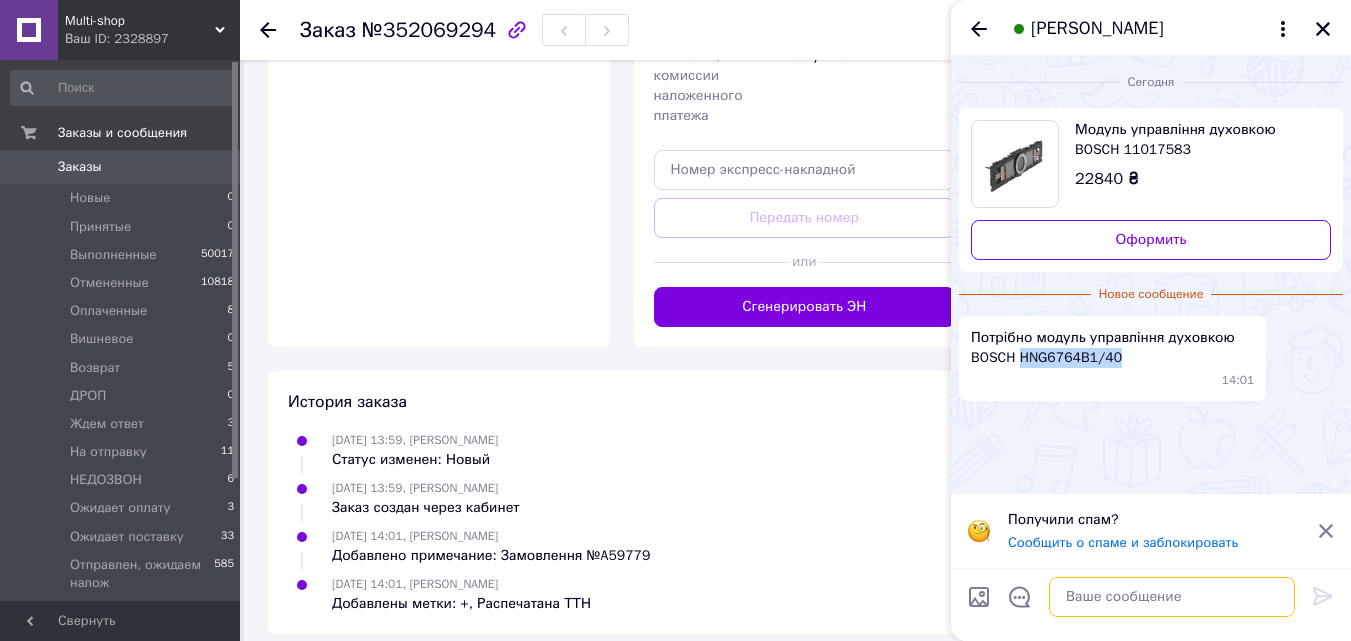click at bounding box center [1172, 597] 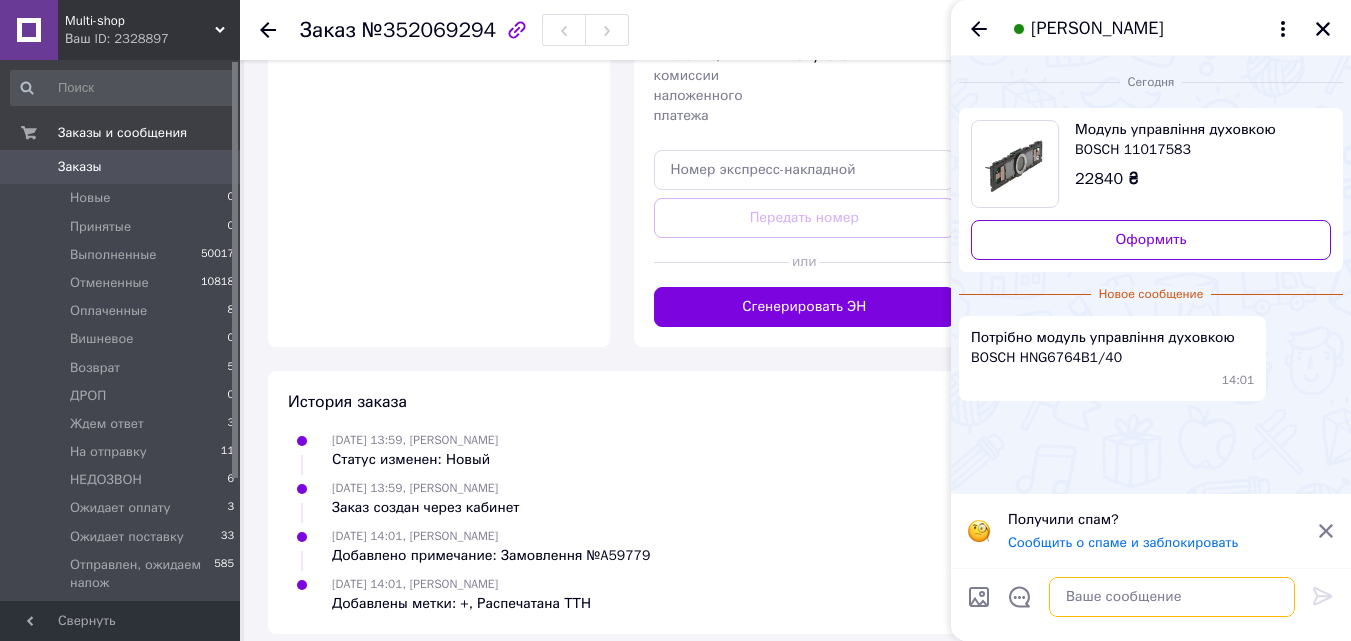 paste on "11049748" 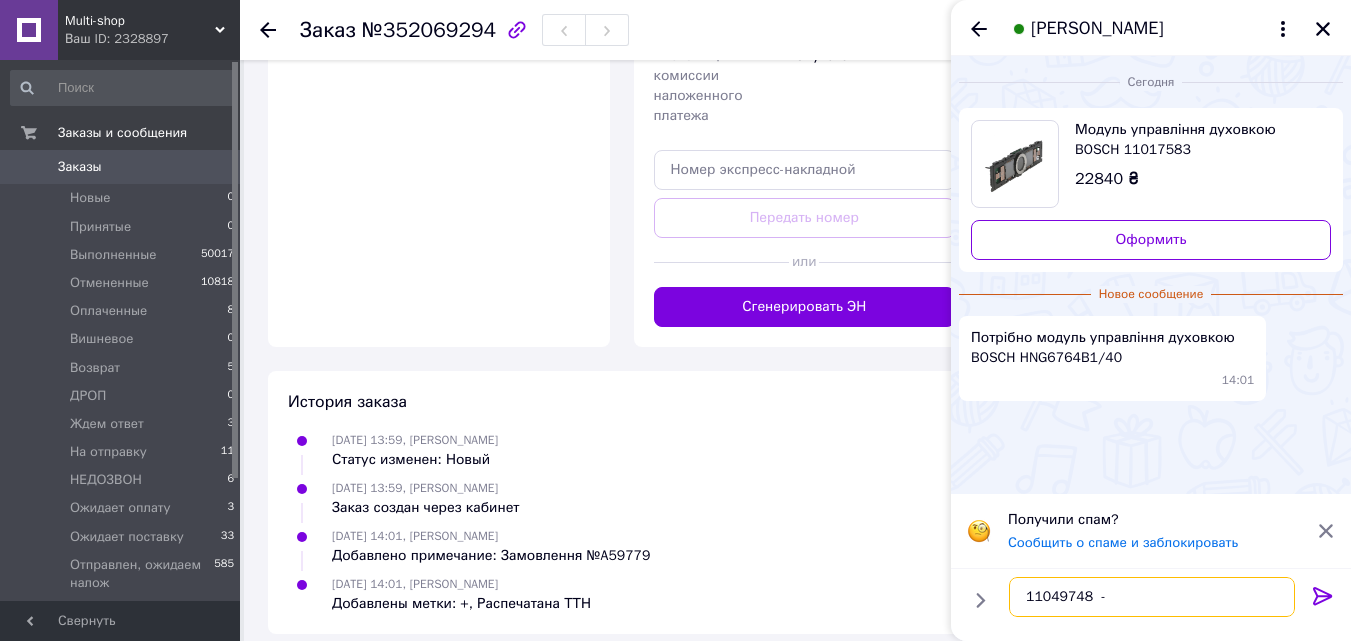 click on "11049748  -" at bounding box center (1152, 597) 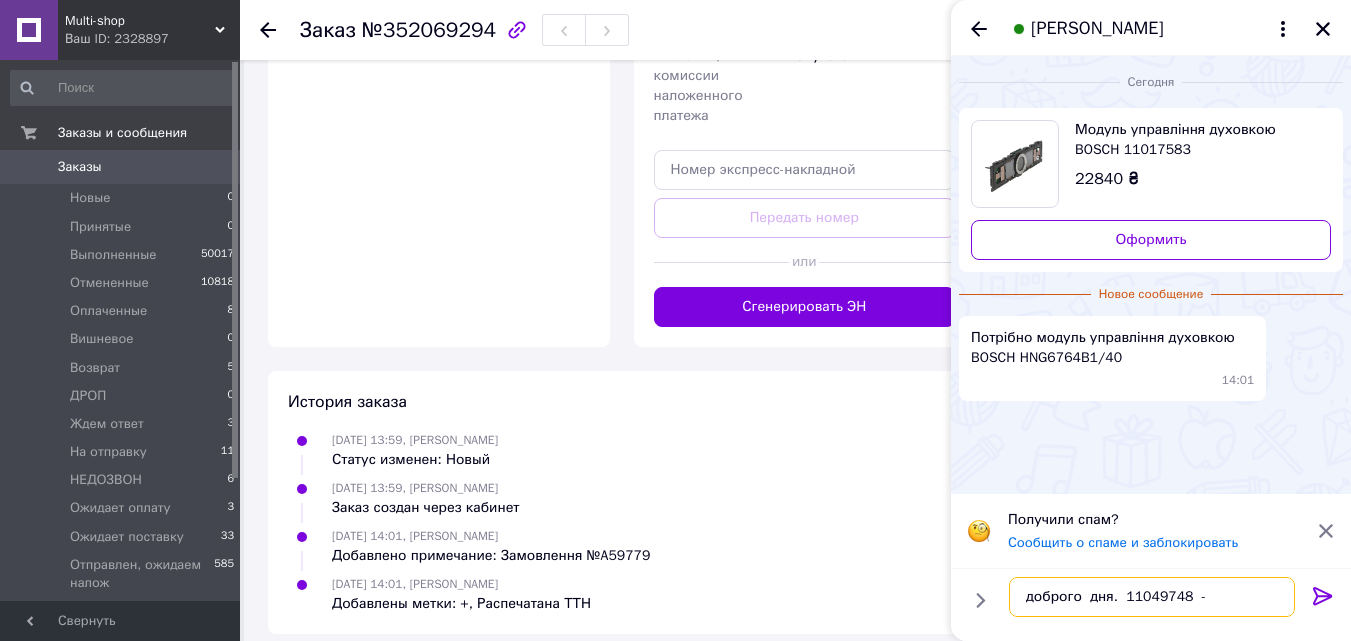 click on "доброго  дня.  11049748  -" at bounding box center (1152, 597) 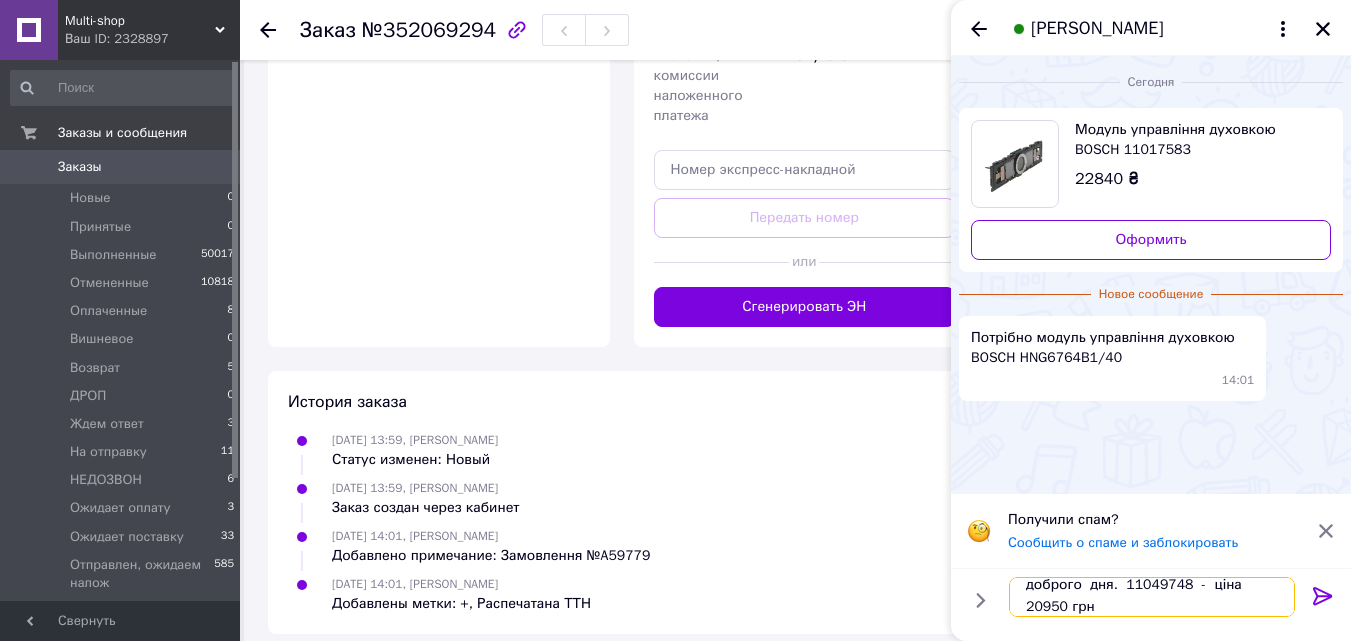 scroll, scrollTop: 2, scrollLeft: 0, axis: vertical 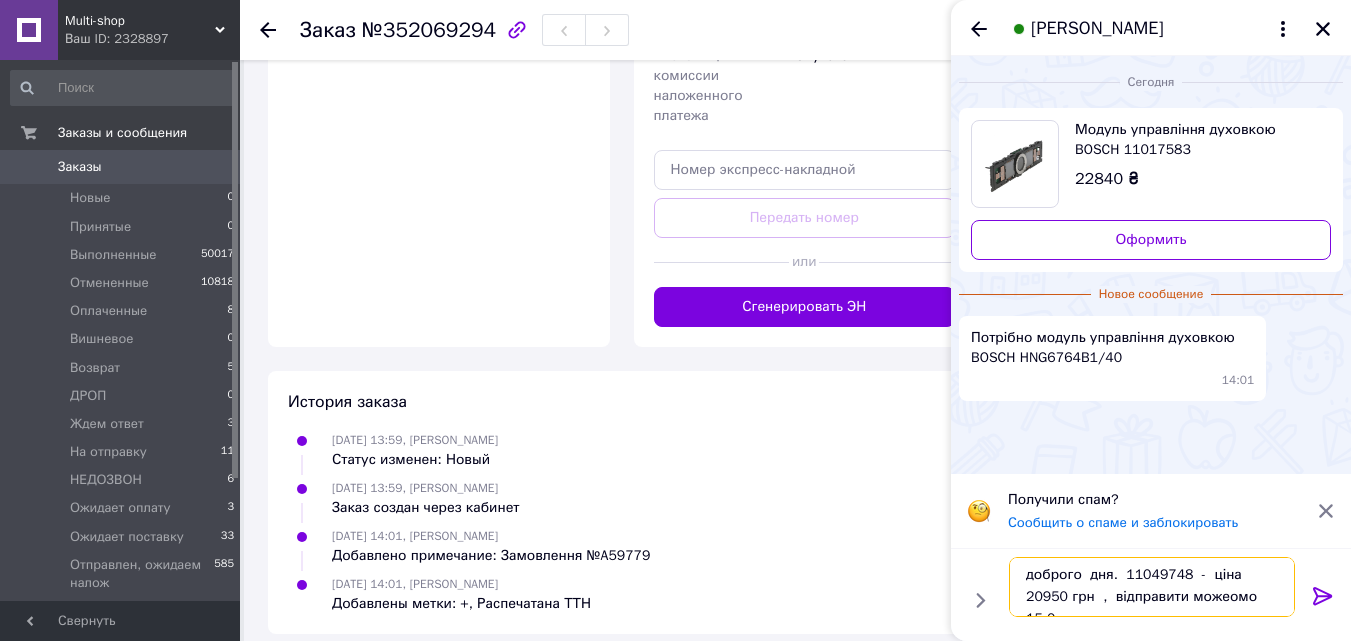 type on "доброго  дня.  11049748  -  ціна  20950 грн  ,  відправити можеомо  15,07" 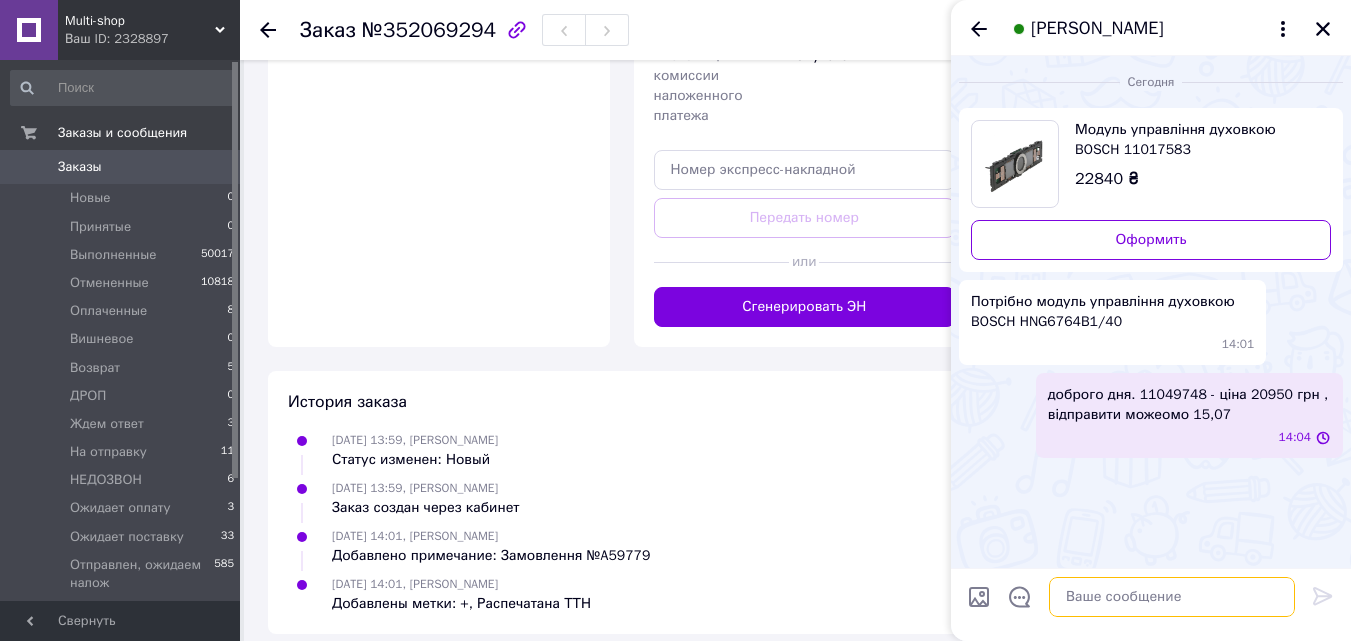 scroll, scrollTop: 0, scrollLeft: 0, axis: both 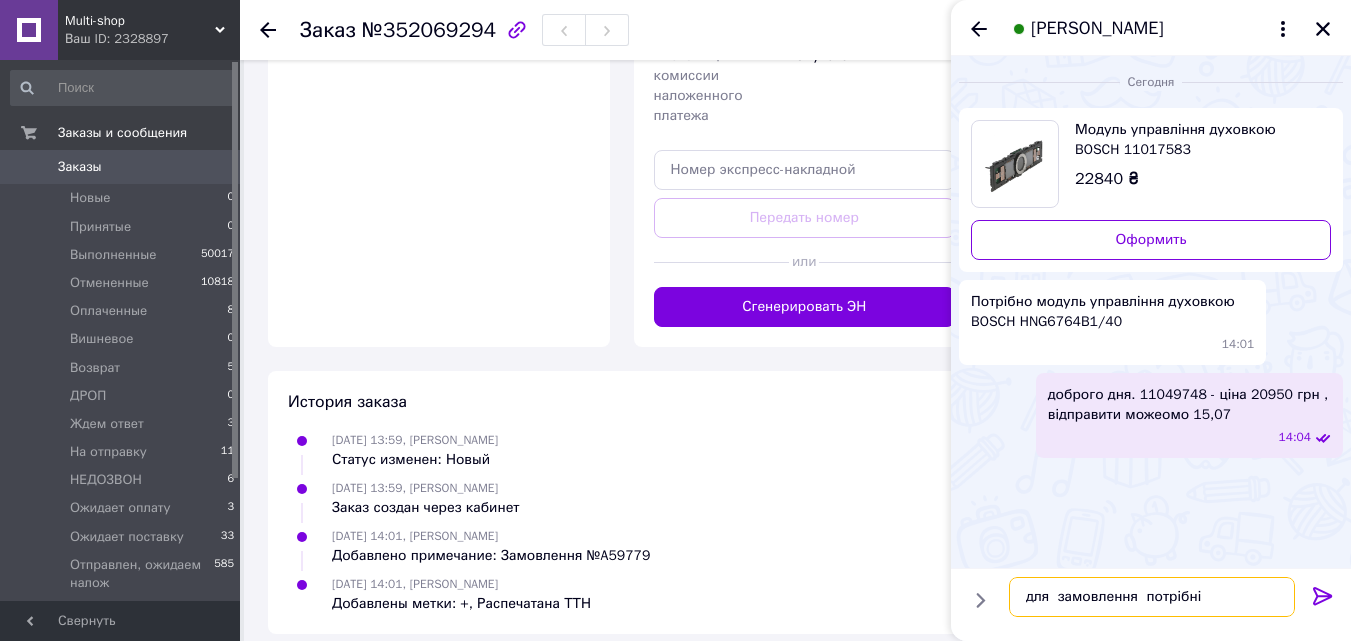 paste on "данні для відправки (ПІБ отримувача, номер телефону і спосіб оплати,  відділення  НП)
Укрпоштою  відправляємо  по 100% передплаті або промоплаті.
Новою  поштою -  наложка(оплата  при отриманні), промоплата, передплата." 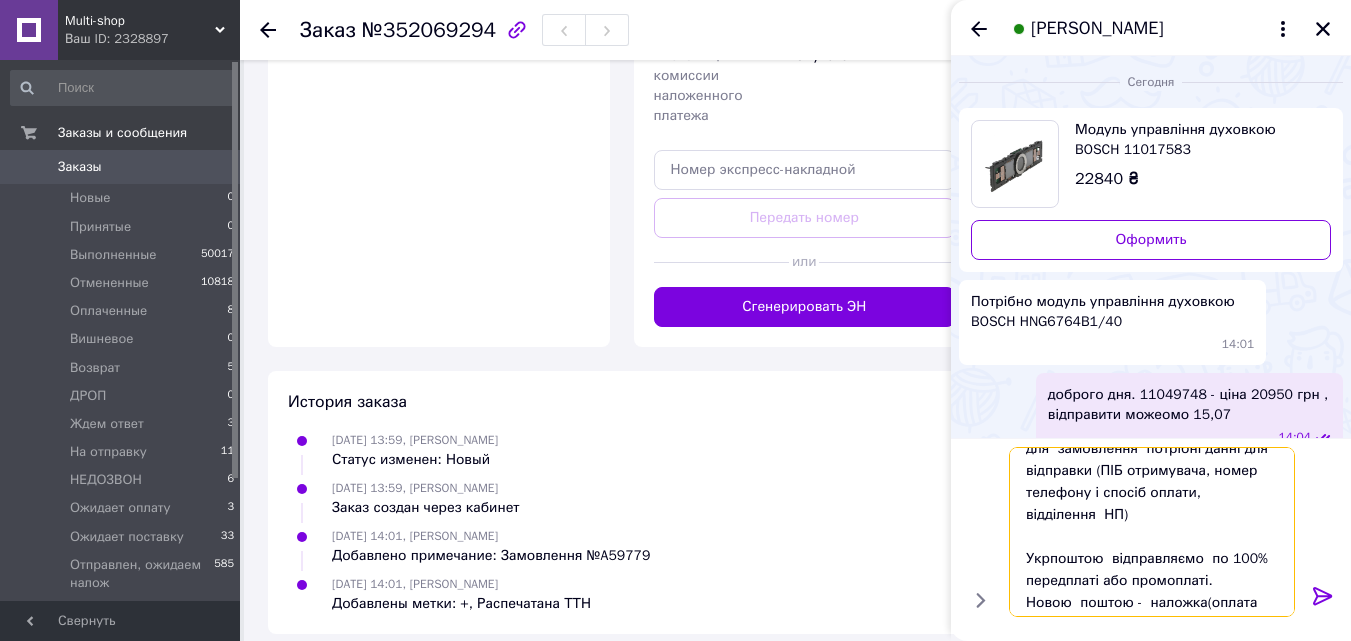 scroll, scrollTop: 0, scrollLeft: 0, axis: both 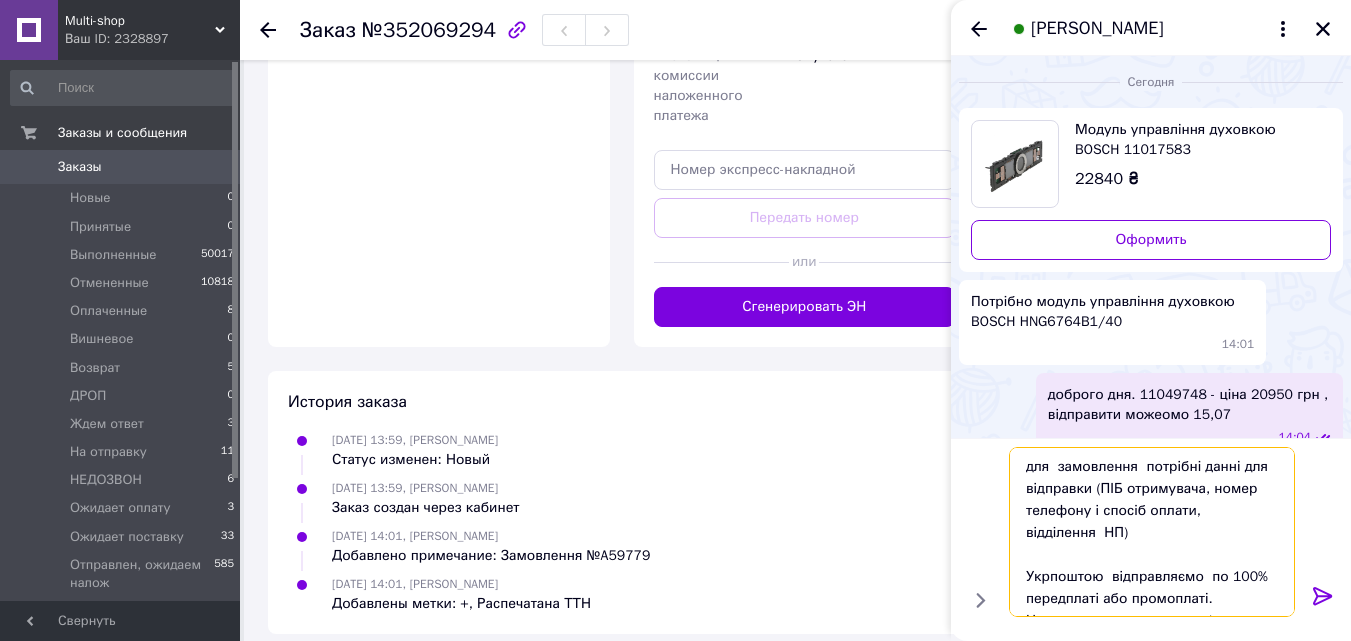 type on "для  замовлення  потрібні данні для відправки (ПІБ отримувача, номер телефону і спосіб оплати,  відділення  НП)
Укрпоштою  відправляємо  по 100% передплаті або промоплаті.
Новою  поштою -  наложка(оплата  при отриманні), промоплата, передплата." 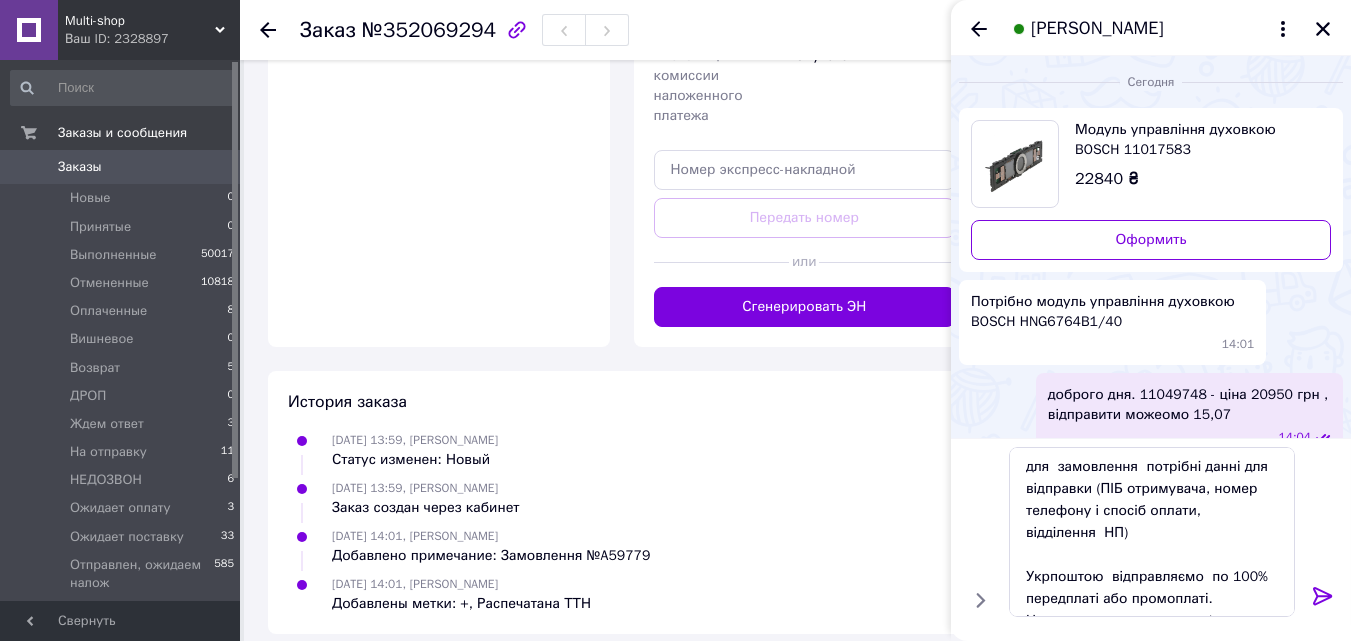 click 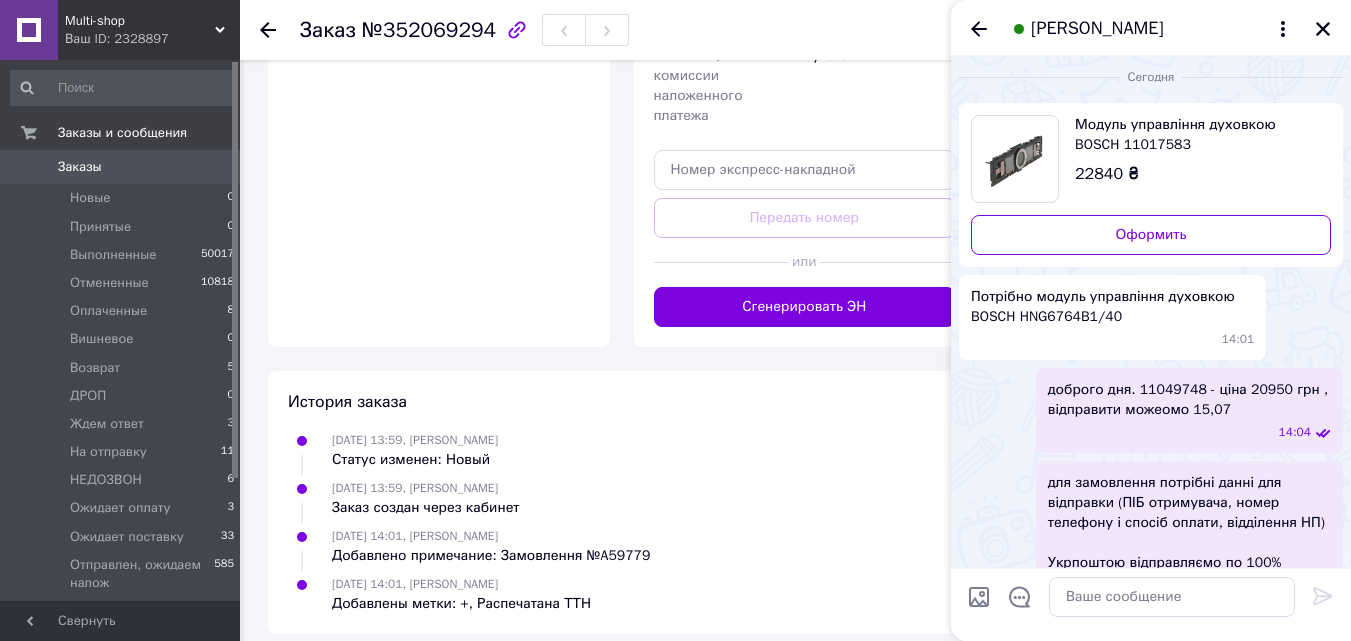 scroll, scrollTop: 0, scrollLeft: 0, axis: both 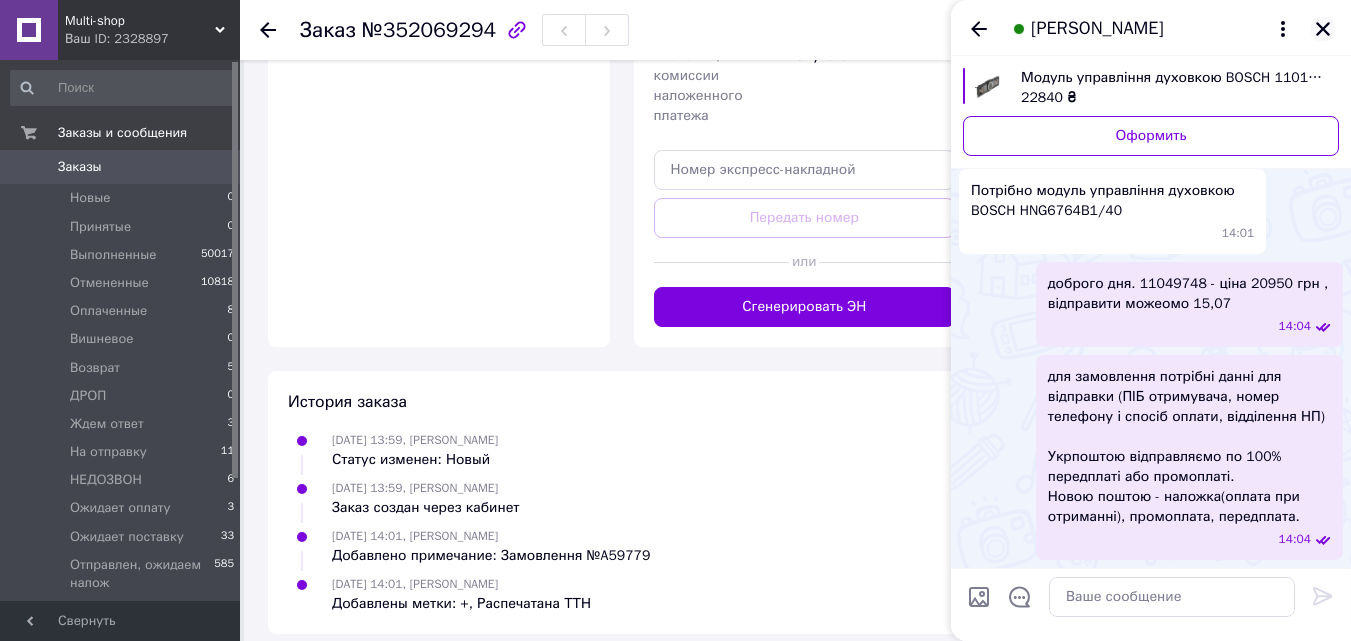 click 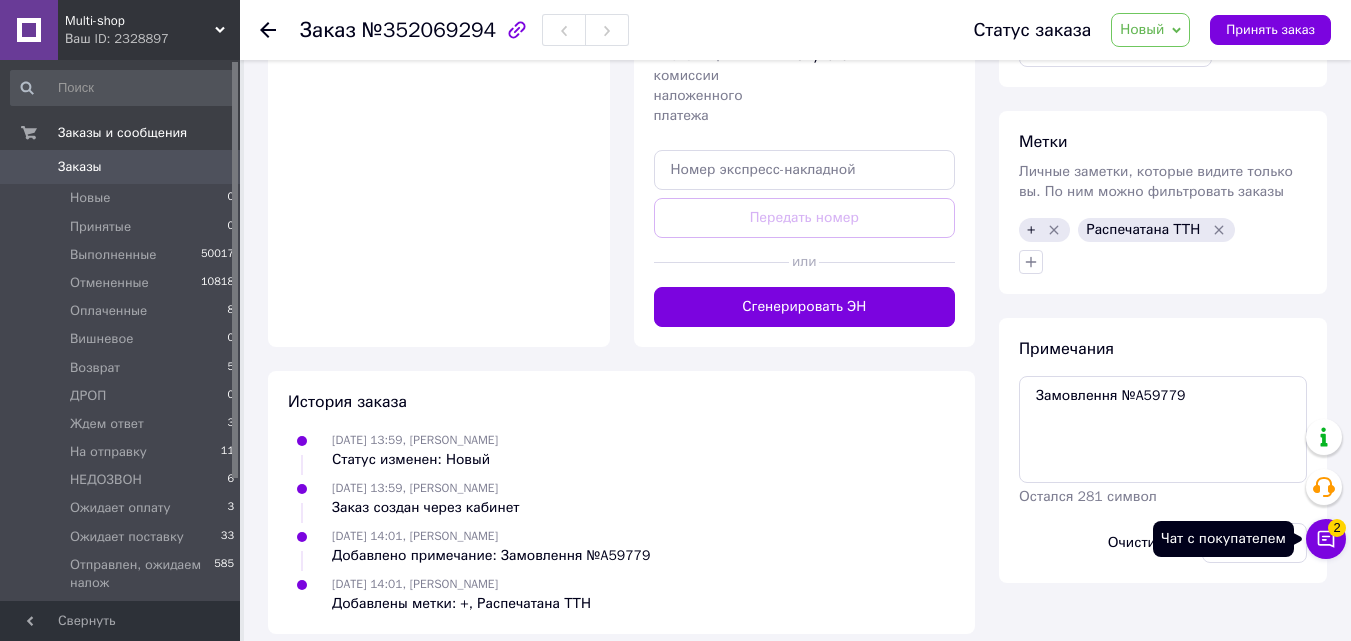 click 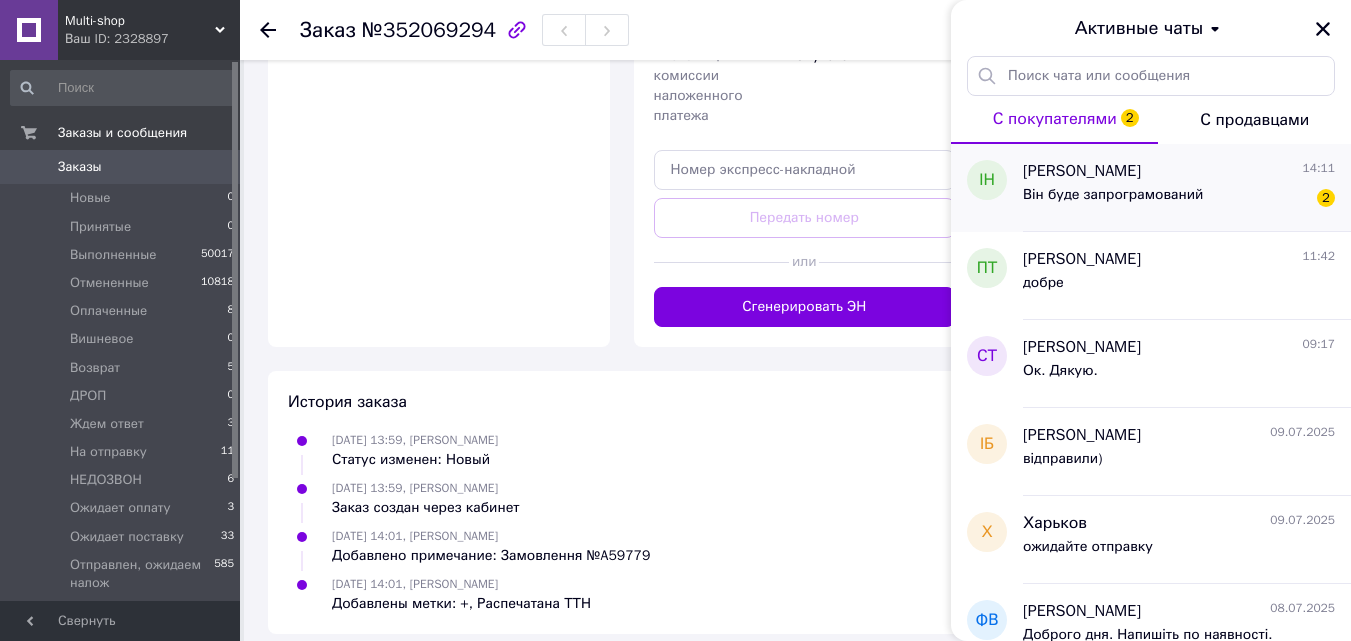 click on "Він буде запрограмований" at bounding box center (1113, 195) 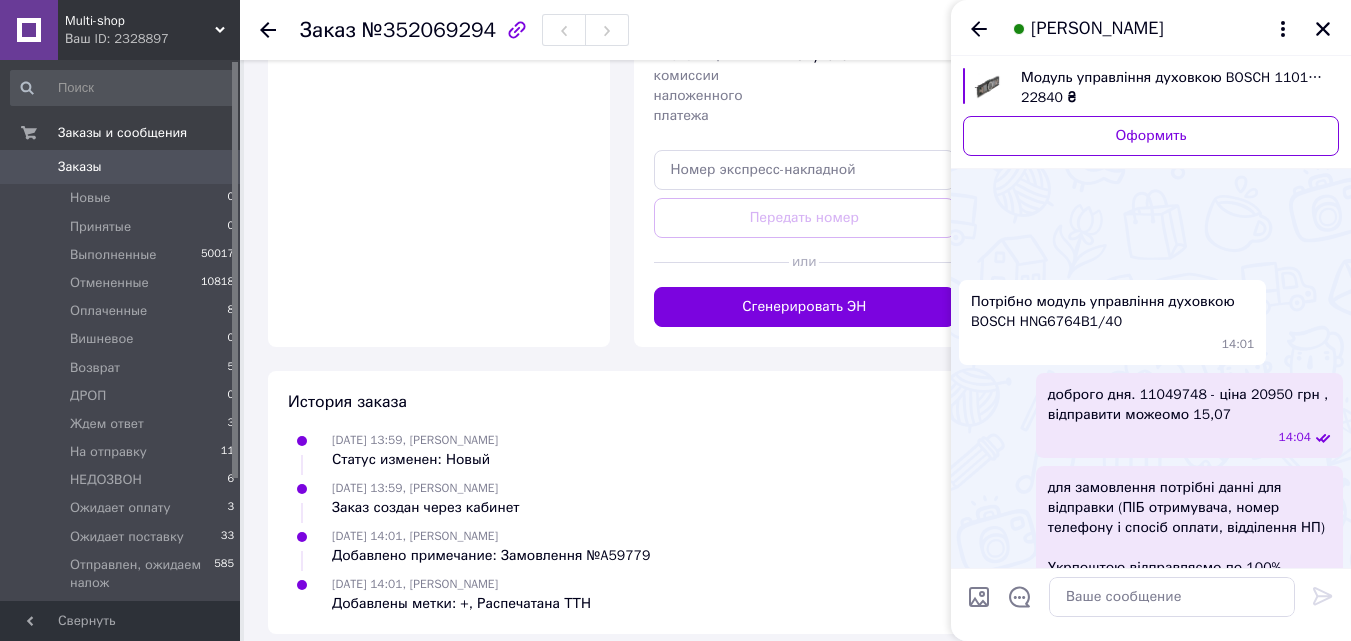 scroll, scrollTop: 373, scrollLeft: 0, axis: vertical 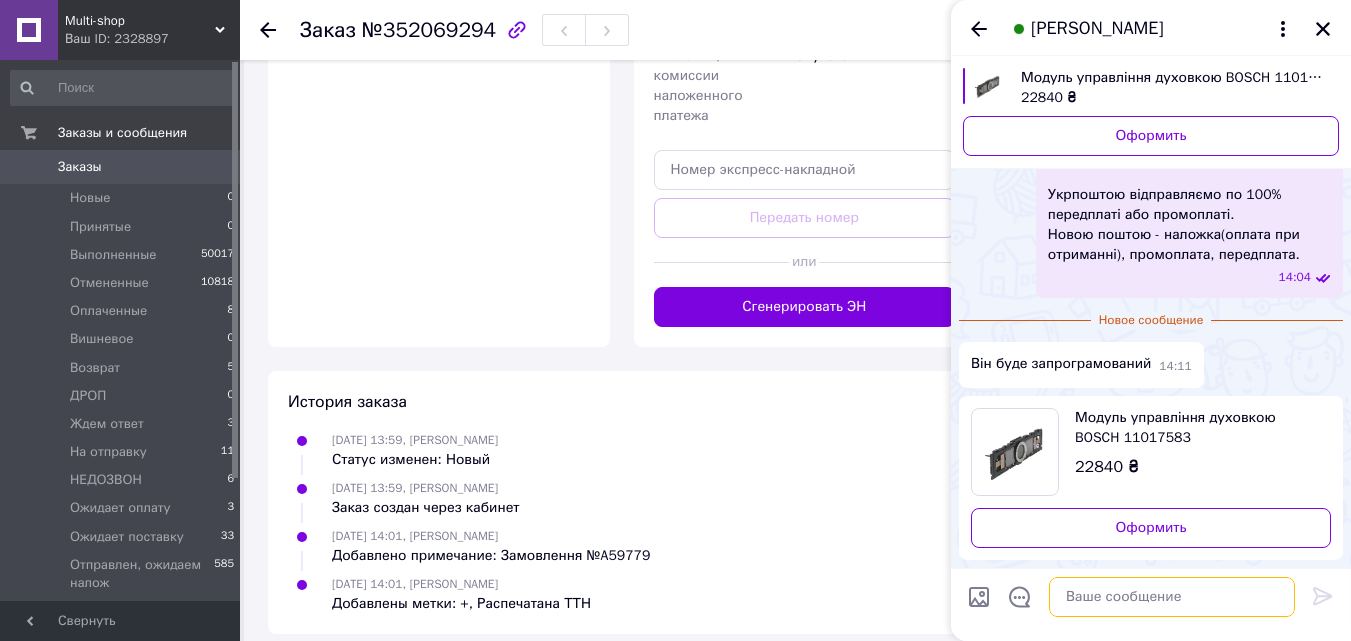click at bounding box center (1172, 597) 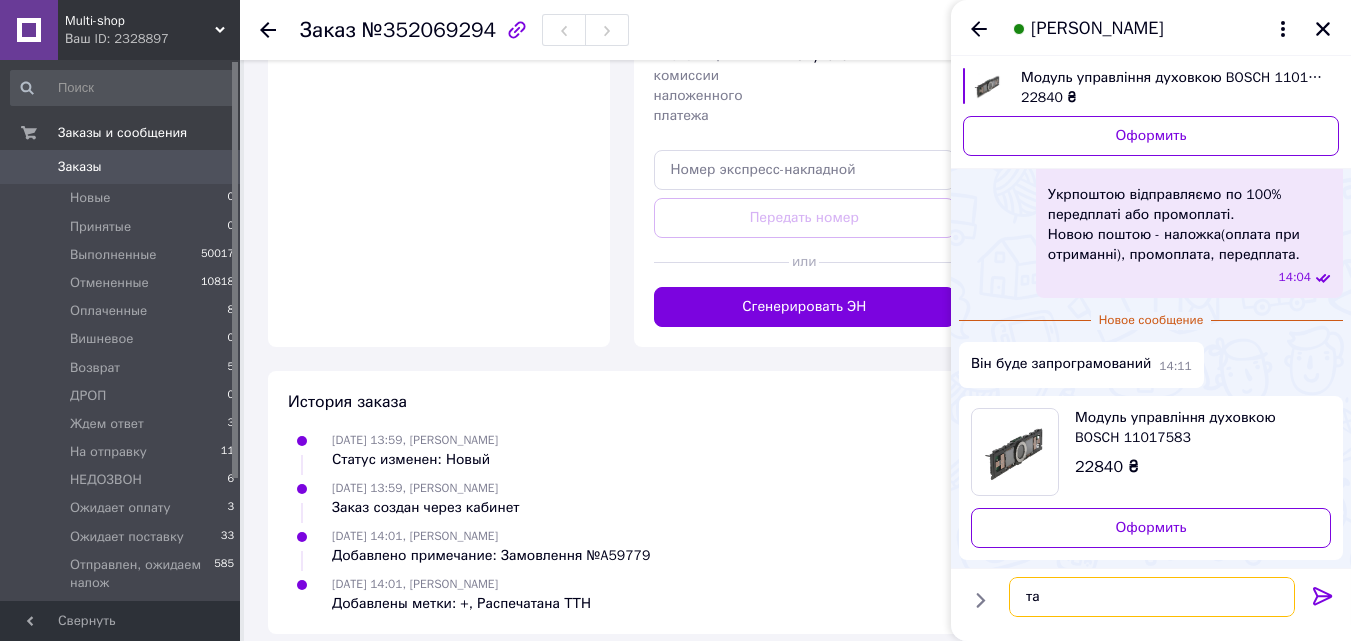 type on "так" 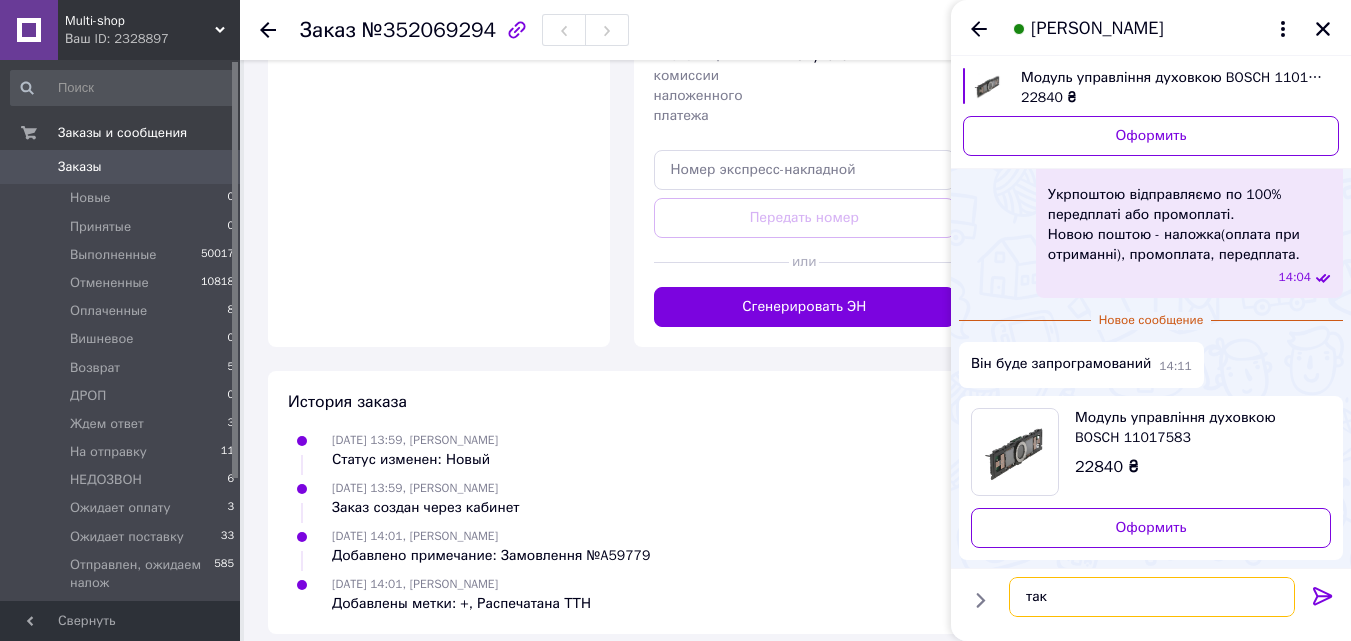type 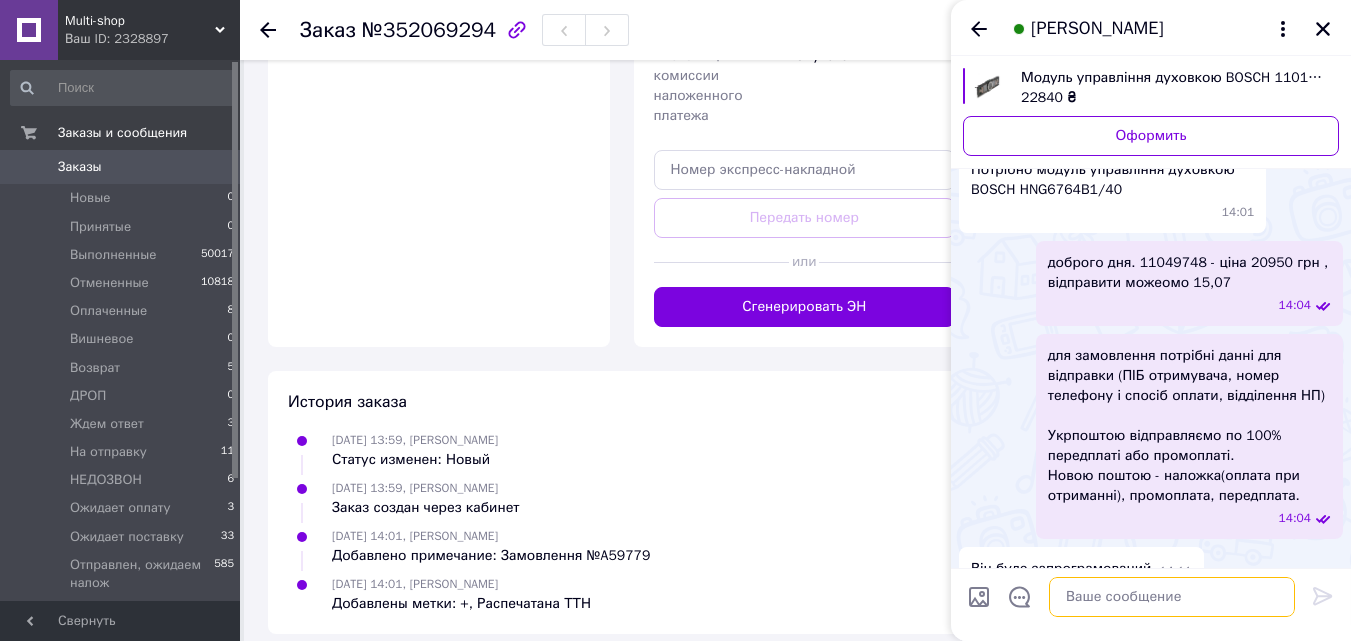 scroll, scrollTop: 39, scrollLeft: 0, axis: vertical 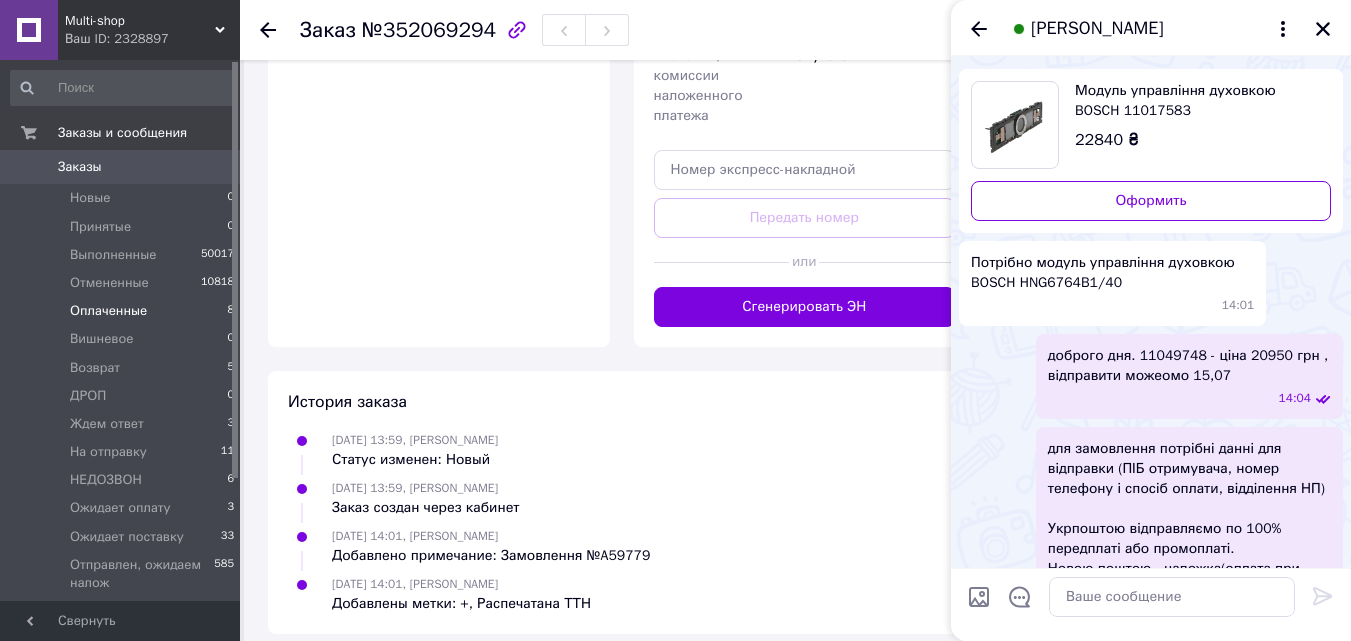 click on "Оплаченные" at bounding box center (108, 311) 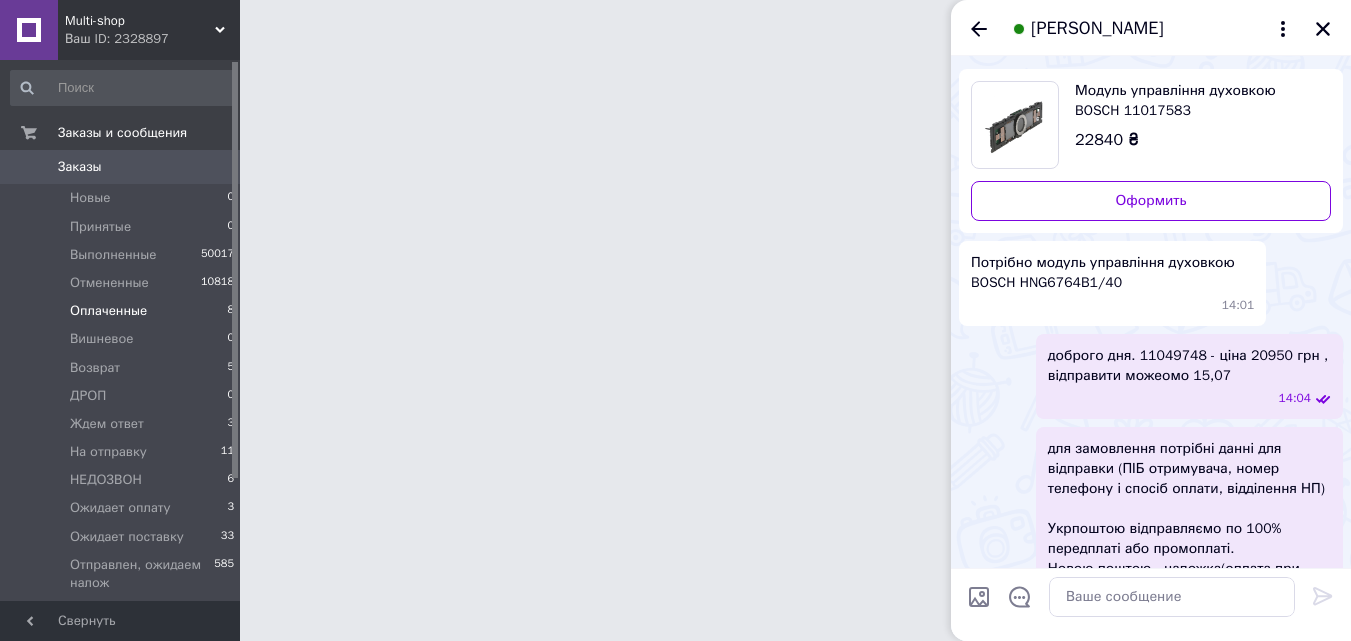 scroll, scrollTop: 0, scrollLeft: 0, axis: both 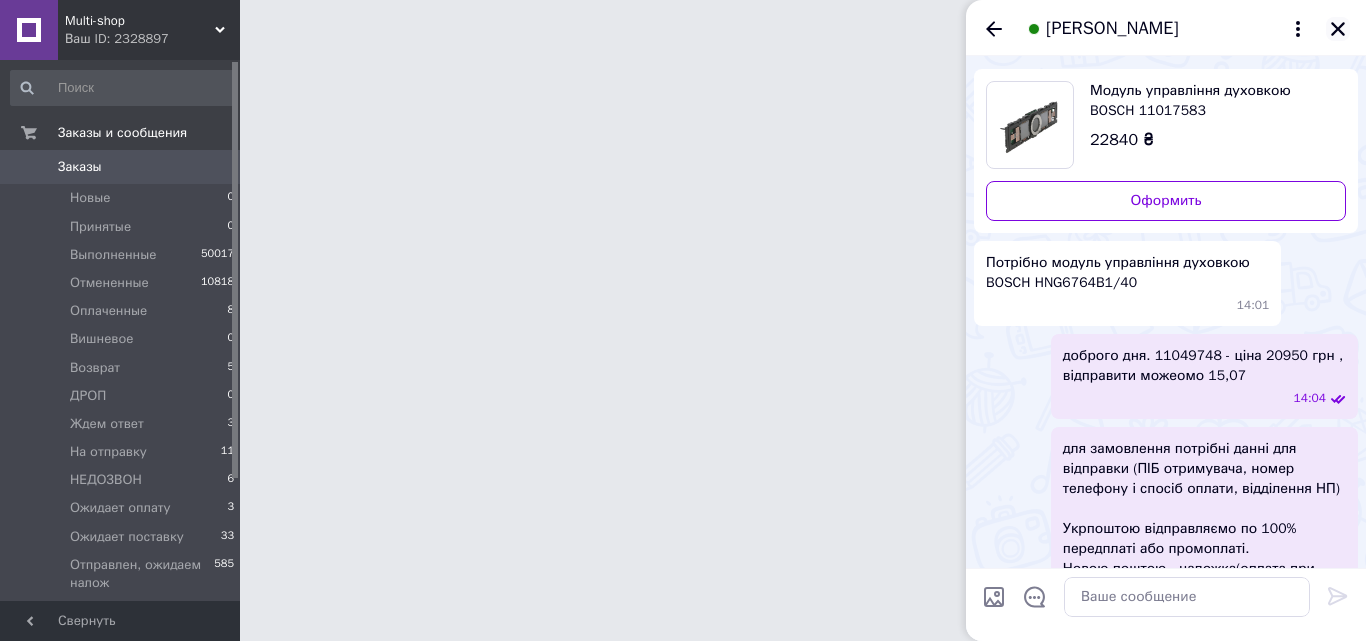 click 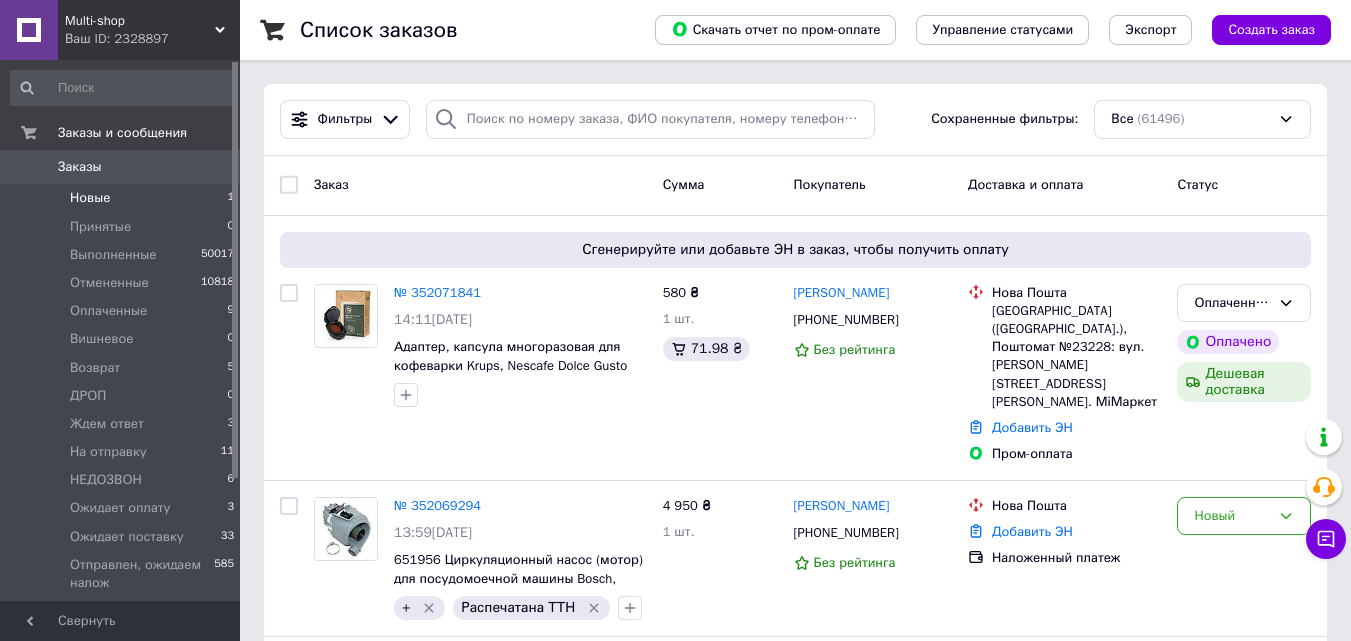click on "Новые 1" at bounding box center (123, 198) 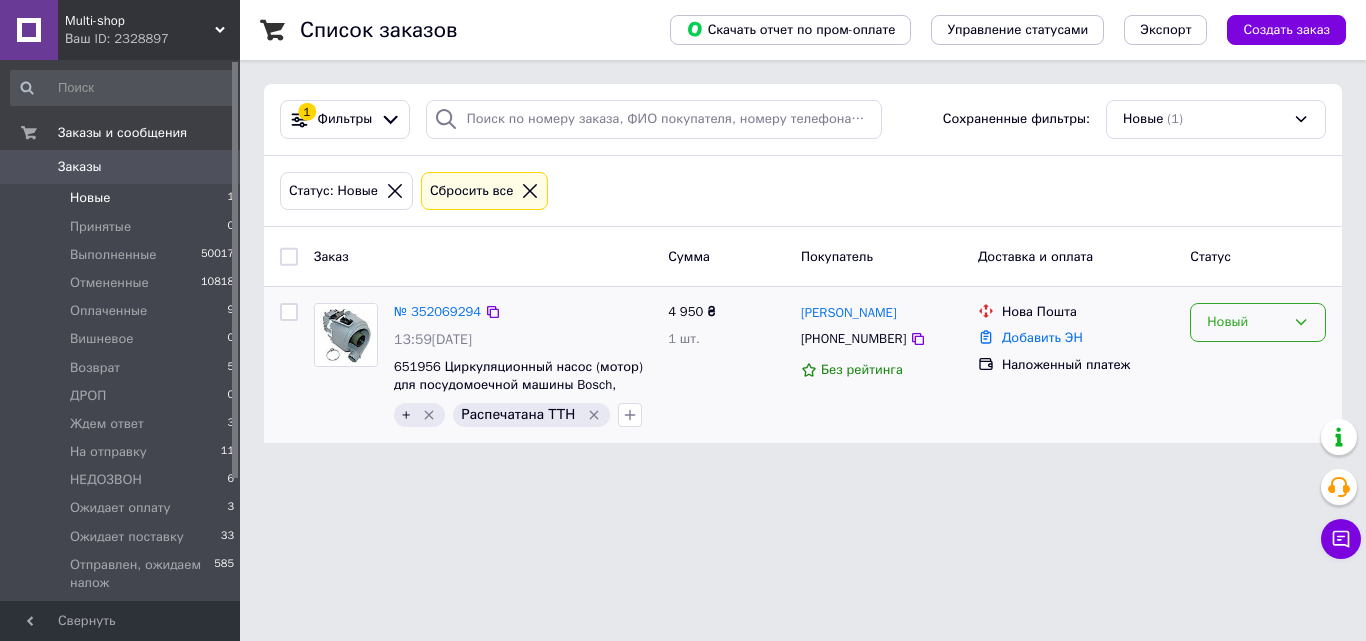 click on "Новый" at bounding box center [1246, 322] 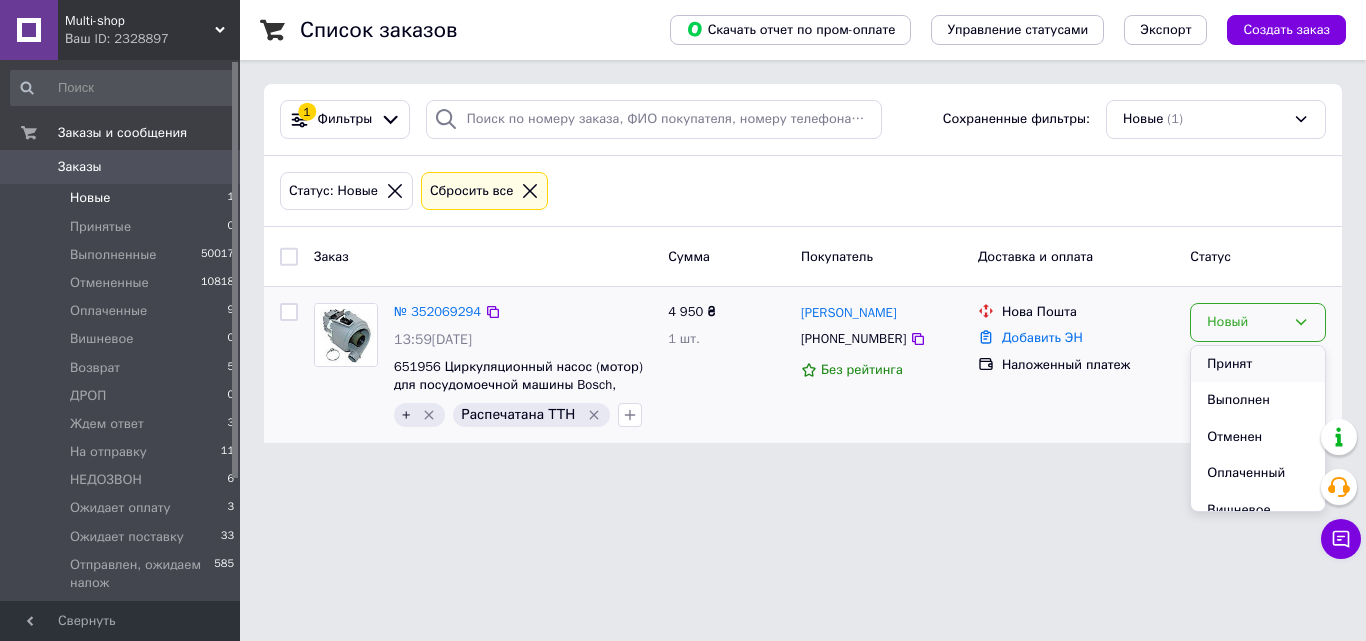 click on "Принят" at bounding box center (1258, 364) 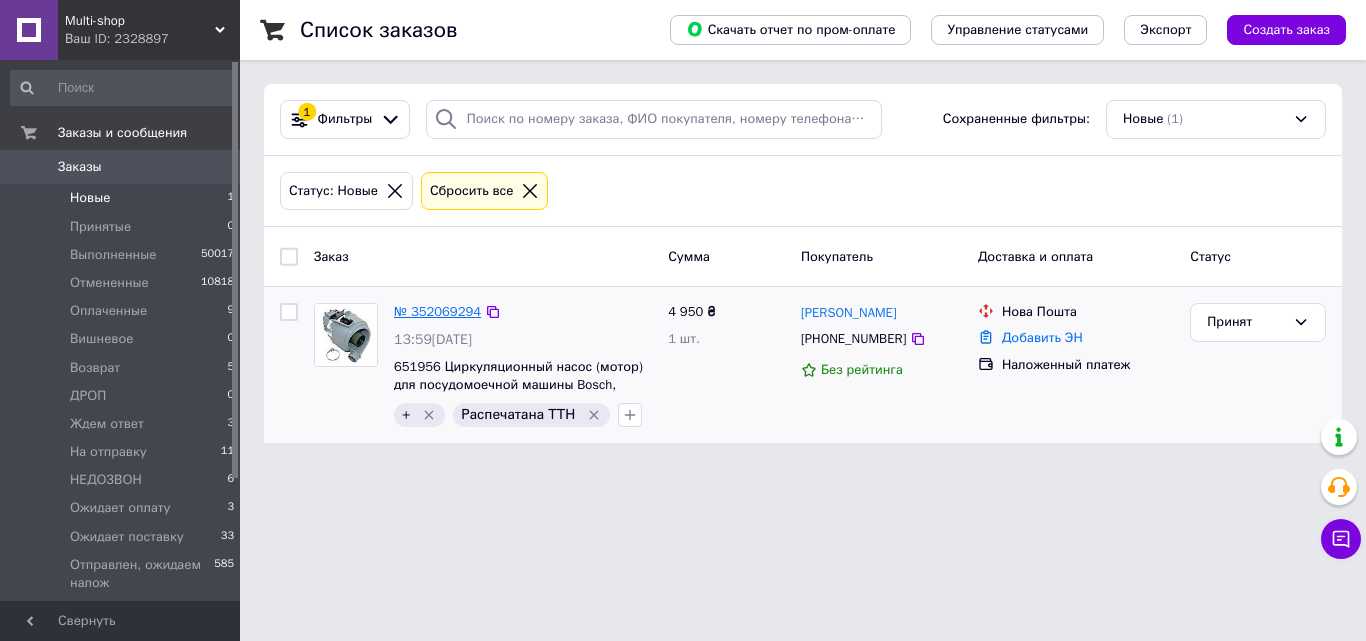 click on "№ 352069294" at bounding box center (437, 311) 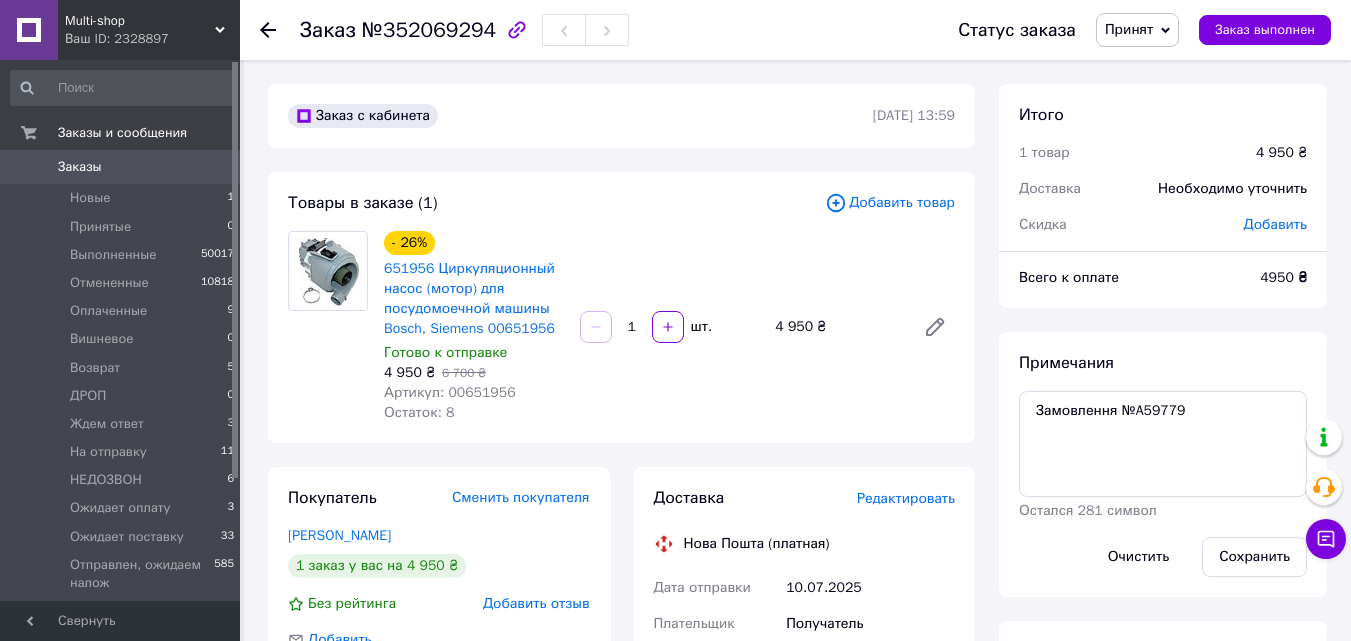 click on "Принят" at bounding box center [1137, 30] 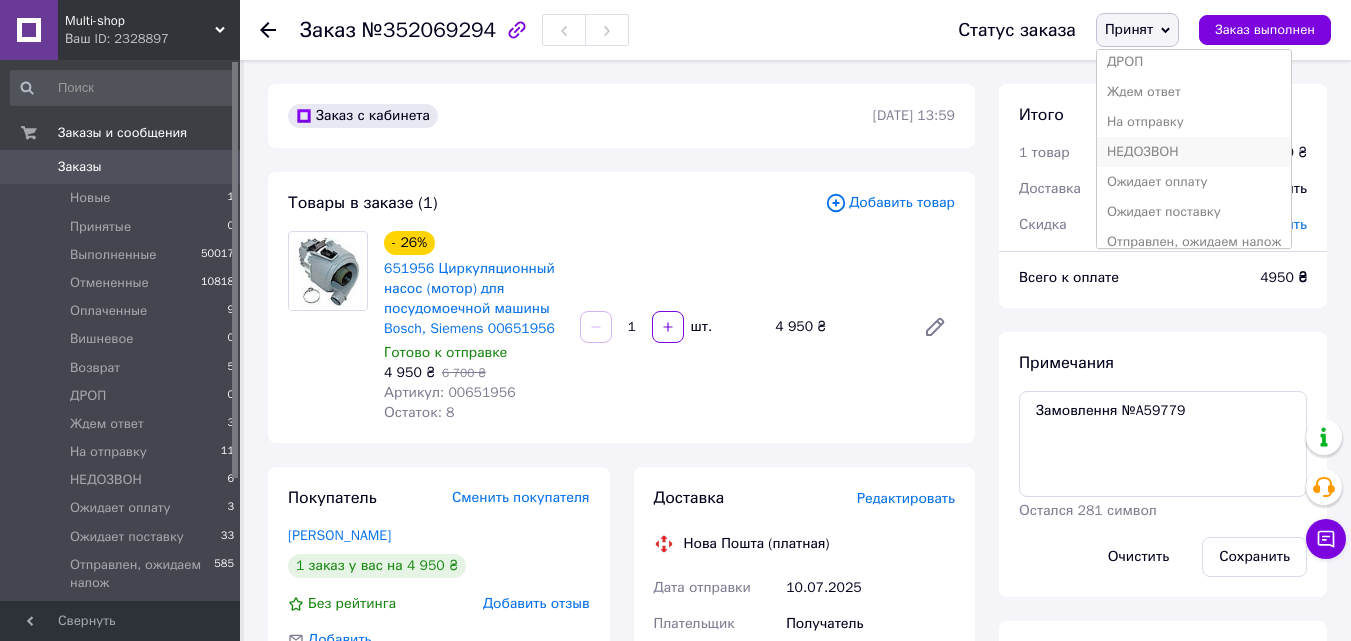 scroll, scrollTop: 200, scrollLeft: 0, axis: vertical 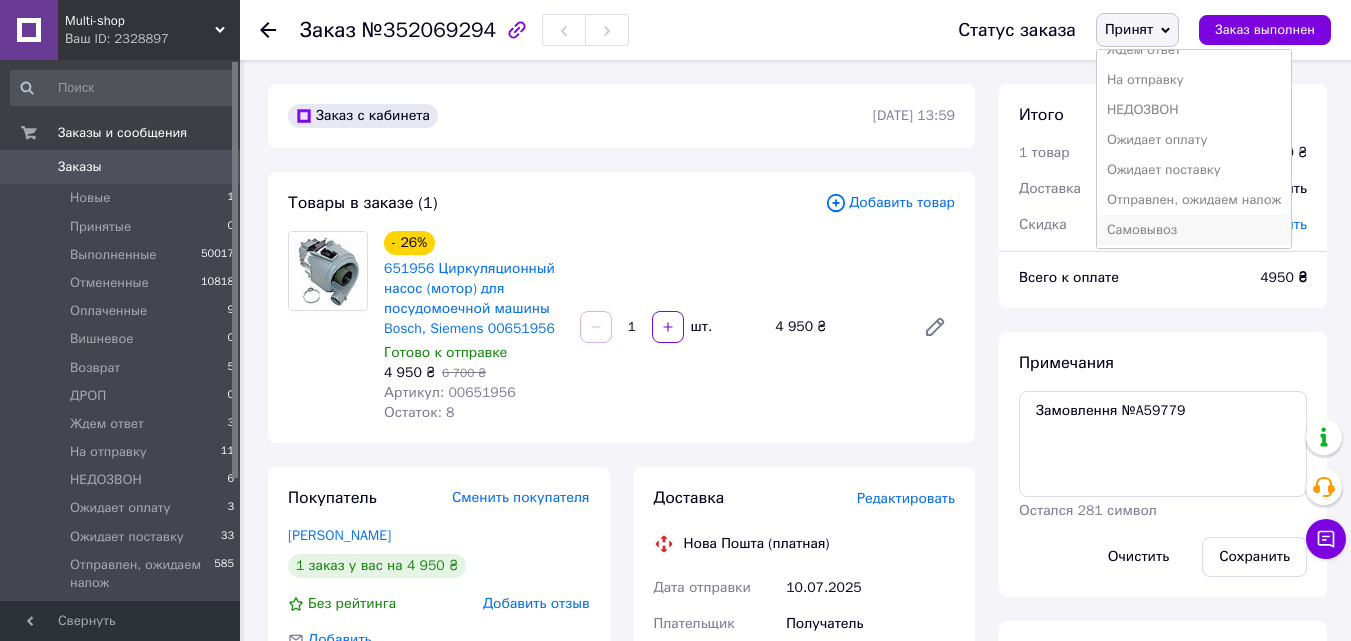 click on "Самовывоз" at bounding box center [1194, 230] 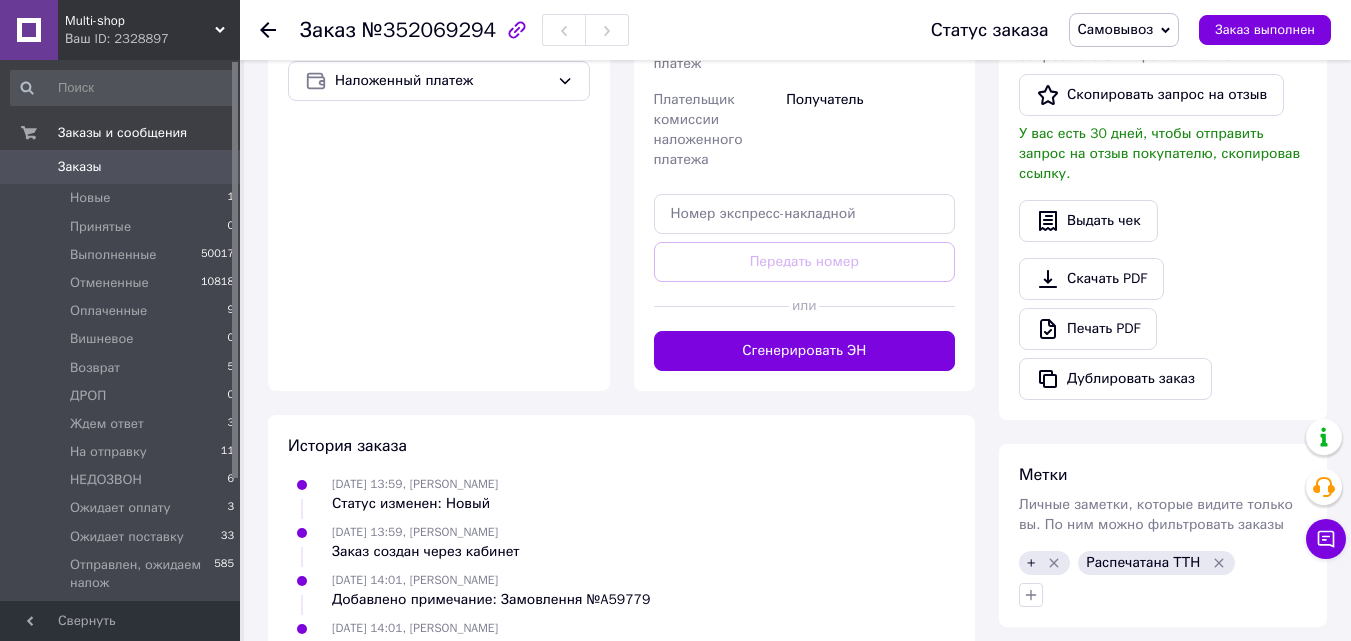 scroll, scrollTop: 829, scrollLeft: 0, axis: vertical 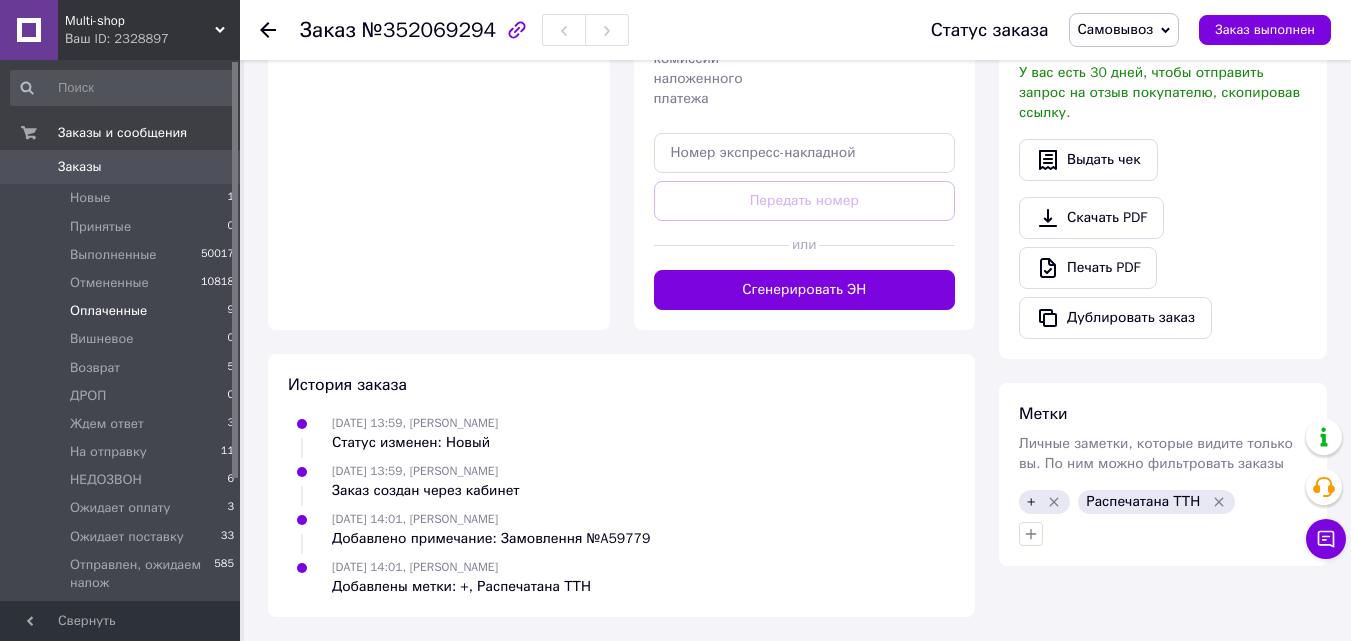 click on "Оплаченные" at bounding box center (108, 311) 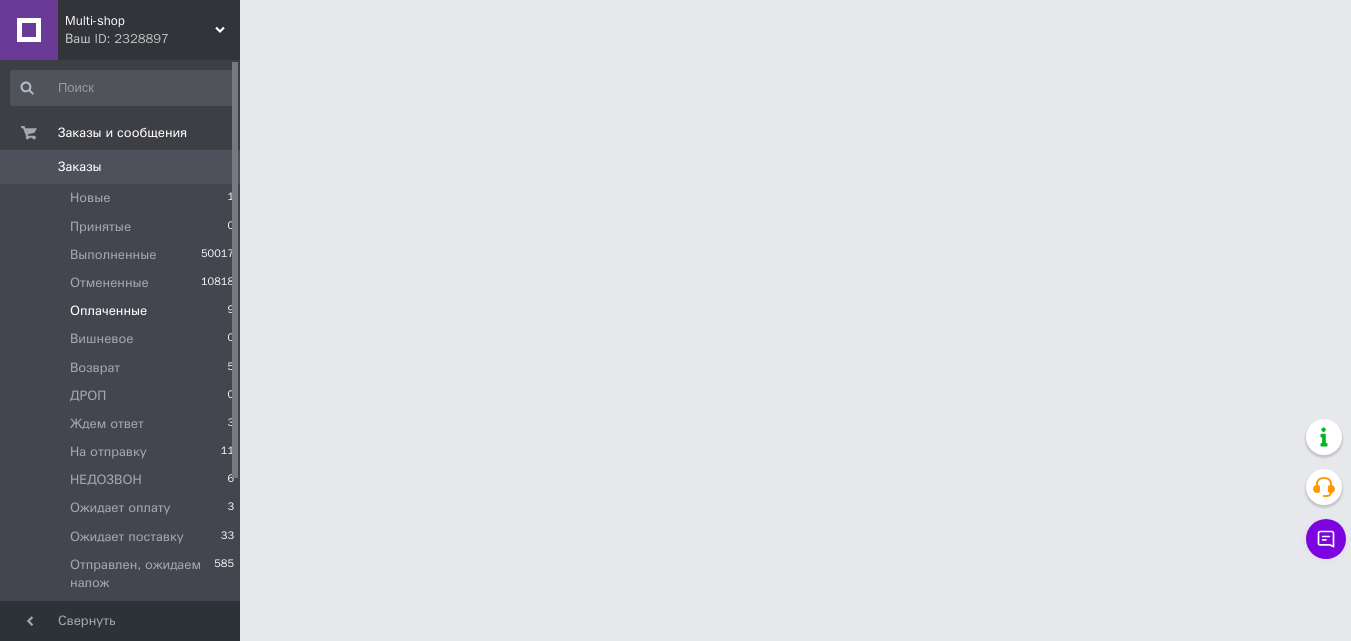 scroll, scrollTop: 0, scrollLeft: 0, axis: both 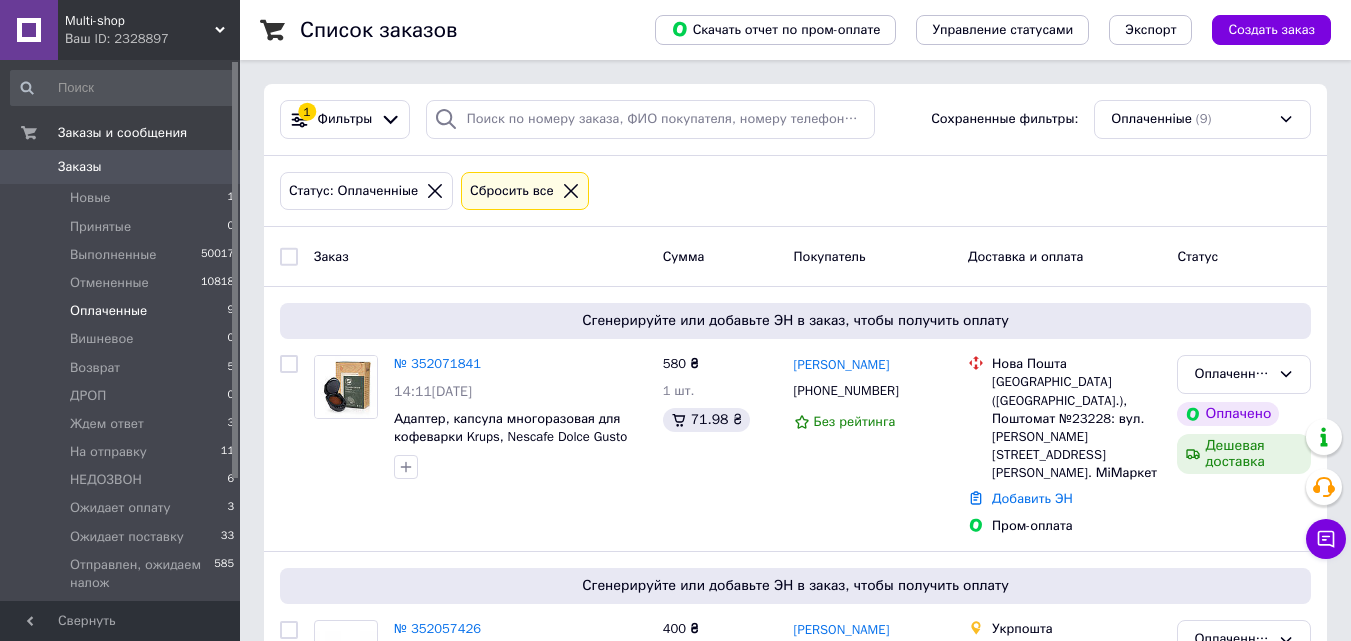 click on "Оплаченные 9" at bounding box center (123, 311) 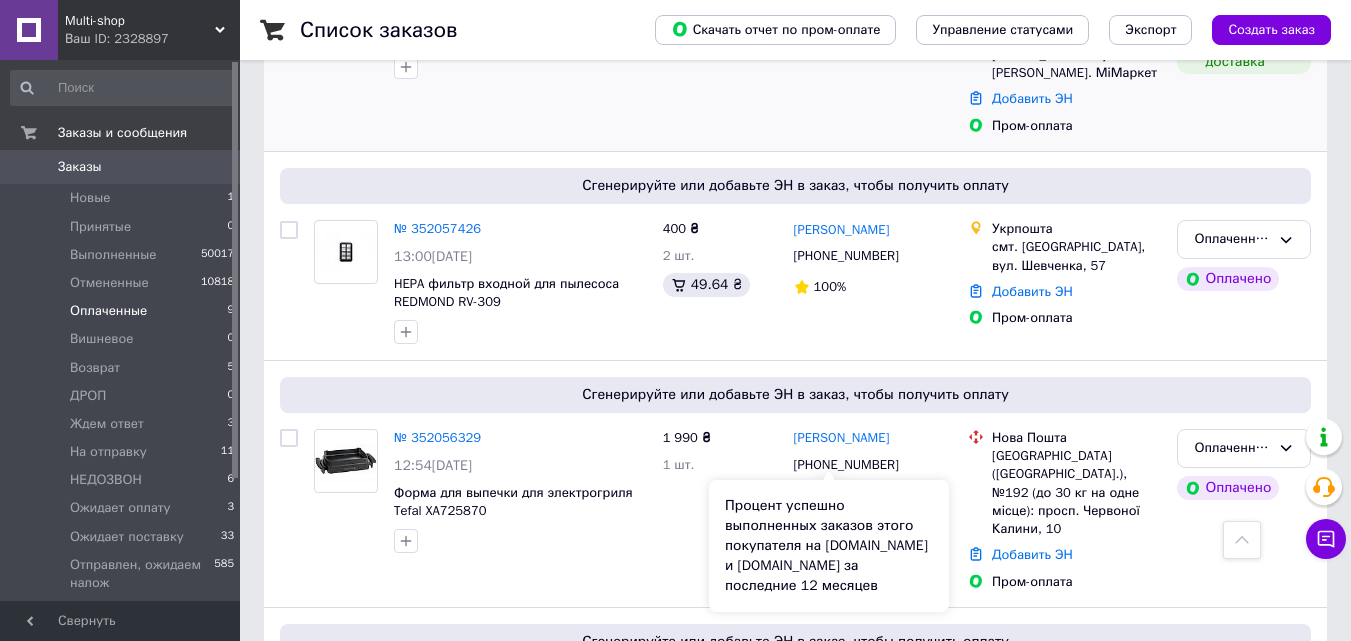 scroll, scrollTop: 0, scrollLeft: 0, axis: both 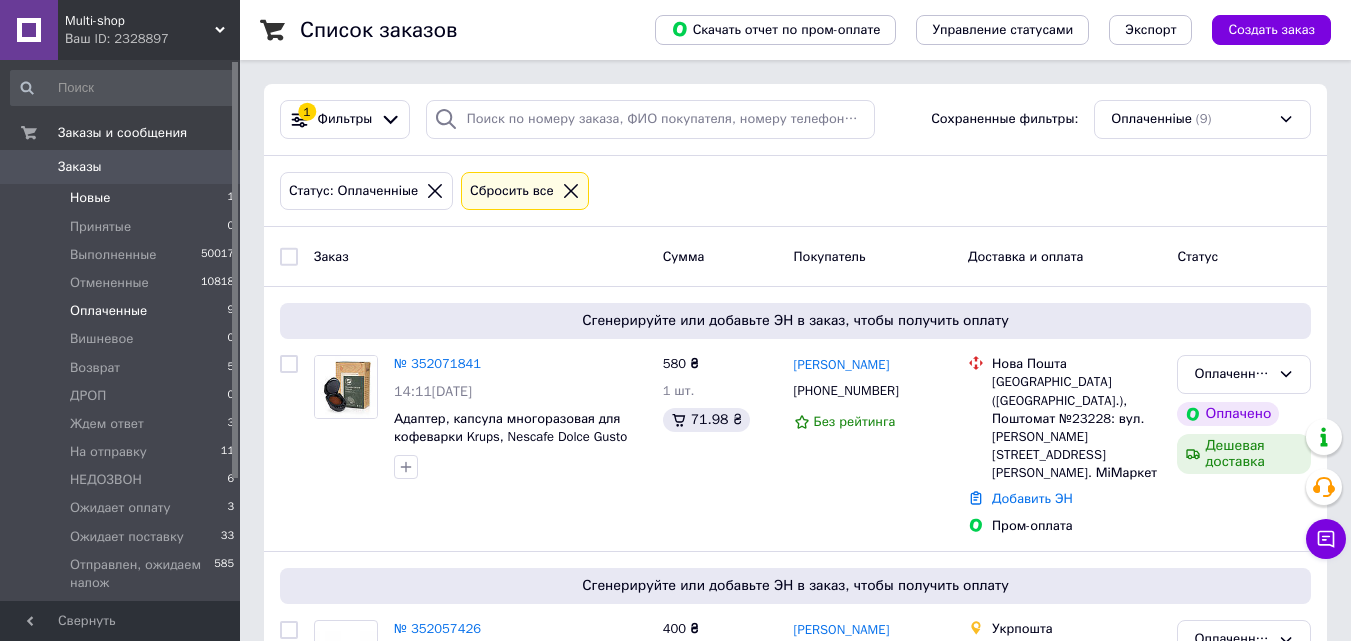 click on "Новые 1" at bounding box center (123, 198) 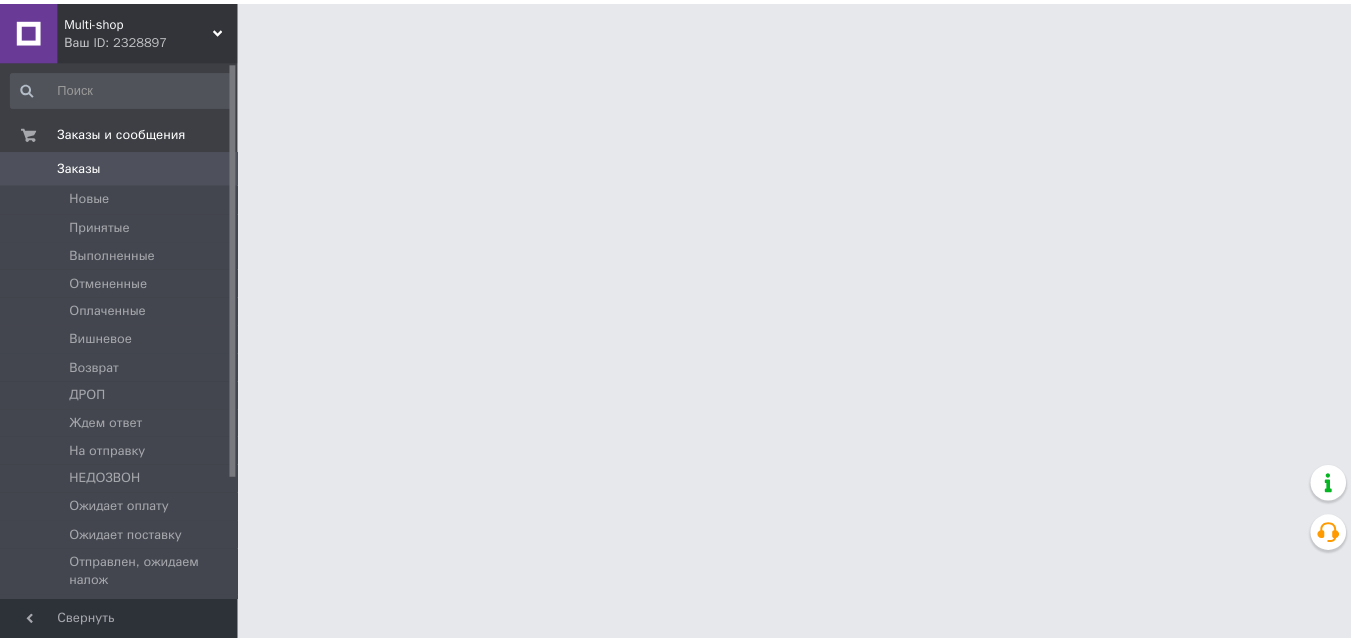 scroll, scrollTop: 0, scrollLeft: 0, axis: both 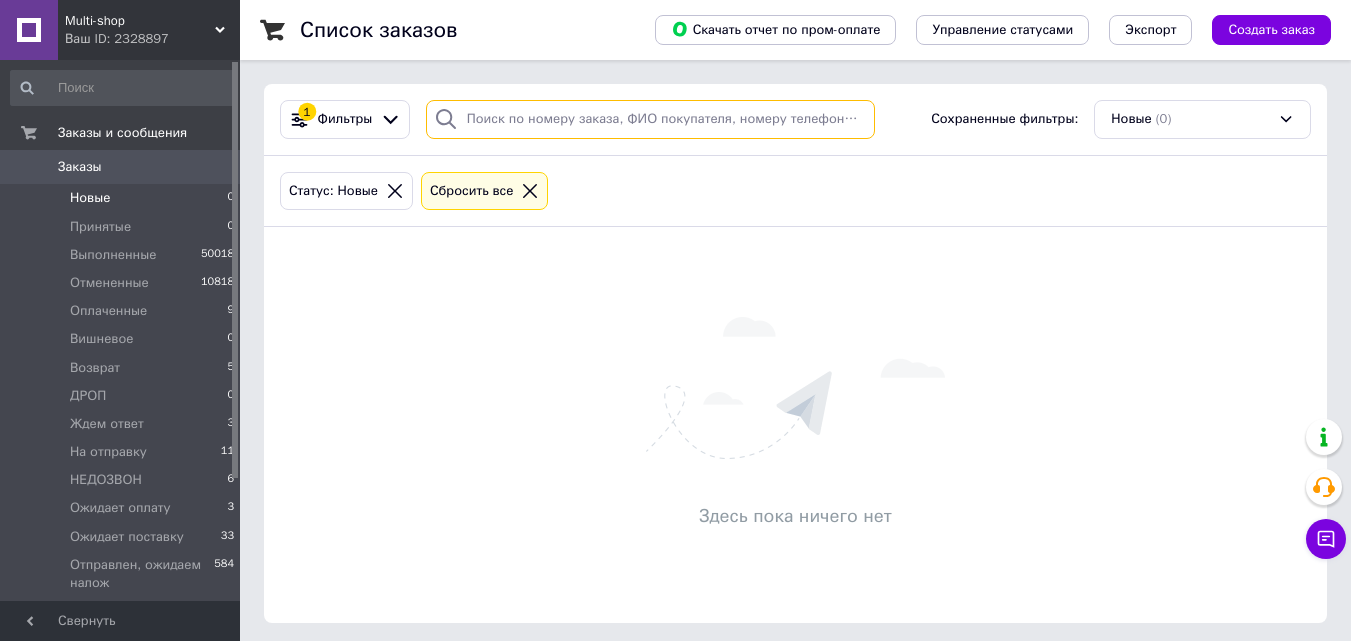 click at bounding box center (650, 119) 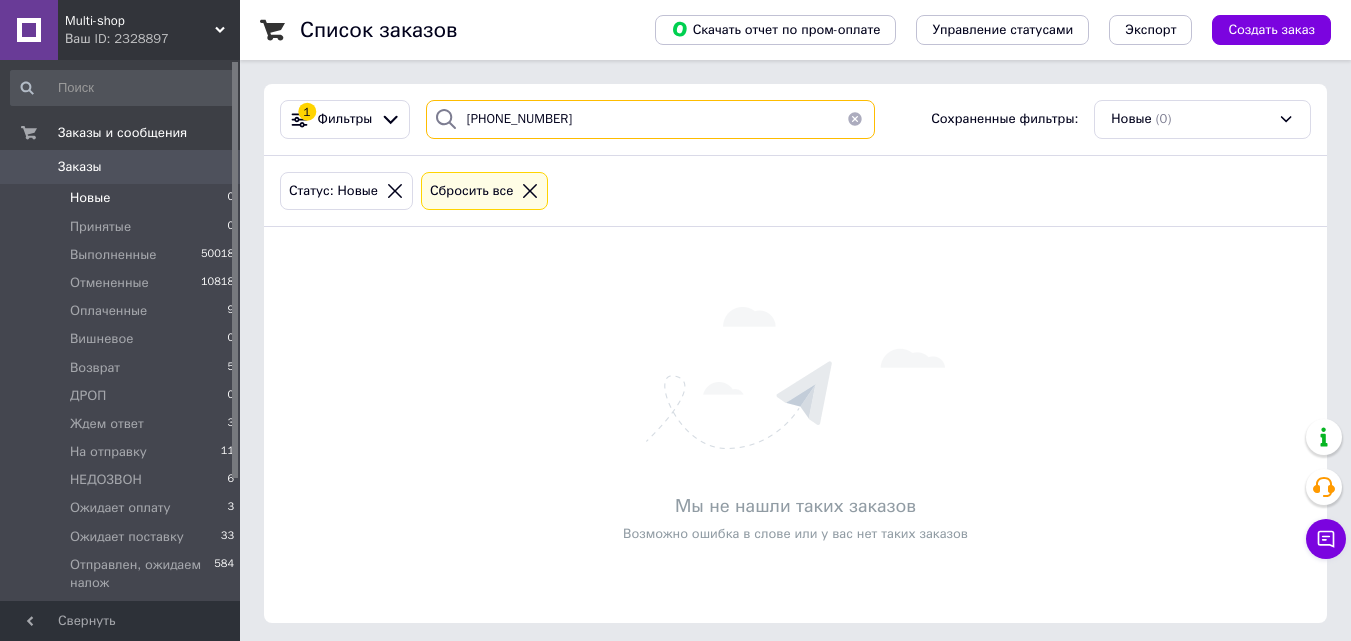 drag, startPoint x: 487, startPoint y: 119, endPoint x: 461, endPoint y: 116, distance: 26.172504 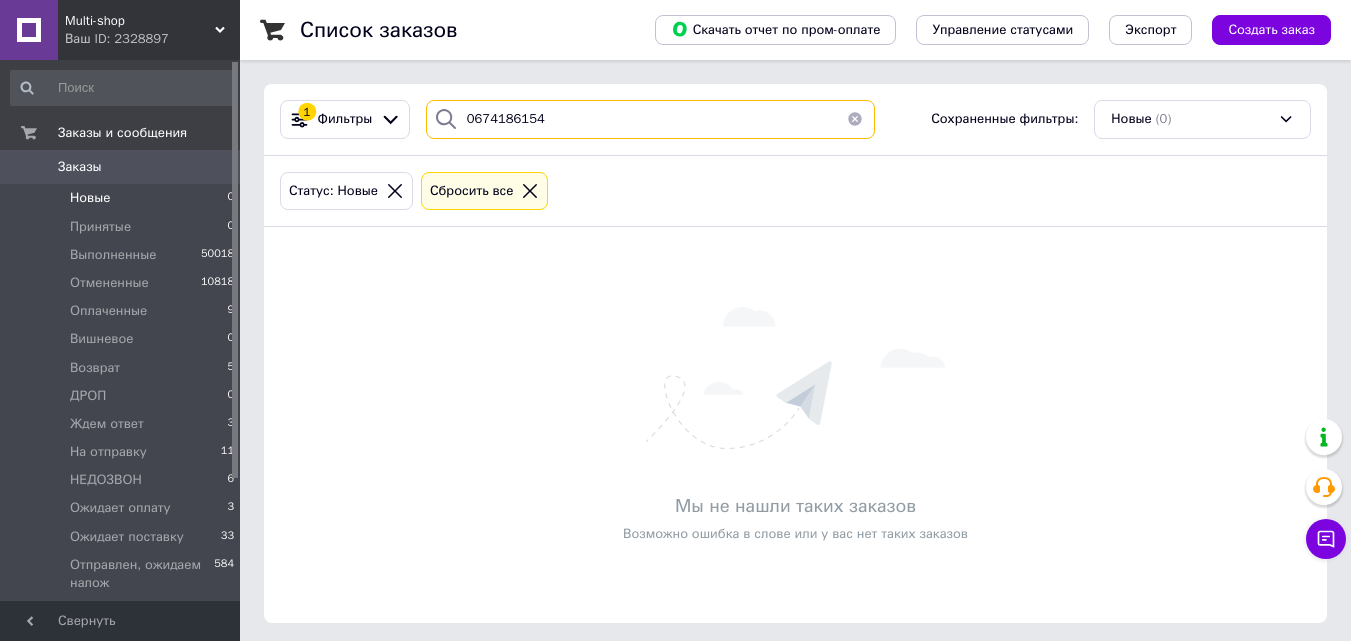 drag, startPoint x: 540, startPoint y: 121, endPoint x: 465, endPoint y: 119, distance: 75.026665 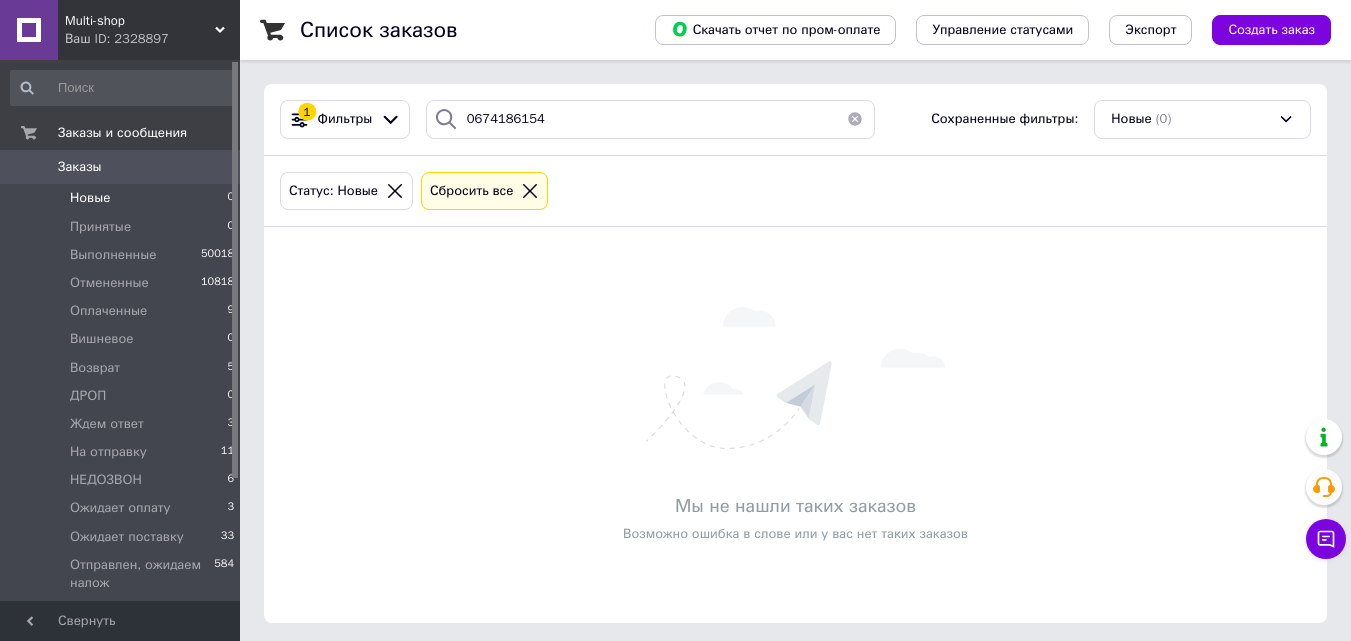 click on "Заказы" at bounding box center [121, 167] 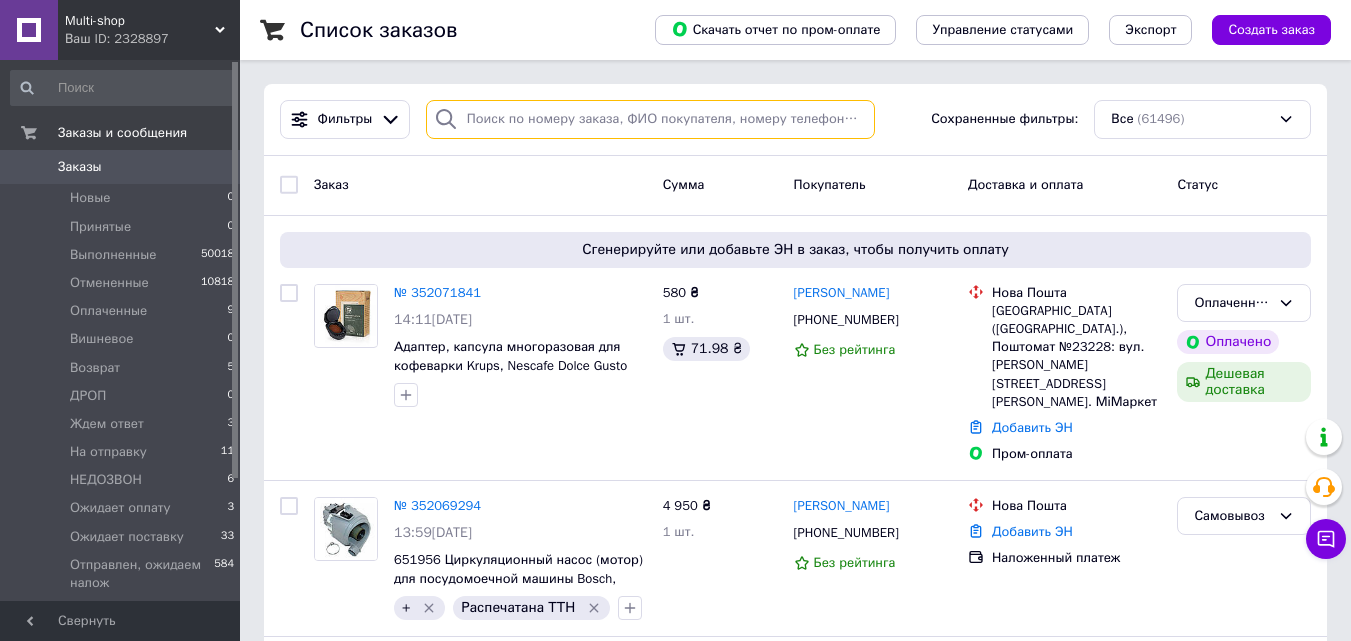 click at bounding box center (650, 119) 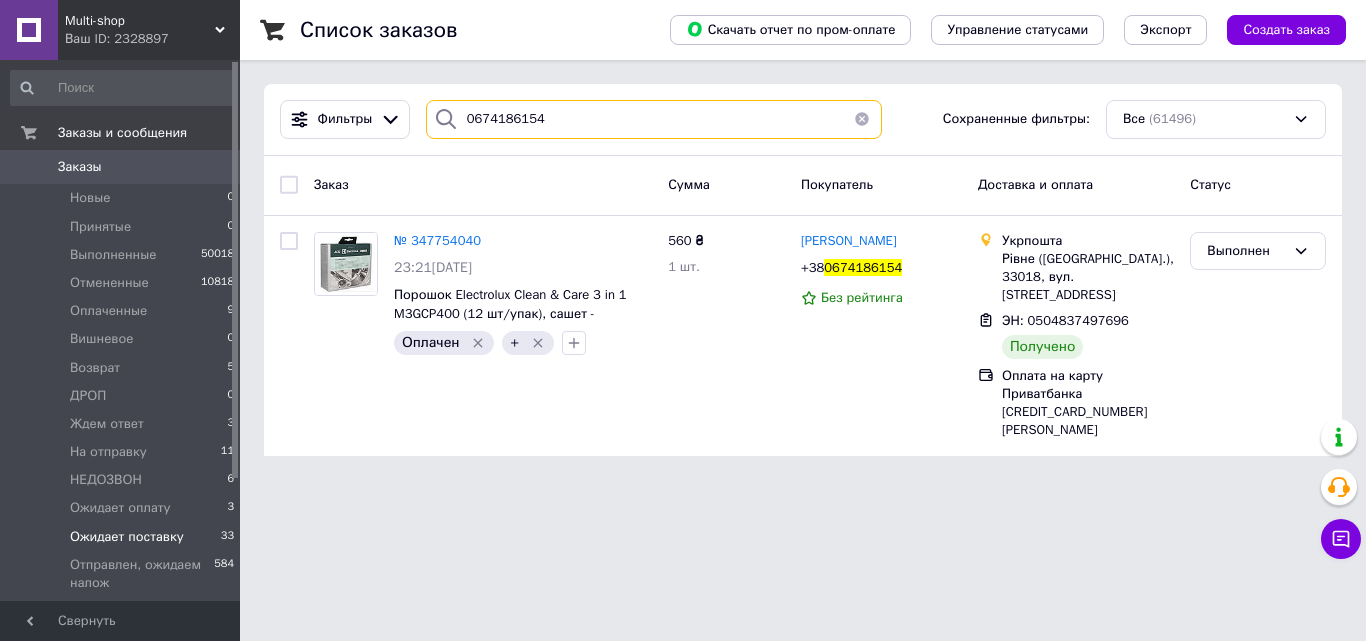 type on "0674186154" 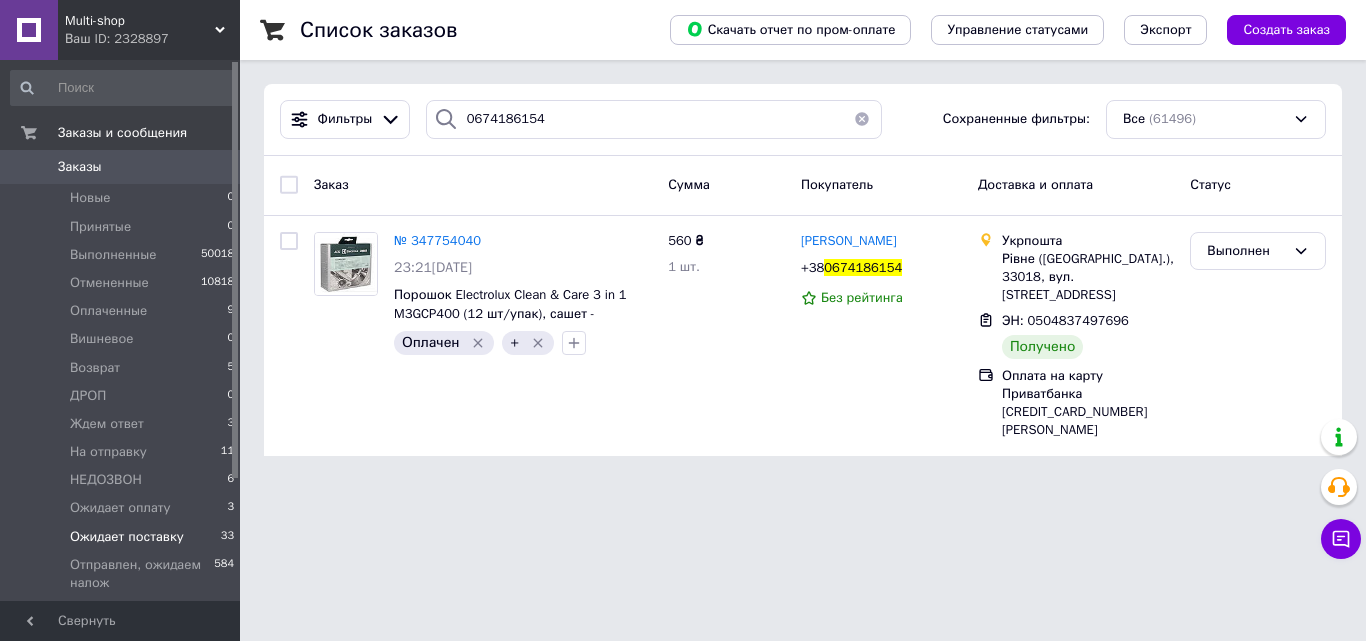 click on "Ожидает поставку" at bounding box center [127, 537] 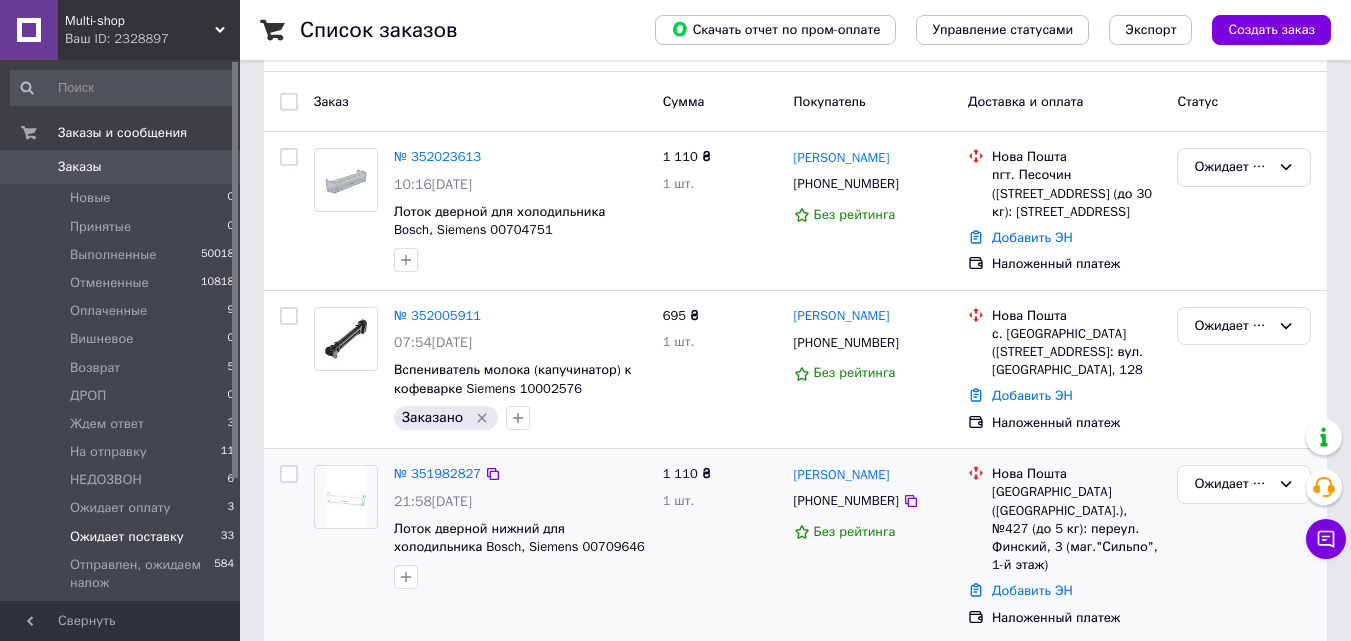 scroll, scrollTop: 200, scrollLeft: 0, axis: vertical 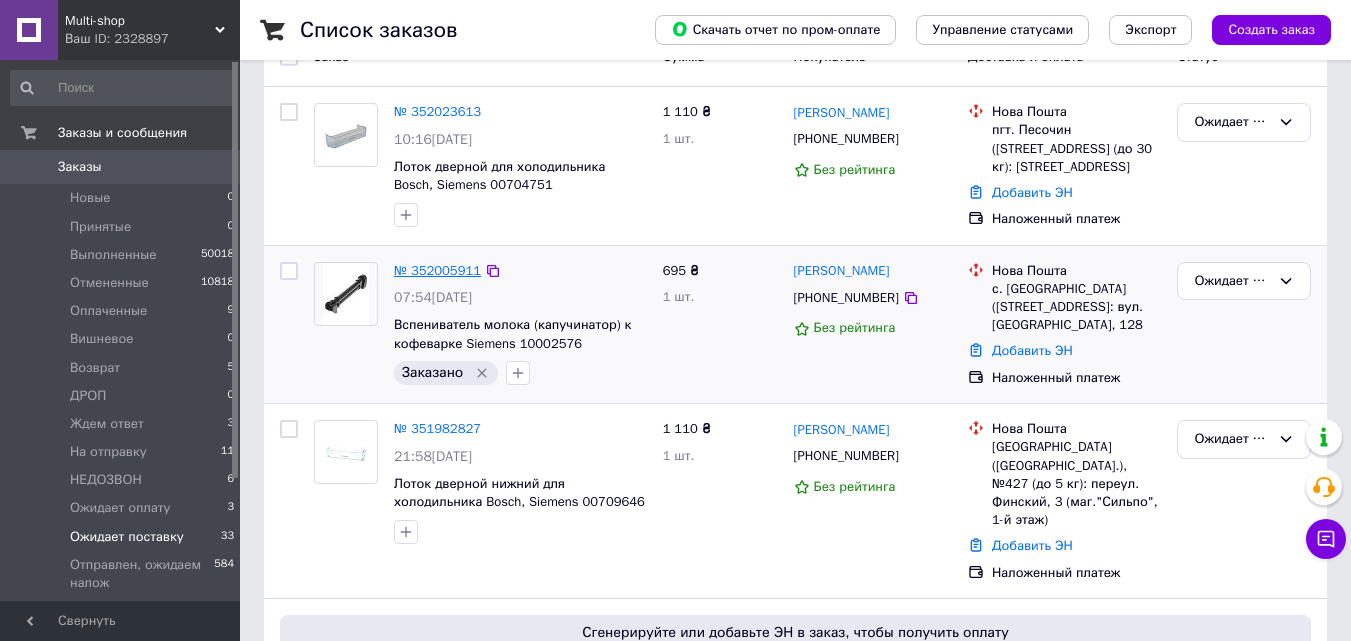 click on "№ 352005911" at bounding box center (437, 270) 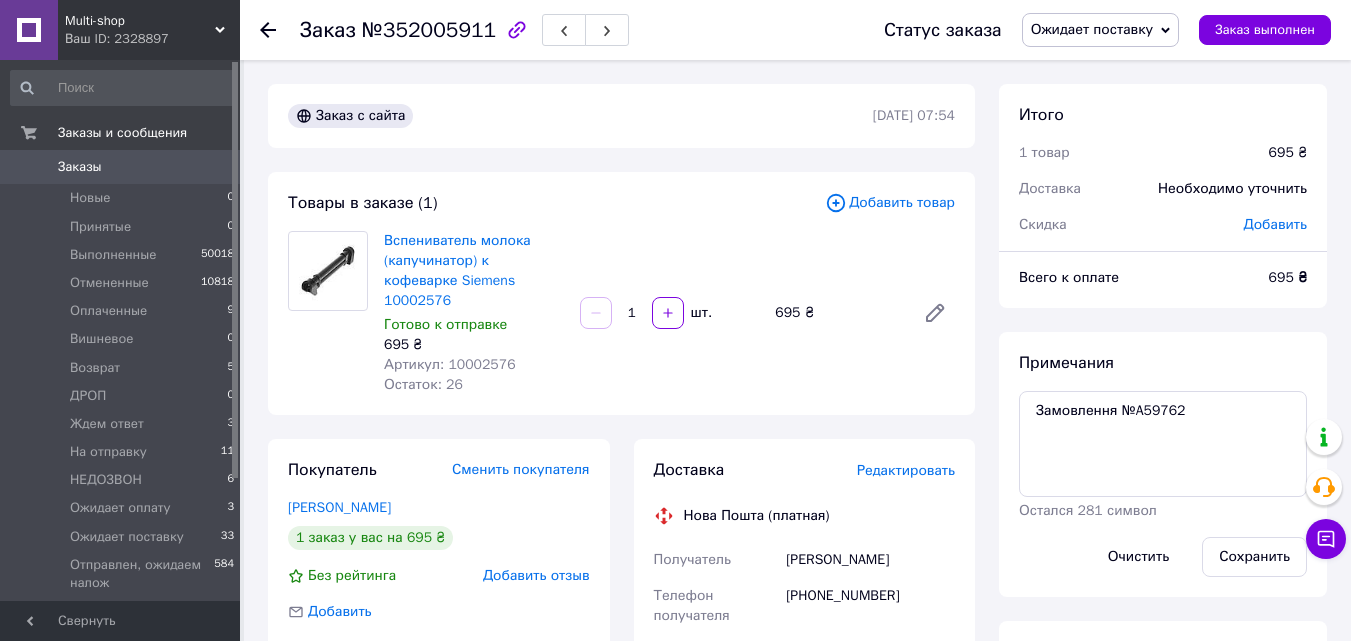 scroll, scrollTop: 200, scrollLeft: 0, axis: vertical 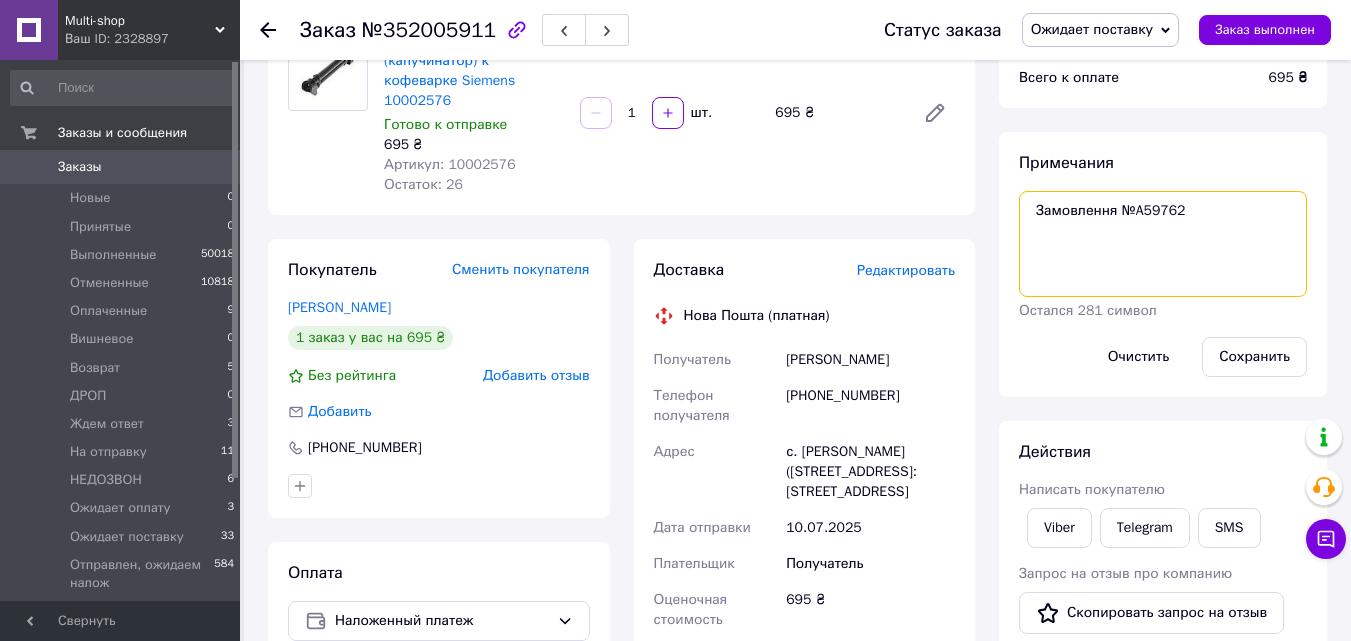 click on "Замовлення №A59762" at bounding box center (1163, 244) 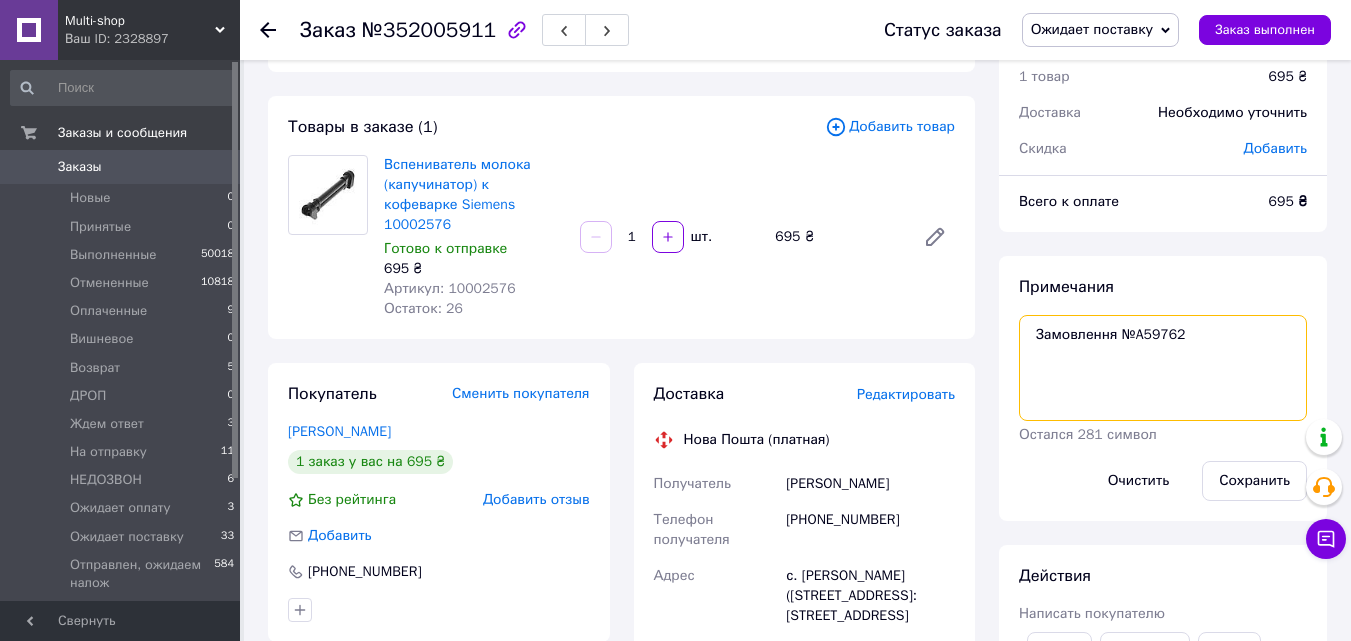 scroll, scrollTop: 0, scrollLeft: 0, axis: both 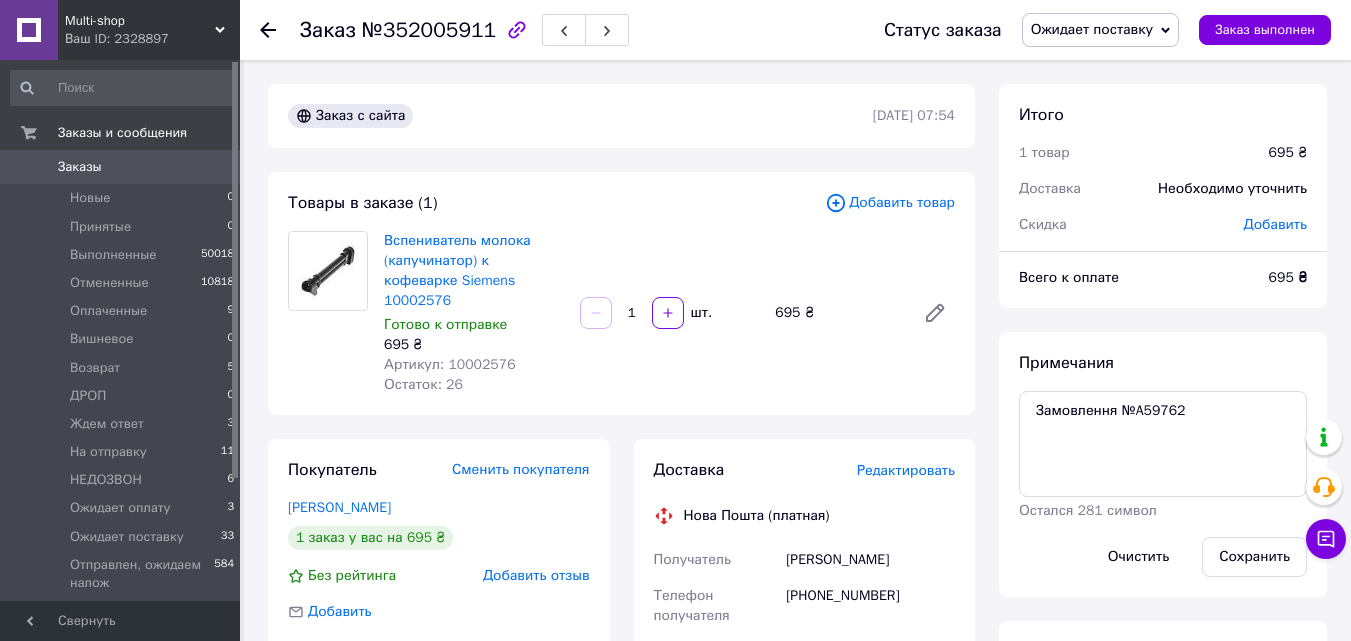 click on "Артикул: 10002576" at bounding box center [450, 364] 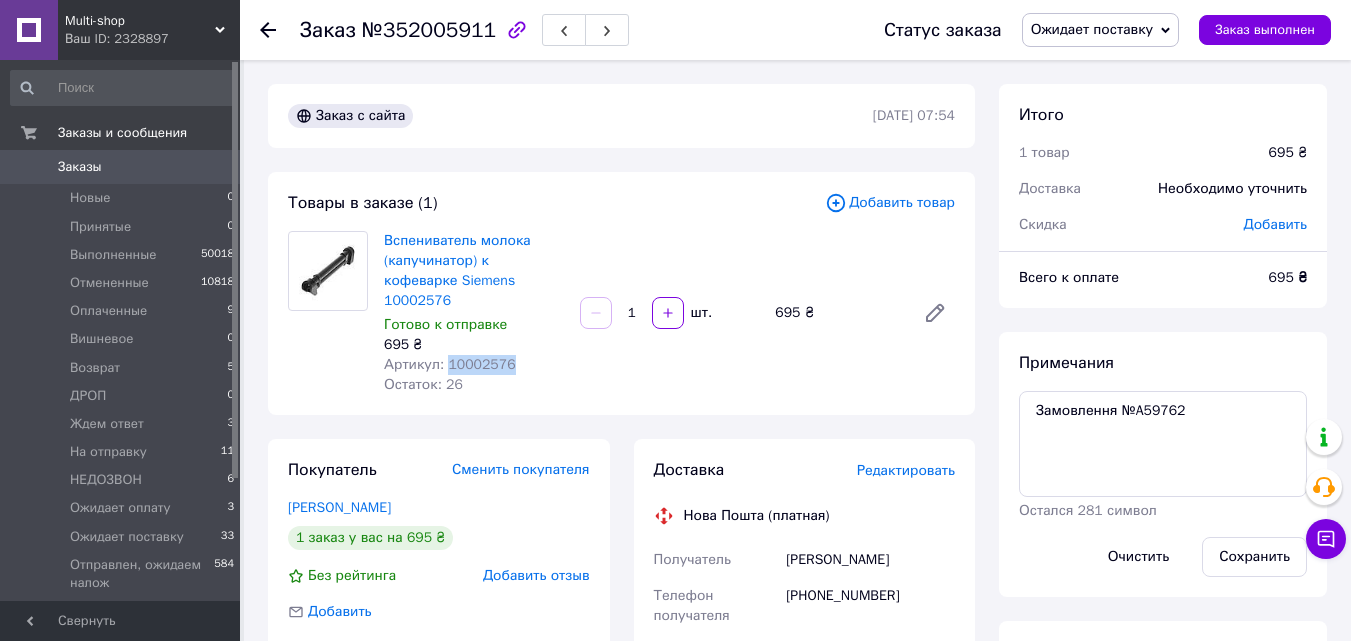 click on "Артикул: 10002576" at bounding box center [450, 364] 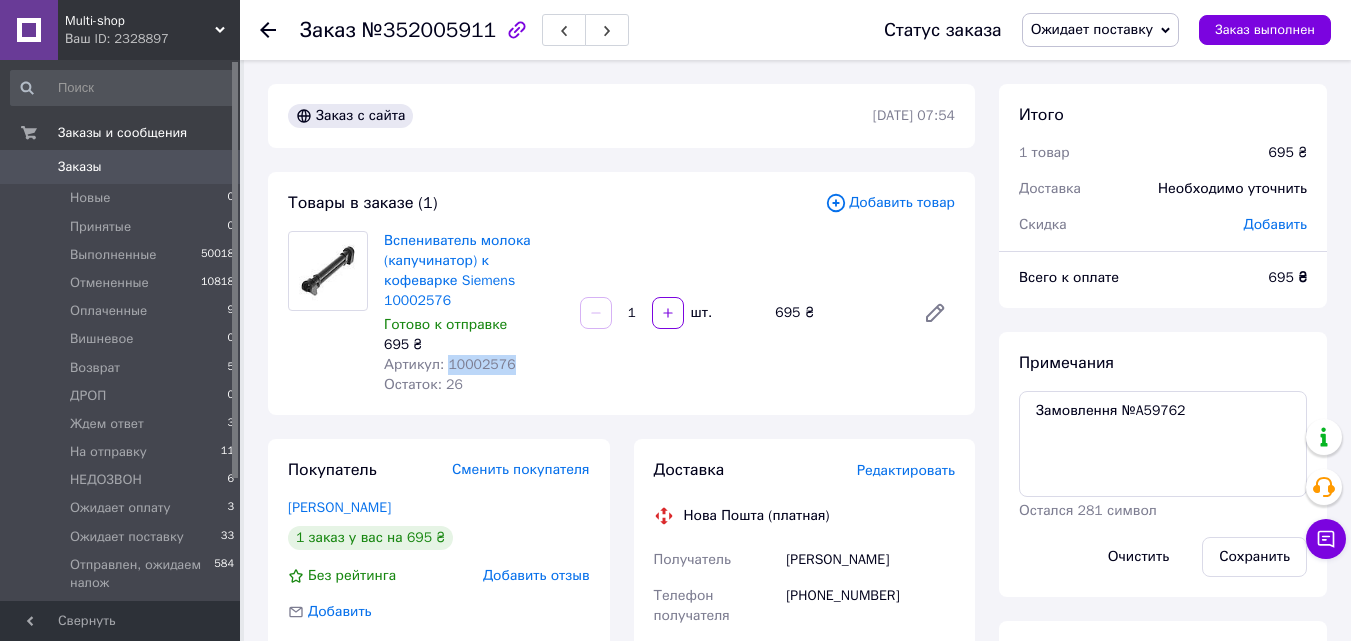 copy on "10002576" 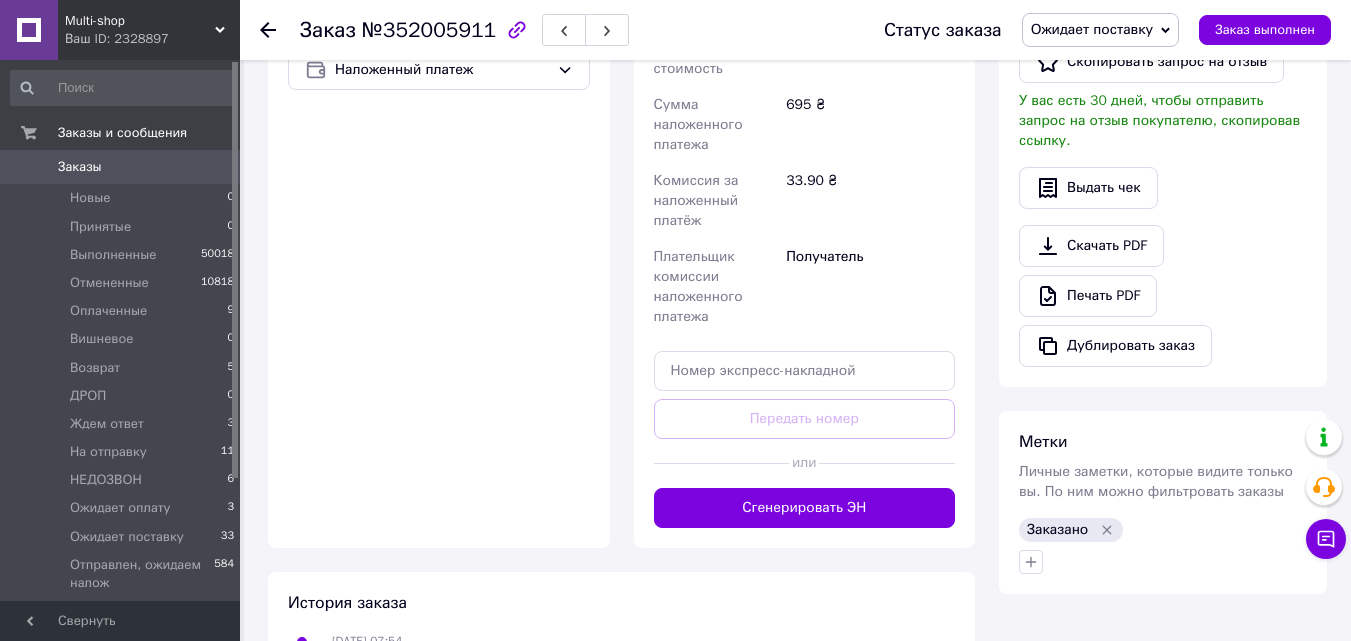 scroll, scrollTop: 900, scrollLeft: 0, axis: vertical 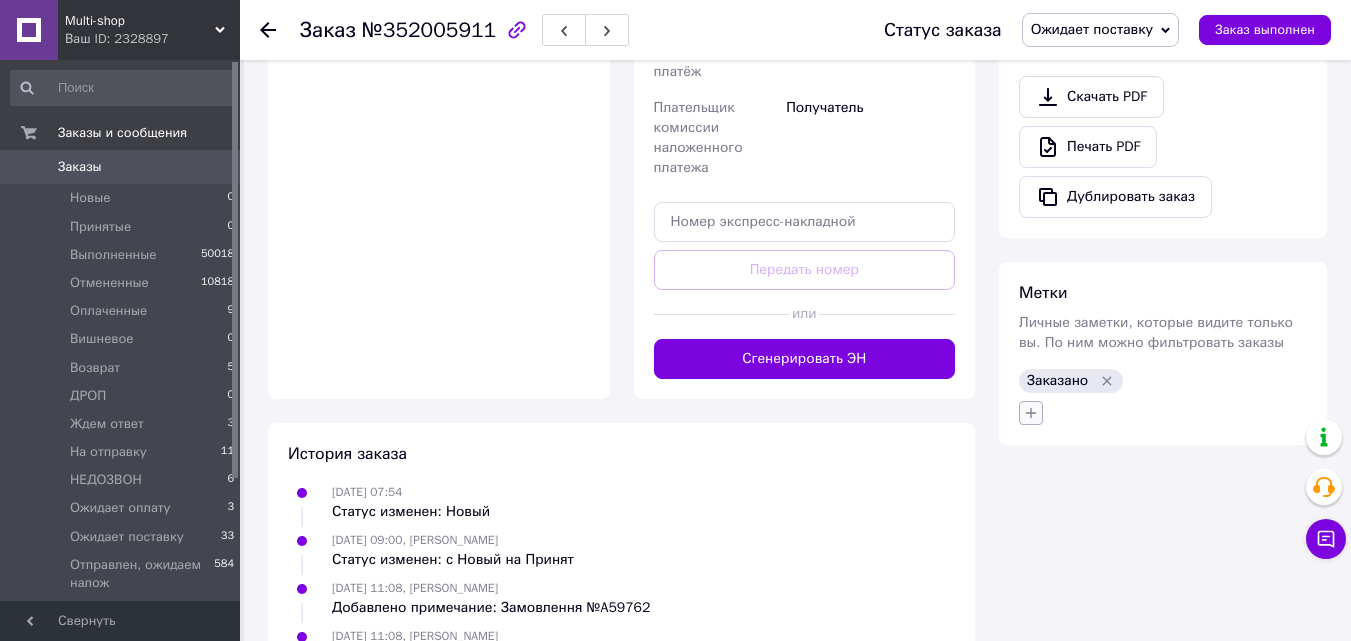 click 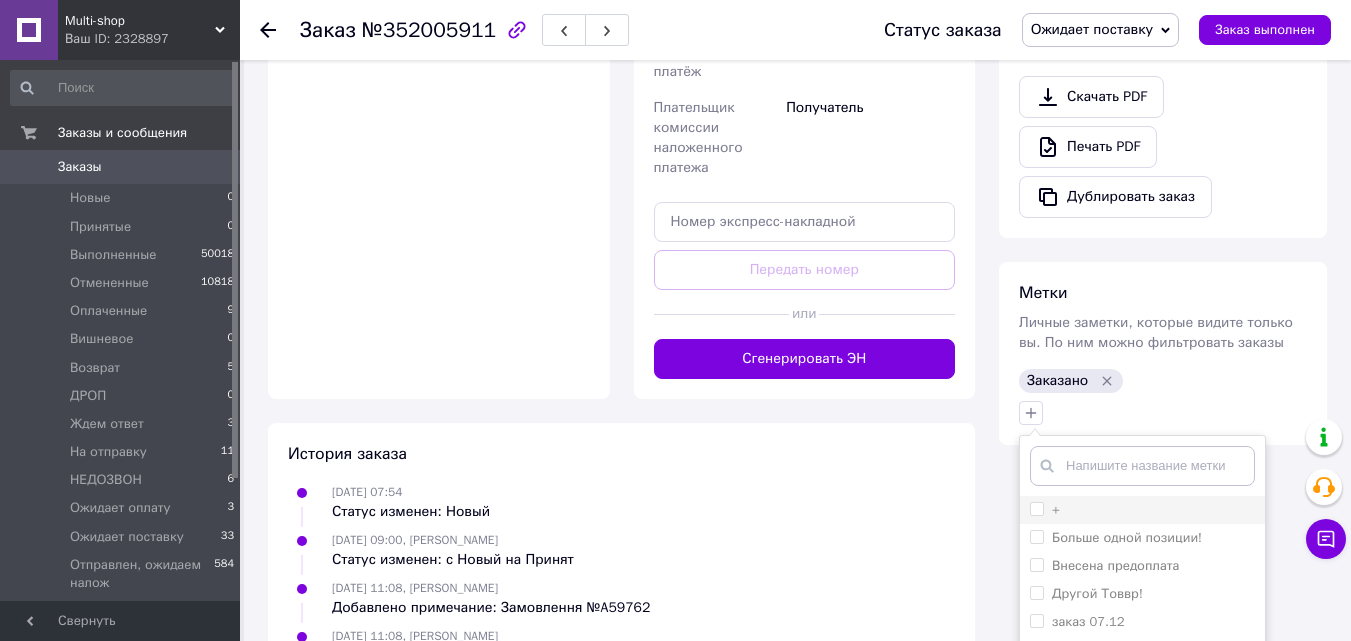 click on "+" at bounding box center (1036, 508) 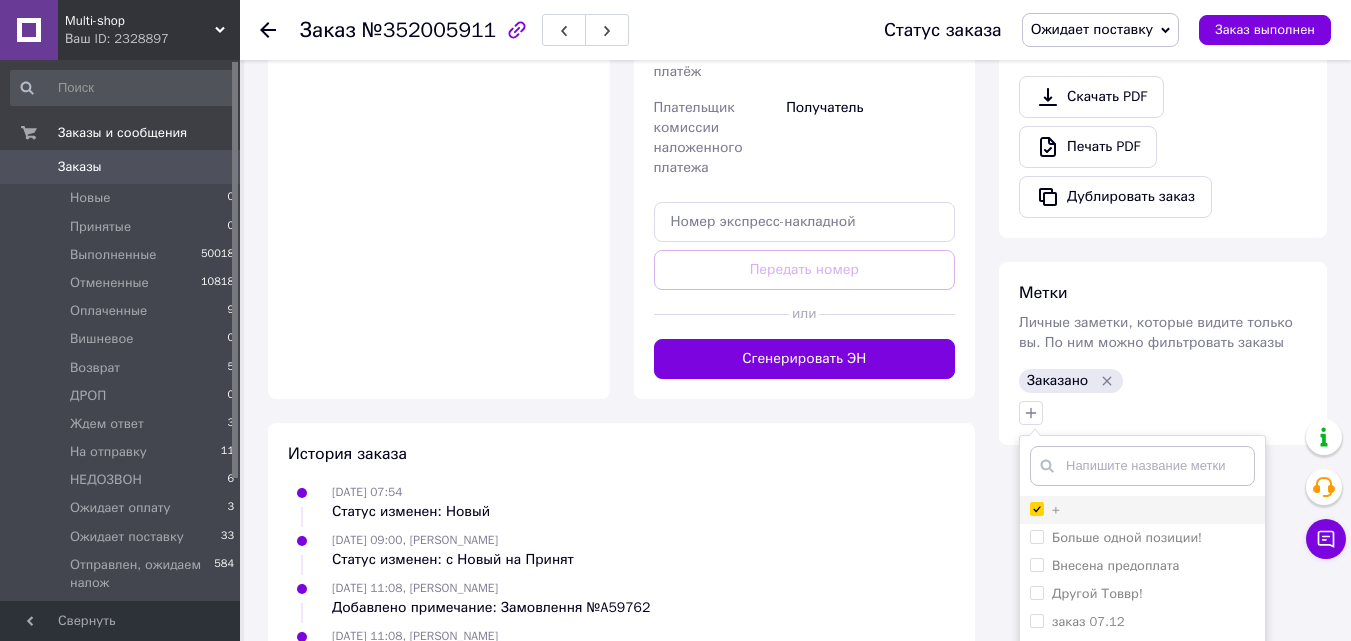 checkbox on "true" 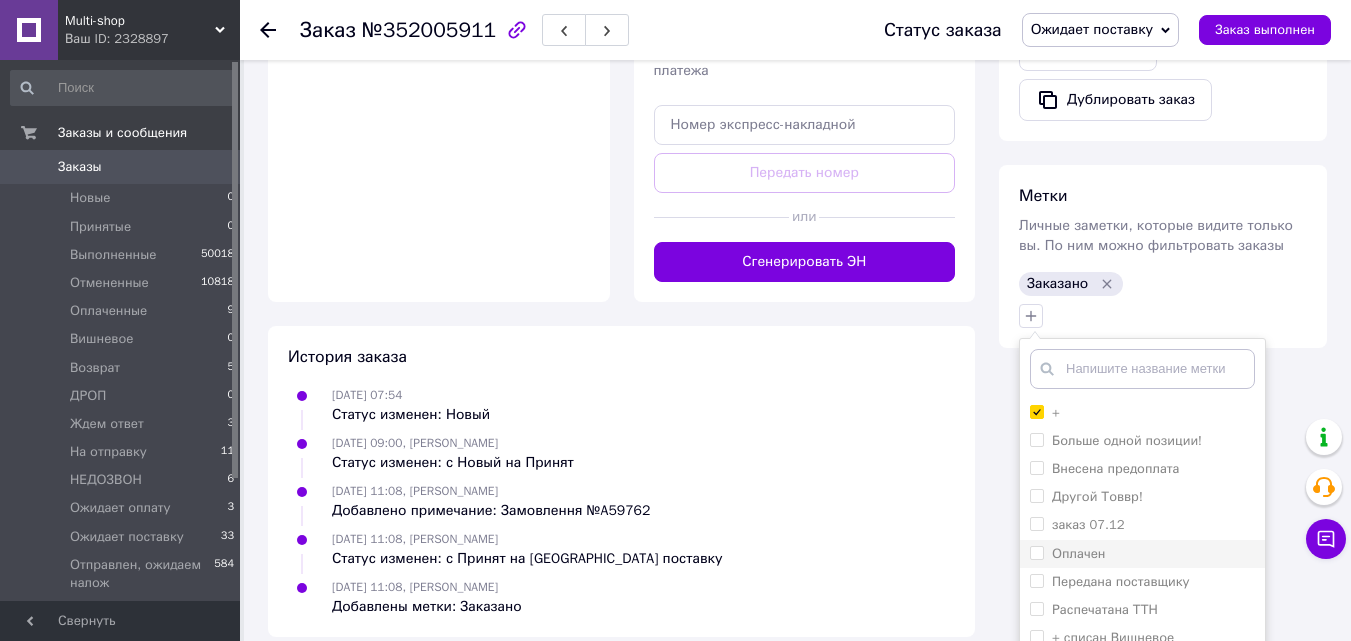 scroll, scrollTop: 1055, scrollLeft: 0, axis: vertical 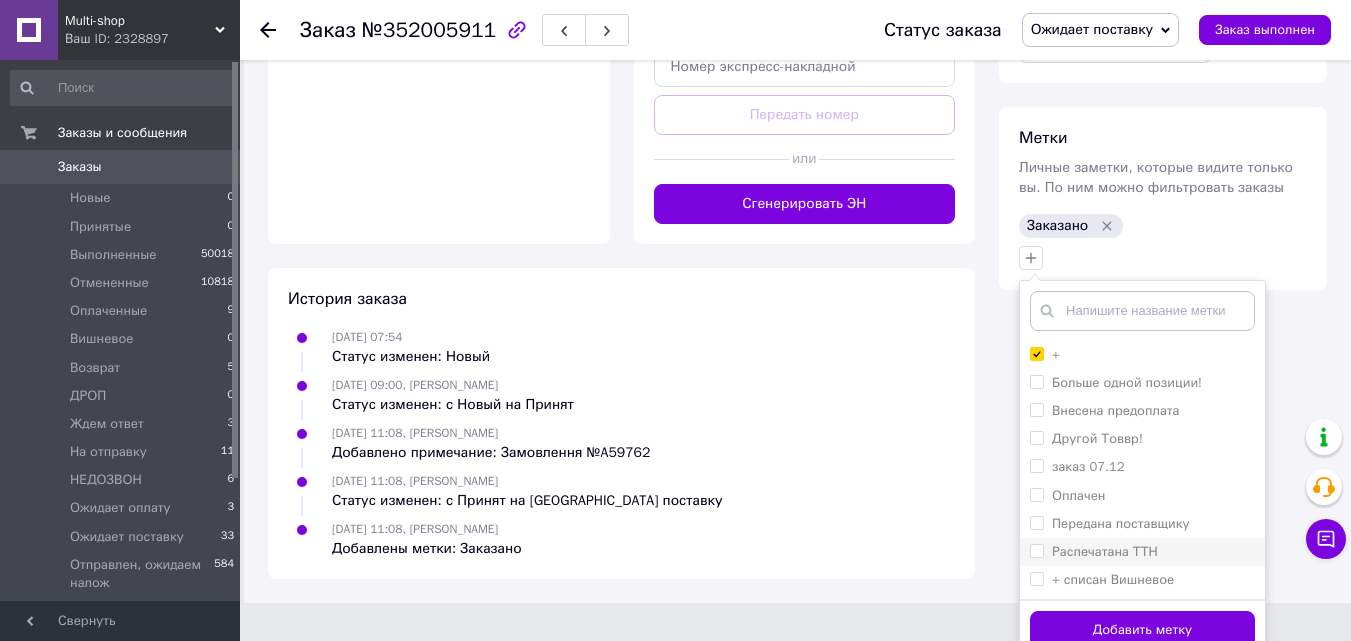 click on "Распечатана ТТН" at bounding box center [1036, 550] 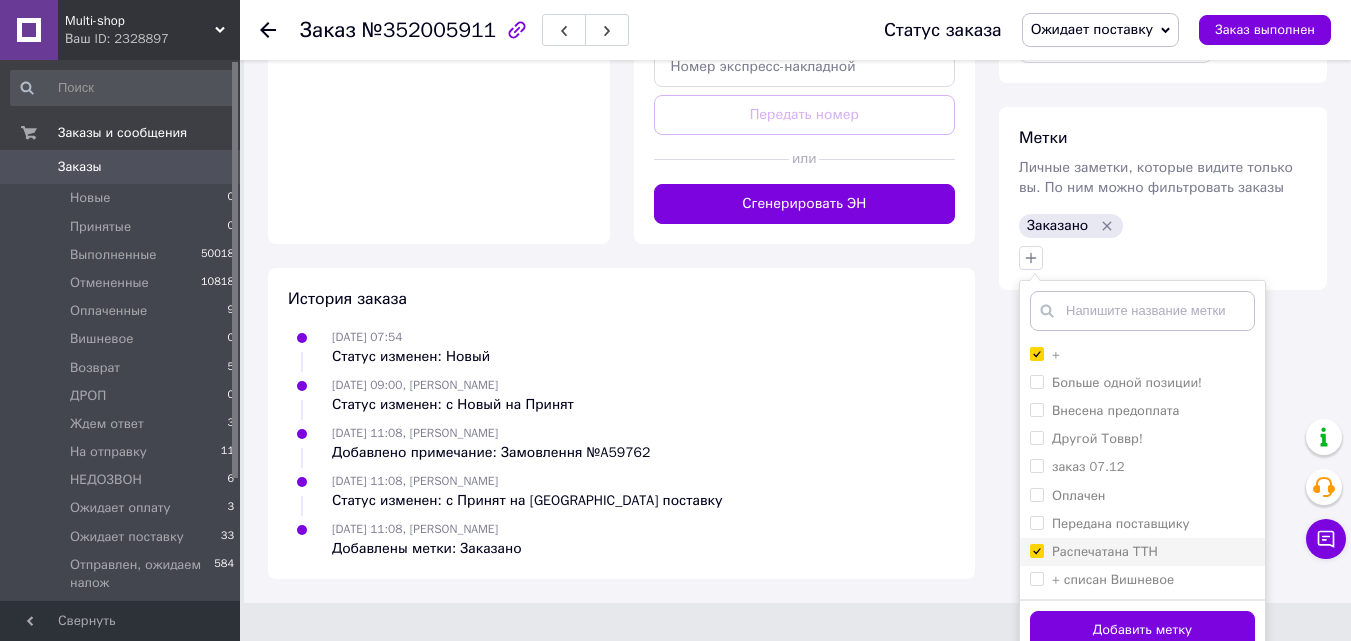 checkbox on "true" 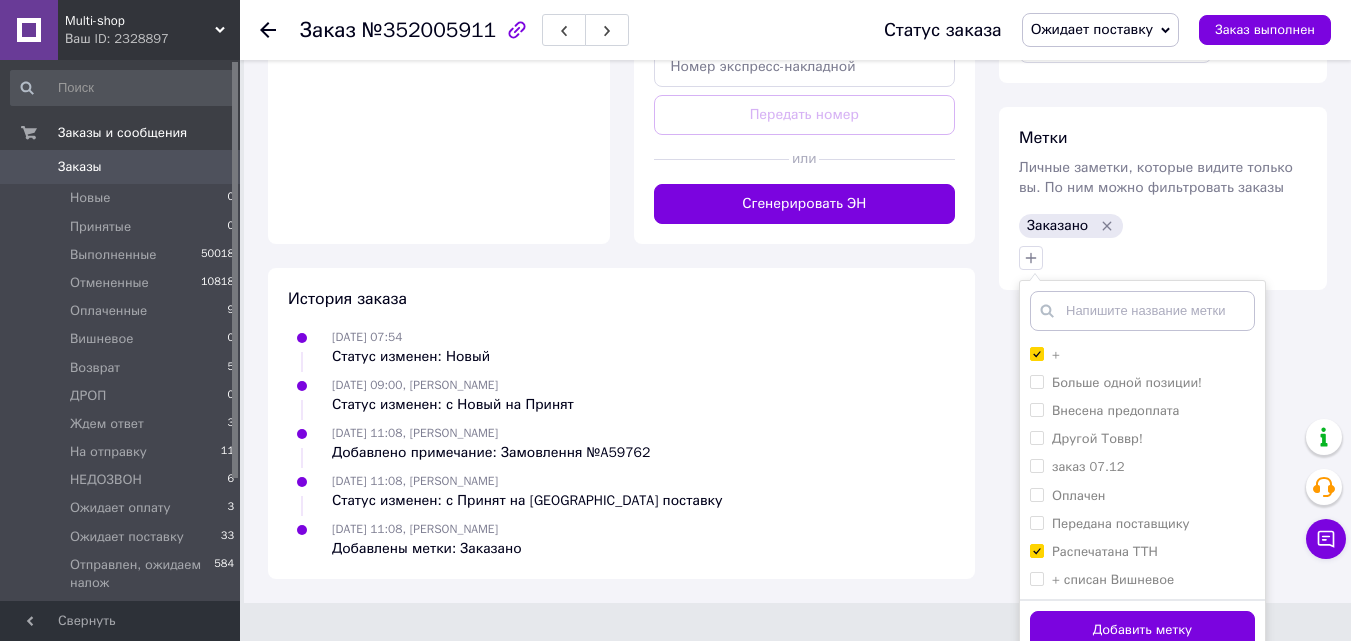 click on "Добавить метку" at bounding box center [1142, 630] 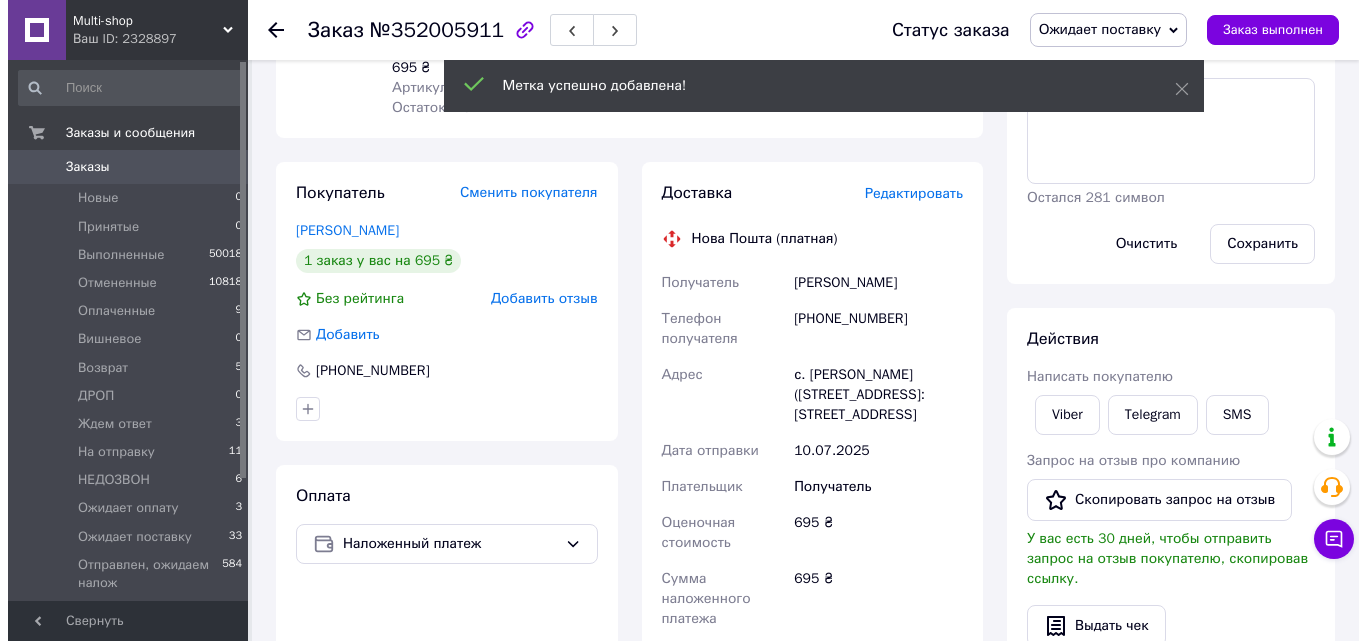 scroll, scrollTop: 177, scrollLeft: 0, axis: vertical 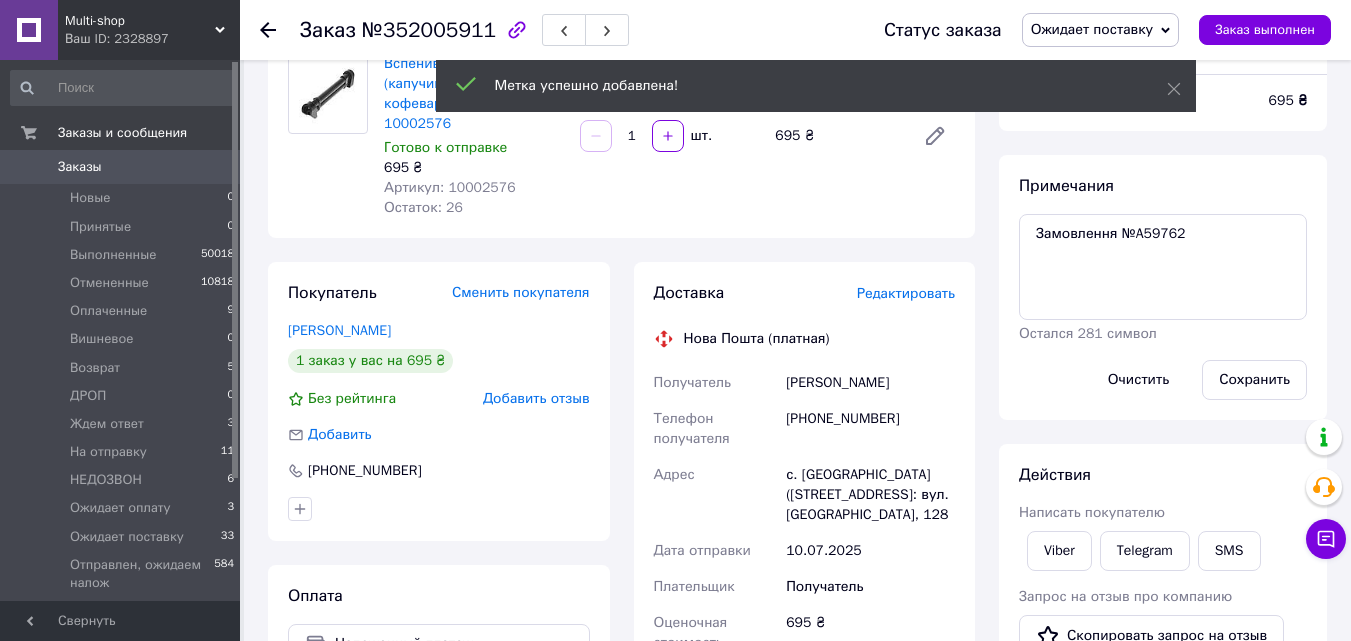 click on "Редактировать" at bounding box center (906, 293) 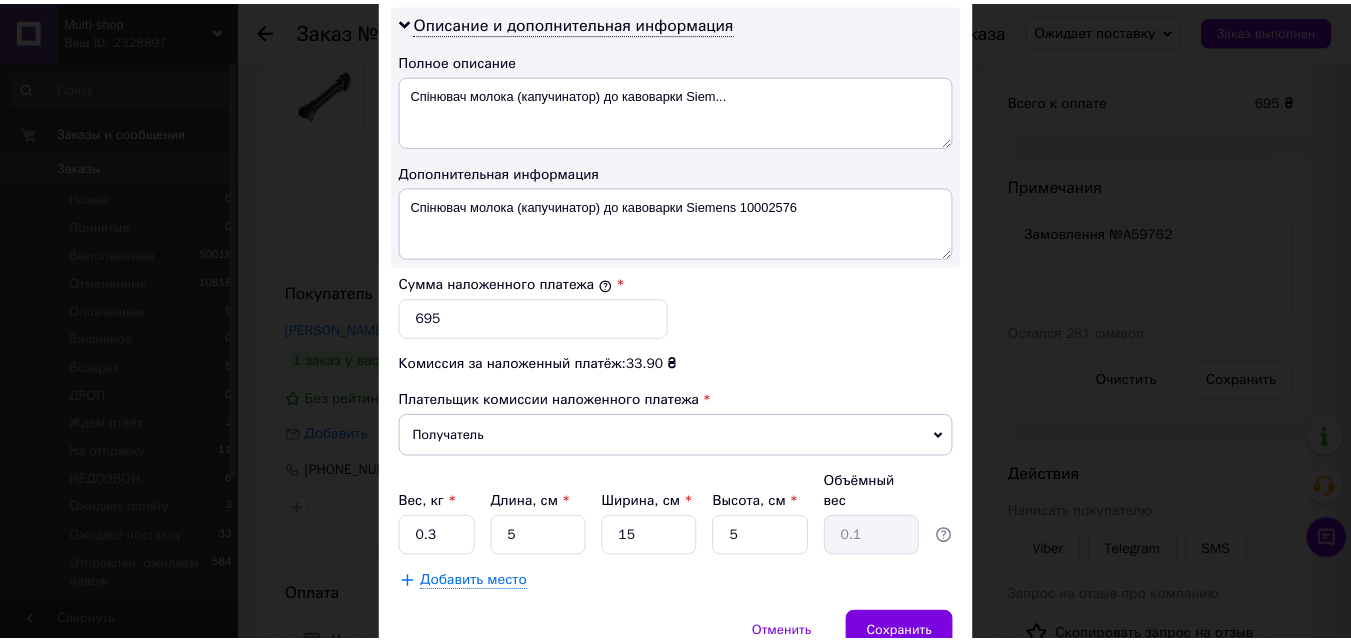 scroll, scrollTop: 1109, scrollLeft: 0, axis: vertical 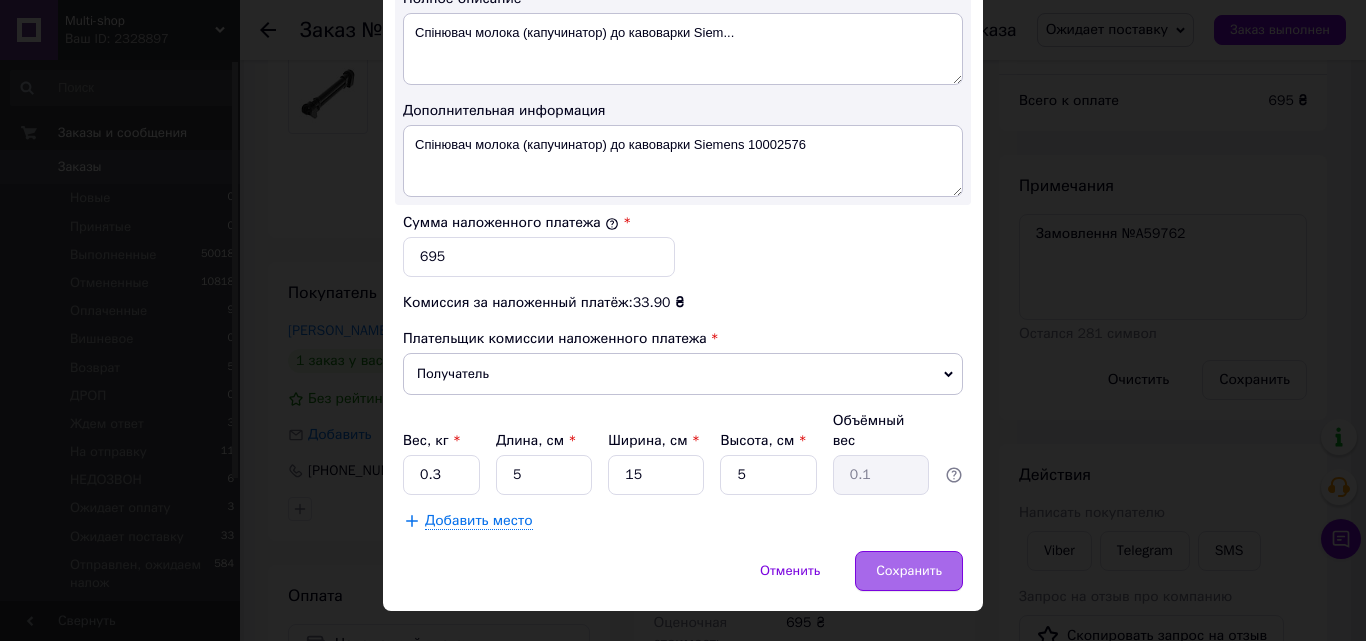 click on "Сохранить" at bounding box center (909, 571) 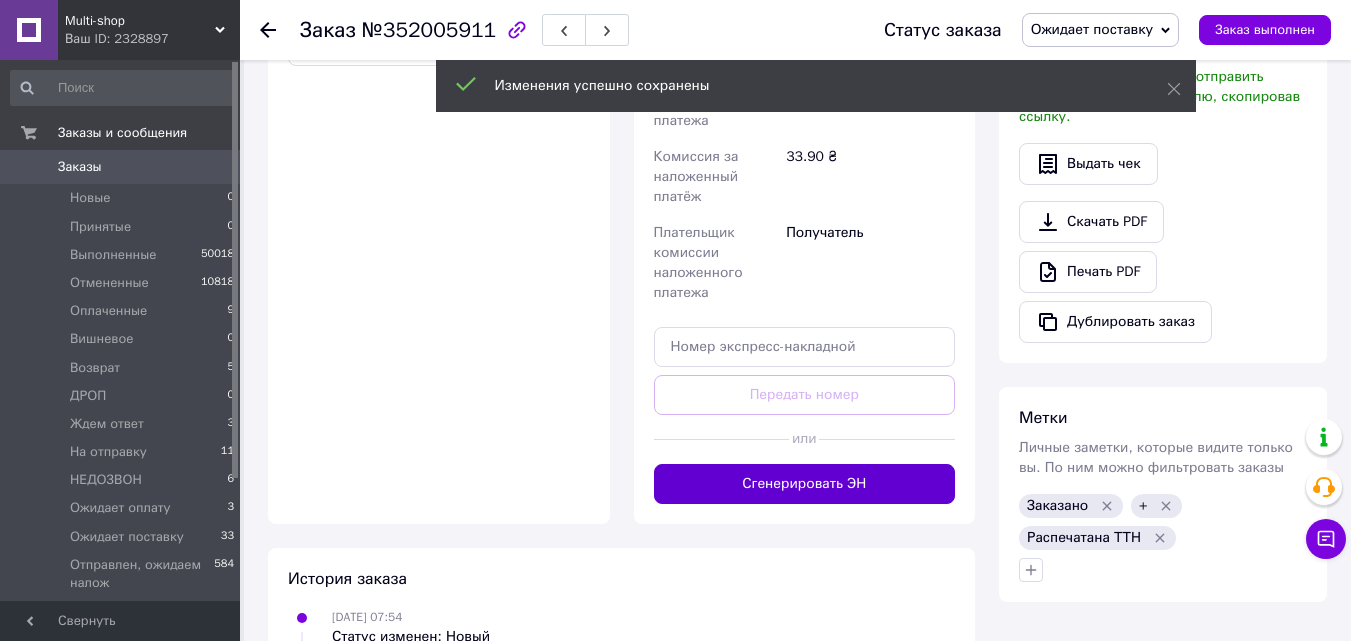 scroll, scrollTop: 777, scrollLeft: 0, axis: vertical 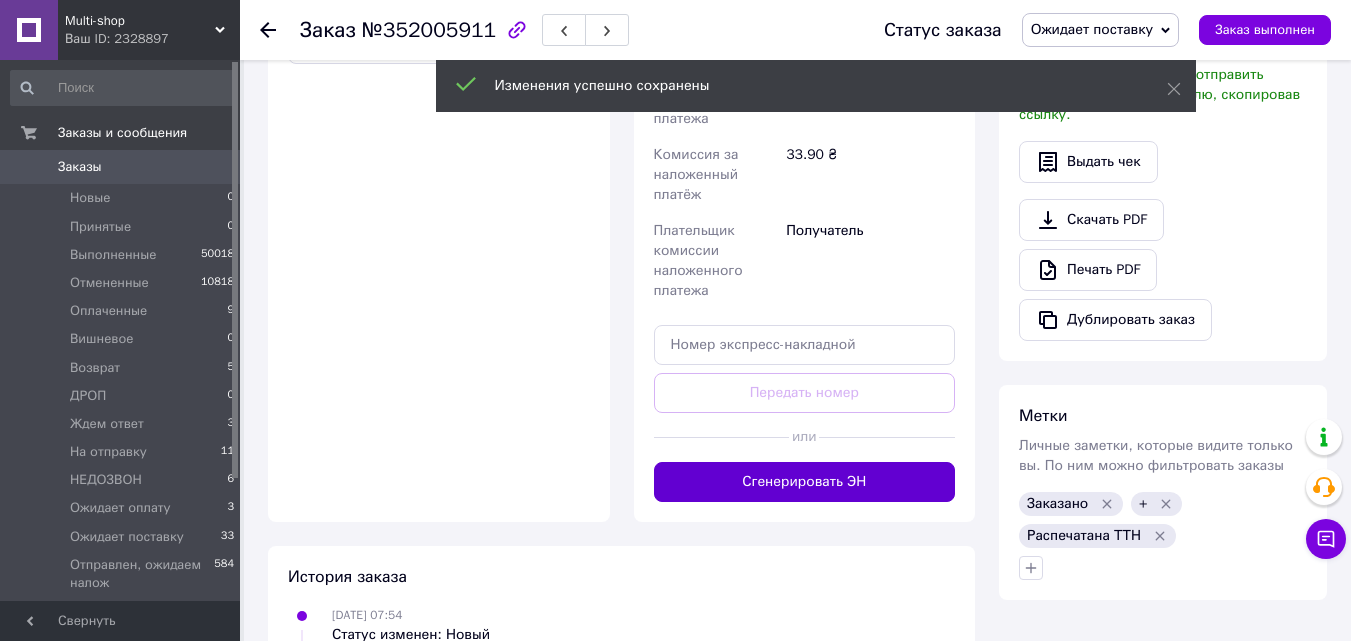 click on "Сгенерировать ЭН" at bounding box center [805, 482] 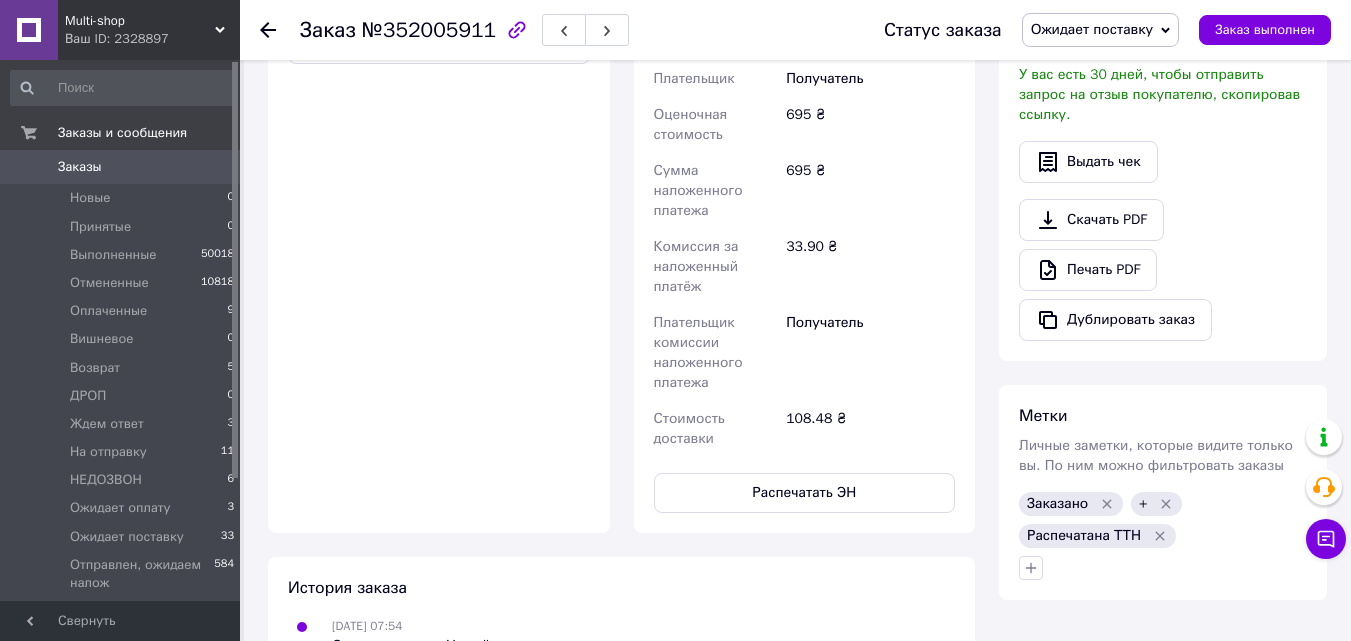 scroll, scrollTop: 4, scrollLeft: 0, axis: vertical 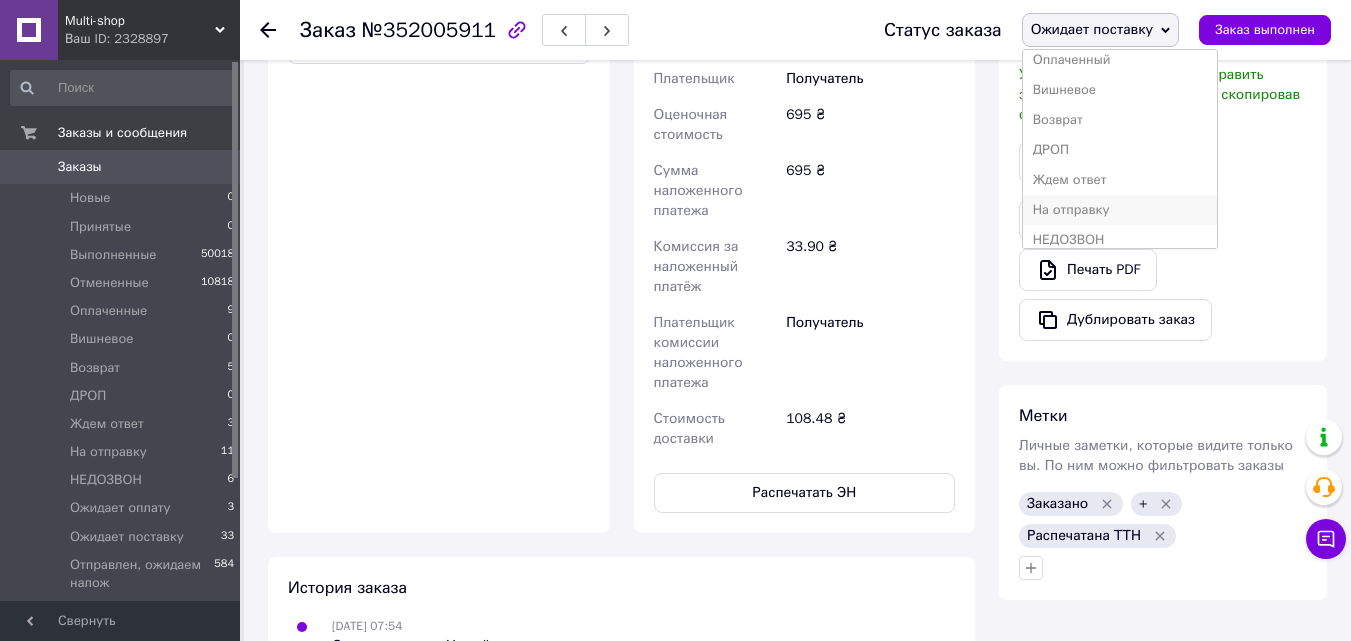 click on "На отправку" at bounding box center [1120, 210] 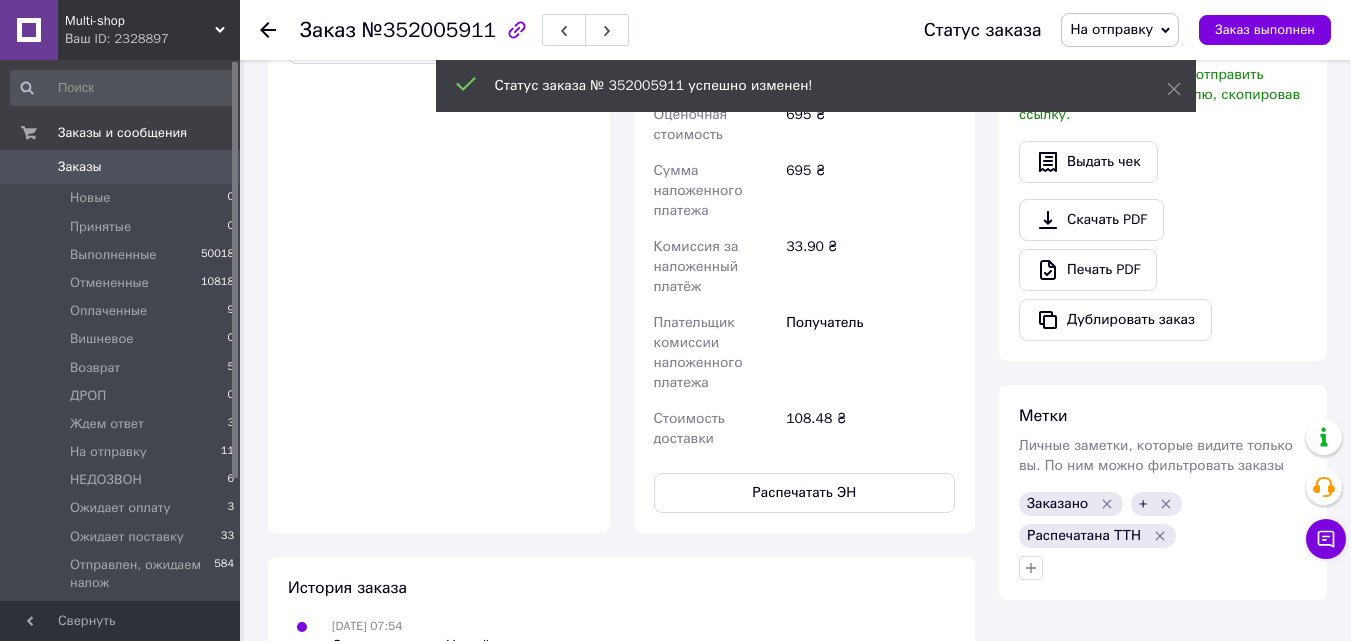 click on "На отправку" at bounding box center [108, 452] 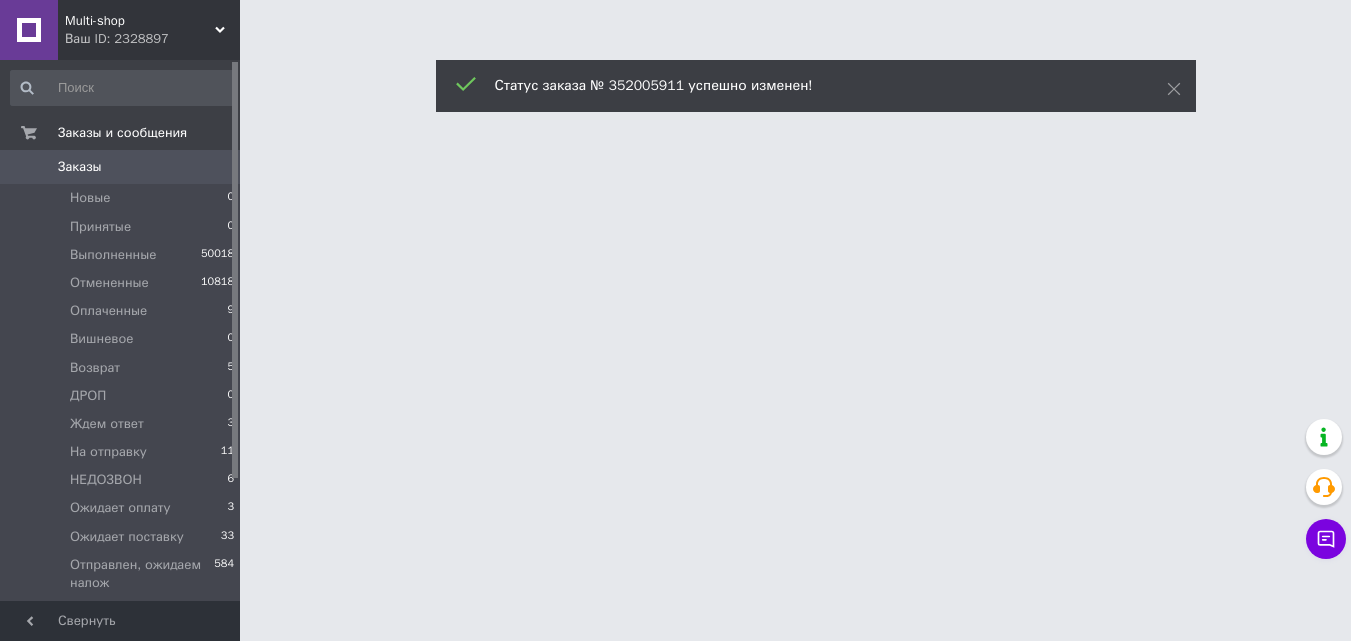 scroll, scrollTop: 0, scrollLeft: 0, axis: both 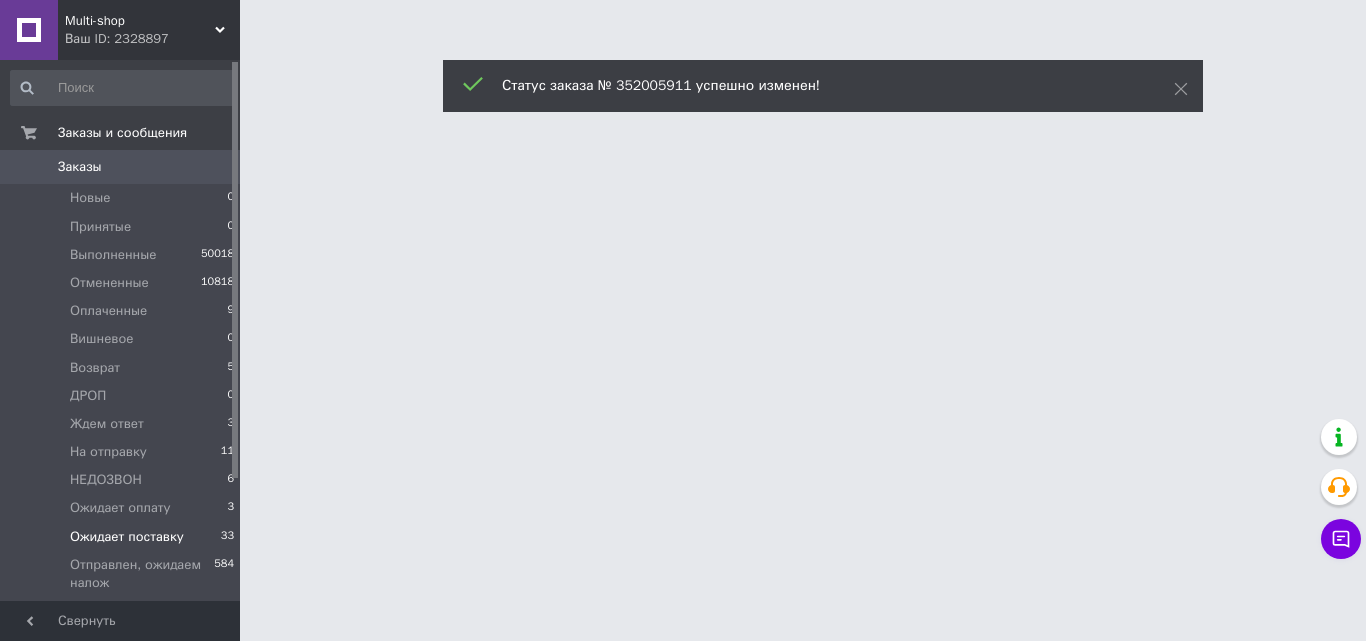 click on "Ожидает поставку" at bounding box center [127, 537] 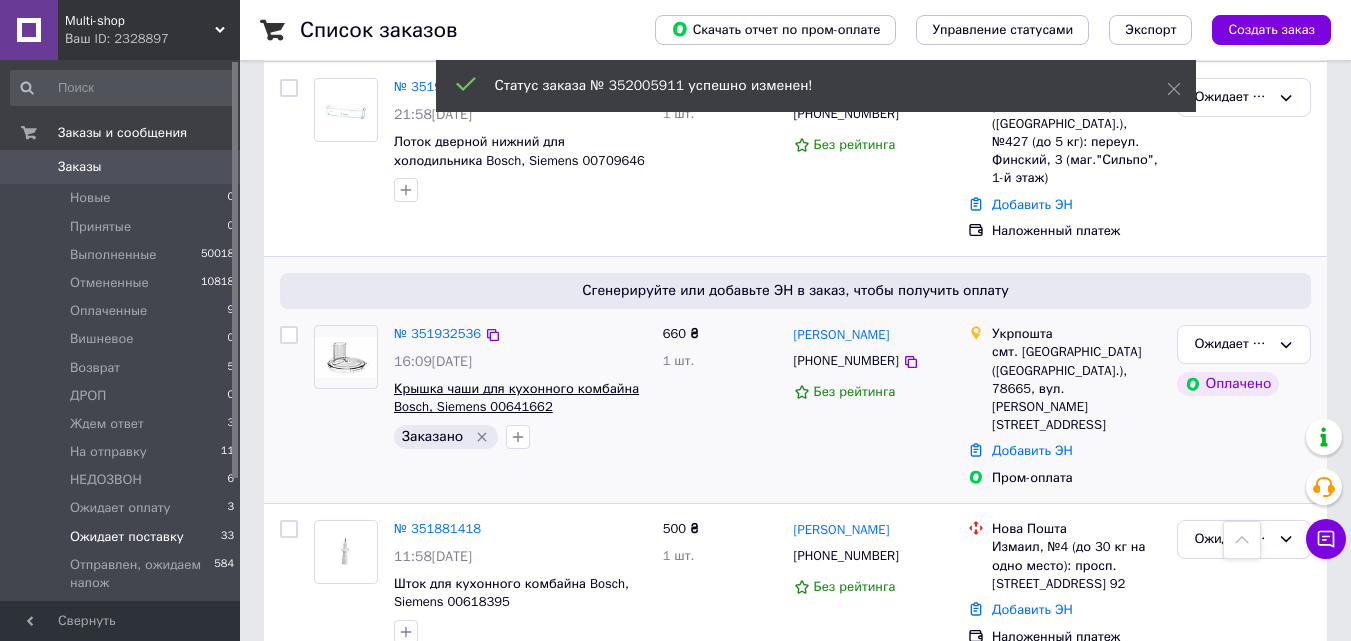 scroll, scrollTop: 600, scrollLeft: 0, axis: vertical 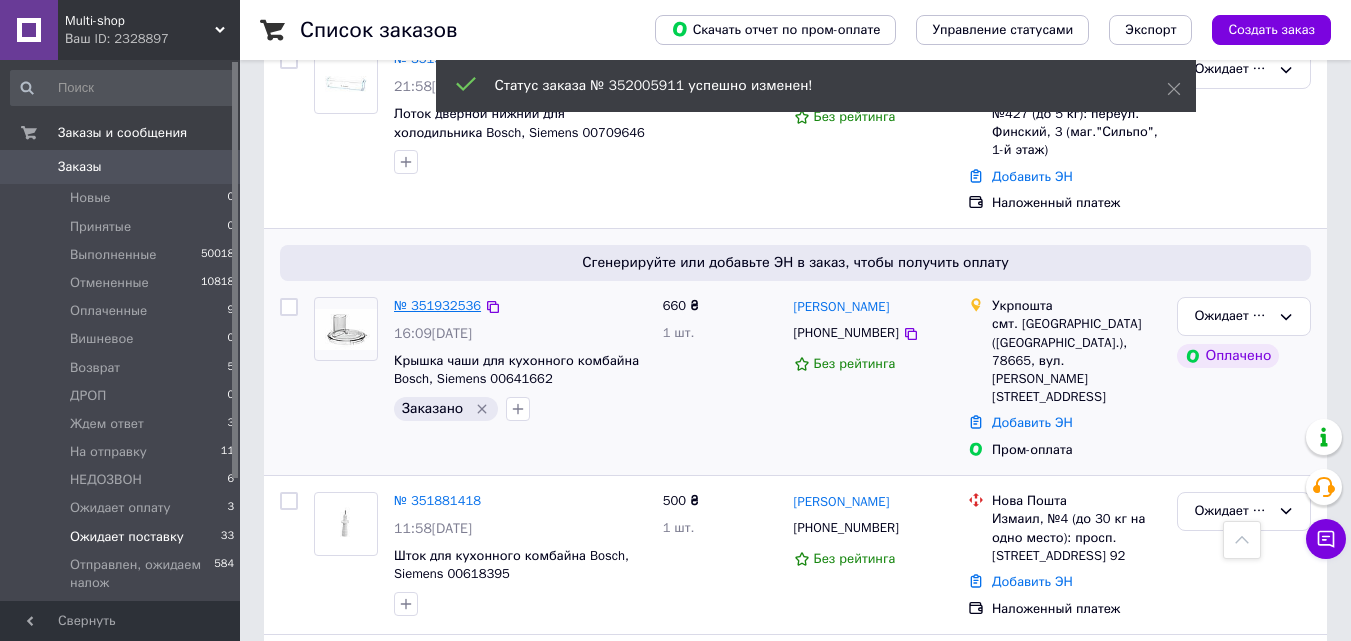 click on "№ 351932536" at bounding box center (437, 305) 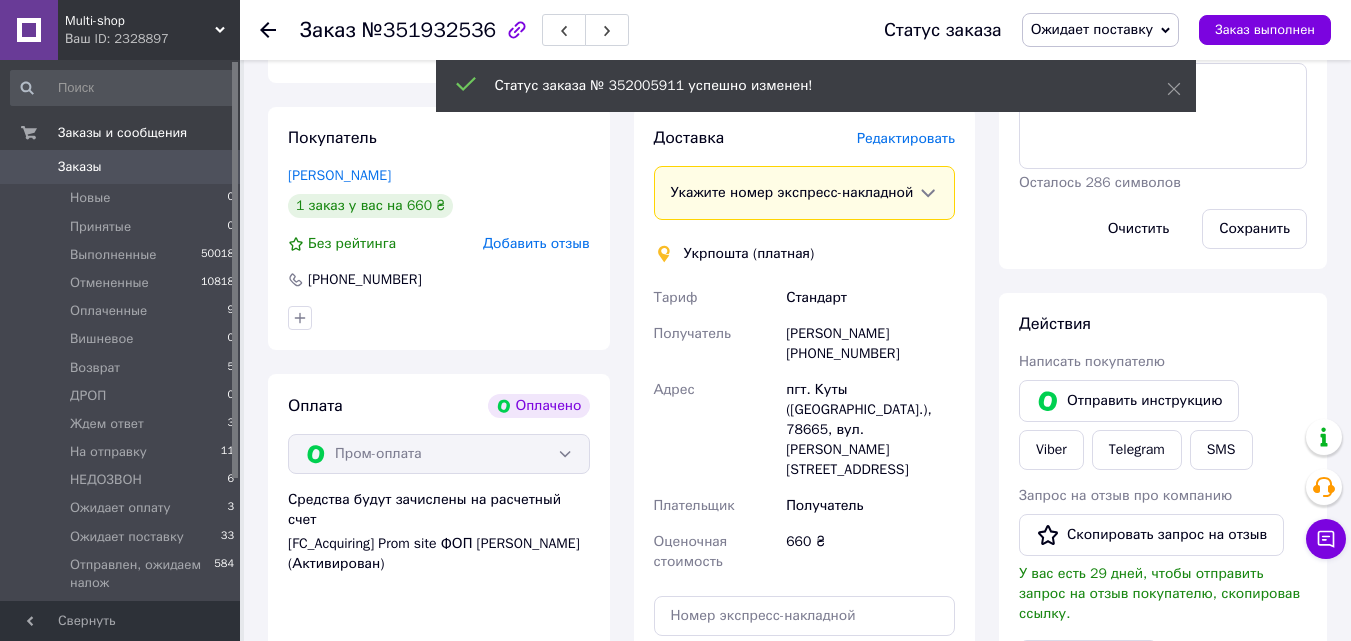 scroll, scrollTop: 300, scrollLeft: 0, axis: vertical 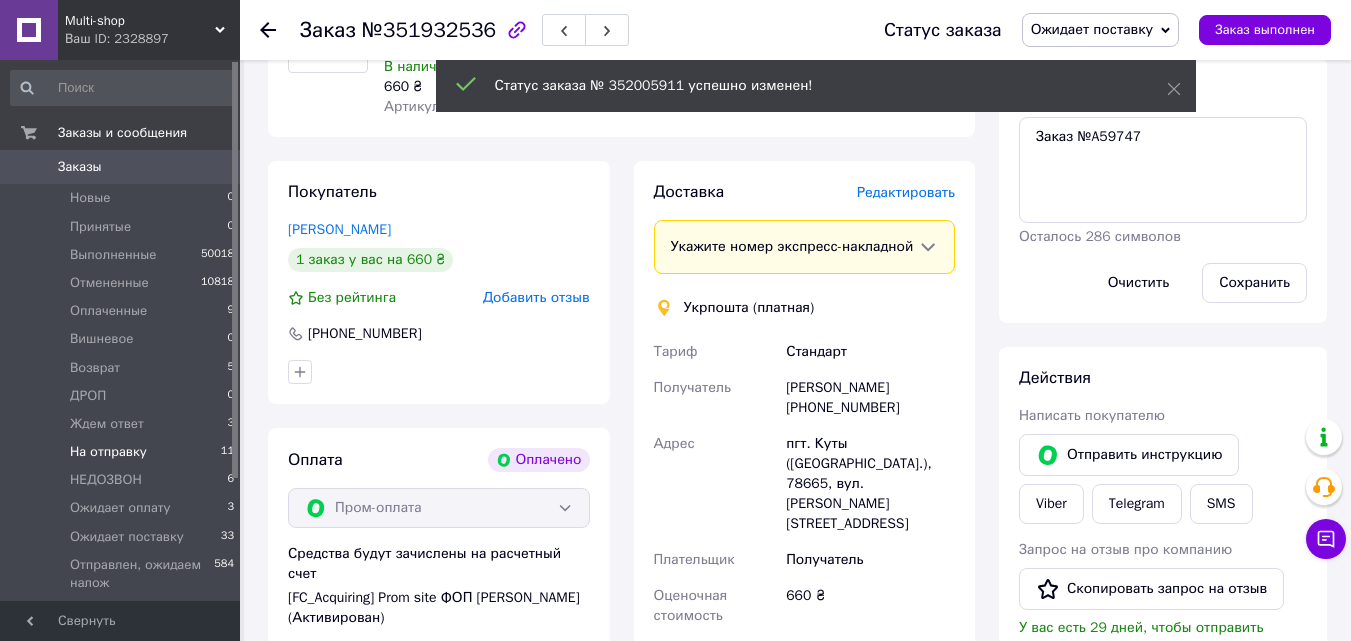 click on "На отправку" at bounding box center (108, 452) 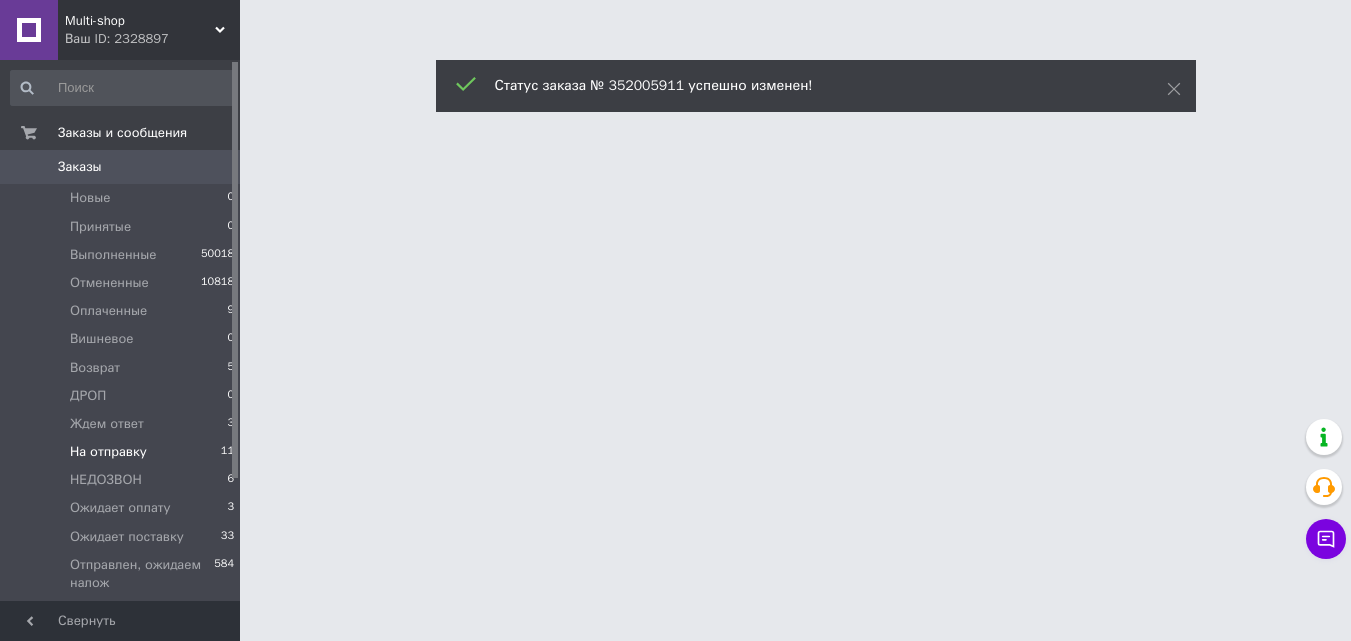 scroll, scrollTop: 0, scrollLeft: 0, axis: both 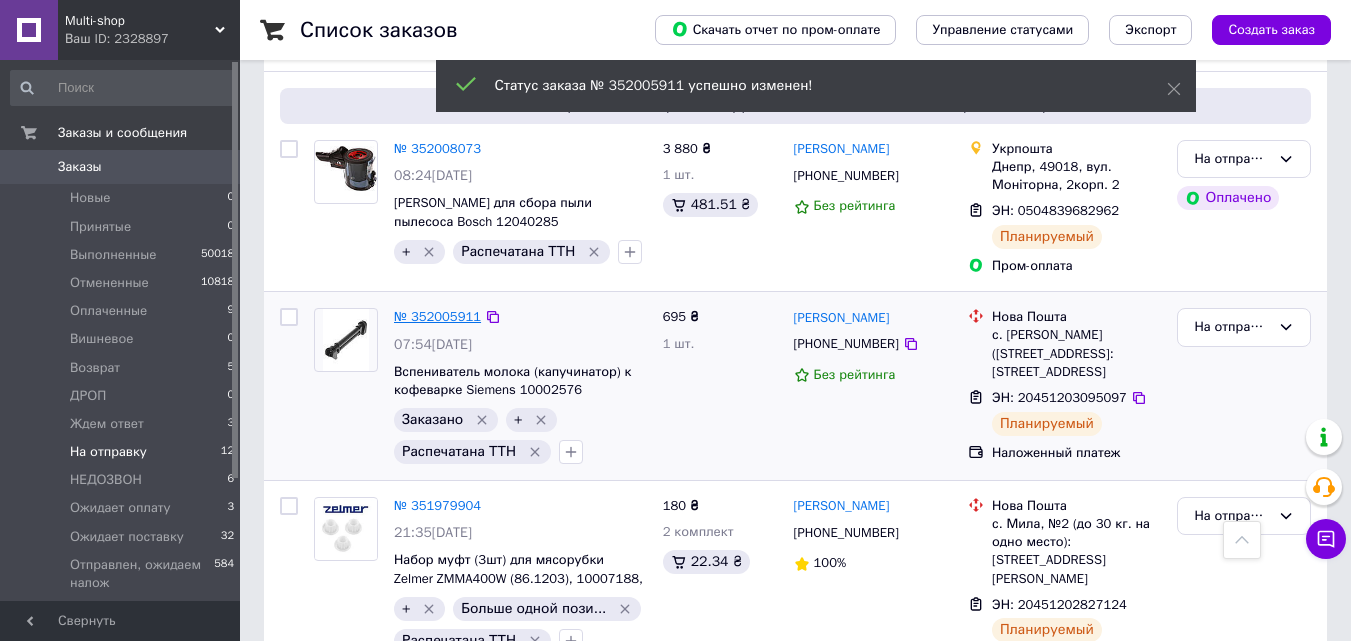 click on "№ 352005911" at bounding box center (437, 316) 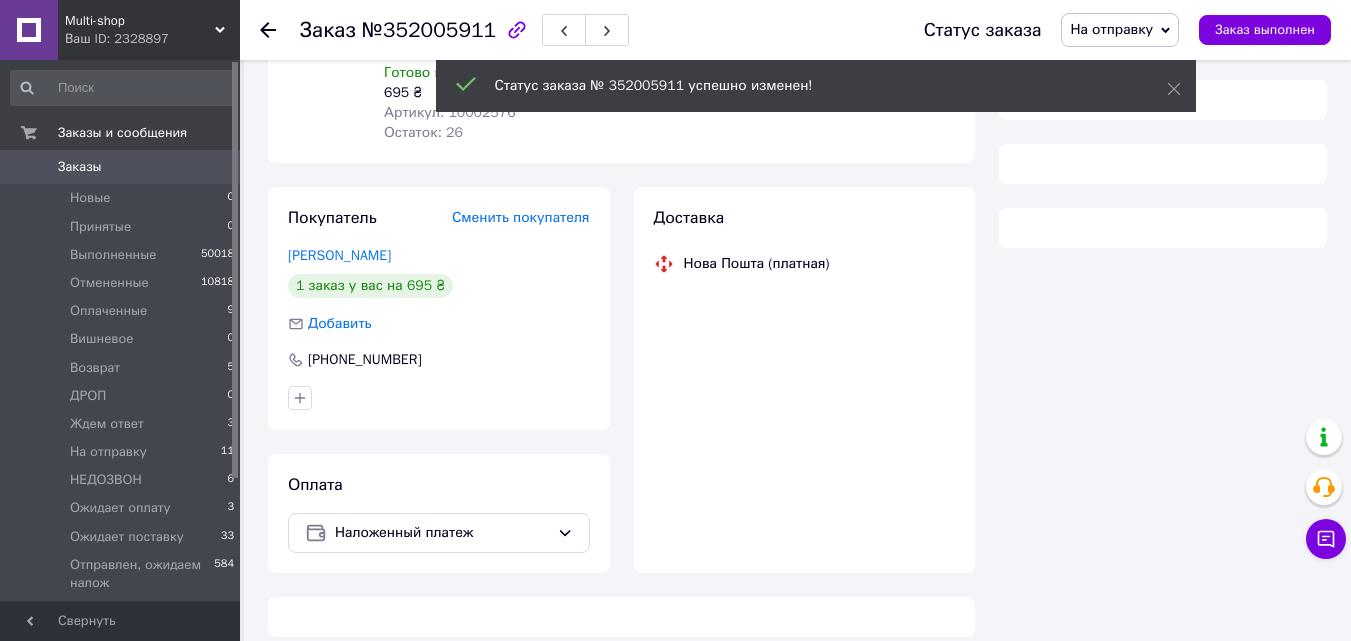 scroll, scrollTop: 420, scrollLeft: 0, axis: vertical 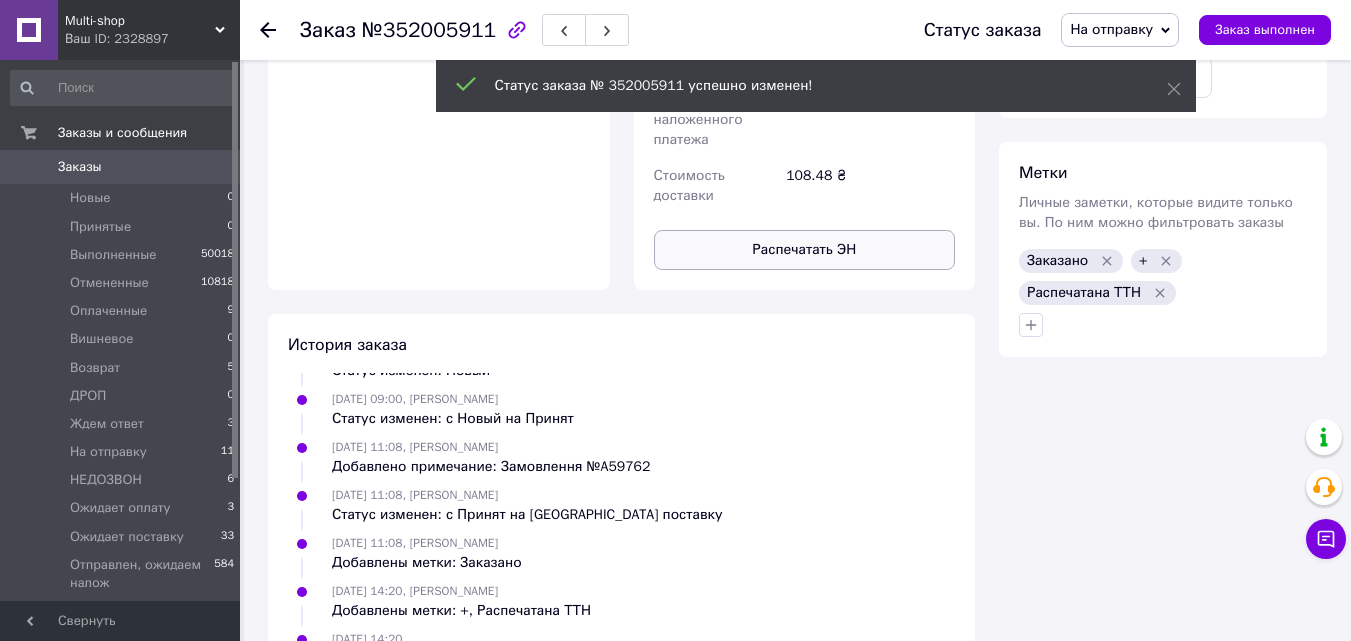 click on "Распечатать ЭН" at bounding box center [805, 250] 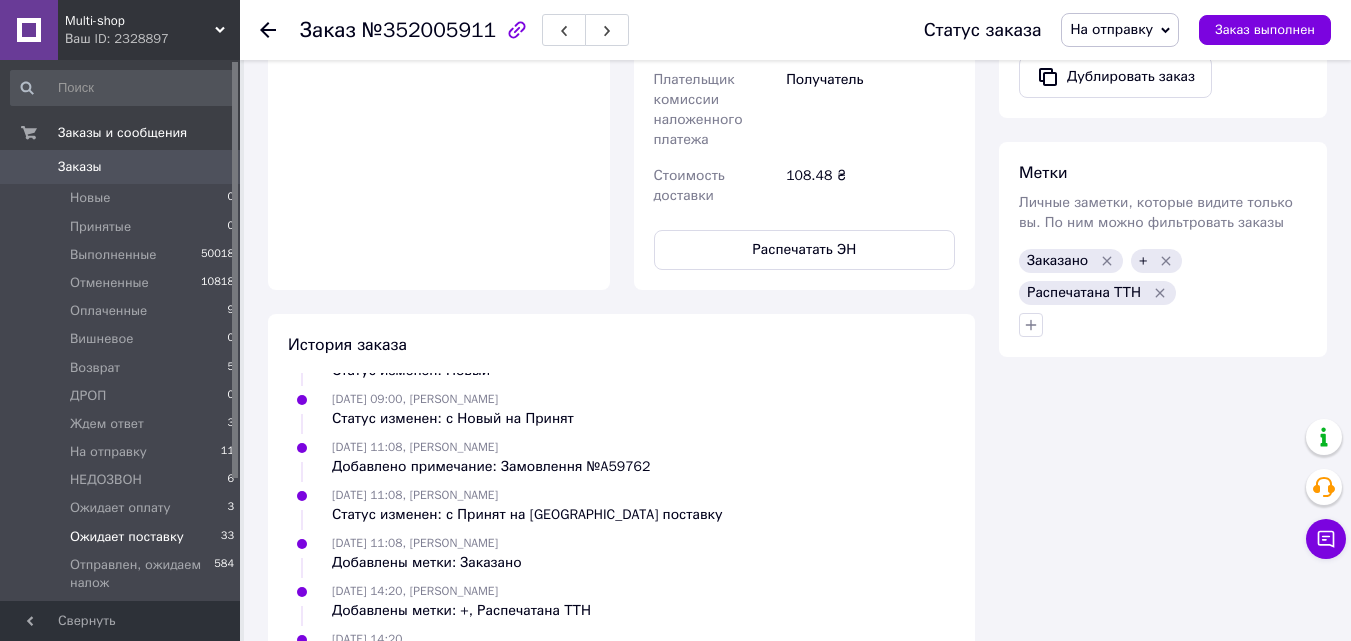 click on "Ожидает поставку" at bounding box center [127, 537] 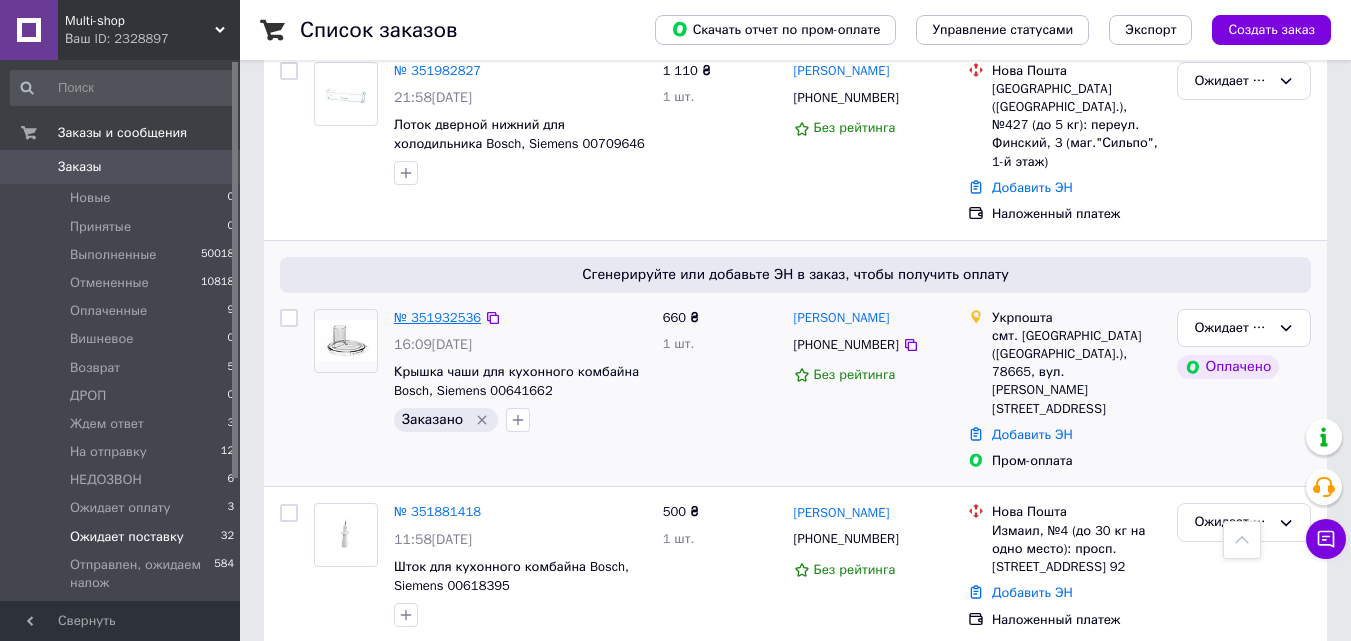 click on "№ 351932536" at bounding box center (437, 317) 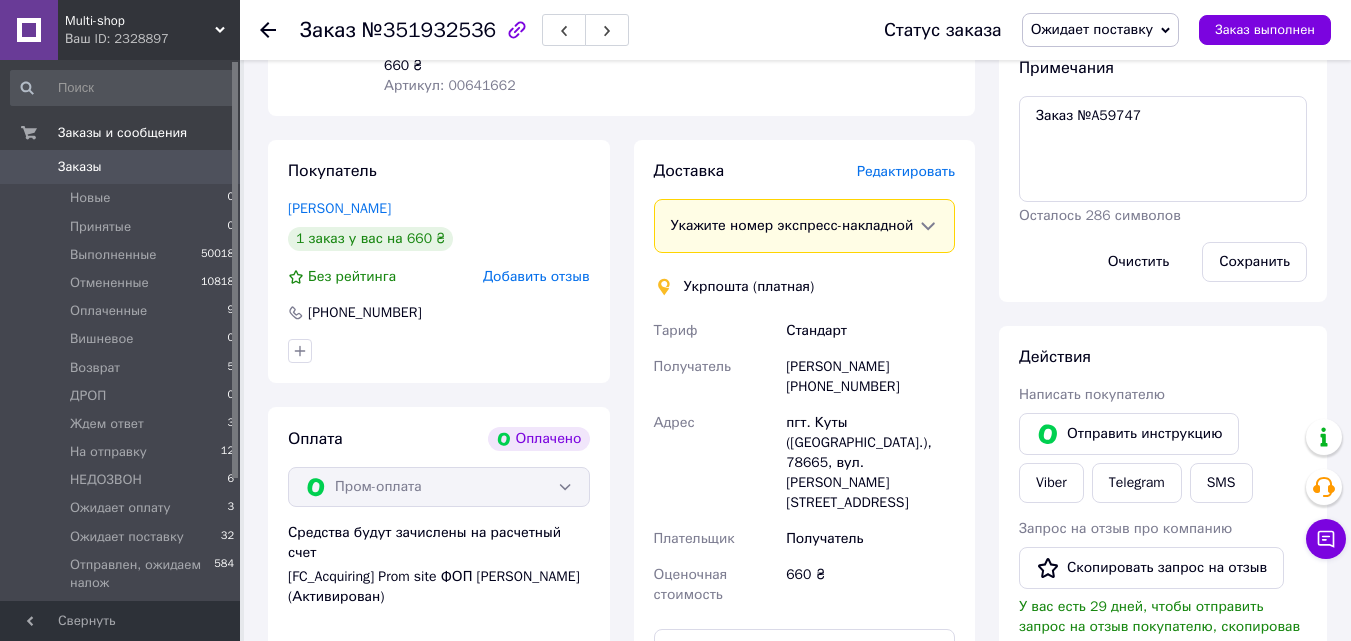 scroll, scrollTop: 300, scrollLeft: 0, axis: vertical 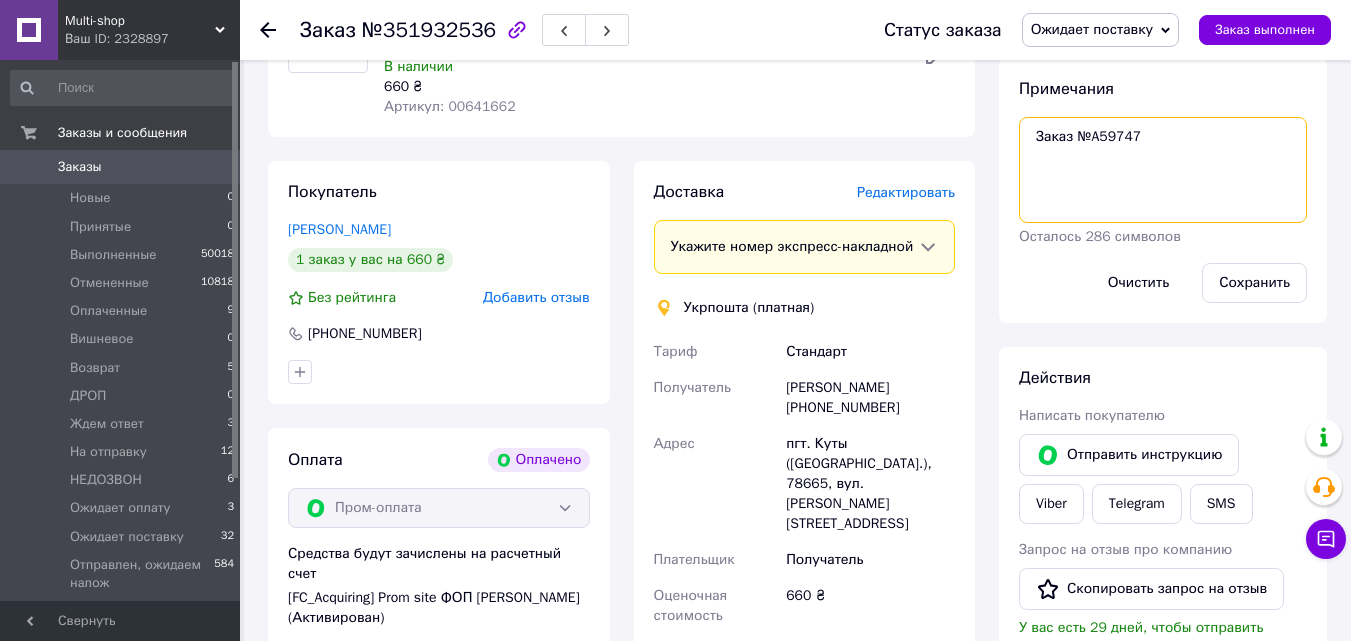 click on "Заказ №A59747" at bounding box center (1163, 170) 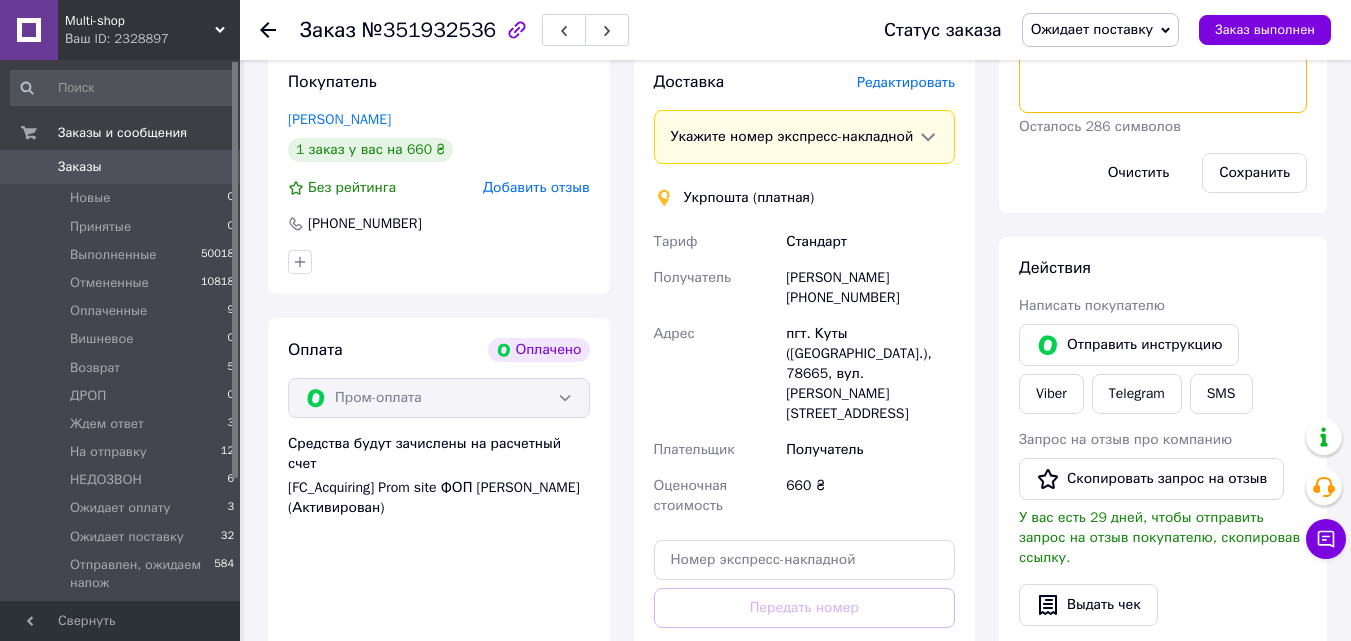 scroll, scrollTop: 600, scrollLeft: 0, axis: vertical 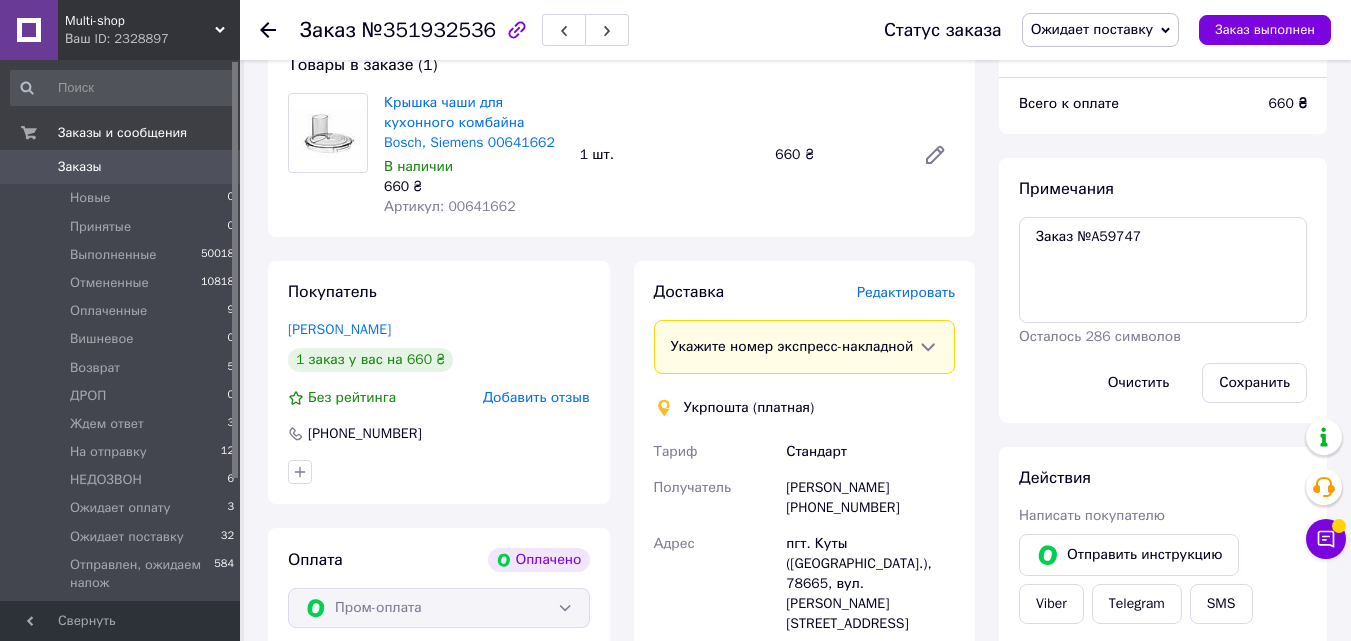 click on "Редактировать" at bounding box center [906, 292] 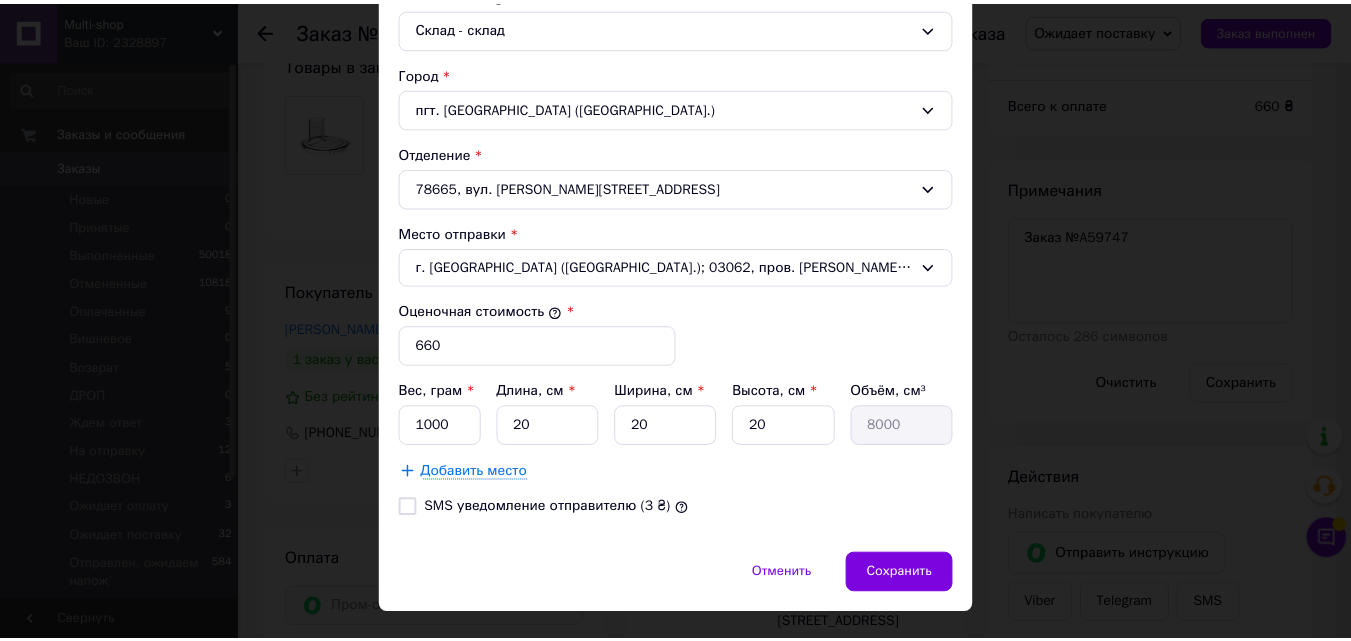 scroll, scrollTop: 610, scrollLeft: 0, axis: vertical 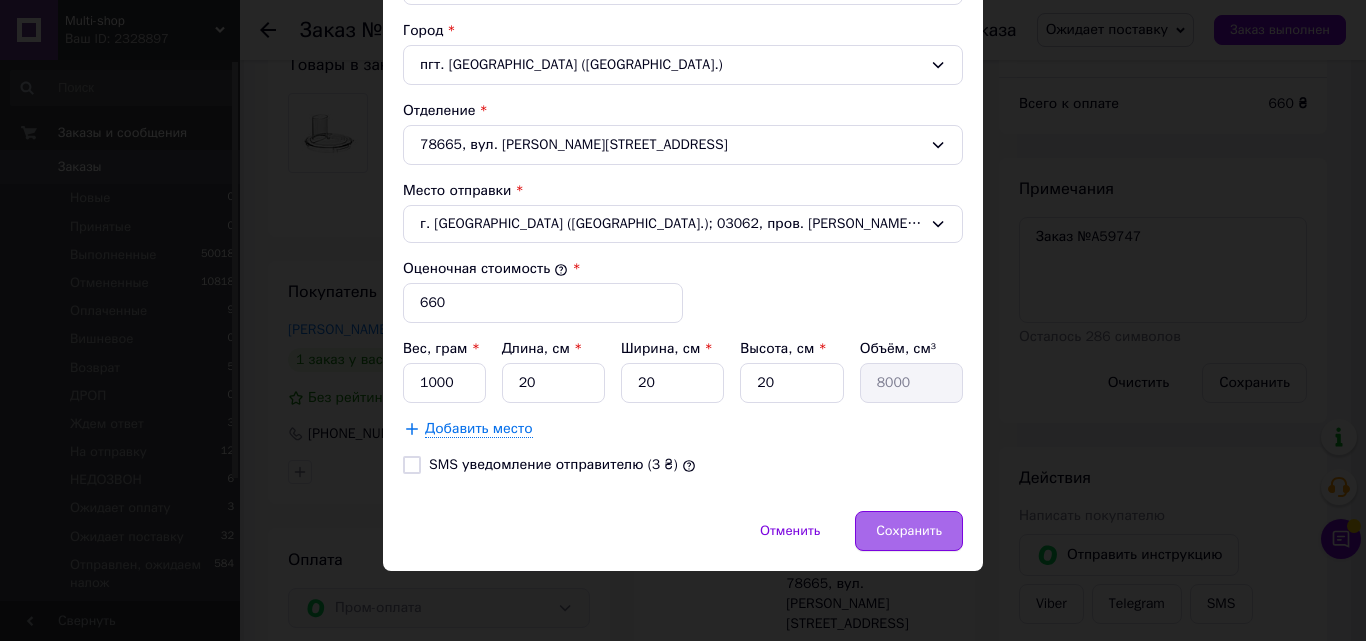 click on "Сохранить" at bounding box center (909, 531) 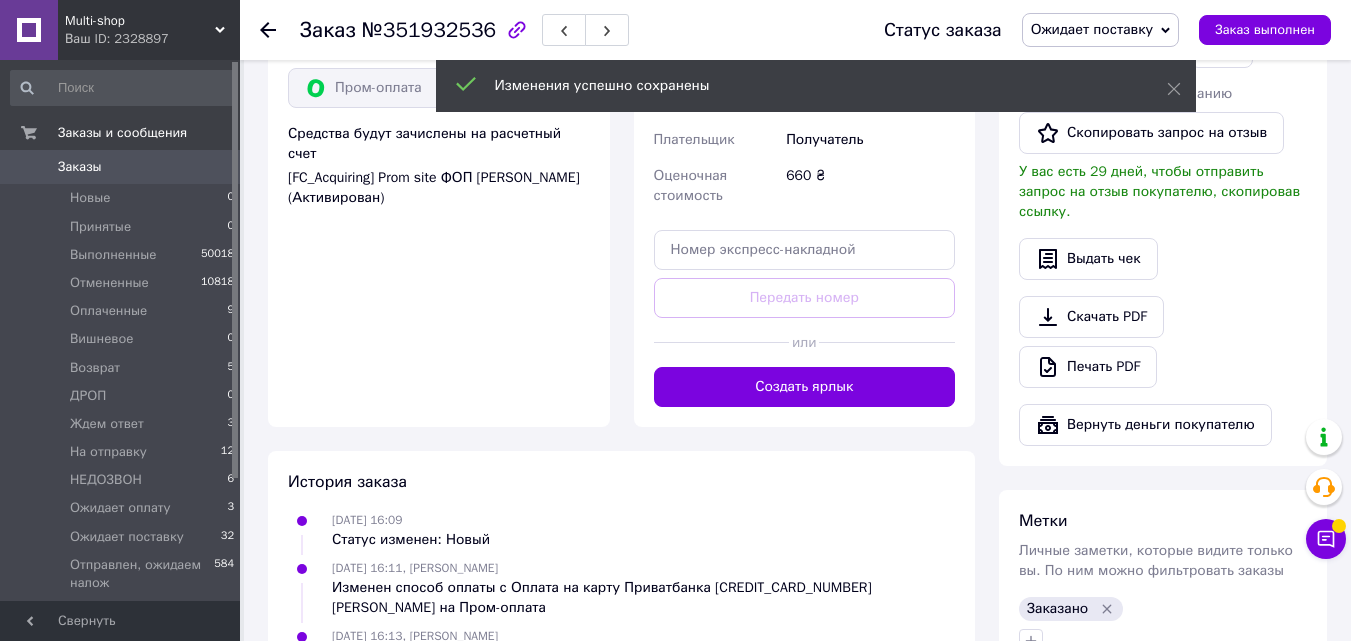 scroll, scrollTop: 800, scrollLeft: 0, axis: vertical 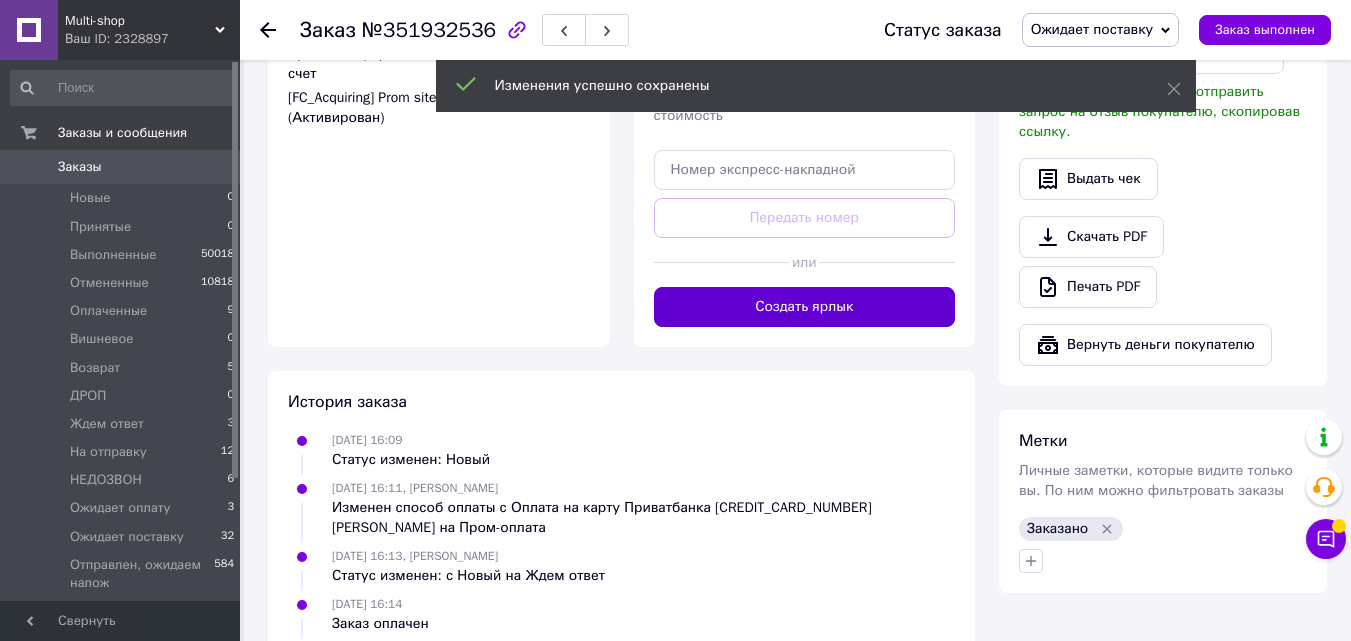 click on "Создать ярлык" at bounding box center [805, 307] 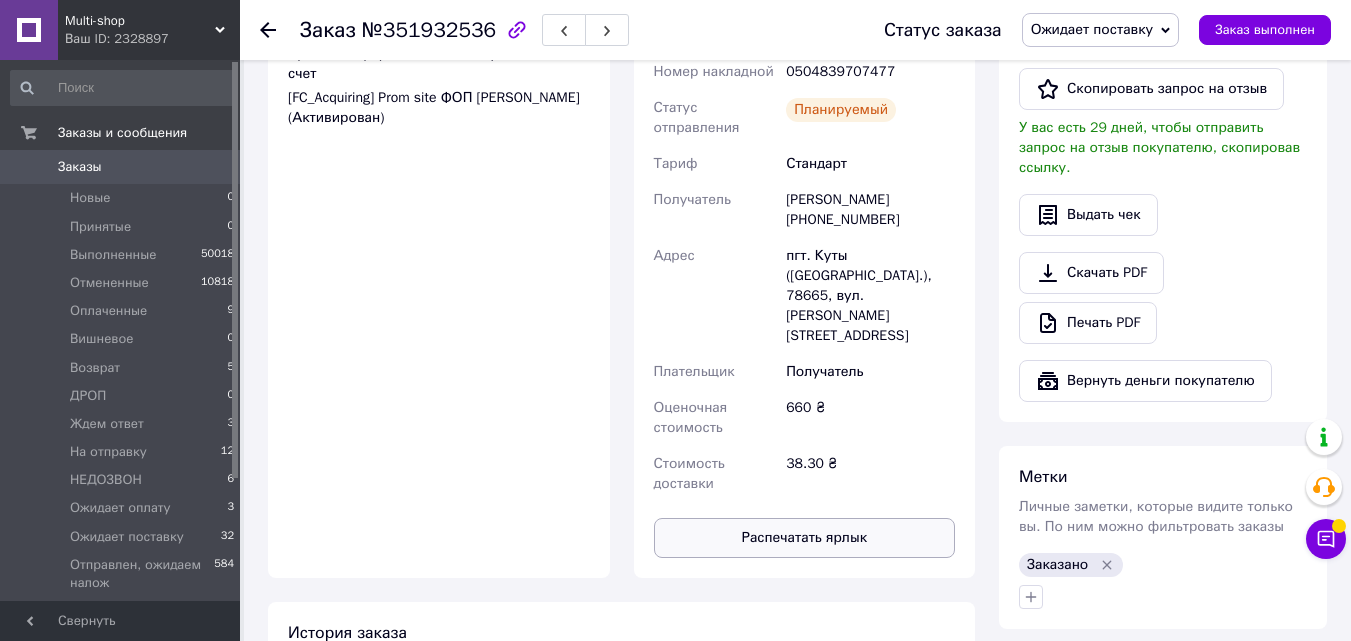 click on "Распечатать ярлык" at bounding box center [805, 538] 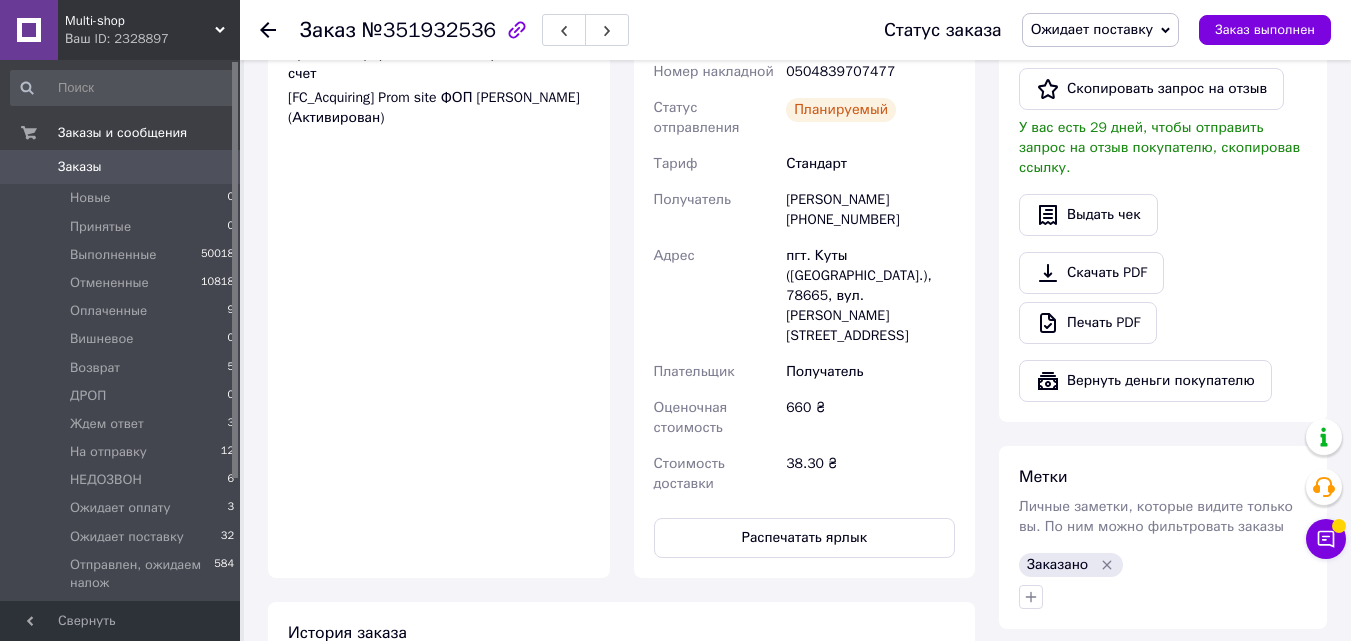 click on "Ожидает поставку" at bounding box center [1092, 29] 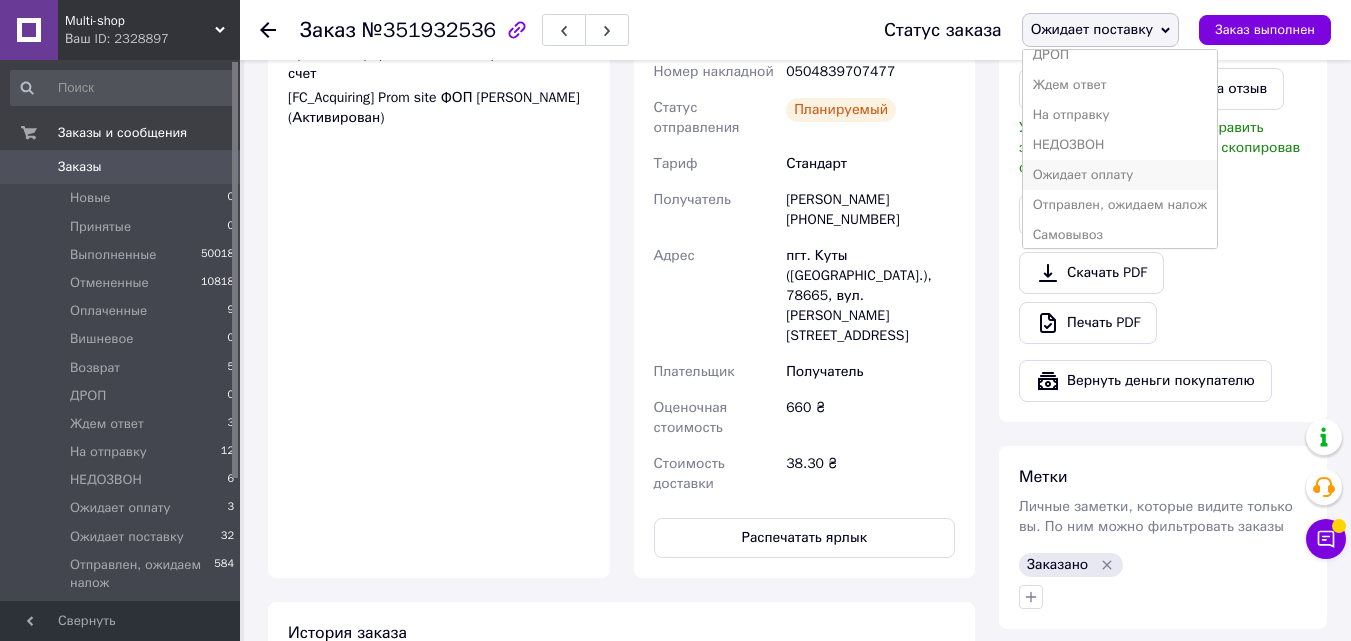 scroll, scrollTop: 200, scrollLeft: 0, axis: vertical 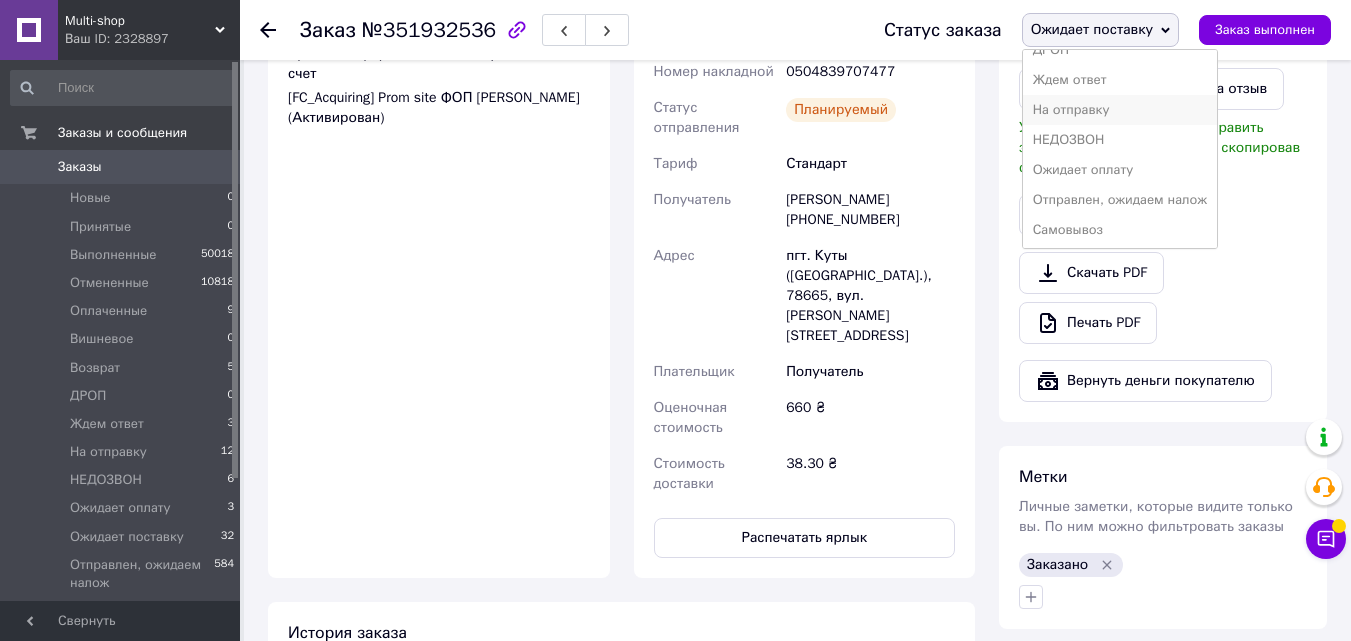 click on "На отправку" at bounding box center [1120, 110] 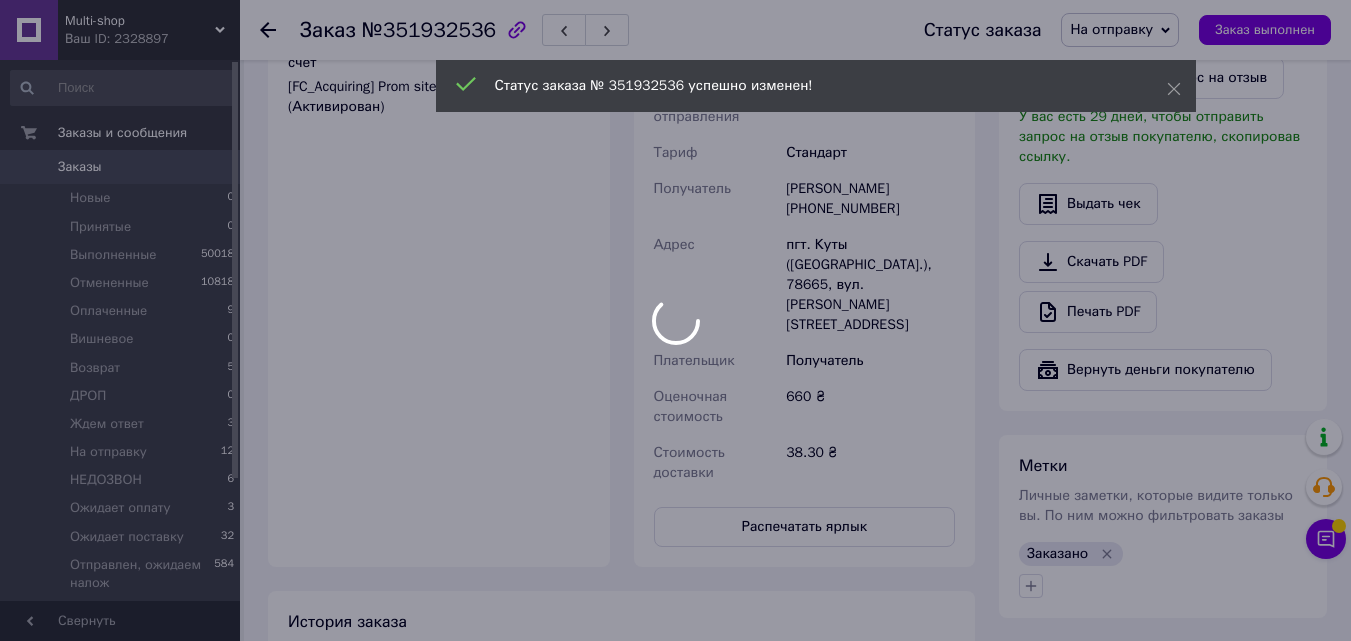 scroll, scrollTop: 1000, scrollLeft: 0, axis: vertical 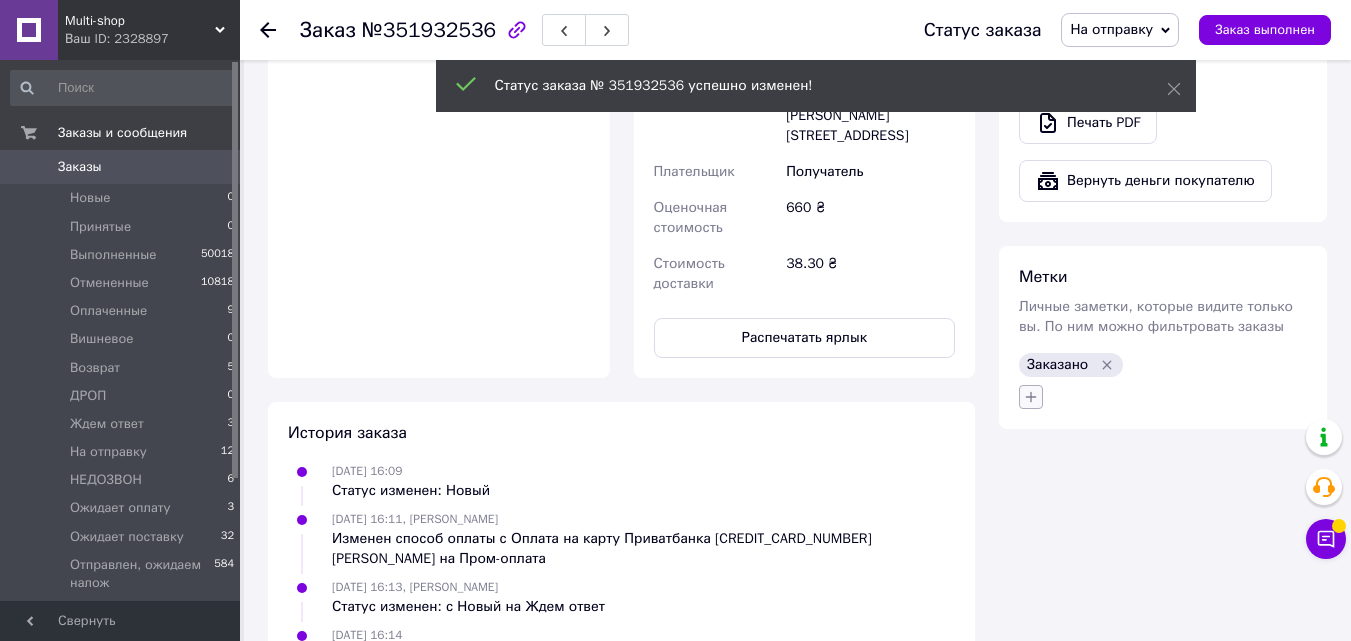 click 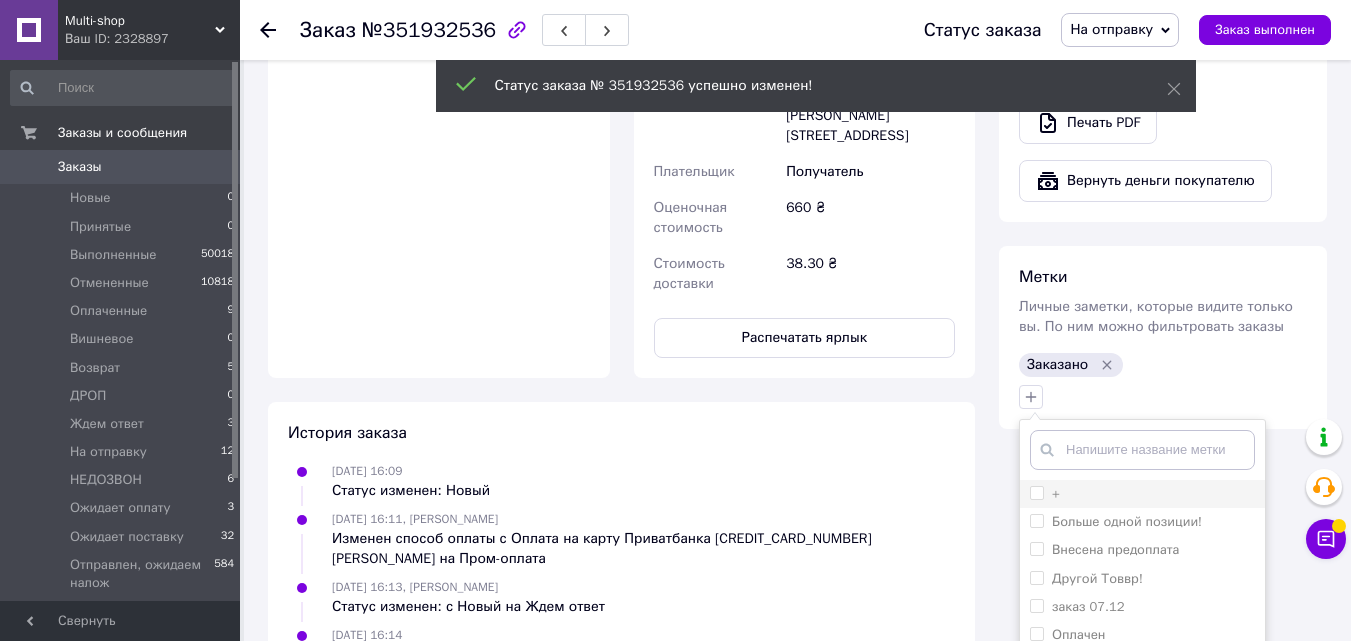 click on "+" at bounding box center (1036, 492) 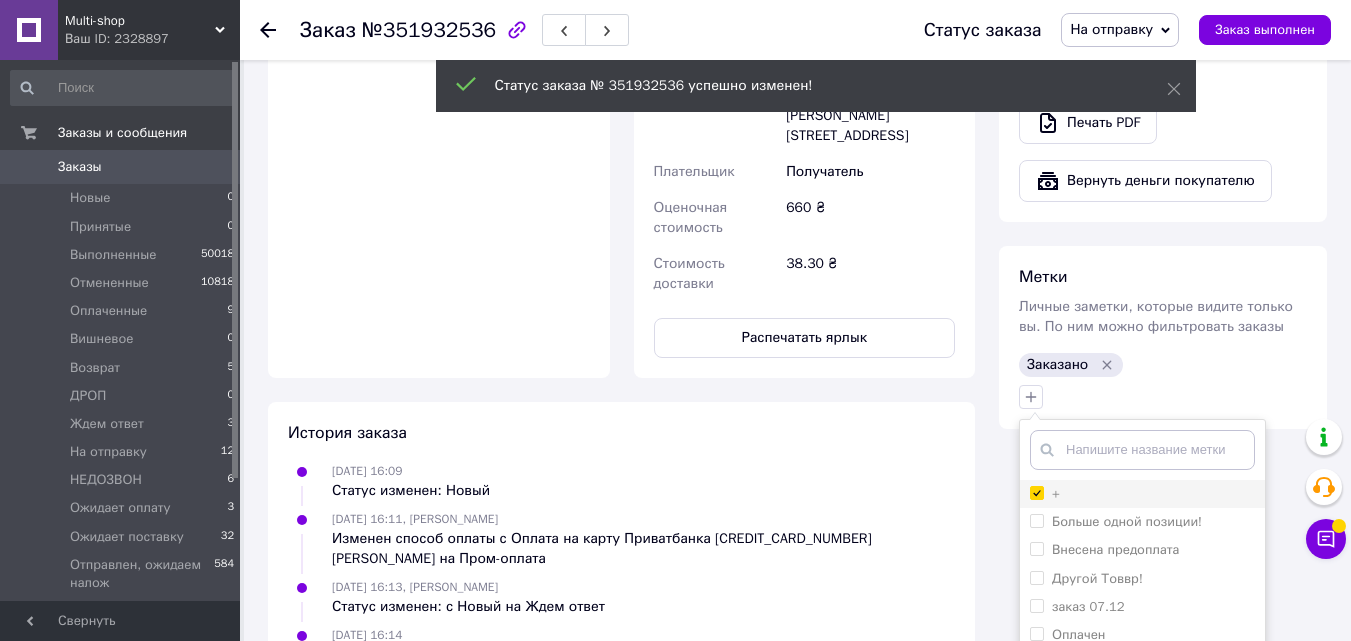 checkbox on "true" 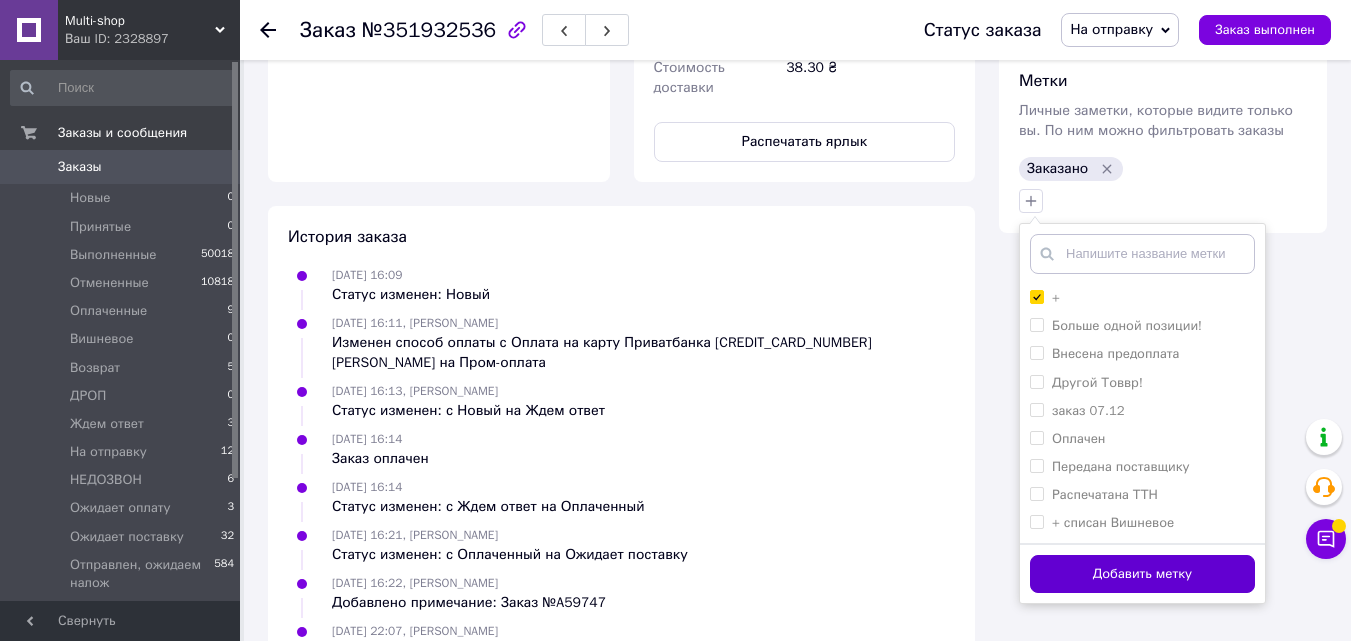 scroll, scrollTop: 1200, scrollLeft: 0, axis: vertical 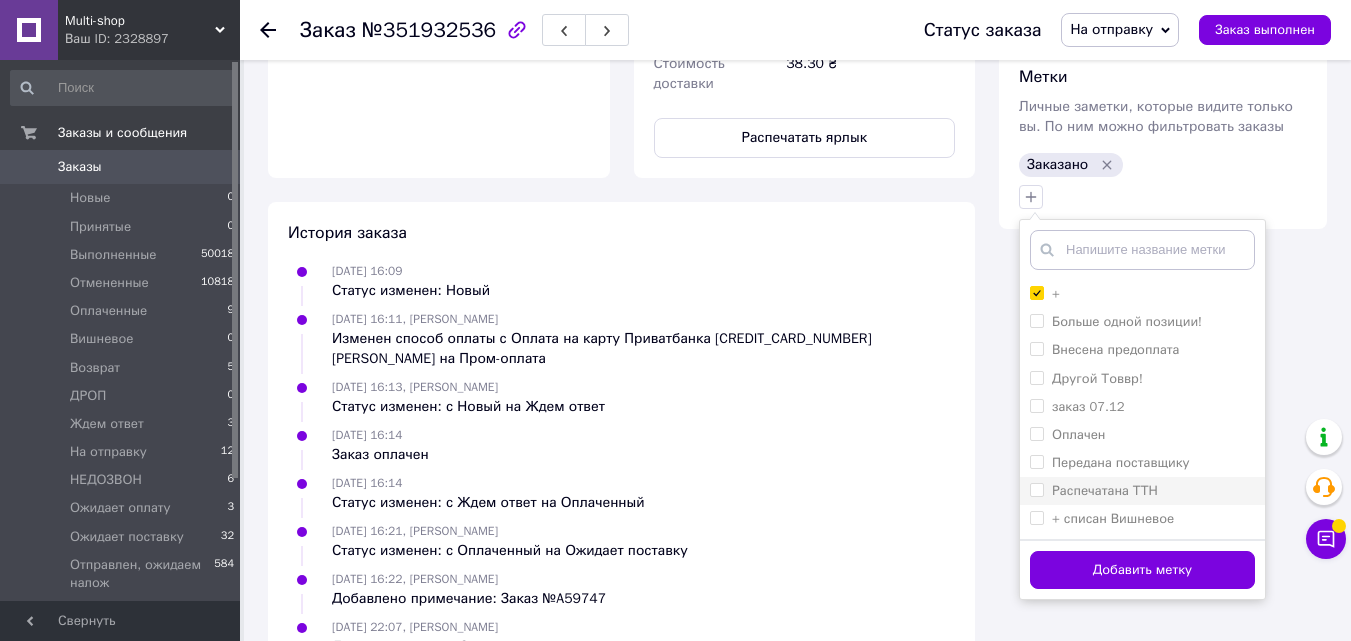 click on "Распечатана ТТН" at bounding box center (1036, 489) 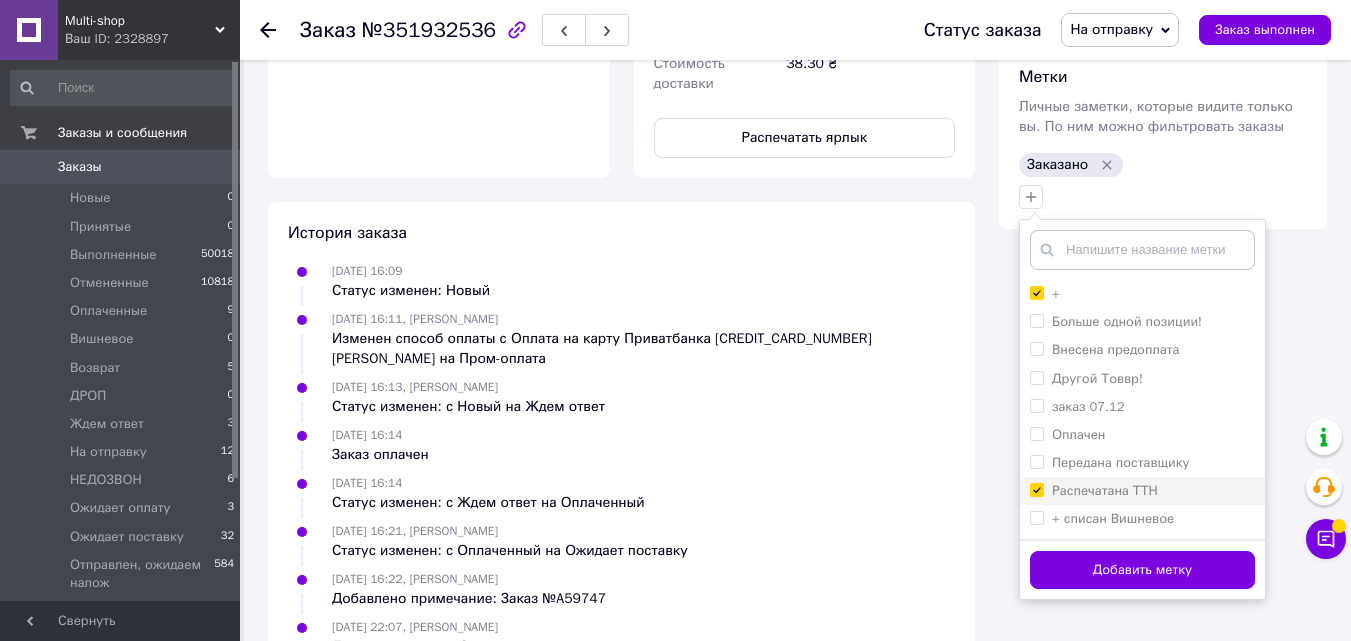 checkbox on "true" 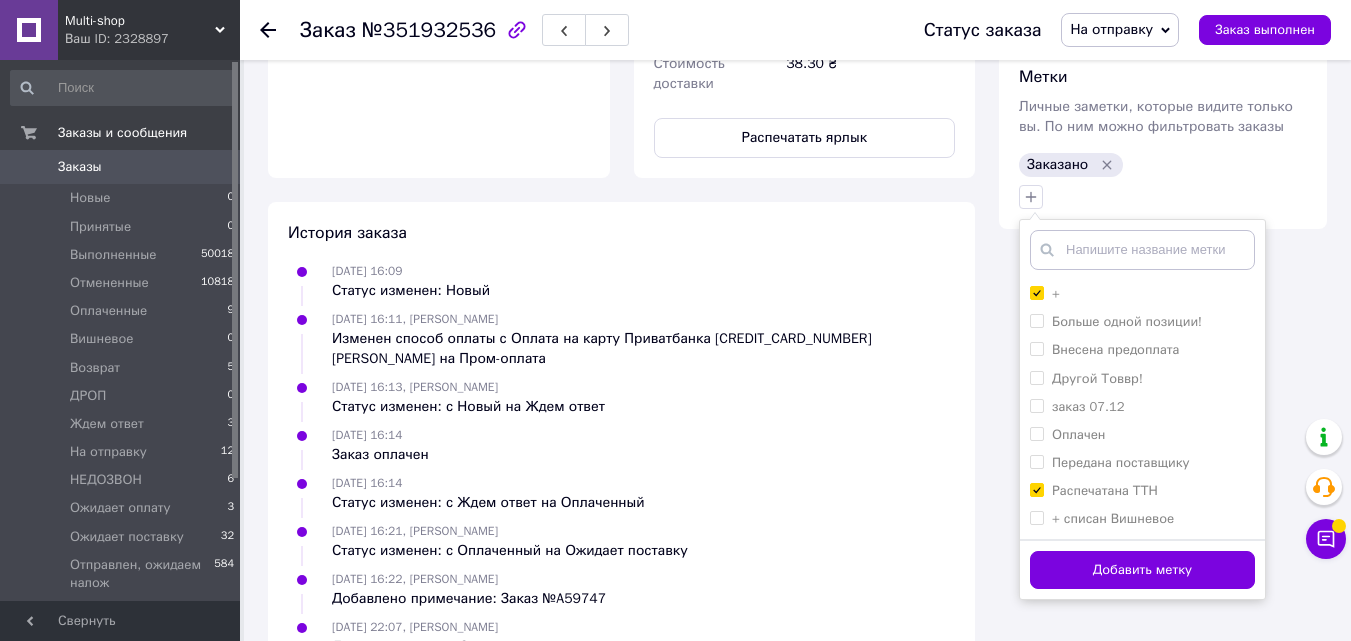 drag, startPoint x: 1082, startPoint y: 543, endPoint x: 949, endPoint y: 498, distance: 140.40656 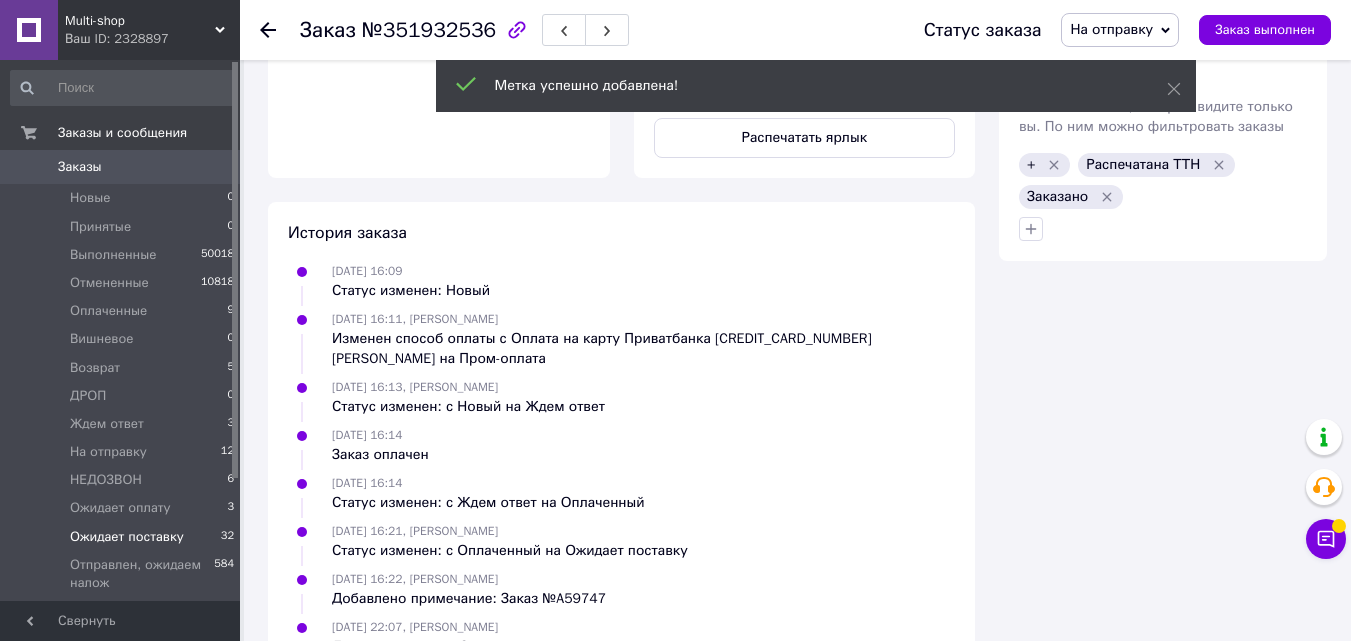 scroll, scrollTop: 68, scrollLeft: 0, axis: vertical 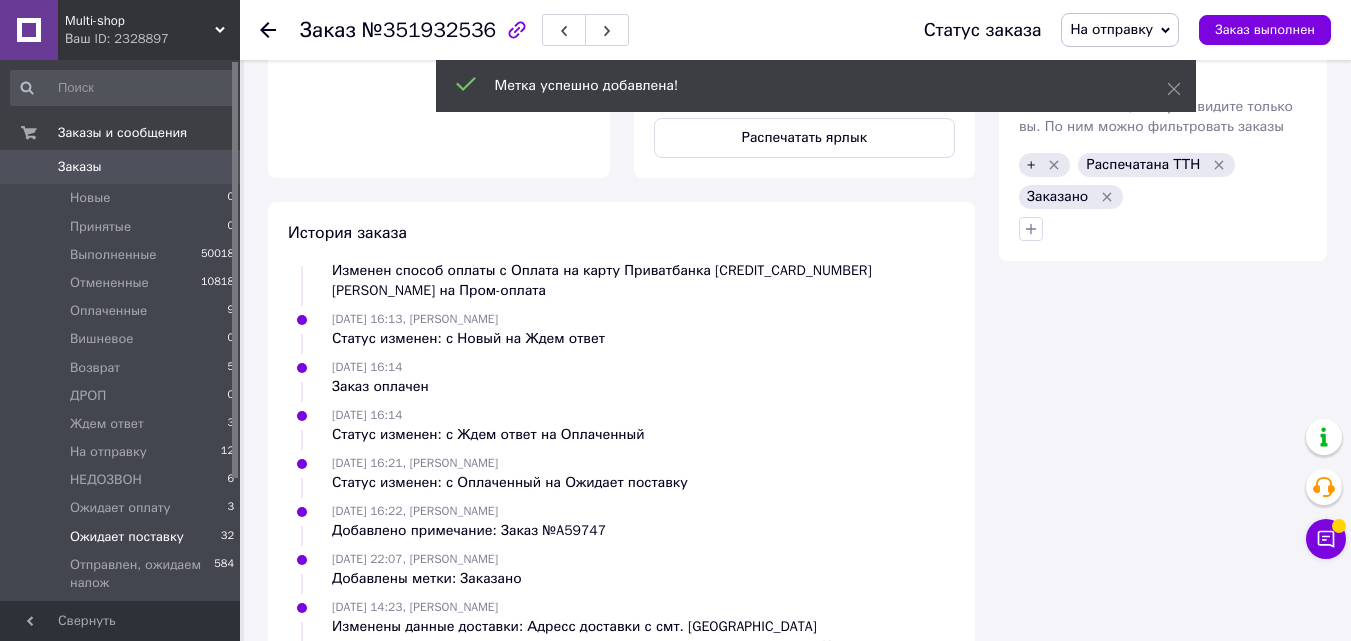 click on "Ожидает поставку" at bounding box center [127, 537] 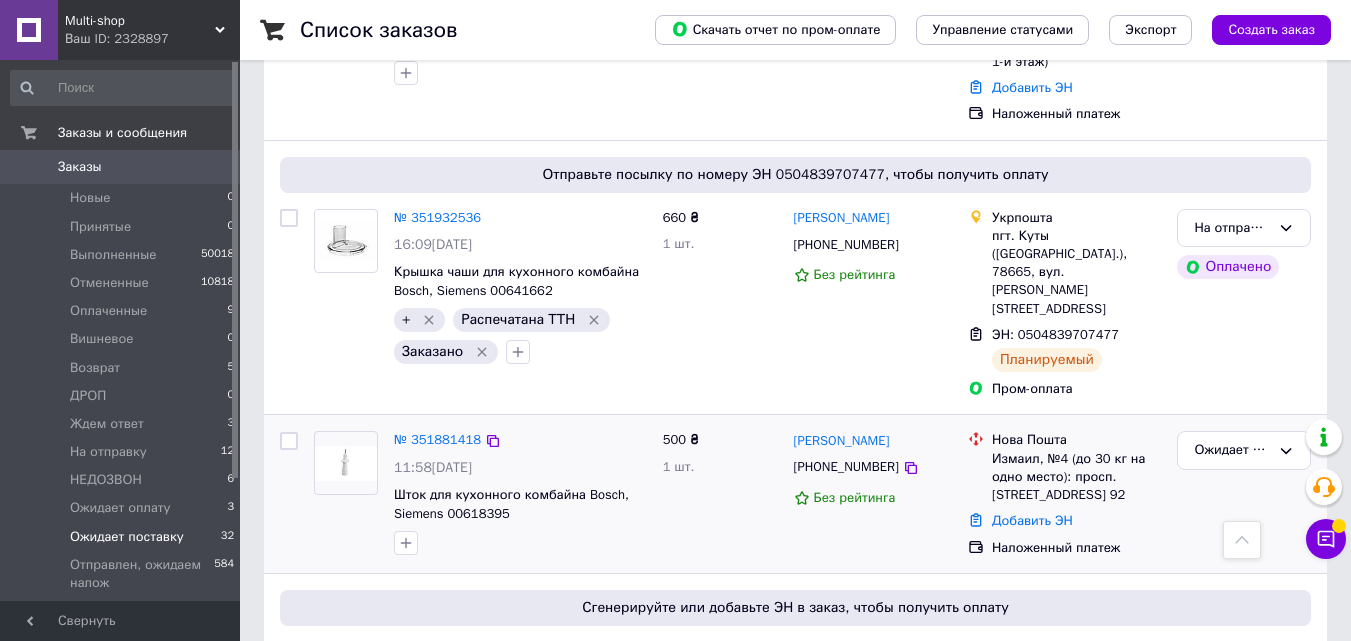 scroll, scrollTop: 600, scrollLeft: 0, axis: vertical 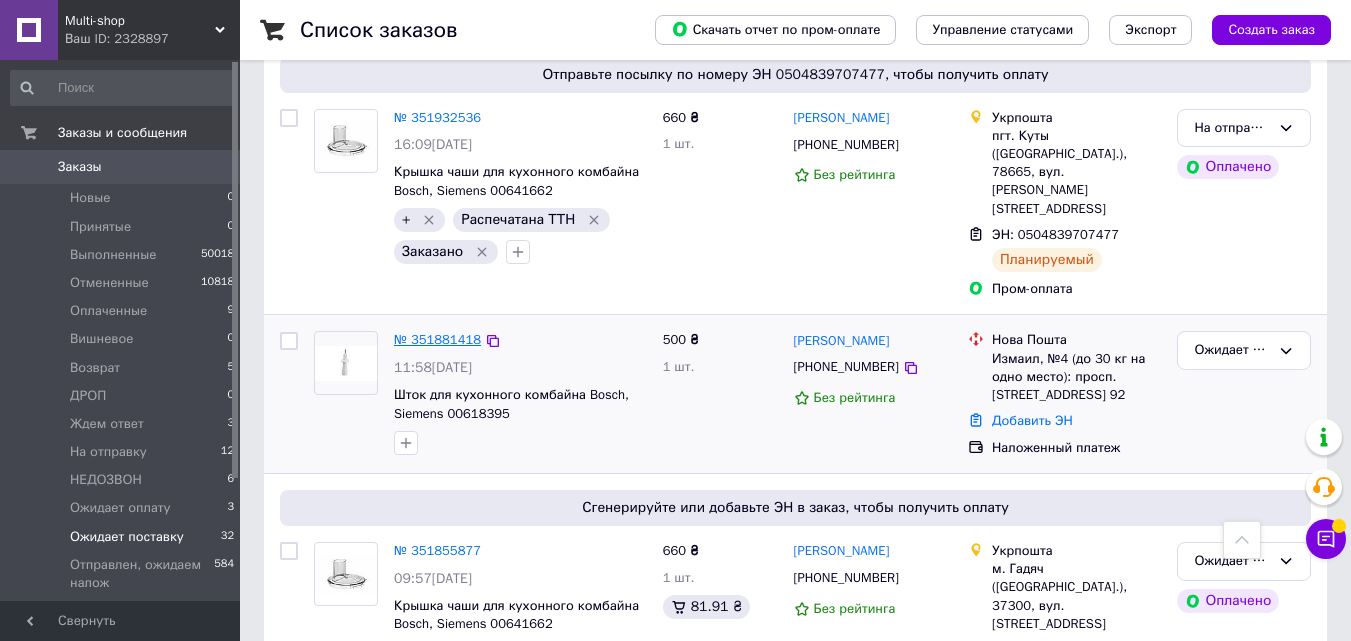 click on "№ 351881418" at bounding box center (437, 339) 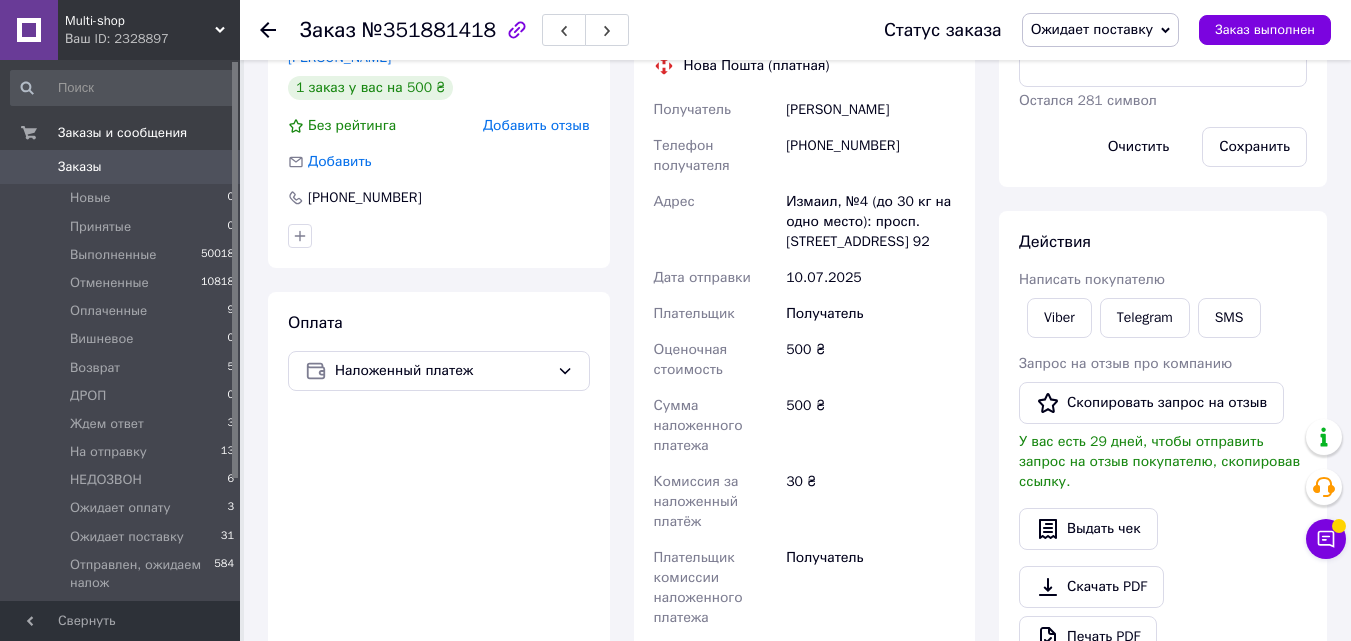 scroll, scrollTop: 300, scrollLeft: 0, axis: vertical 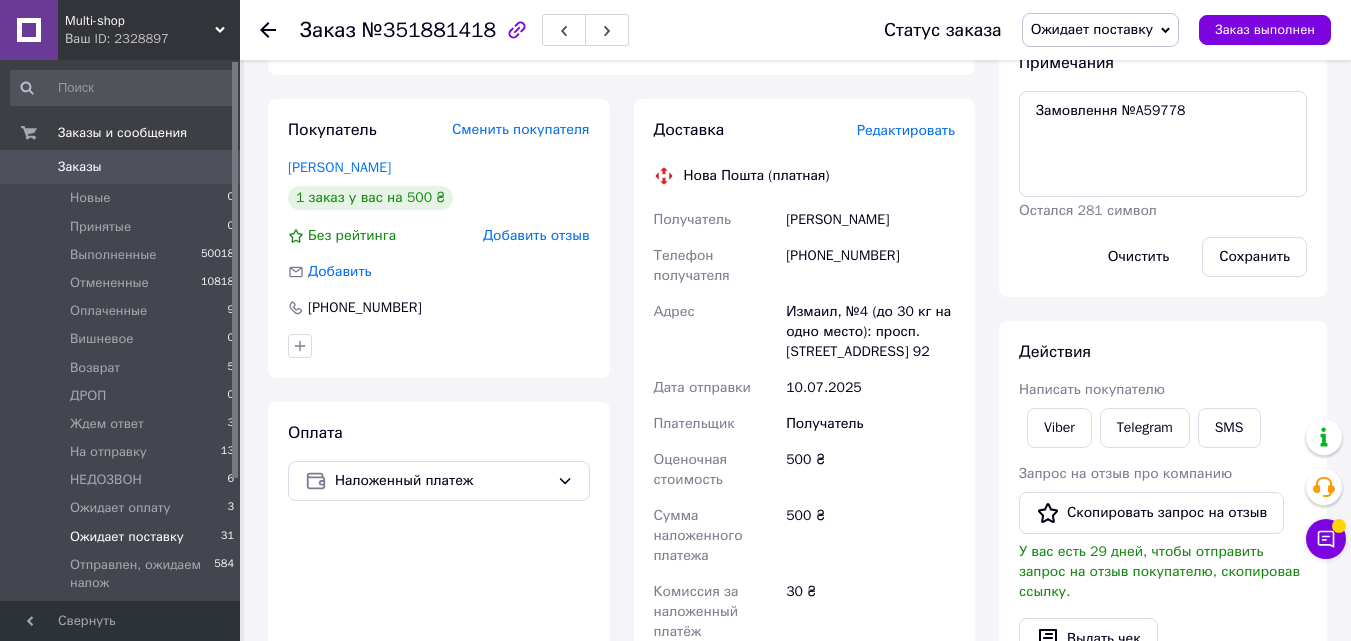 click on "Ожидает поставку" at bounding box center [127, 537] 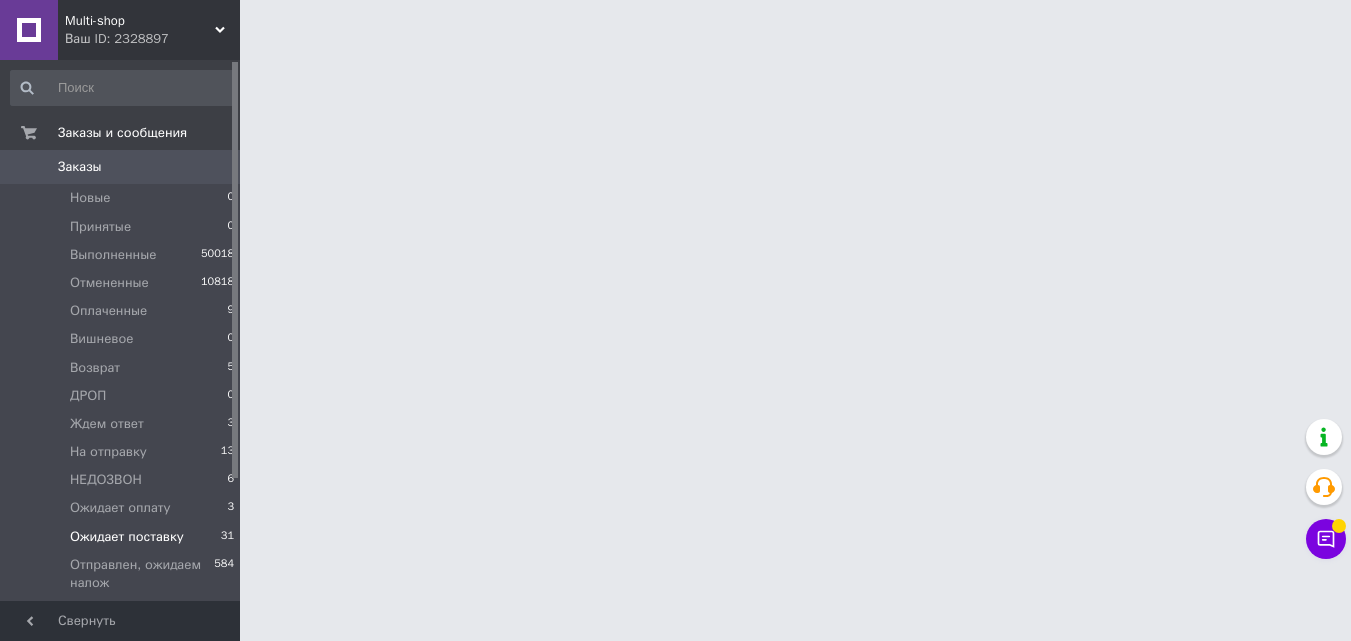 scroll, scrollTop: 0, scrollLeft: 0, axis: both 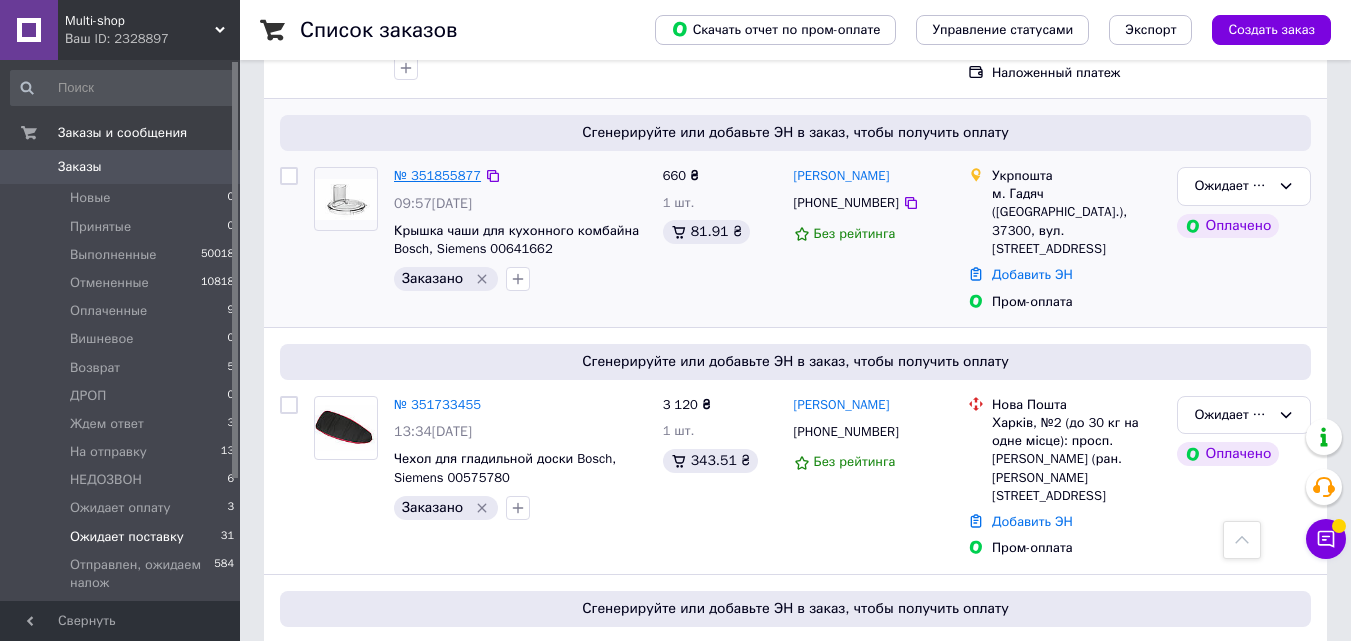 click on "№ 351855877" at bounding box center [437, 175] 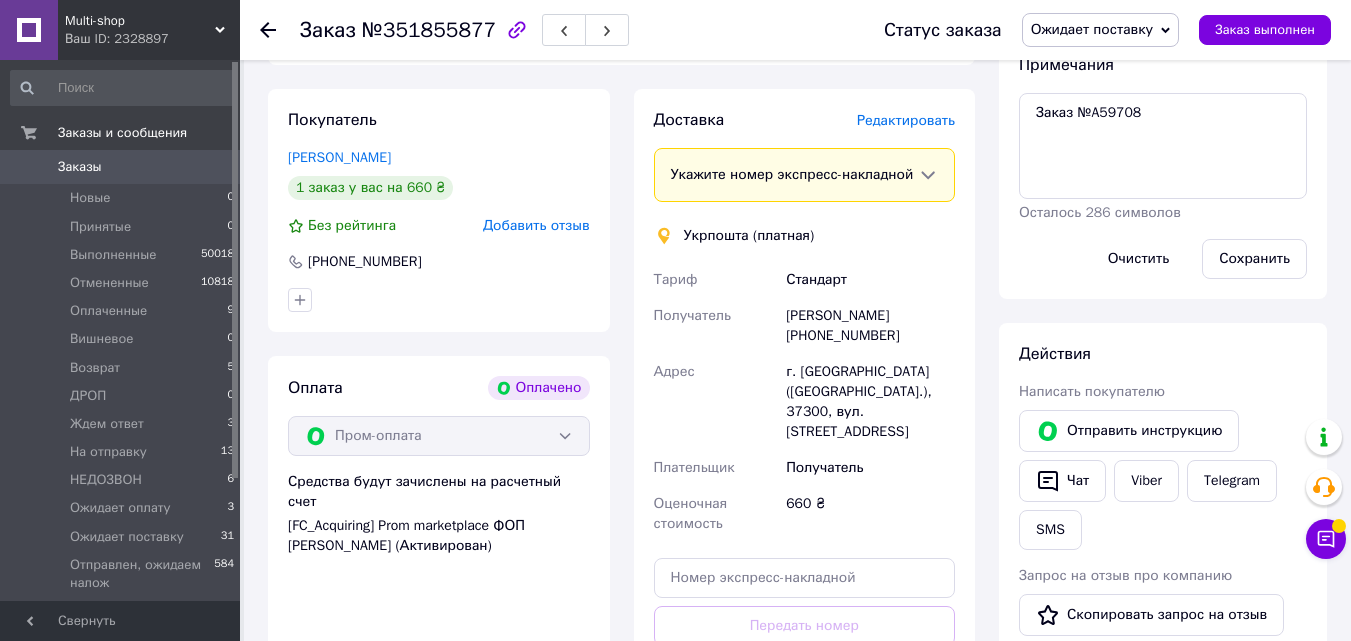 scroll, scrollTop: 300, scrollLeft: 0, axis: vertical 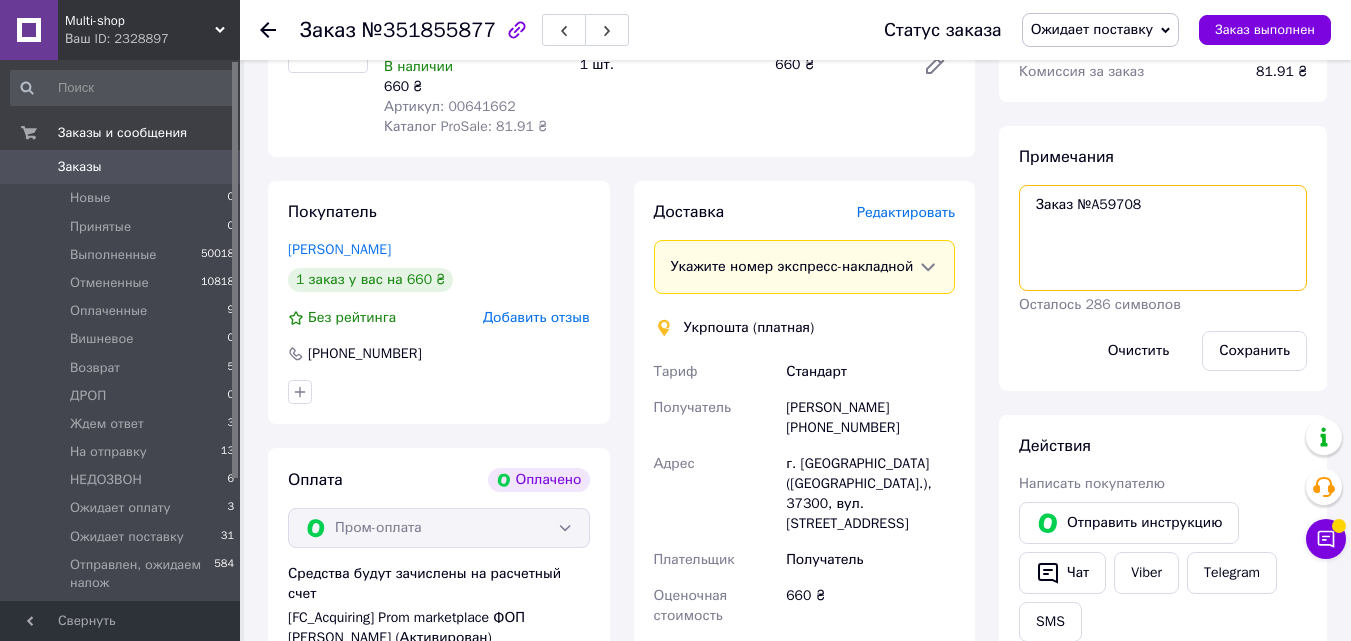click on "Заказ №A59708" at bounding box center [1163, 238] 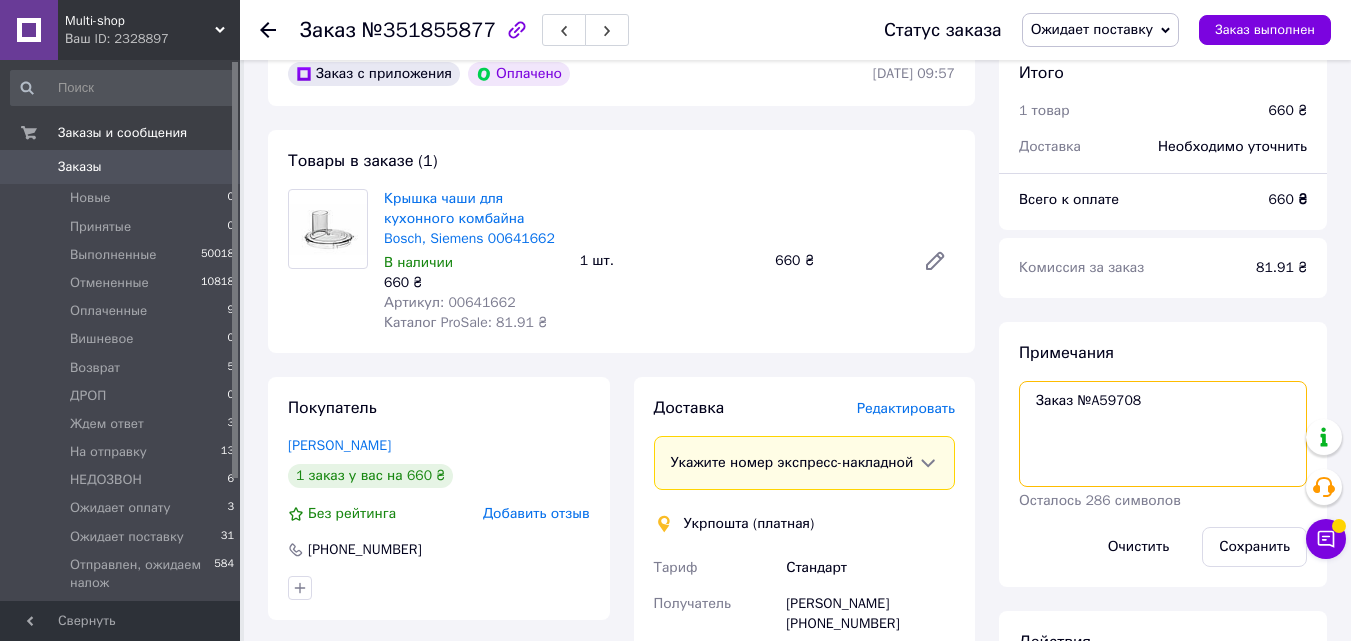 scroll, scrollTop: 0, scrollLeft: 0, axis: both 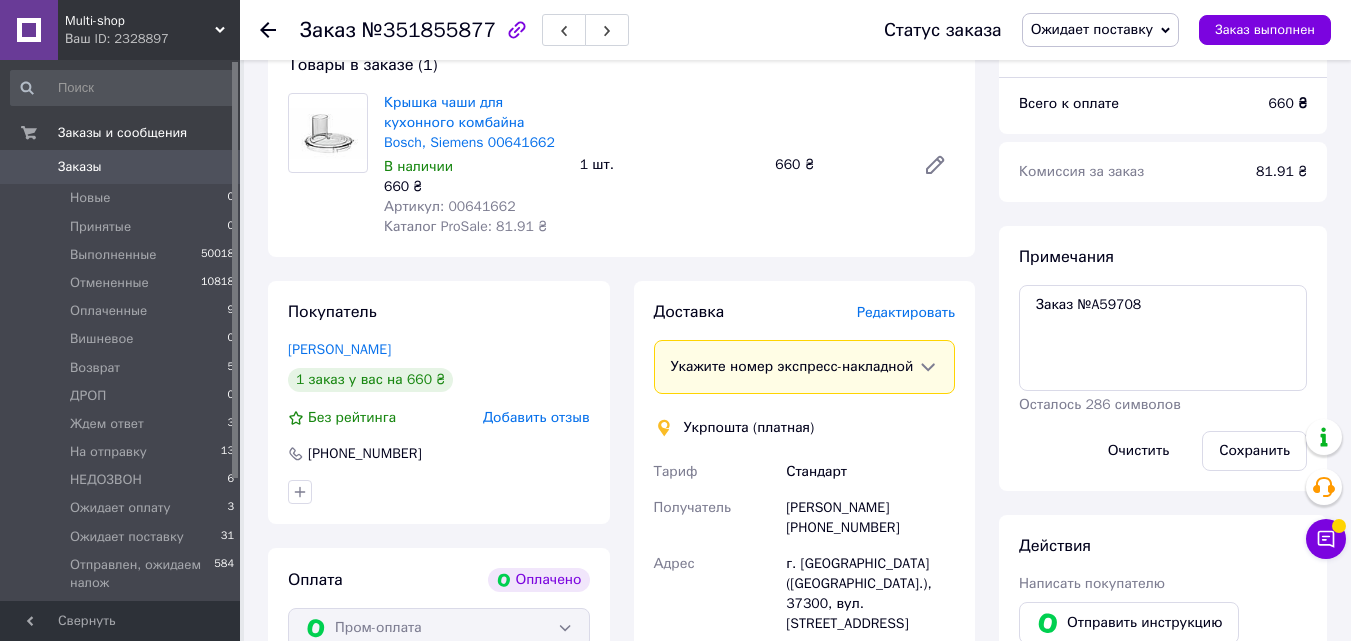 click on "Редактировать" at bounding box center (906, 312) 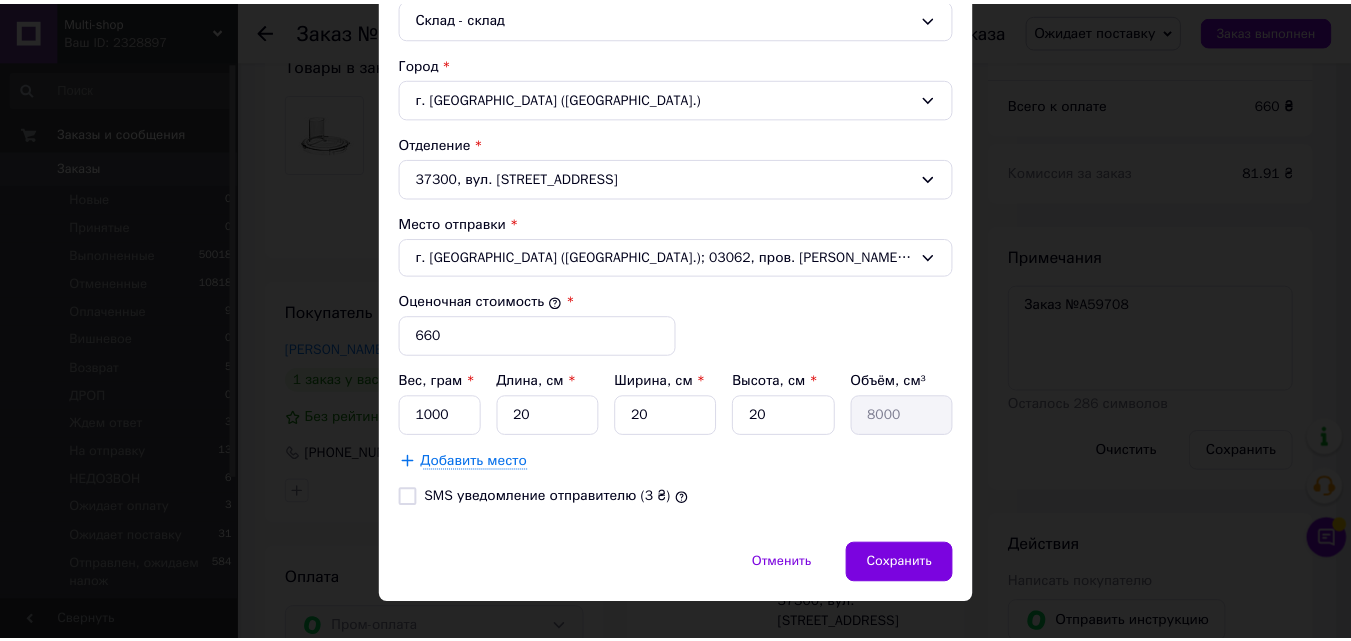 scroll, scrollTop: 610, scrollLeft: 0, axis: vertical 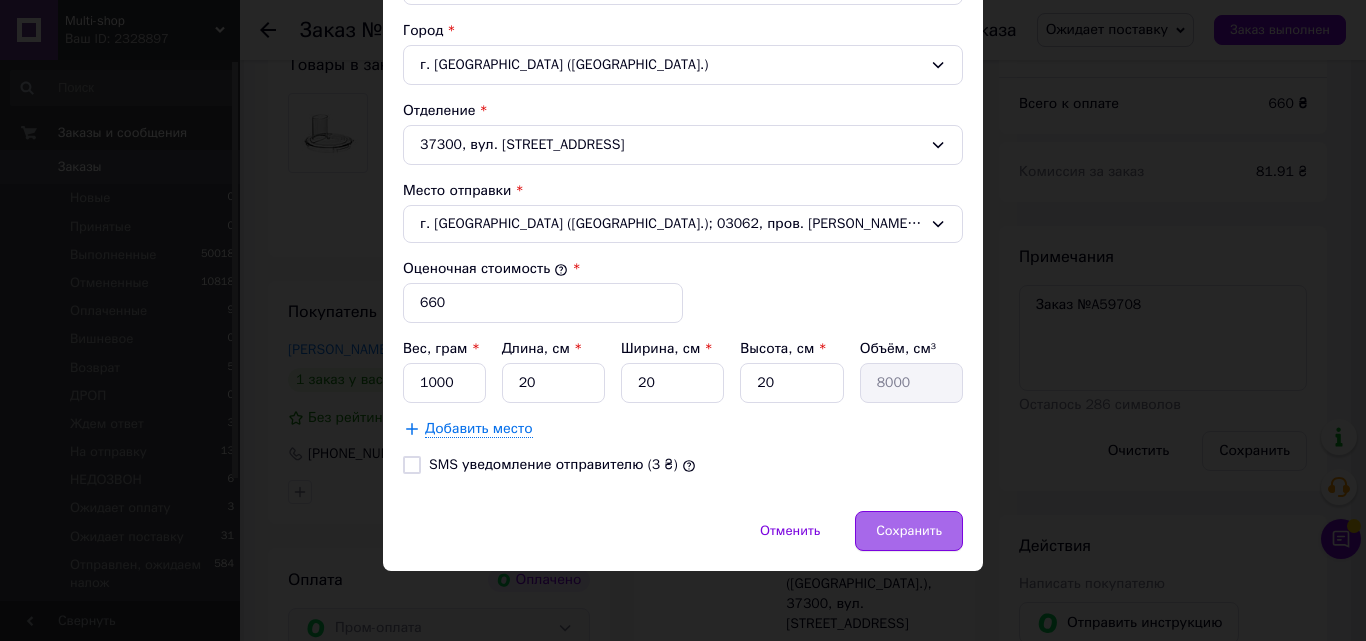 click on "Сохранить" at bounding box center [909, 531] 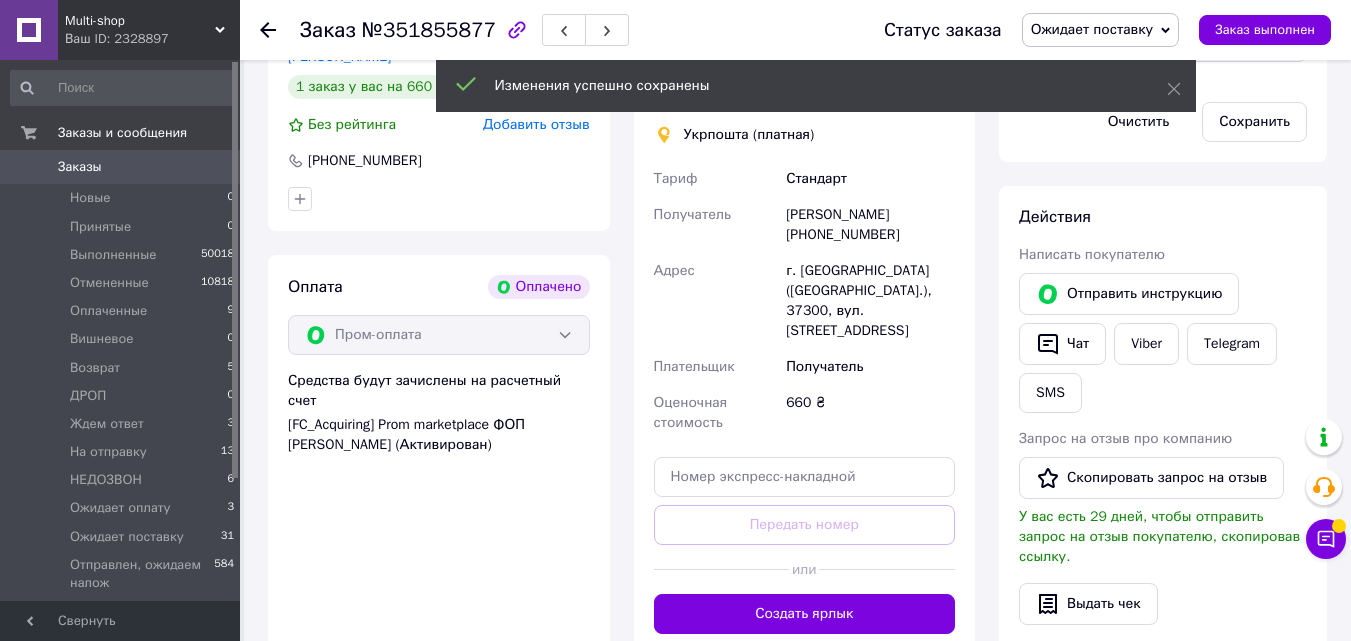 scroll, scrollTop: 700, scrollLeft: 0, axis: vertical 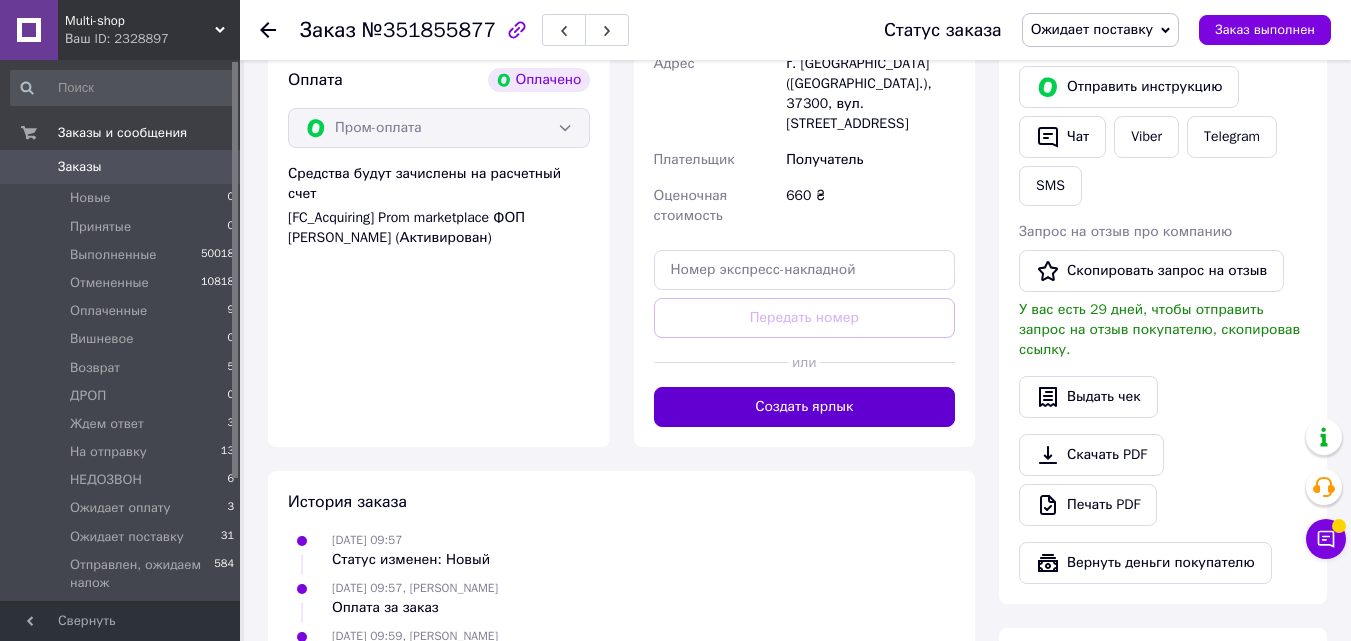 click on "Создать ярлык" at bounding box center [805, 407] 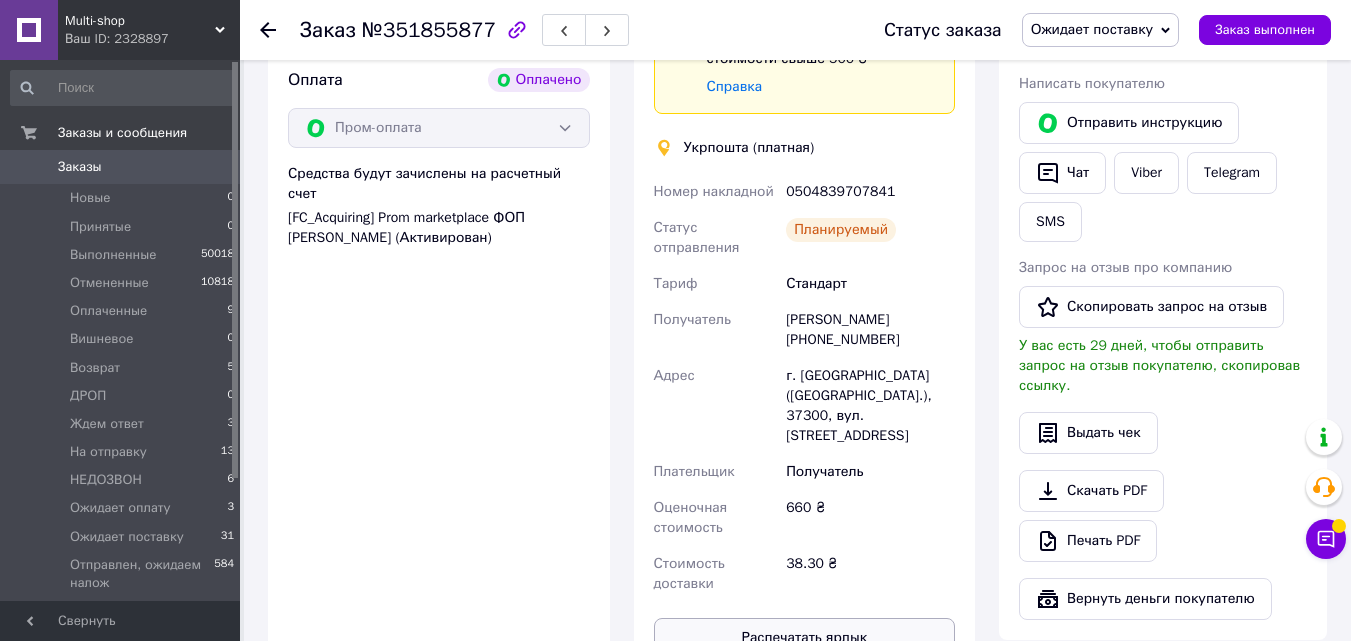 click on "Распечатать ярлык" at bounding box center [805, 638] 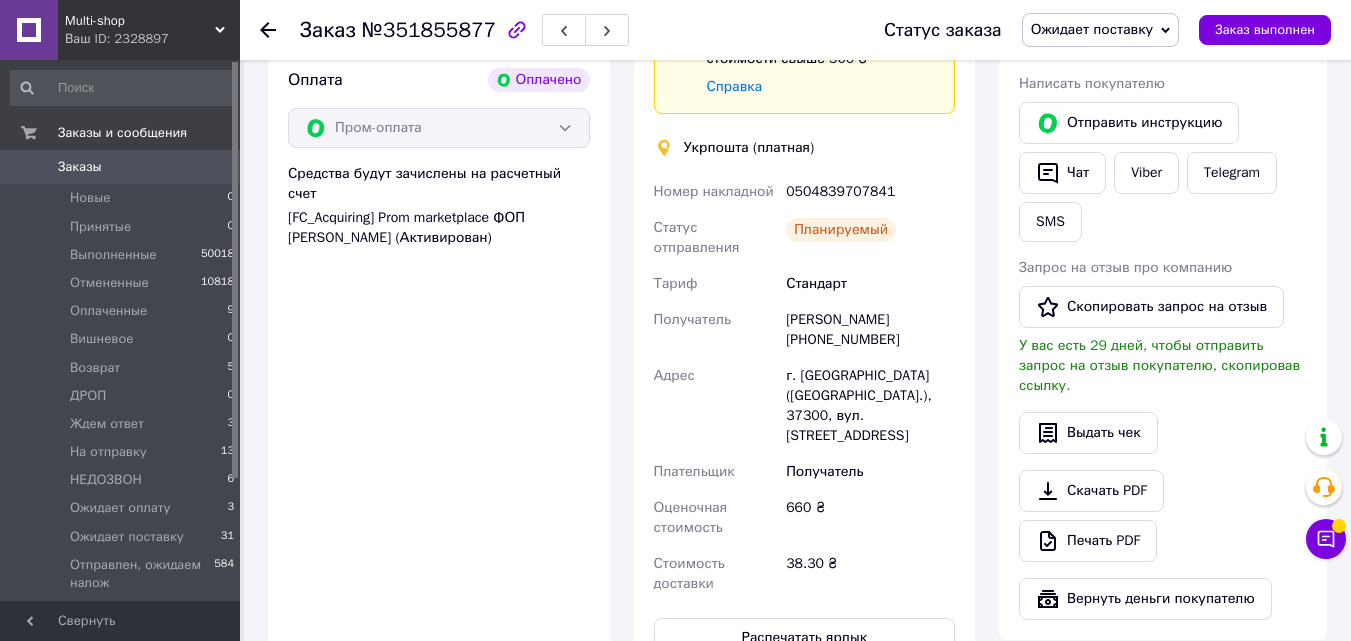 scroll, scrollTop: 1100, scrollLeft: 0, axis: vertical 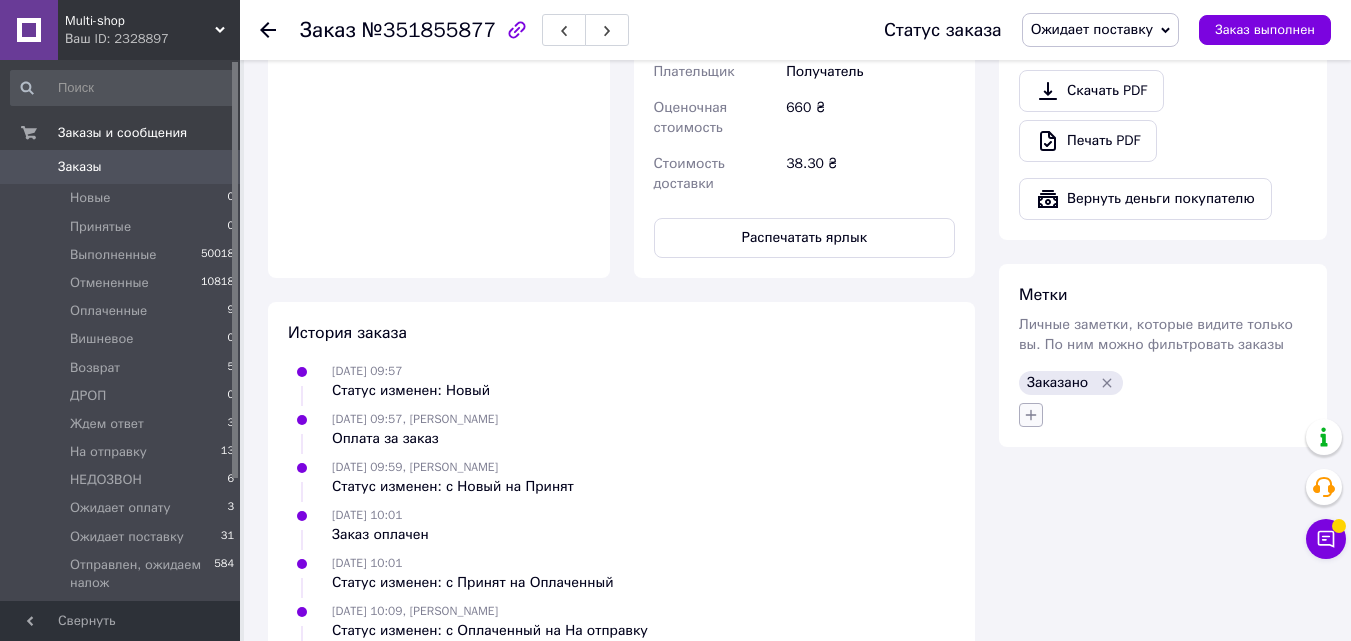click 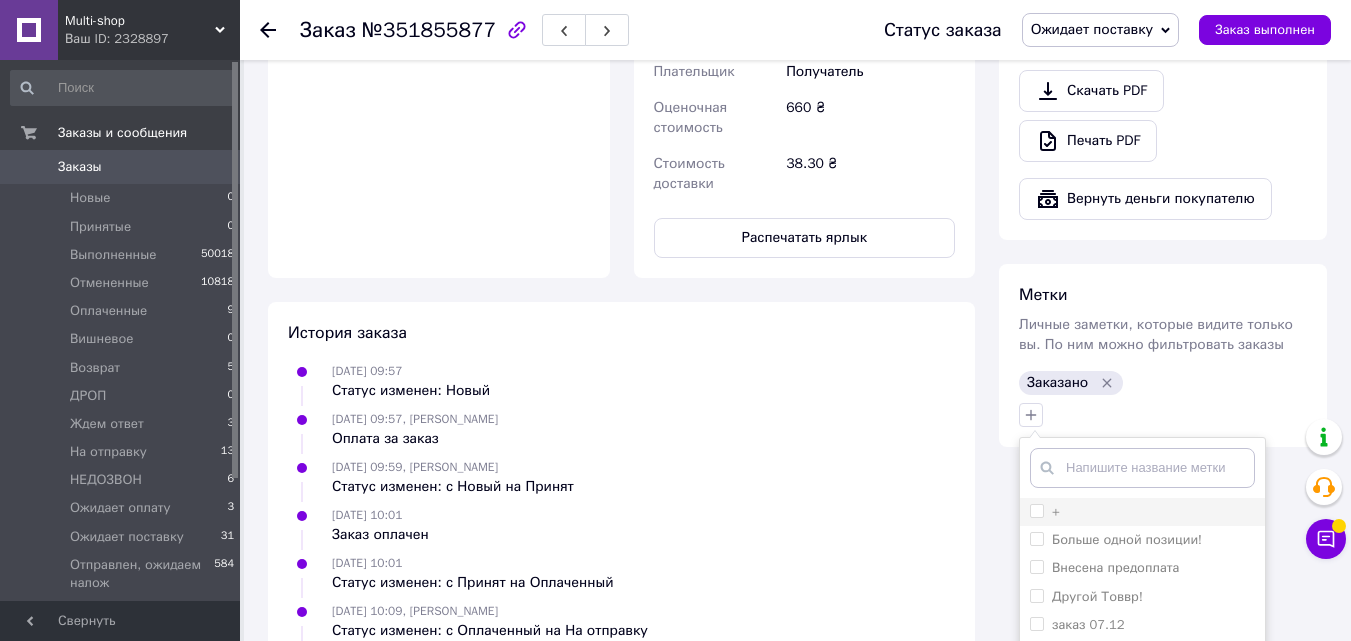 click on "+" at bounding box center [1036, 510] 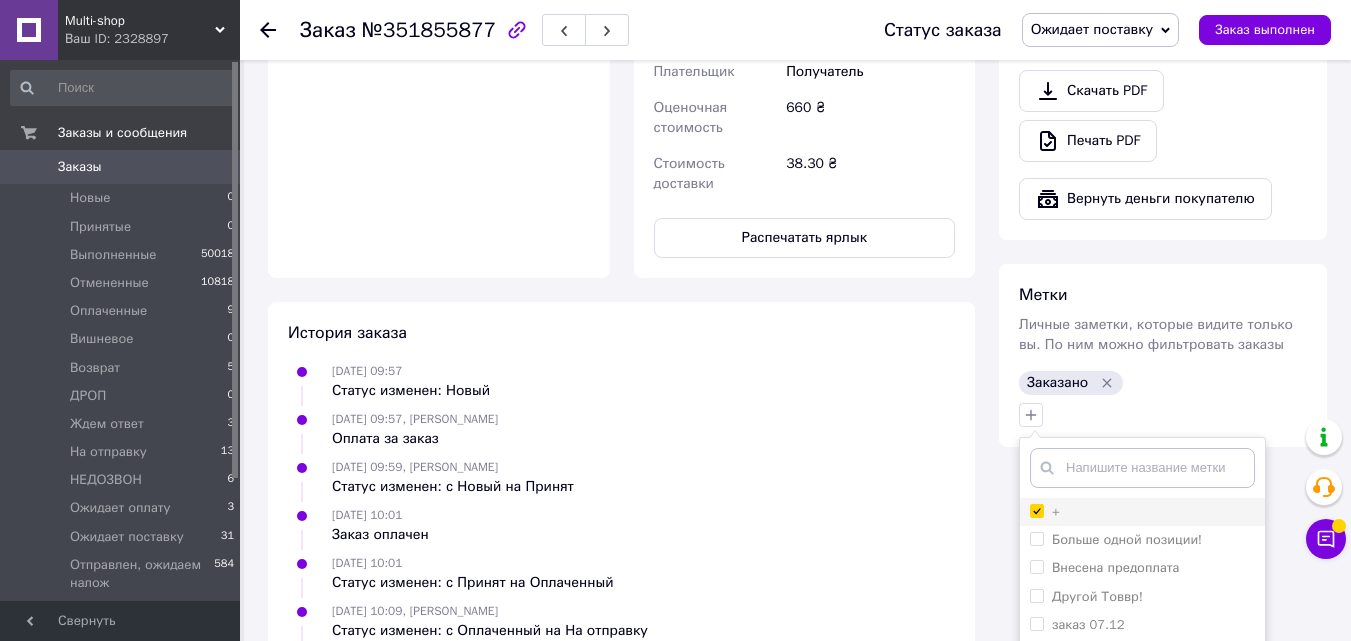 checkbox on "true" 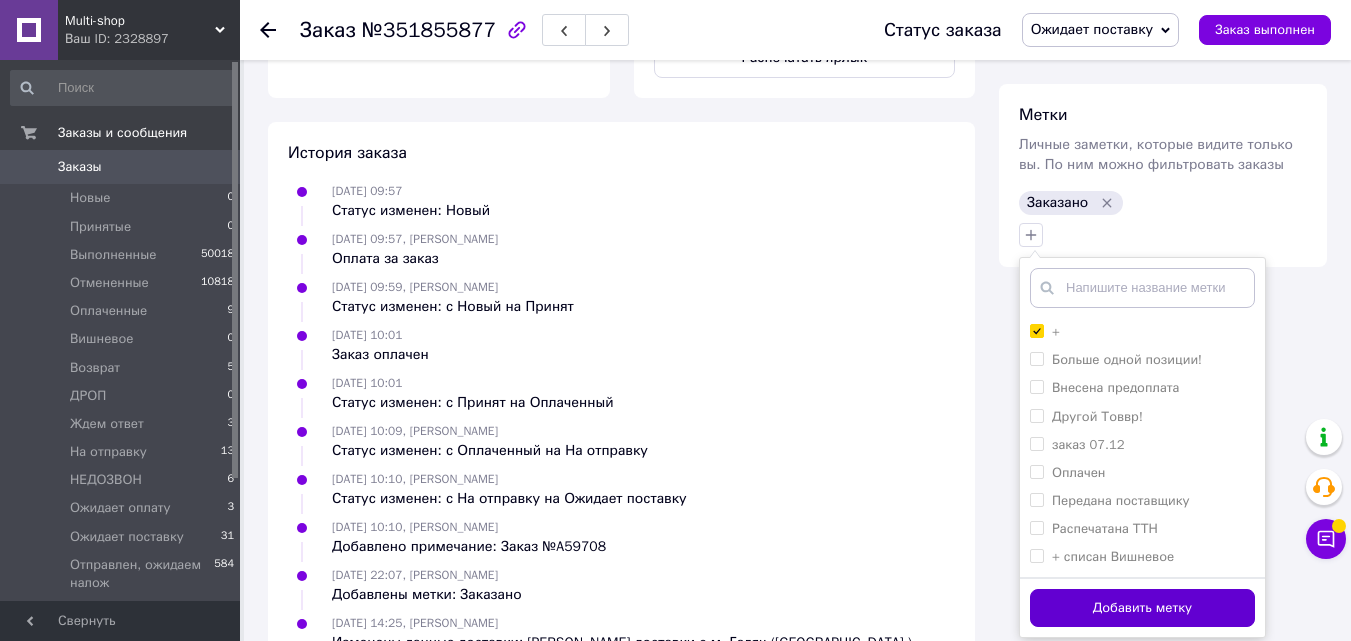 scroll, scrollTop: 1356, scrollLeft: 0, axis: vertical 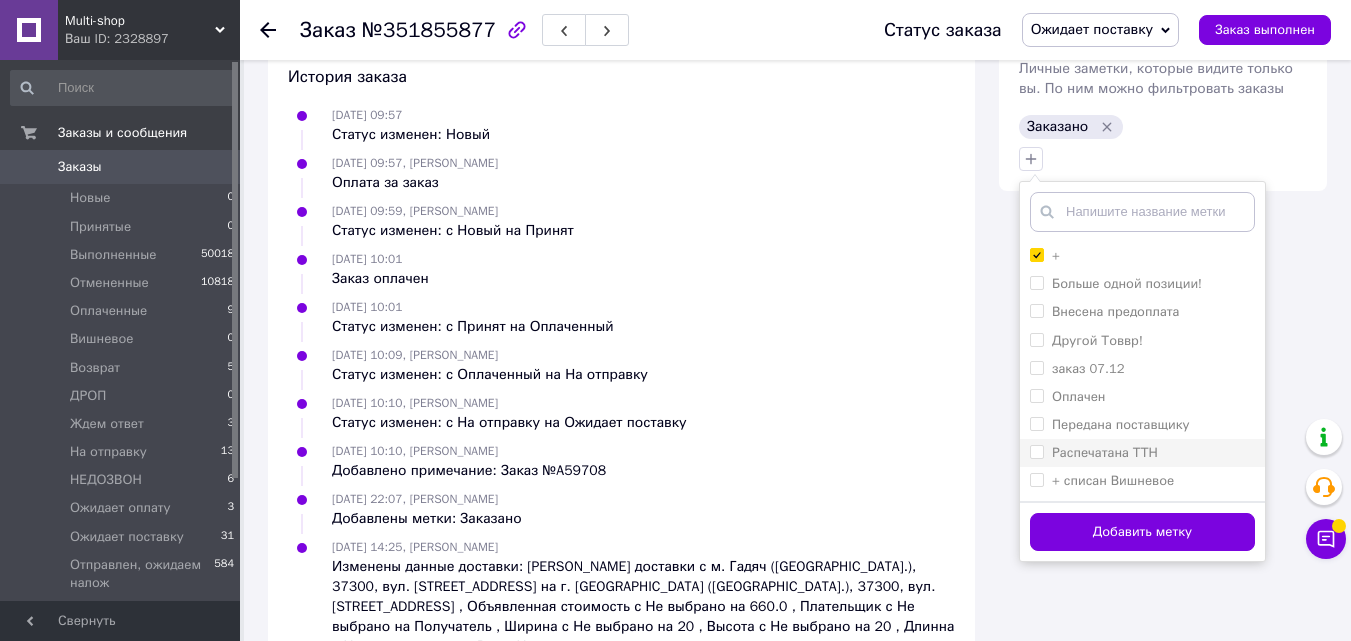 click on "Распечатана ТТН" at bounding box center [1036, 451] 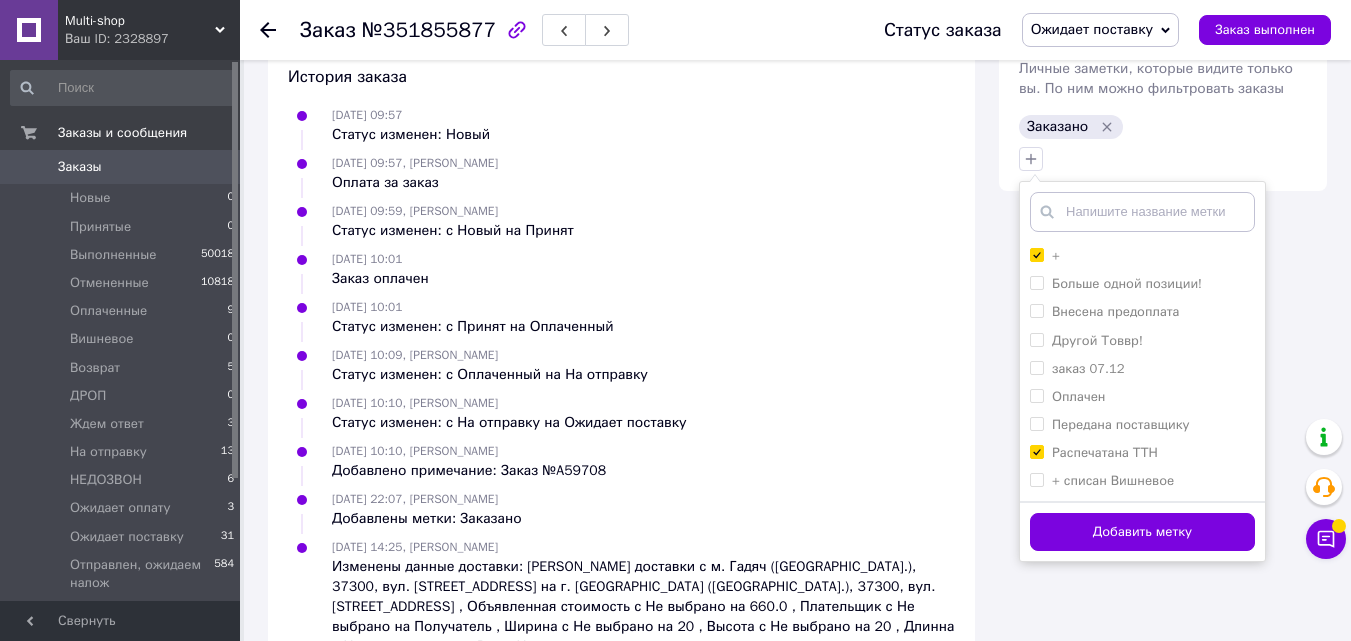 drag, startPoint x: 1075, startPoint y: 502, endPoint x: 1111, endPoint y: 429, distance: 81.394104 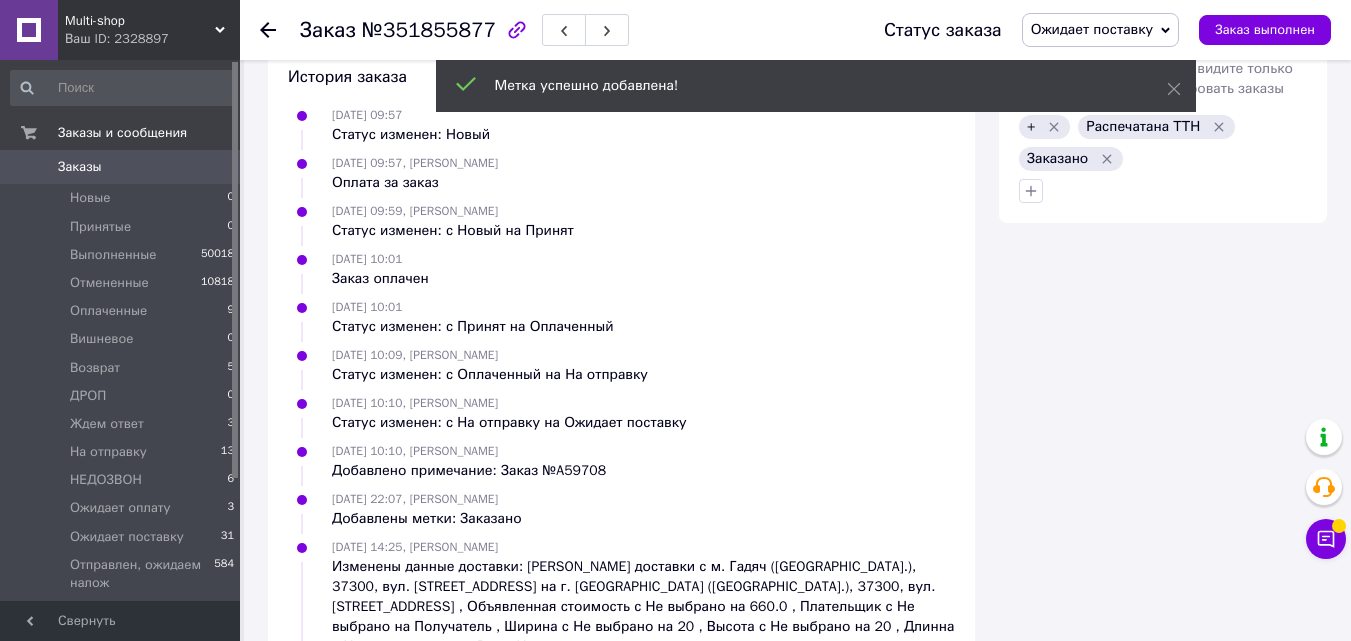 scroll, scrollTop: 48, scrollLeft: 0, axis: vertical 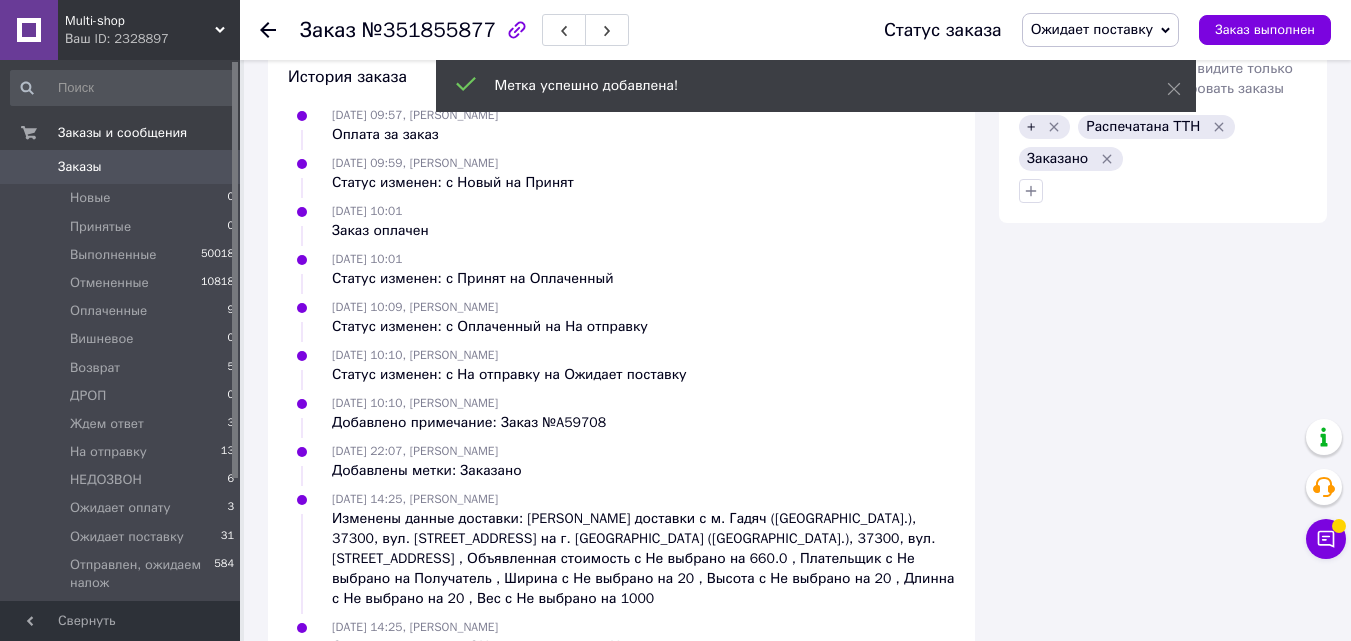 click on "Ожидает поставку" at bounding box center [1092, 29] 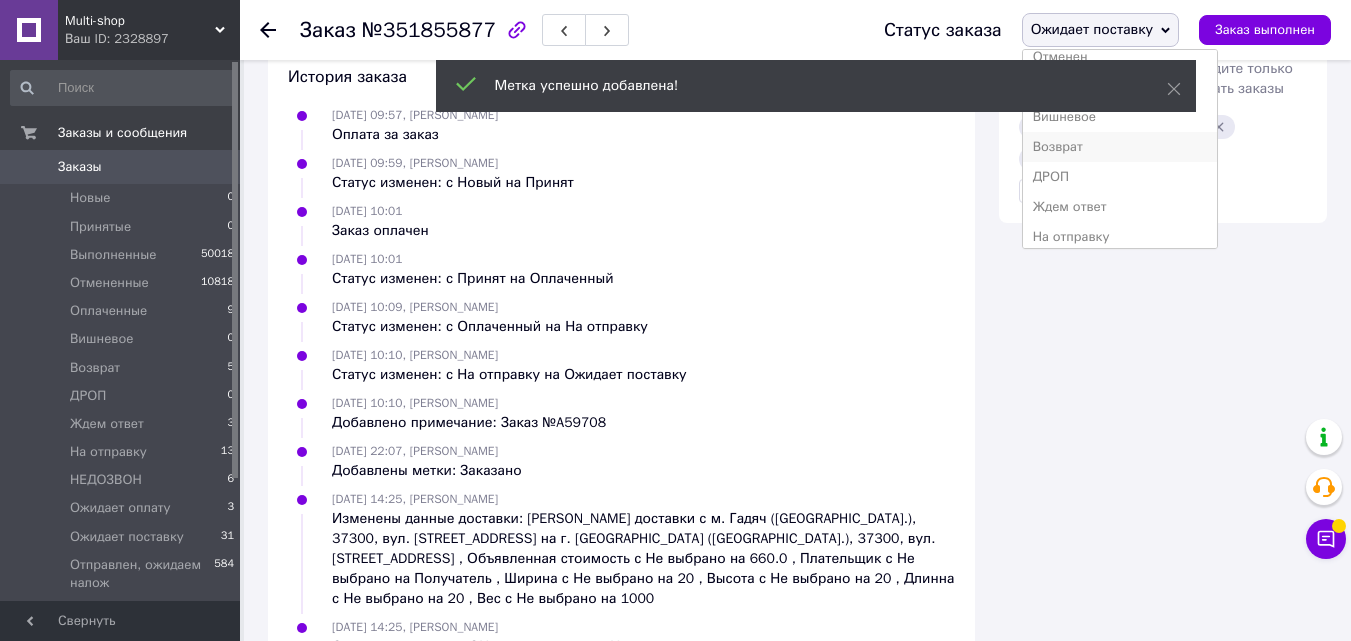 scroll, scrollTop: 100, scrollLeft: 0, axis: vertical 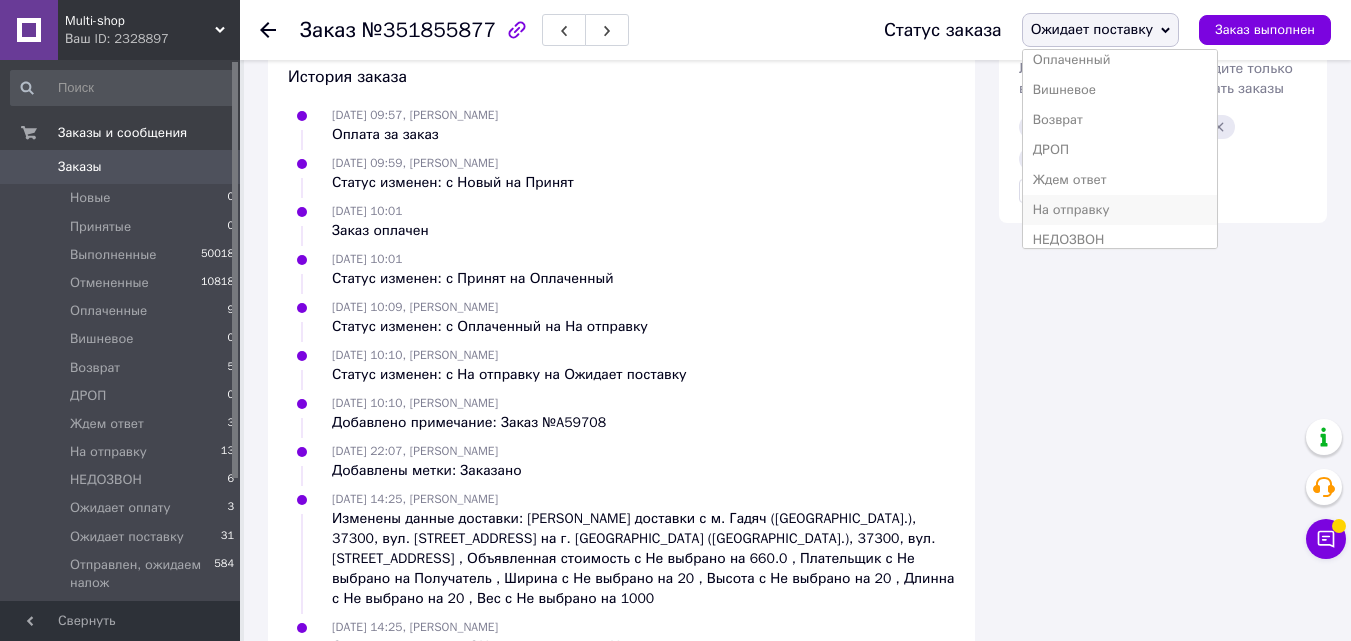 click on "На отправку" at bounding box center [1120, 210] 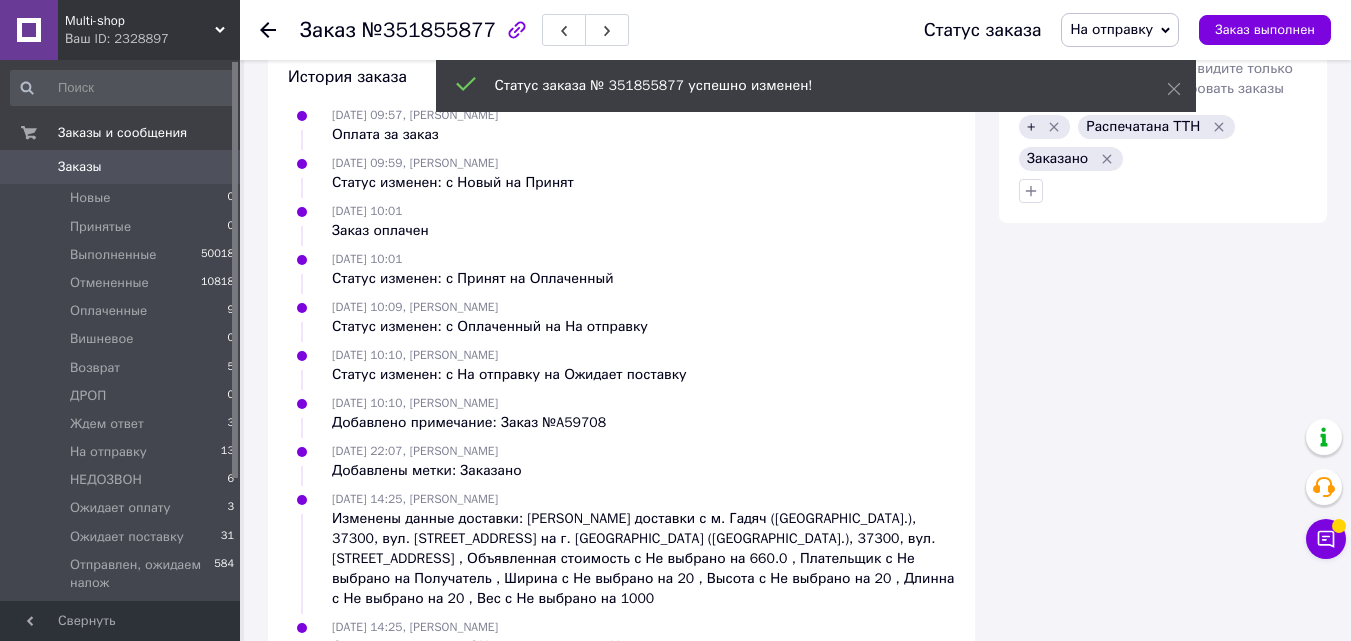 scroll, scrollTop: 96, scrollLeft: 0, axis: vertical 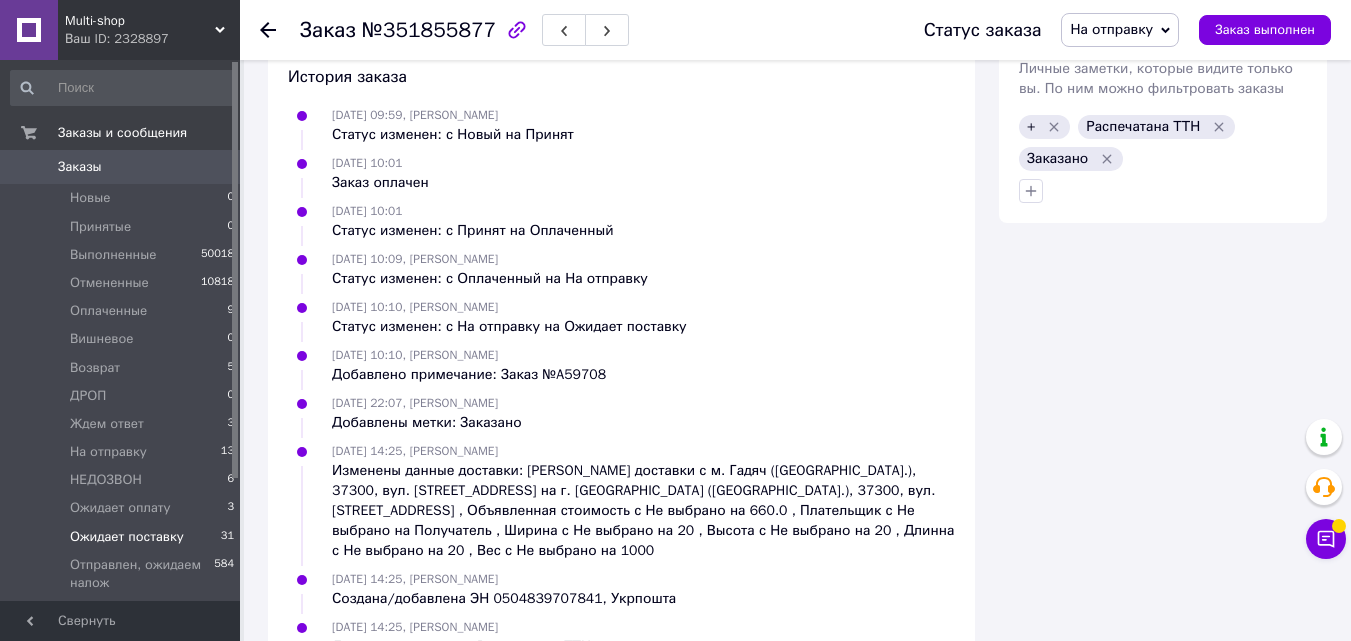 click on "Ожидает поставку" at bounding box center [127, 537] 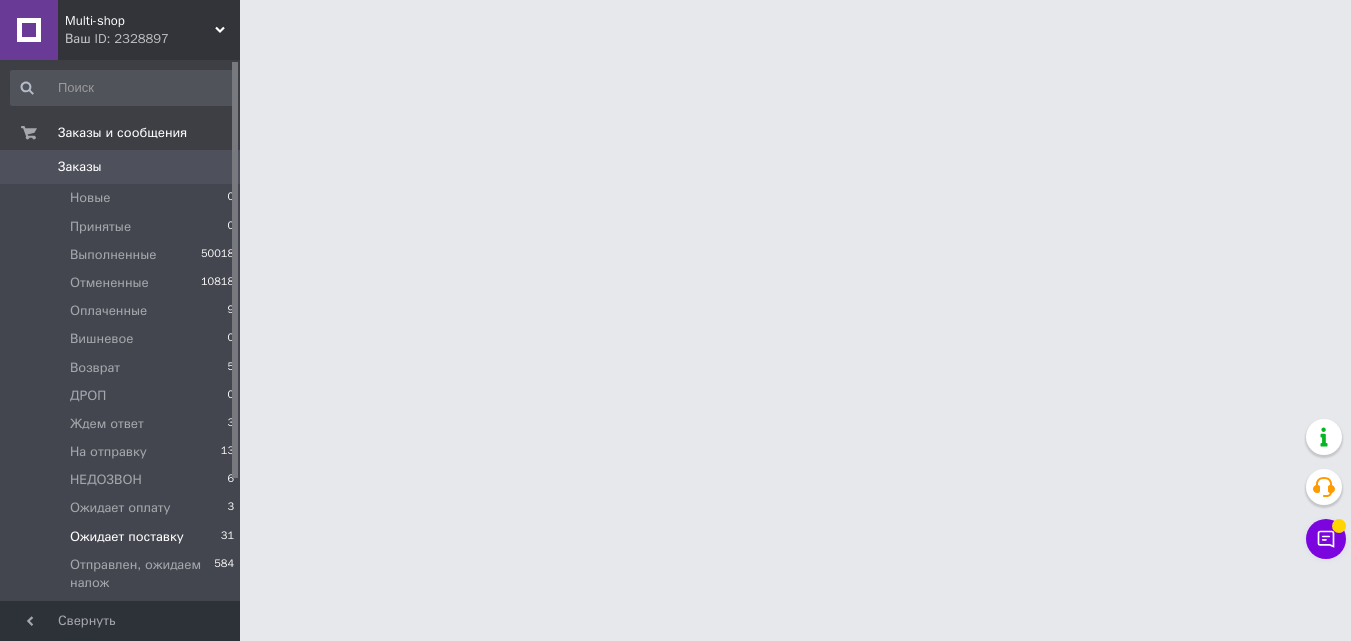 scroll, scrollTop: 0, scrollLeft: 0, axis: both 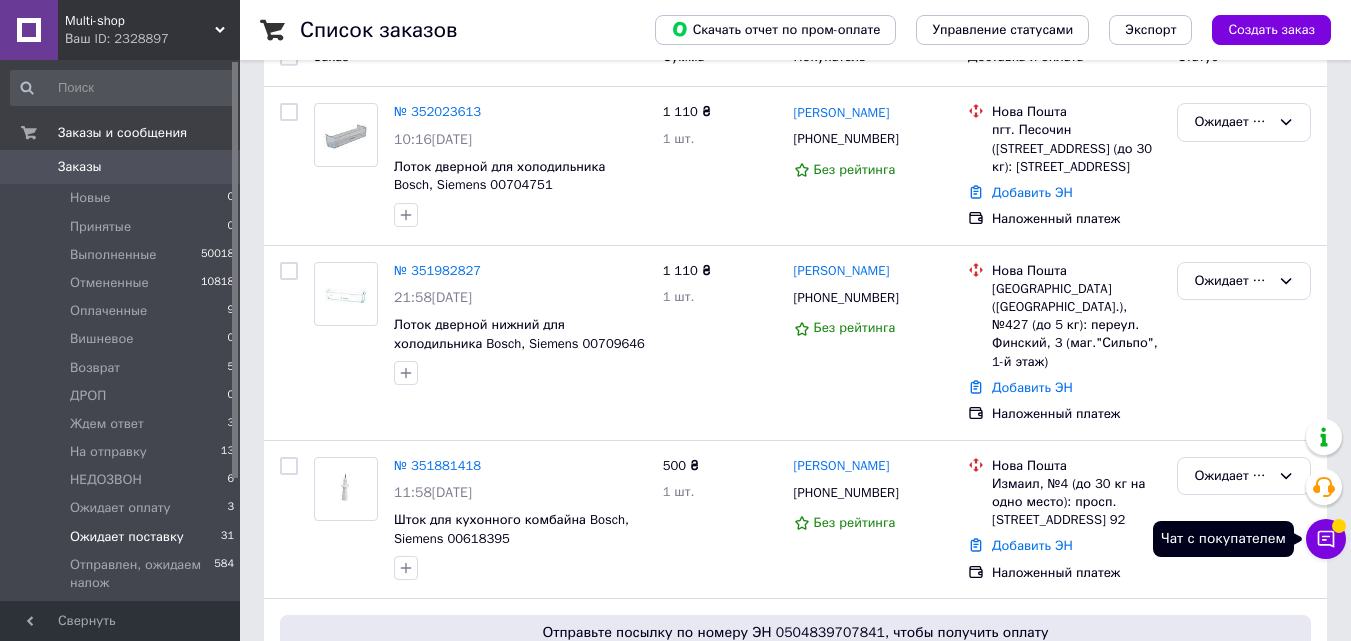 click on "Чат с покупателем" at bounding box center [1326, 539] 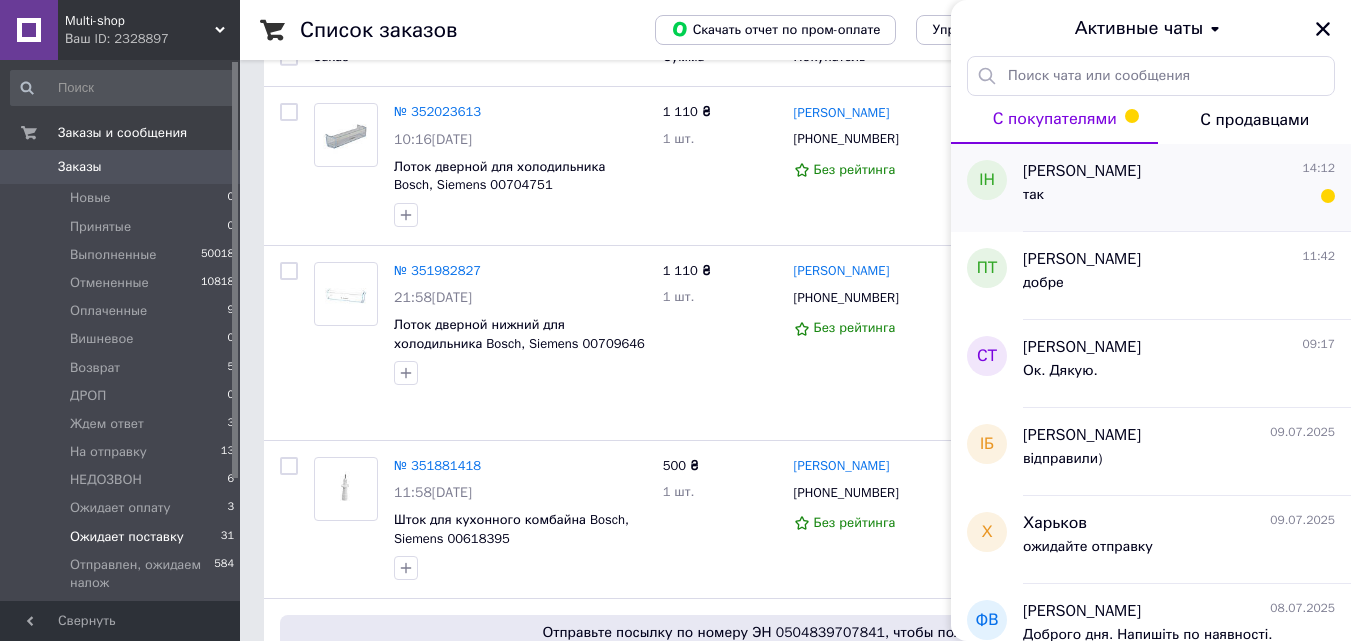 click on "так" at bounding box center (1179, 199) 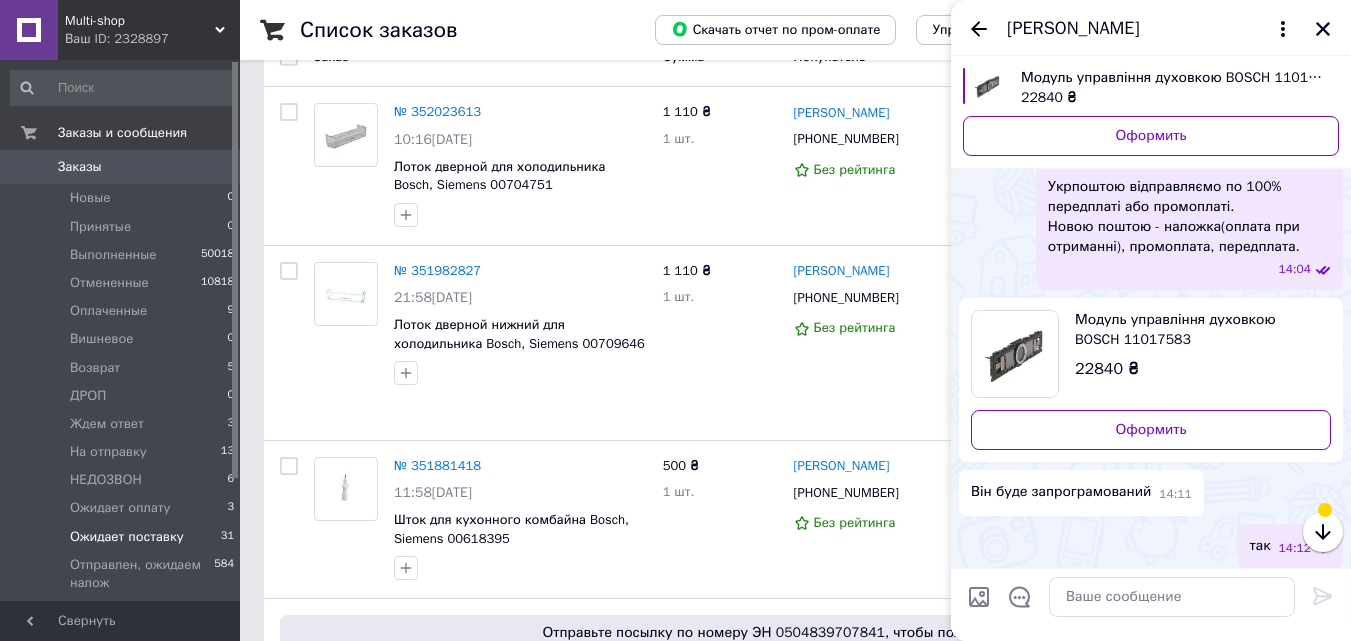 scroll, scrollTop: 375, scrollLeft: 0, axis: vertical 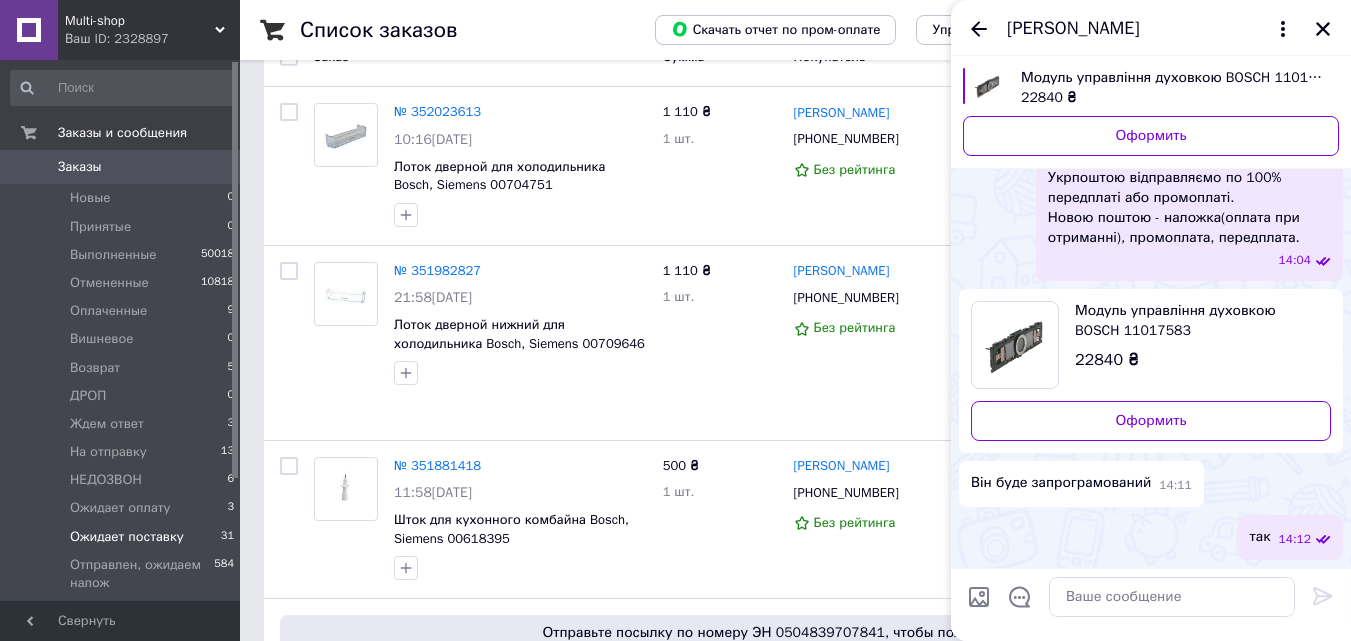 drag, startPoint x: 1323, startPoint y: 26, endPoint x: 1308, endPoint y: 43, distance: 22.671568 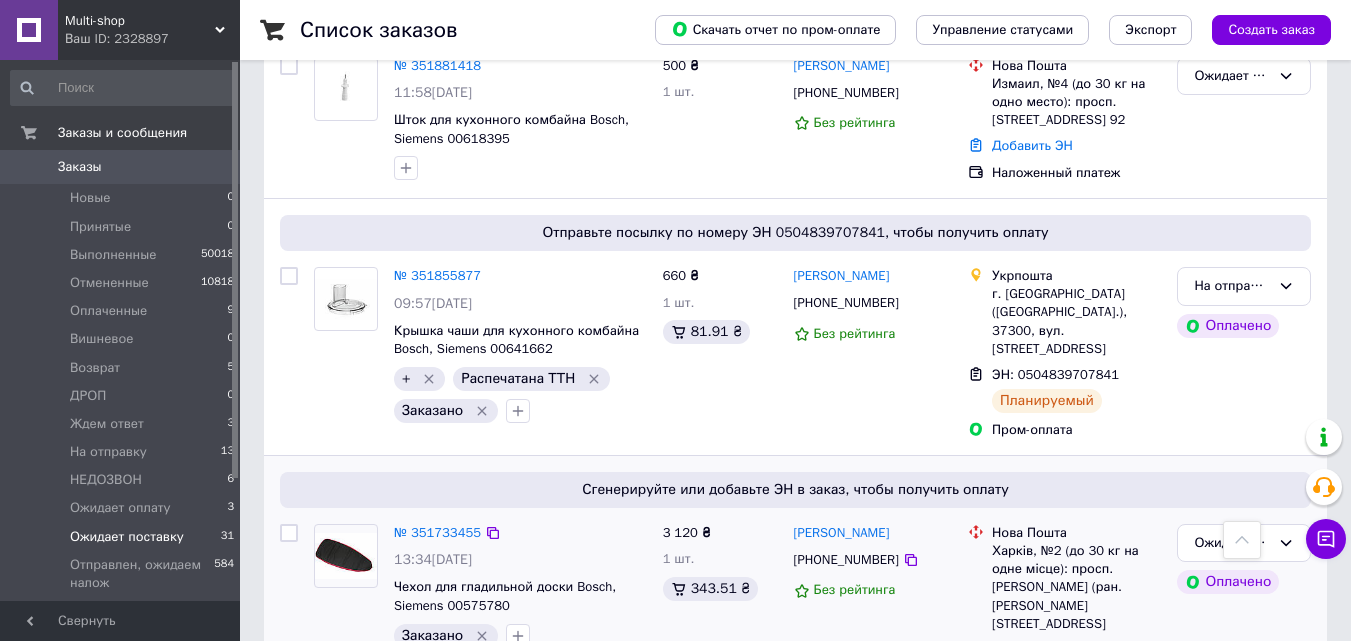 scroll, scrollTop: 700, scrollLeft: 0, axis: vertical 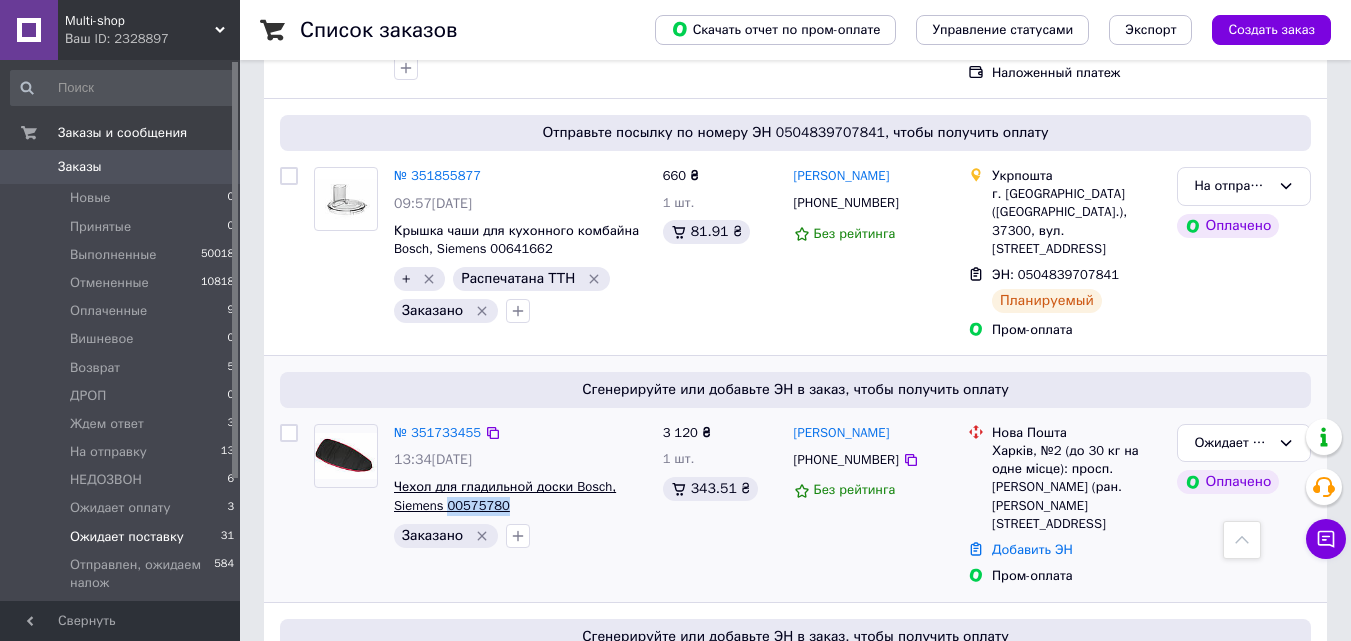 drag, startPoint x: 504, startPoint y: 471, endPoint x: 446, endPoint y: 478, distance: 58.420887 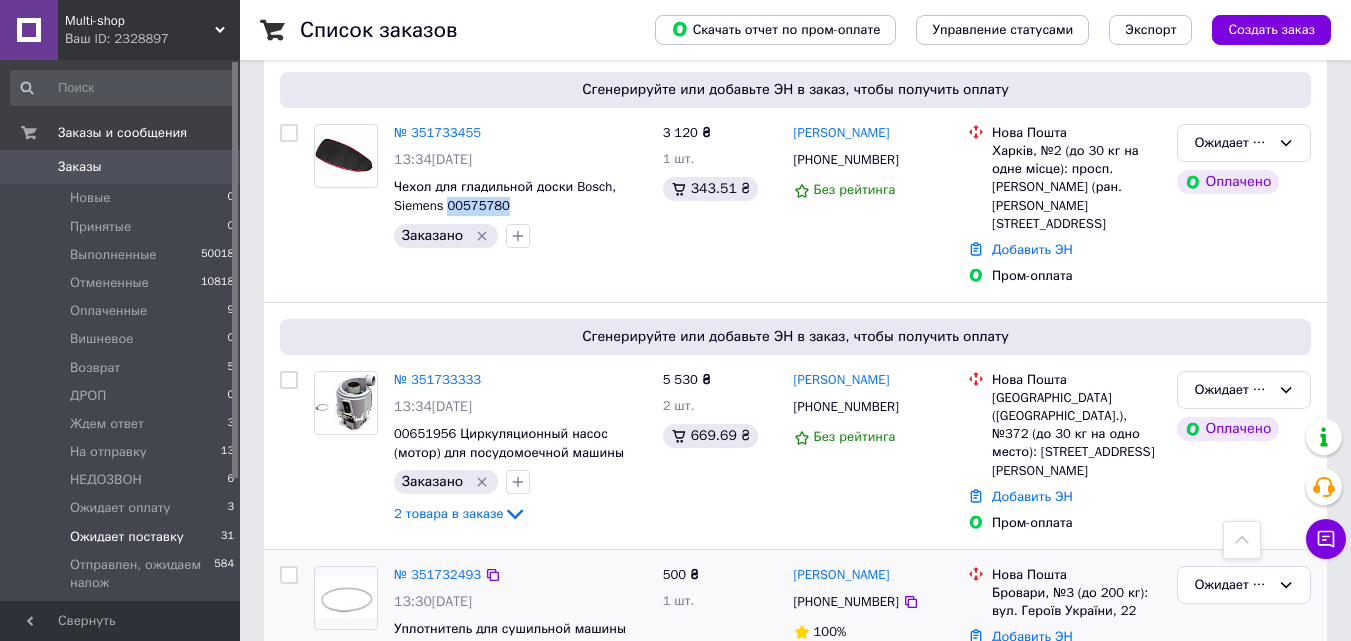 scroll, scrollTop: 1100, scrollLeft: 0, axis: vertical 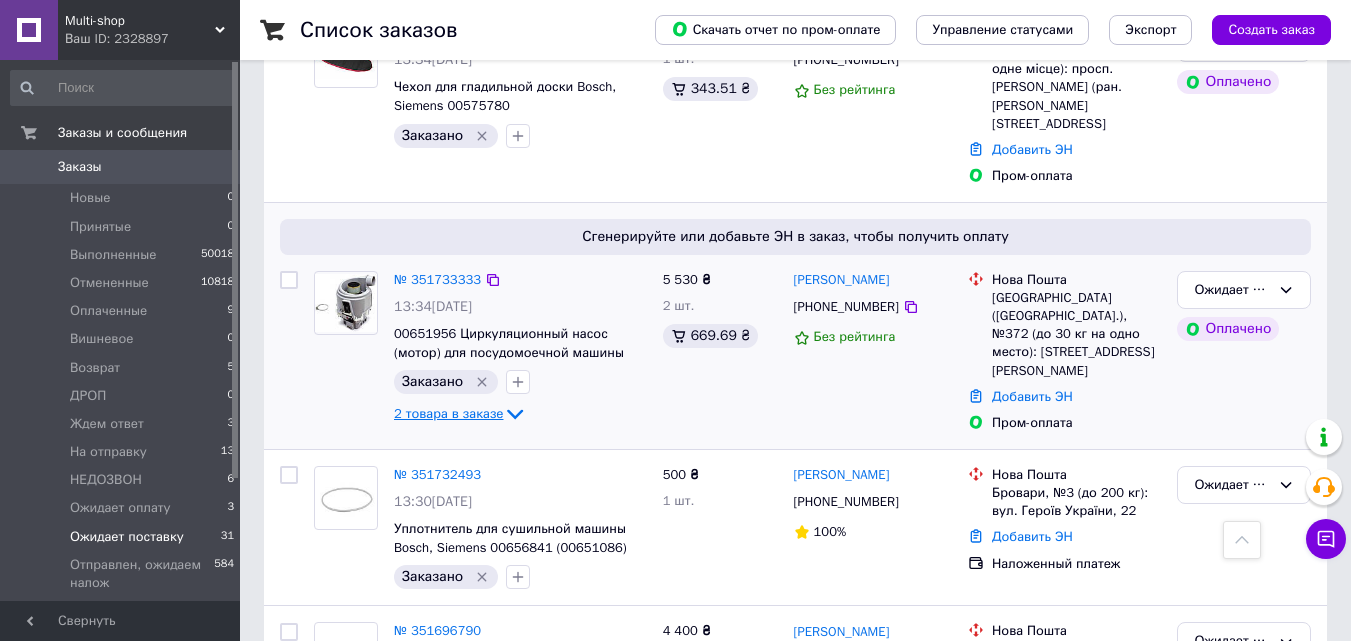 click 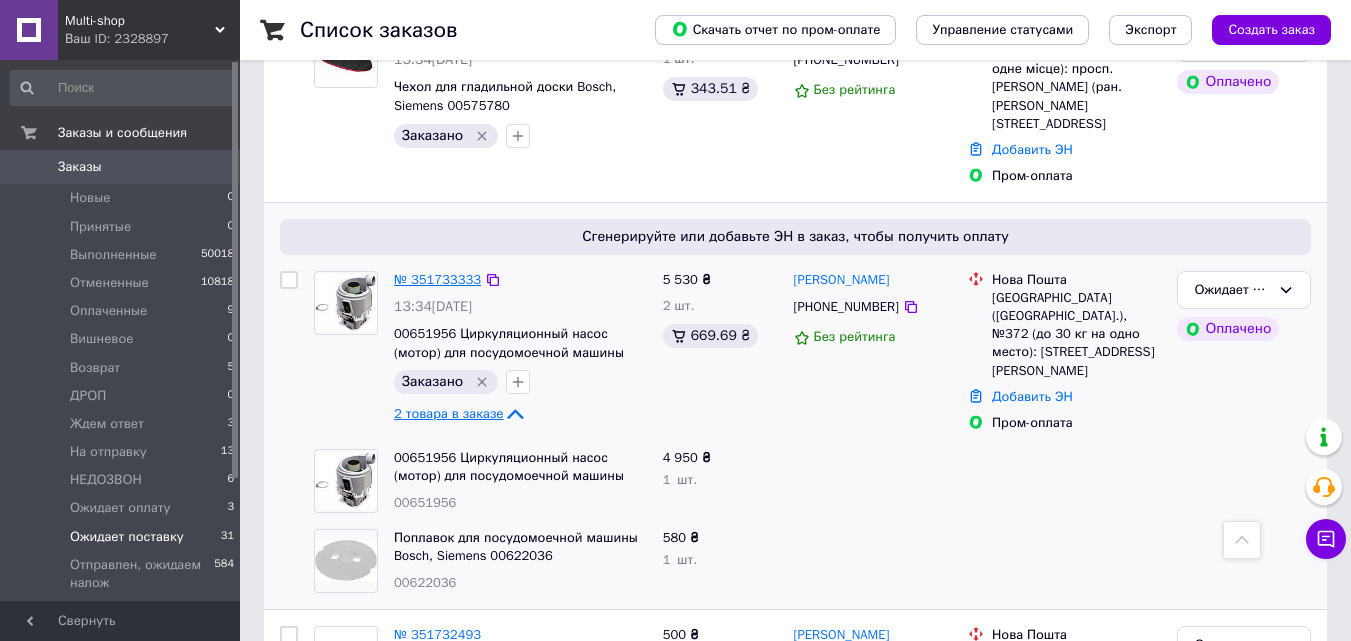 click on "№ 351733333" at bounding box center [437, 279] 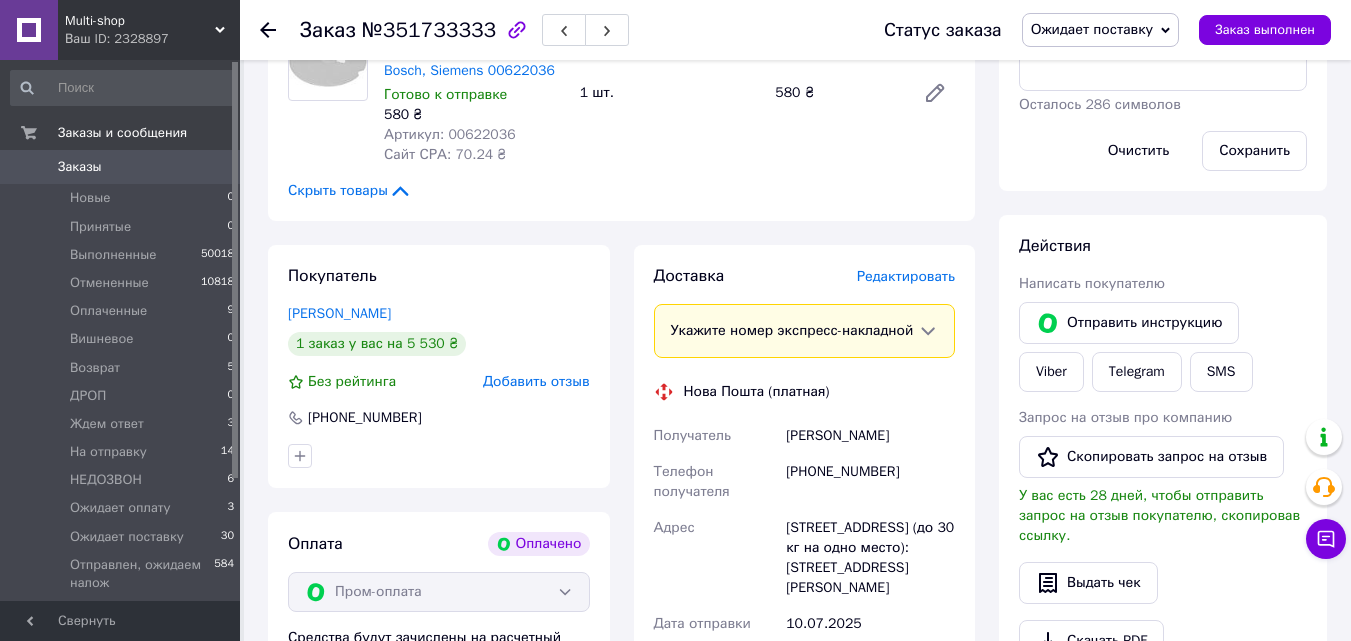 scroll, scrollTop: 300, scrollLeft: 0, axis: vertical 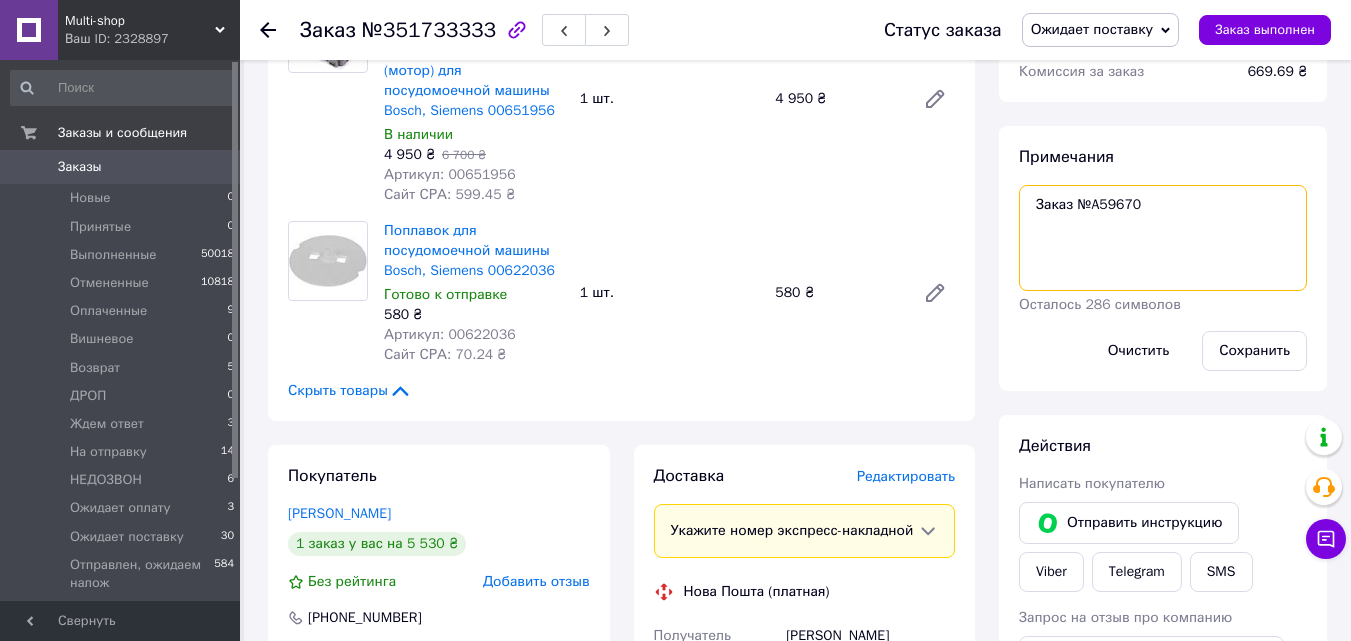 drag, startPoint x: 1147, startPoint y: 203, endPoint x: 1093, endPoint y: 205, distance: 54.037025 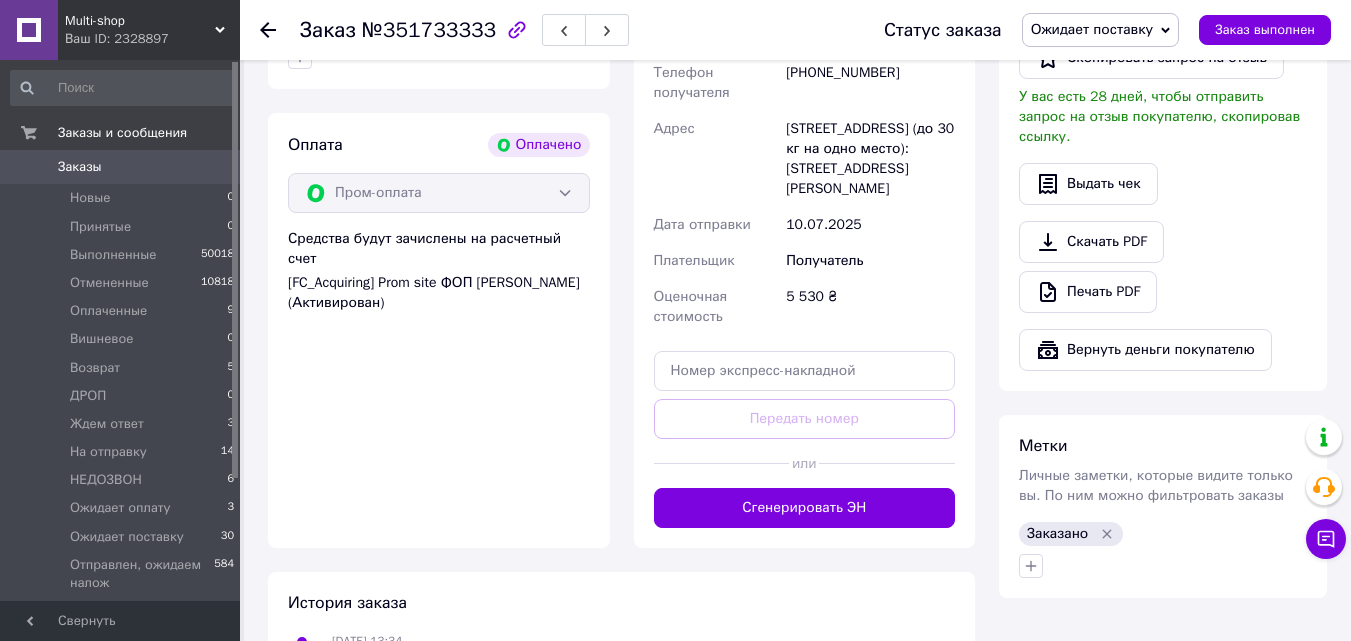 scroll, scrollTop: 900, scrollLeft: 0, axis: vertical 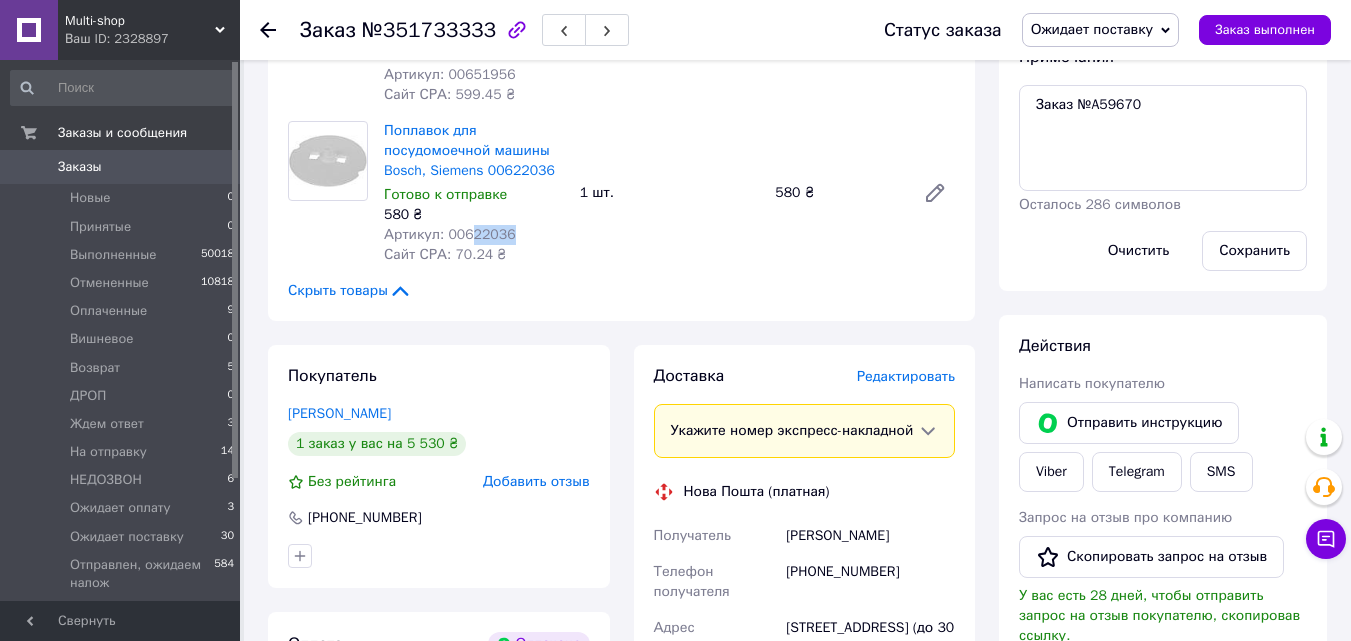 click on "Артикул: 00622036" at bounding box center (474, 235) 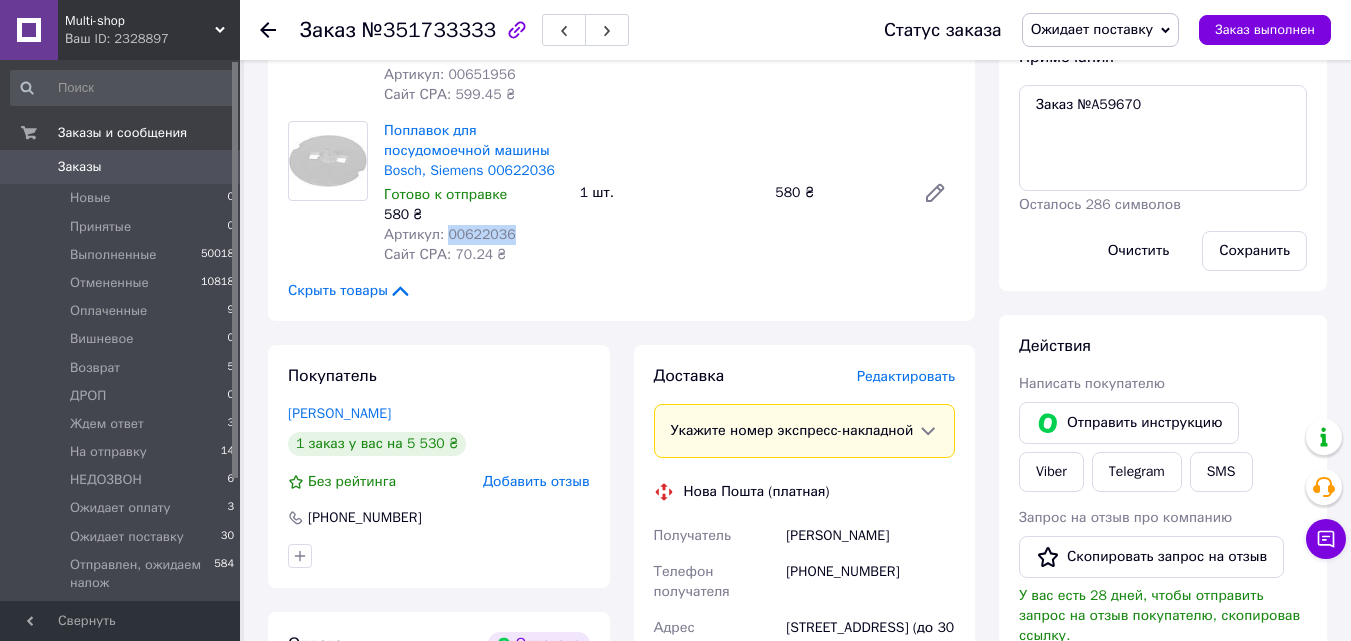 drag, startPoint x: 509, startPoint y: 217, endPoint x: 442, endPoint y: 218, distance: 67.00746 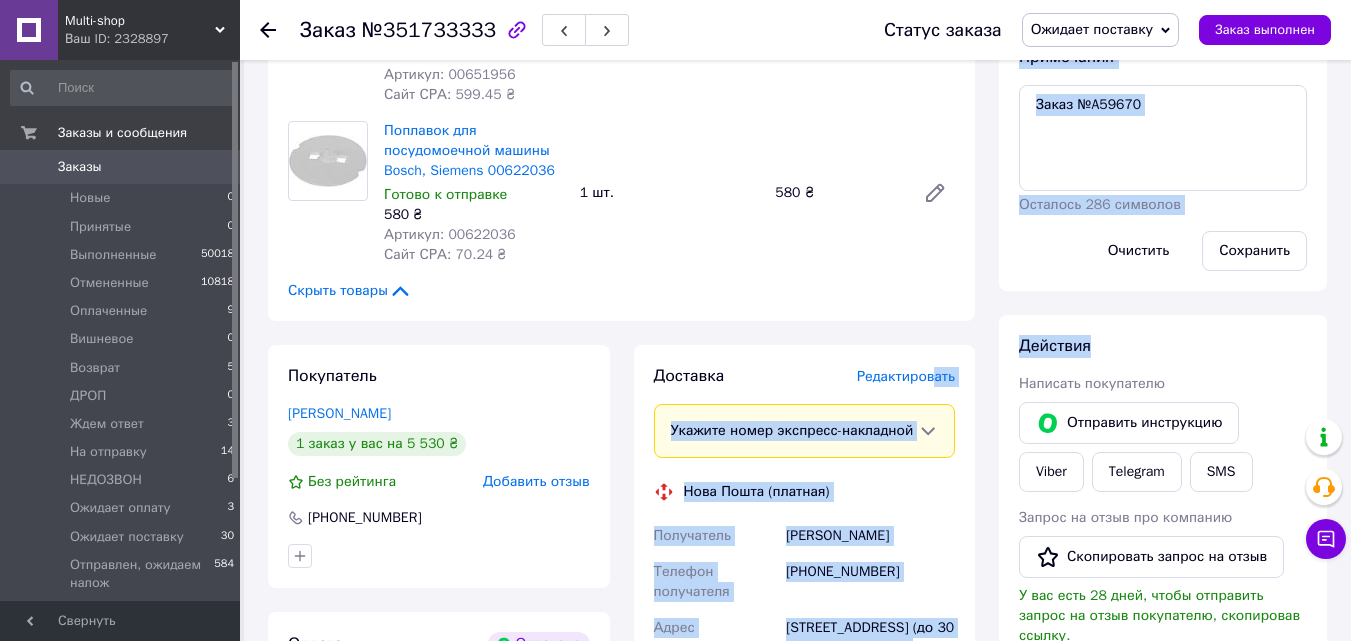 drag, startPoint x: 936, startPoint y: 359, endPoint x: 1119, endPoint y: 331, distance: 185.12968 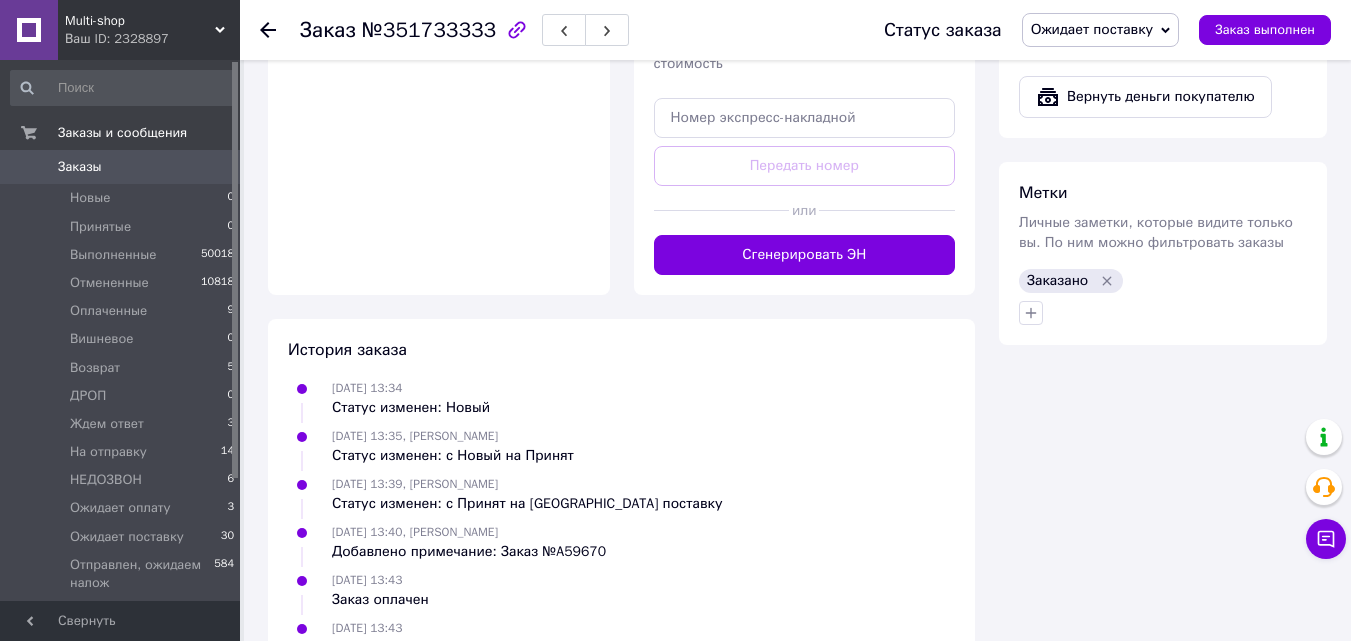 scroll, scrollTop: 1309, scrollLeft: 0, axis: vertical 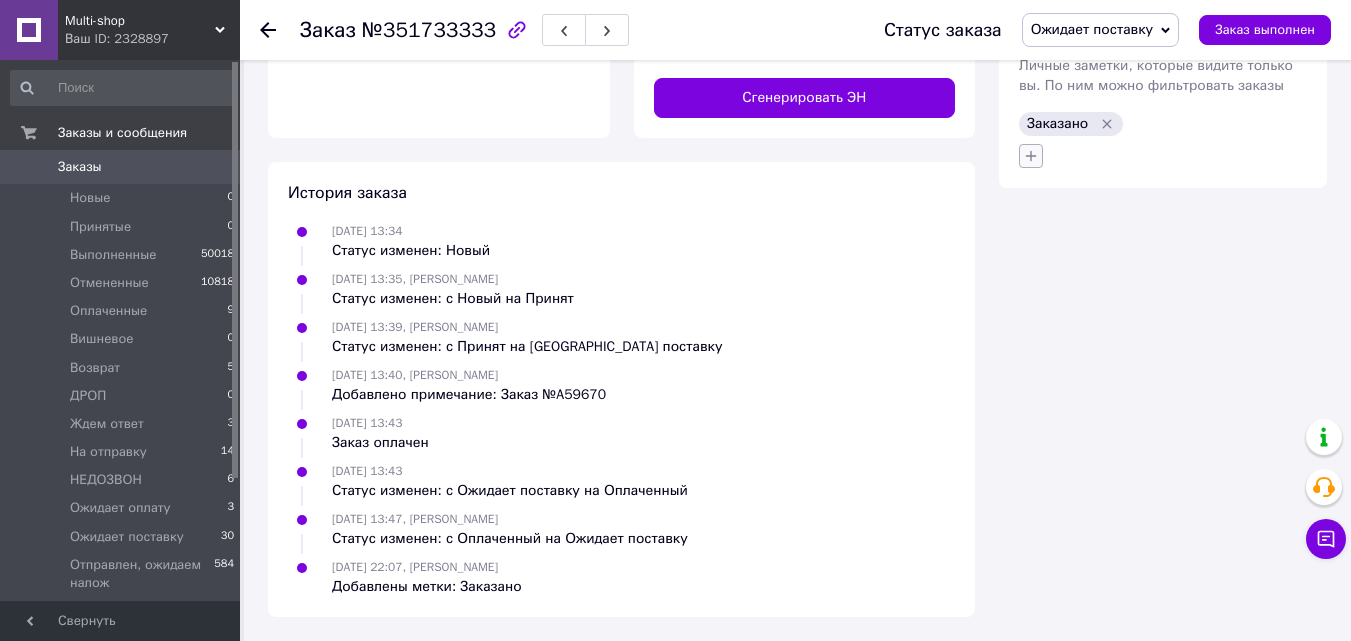 click 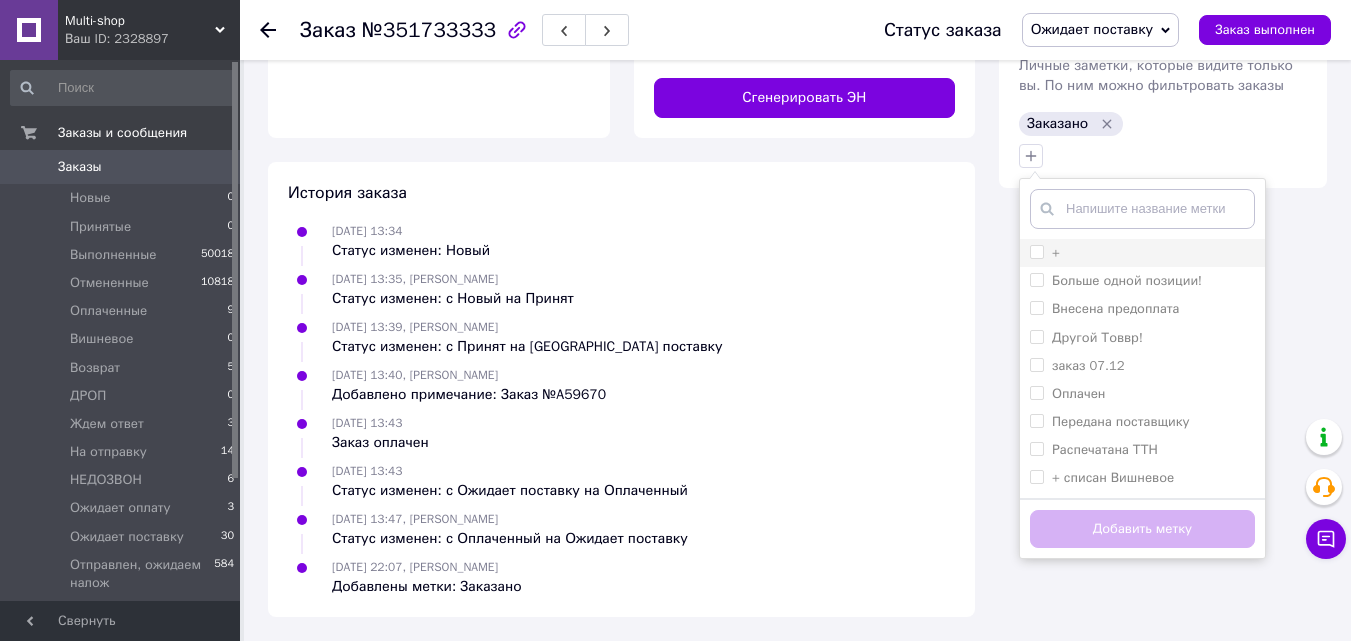 click on "+" at bounding box center (1036, 251) 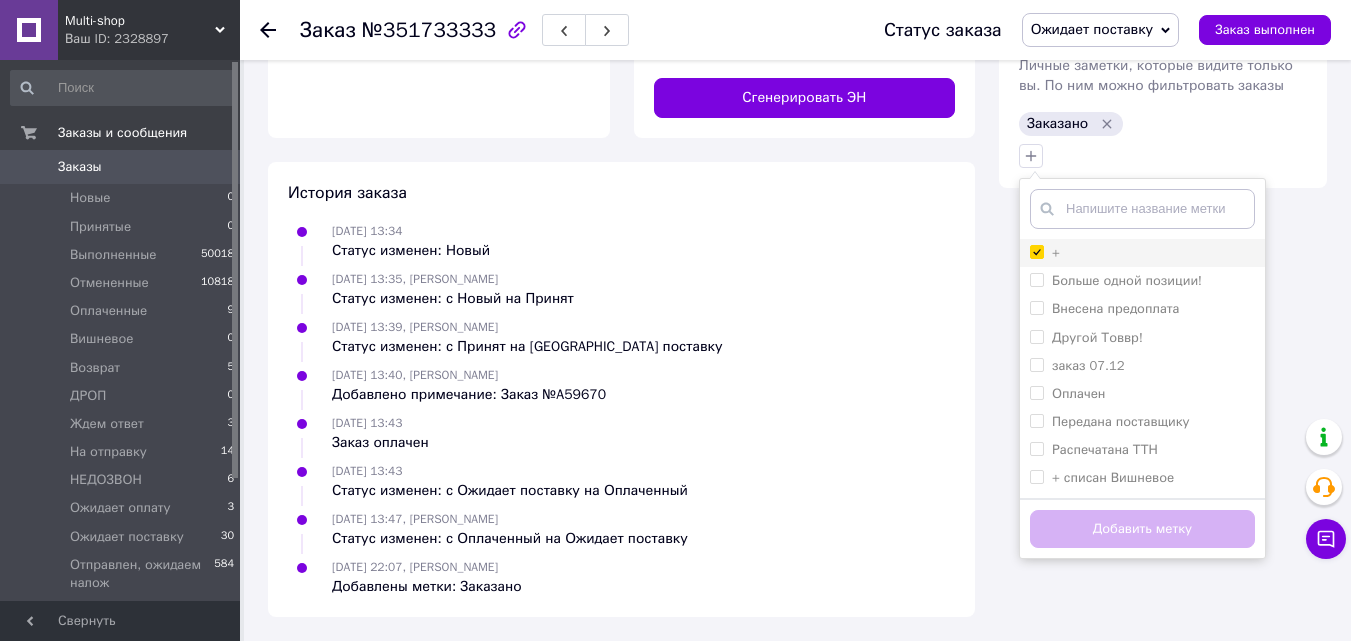 checkbox on "true" 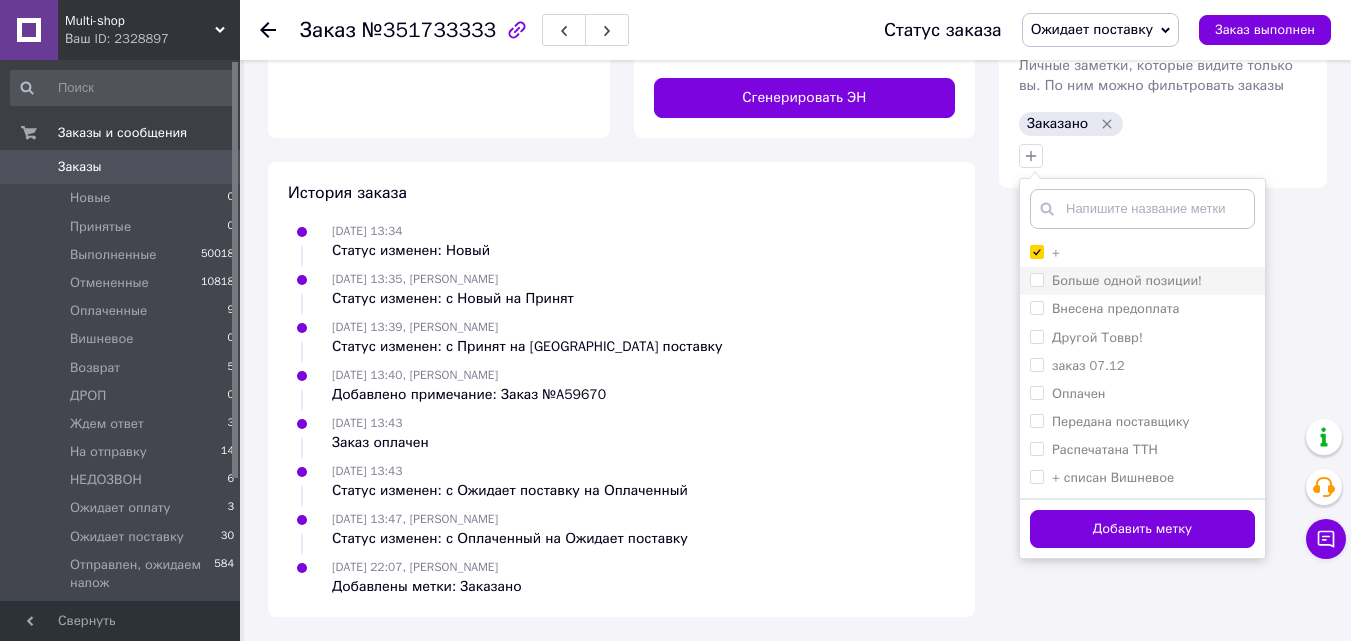 click on "Больше одной позиции!" at bounding box center [1036, 279] 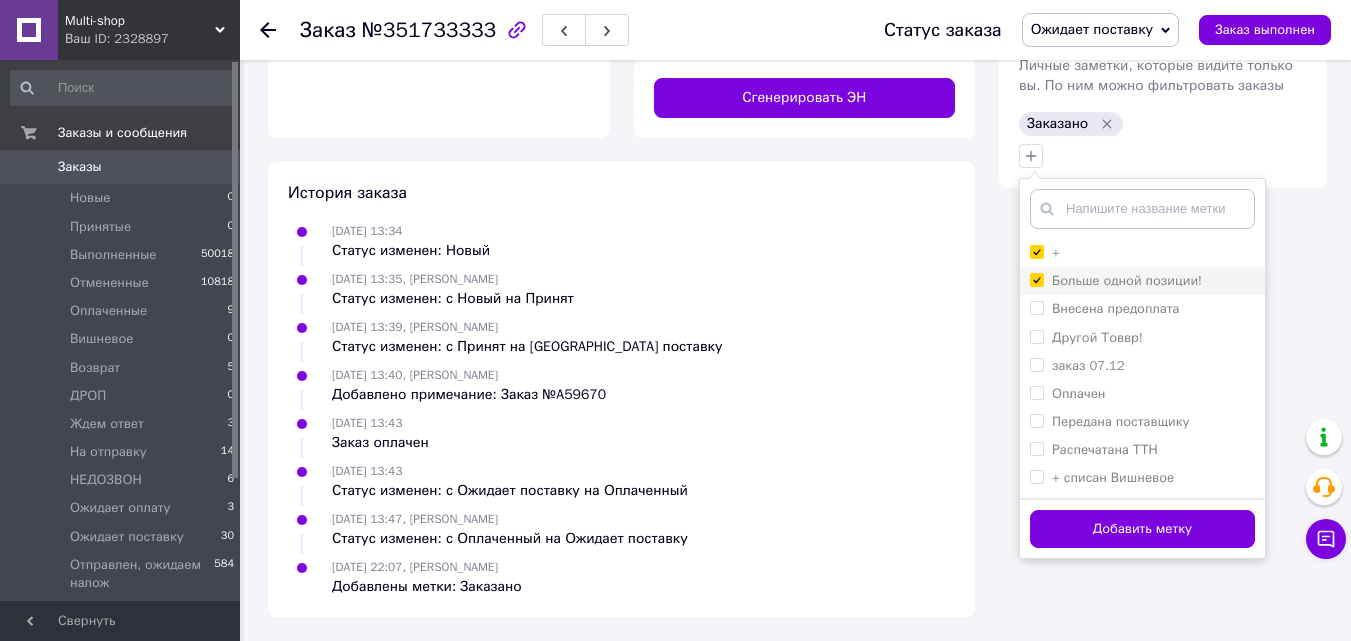 checkbox on "true" 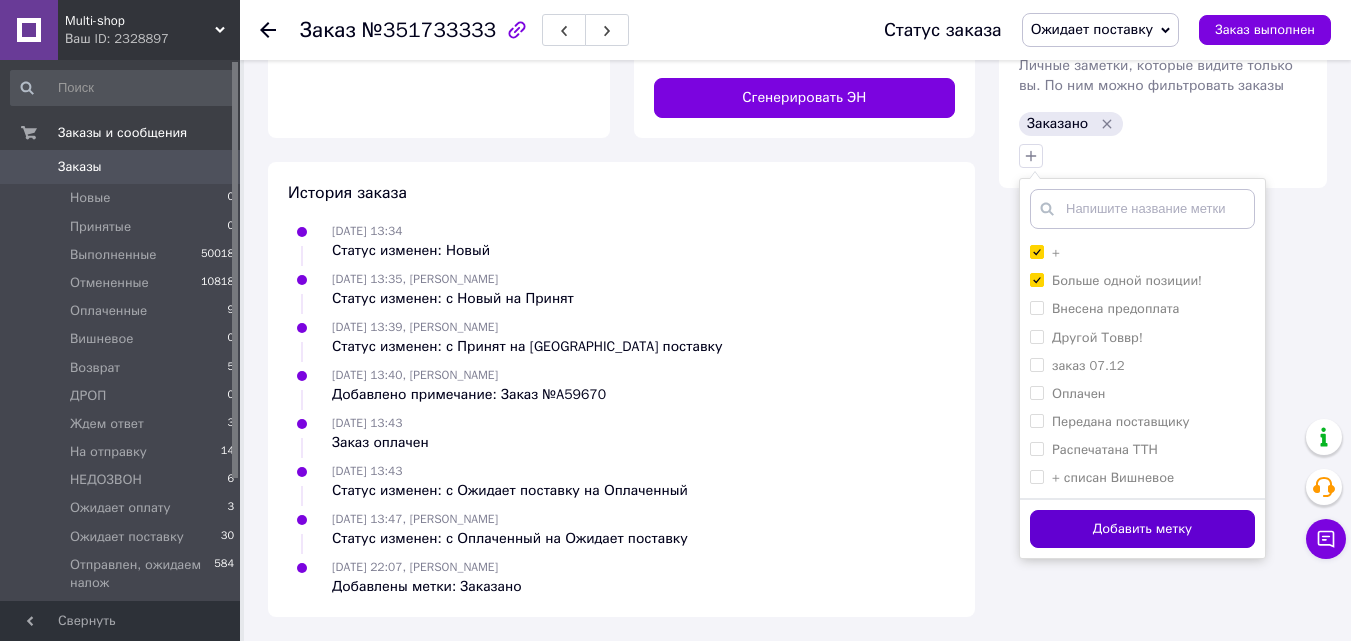 drag, startPoint x: 1039, startPoint y: 430, endPoint x: 1109, endPoint y: 489, distance: 91.5478 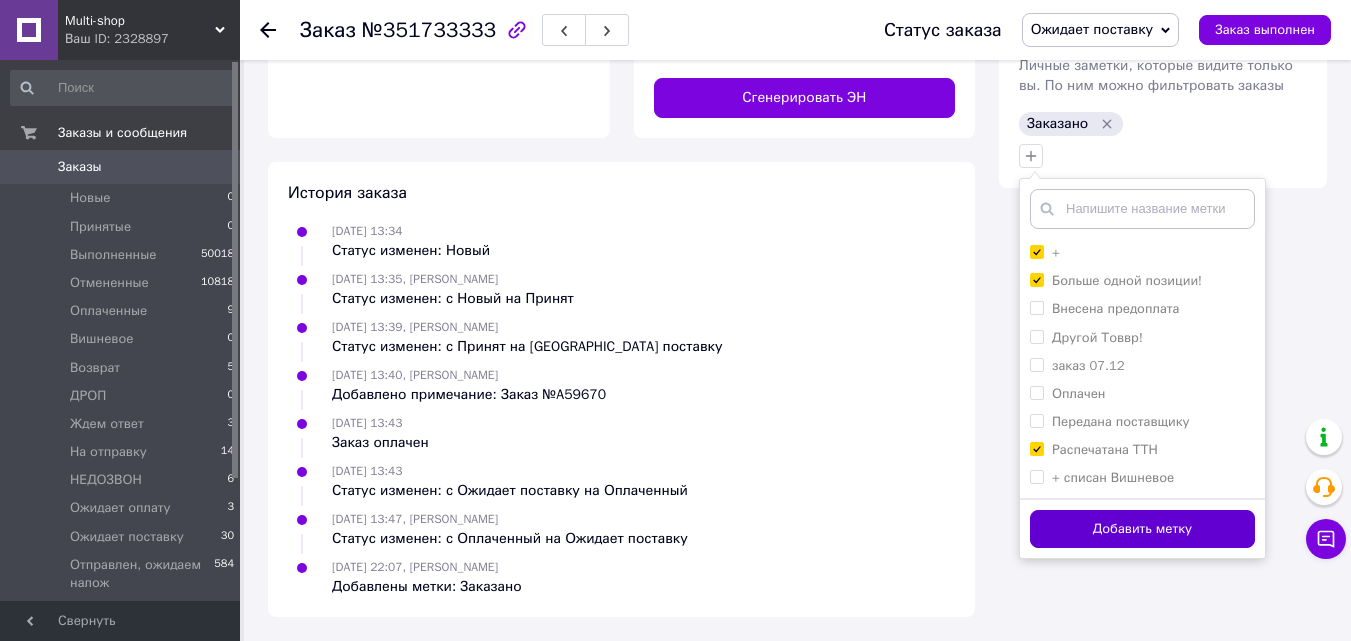 click on "Распечатана ТТН" at bounding box center [1036, 448] 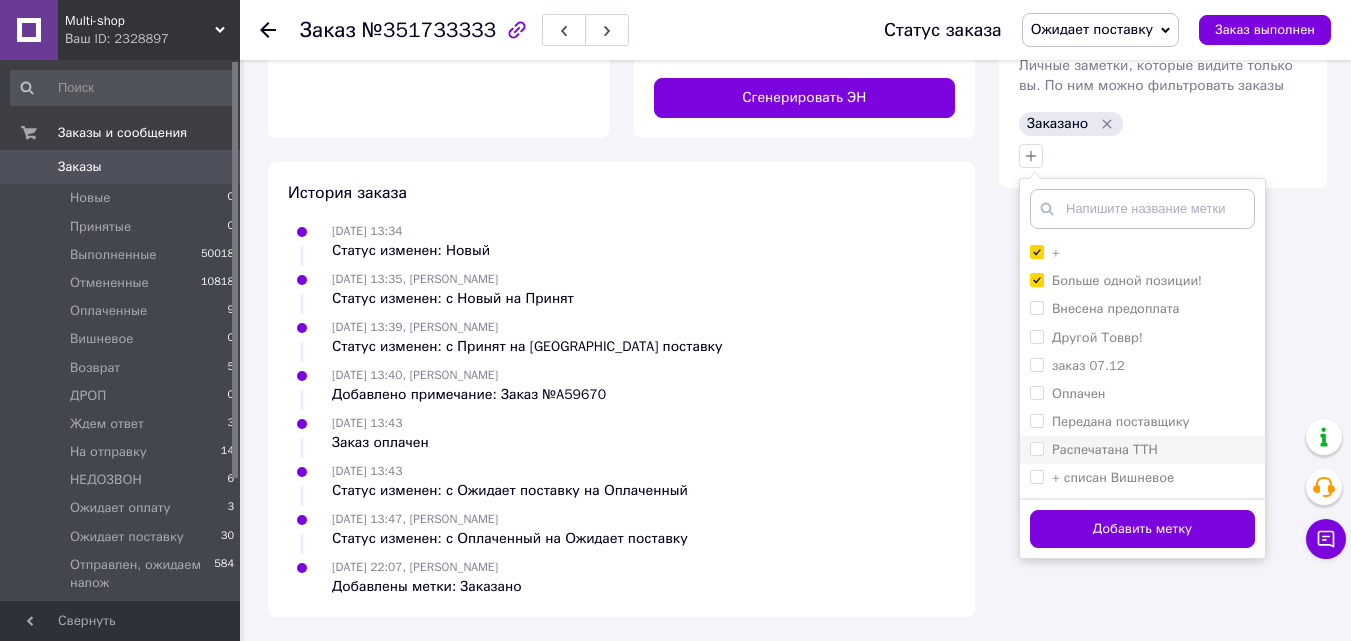 click on "Распечатана ТТН" at bounding box center [1036, 448] 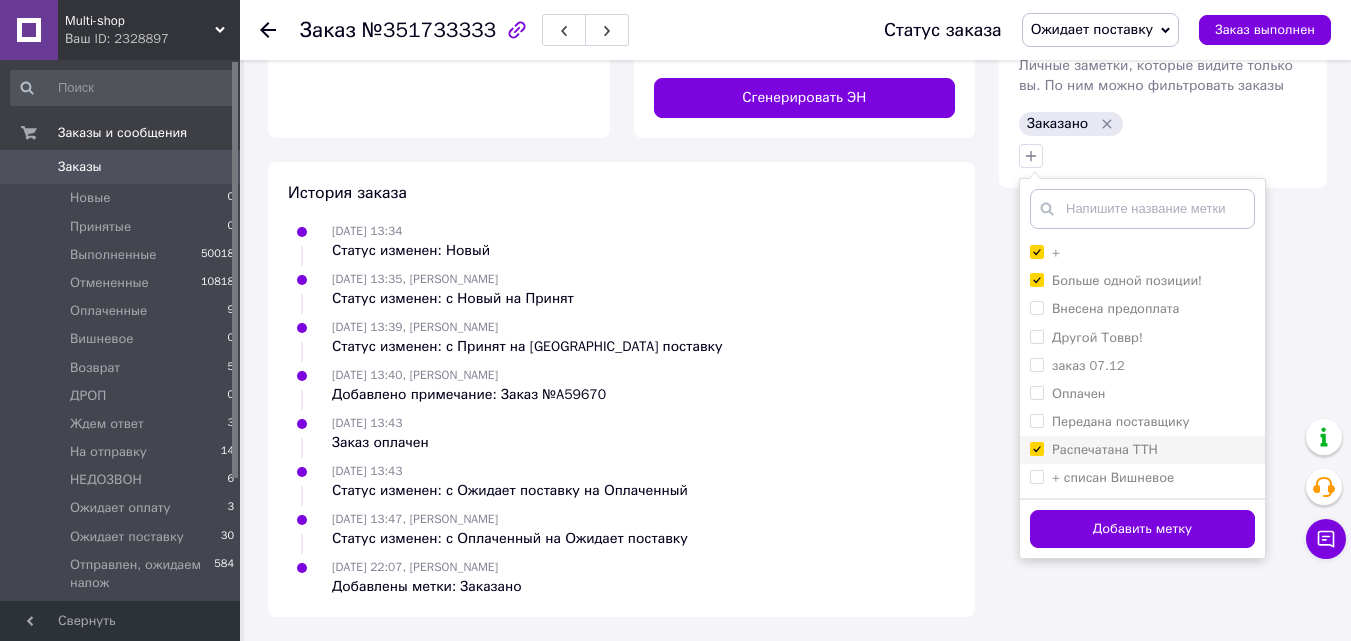 checkbox on "true" 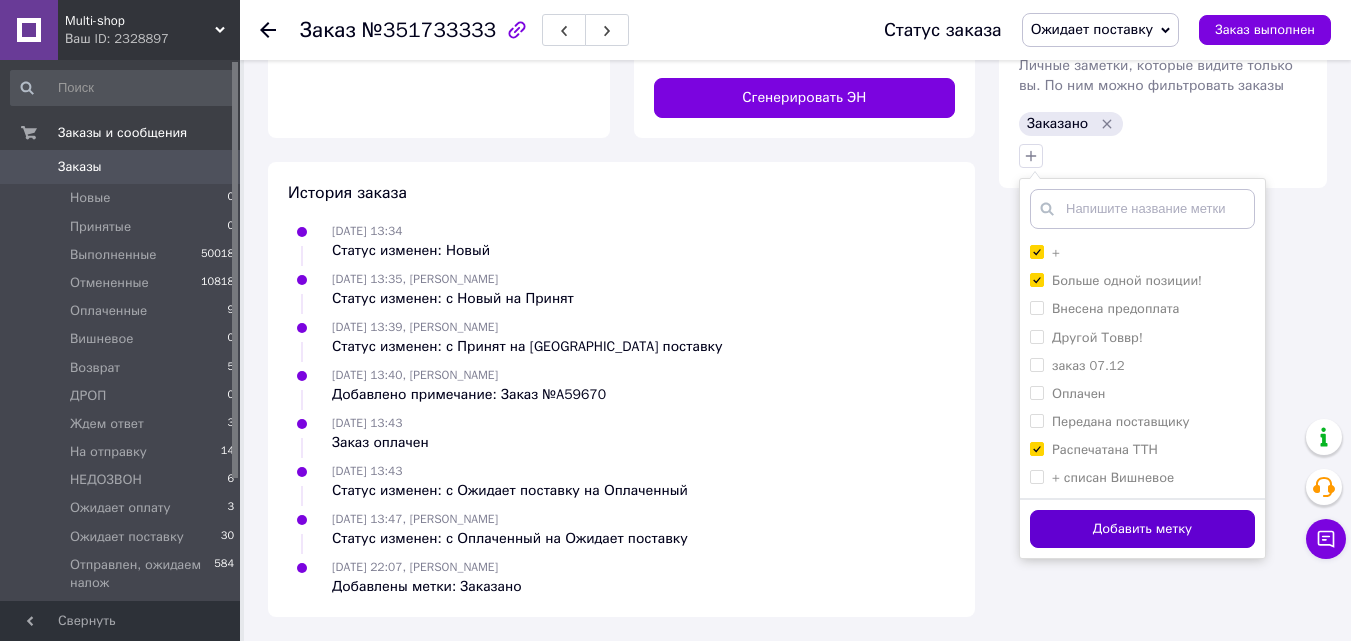 click on "Добавить метку" at bounding box center [1142, 529] 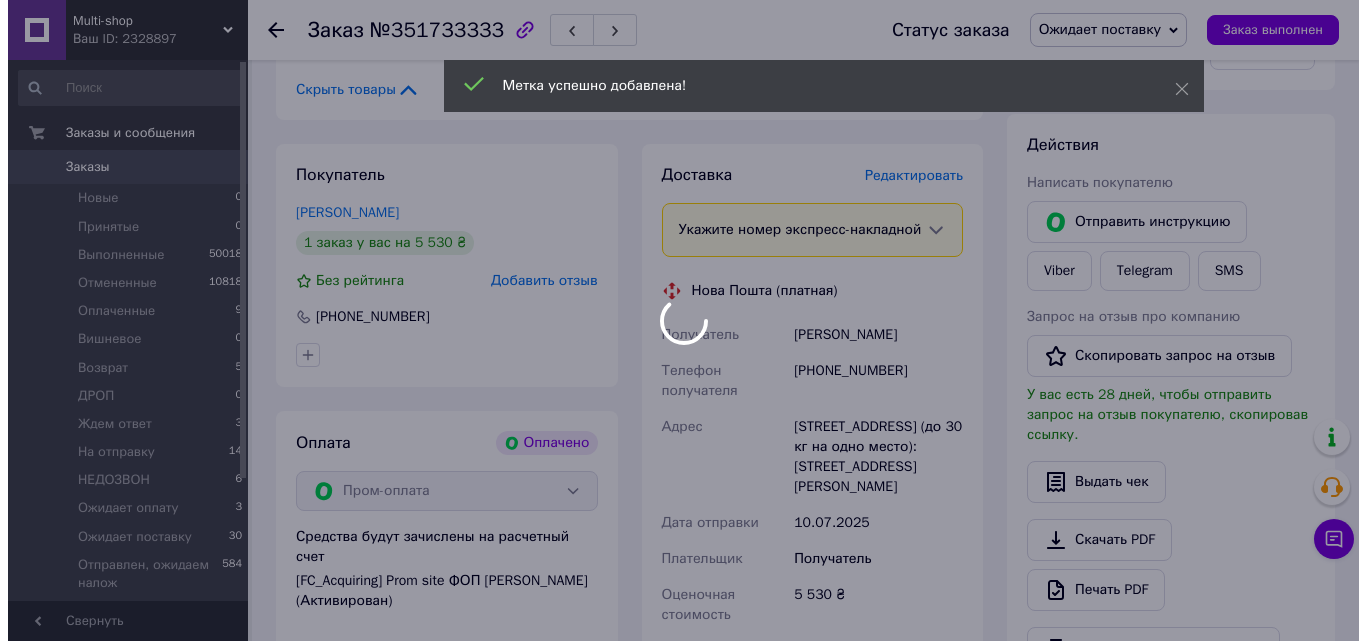 scroll, scrollTop: 509, scrollLeft: 0, axis: vertical 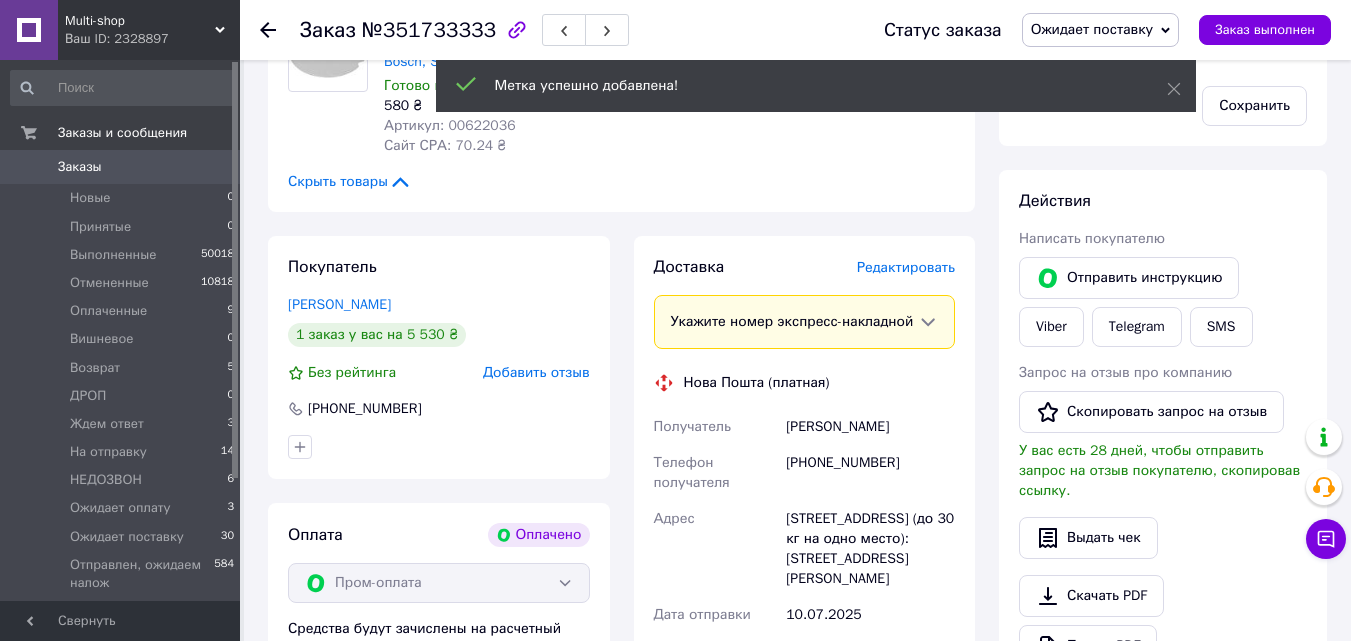 click on "Редактировать" at bounding box center [906, 267] 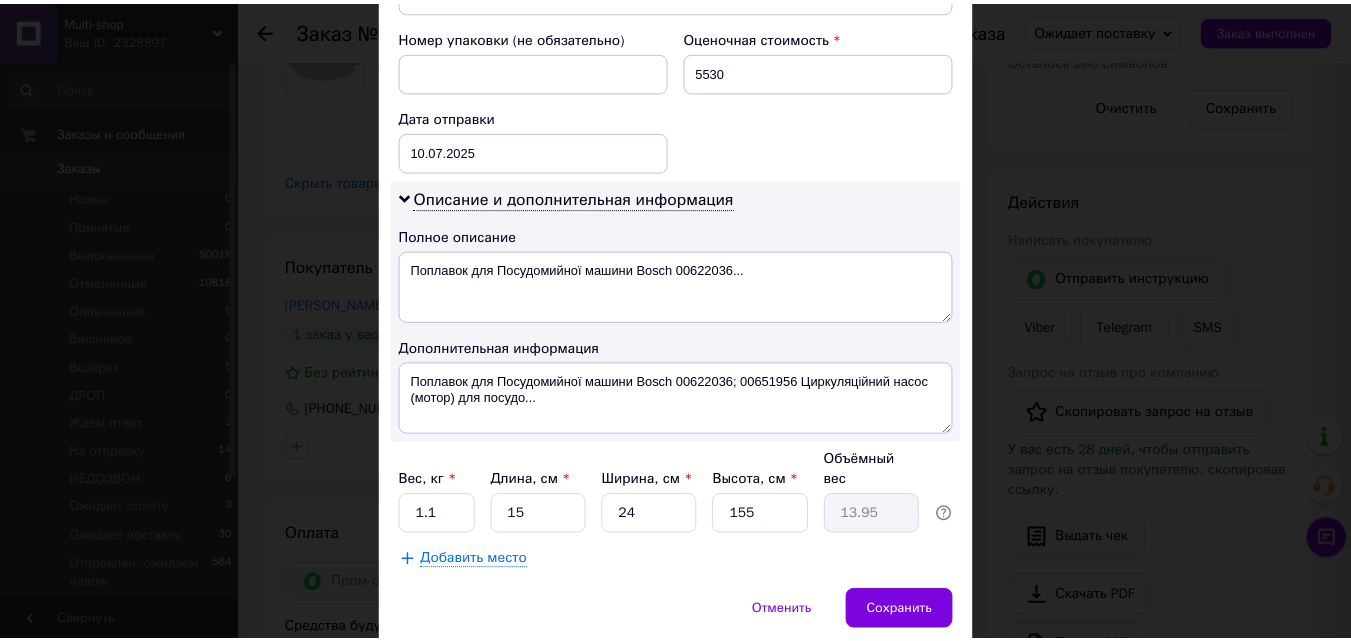 scroll, scrollTop: 900, scrollLeft: 0, axis: vertical 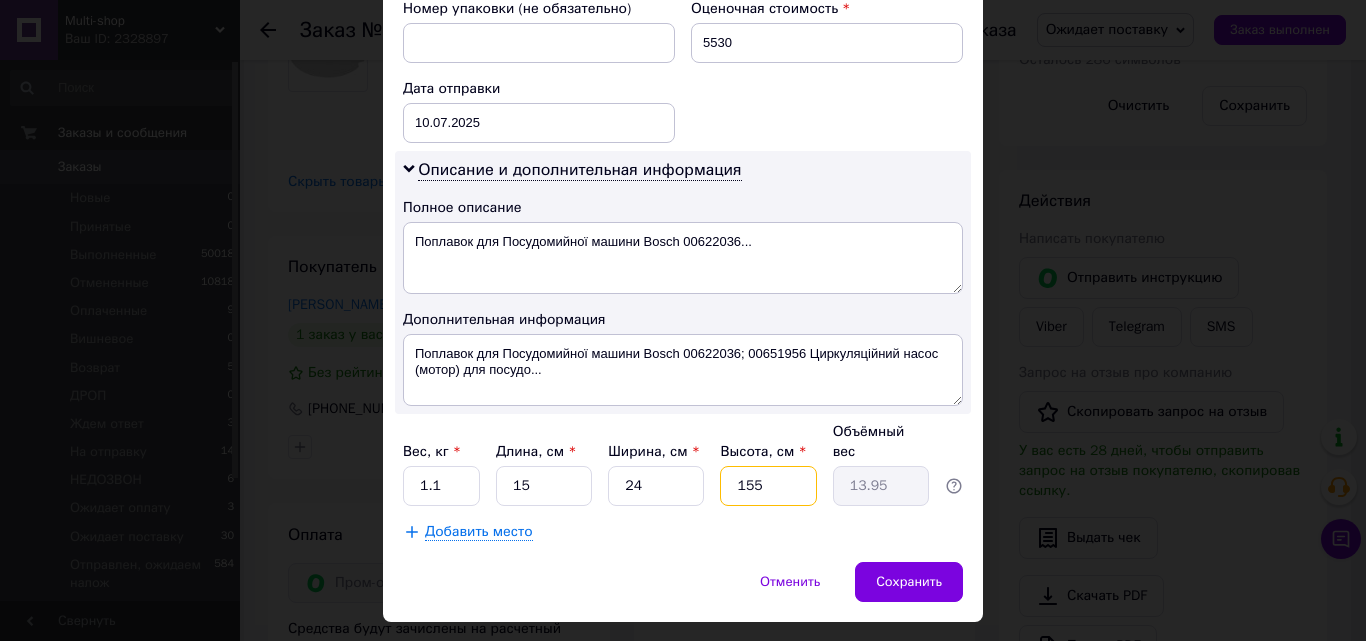 drag, startPoint x: 762, startPoint y: 448, endPoint x: 748, endPoint y: 448, distance: 14 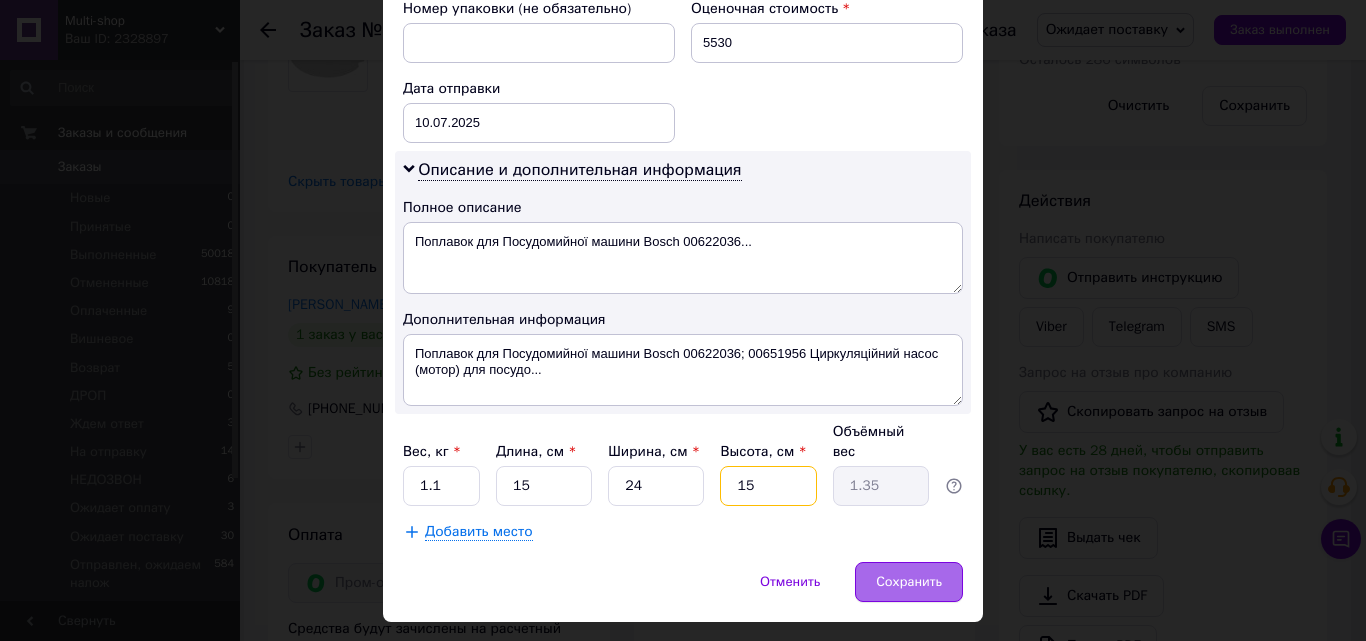type on "15" 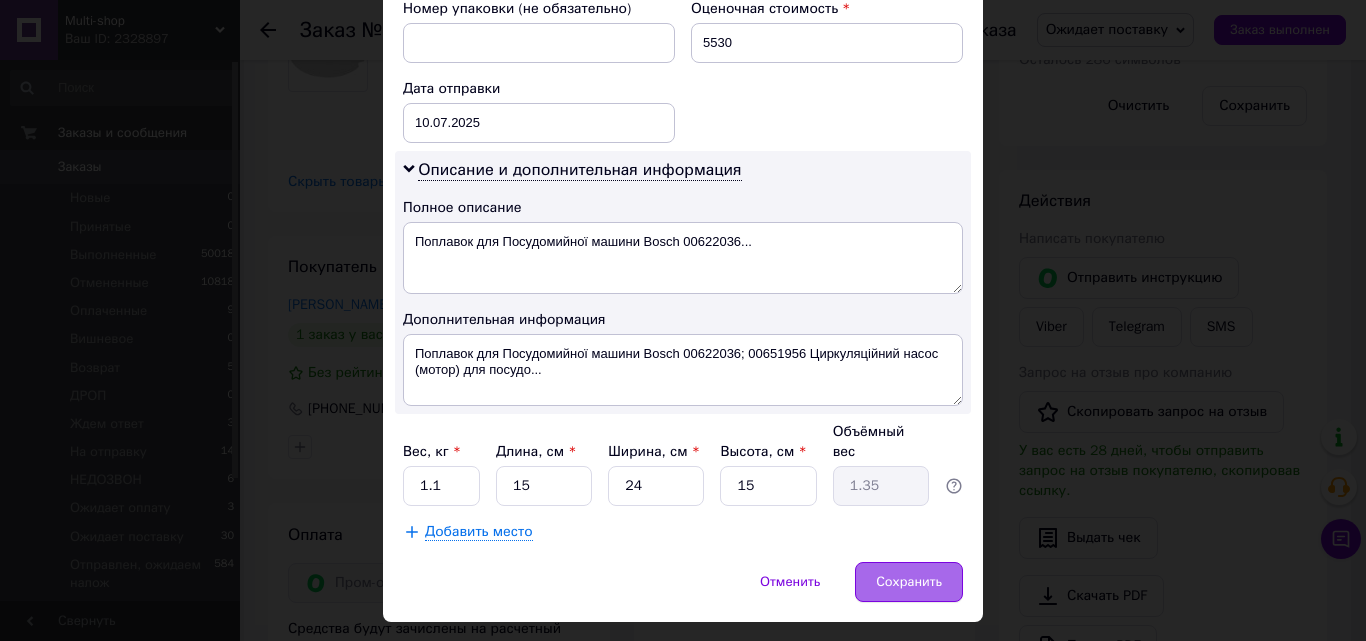 click on "Сохранить" at bounding box center (909, 582) 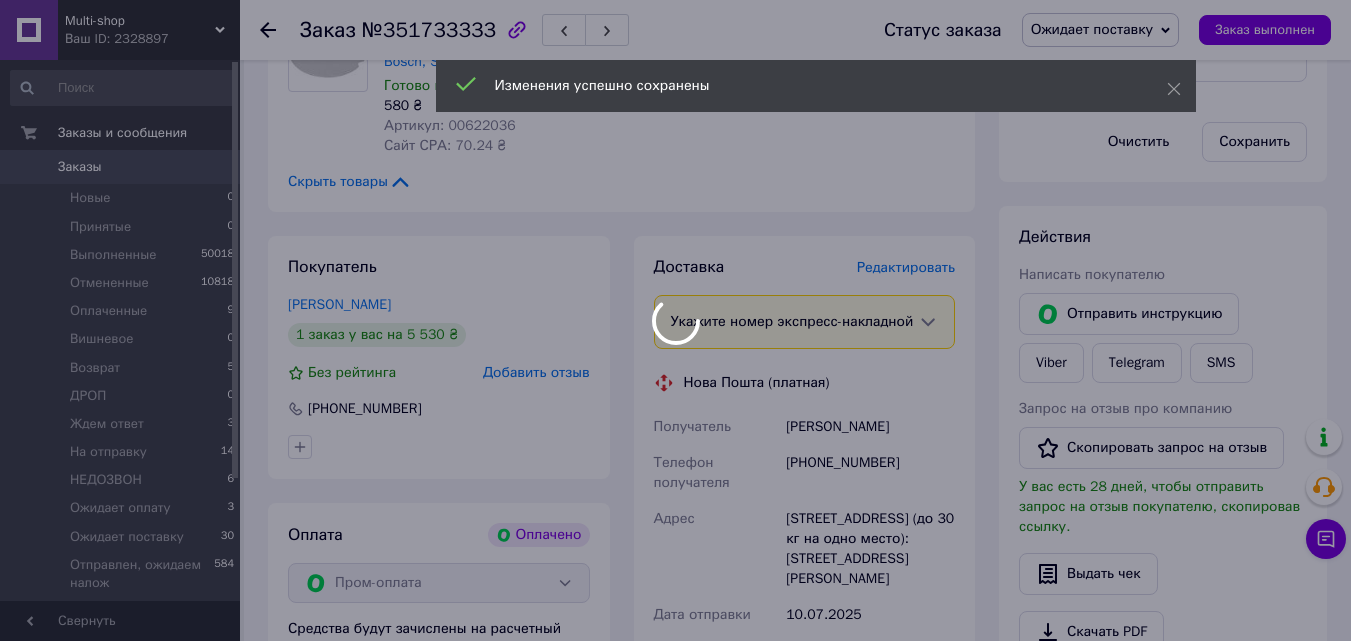 scroll, scrollTop: 52, scrollLeft: 0, axis: vertical 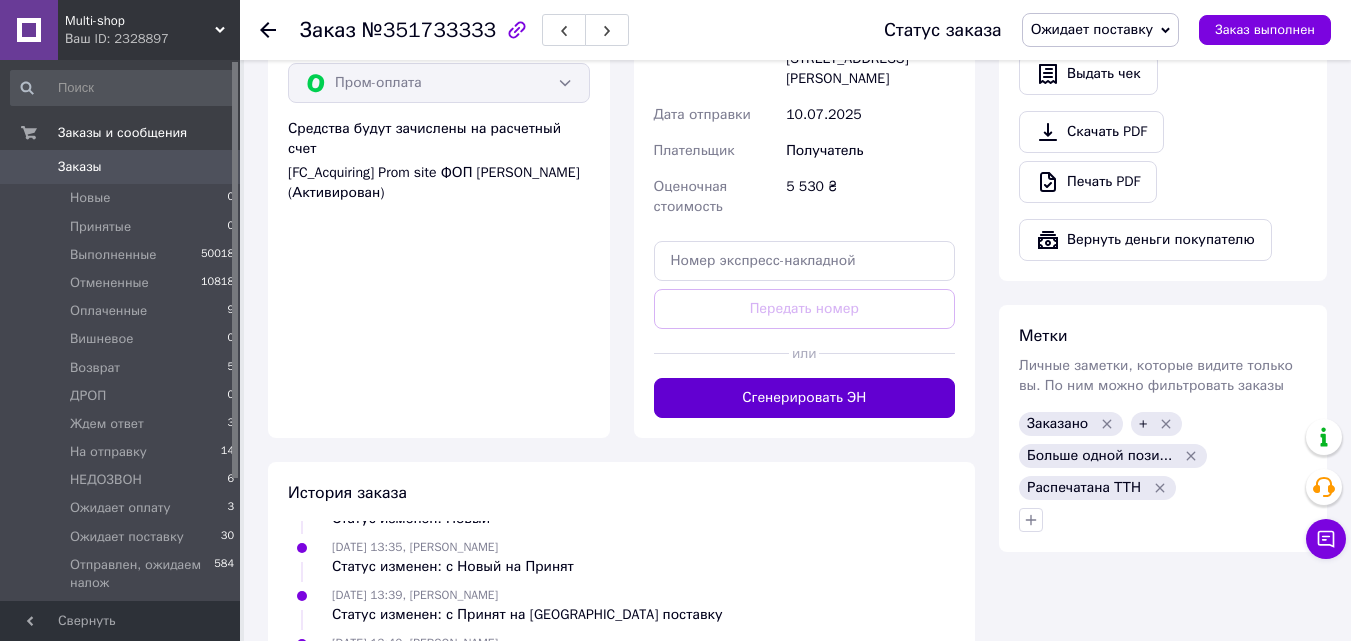 click on "Сгенерировать ЭН" at bounding box center (805, 398) 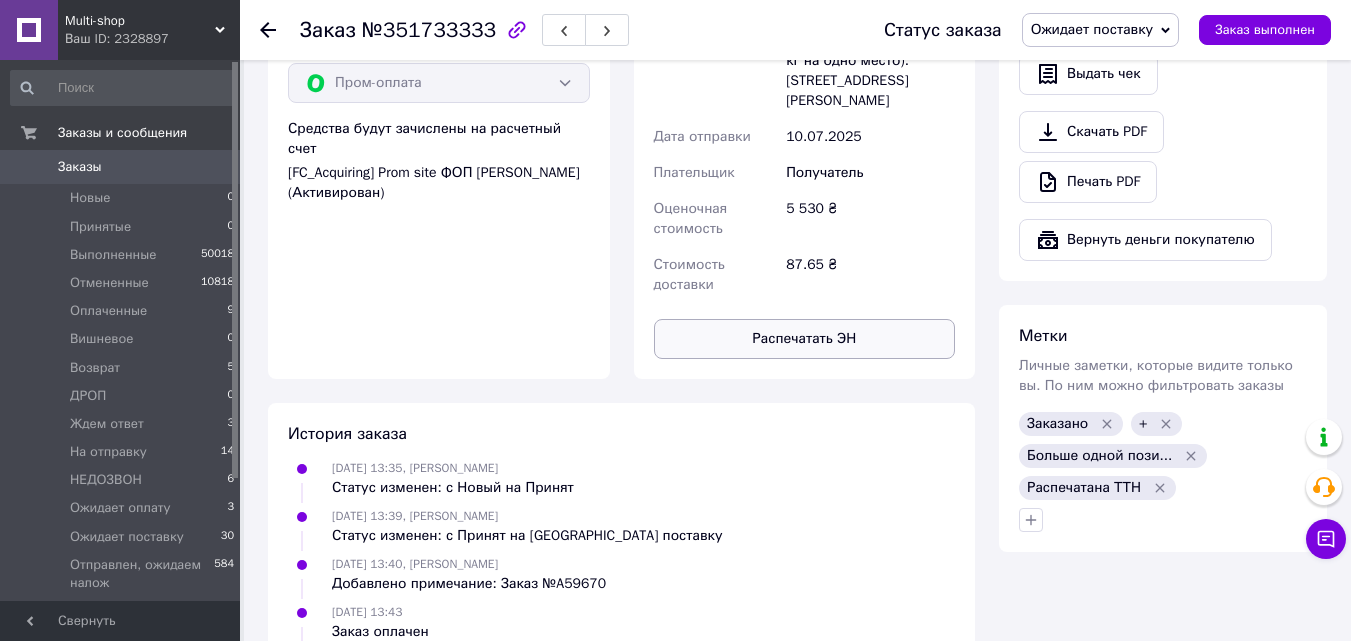 scroll, scrollTop: 100, scrollLeft: 0, axis: vertical 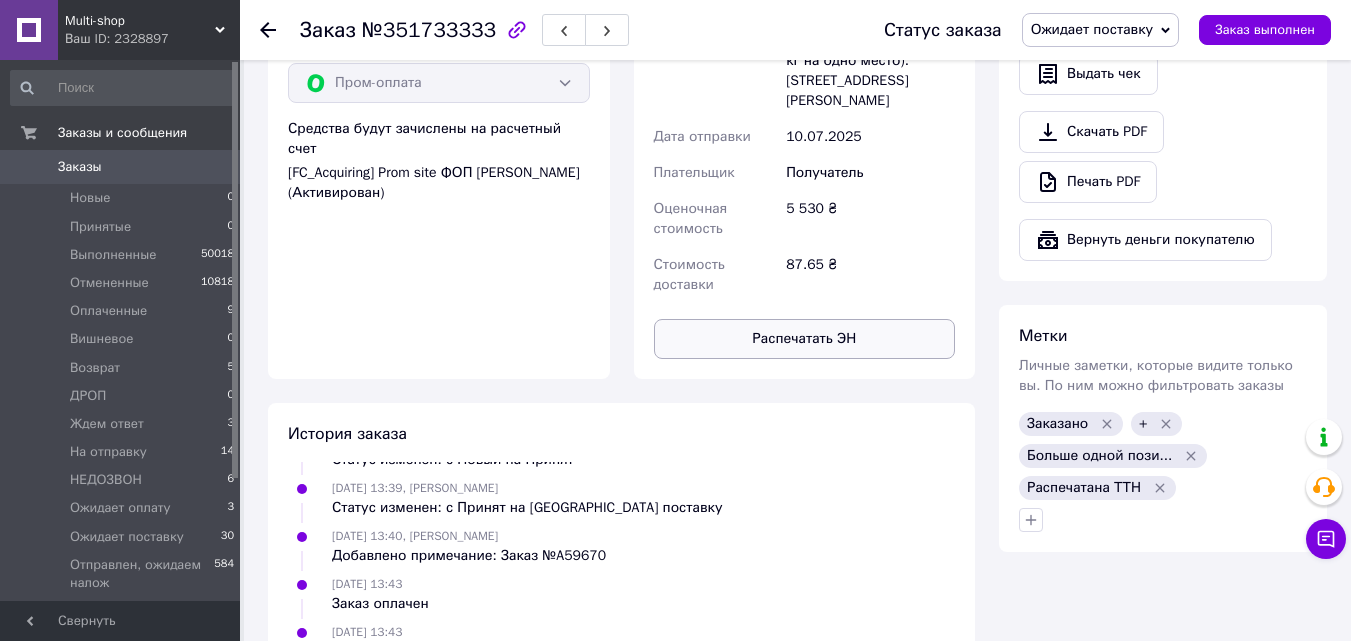 click on "Распечатать ЭН" at bounding box center (805, 339) 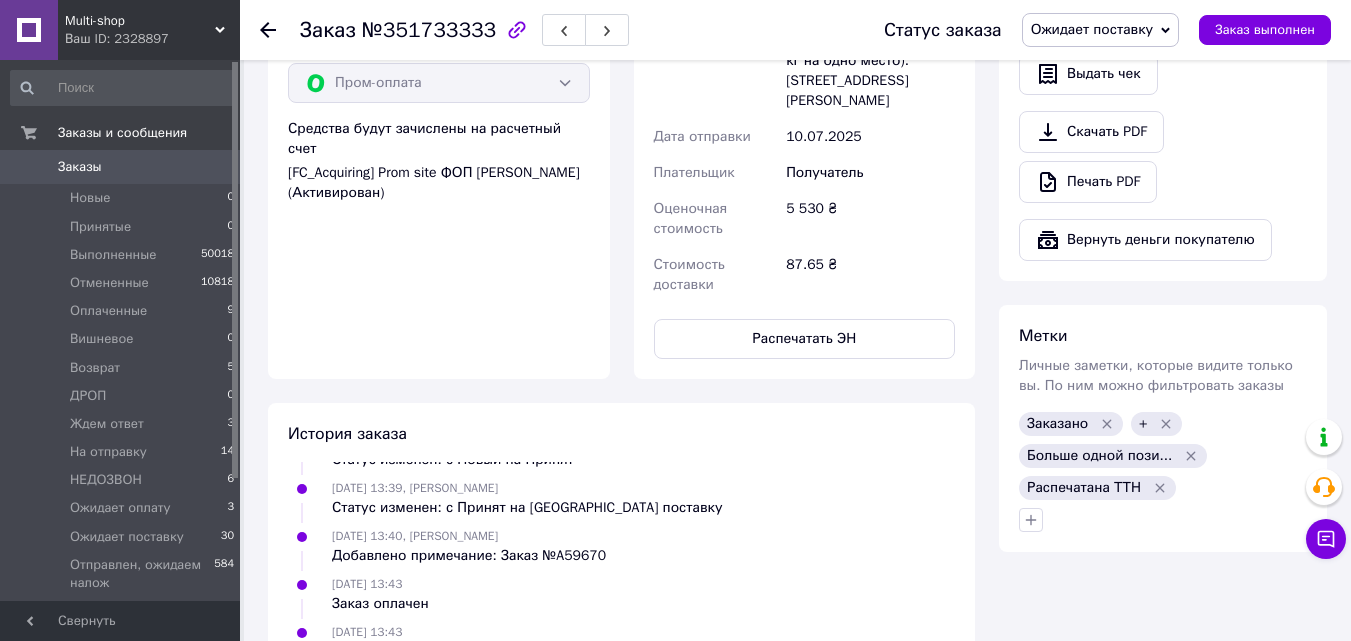 click on "Ожидает поставку" at bounding box center [1092, 29] 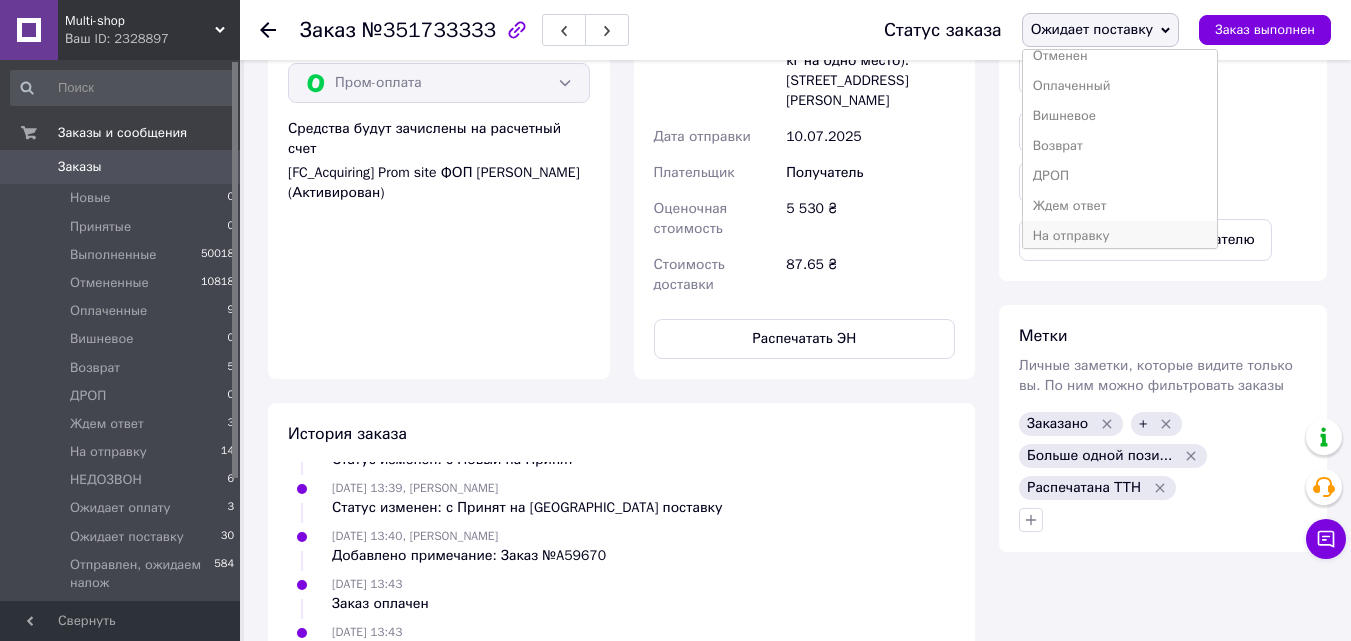 scroll, scrollTop: 100, scrollLeft: 0, axis: vertical 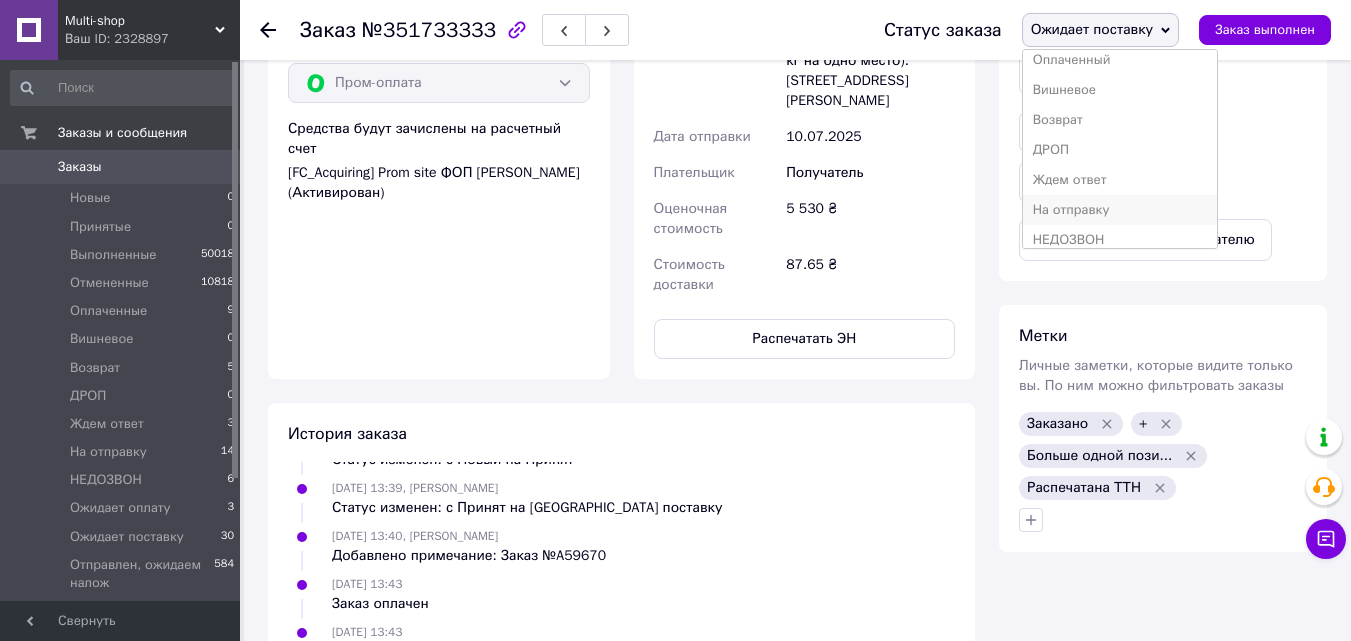 click on "На отправку" at bounding box center (1120, 210) 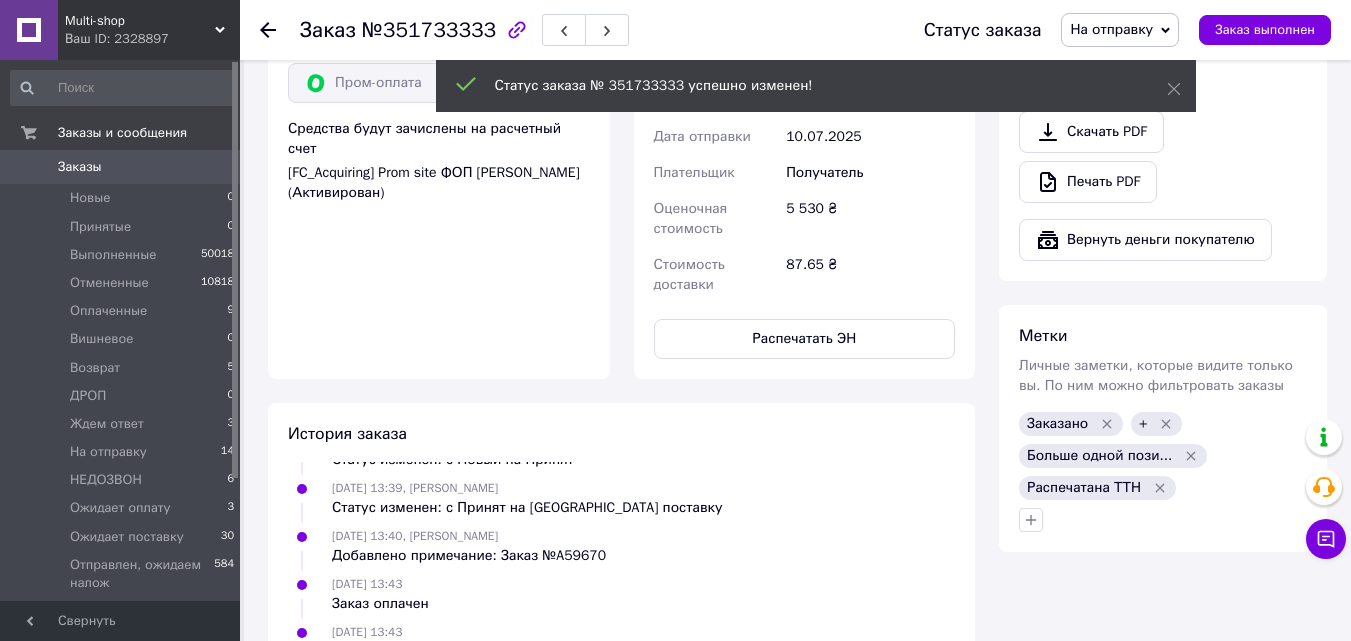 click on "Ожидает поставку" at bounding box center (127, 537) 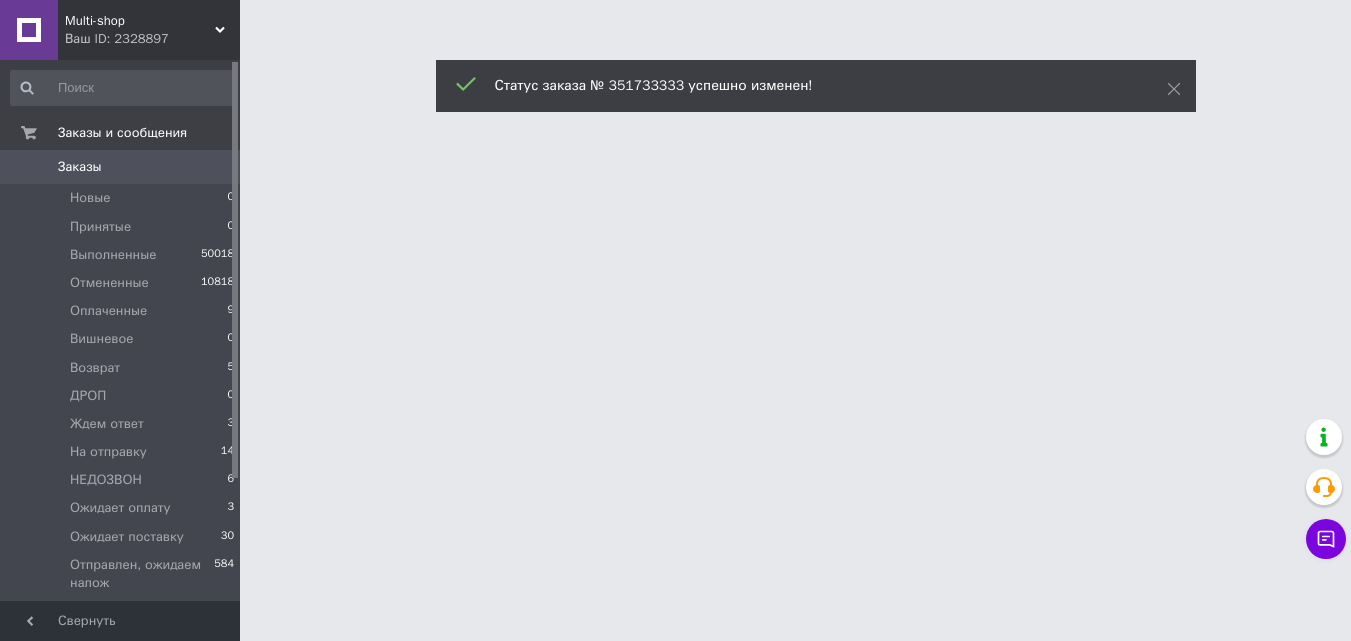 scroll, scrollTop: 0, scrollLeft: 0, axis: both 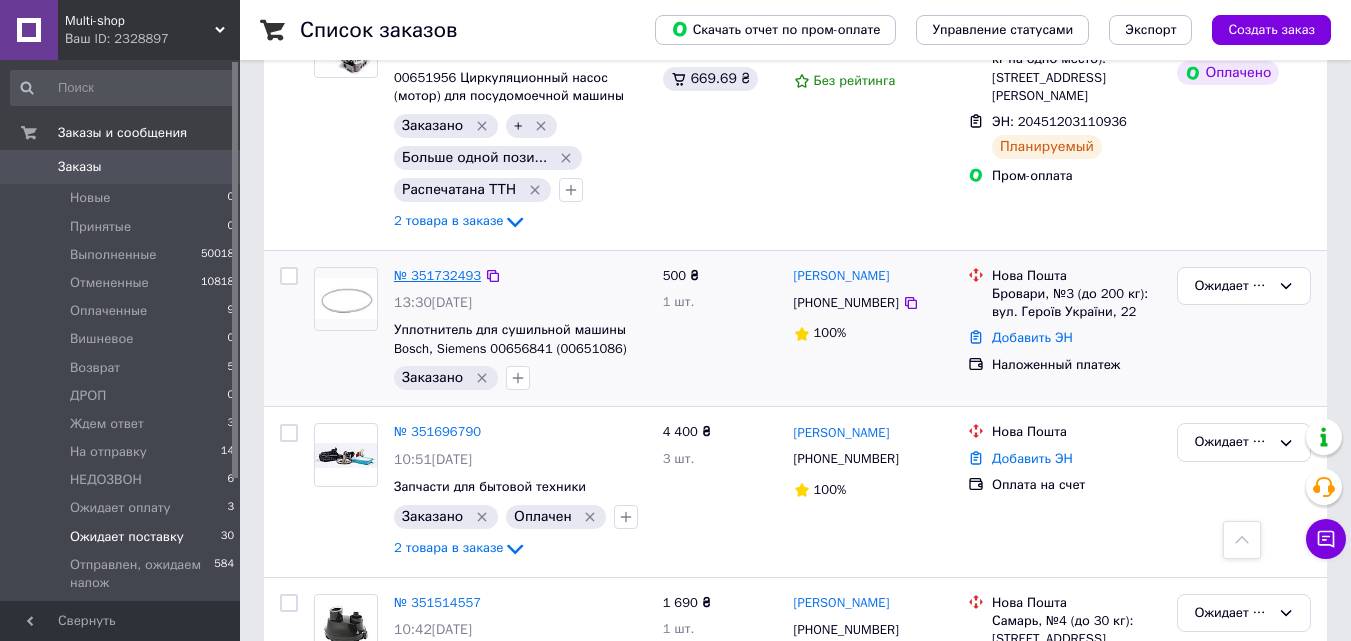 click on "№ 351732493" at bounding box center (437, 275) 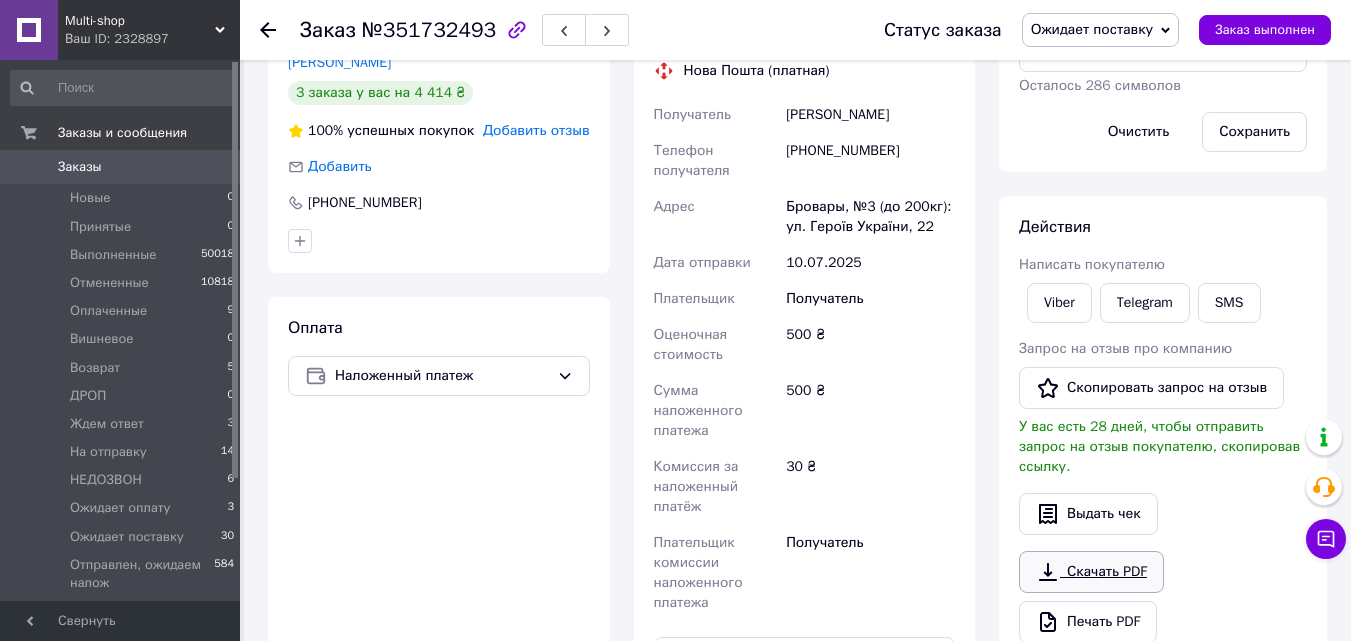 scroll, scrollTop: 325, scrollLeft: 0, axis: vertical 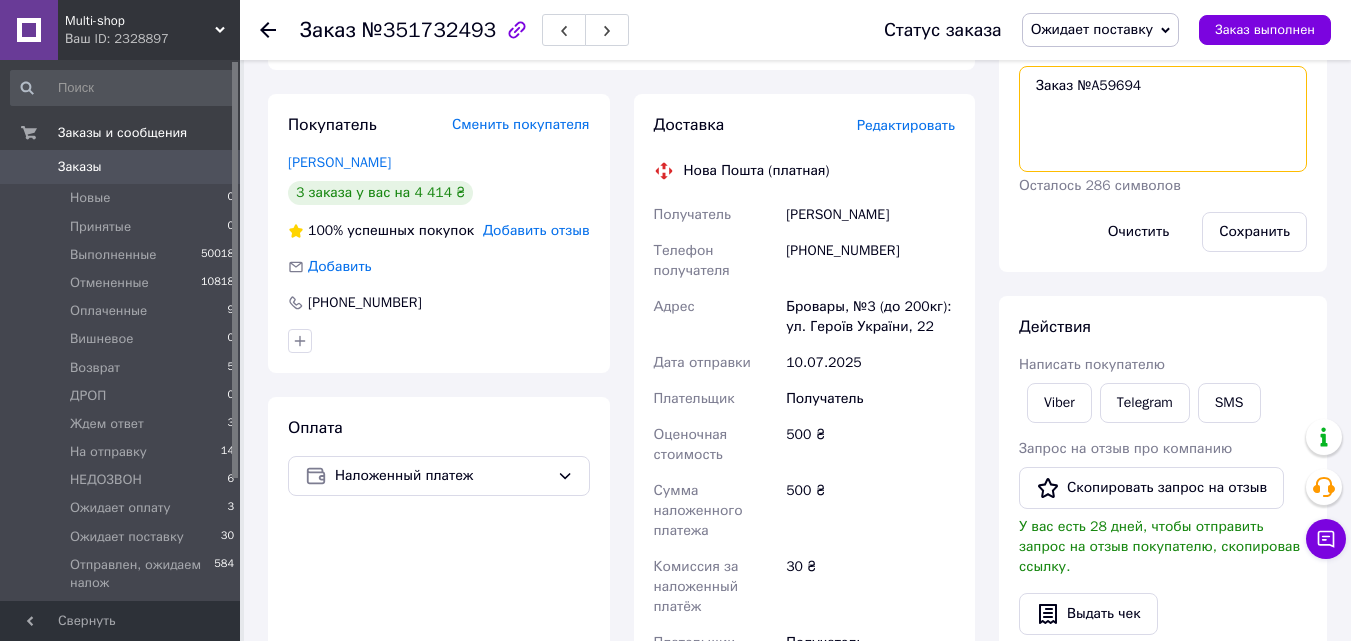 click on "Заказ №A59694" at bounding box center (1163, 119) 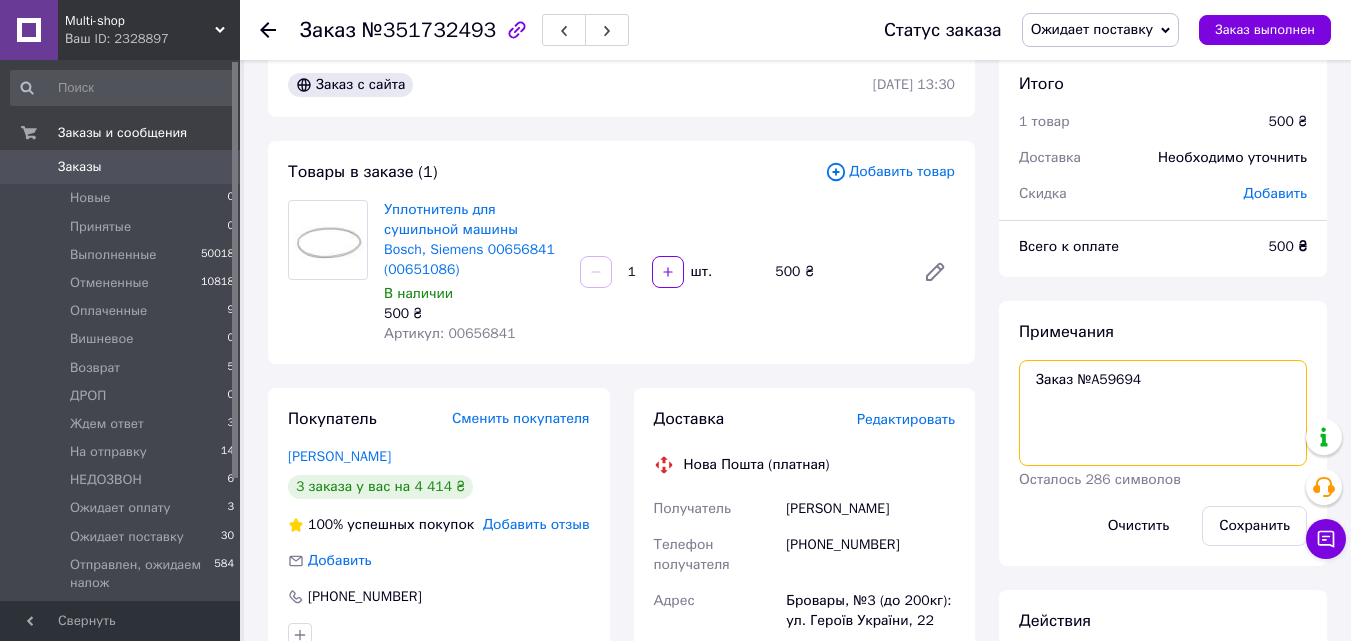 scroll, scrollTop: 25, scrollLeft: 0, axis: vertical 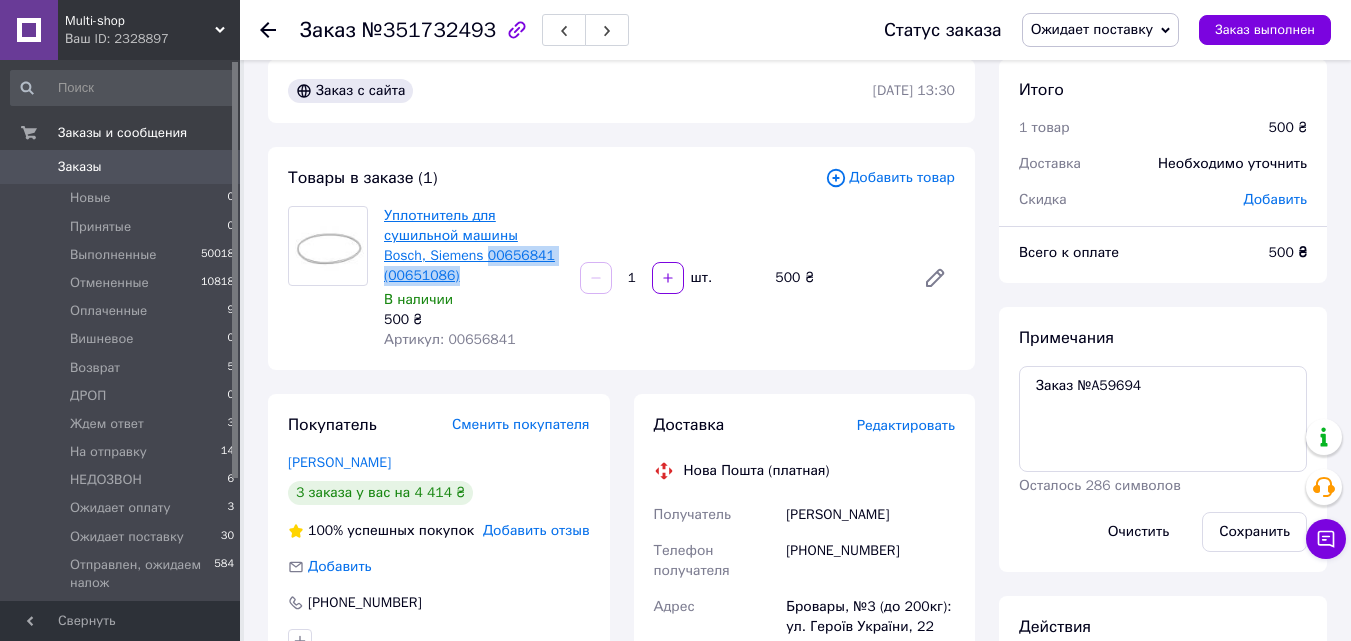drag, startPoint x: 468, startPoint y: 273, endPoint x: 438, endPoint y: 250, distance: 37.802116 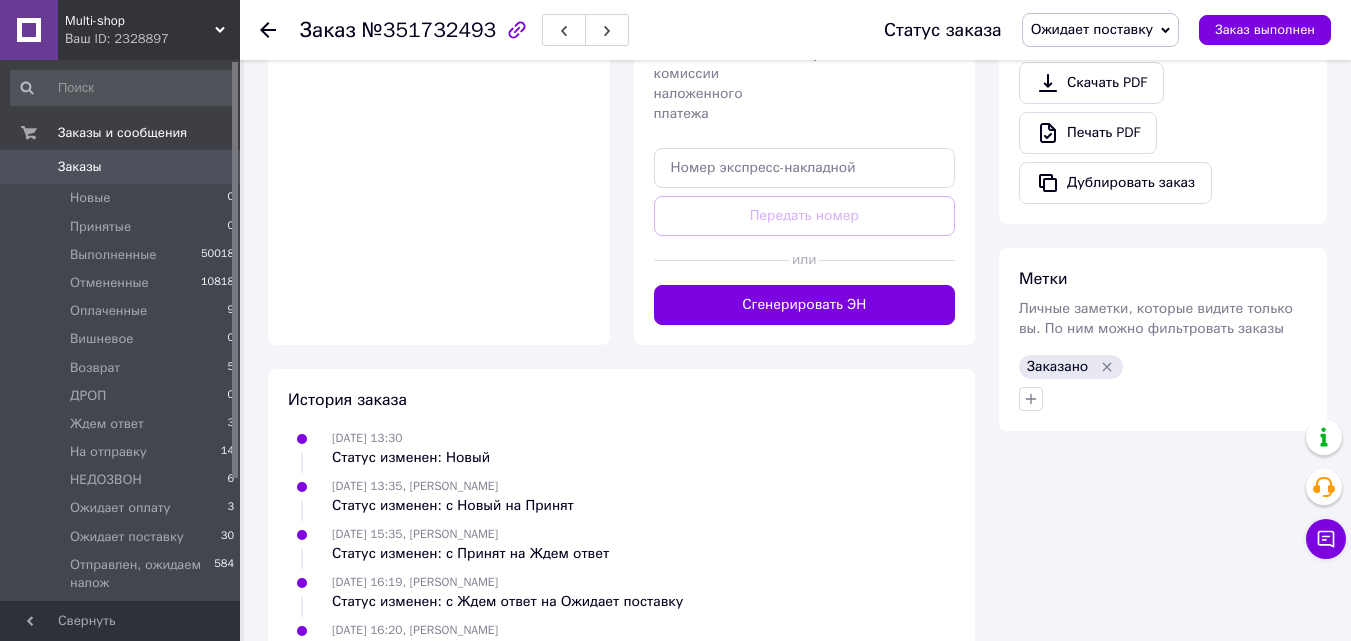 scroll, scrollTop: 1025, scrollLeft: 0, axis: vertical 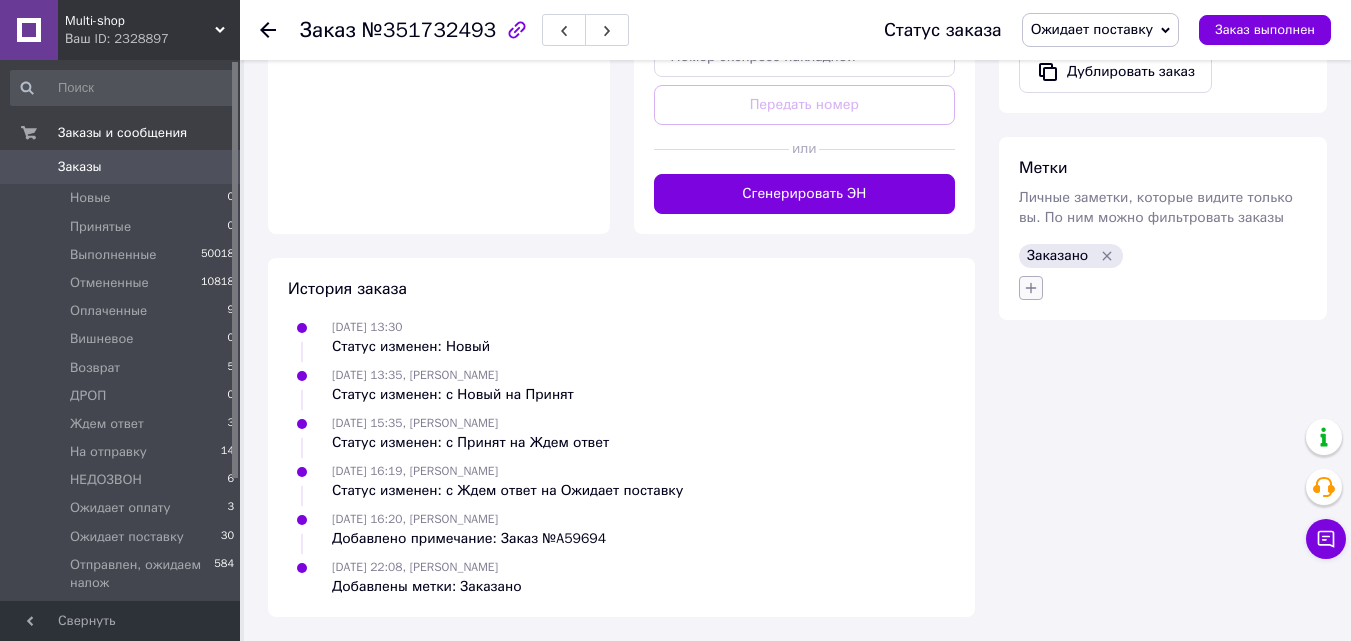 drag, startPoint x: 1027, startPoint y: 255, endPoint x: 1030, endPoint y: 266, distance: 11.401754 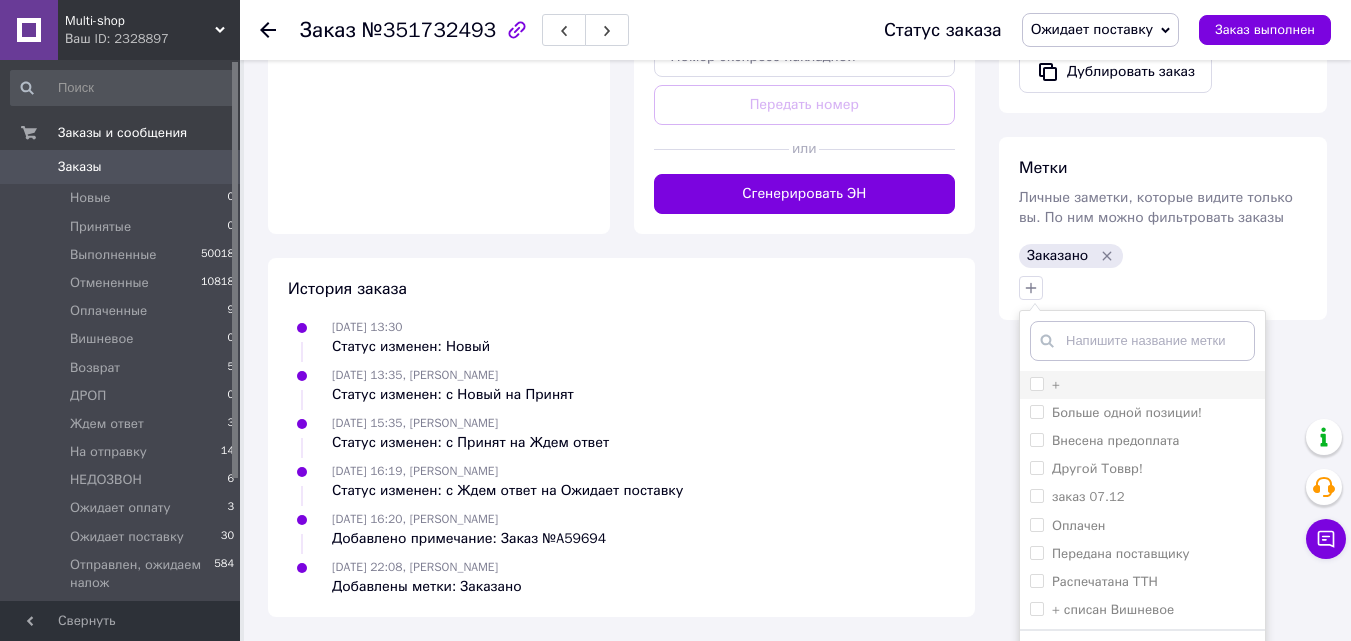 click on "+" at bounding box center (1036, 383) 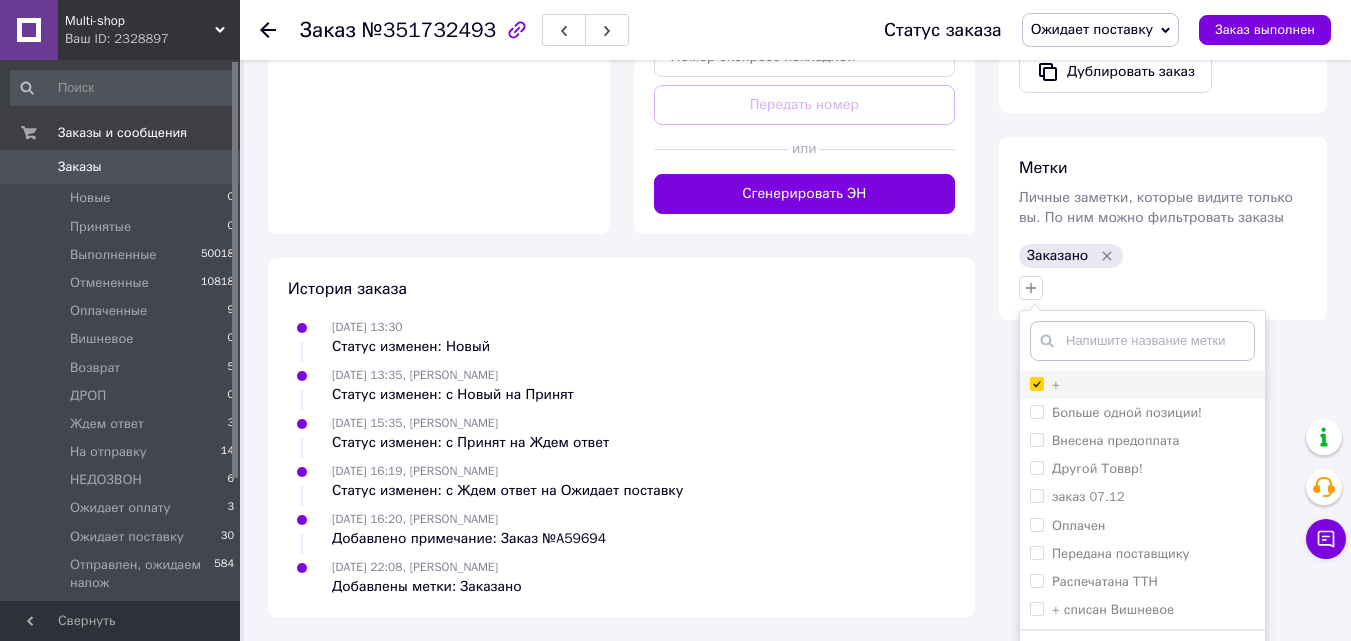 checkbox on "true" 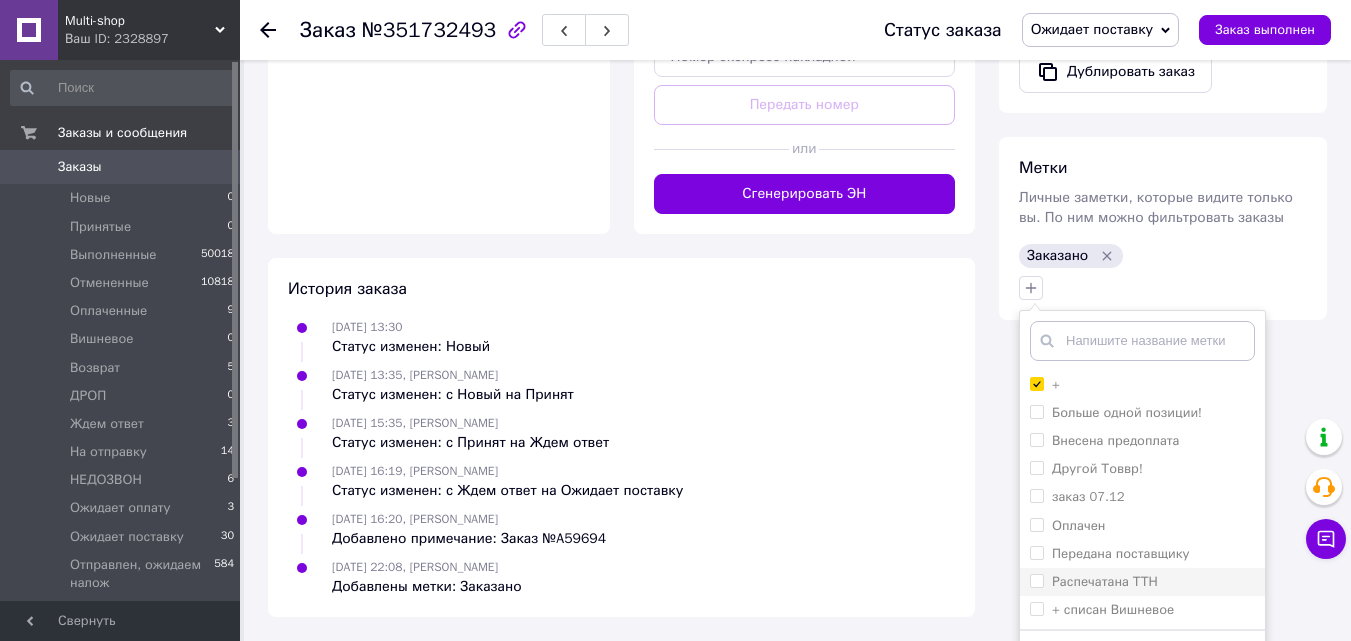 click on "Распечатана ТТН" at bounding box center (1036, 580) 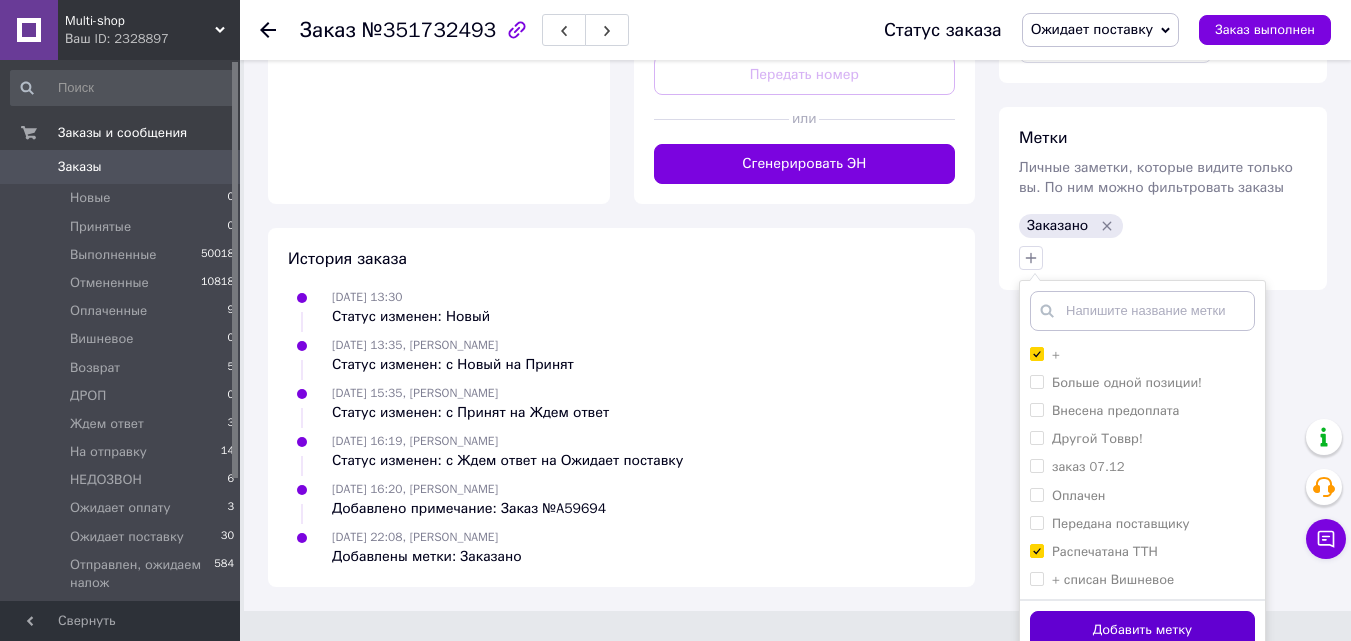 click on "Добавить метку" at bounding box center [1142, 630] 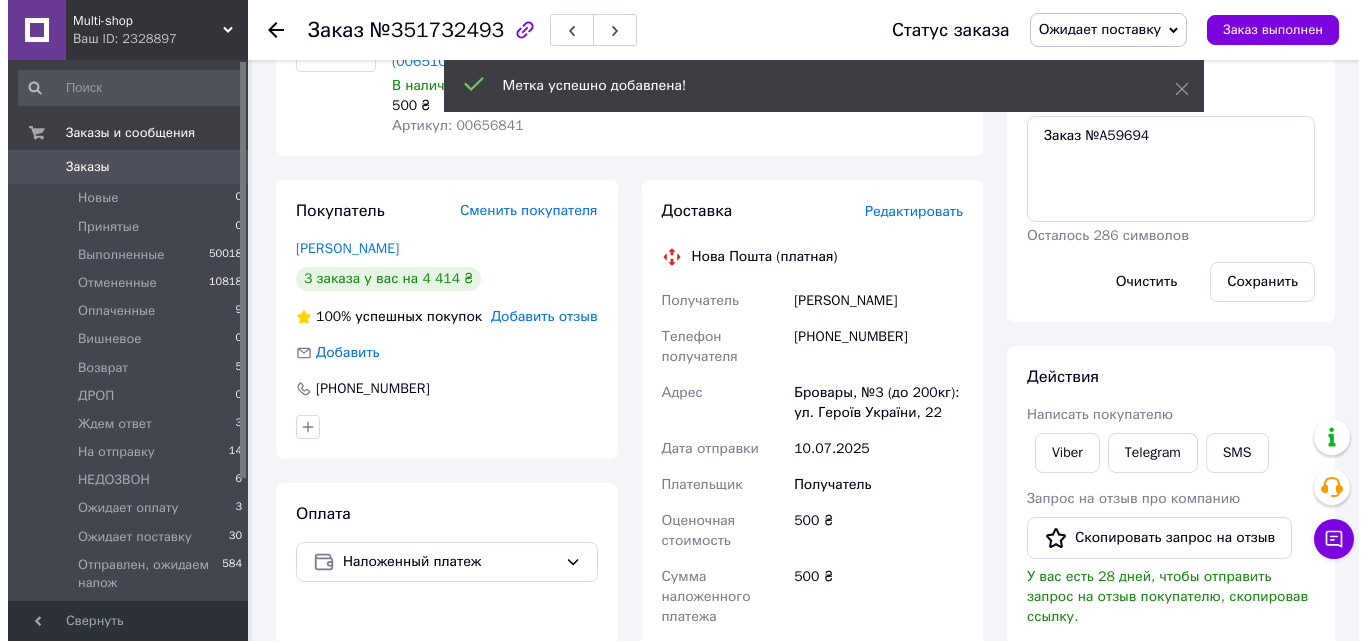 scroll, scrollTop: 225, scrollLeft: 0, axis: vertical 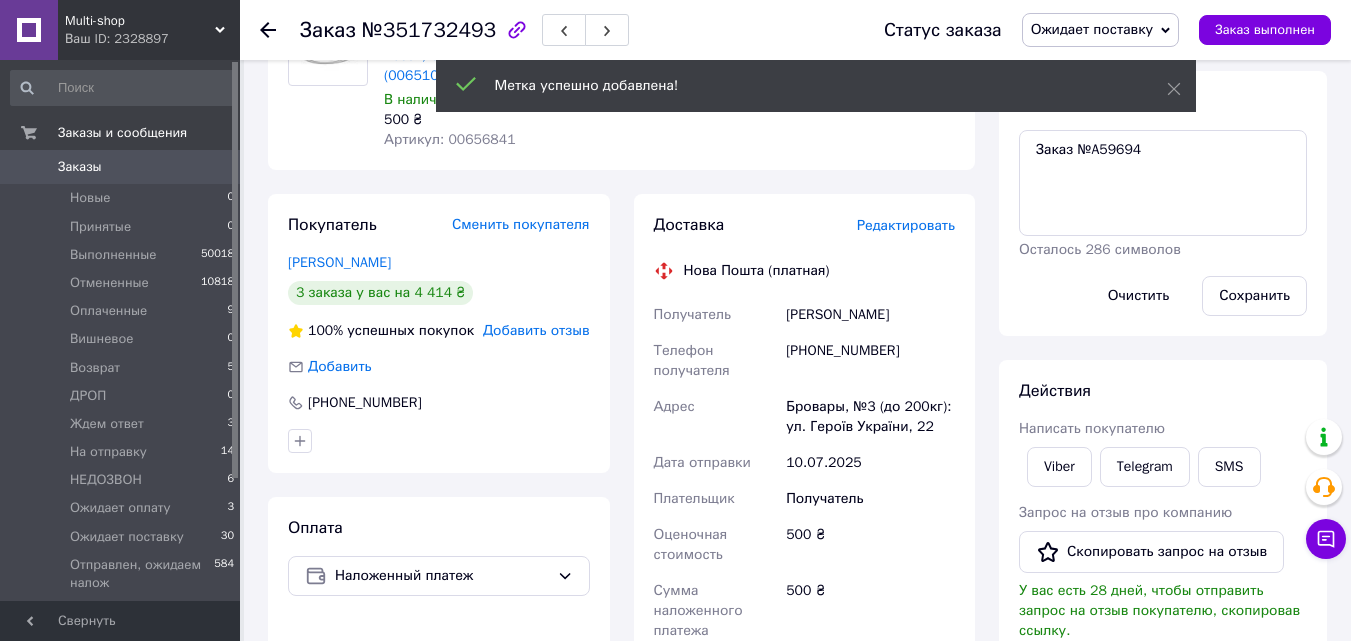 click on "Редактировать" at bounding box center (906, 225) 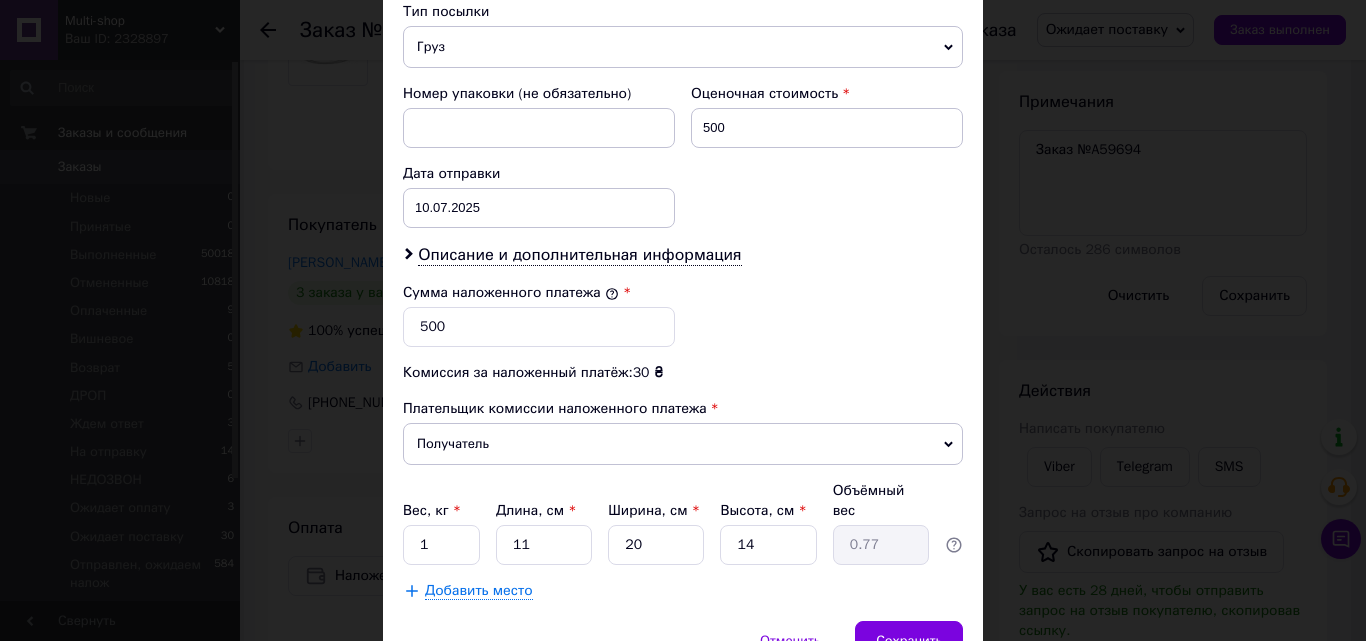 scroll, scrollTop: 885, scrollLeft: 0, axis: vertical 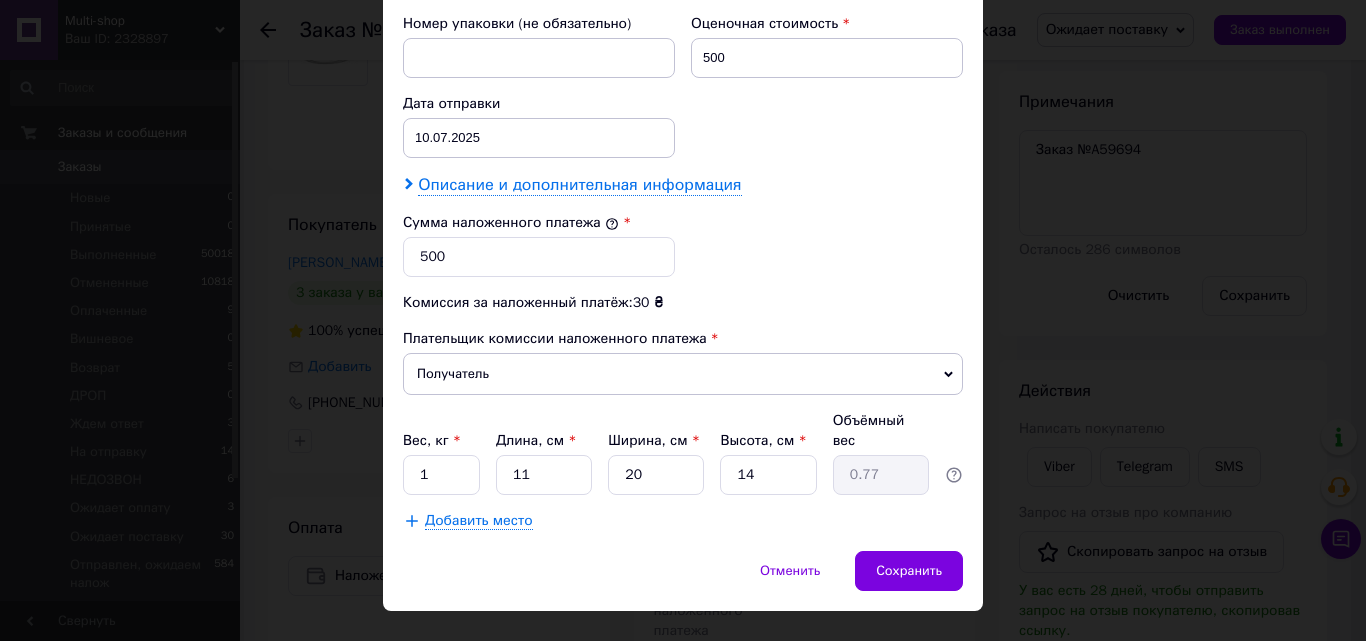 click on "Описание и дополнительная информация" at bounding box center (579, 185) 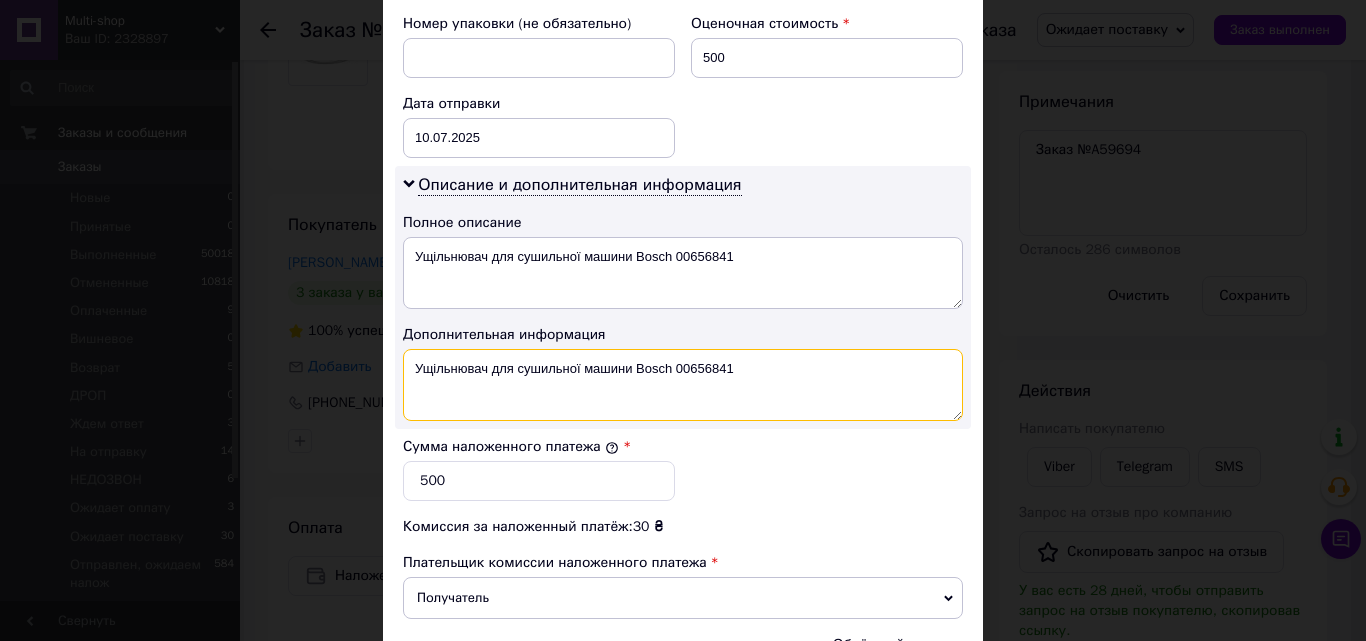 drag, startPoint x: 748, startPoint y: 354, endPoint x: 676, endPoint y: 350, distance: 72.11102 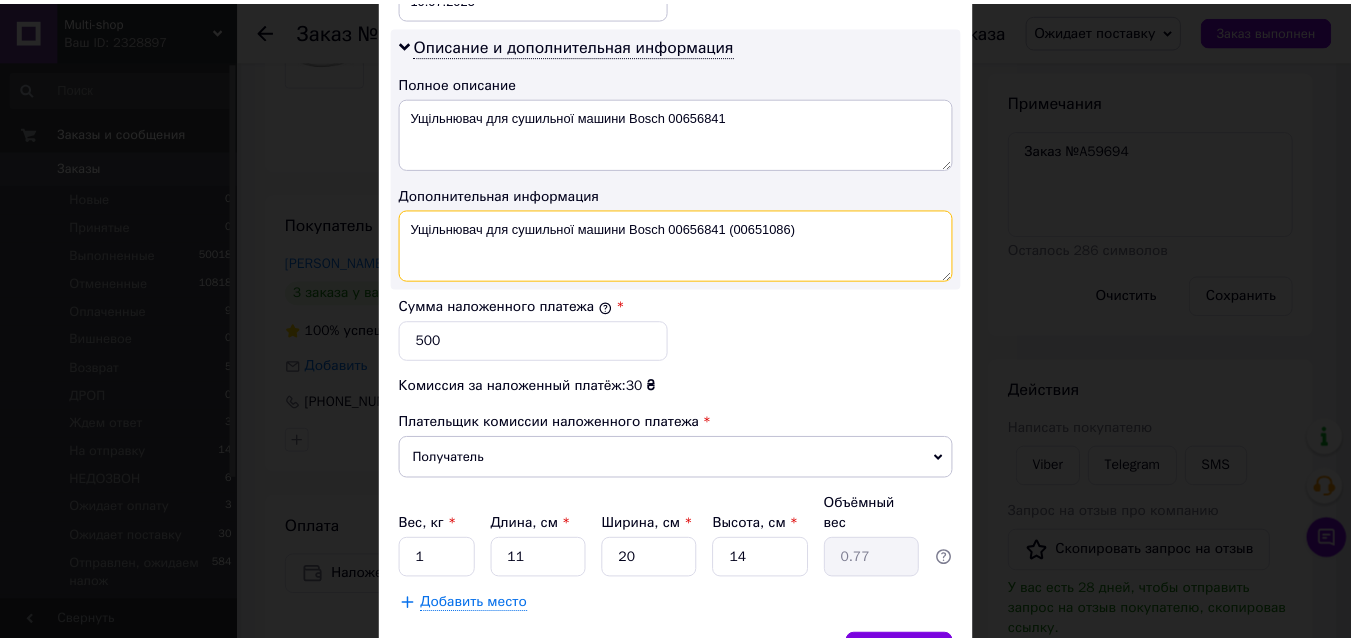 scroll, scrollTop: 1109, scrollLeft: 0, axis: vertical 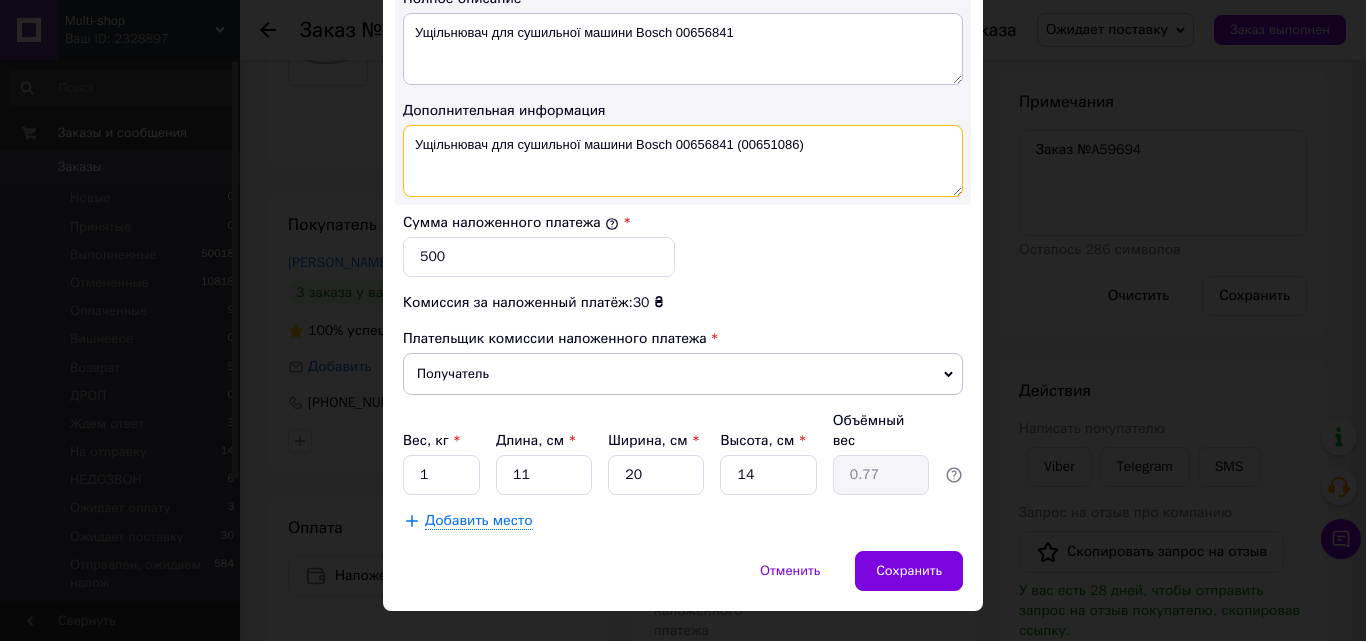 type on "Ущільнювач для сушильної машини Bosch 00656841 (00651086)" 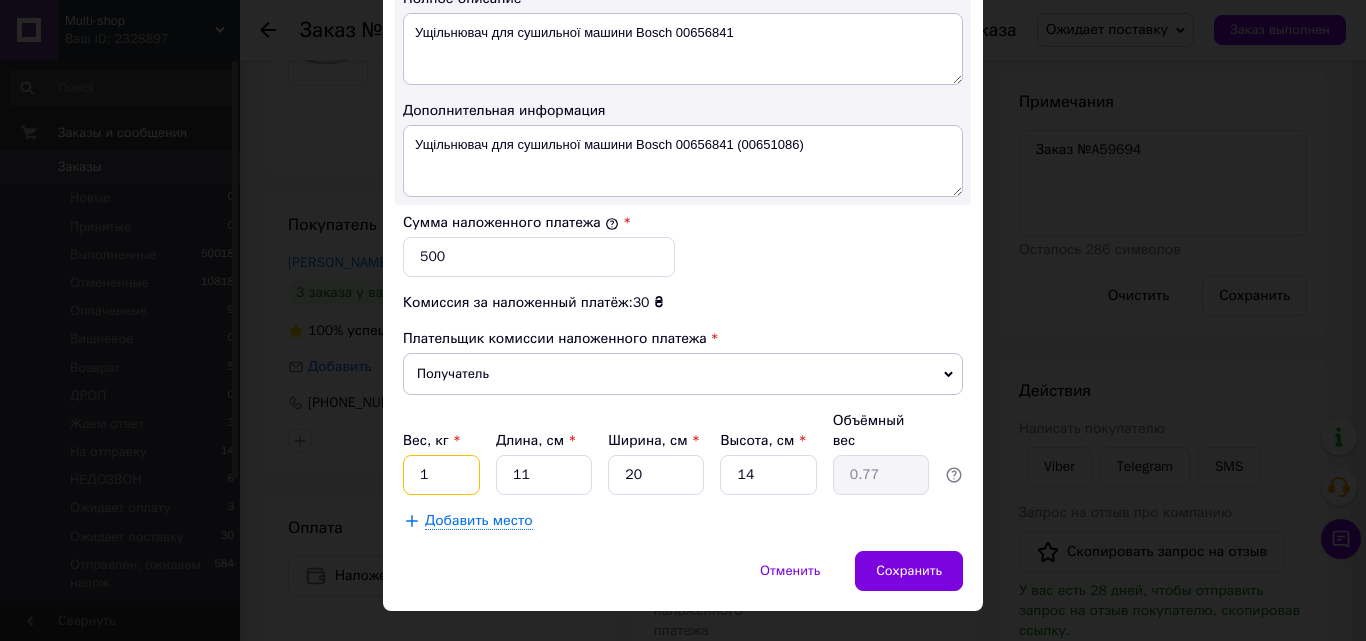 drag, startPoint x: 437, startPoint y: 436, endPoint x: 418, endPoint y: 435, distance: 19.026299 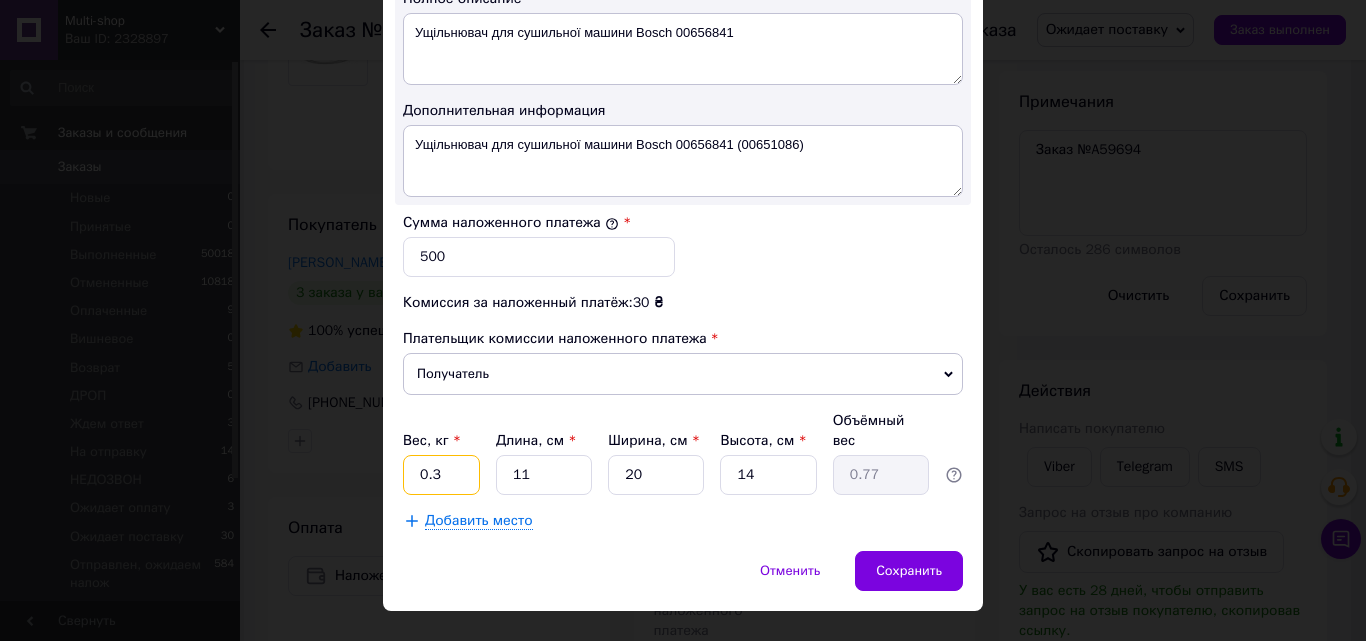 type on "0.3" 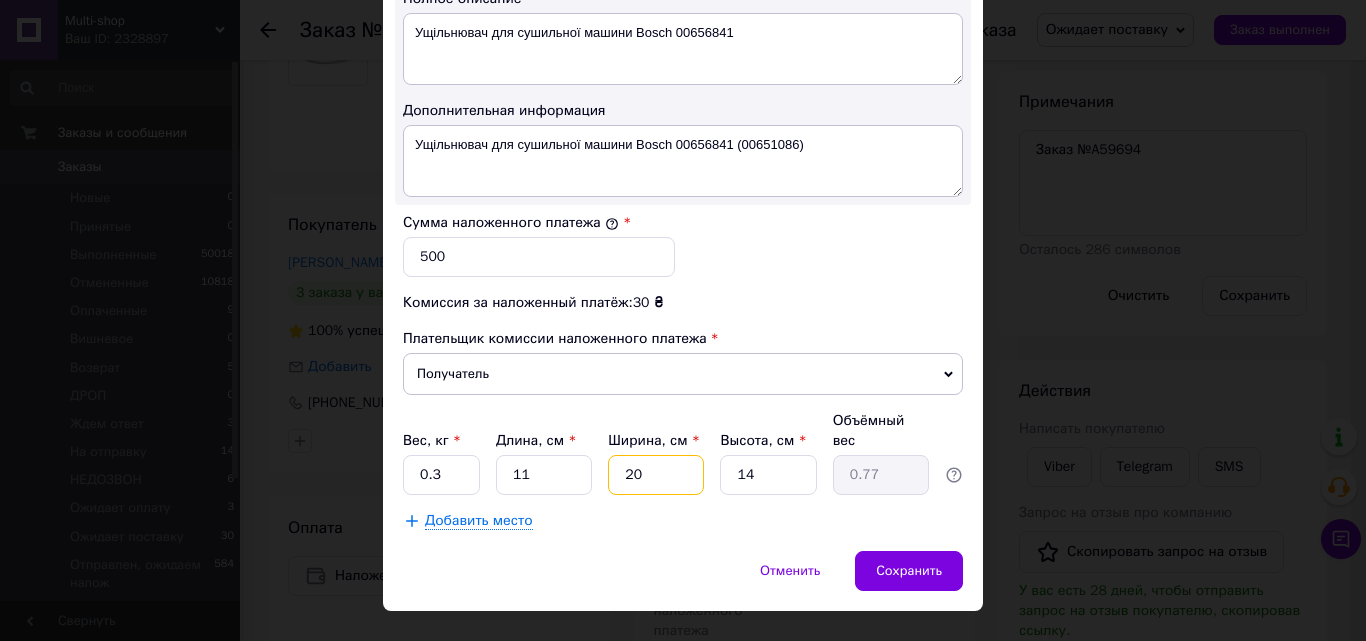 drag, startPoint x: 645, startPoint y: 437, endPoint x: 616, endPoint y: 438, distance: 29.017237 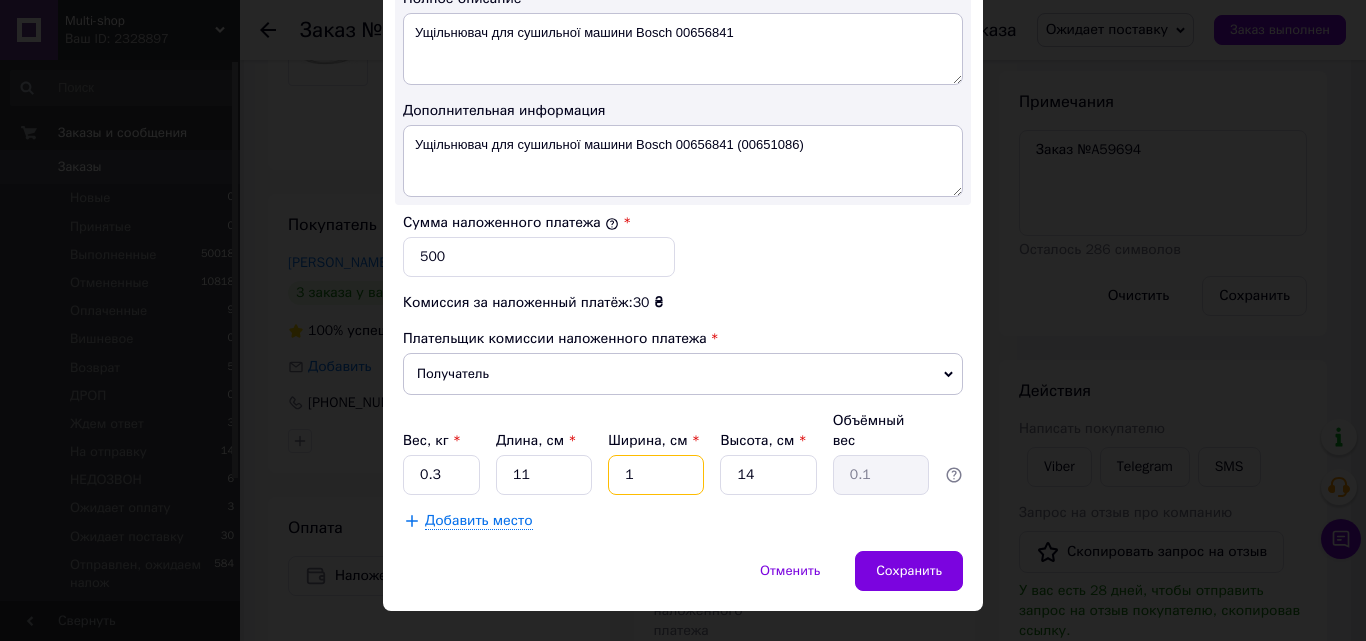 type on "15" 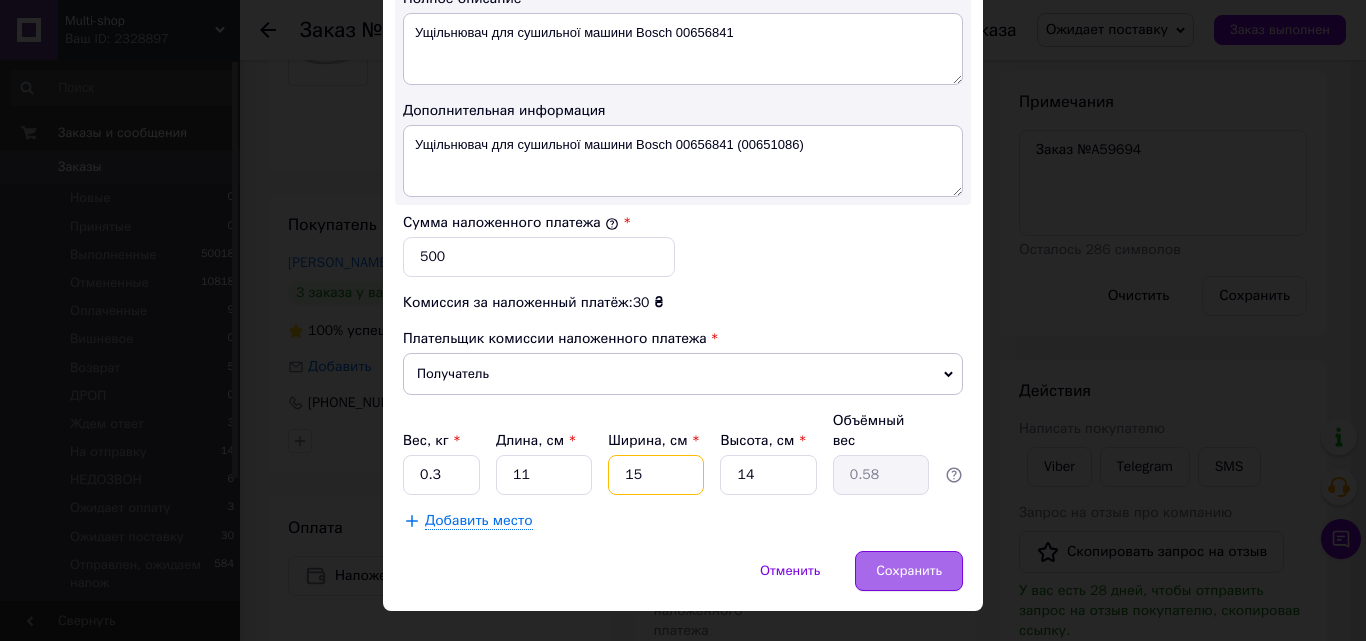 type on "15" 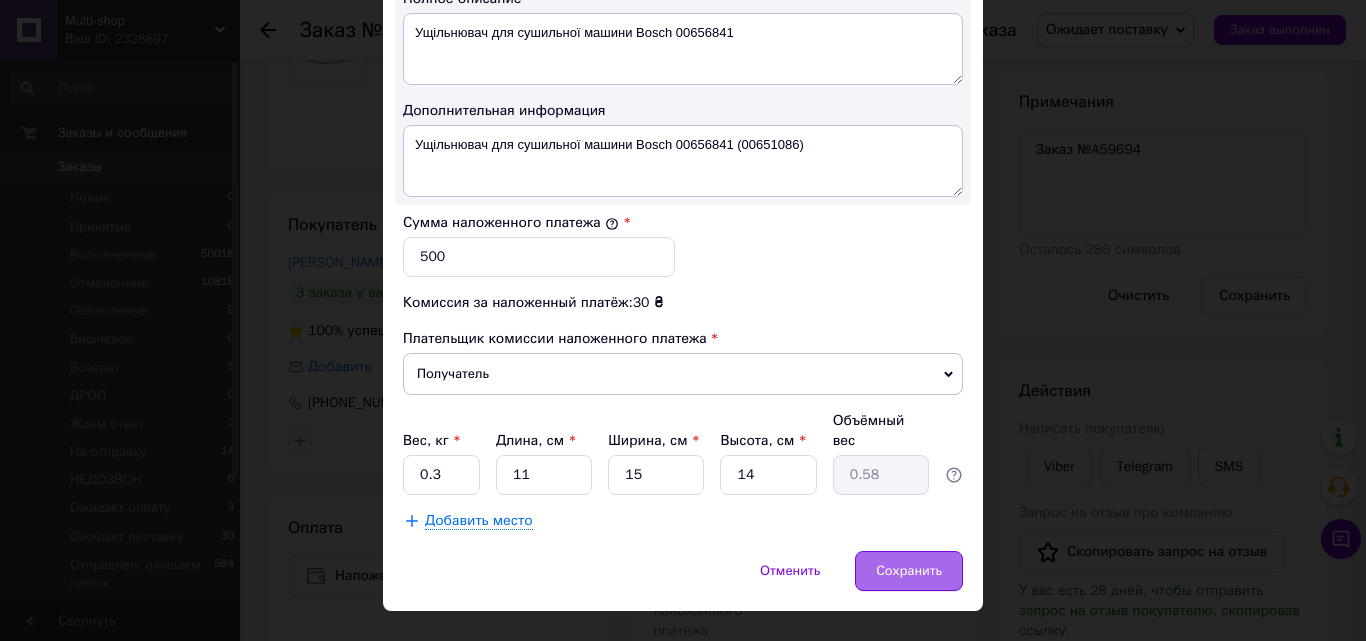 click on "Сохранить" at bounding box center [909, 571] 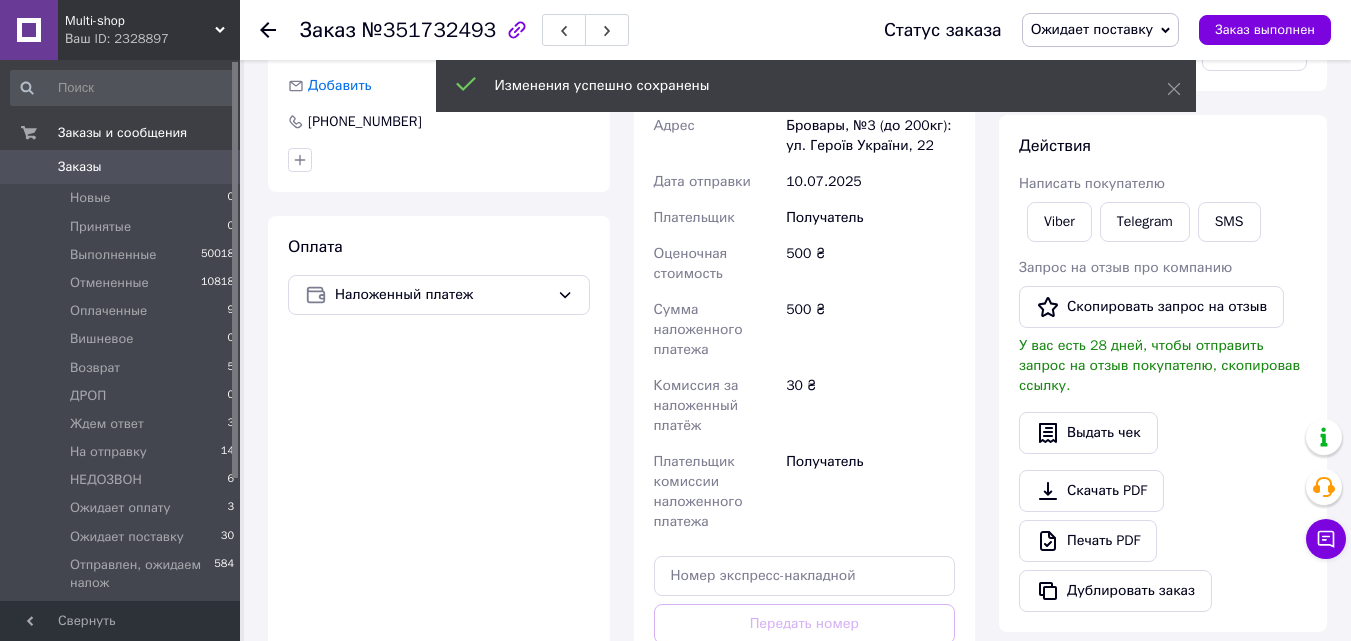 scroll, scrollTop: 625, scrollLeft: 0, axis: vertical 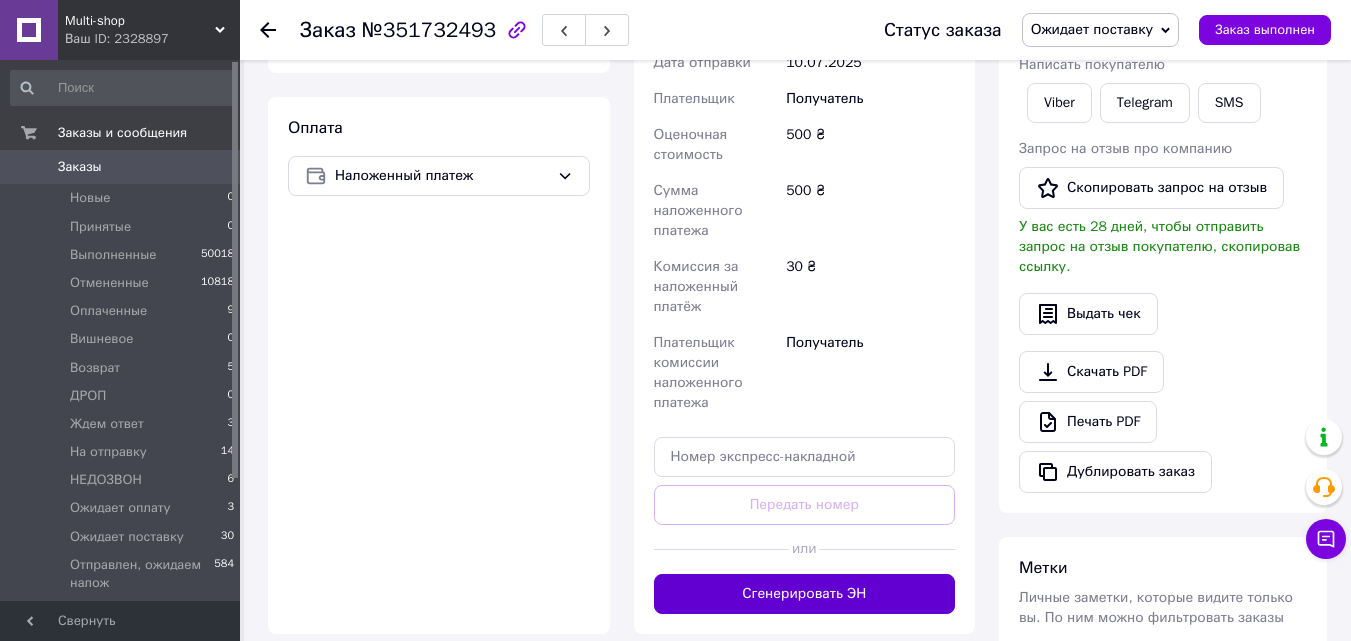 click on "Сгенерировать ЭН" at bounding box center [805, 594] 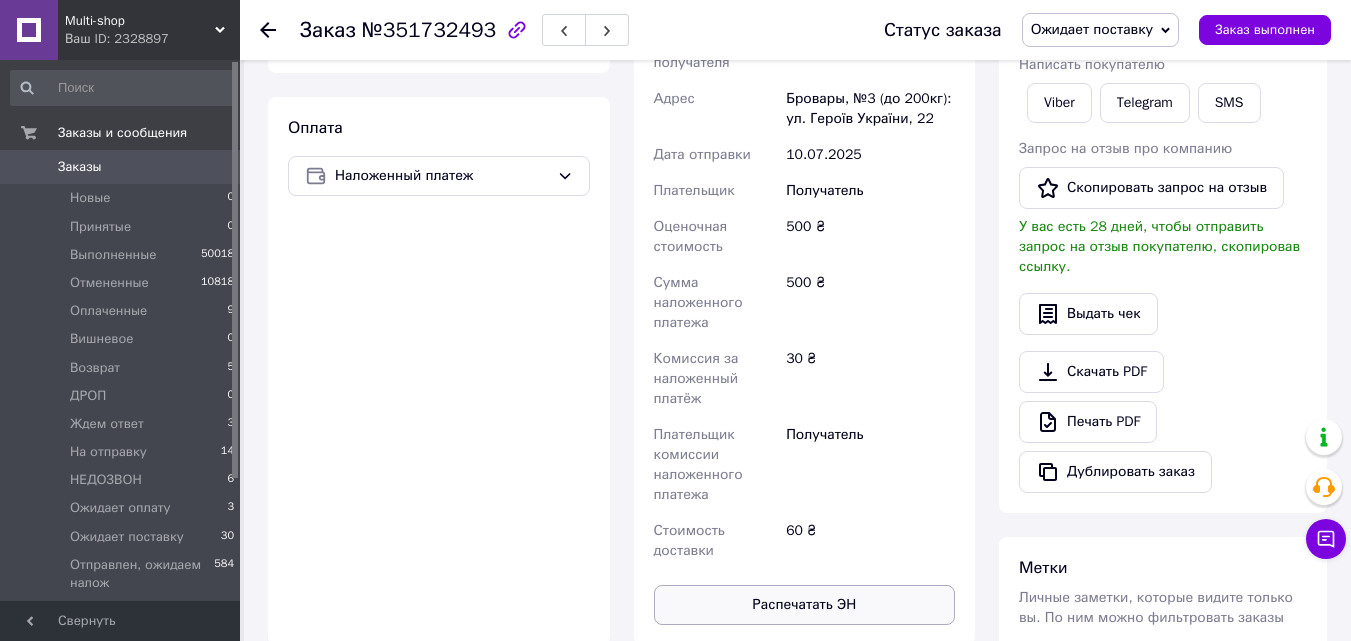 scroll, scrollTop: 52, scrollLeft: 0, axis: vertical 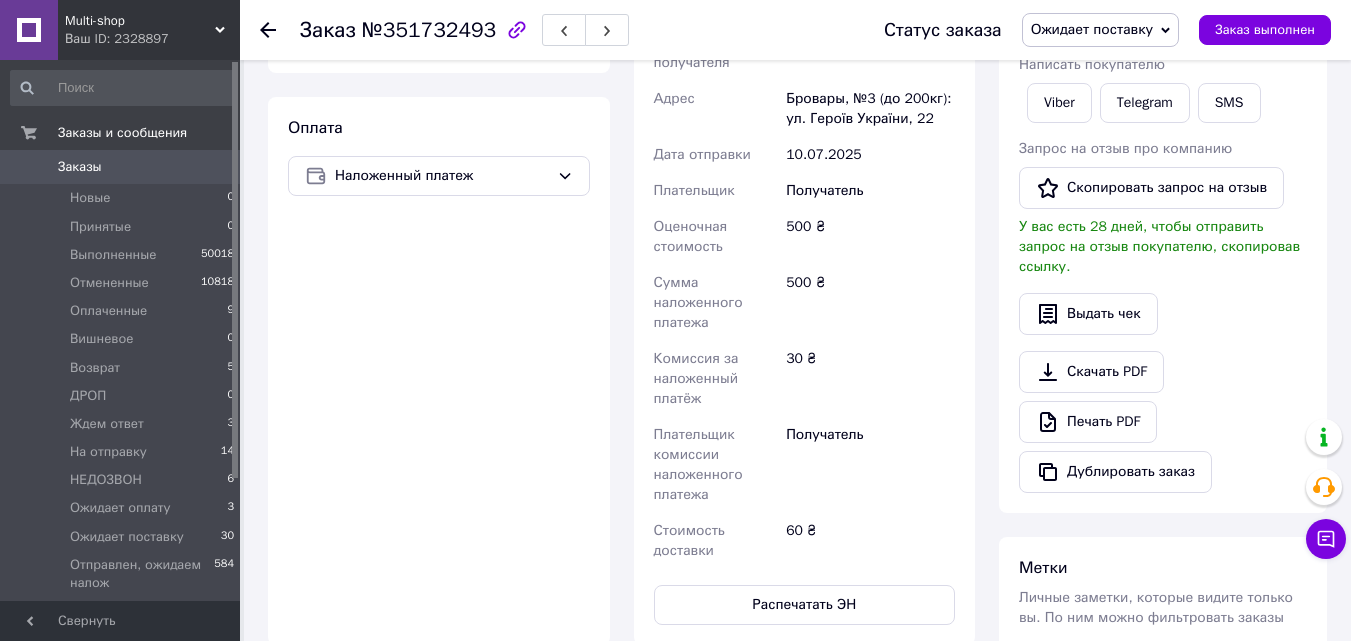 click 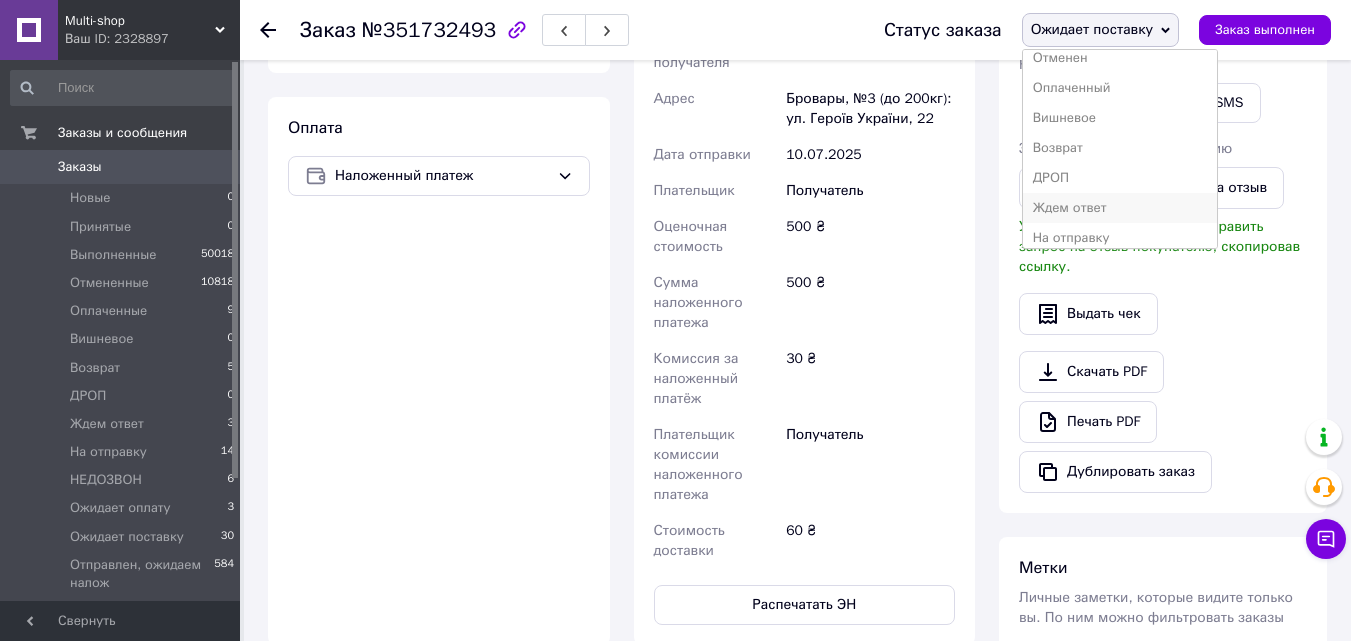 scroll, scrollTop: 100, scrollLeft: 0, axis: vertical 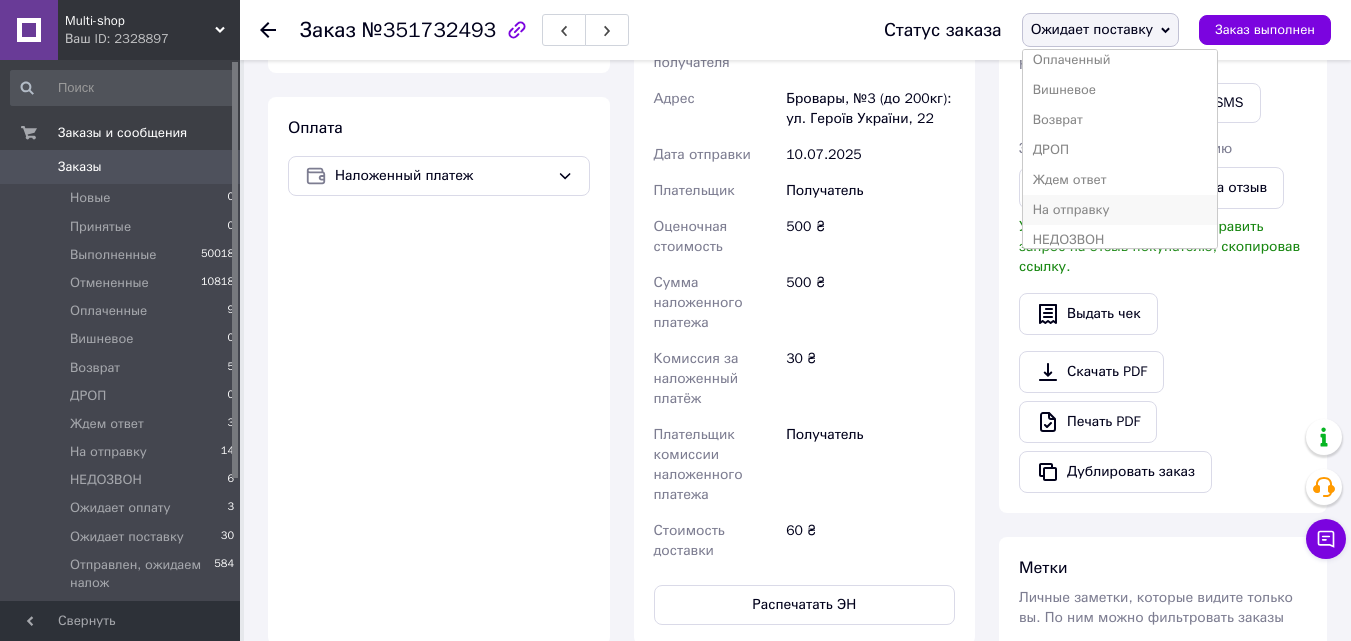 click on "На отправку" at bounding box center (1120, 210) 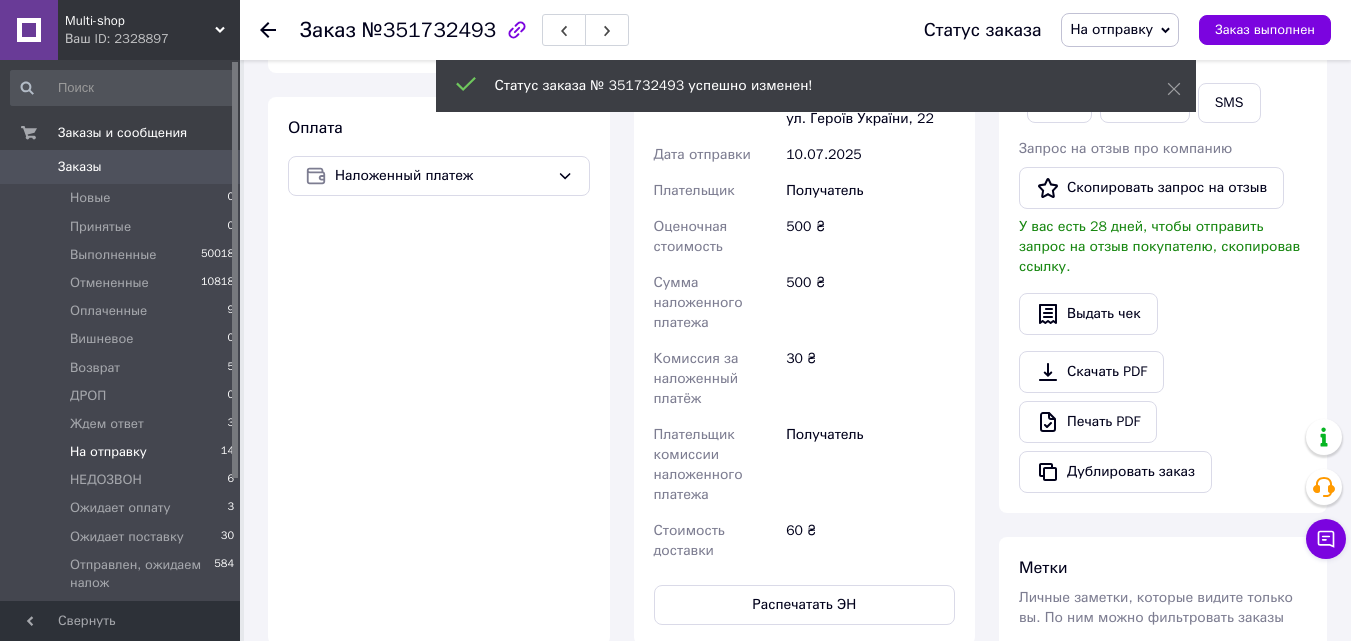 scroll, scrollTop: 100, scrollLeft: 0, axis: vertical 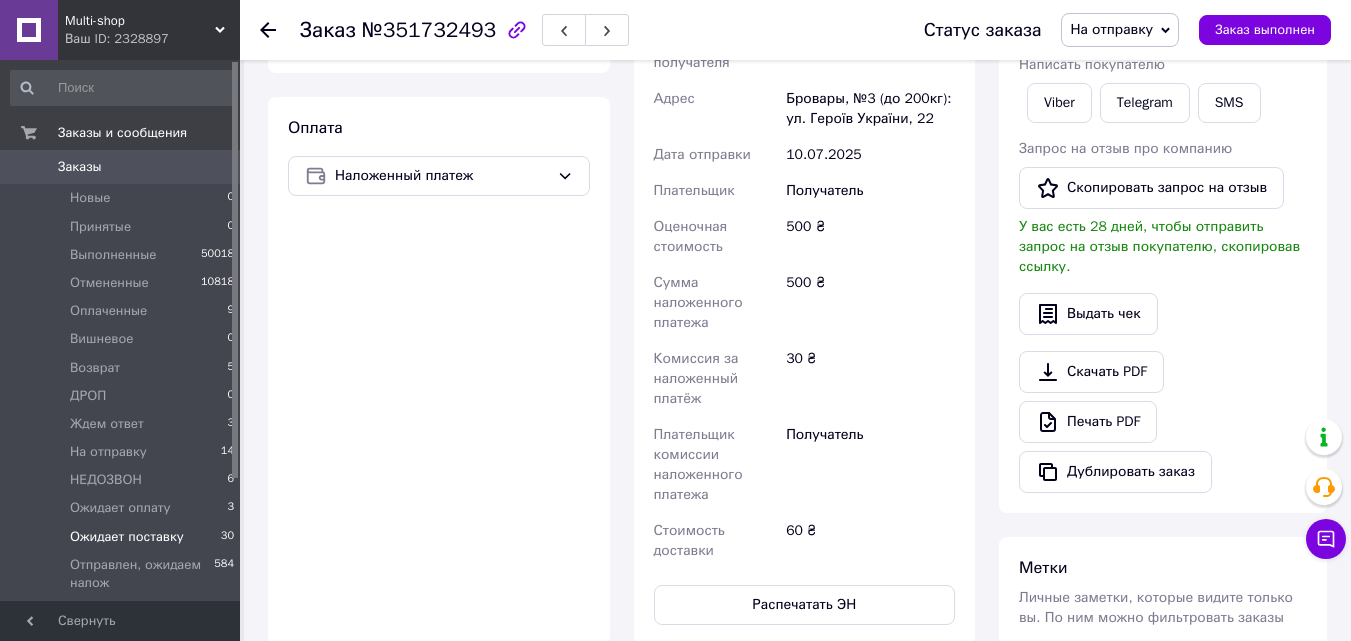 click on "Ожидает поставку" at bounding box center (127, 537) 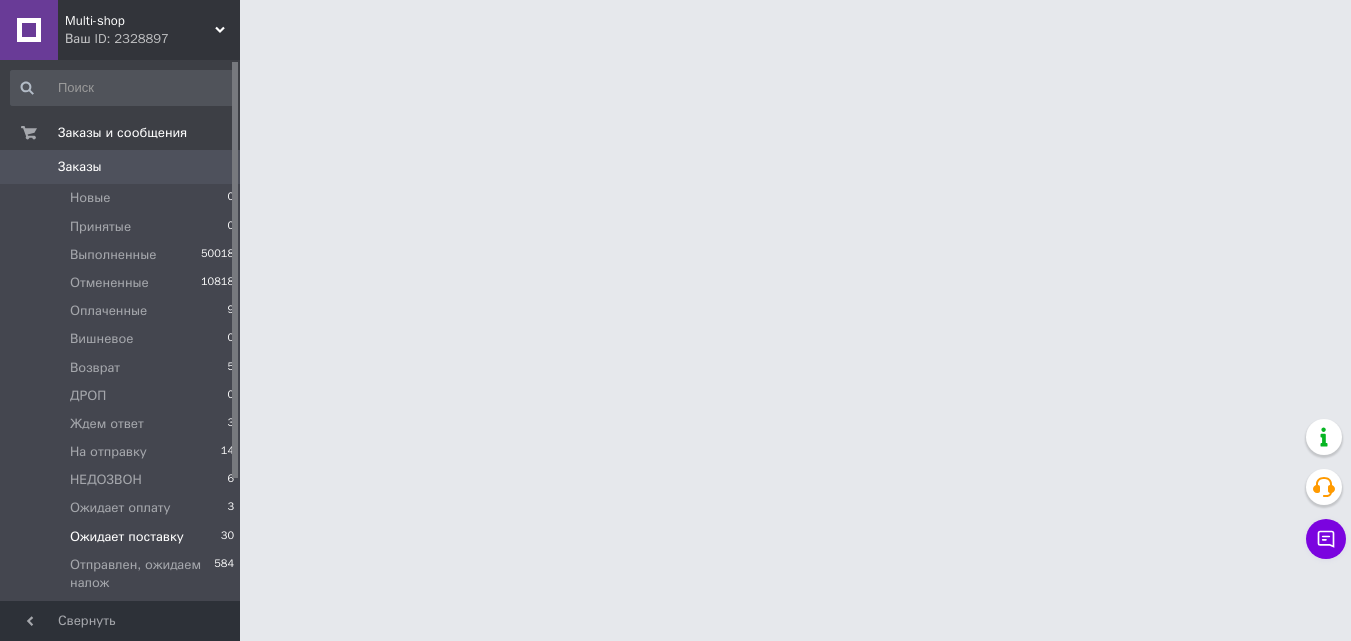 scroll, scrollTop: 0, scrollLeft: 0, axis: both 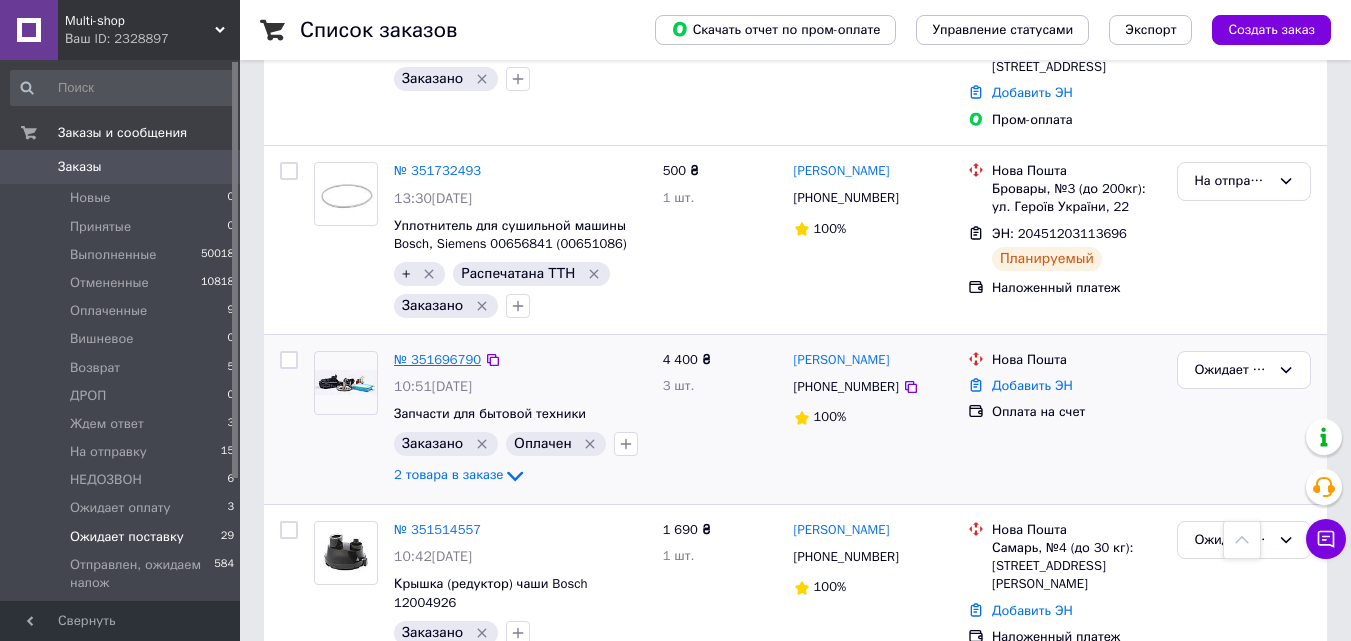 click on "№ 351696790" at bounding box center [437, 359] 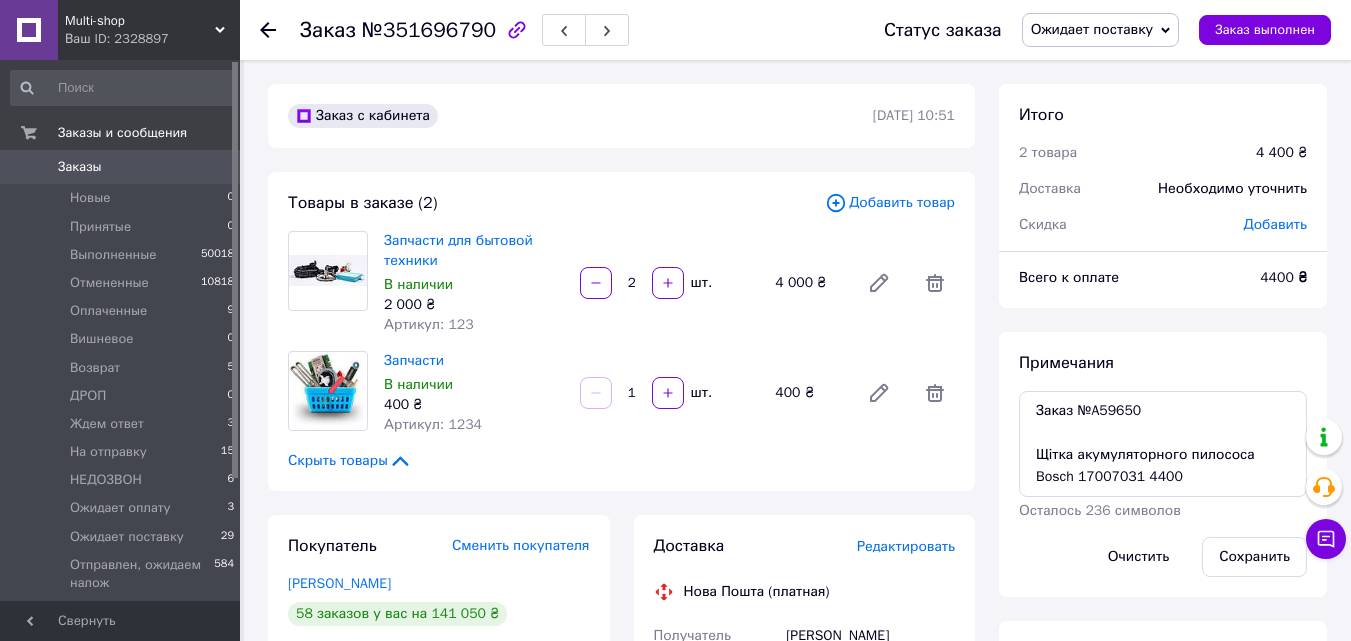 scroll, scrollTop: 100, scrollLeft: 0, axis: vertical 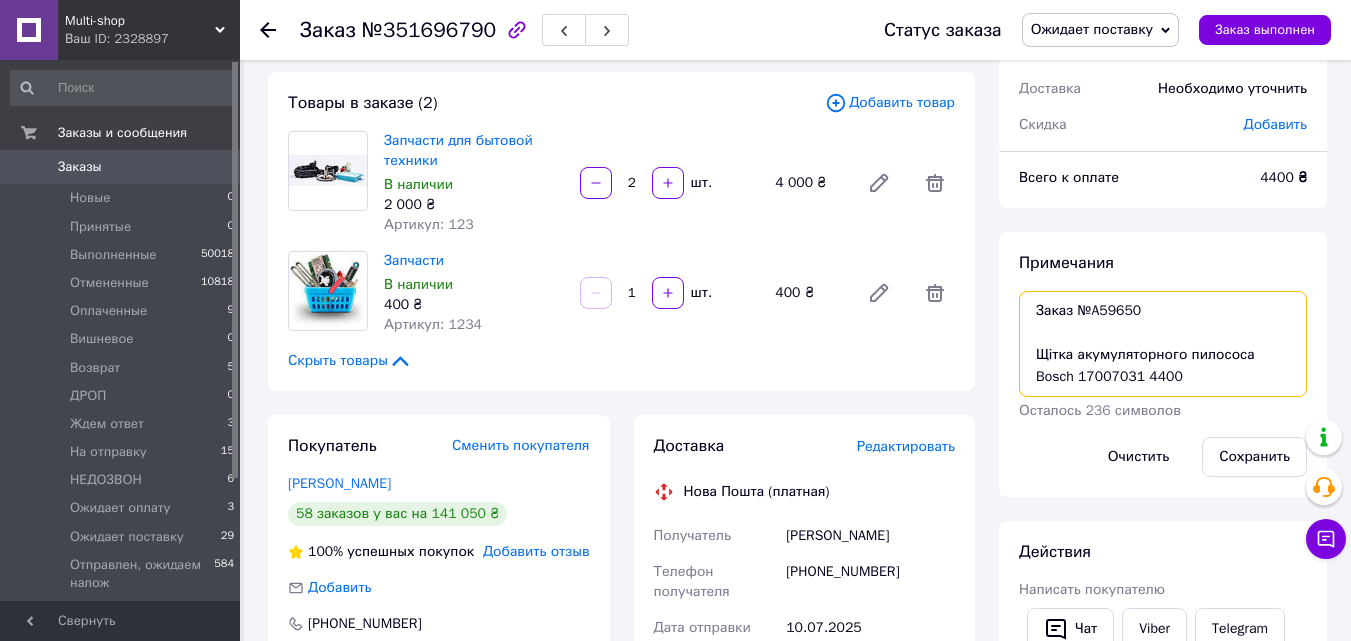 click on "Заказ №A59650
Щітка акумуляторного пилососа Bosch 17007031 4400" at bounding box center (1163, 344) 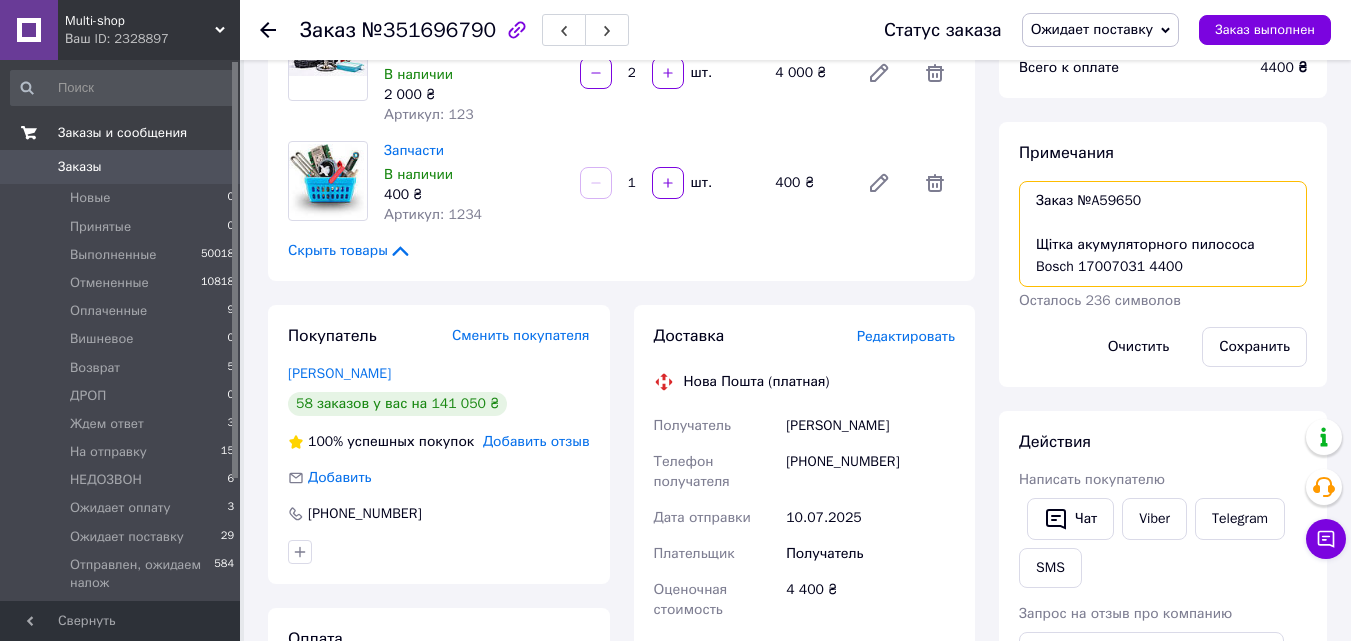 scroll, scrollTop: 100, scrollLeft: 0, axis: vertical 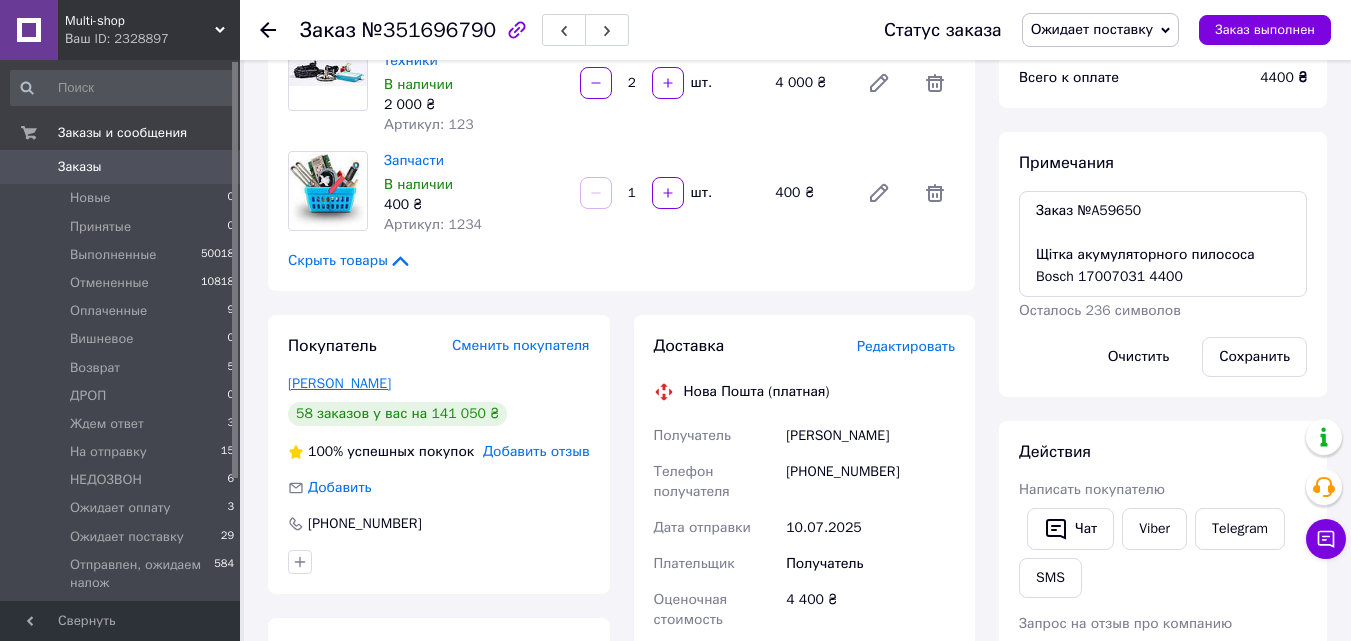 click on "Коминская Татьяна" at bounding box center [339, 383] 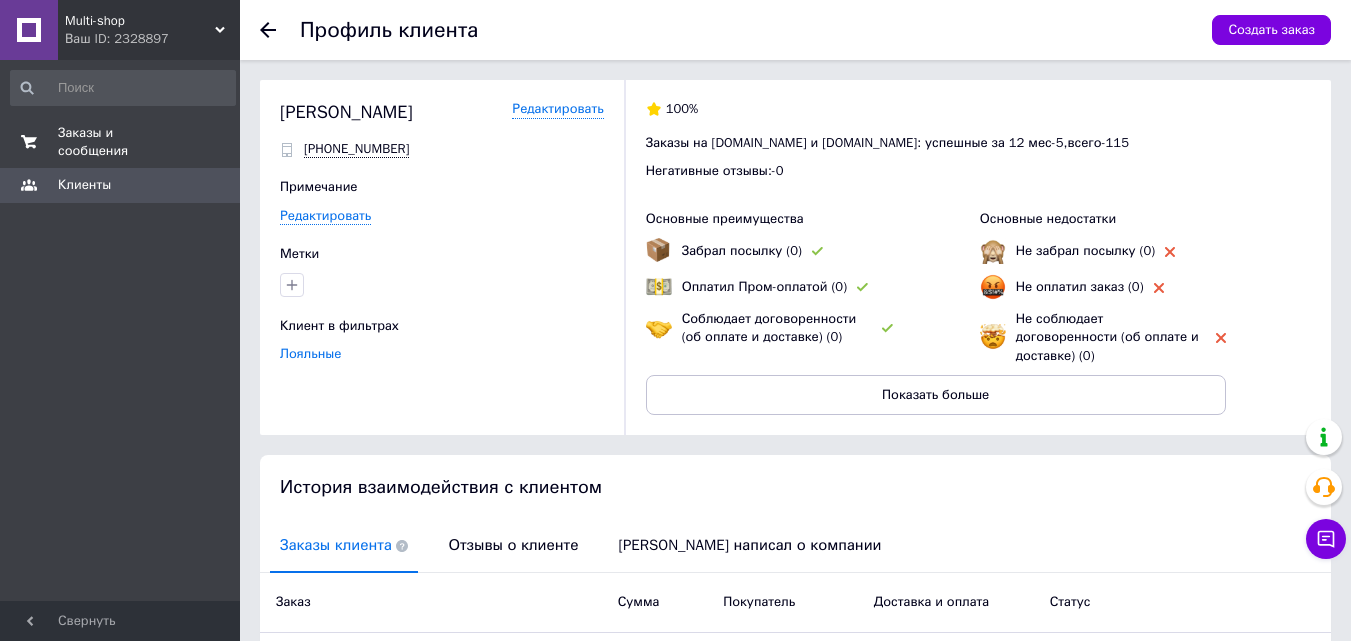 click on "Заказы и сообщения" at bounding box center [121, 142] 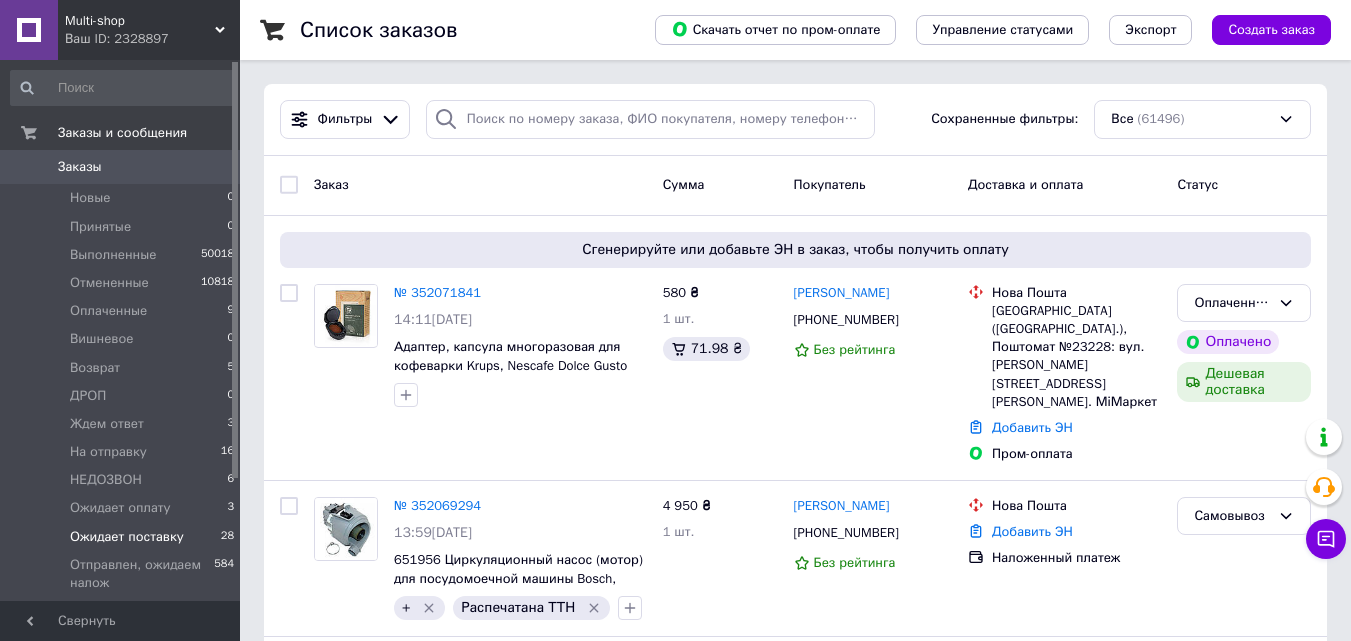 click on "Ожидает поставку" at bounding box center (127, 537) 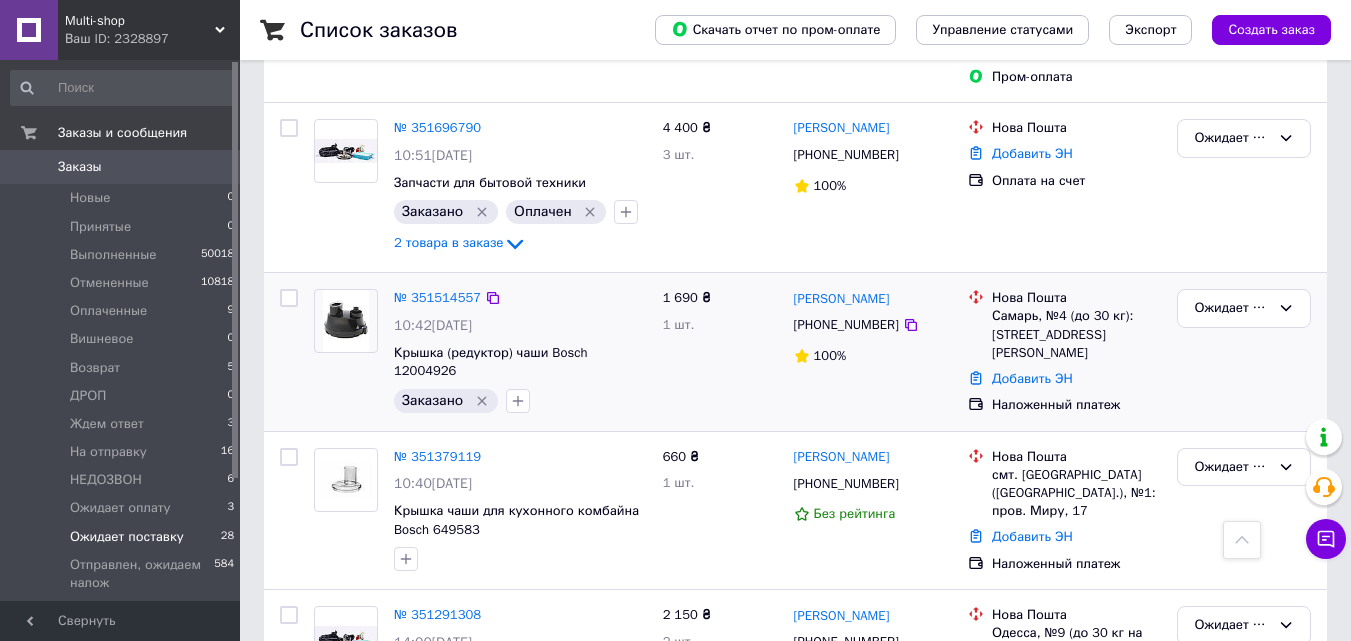 scroll, scrollTop: 1000, scrollLeft: 0, axis: vertical 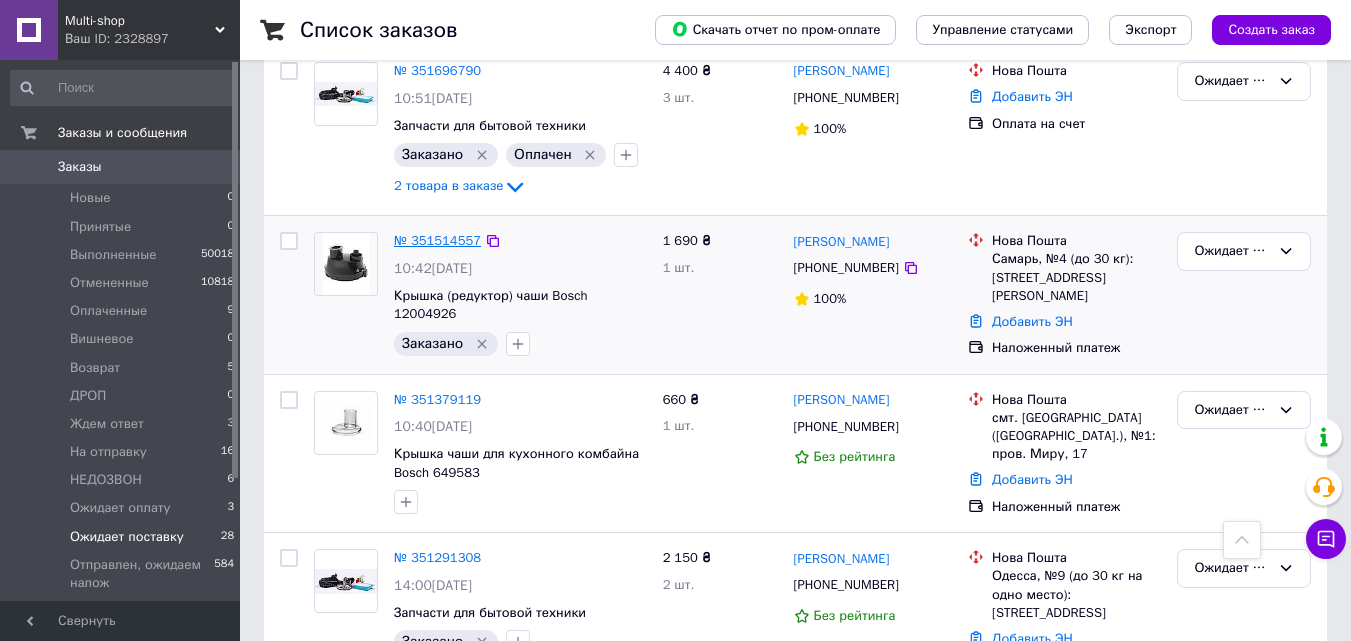 click on "№ 351514557" at bounding box center (437, 240) 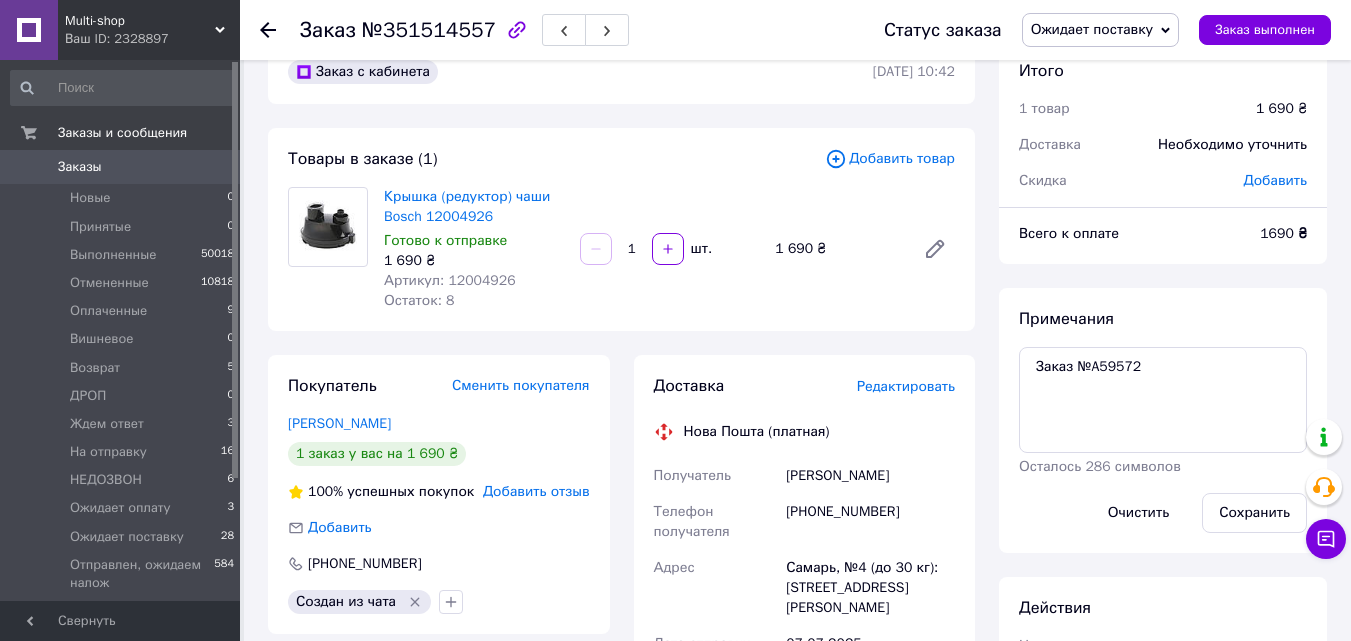 scroll, scrollTop: 0, scrollLeft: 0, axis: both 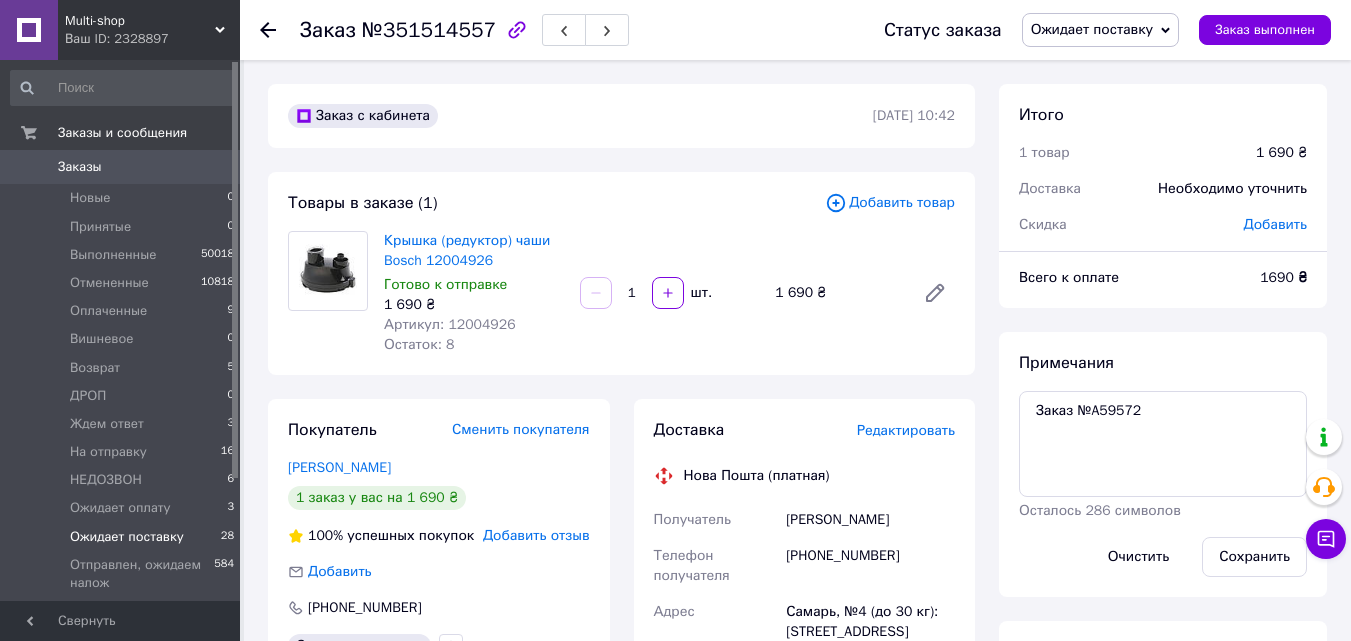 click on "Ожидает поставку" at bounding box center [127, 537] 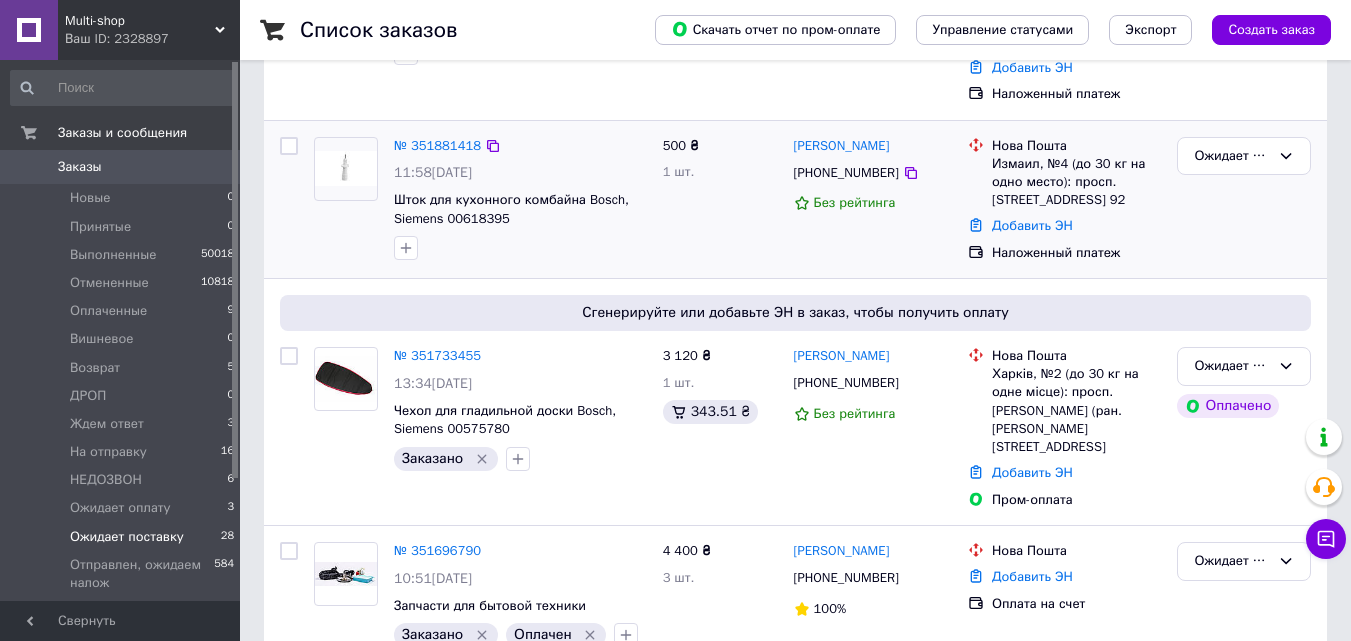 scroll, scrollTop: 800, scrollLeft: 0, axis: vertical 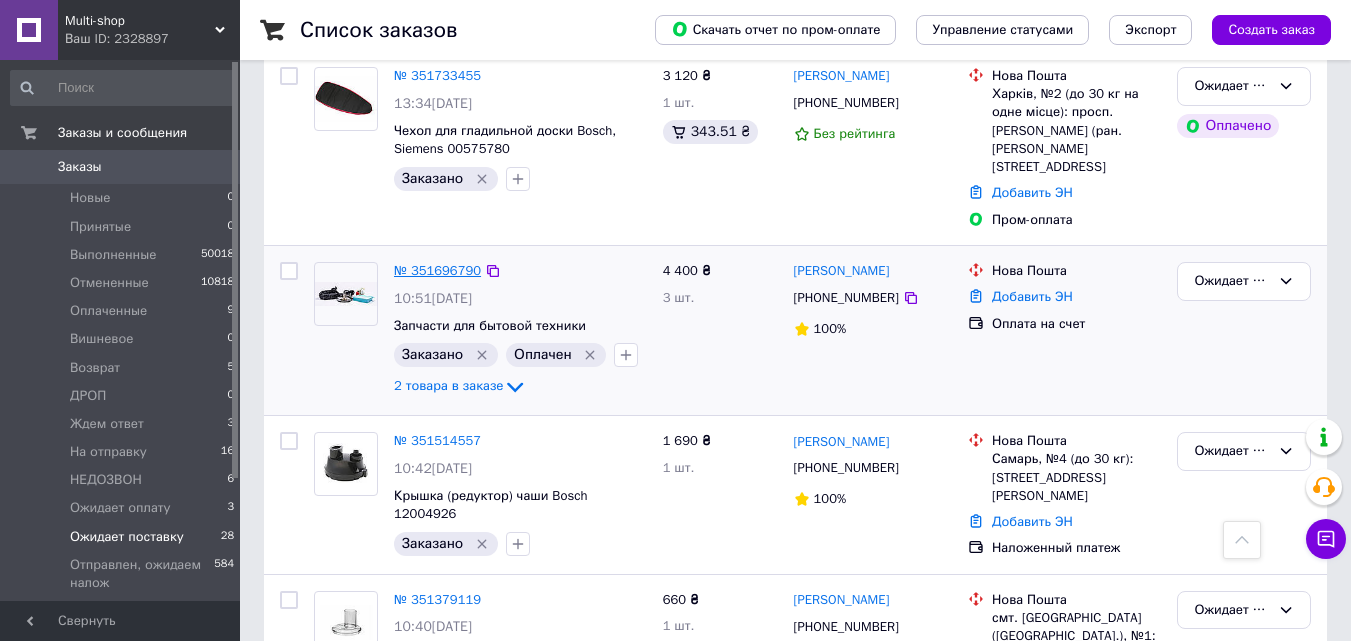 click on "№ 351696790" at bounding box center (437, 270) 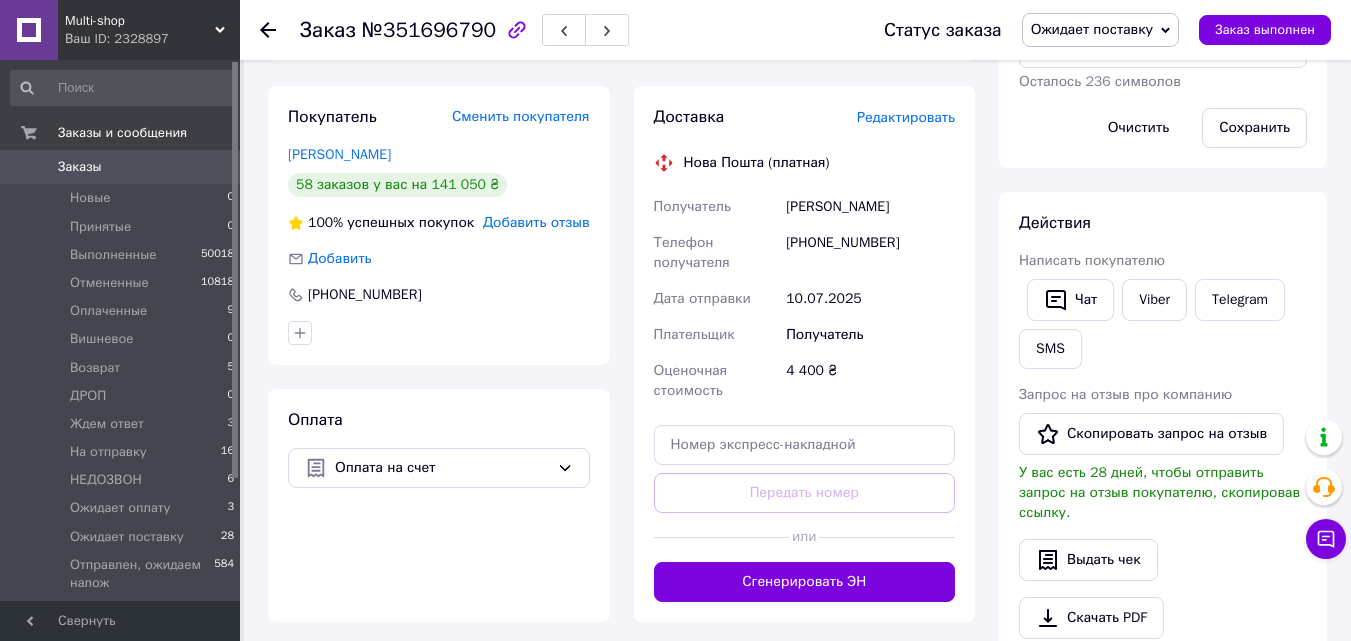 scroll, scrollTop: 400, scrollLeft: 0, axis: vertical 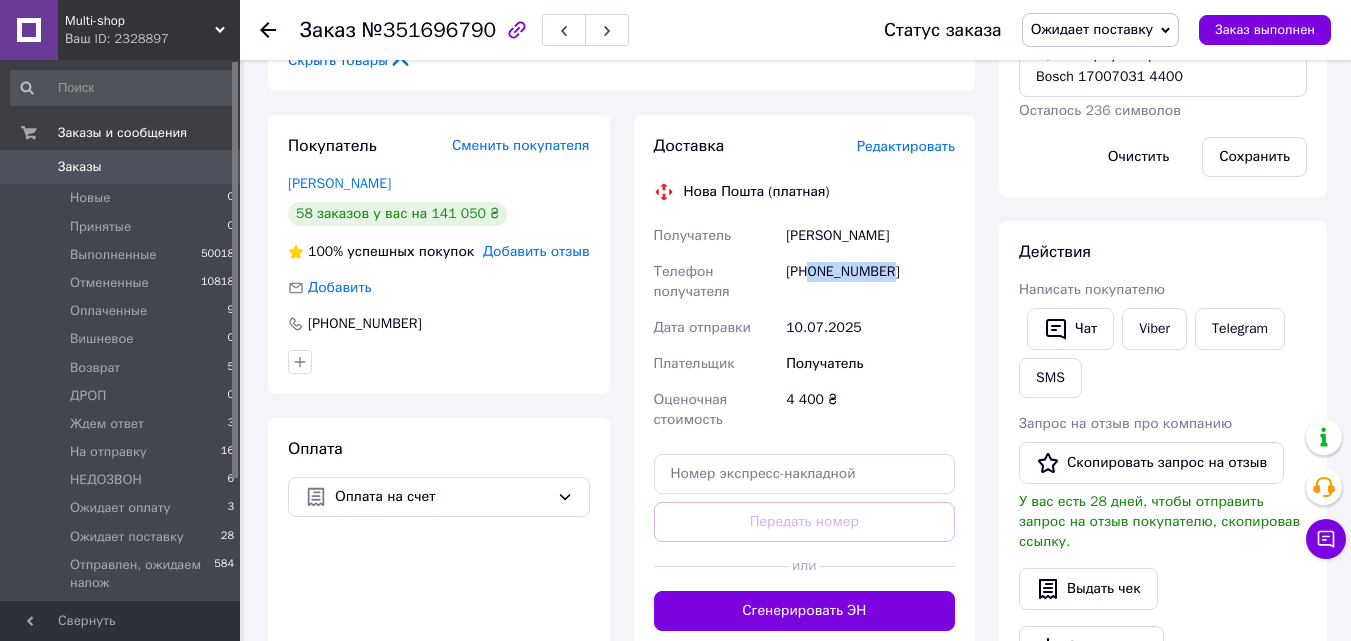 drag, startPoint x: 890, startPoint y: 273, endPoint x: 812, endPoint y: 283, distance: 78.63841 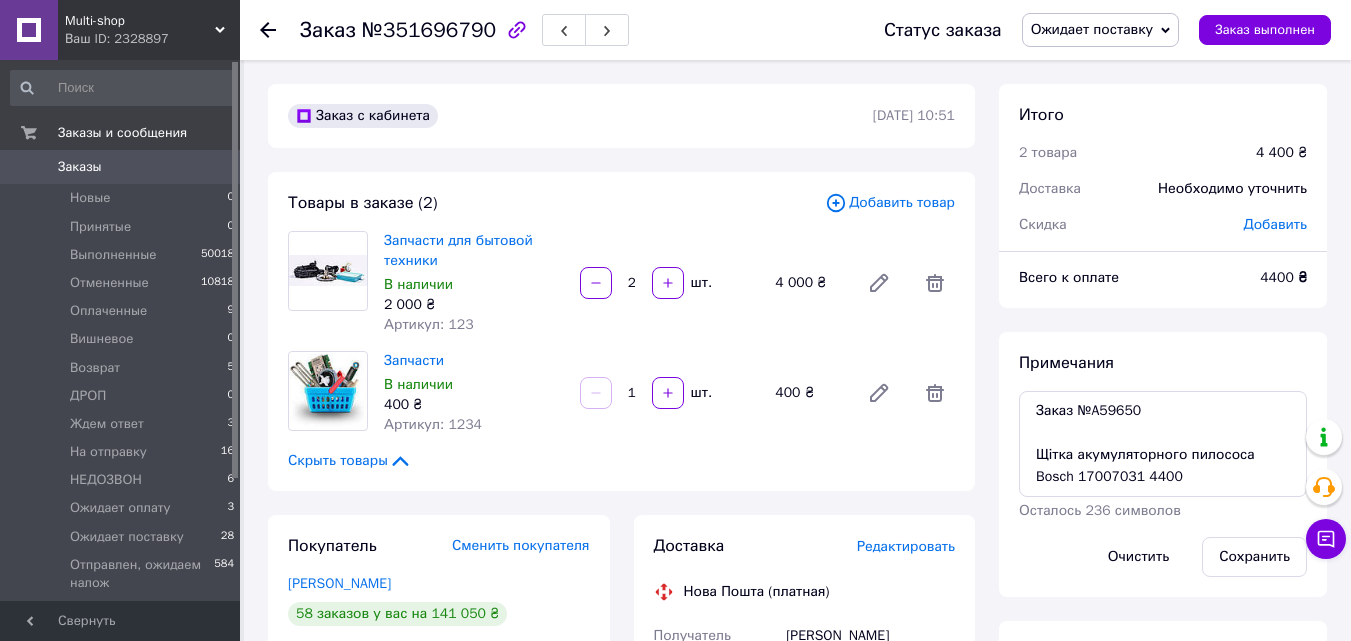 click on "Заказы" at bounding box center [121, 167] 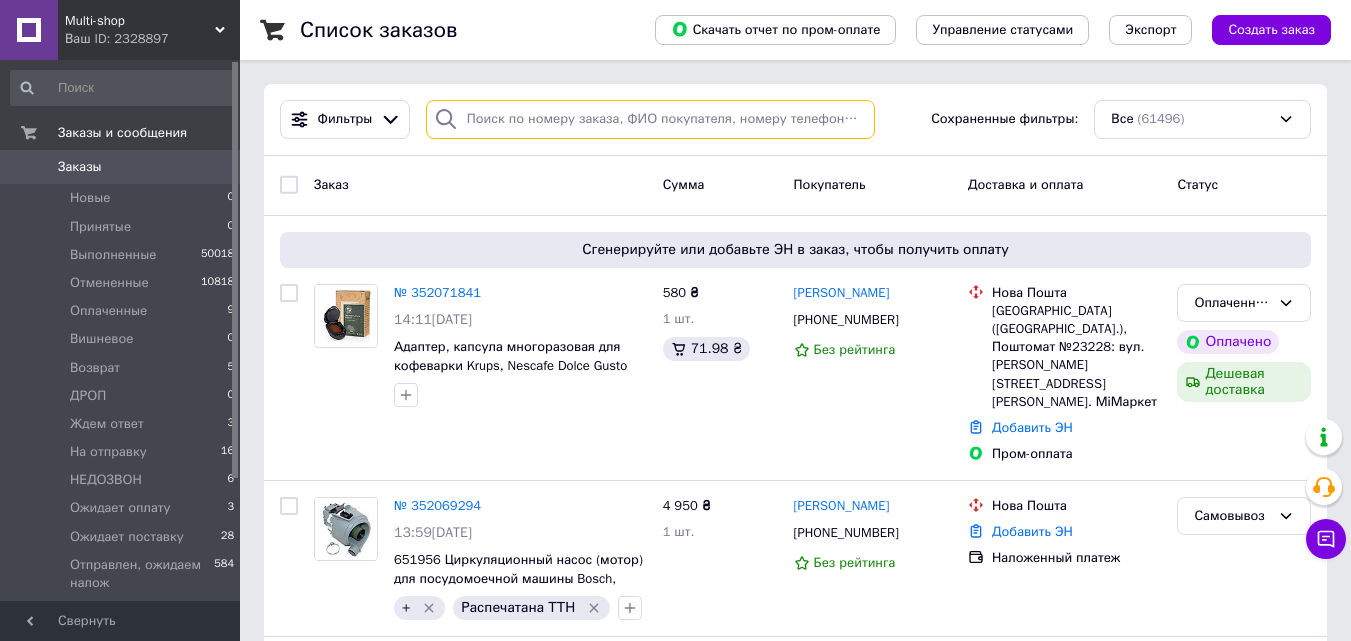 click at bounding box center [650, 119] 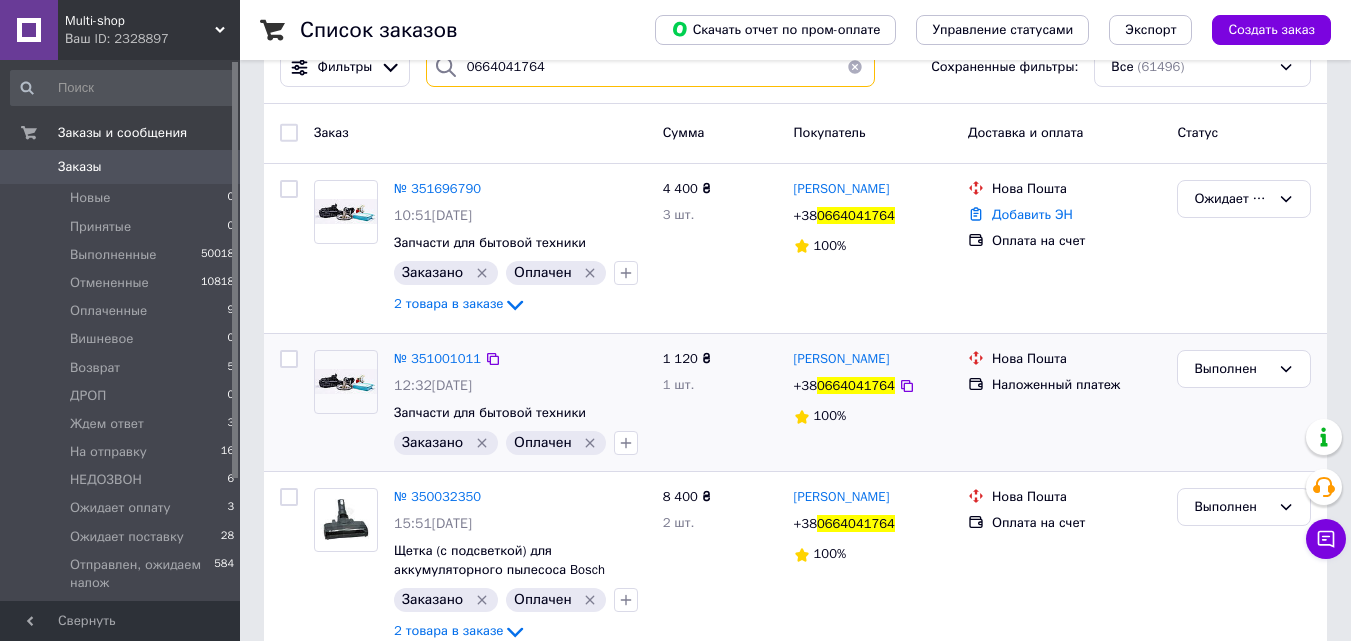 scroll, scrollTop: 0, scrollLeft: 0, axis: both 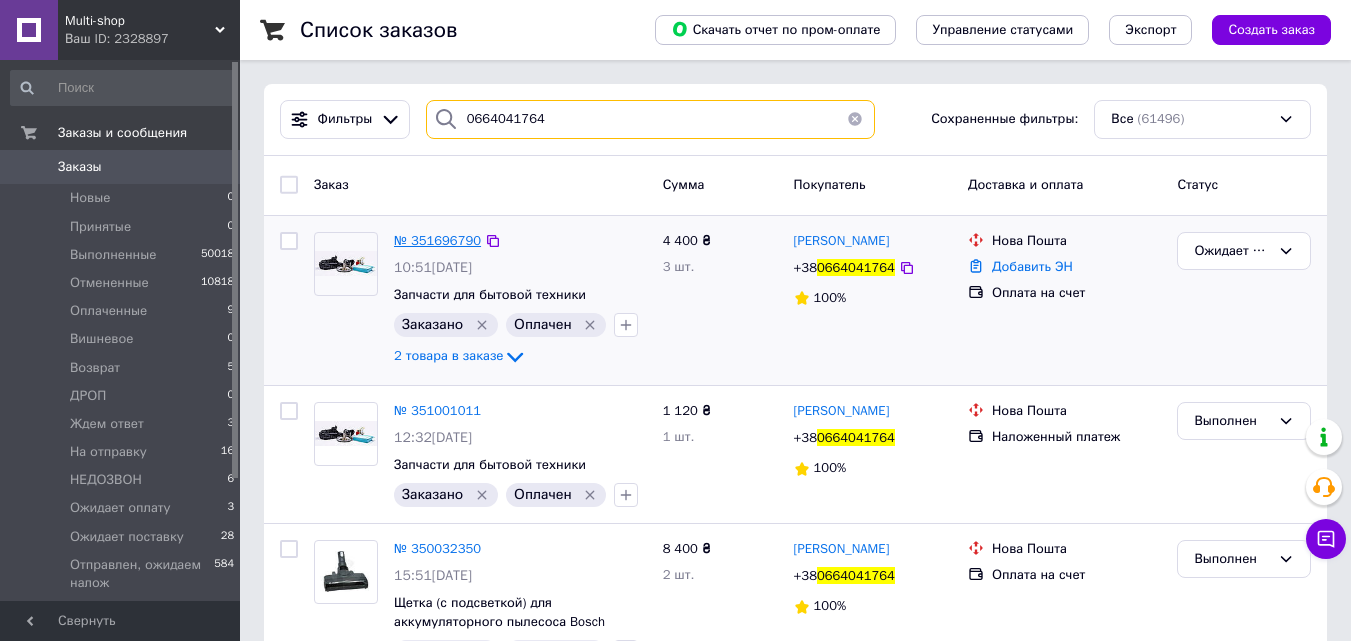 type on "0664041764" 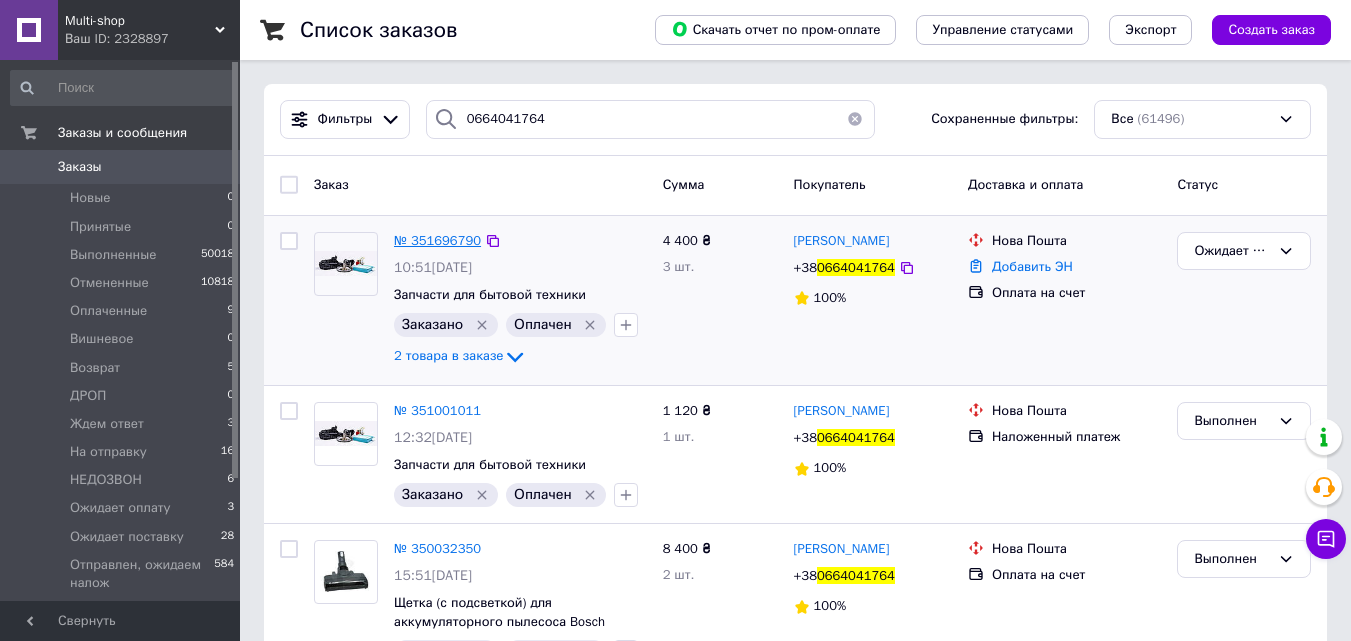 click on "№ 351696790" at bounding box center (437, 240) 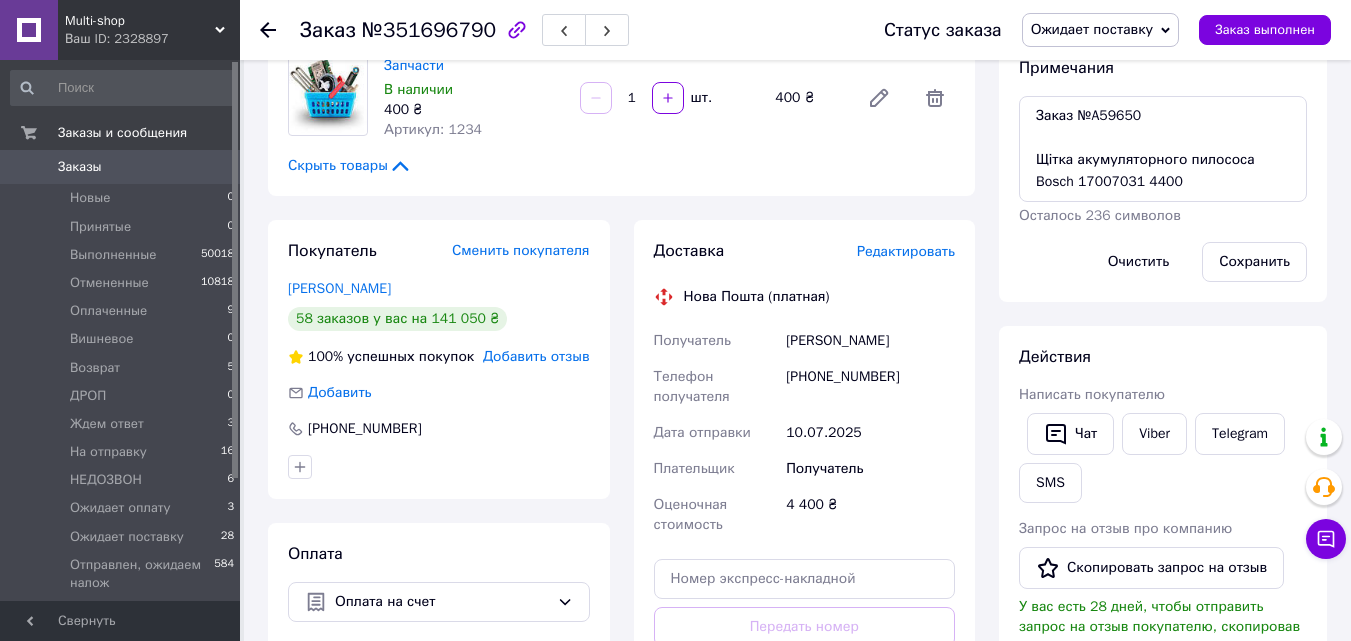 scroll, scrollTop: 400, scrollLeft: 0, axis: vertical 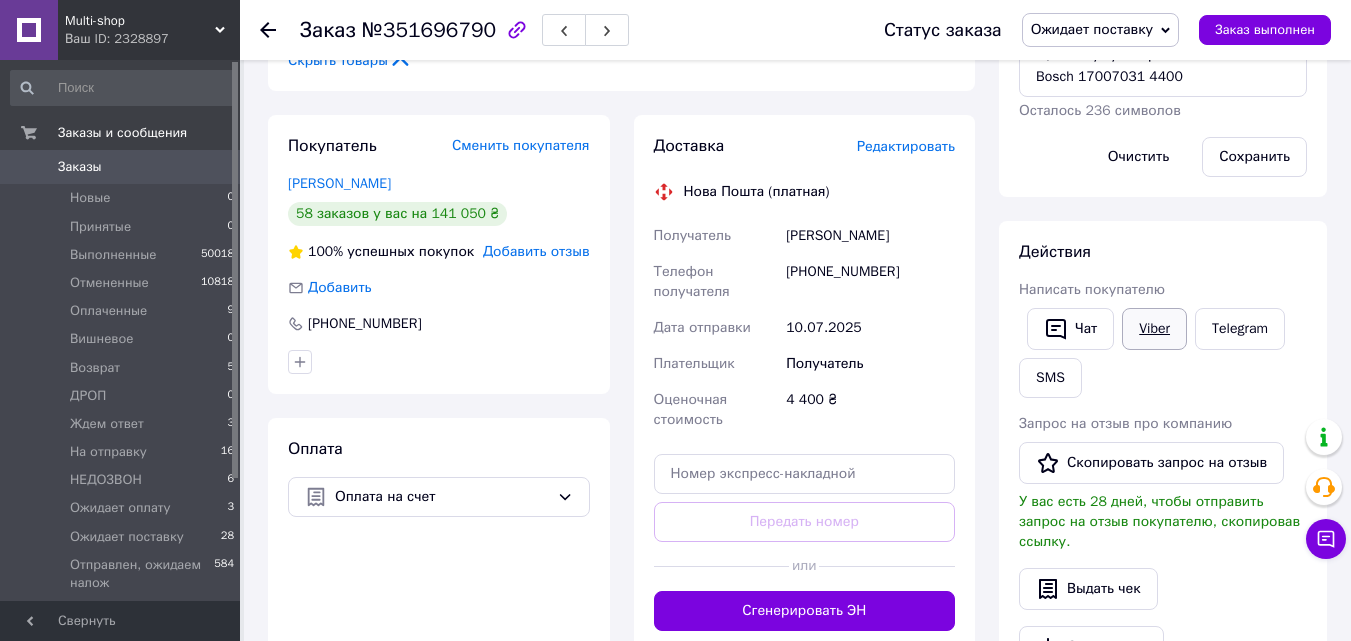 click on "Viber" at bounding box center [1154, 329] 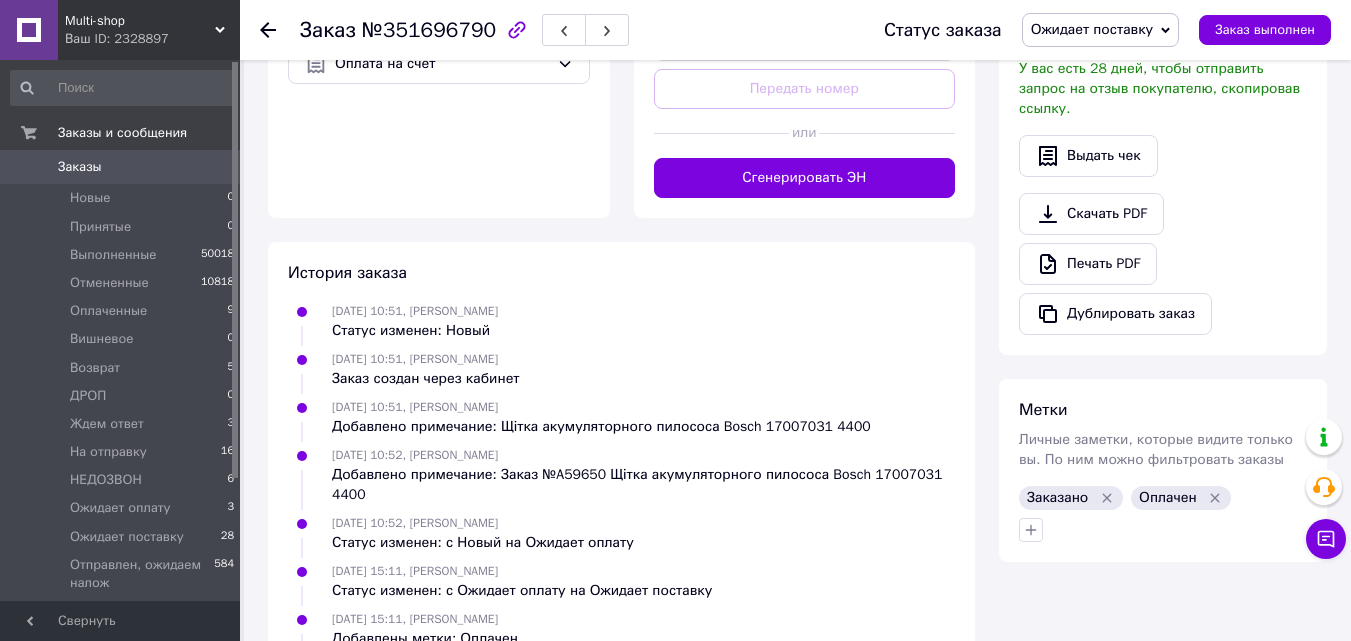 scroll, scrollTop: 913, scrollLeft: 0, axis: vertical 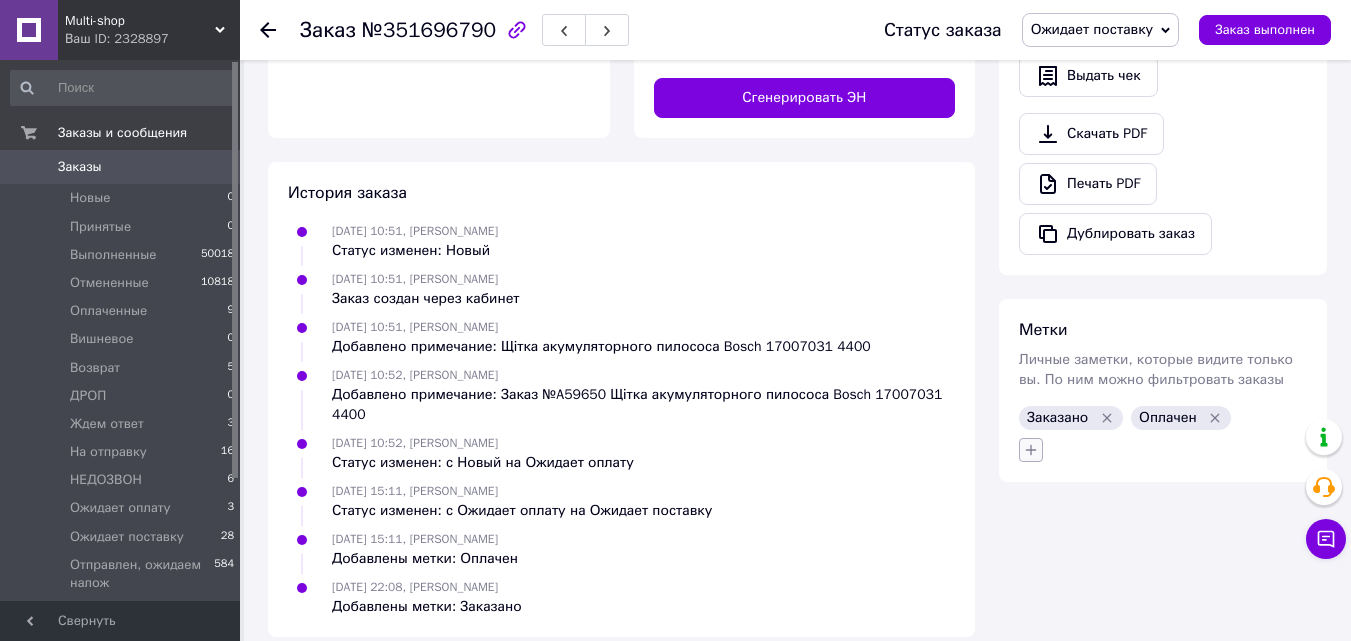click 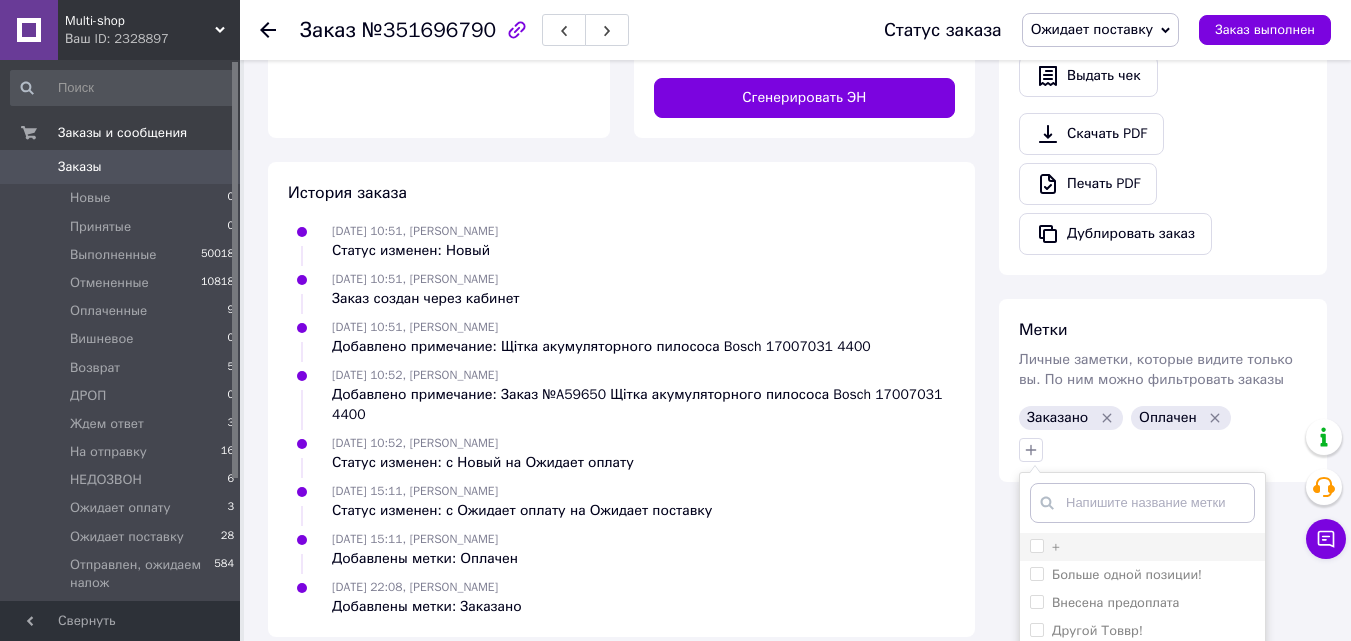 click on "+" at bounding box center [1036, 545] 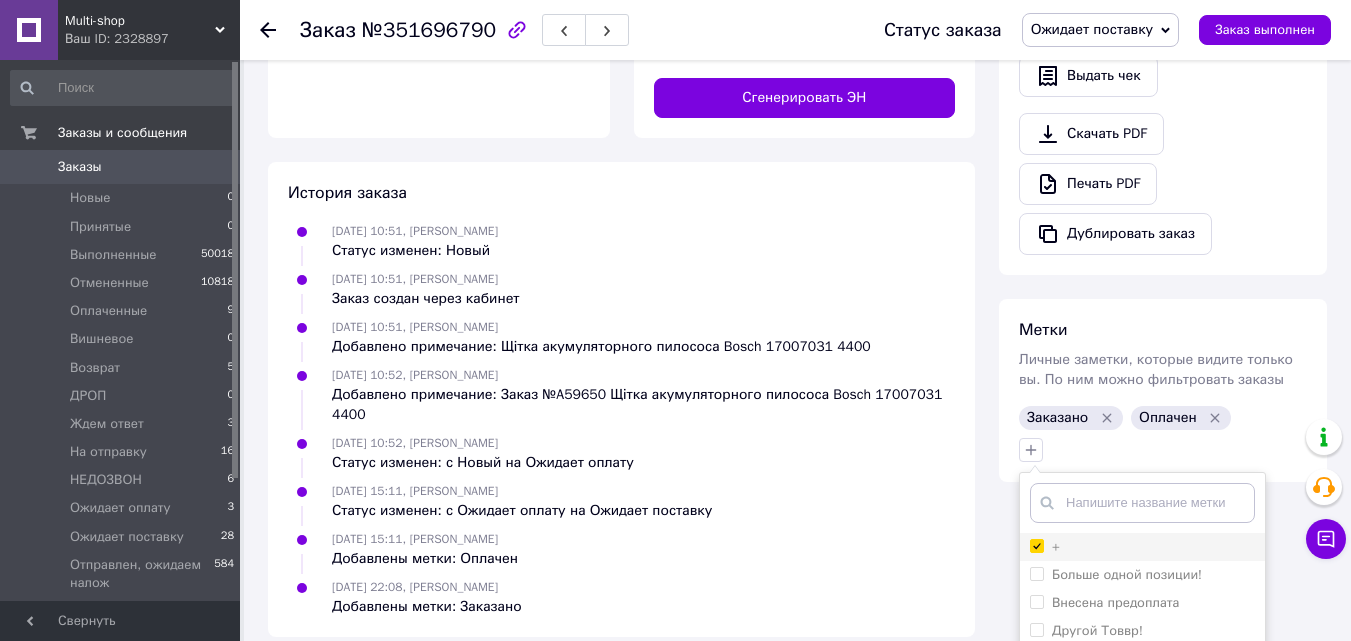 checkbox on "true" 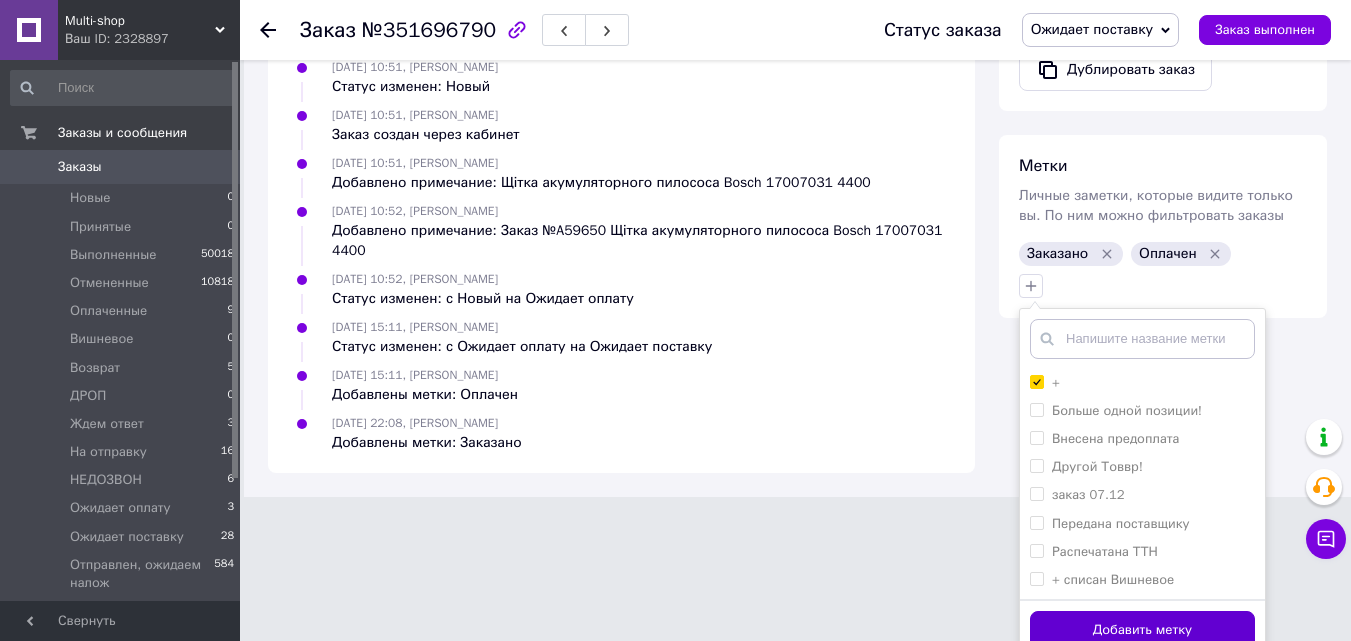 click on "Добавить метку" at bounding box center (1142, 630) 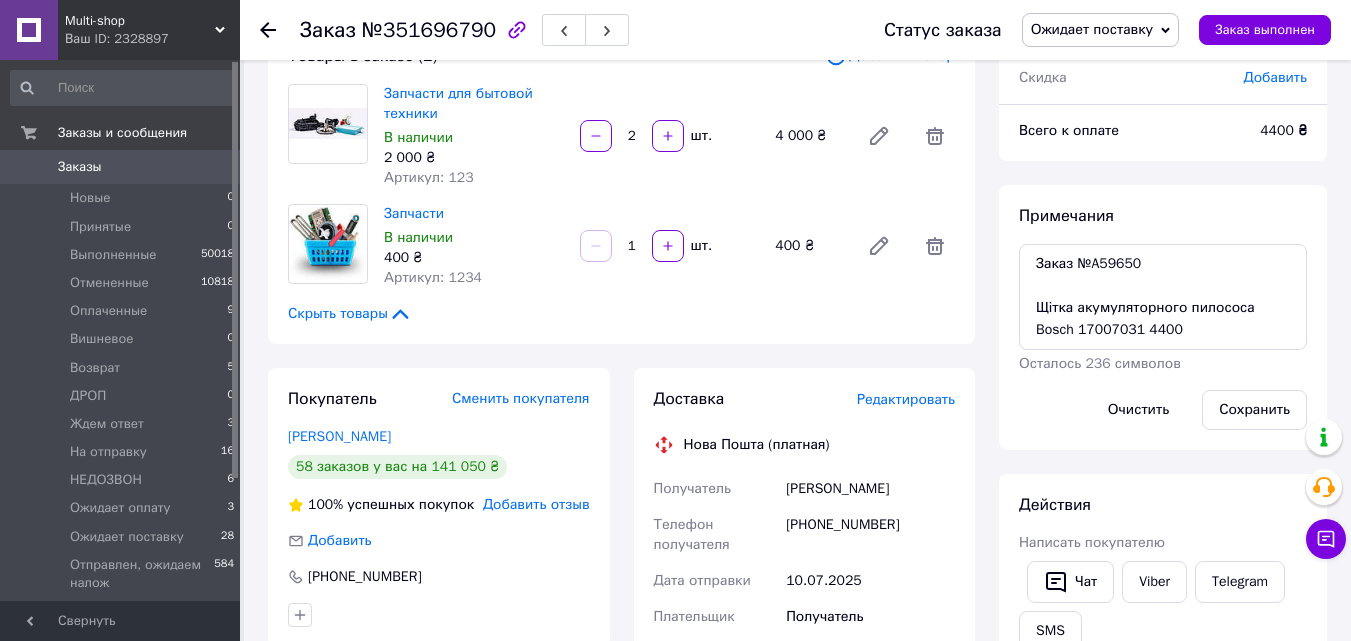 scroll, scrollTop: 113, scrollLeft: 0, axis: vertical 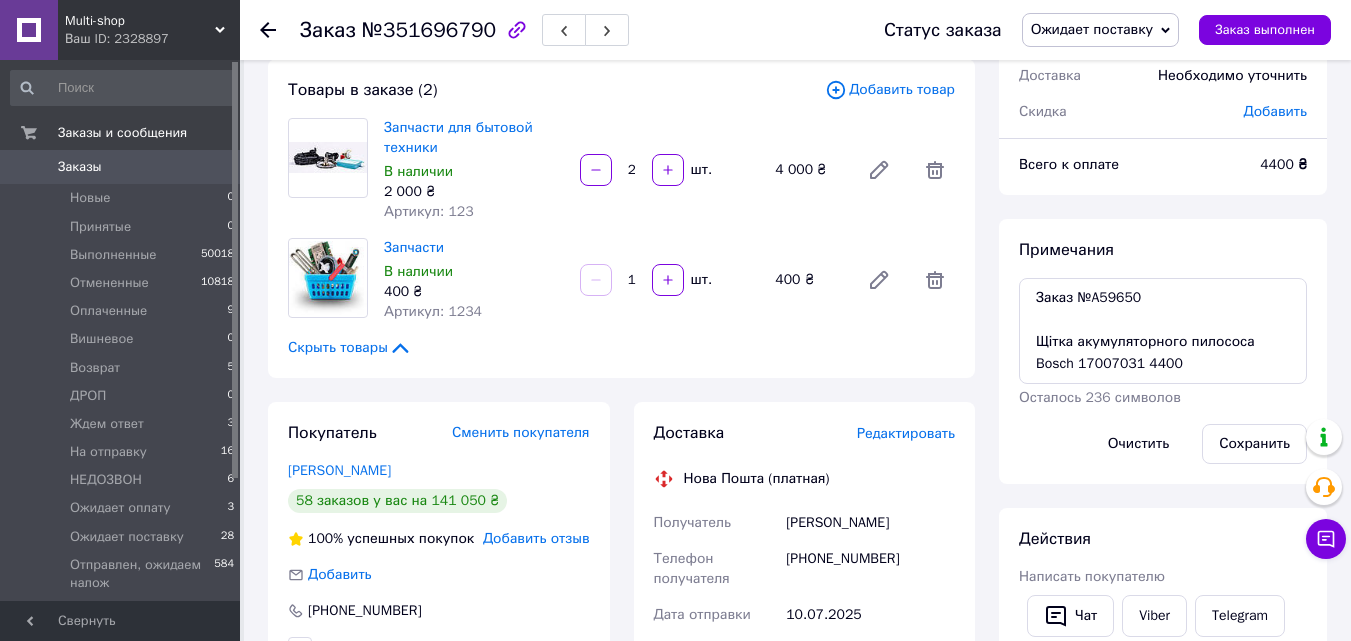click on "Ожидает поставку" at bounding box center (1092, 29) 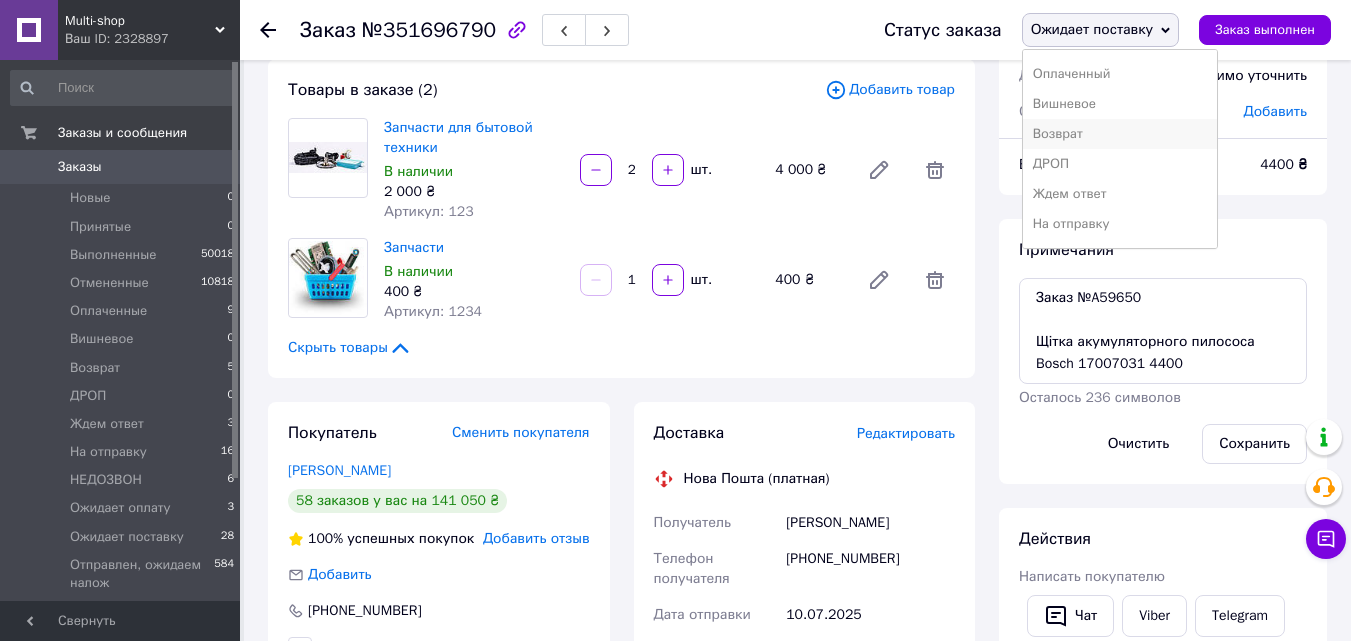 scroll, scrollTop: 100, scrollLeft: 0, axis: vertical 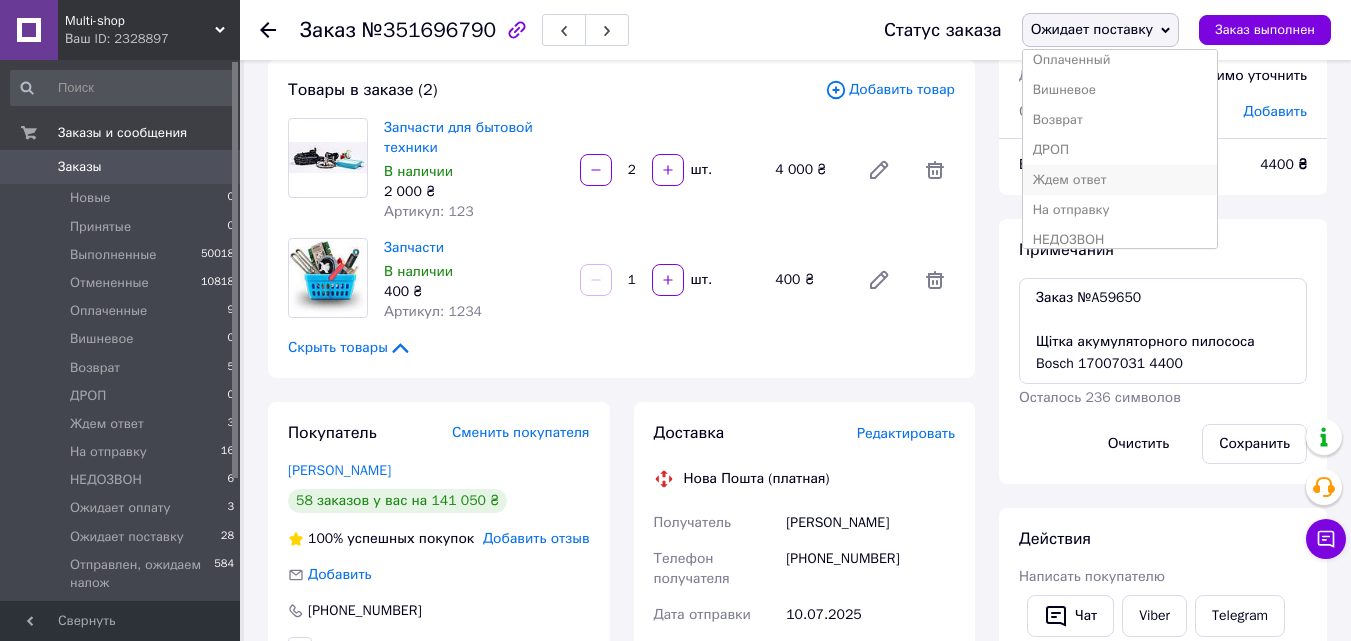 click on "Ждем ответ" at bounding box center [1120, 180] 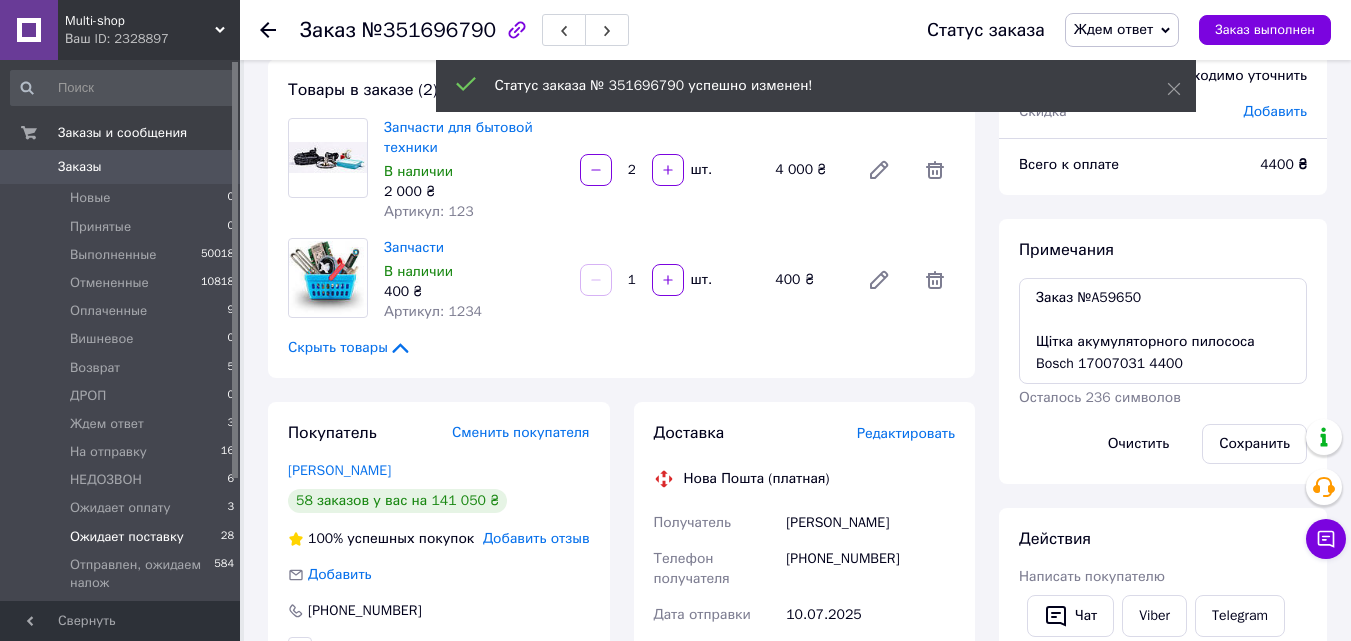 click on "Ожидает поставку" at bounding box center (127, 537) 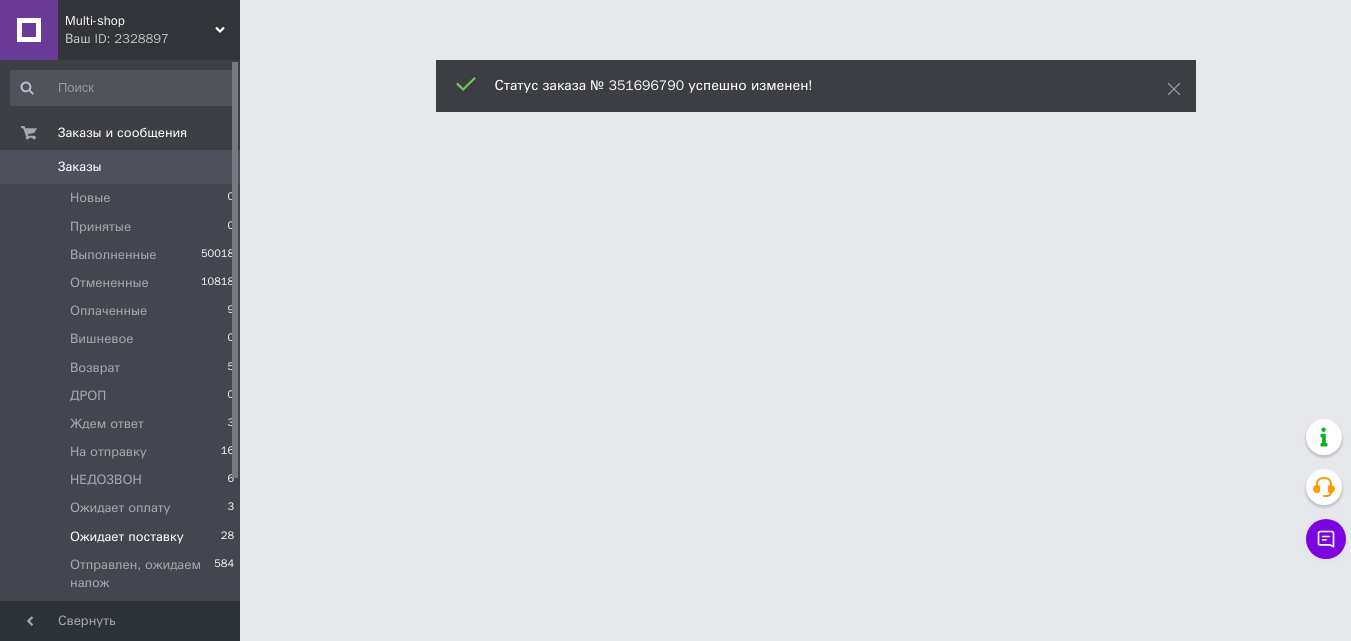 scroll, scrollTop: 0, scrollLeft: 0, axis: both 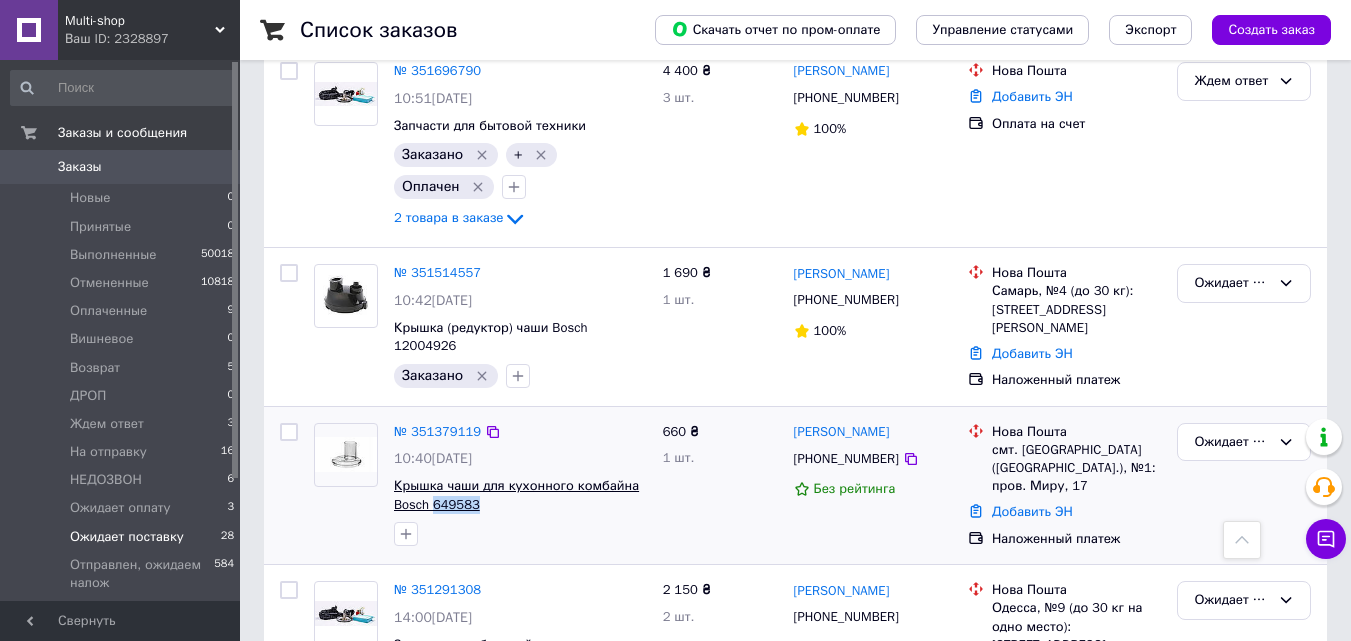 drag, startPoint x: 479, startPoint y: 454, endPoint x: 434, endPoint y: 449, distance: 45.276924 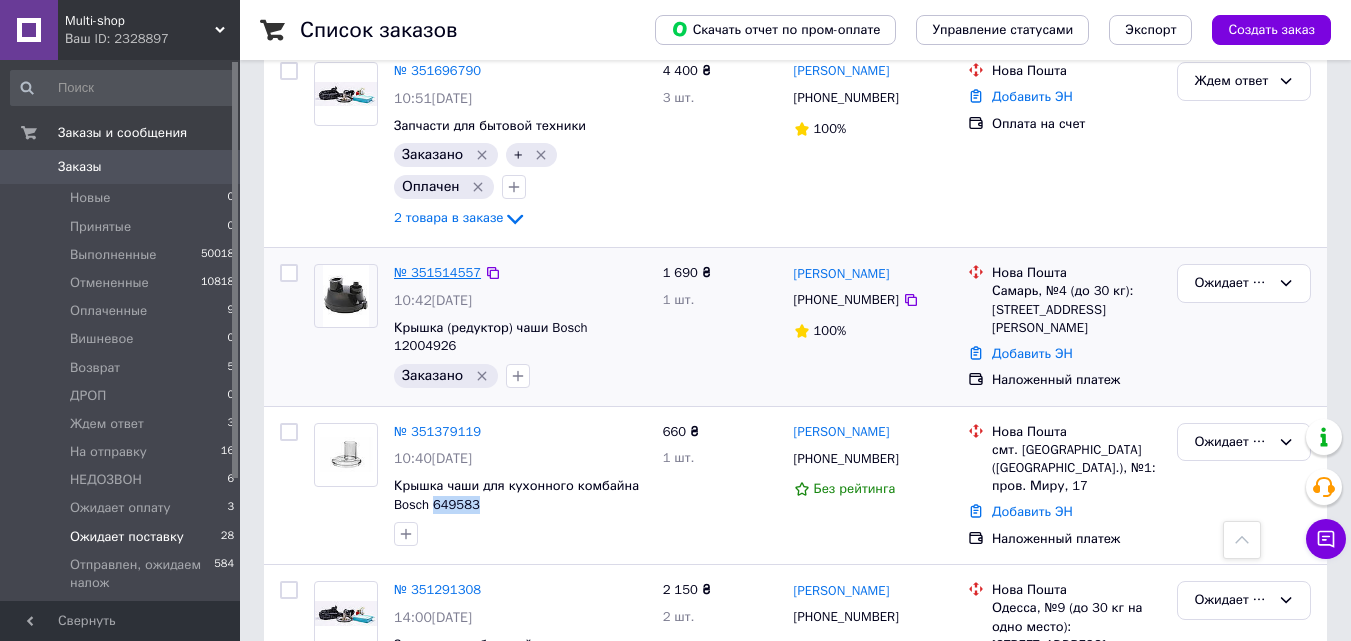 click on "№ 351514557" at bounding box center (437, 272) 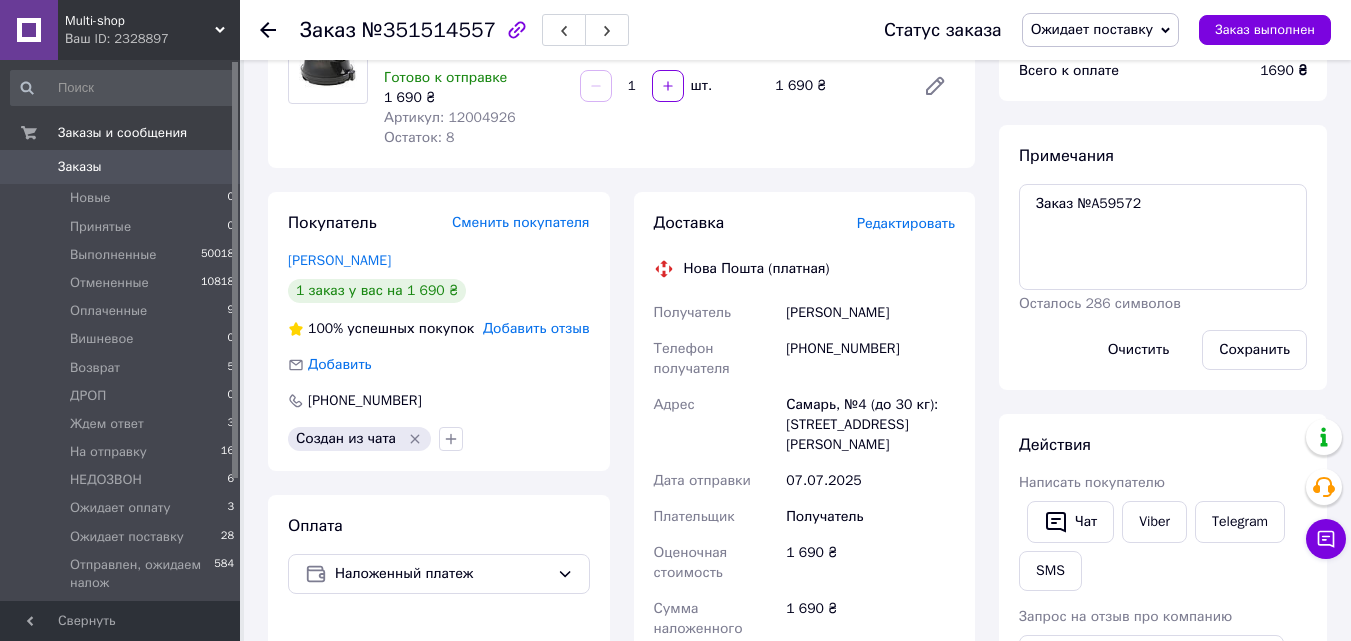 scroll, scrollTop: 100, scrollLeft: 0, axis: vertical 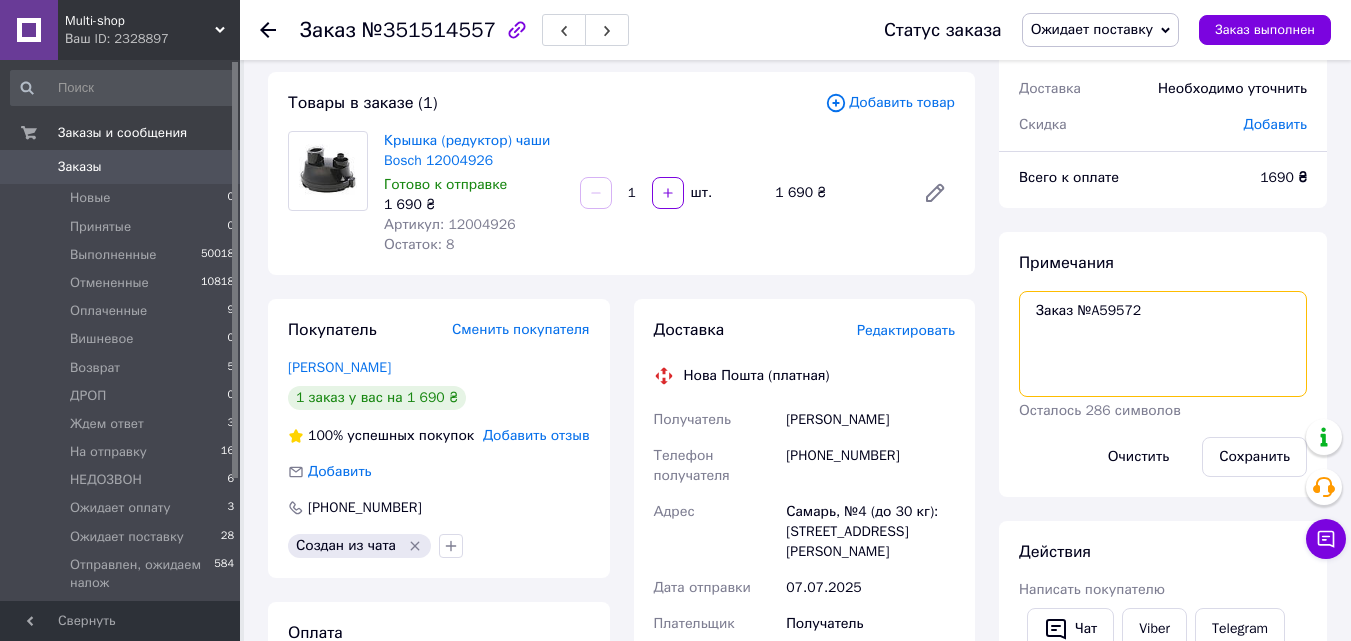 click on "Заказ №A59572" at bounding box center [1163, 344] 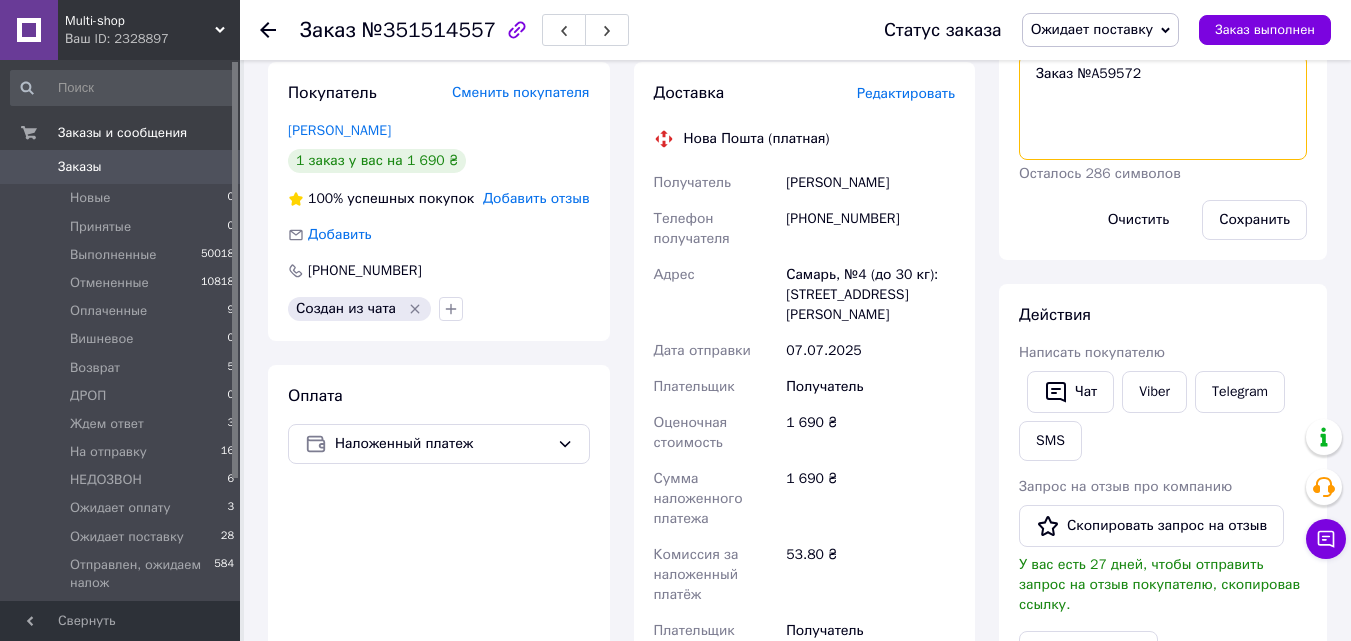 scroll, scrollTop: 400, scrollLeft: 0, axis: vertical 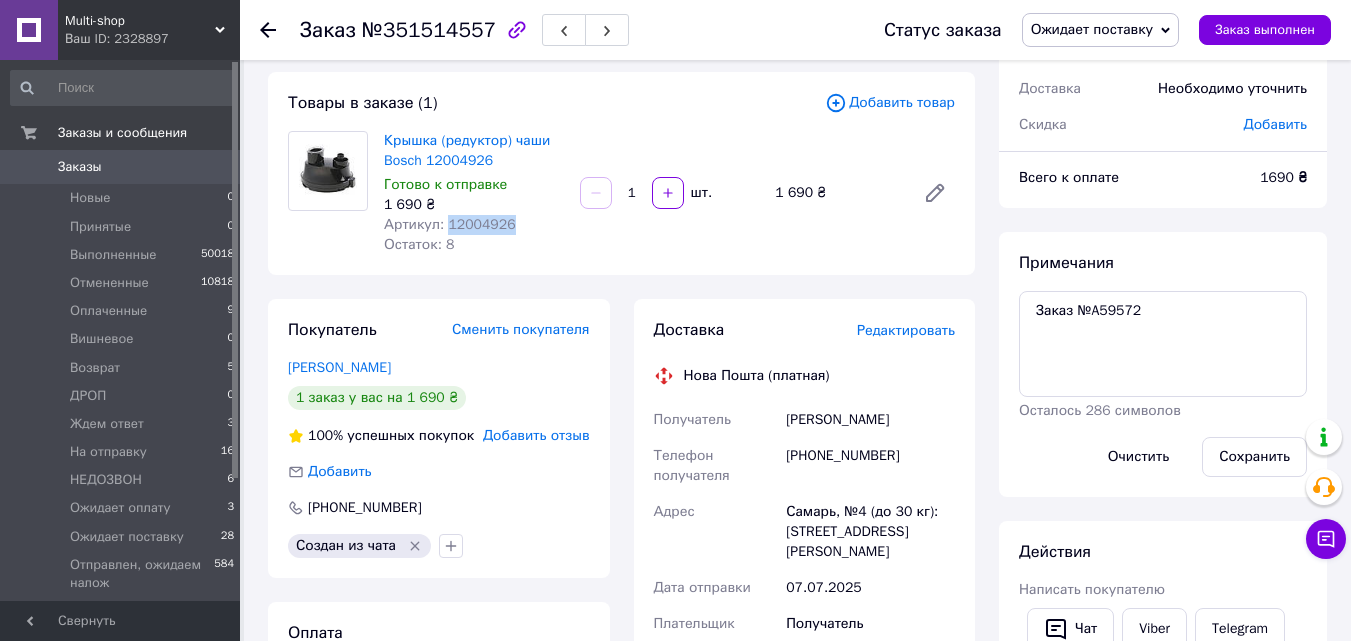 drag, startPoint x: 509, startPoint y: 227, endPoint x: 445, endPoint y: 222, distance: 64.195015 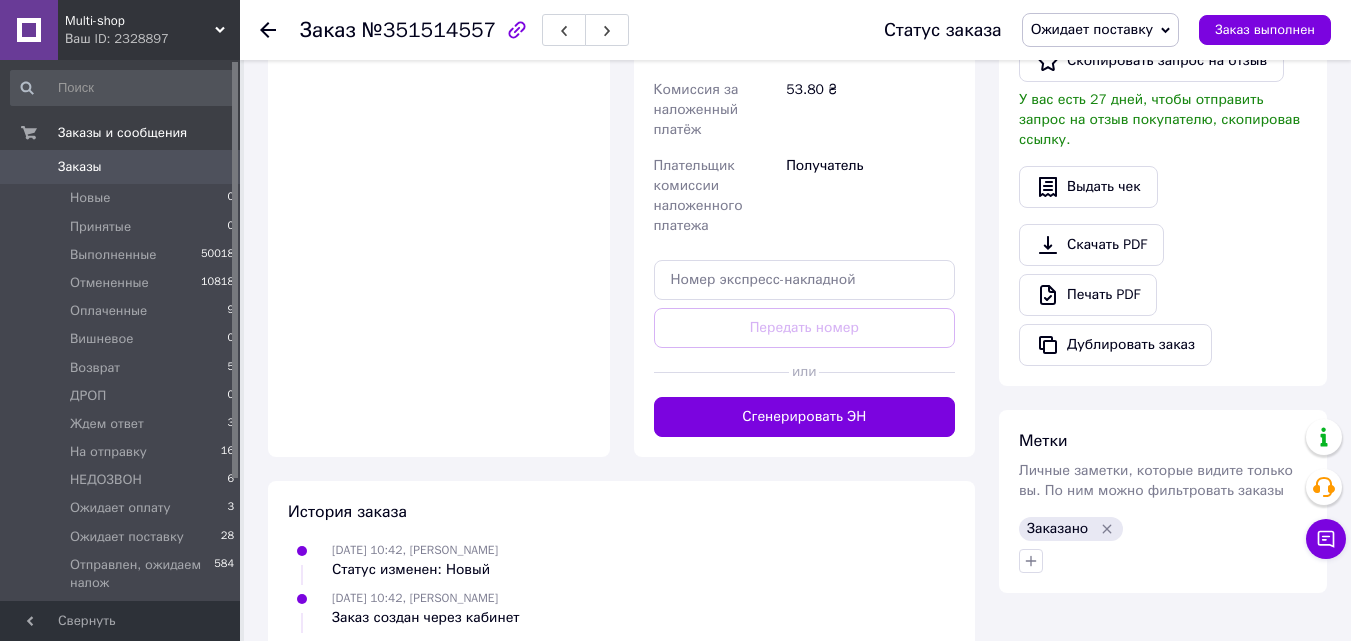scroll, scrollTop: 1000, scrollLeft: 0, axis: vertical 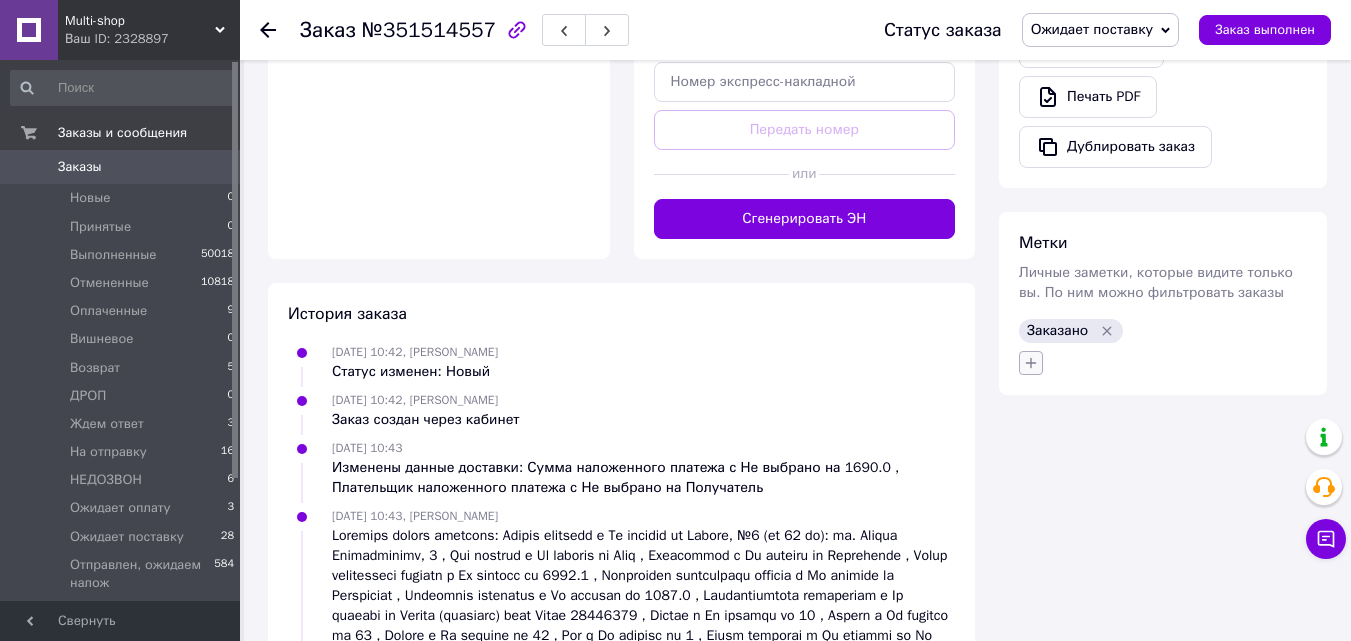 click 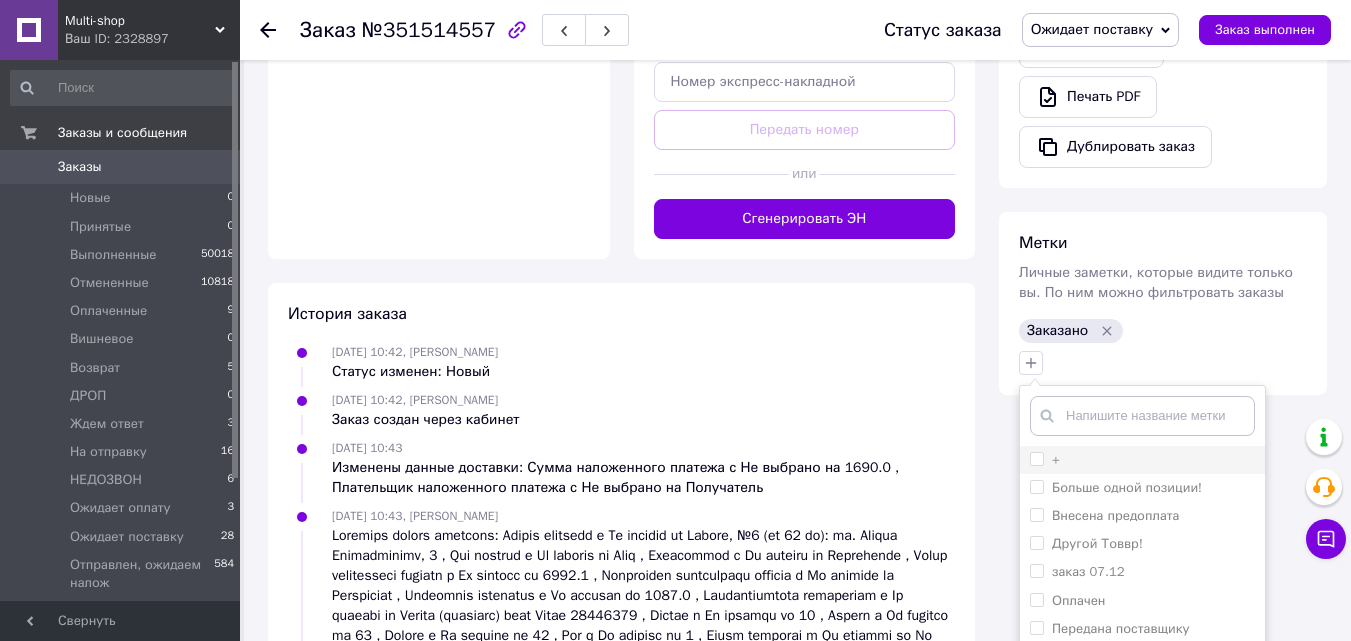 click on "+" at bounding box center (1036, 458) 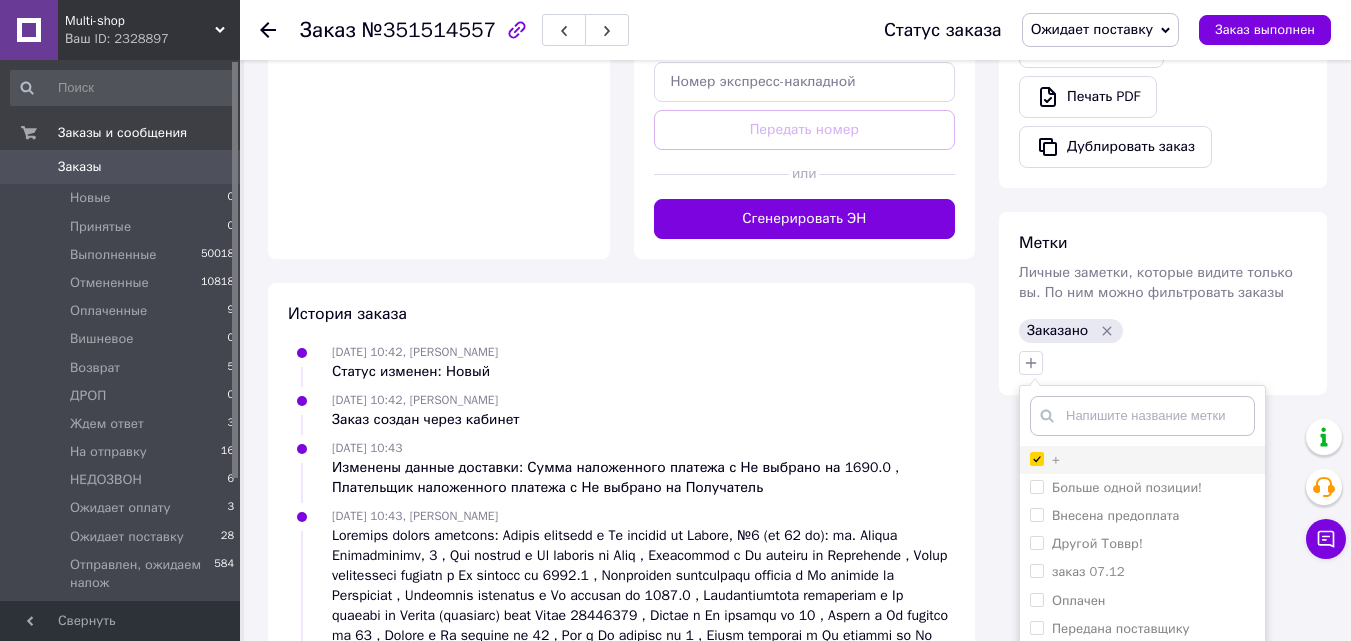 checkbox on "true" 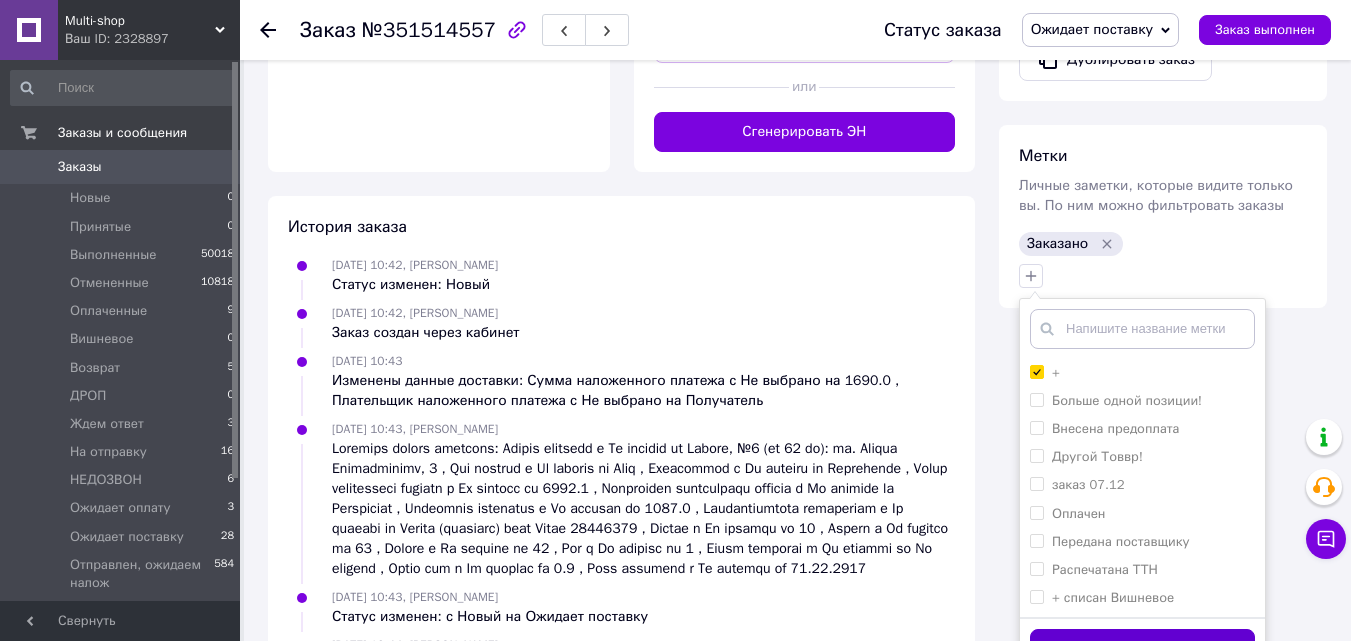 scroll, scrollTop: 1200, scrollLeft: 0, axis: vertical 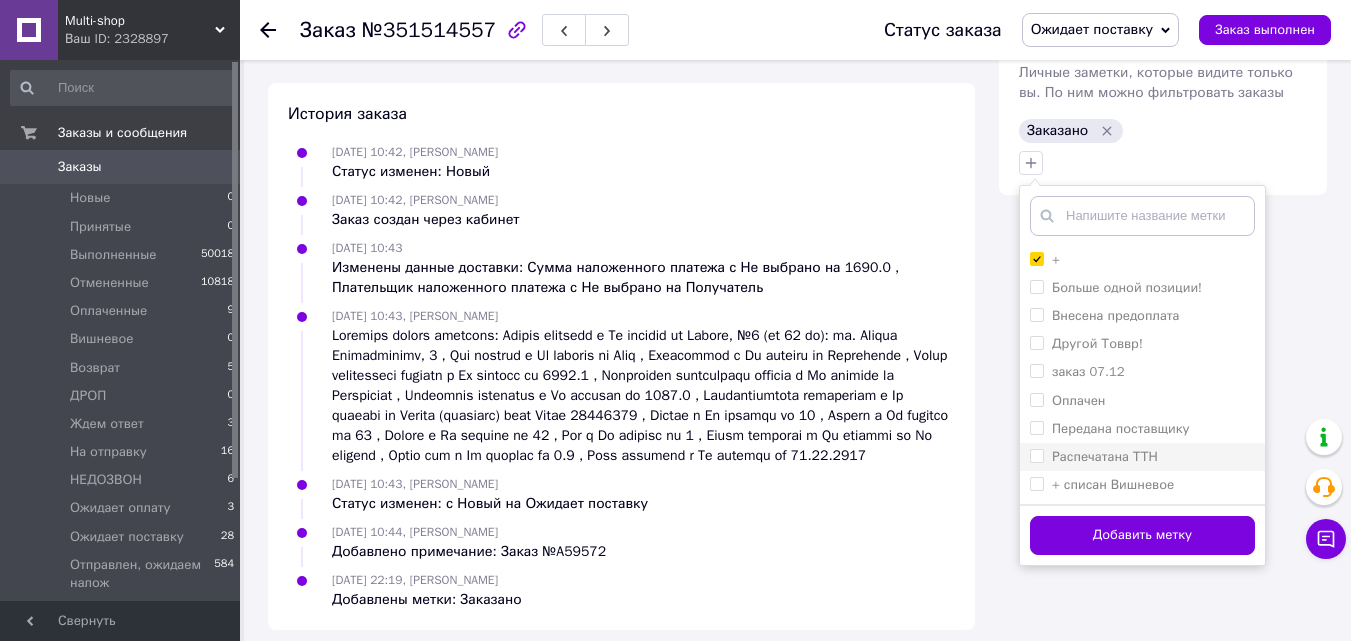 click on "Распечатана ТТН" at bounding box center (1036, 455) 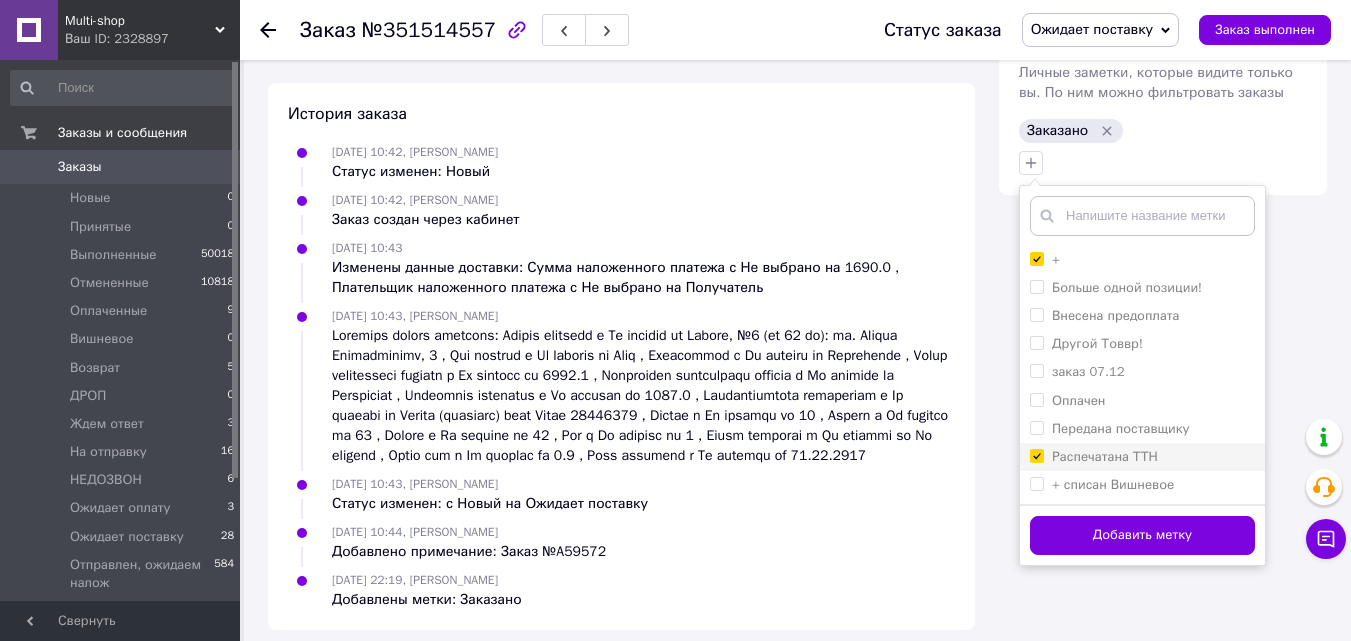 checkbox on "true" 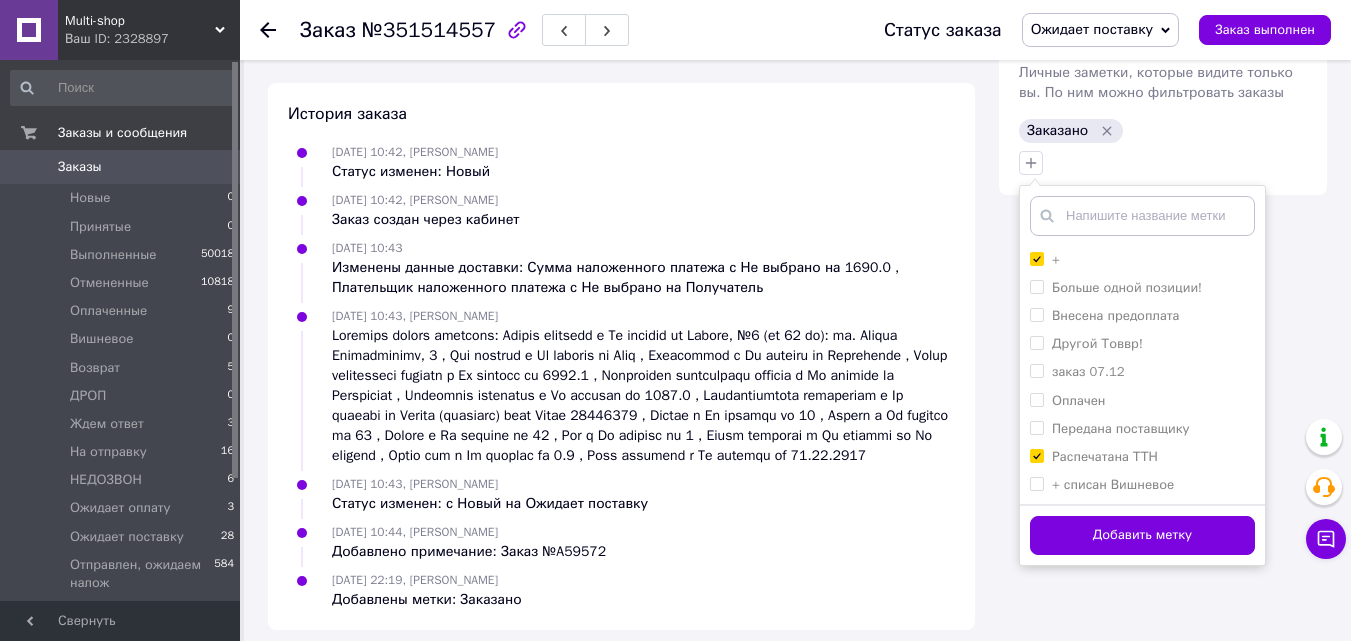 click on "Добавить метку" at bounding box center [1142, 535] 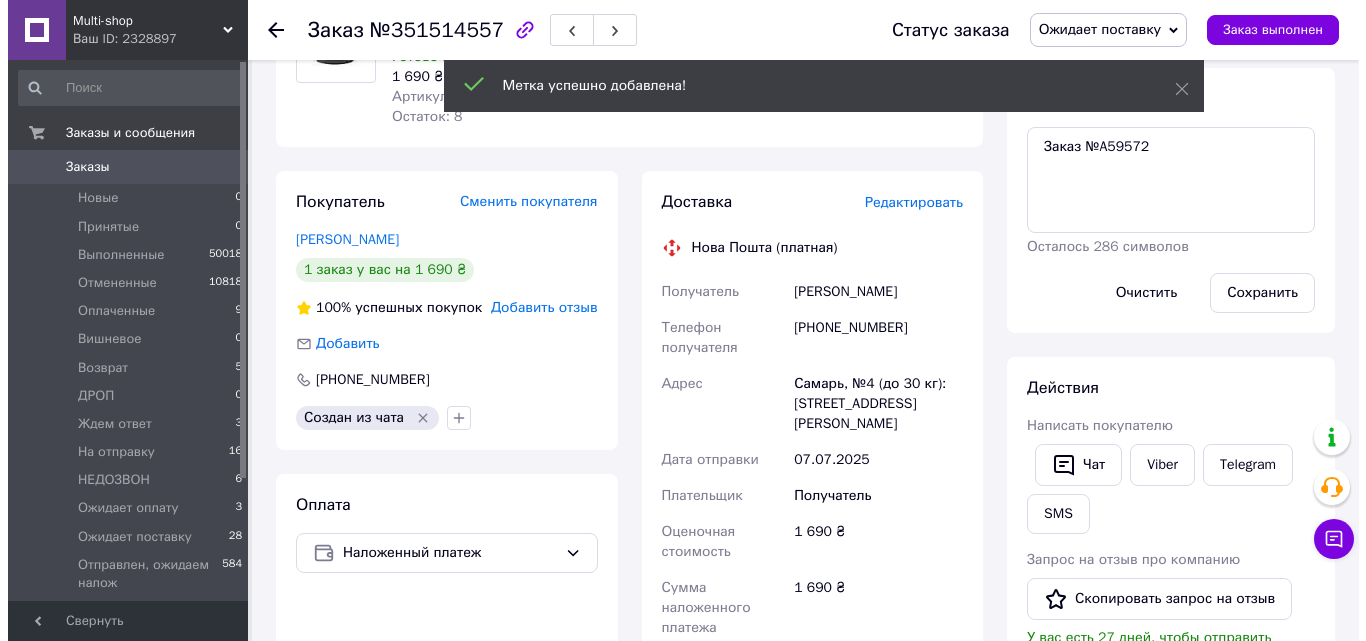 scroll, scrollTop: 200, scrollLeft: 0, axis: vertical 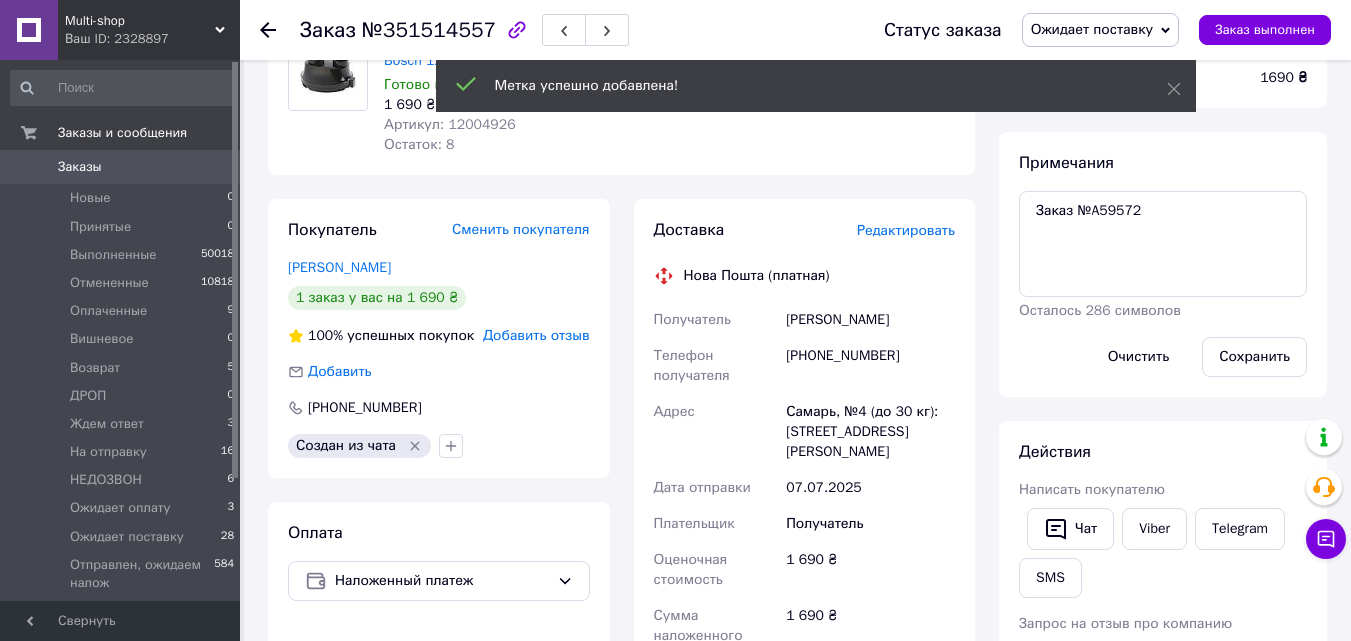 click on "Редактировать" at bounding box center [906, 230] 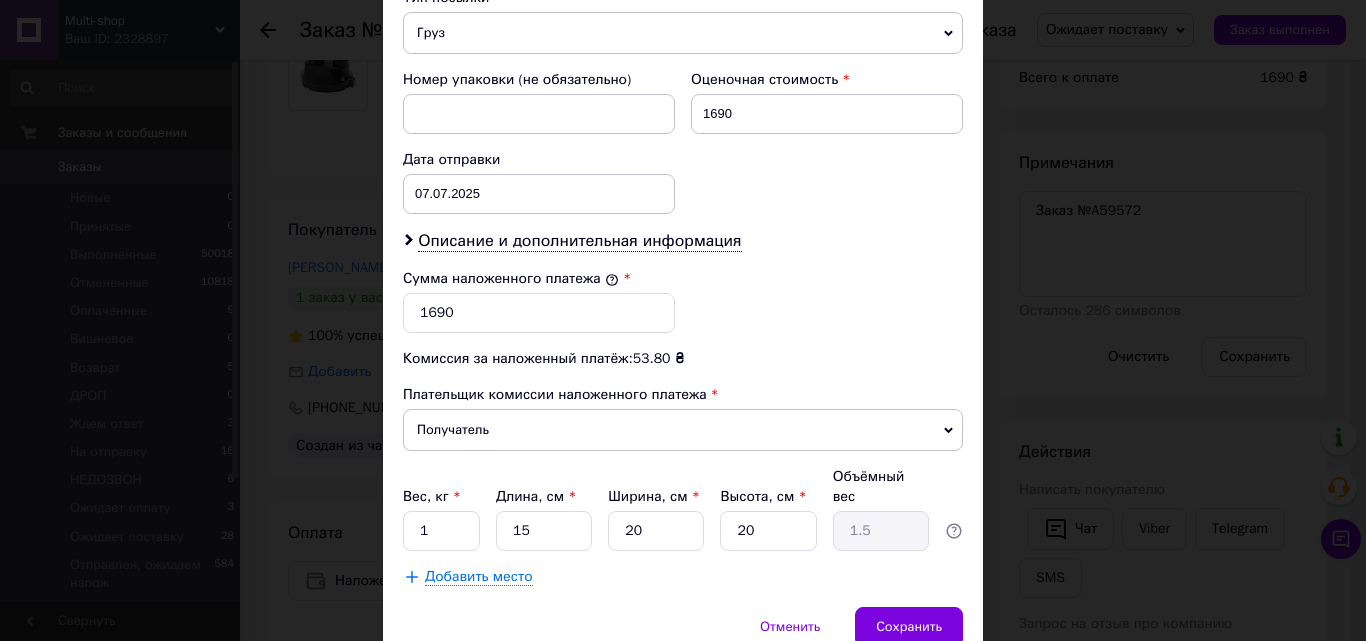 scroll, scrollTop: 885, scrollLeft: 0, axis: vertical 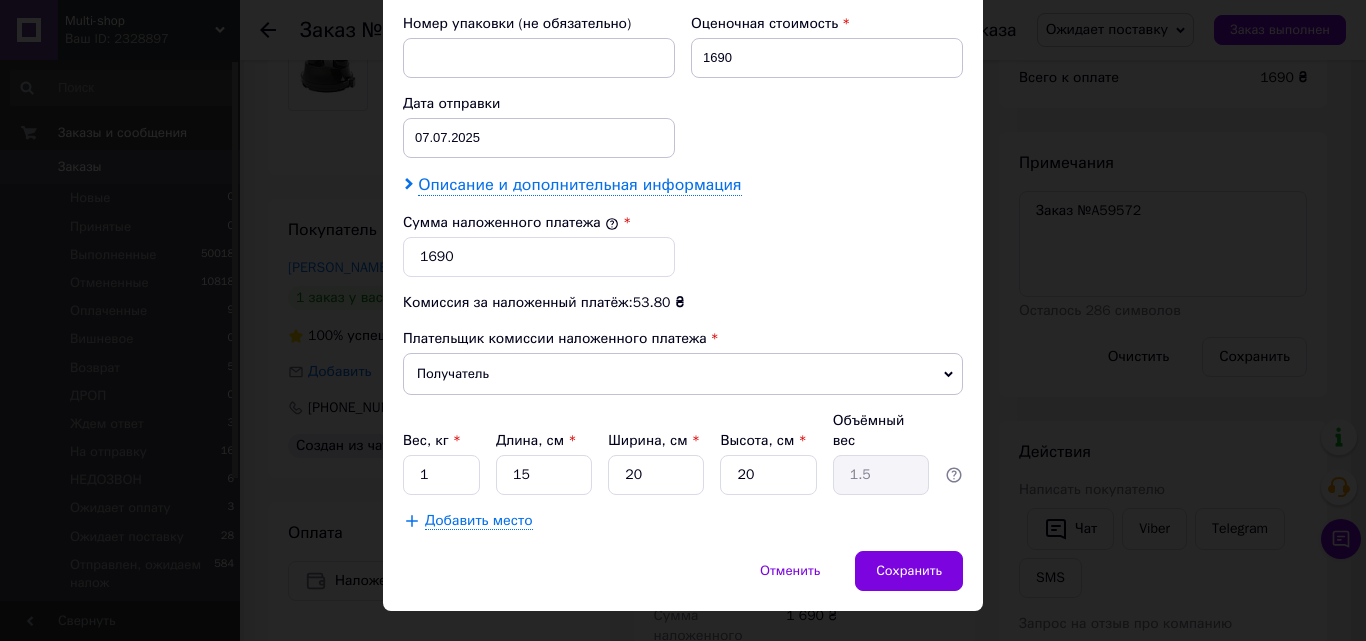 click on "Описание и дополнительная информация" at bounding box center (579, 185) 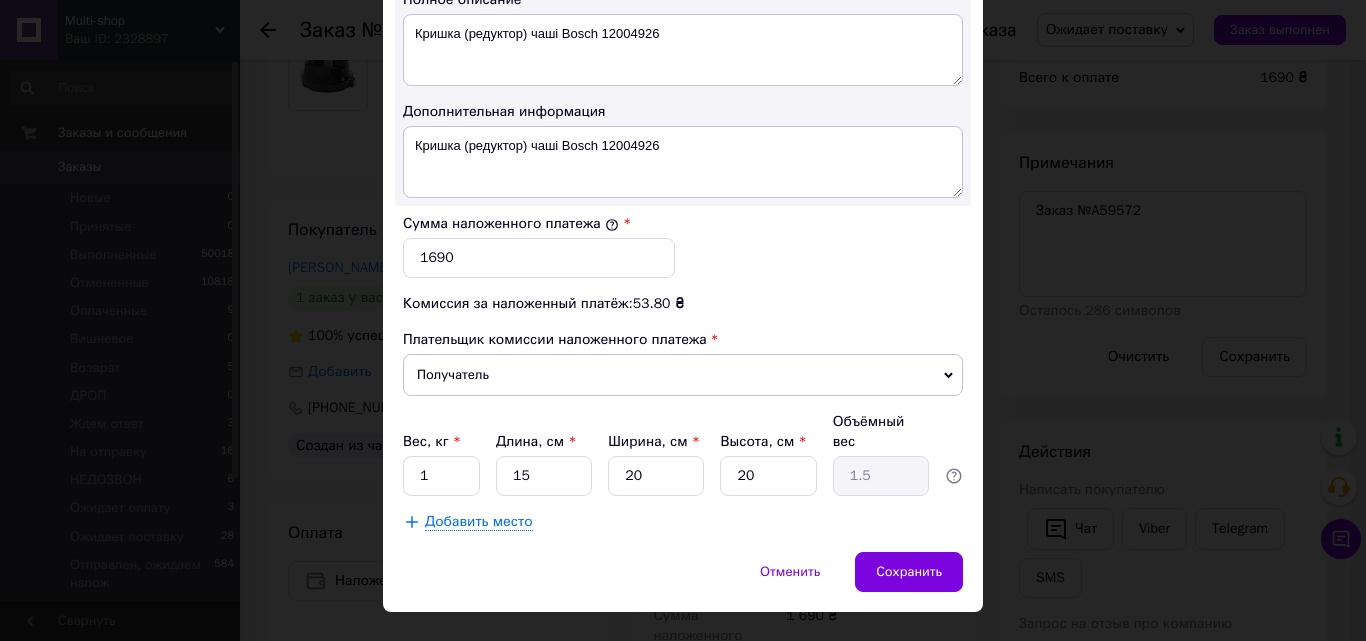 scroll, scrollTop: 1109, scrollLeft: 0, axis: vertical 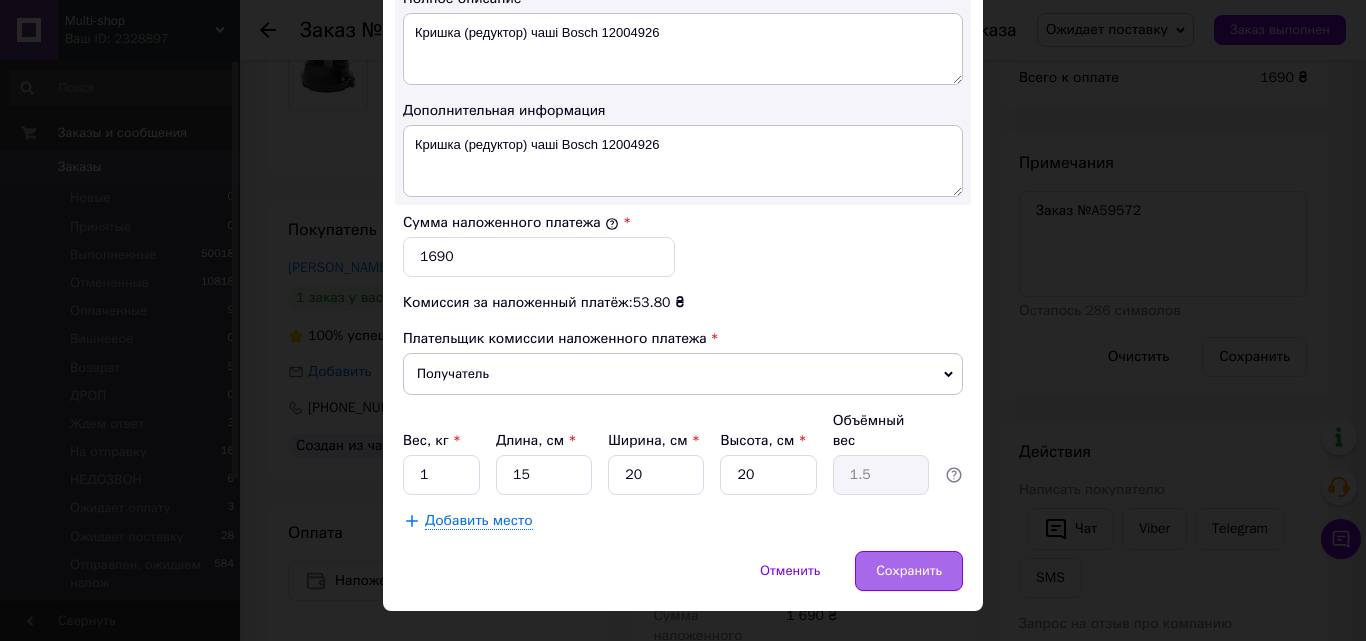 click on "Сохранить" at bounding box center [909, 571] 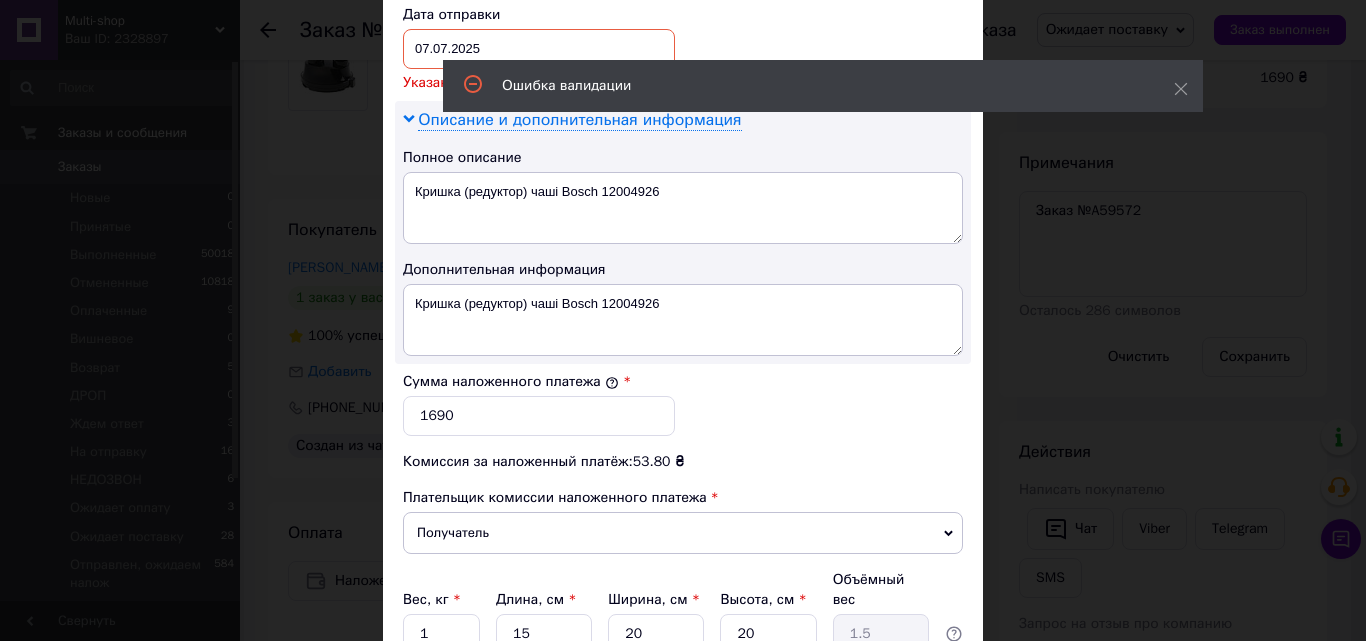 scroll, scrollTop: 833, scrollLeft: 0, axis: vertical 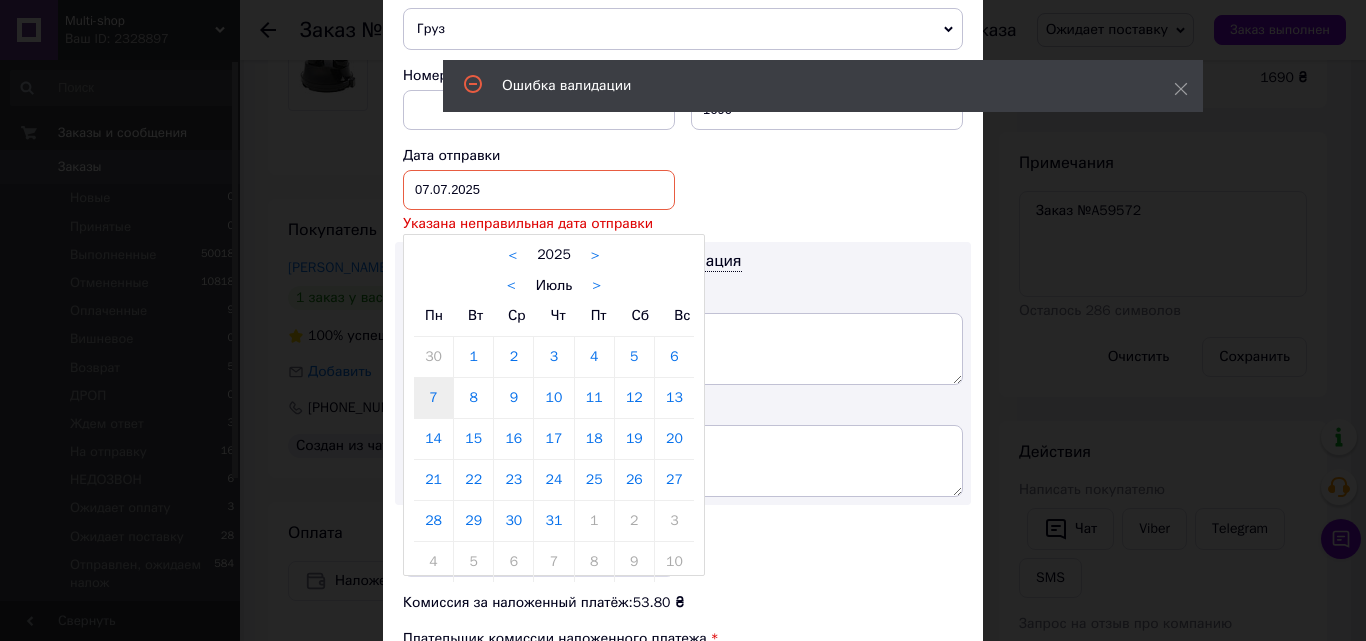 click on "07.07.2025 < 2025 > < Июль > Пн Вт Ср Чт Пт Сб Вс 30 1 2 3 4 5 6 7 8 9 10 11 12 13 14 15 16 17 18 19 20 21 22 23 24 25 26 27 28 29 30 31 1 2 3 4 5 6 7 8 9 10" at bounding box center (539, 190) 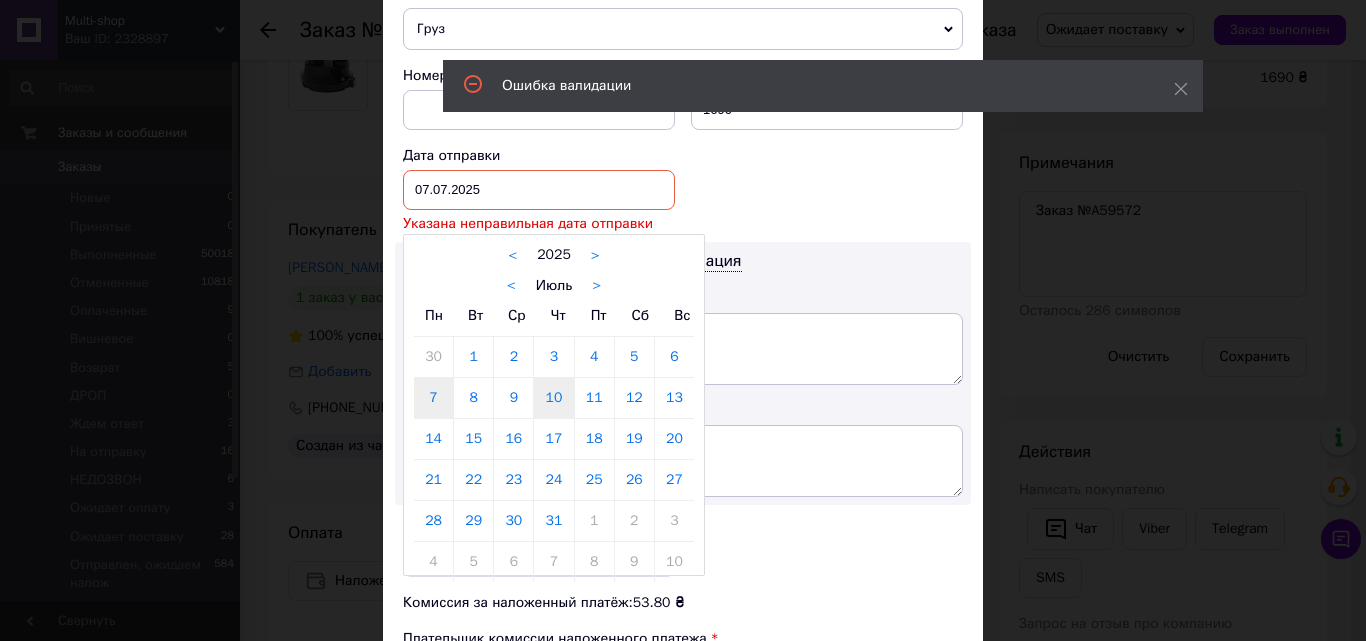 click on "10" at bounding box center [553, 398] 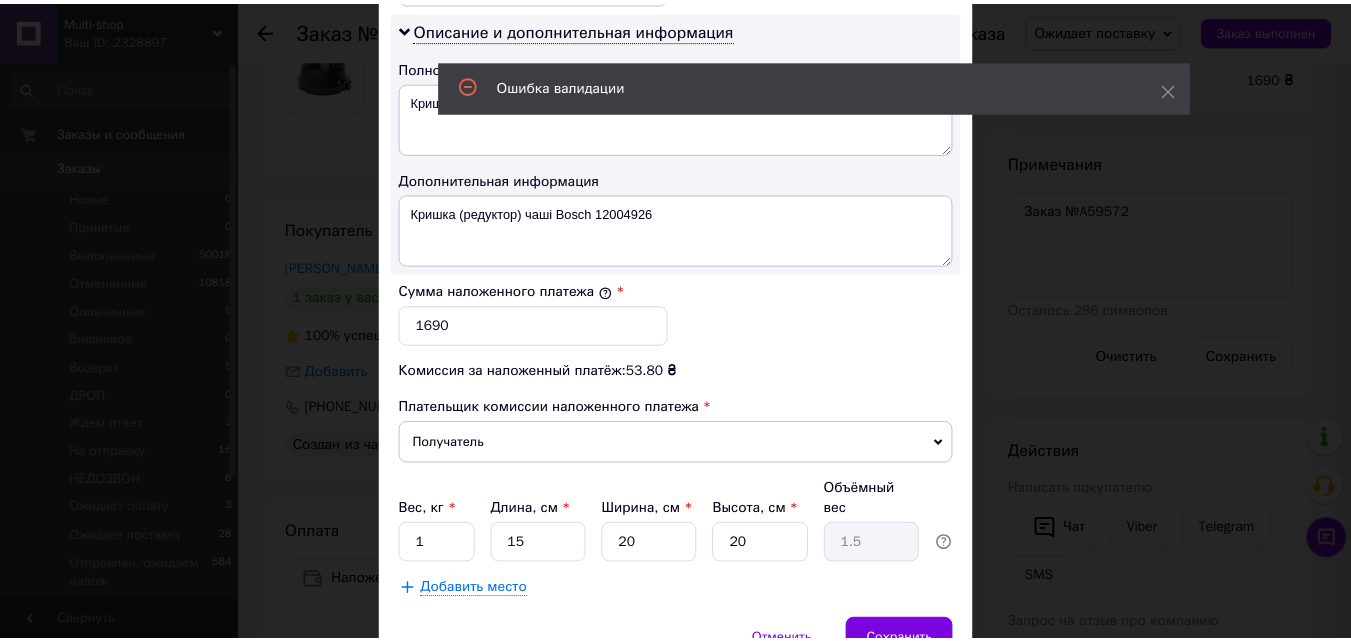 scroll, scrollTop: 1109, scrollLeft: 0, axis: vertical 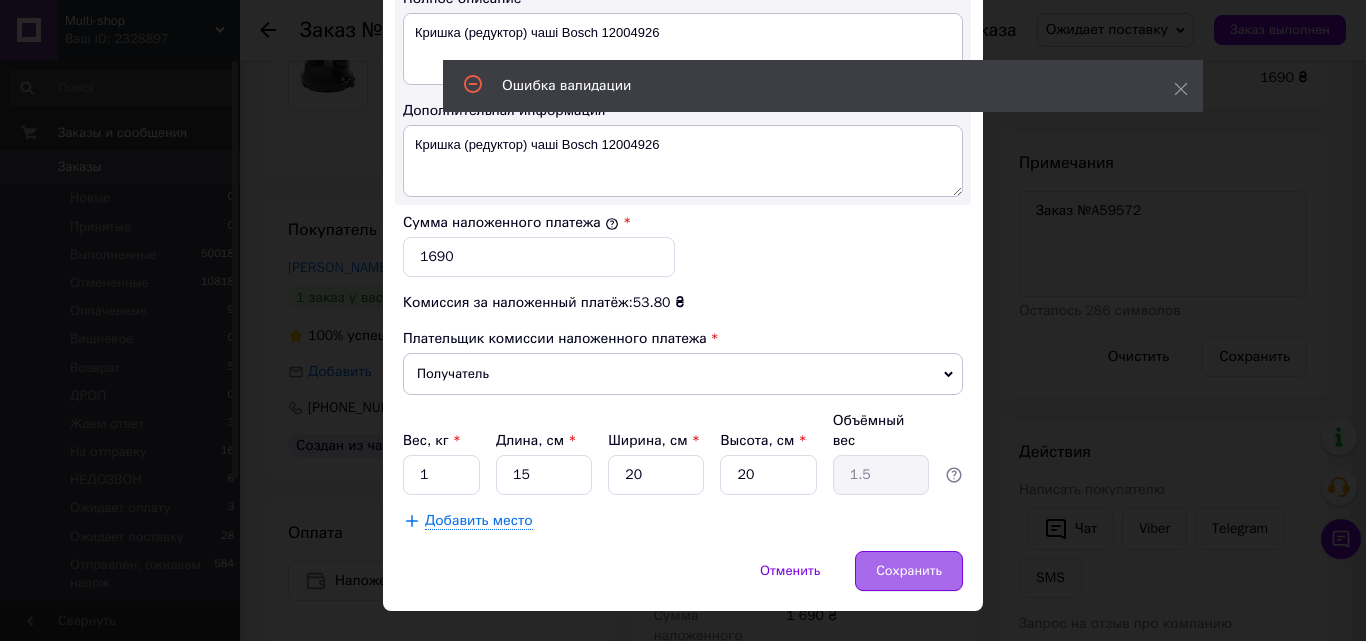 click on "Сохранить" at bounding box center (909, 571) 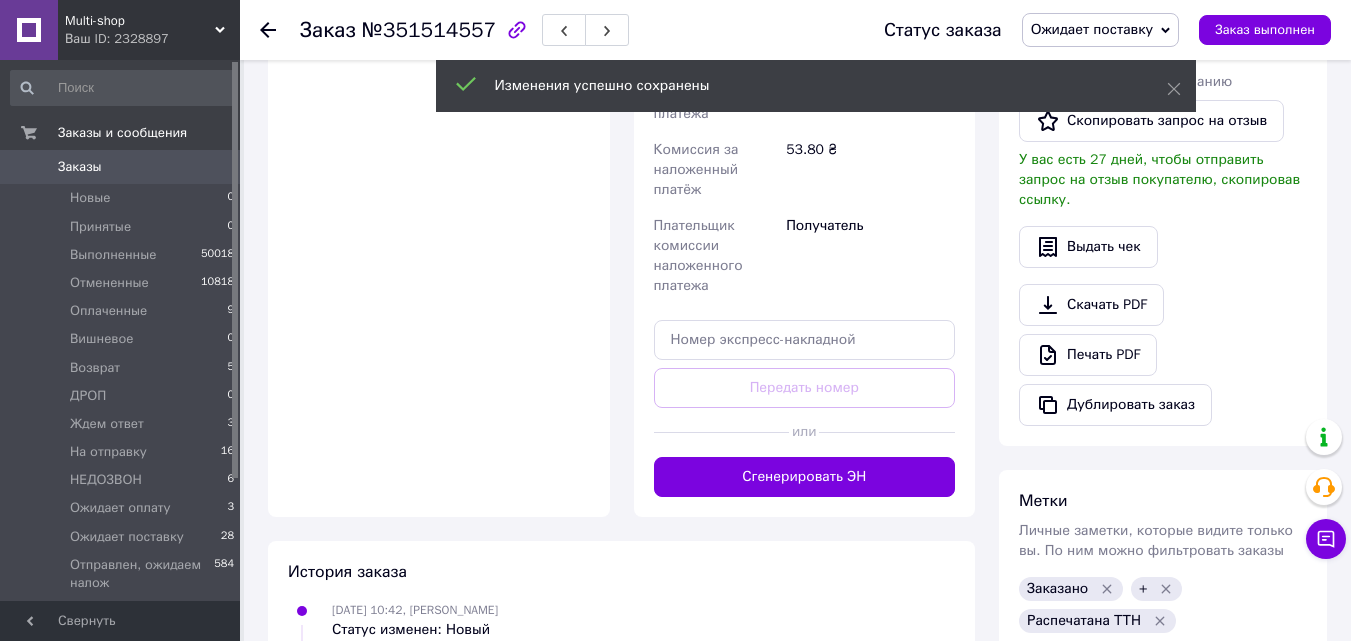 scroll, scrollTop: 800, scrollLeft: 0, axis: vertical 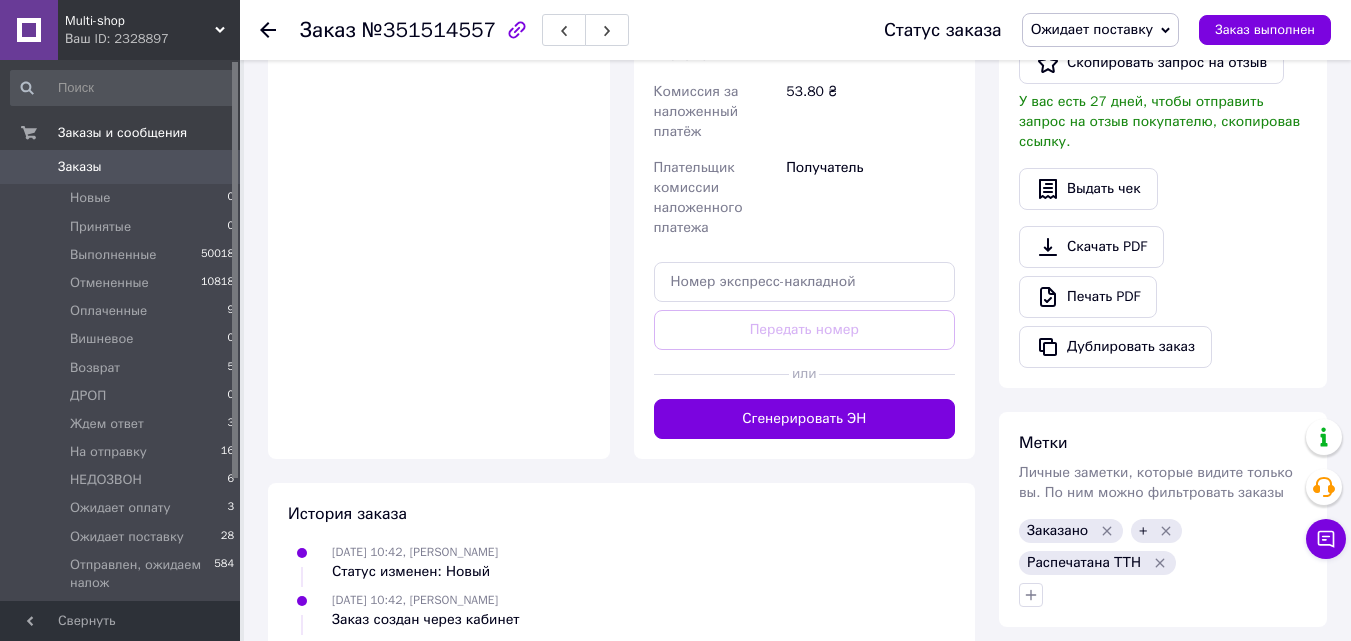 click on "Сгенерировать ЭН" at bounding box center [805, 419] 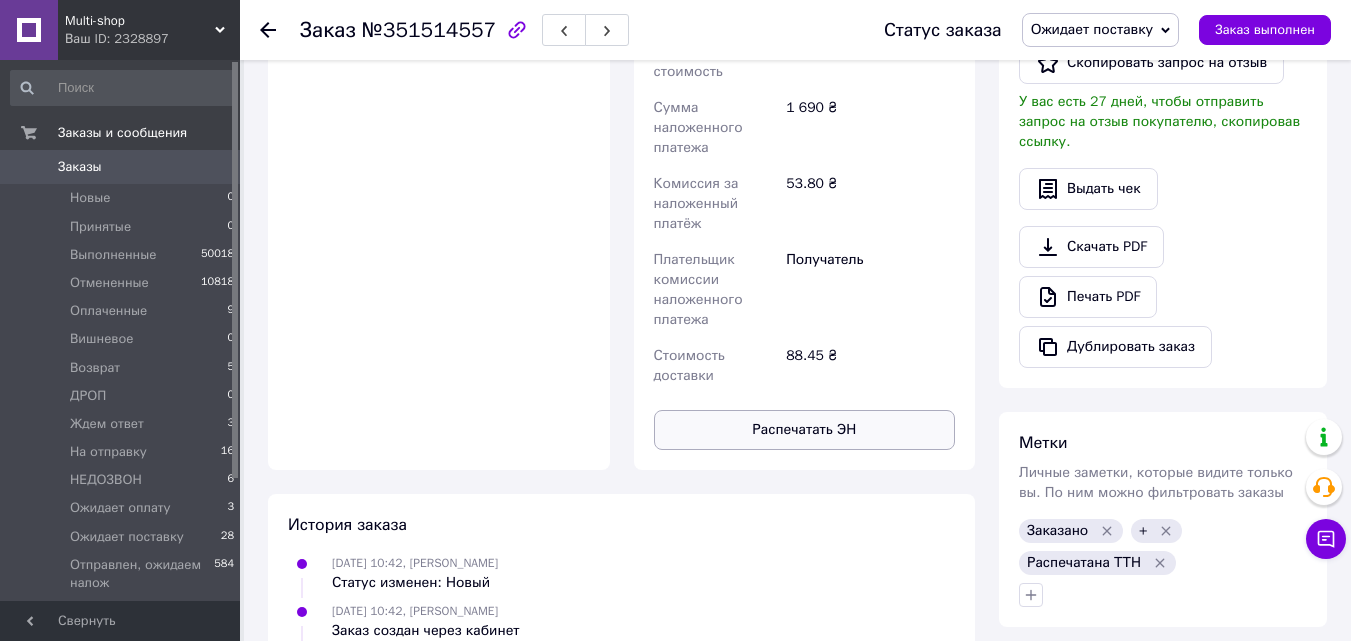 scroll, scrollTop: 32, scrollLeft: 0, axis: vertical 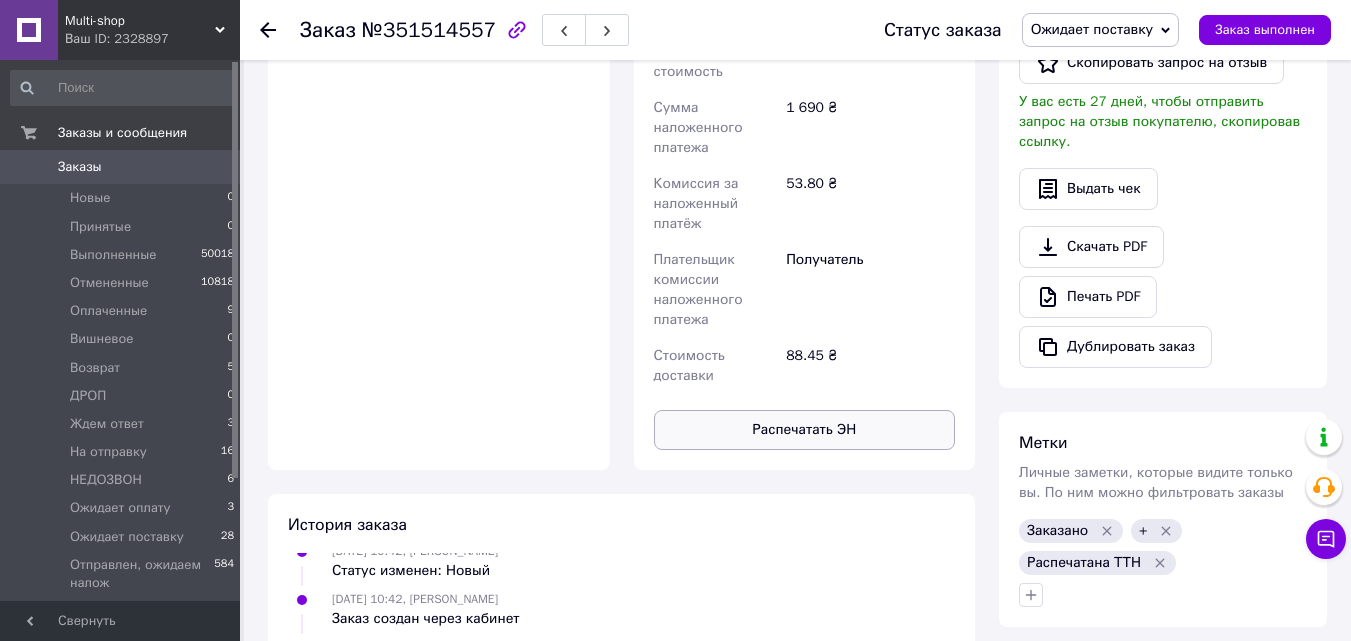 click on "Распечатать ЭН" at bounding box center (805, 430) 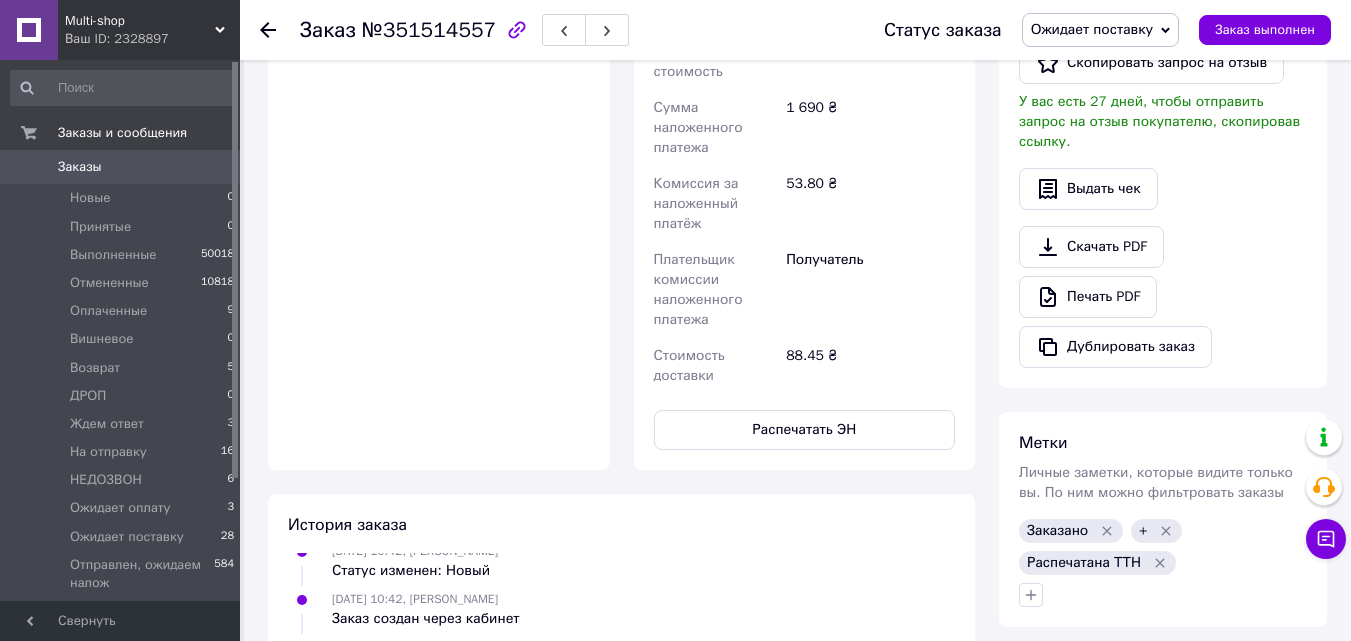 click on "Ожидает поставку" at bounding box center (1092, 29) 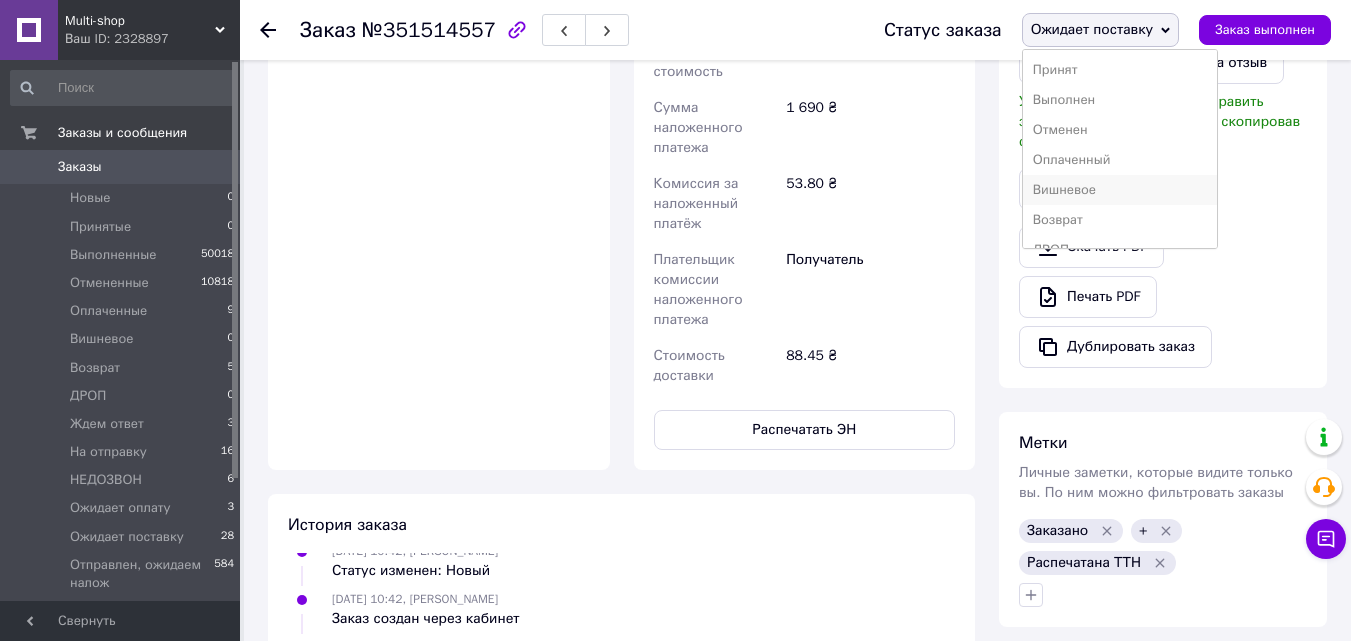 scroll, scrollTop: 100, scrollLeft: 0, axis: vertical 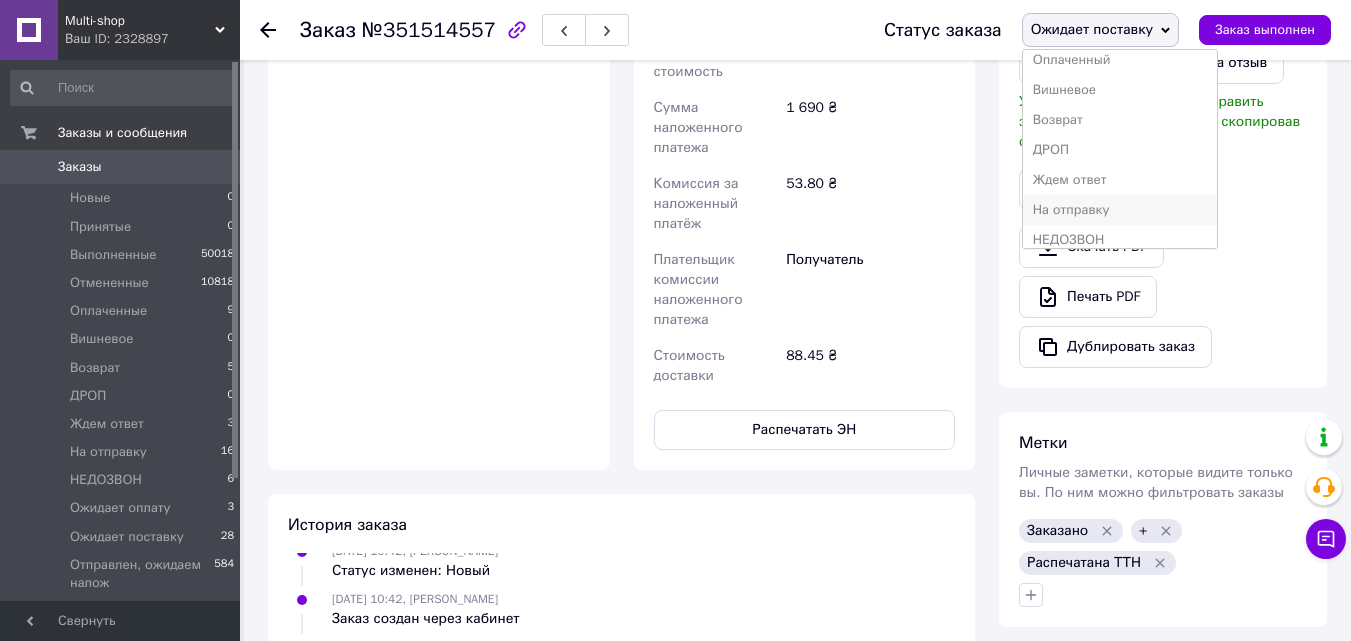click on "На отправку" at bounding box center [1120, 210] 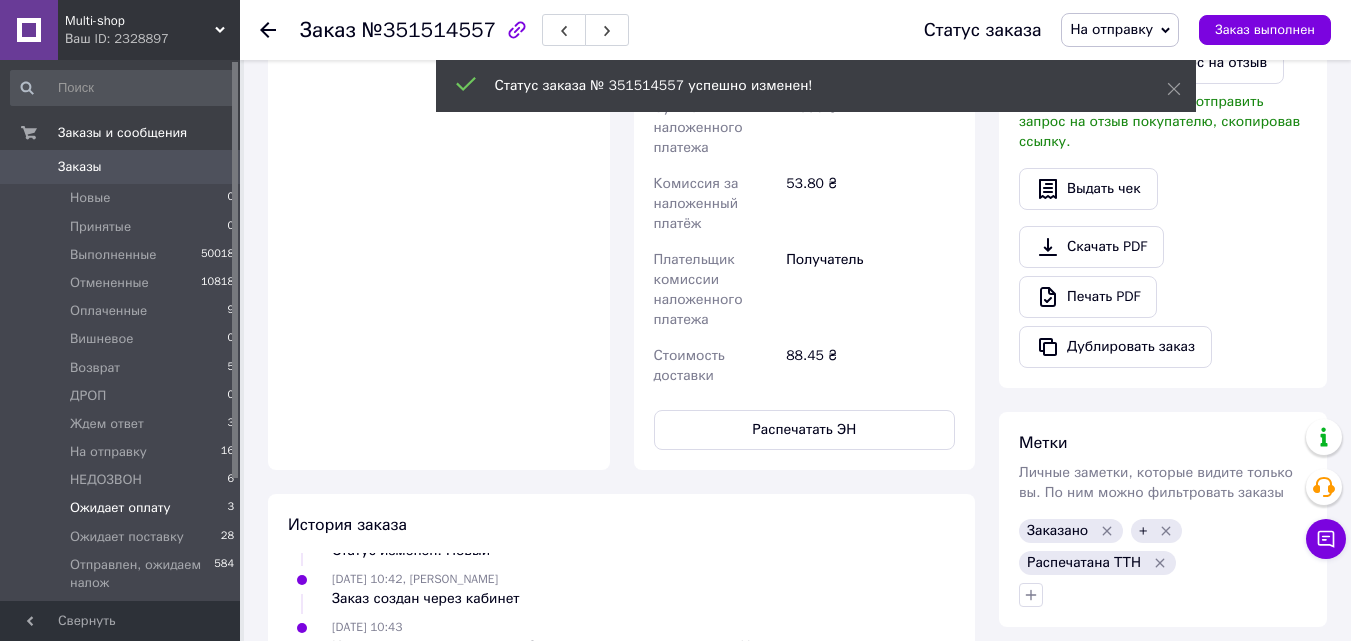 scroll, scrollTop: 80, scrollLeft: 0, axis: vertical 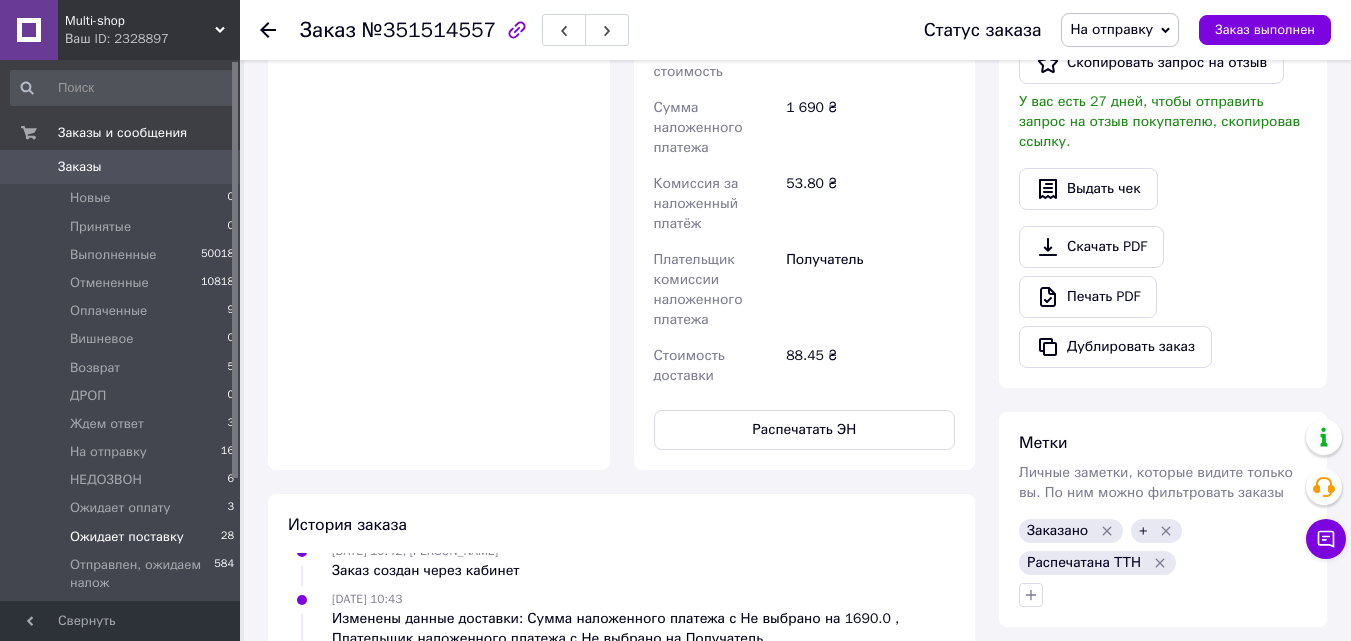 click on "Ожидает поставку" at bounding box center [127, 537] 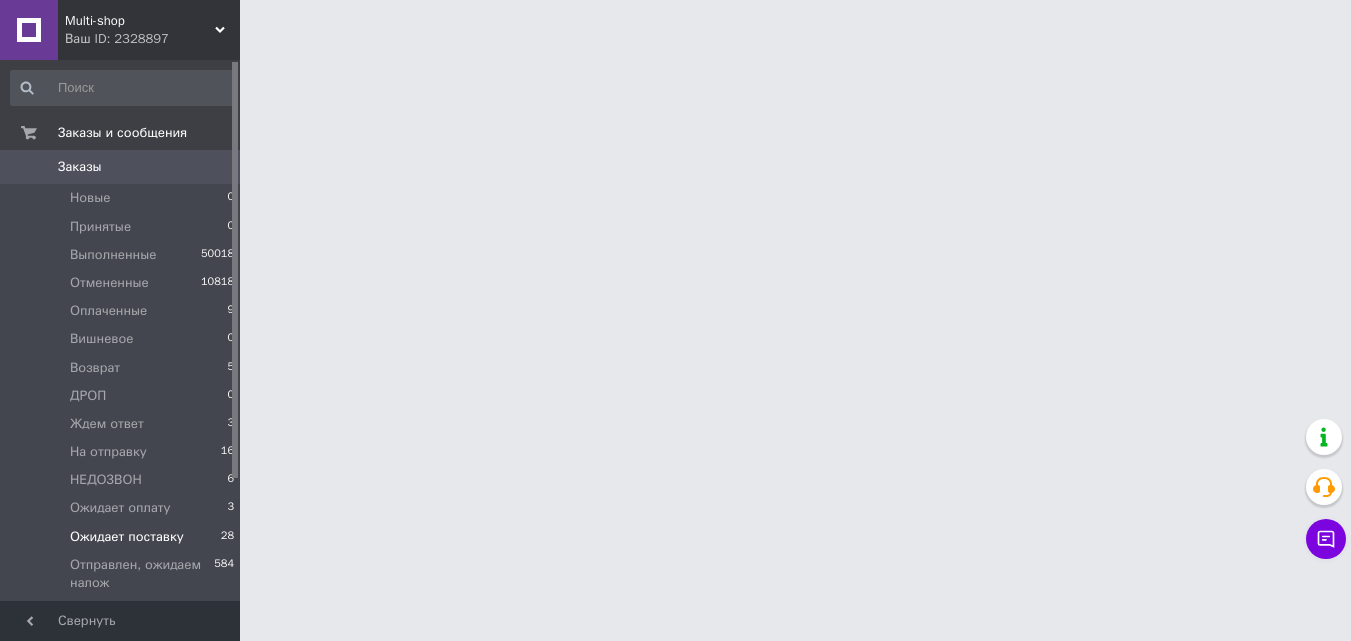 scroll, scrollTop: 0, scrollLeft: 0, axis: both 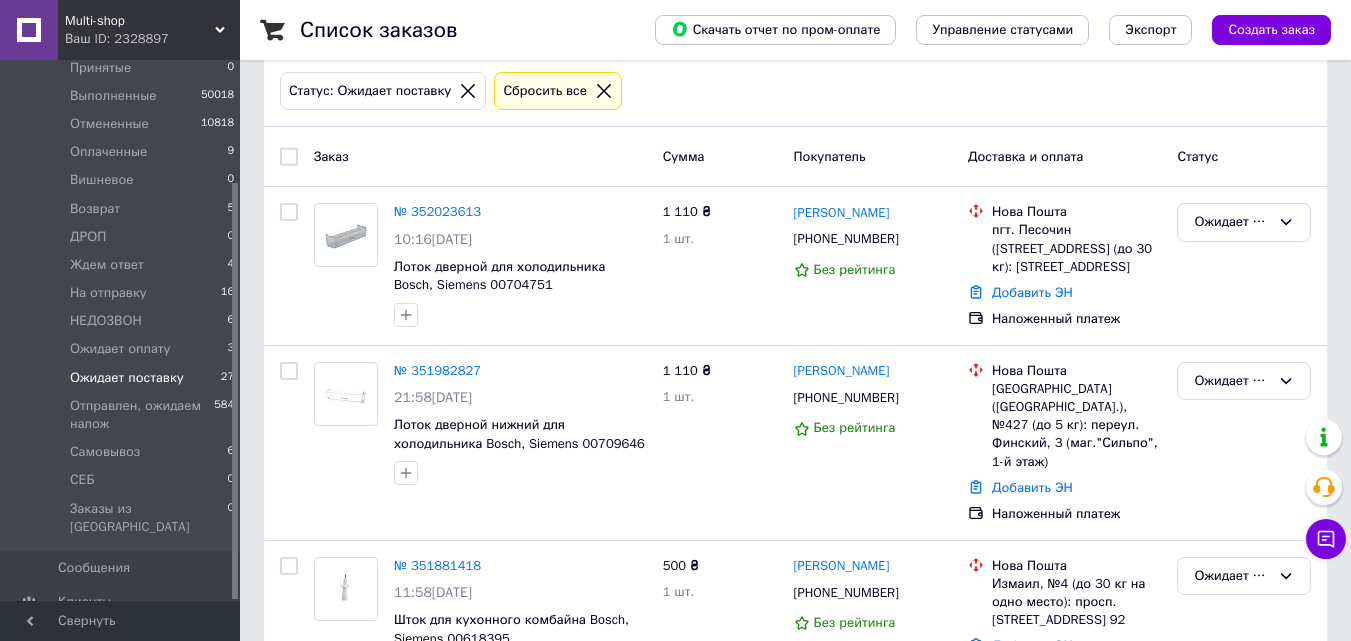 click on "Ожидает поставку" at bounding box center (127, 378) 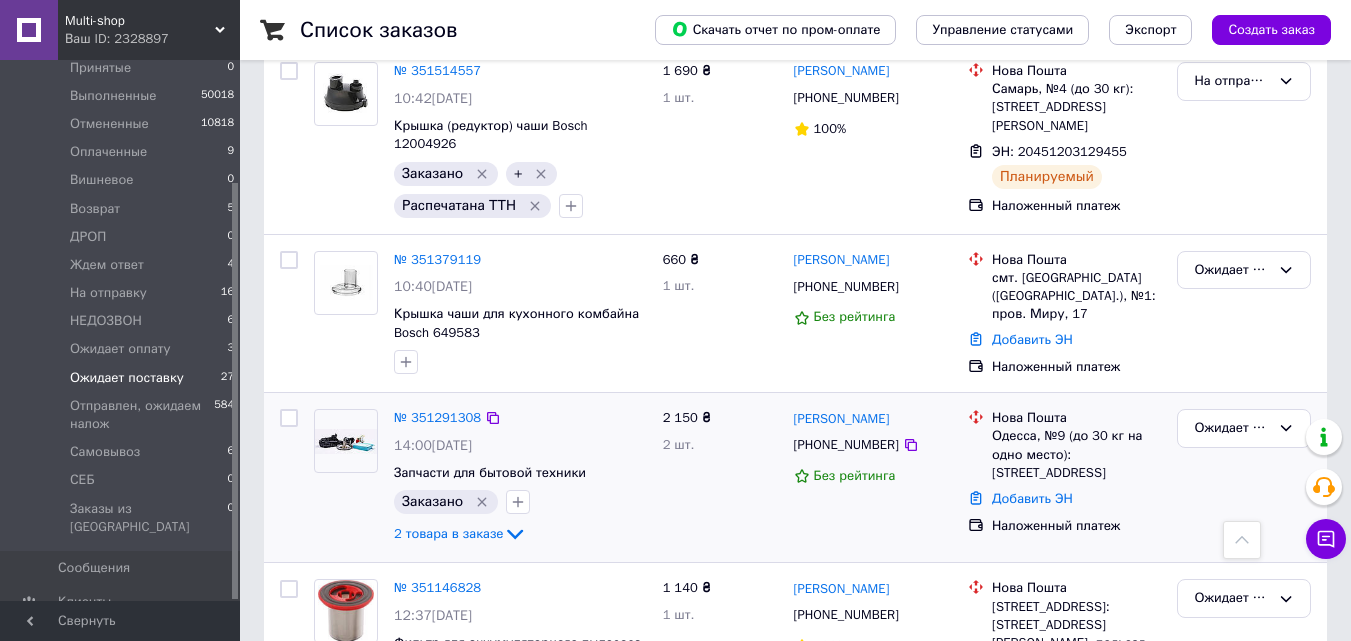 scroll, scrollTop: 1100, scrollLeft: 0, axis: vertical 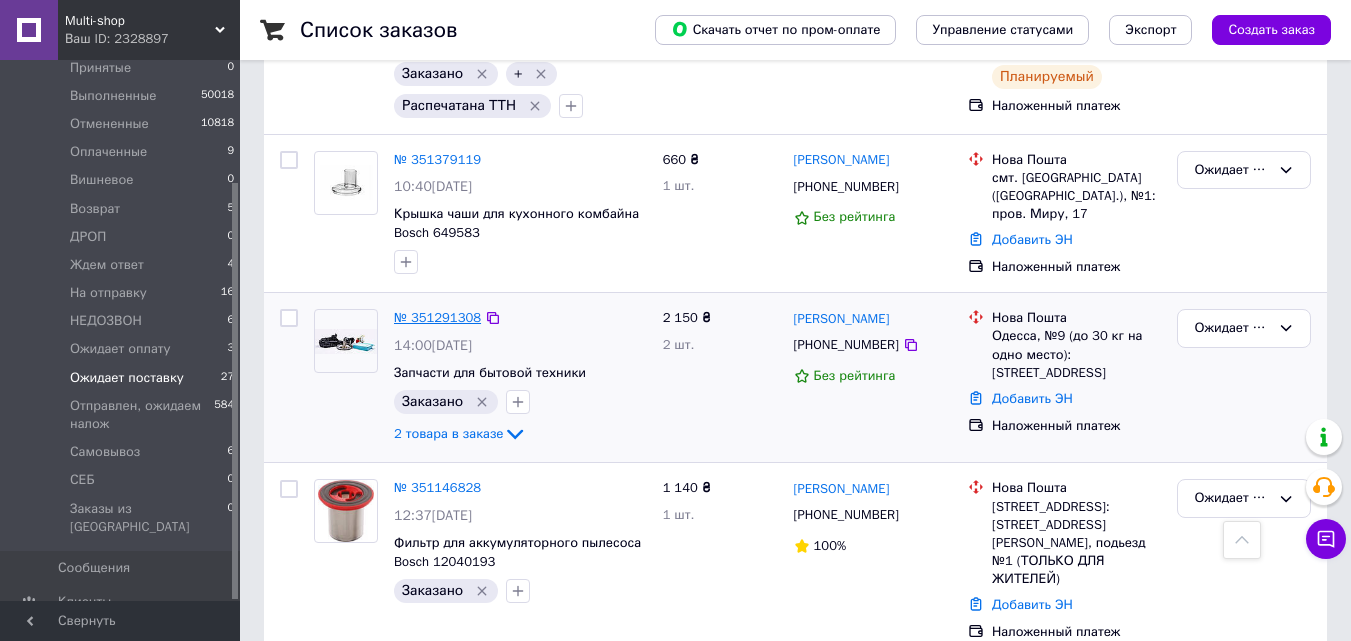 click on "№ 351291308" at bounding box center [437, 317] 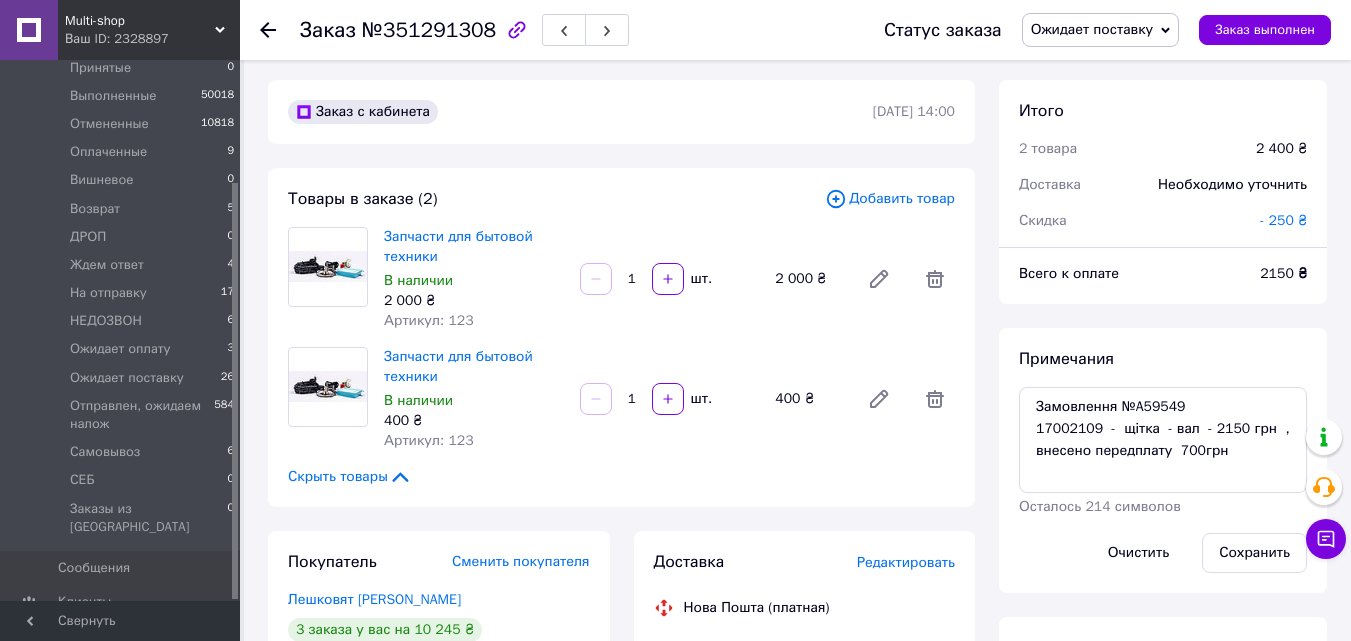 scroll, scrollTop: 0, scrollLeft: 0, axis: both 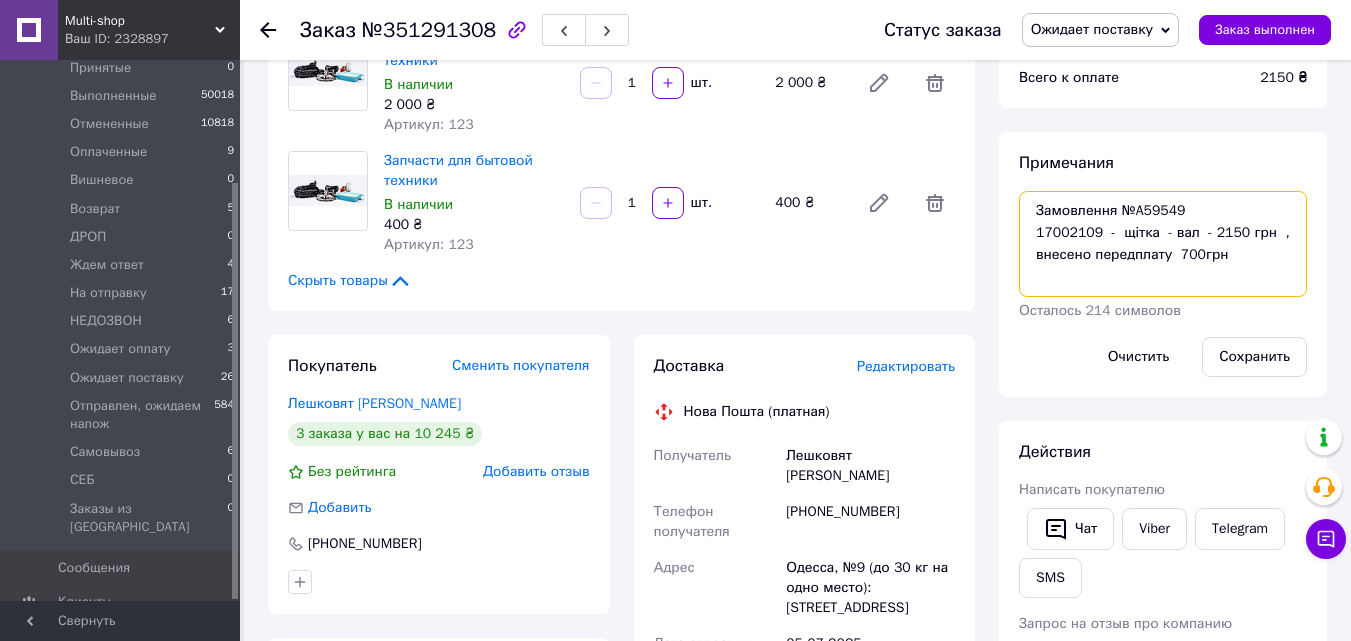 drag, startPoint x: 1100, startPoint y: 235, endPoint x: 1052, endPoint y: 238, distance: 48.09366 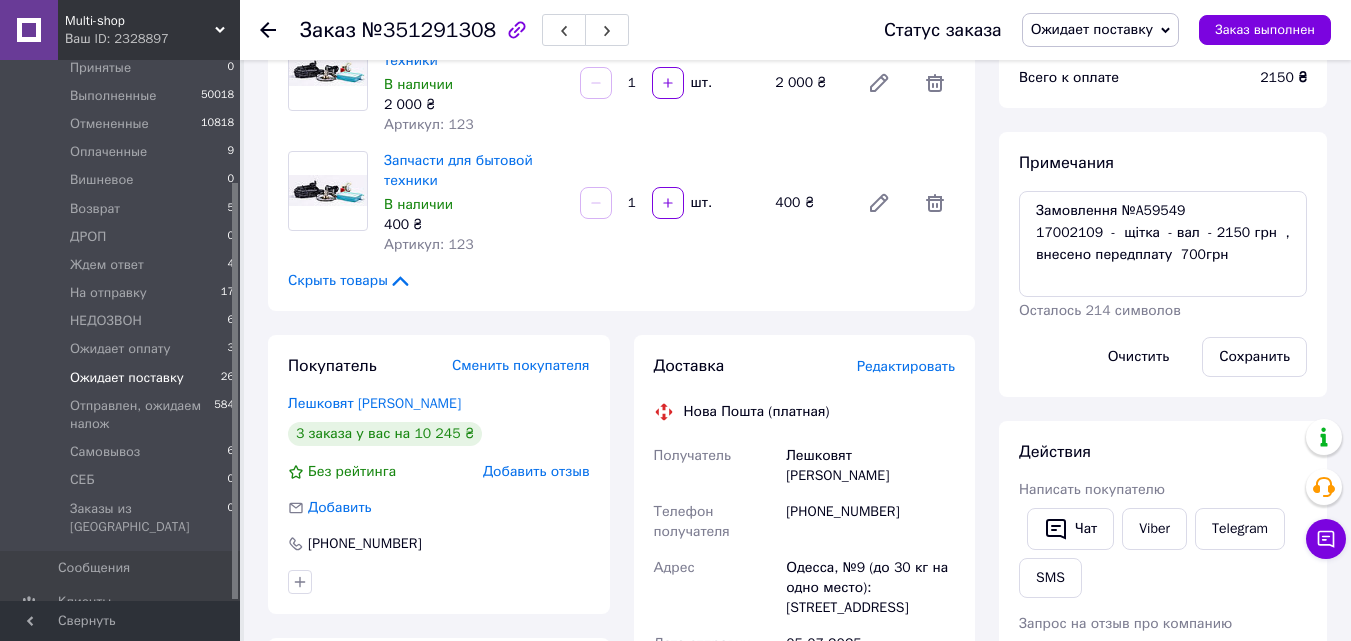 click on "Ожидает поставку" at bounding box center [127, 378] 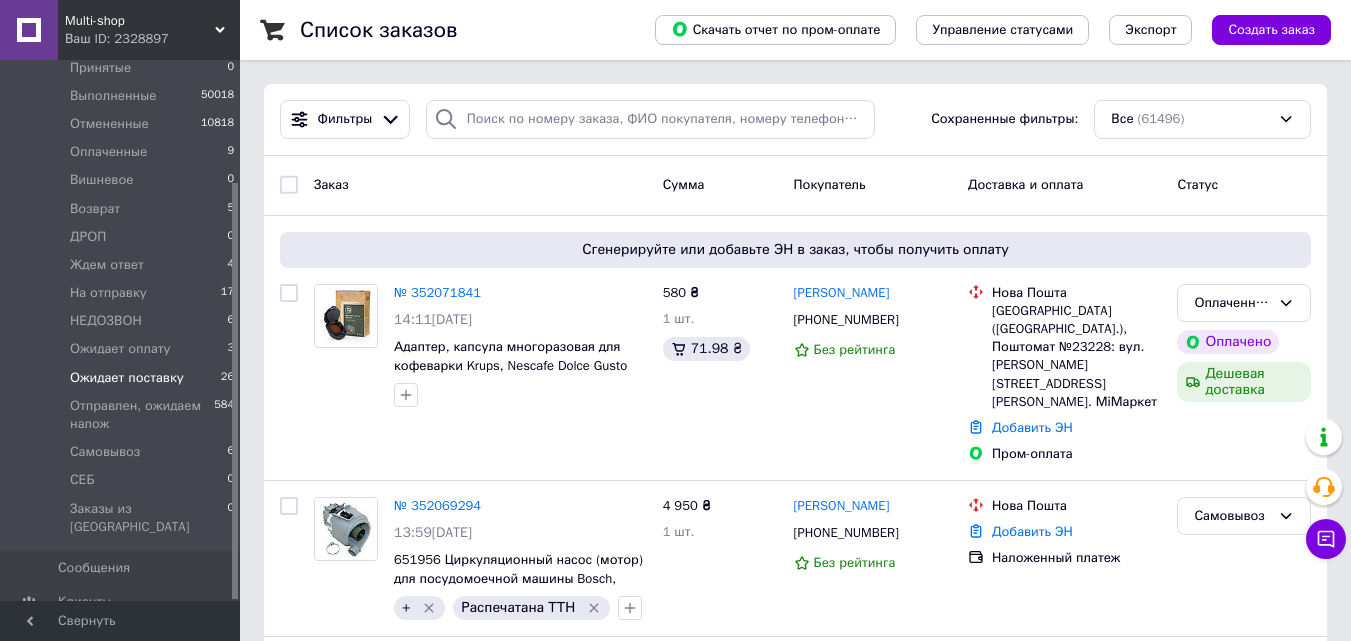 click on "Ожидает поставку 26" at bounding box center [123, 378] 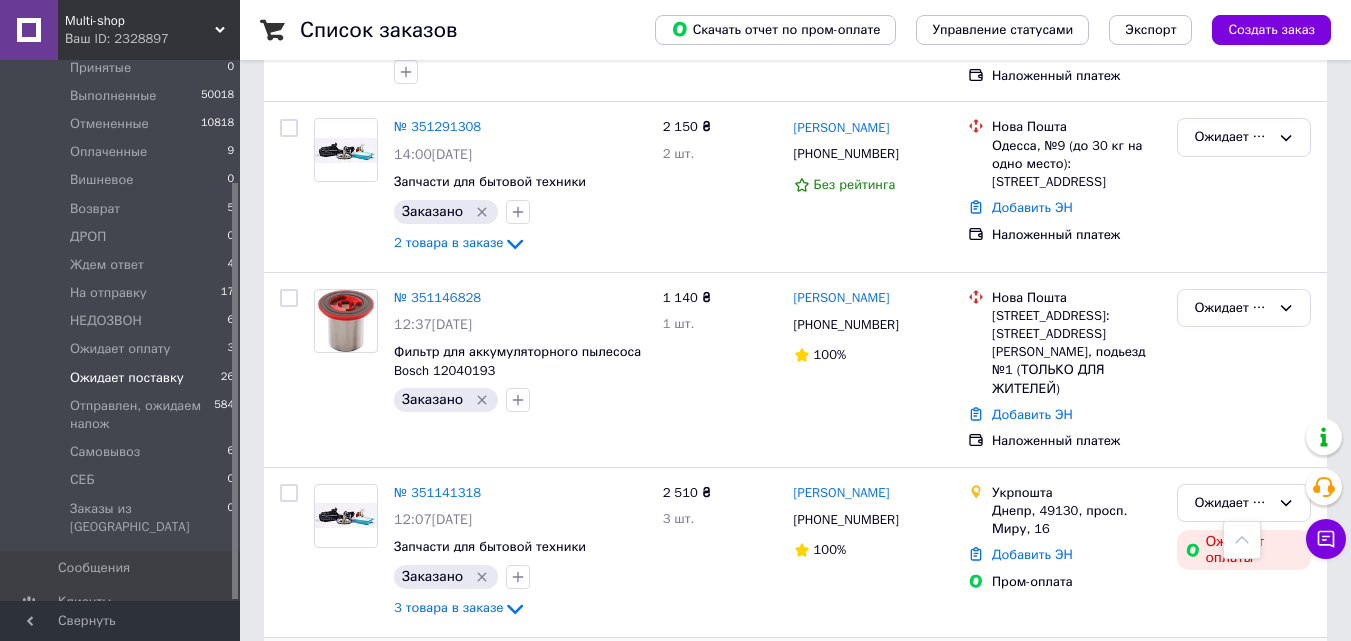 scroll, scrollTop: 1100, scrollLeft: 0, axis: vertical 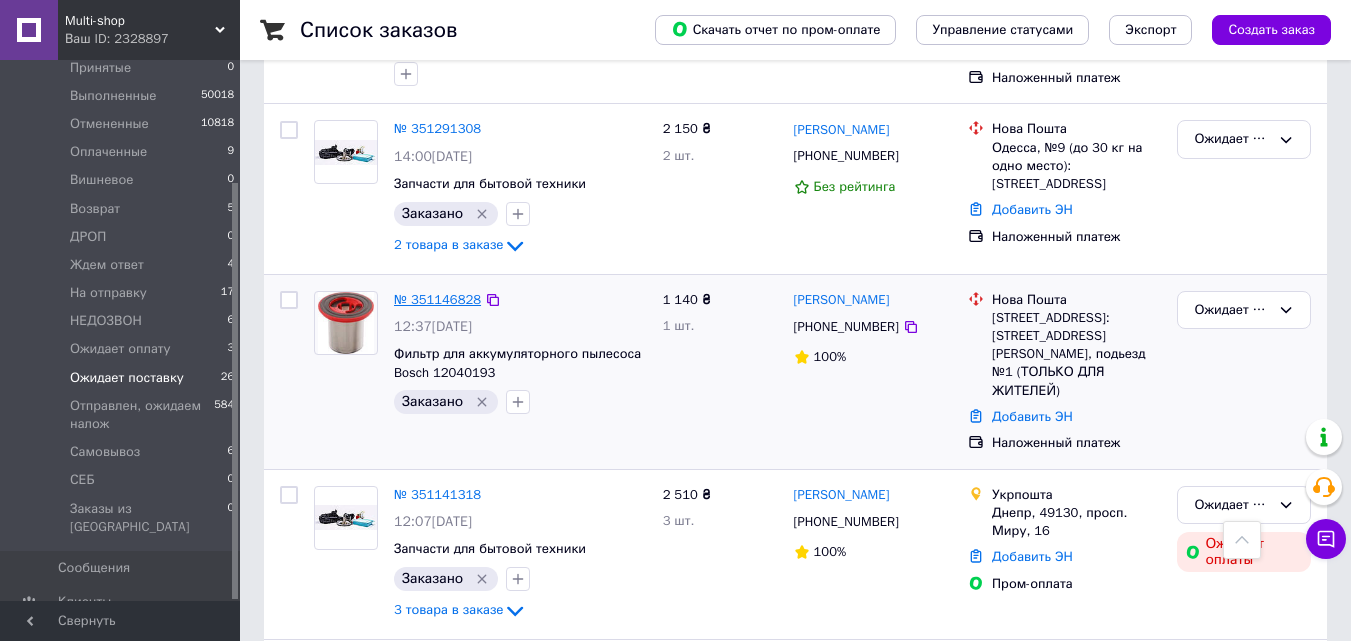 click on "№ 351146828" at bounding box center [437, 299] 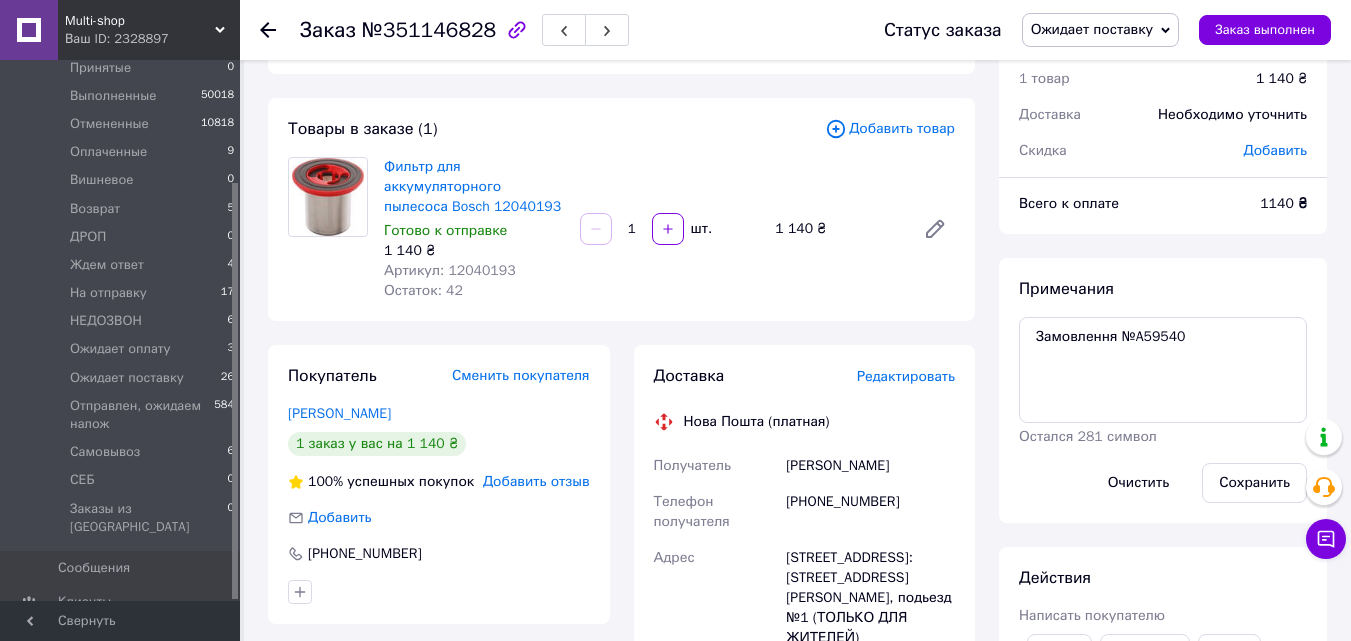 scroll, scrollTop: 100, scrollLeft: 0, axis: vertical 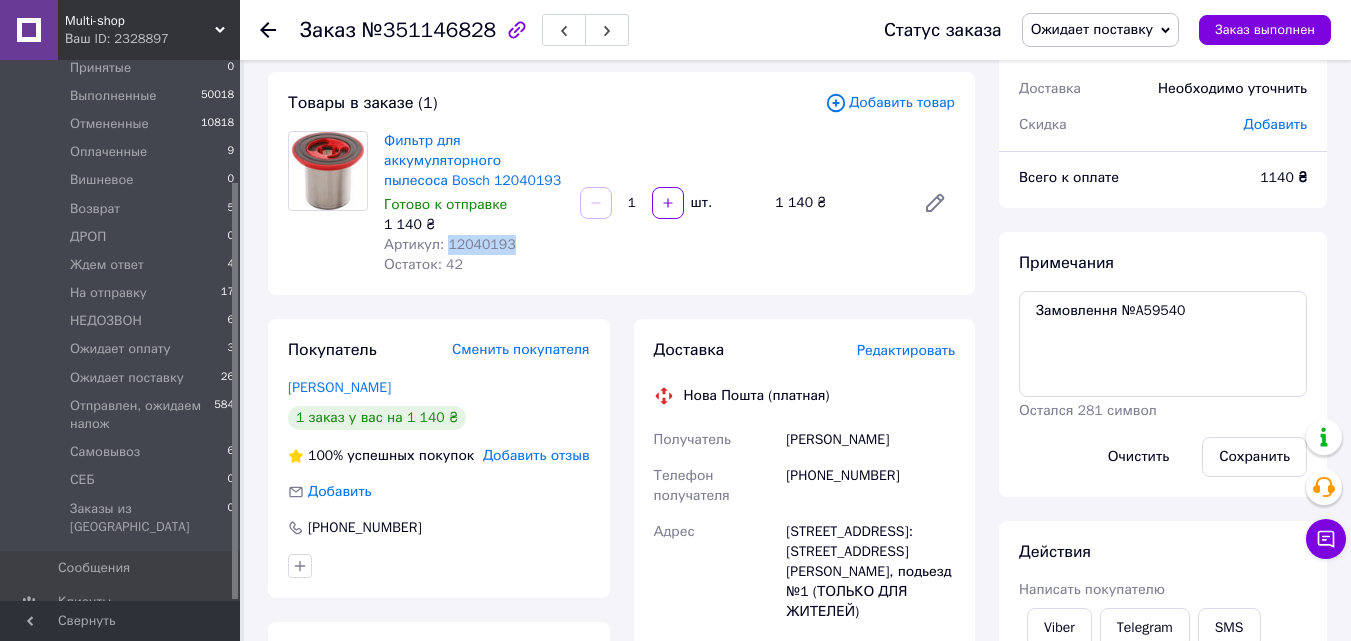 drag, startPoint x: 509, startPoint y: 246, endPoint x: 446, endPoint y: 249, distance: 63.07139 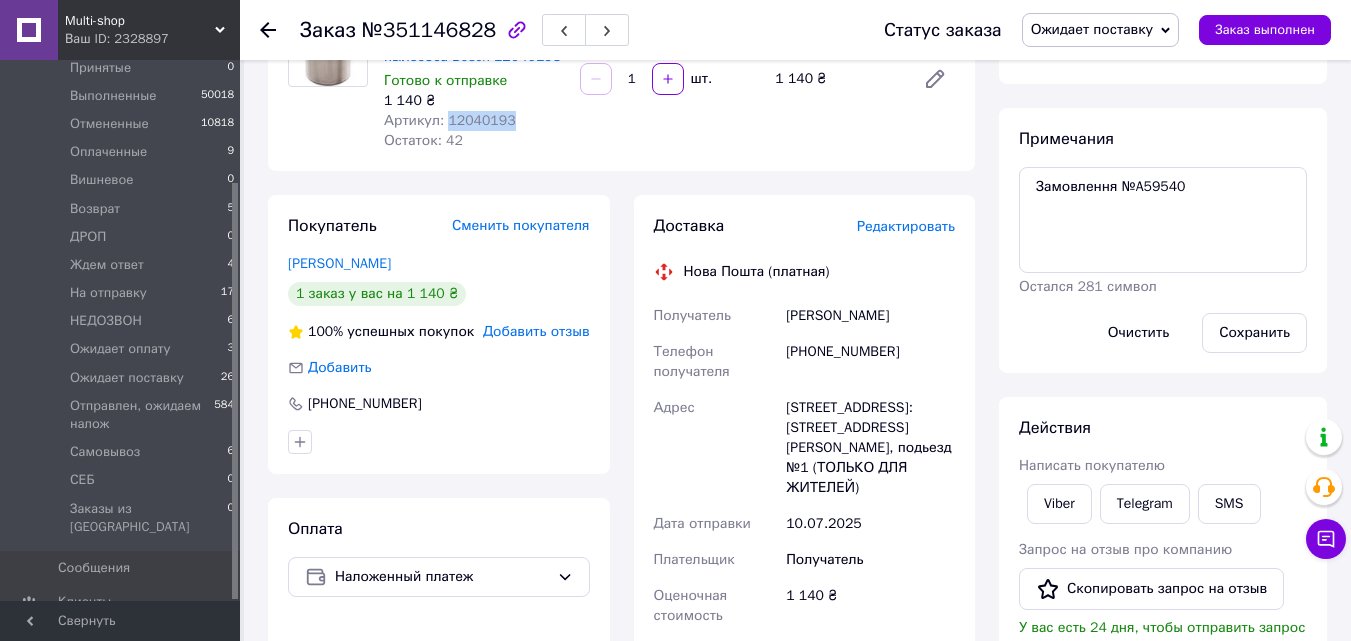 scroll, scrollTop: 185, scrollLeft: 0, axis: vertical 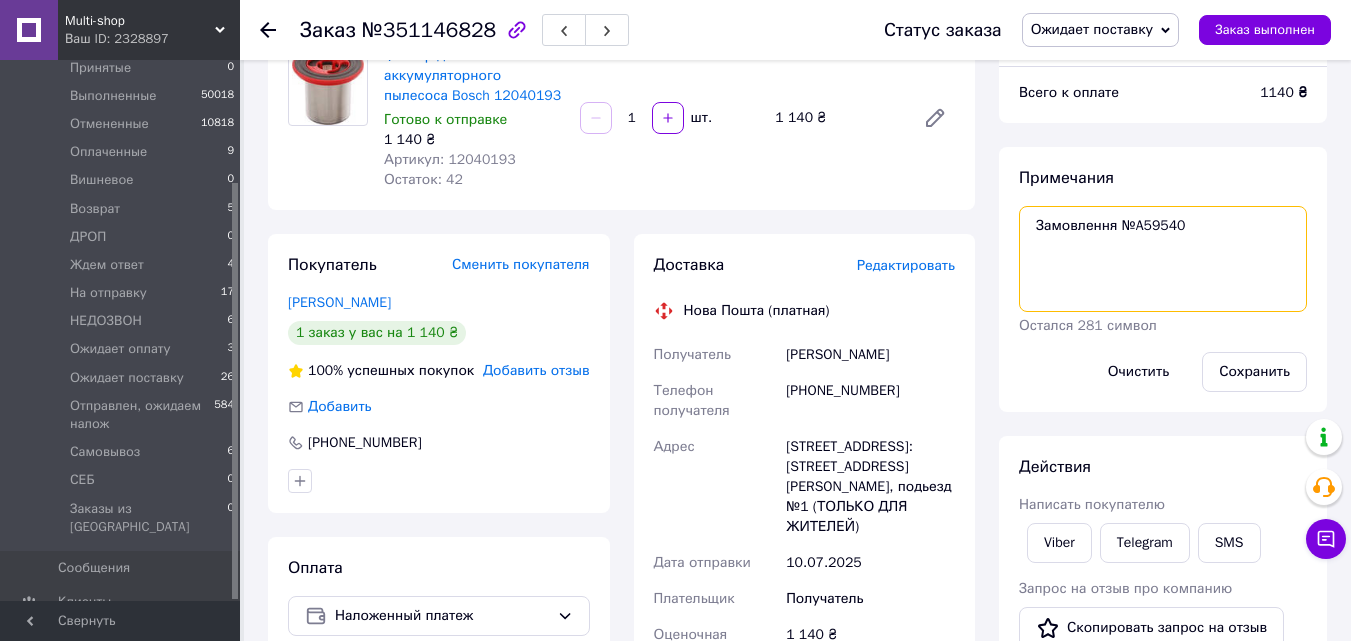 click on "Замовлення №A59540" at bounding box center [1163, 259] 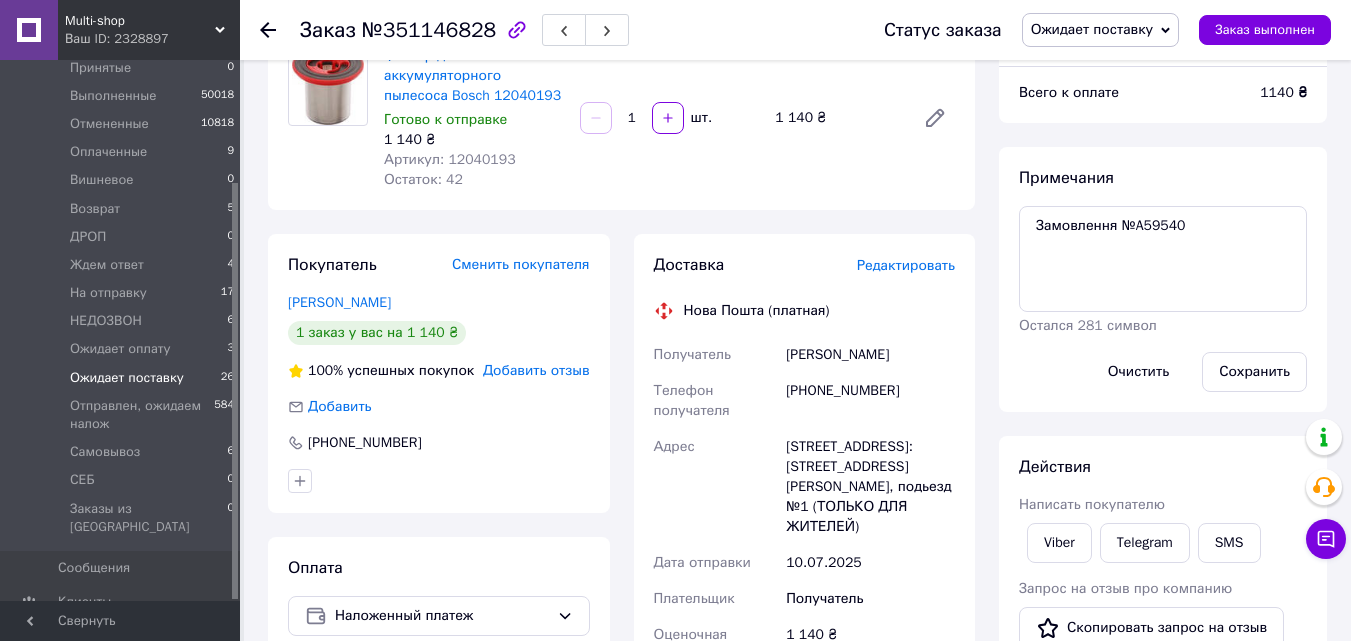 click on "Ожидает поставку" at bounding box center (127, 378) 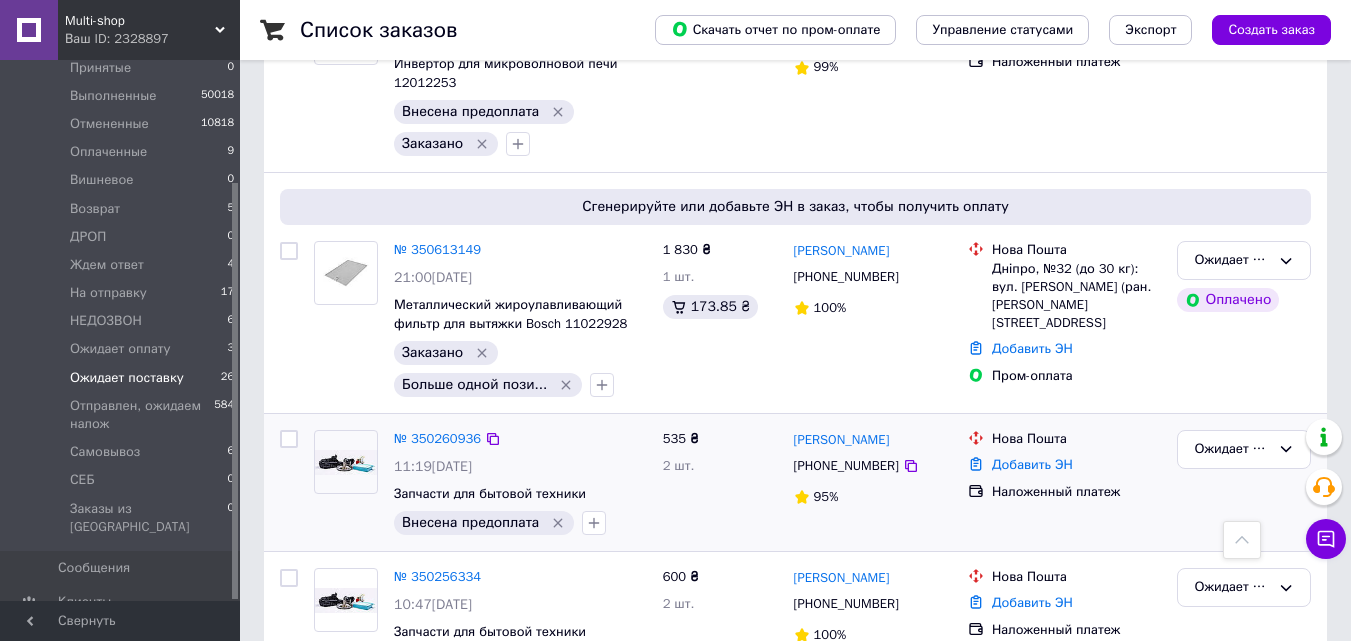 scroll, scrollTop: 1900, scrollLeft: 0, axis: vertical 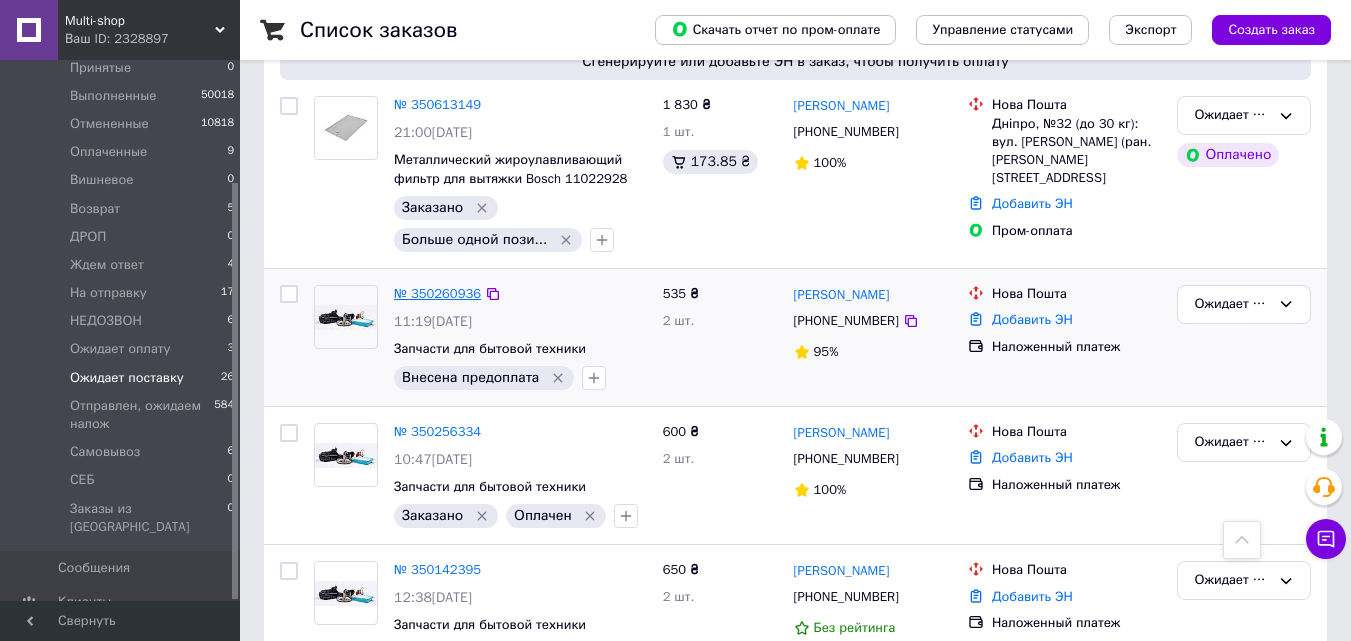 click on "№ 350260936" at bounding box center [437, 293] 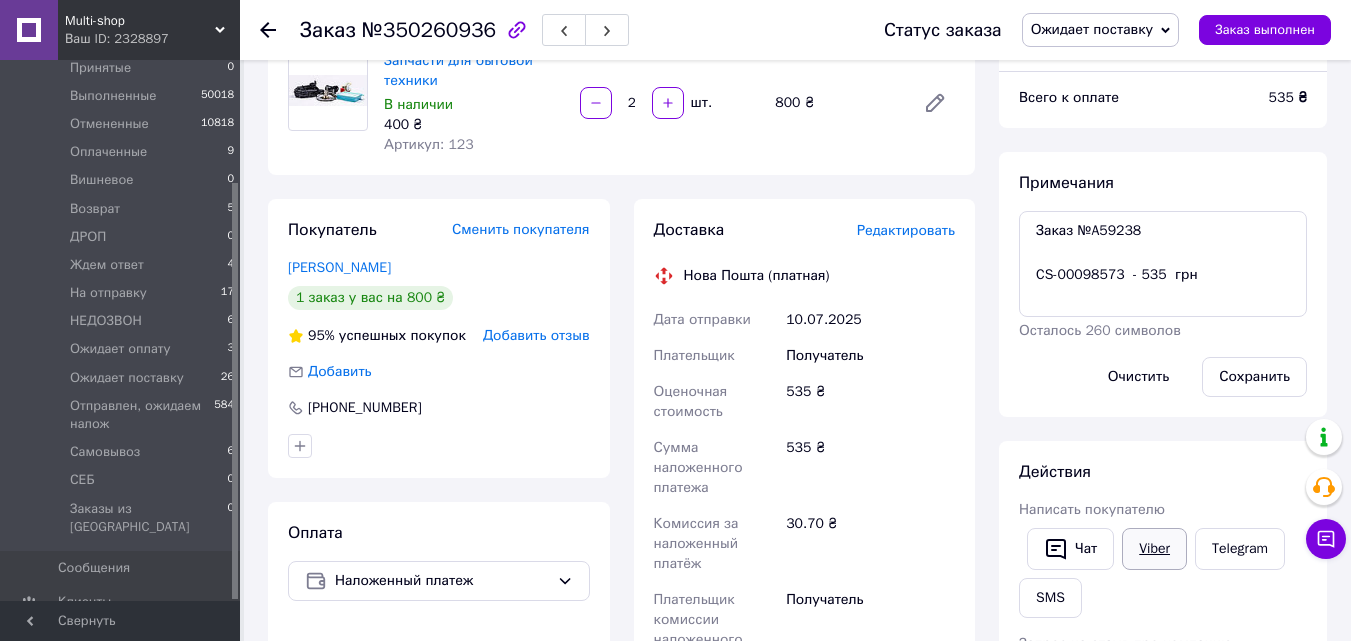 scroll, scrollTop: 145, scrollLeft: 0, axis: vertical 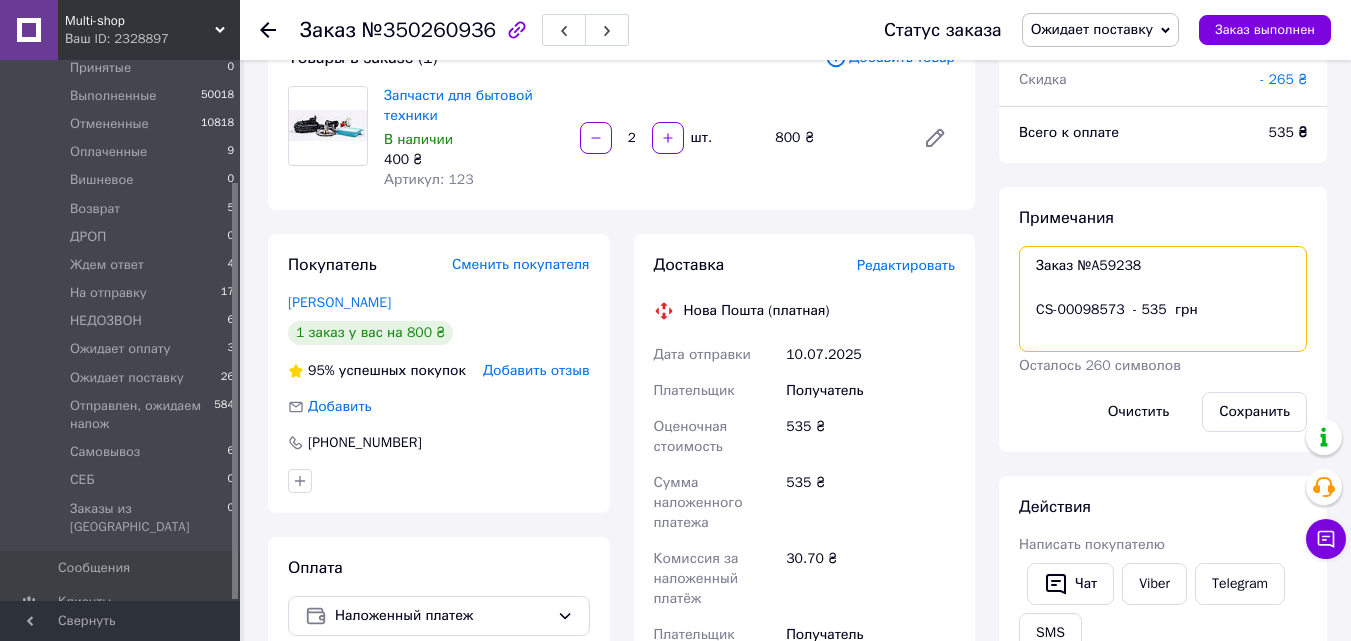 drag, startPoint x: 1119, startPoint y: 312, endPoint x: 1033, endPoint y: 303, distance: 86.46965 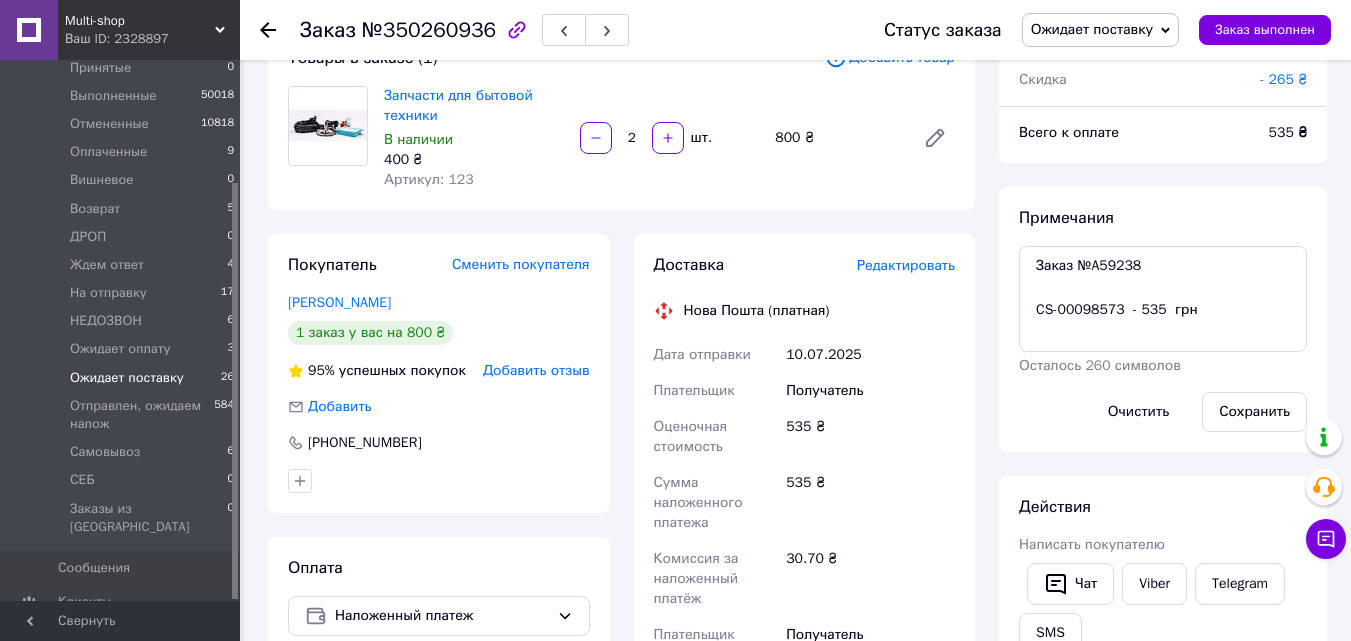 click on "Ожидает поставку" at bounding box center (127, 378) 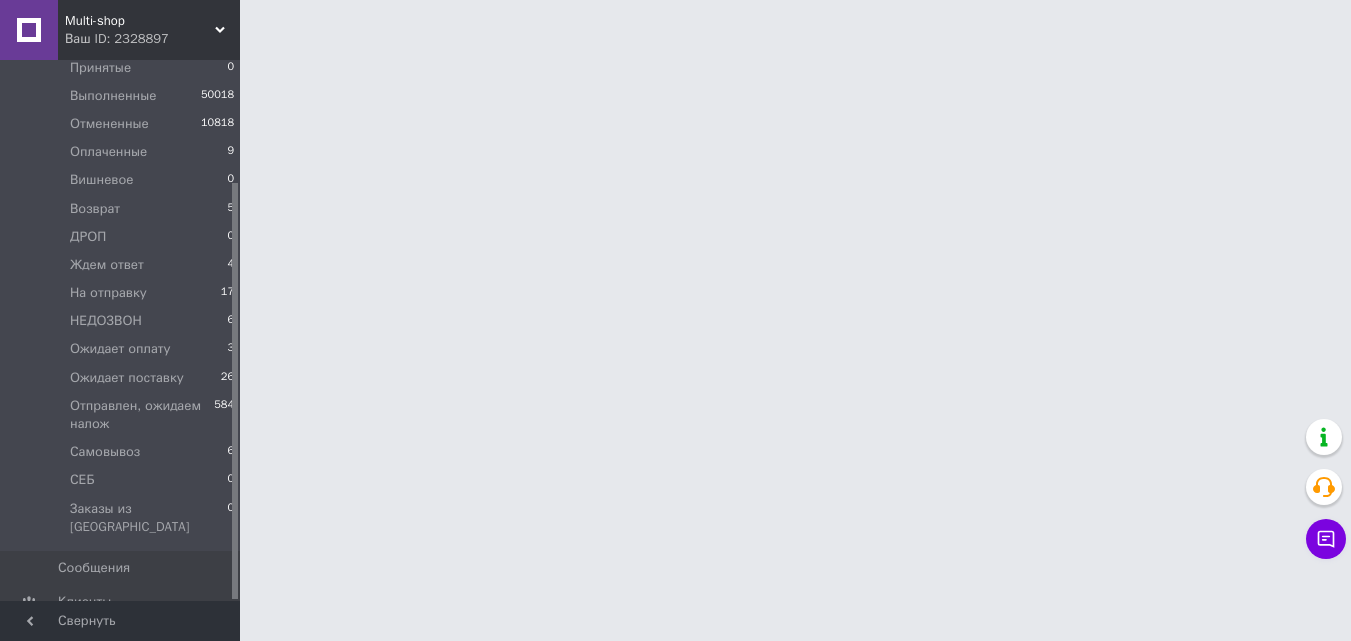 scroll, scrollTop: 0, scrollLeft: 0, axis: both 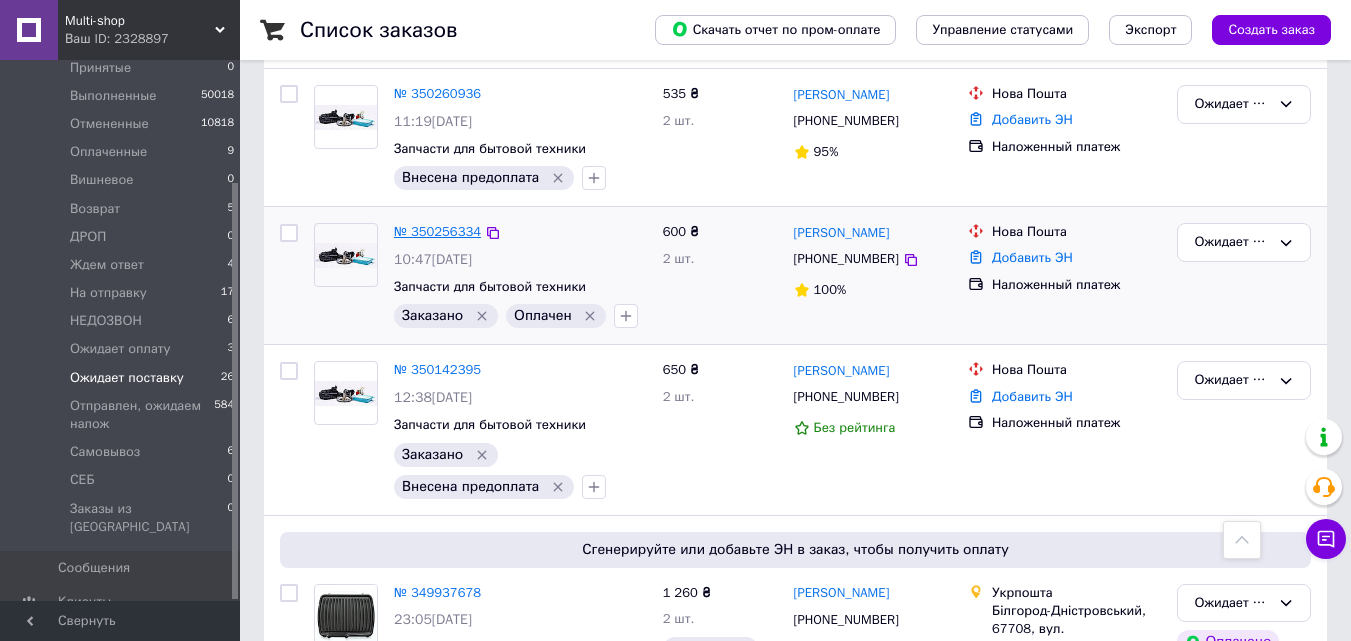 click on "№ 350256334" at bounding box center (437, 231) 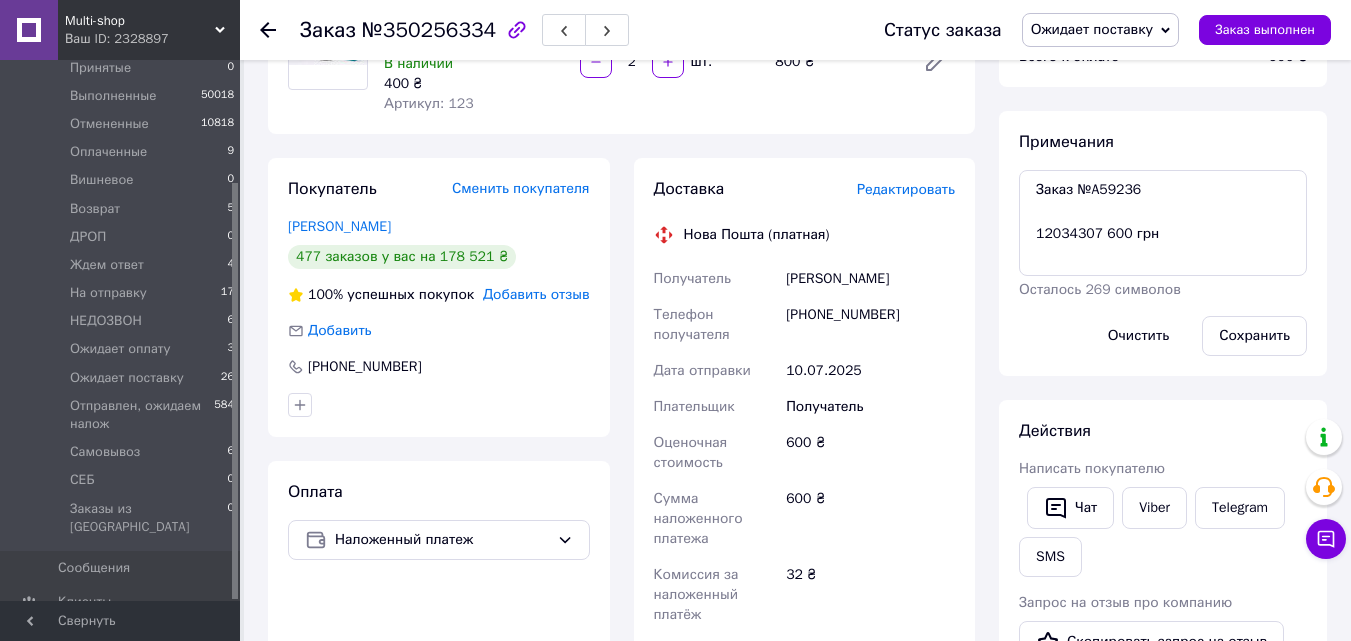 scroll, scrollTop: 129, scrollLeft: 0, axis: vertical 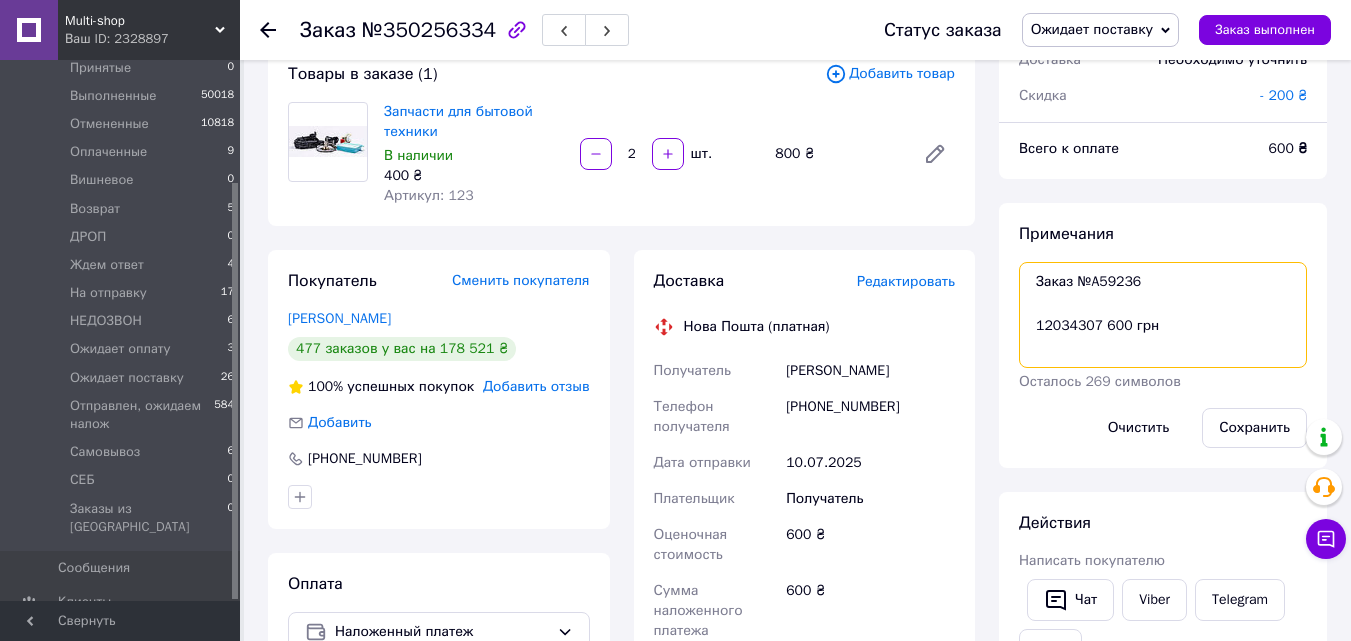 drag, startPoint x: 1096, startPoint y: 326, endPoint x: 1036, endPoint y: 327, distance: 60.00833 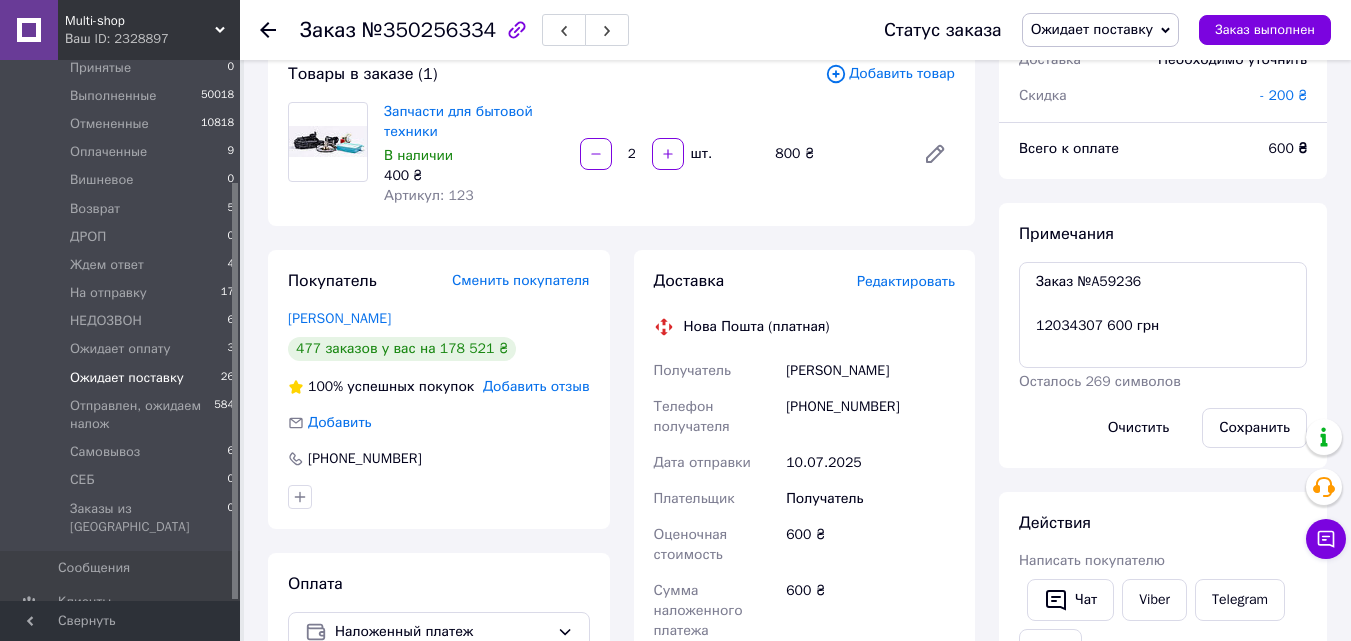 click on "Ожидает поставку" at bounding box center (127, 378) 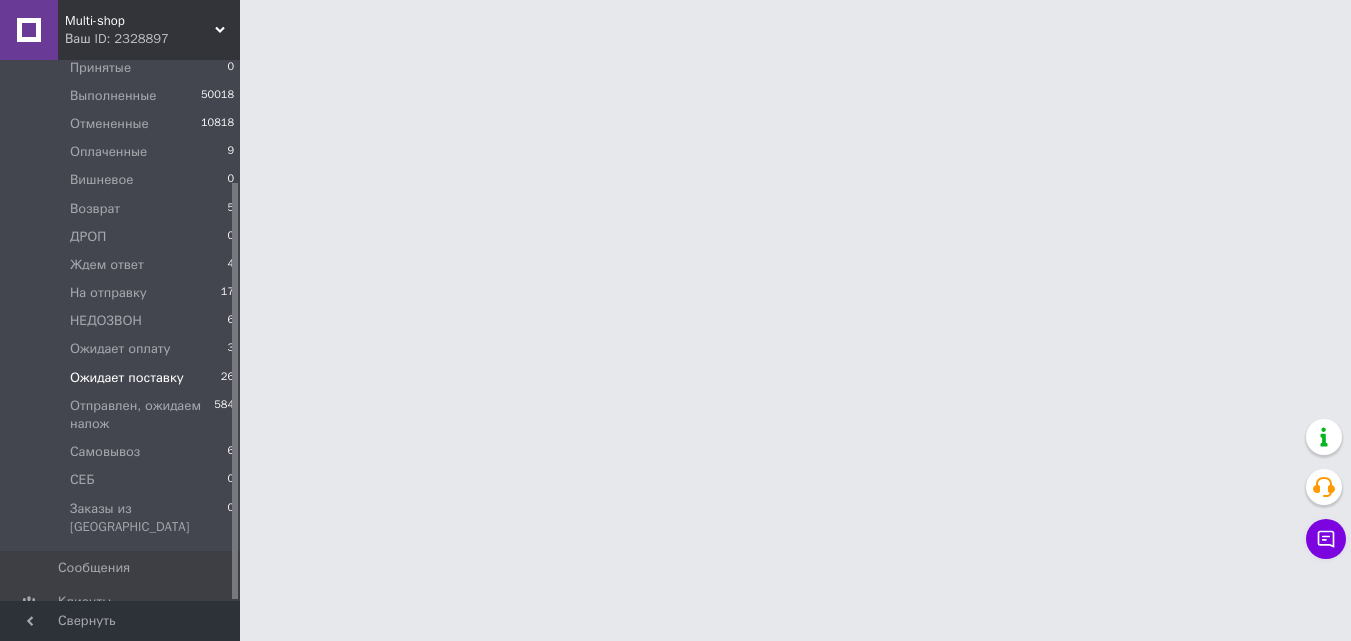 scroll, scrollTop: 0, scrollLeft: 0, axis: both 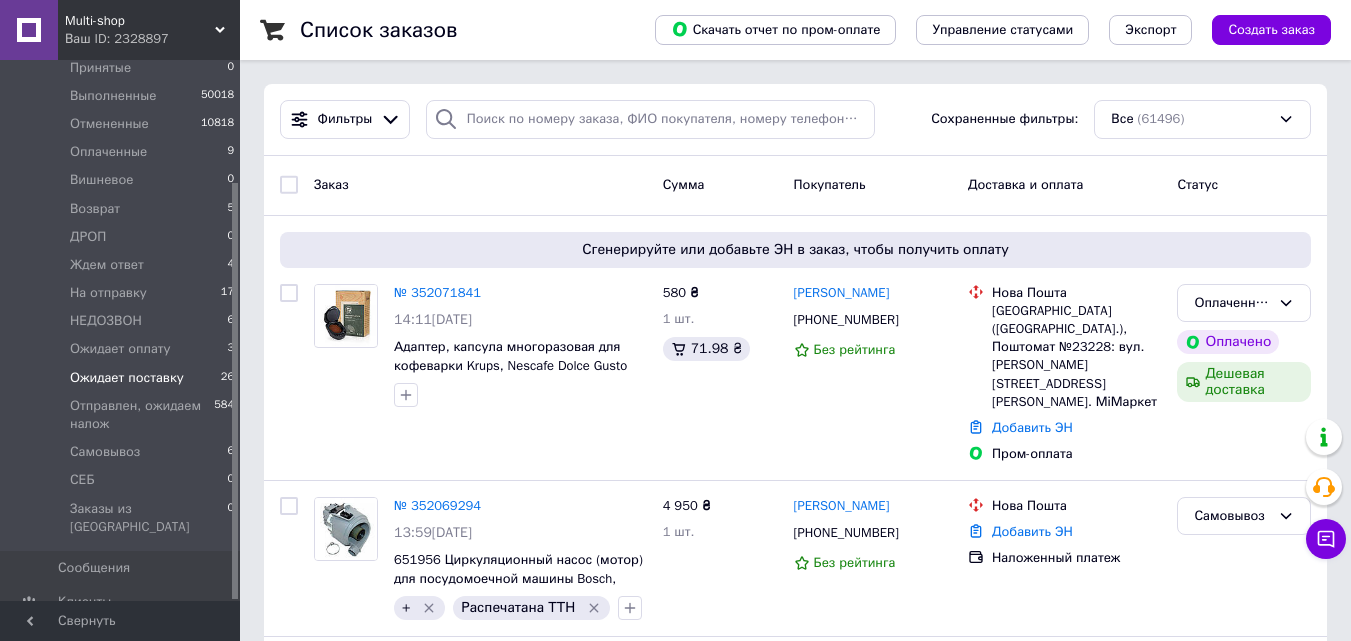 click on "Ожидает поставку" at bounding box center [127, 378] 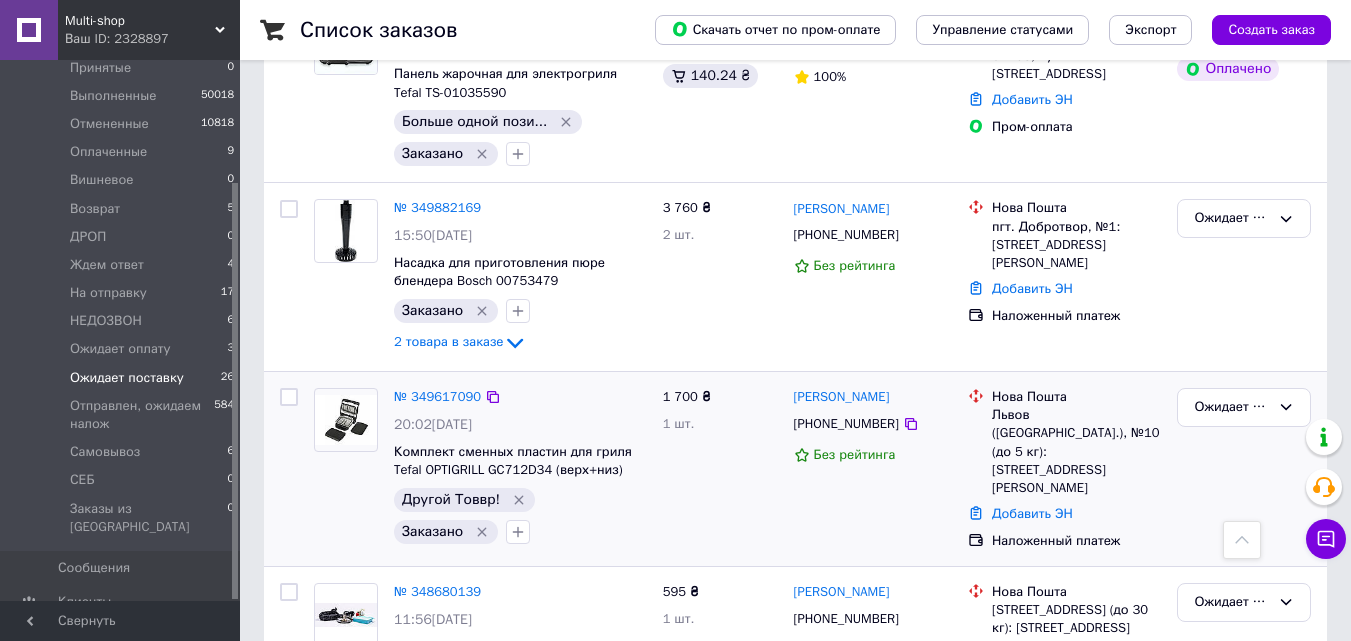 scroll, scrollTop: 2748, scrollLeft: 0, axis: vertical 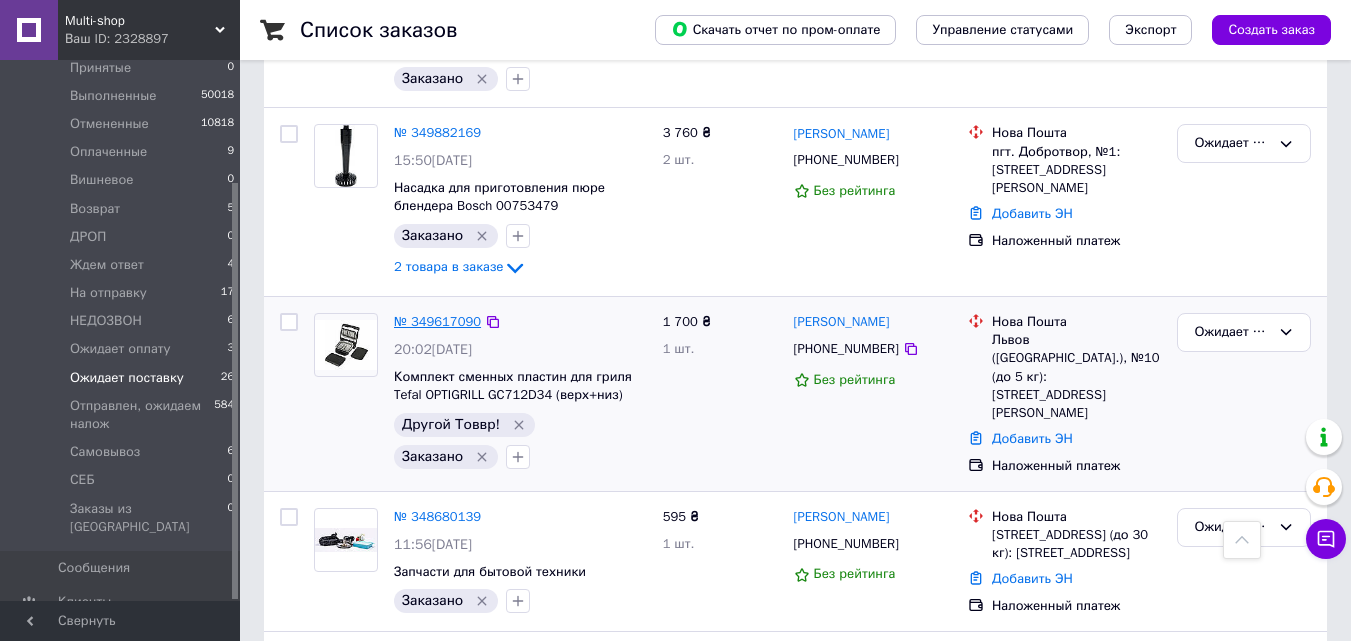 click on "№ 349617090" at bounding box center (437, 321) 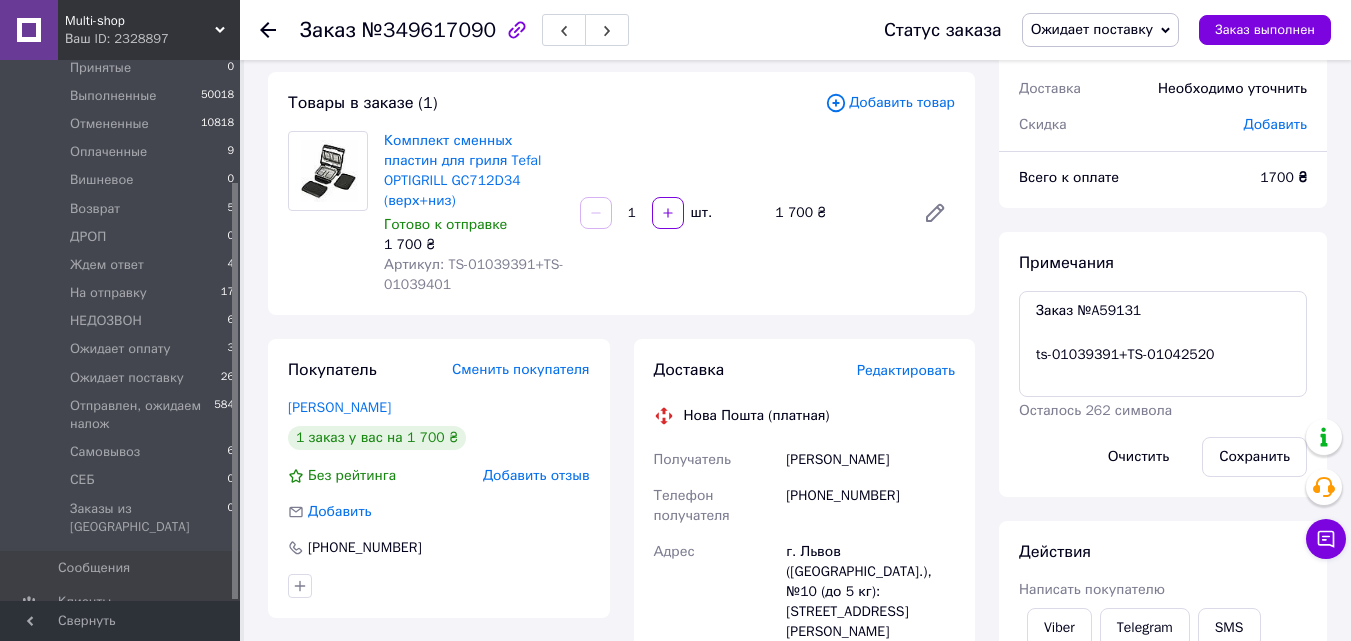 scroll, scrollTop: 200, scrollLeft: 0, axis: vertical 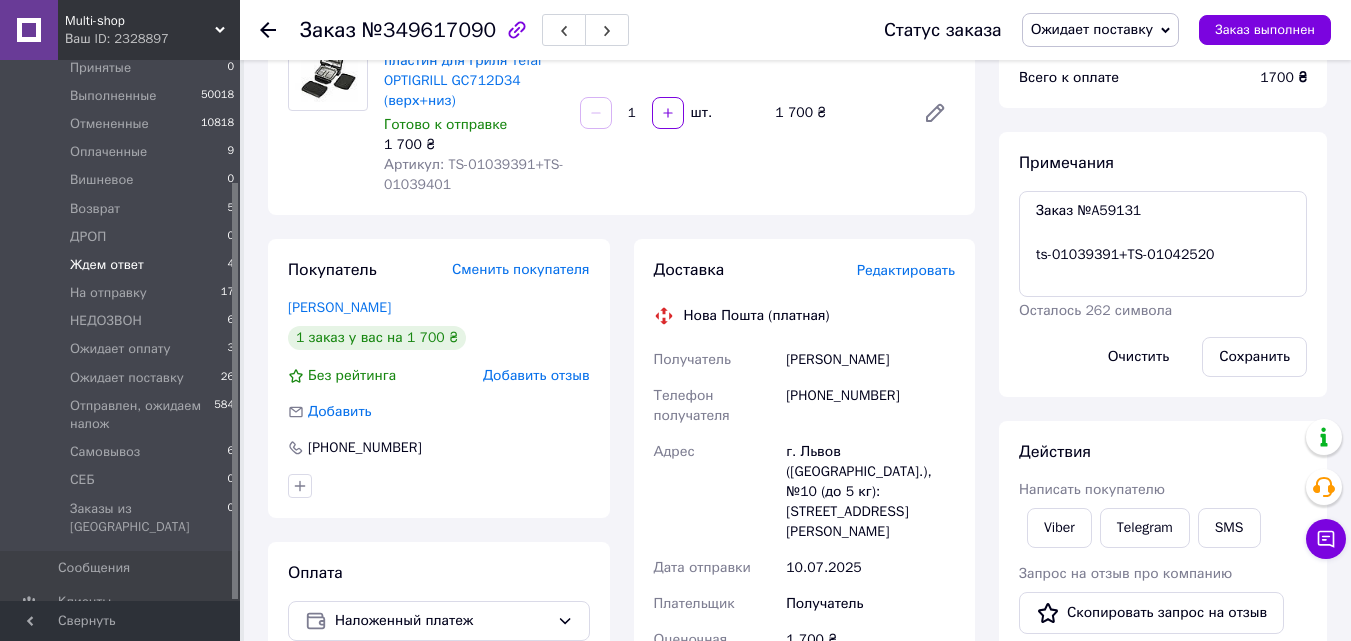 click on "Ждем ответ" at bounding box center [107, 265] 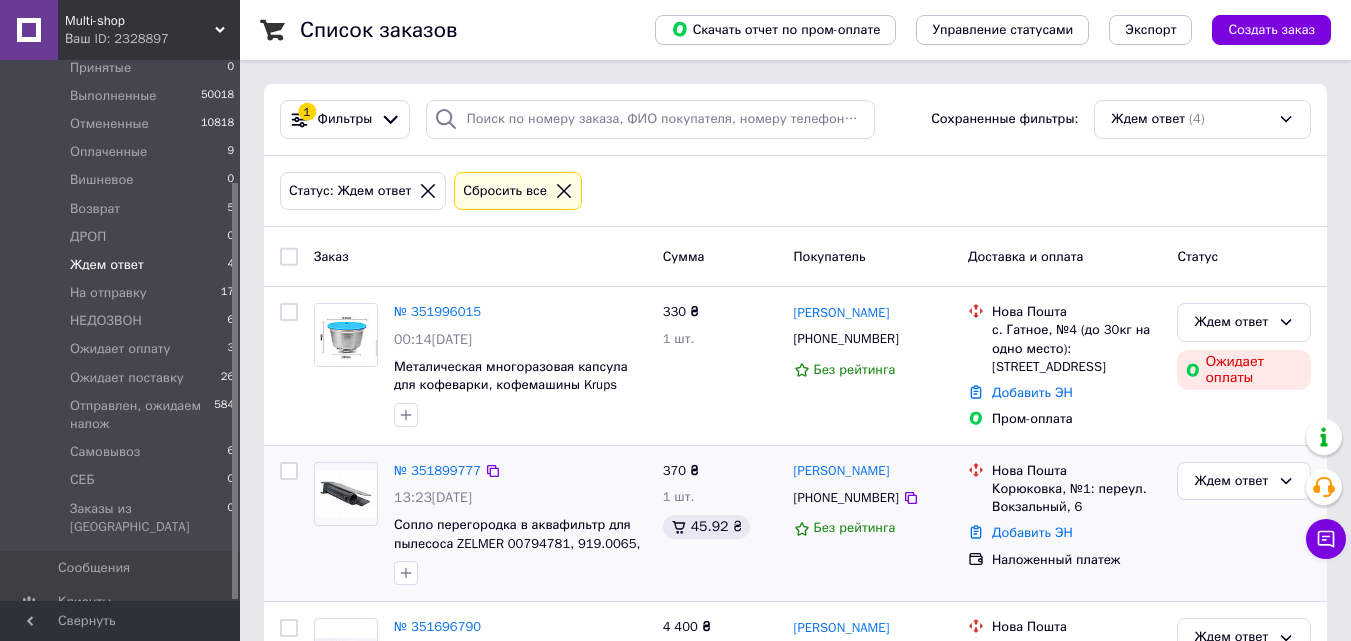 scroll, scrollTop: 100, scrollLeft: 0, axis: vertical 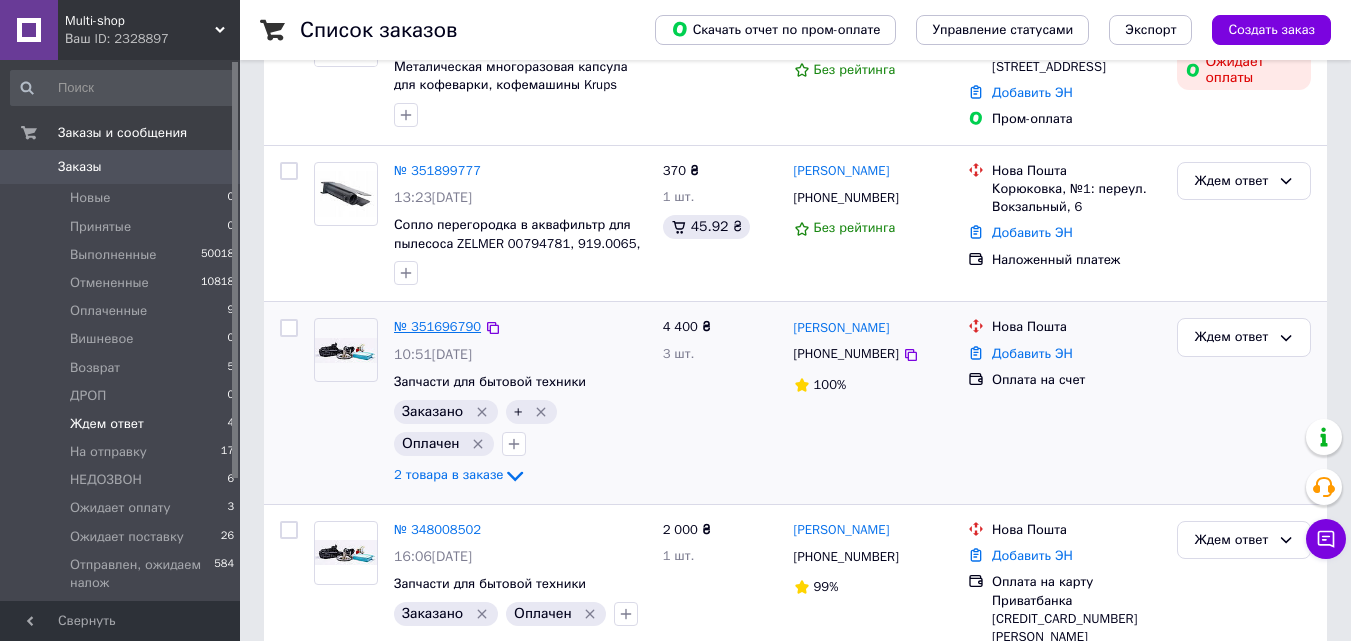 click on "№ 351696790" at bounding box center [437, 326] 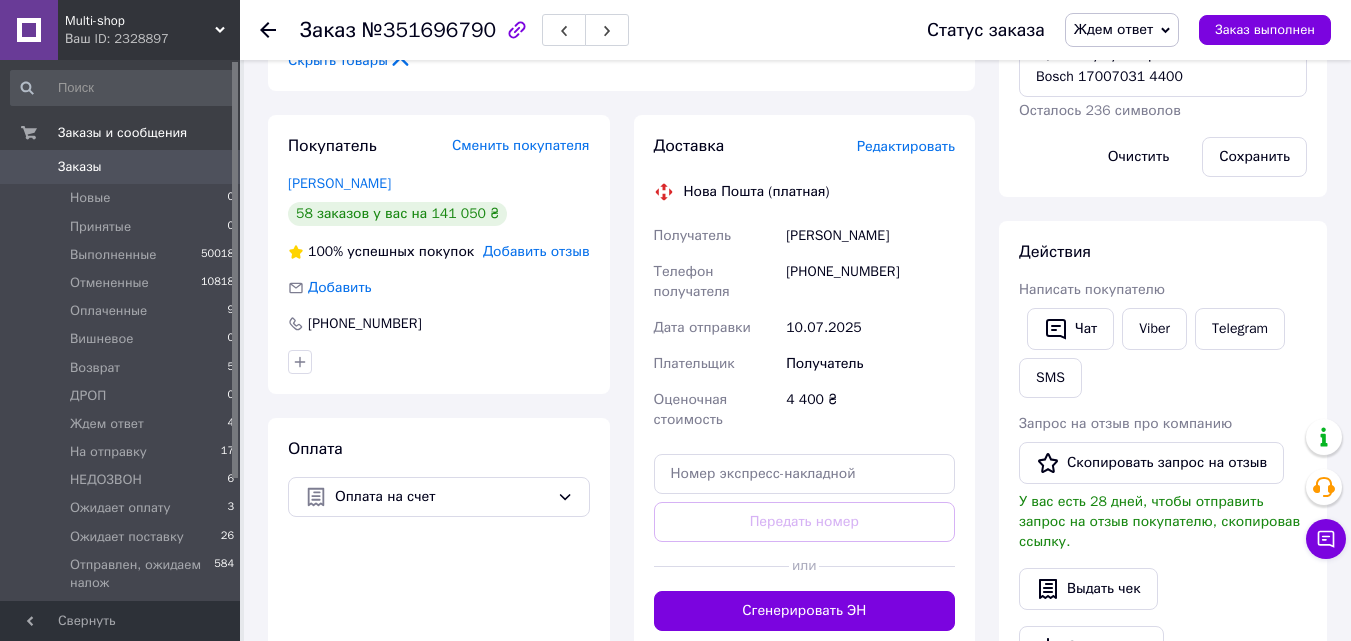 scroll, scrollTop: 300, scrollLeft: 0, axis: vertical 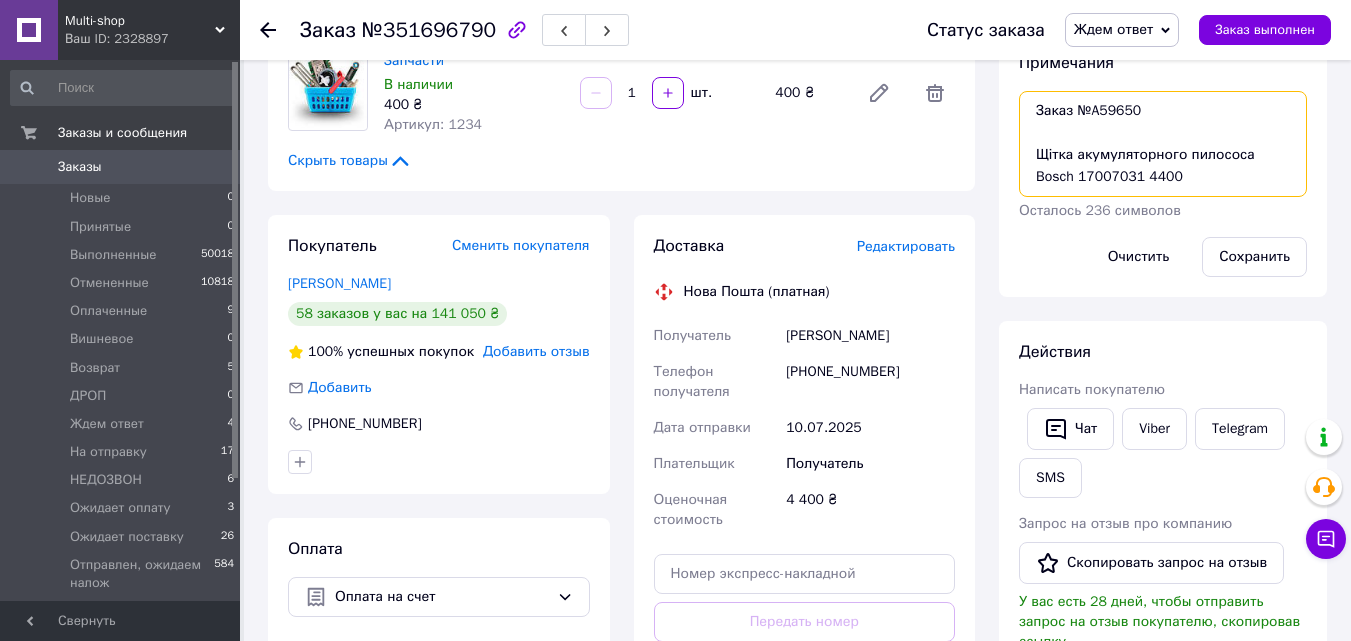 click on "Заказ №A59650
Щітка акумуляторного пилососа Bosch 17007031 4400" at bounding box center [1163, 144] 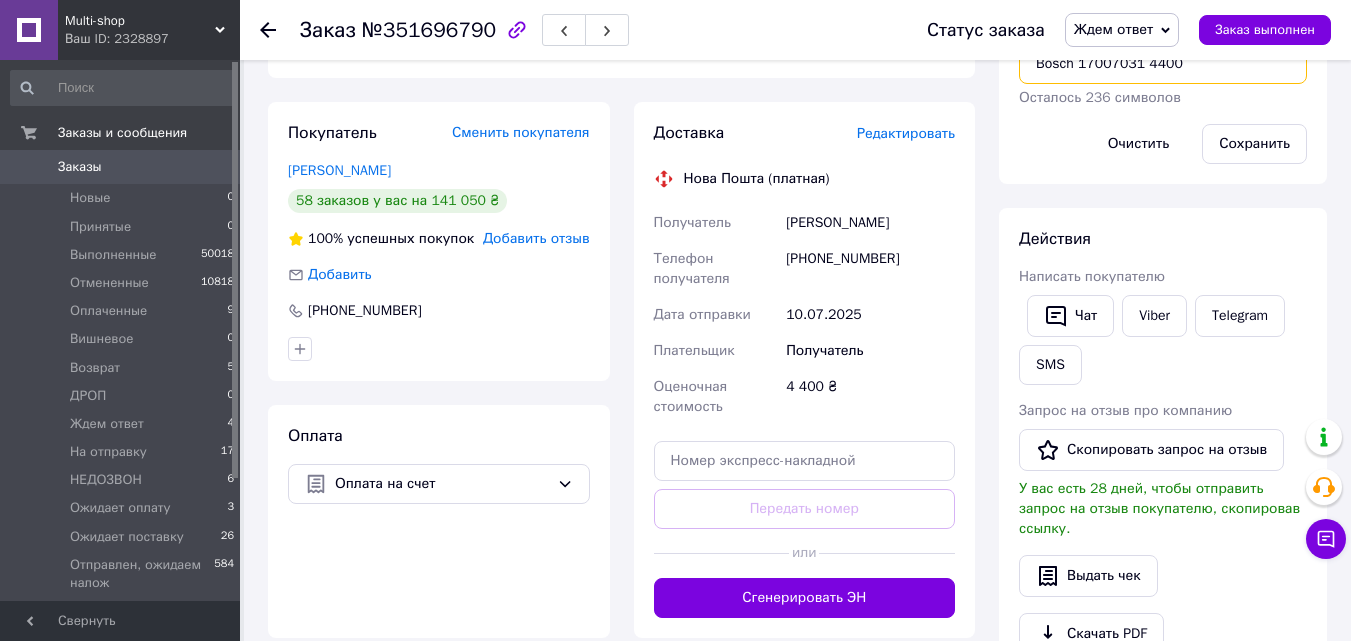 scroll, scrollTop: 500, scrollLeft: 0, axis: vertical 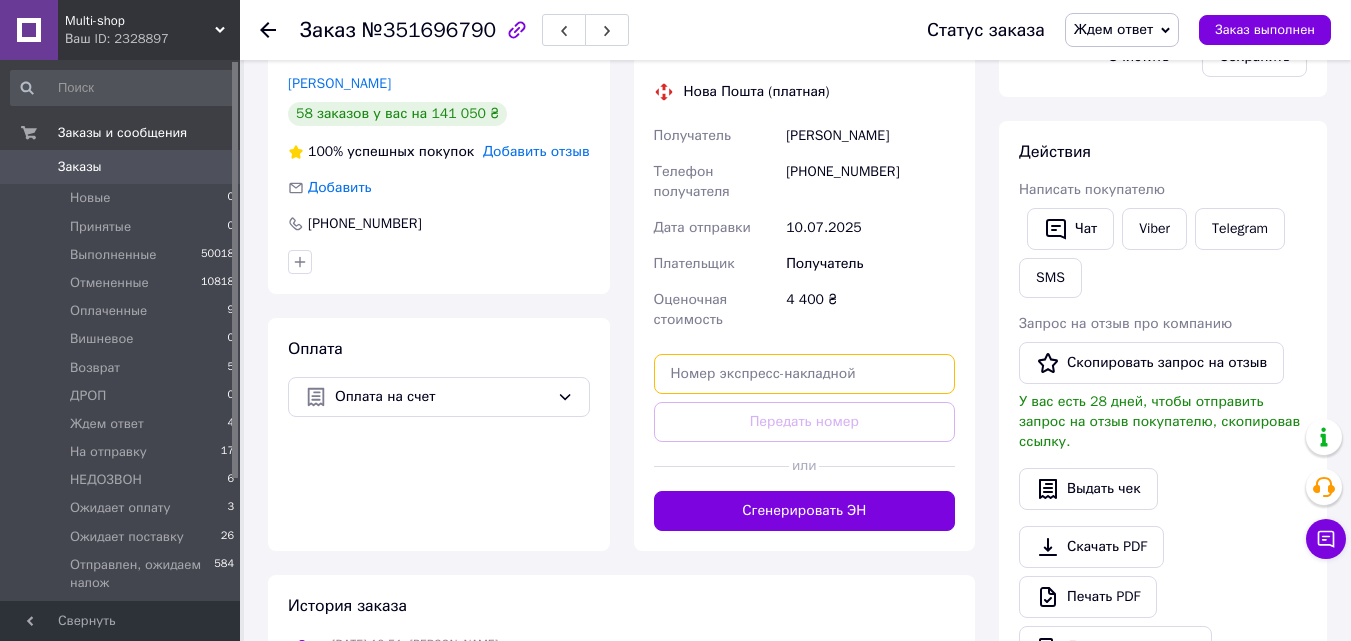 click at bounding box center [805, 374] 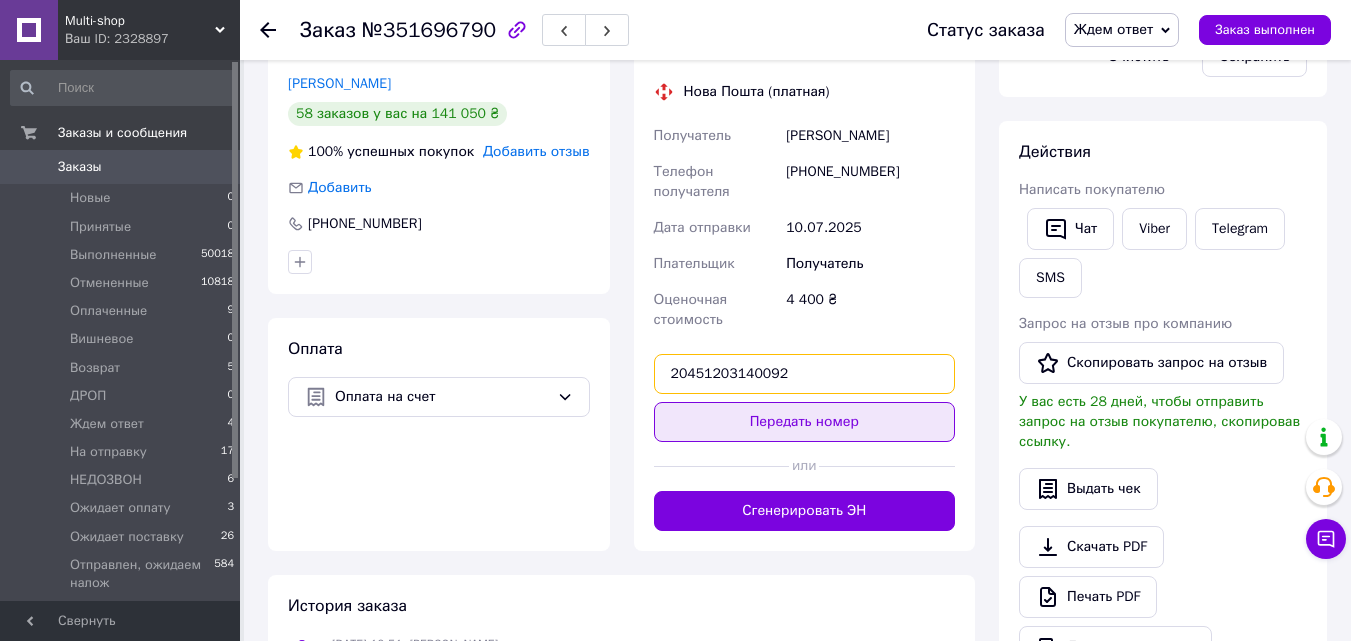 type on "20451203140092" 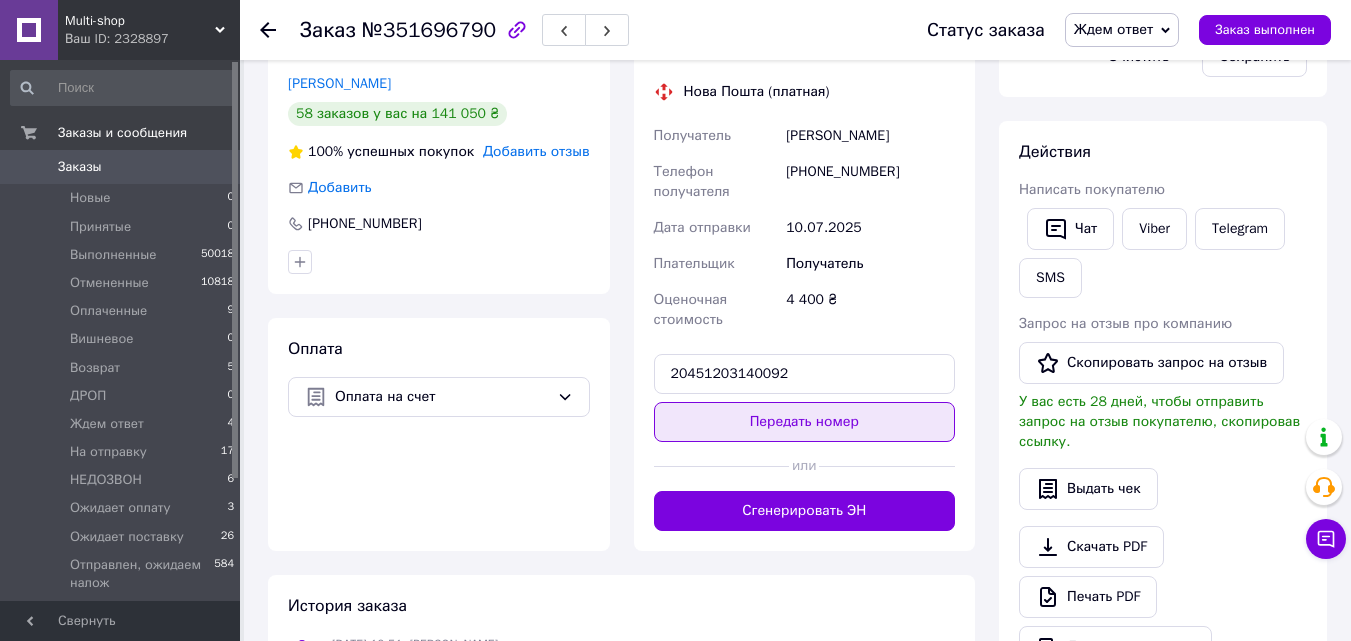 click on "Передать номер" at bounding box center (805, 422) 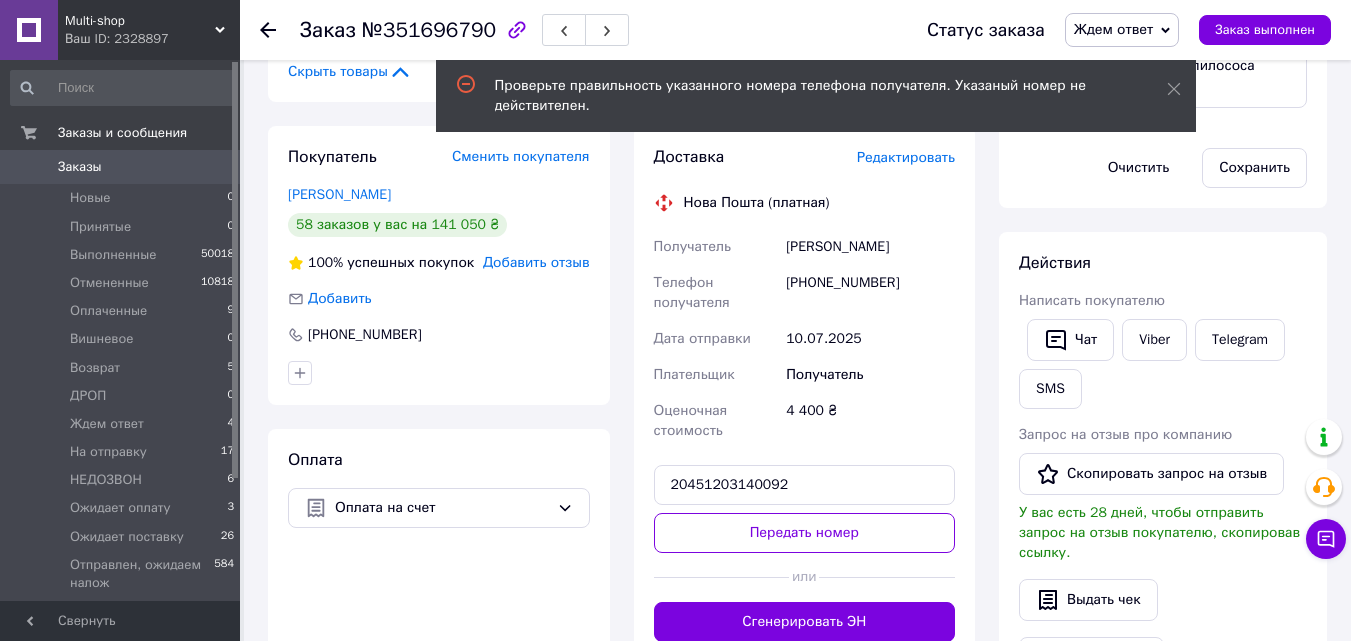 scroll, scrollTop: 300, scrollLeft: 0, axis: vertical 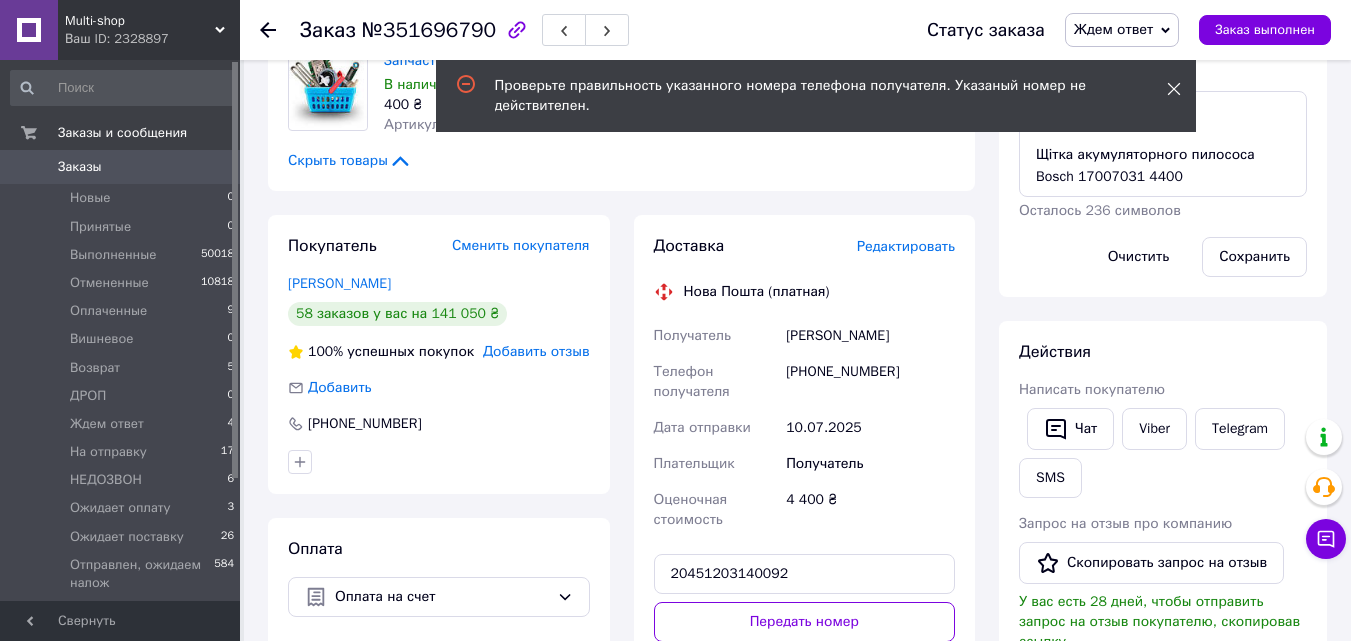 click 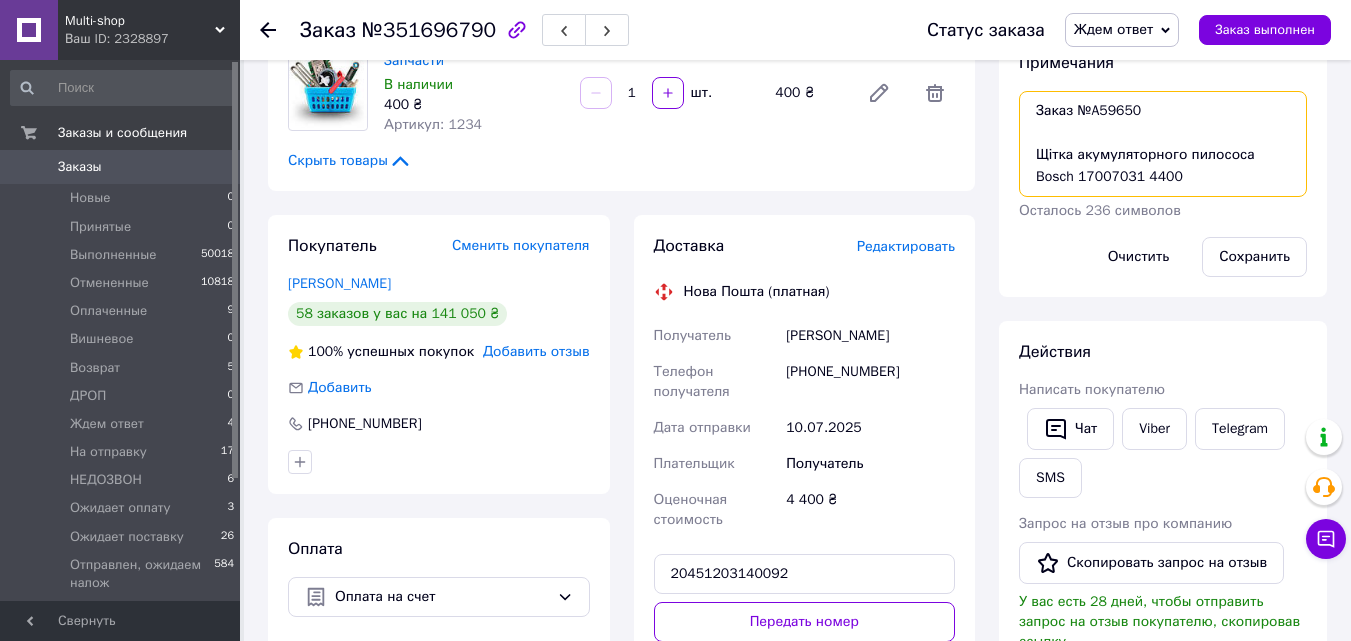 click on "Заказ №A59650
Щітка акумуляторного пилососа Bosch 17007031 4400" at bounding box center (1163, 144) 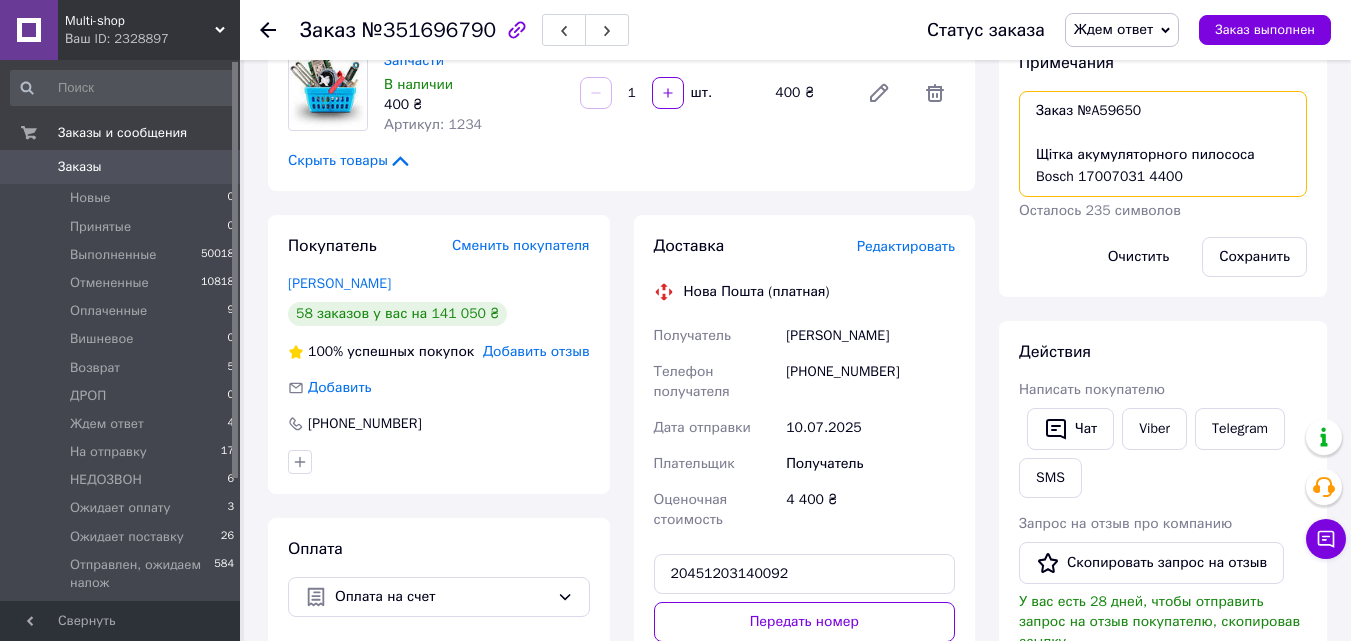 scroll, scrollTop: 34, scrollLeft: 0, axis: vertical 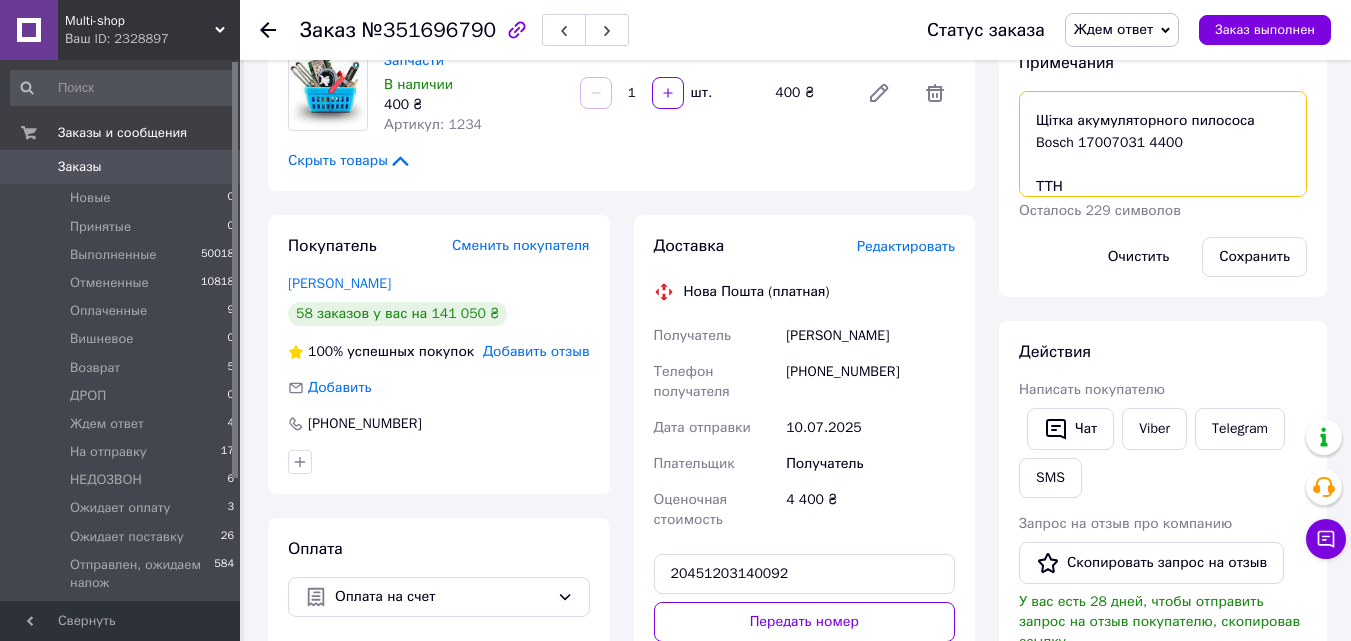 paste on "20 4512 0314 0092" 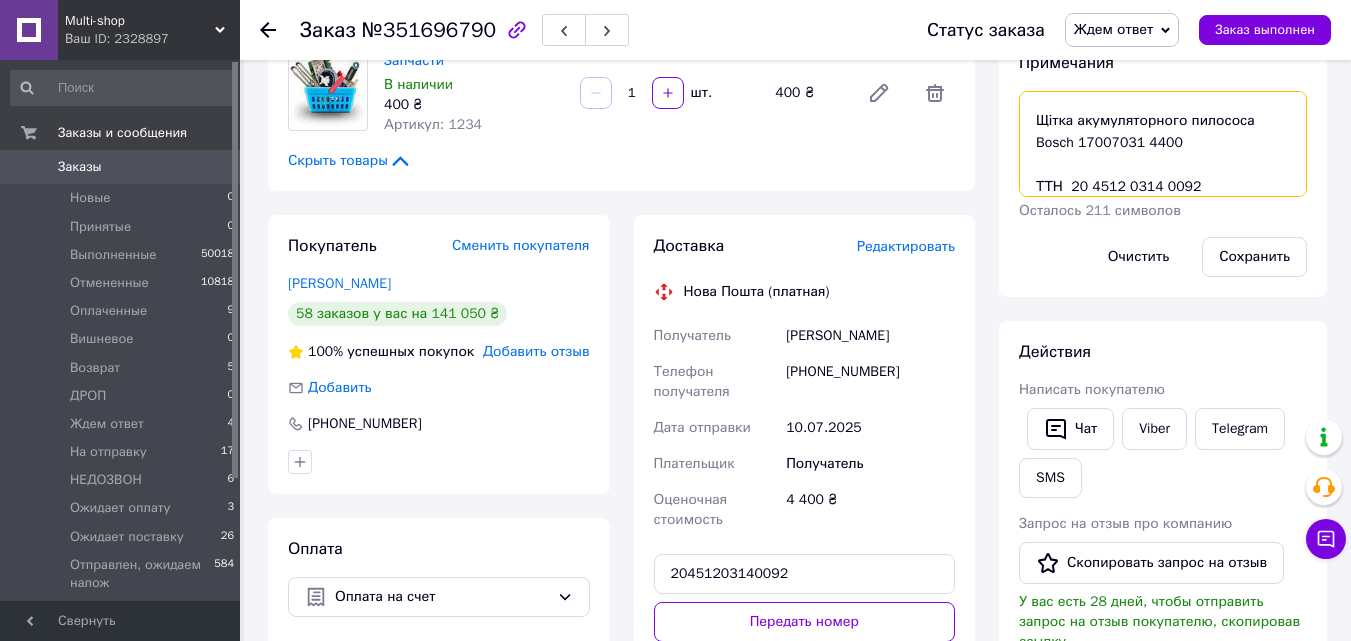 scroll, scrollTop: 56, scrollLeft: 0, axis: vertical 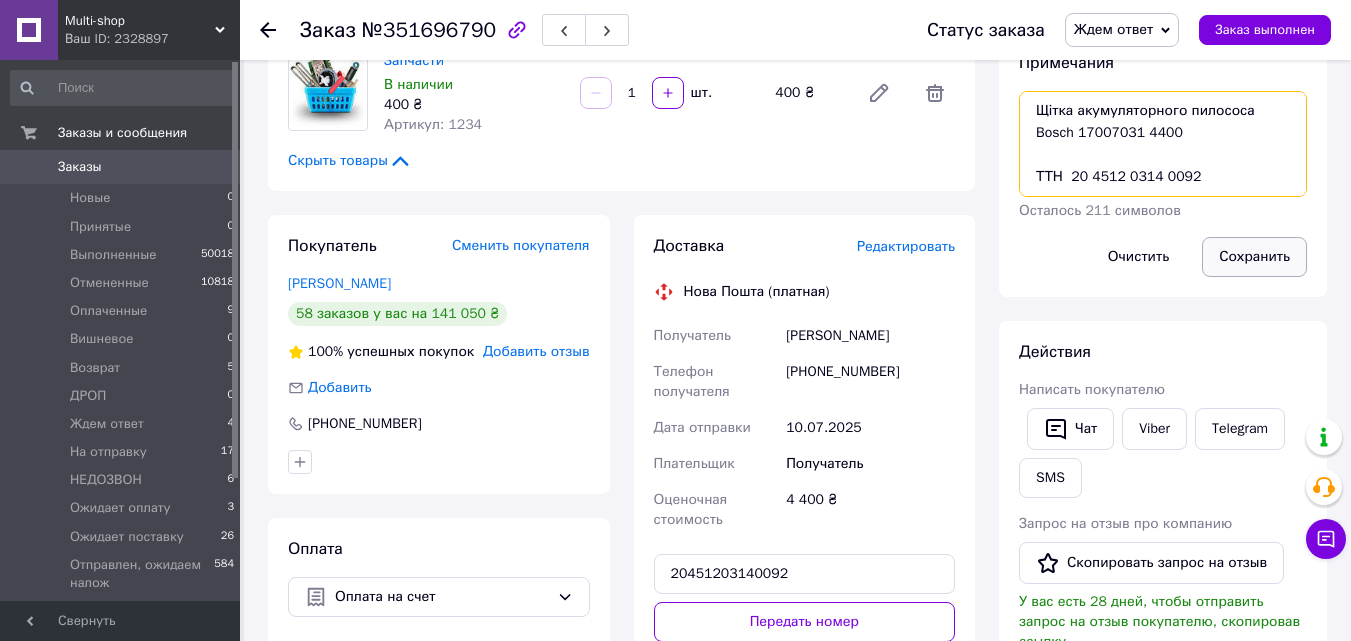 type on "Заказ №A59650
Щітка акумуляторного пилососа Bosch 17007031 4400
ТТН  20 4512 0314 0092" 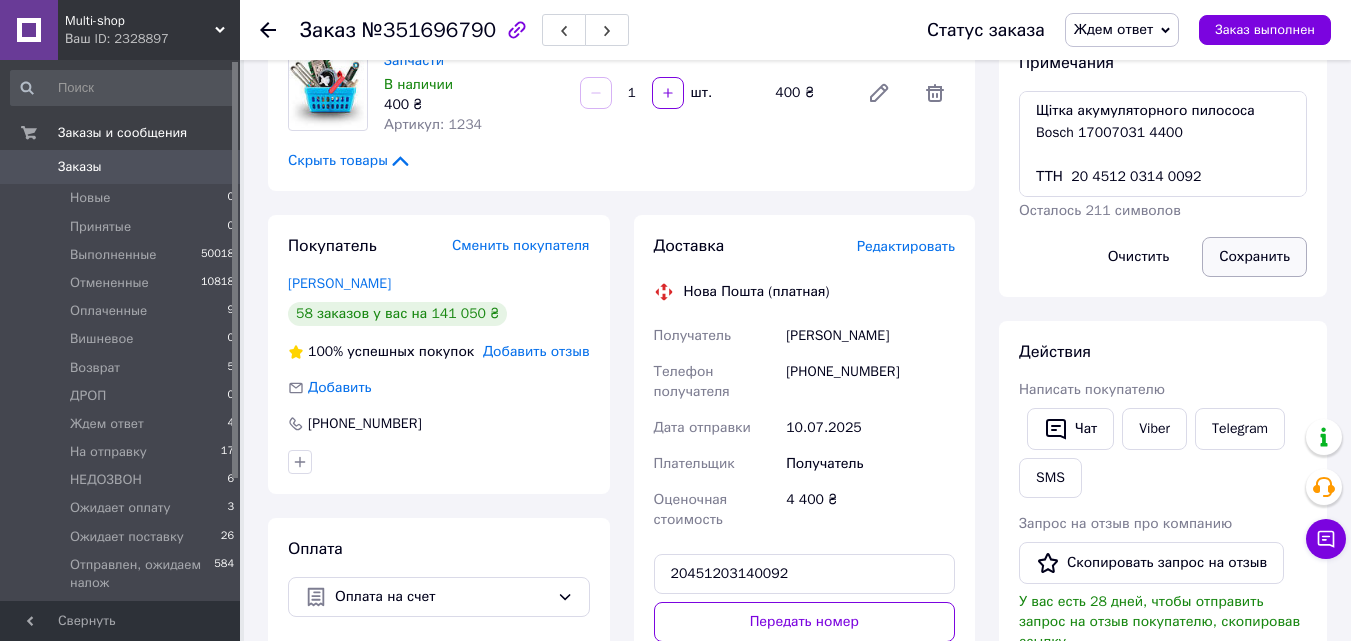 click on "Сохранить" at bounding box center (1254, 257) 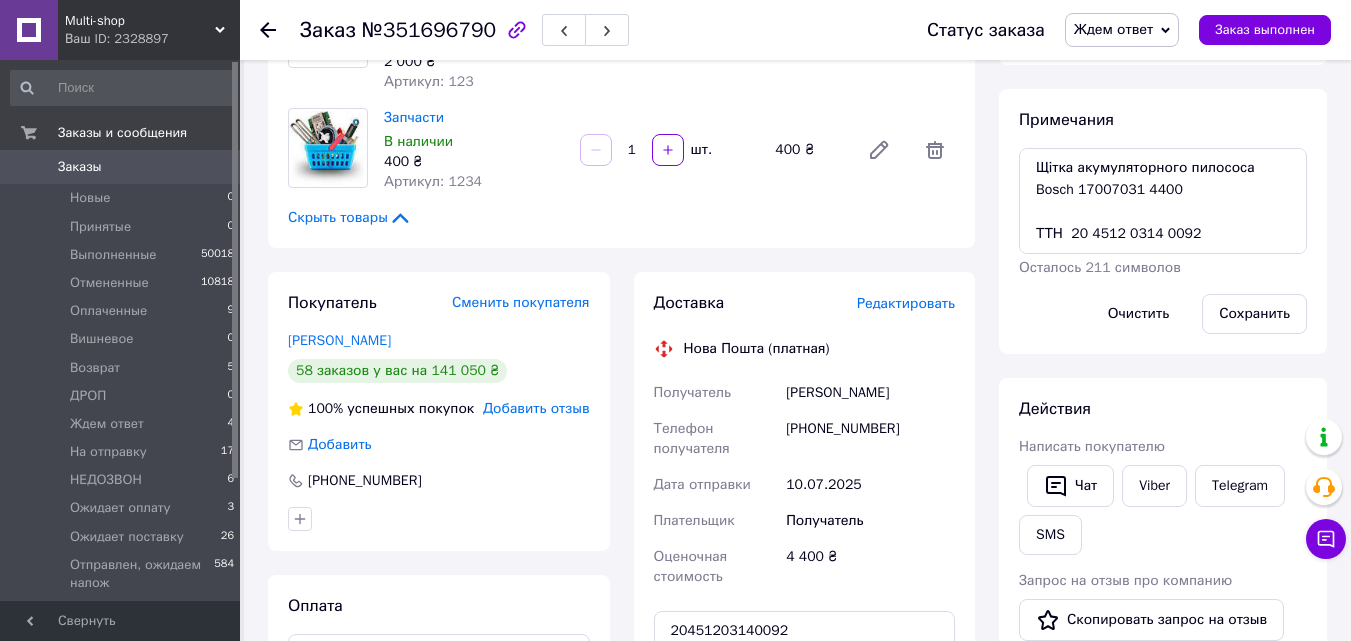 scroll, scrollTop: 200, scrollLeft: 0, axis: vertical 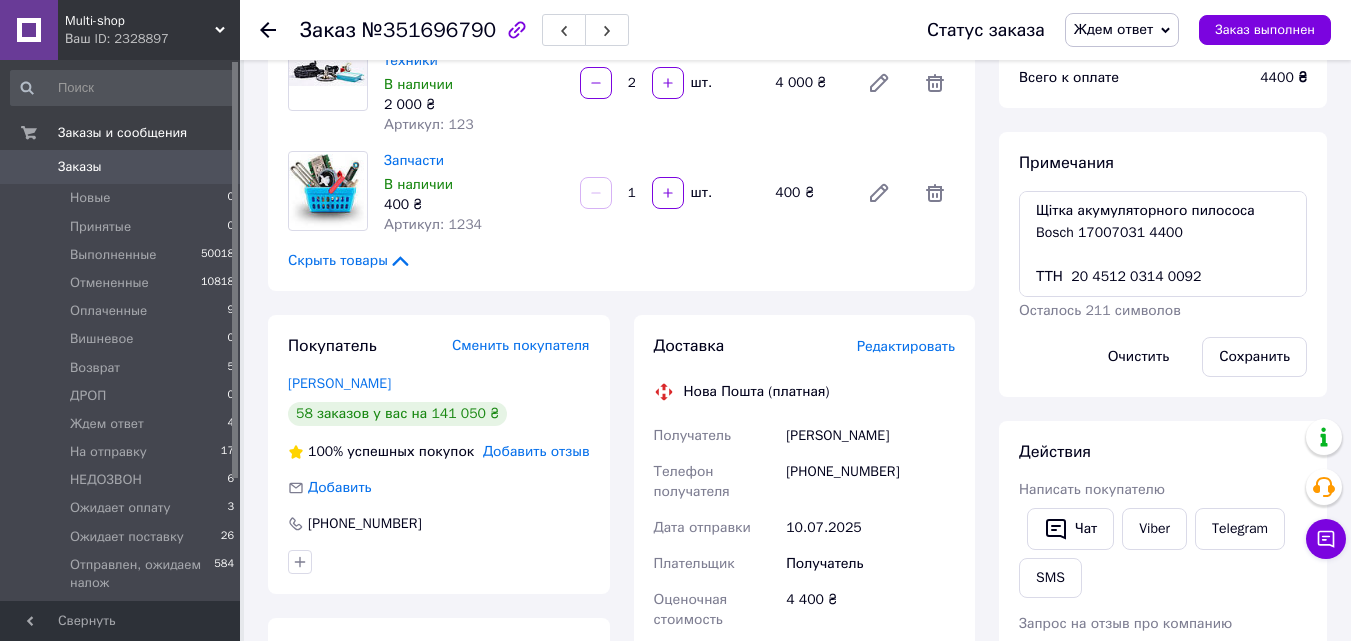click on "Ждем ответ" at bounding box center (1122, 30) 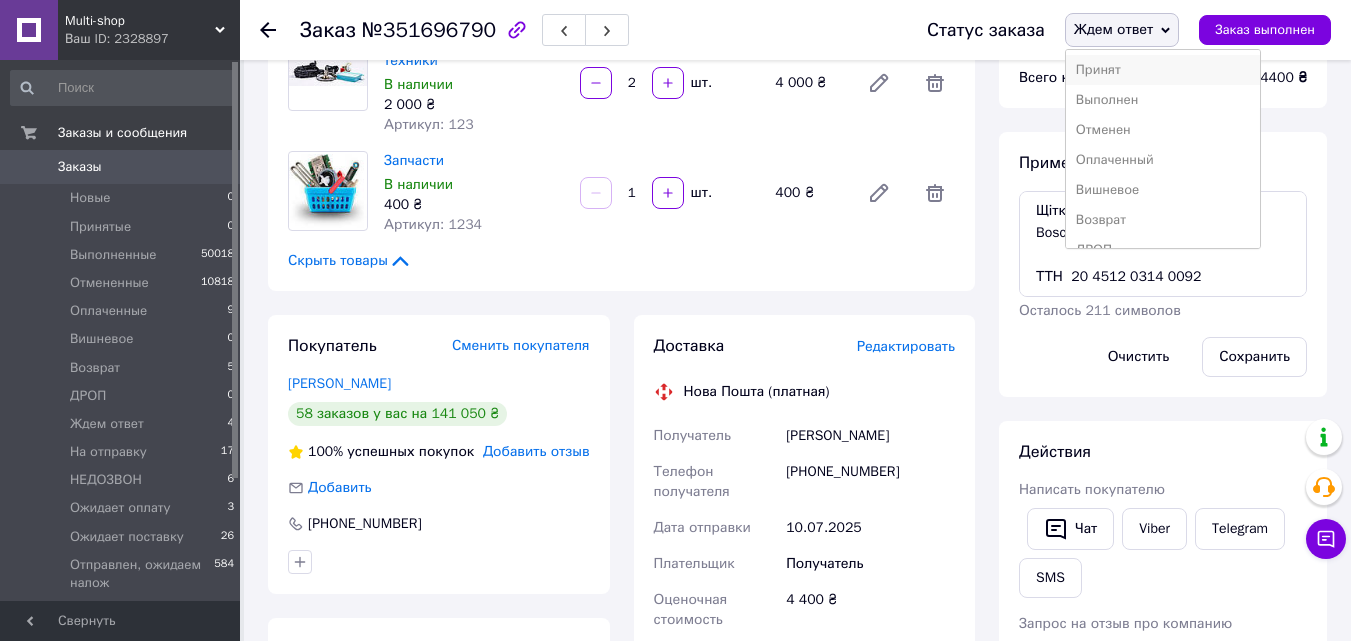 scroll, scrollTop: 100, scrollLeft: 0, axis: vertical 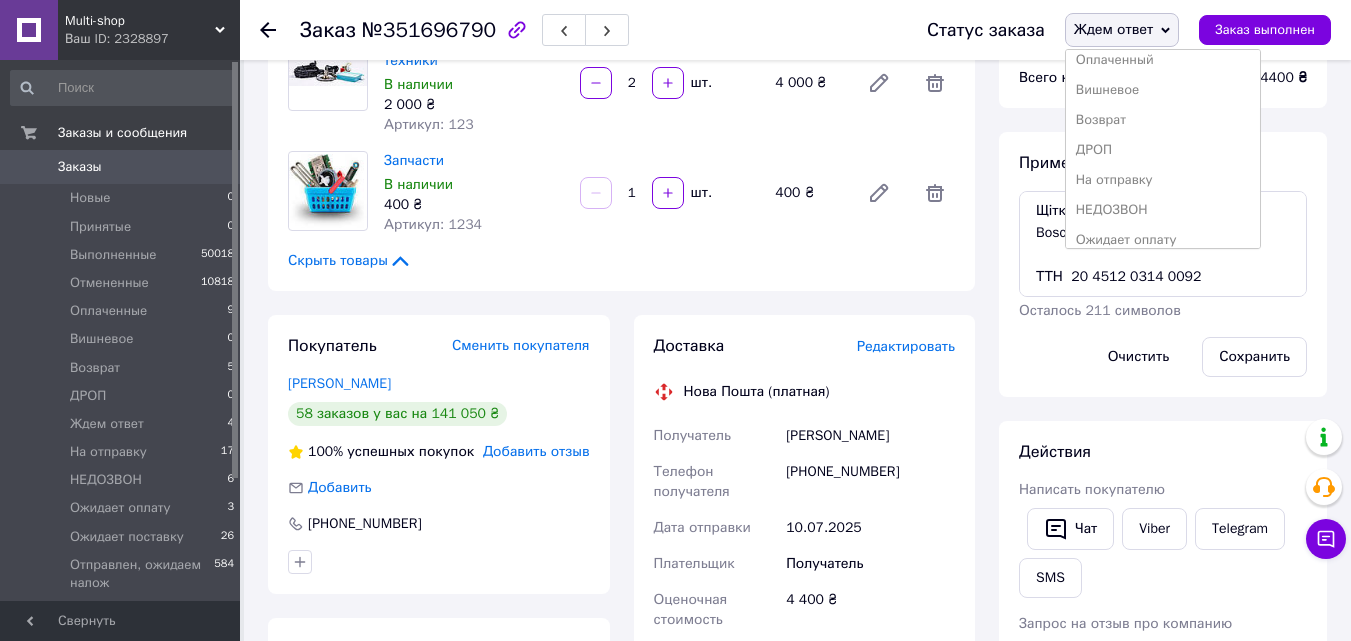 click on "На отправку" at bounding box center [1163, 180] 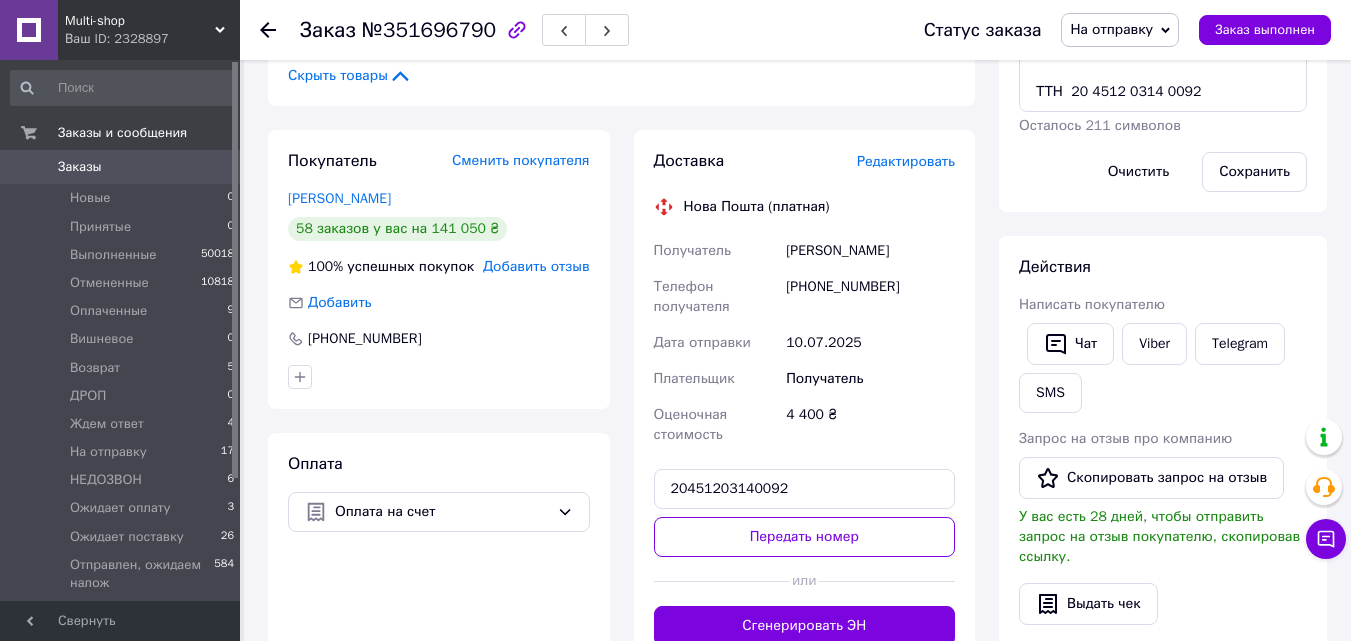 scroll, scrollTop: 100, scrollLeft: 0, axis: vertical 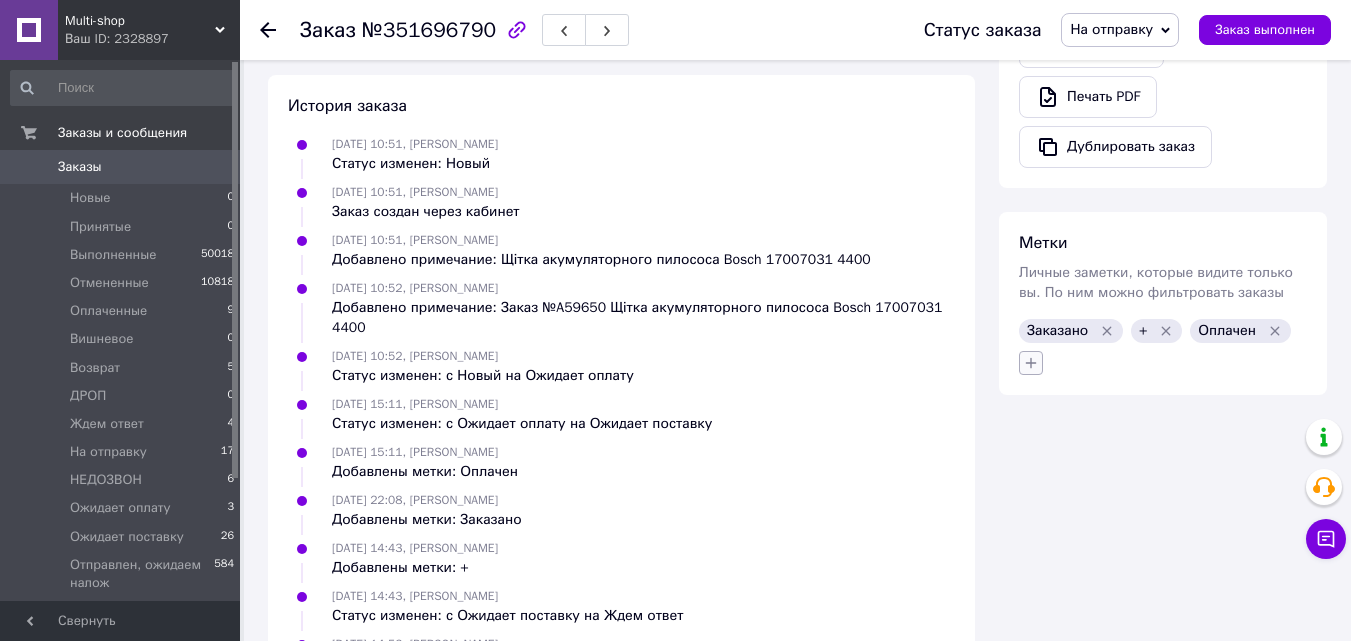 click 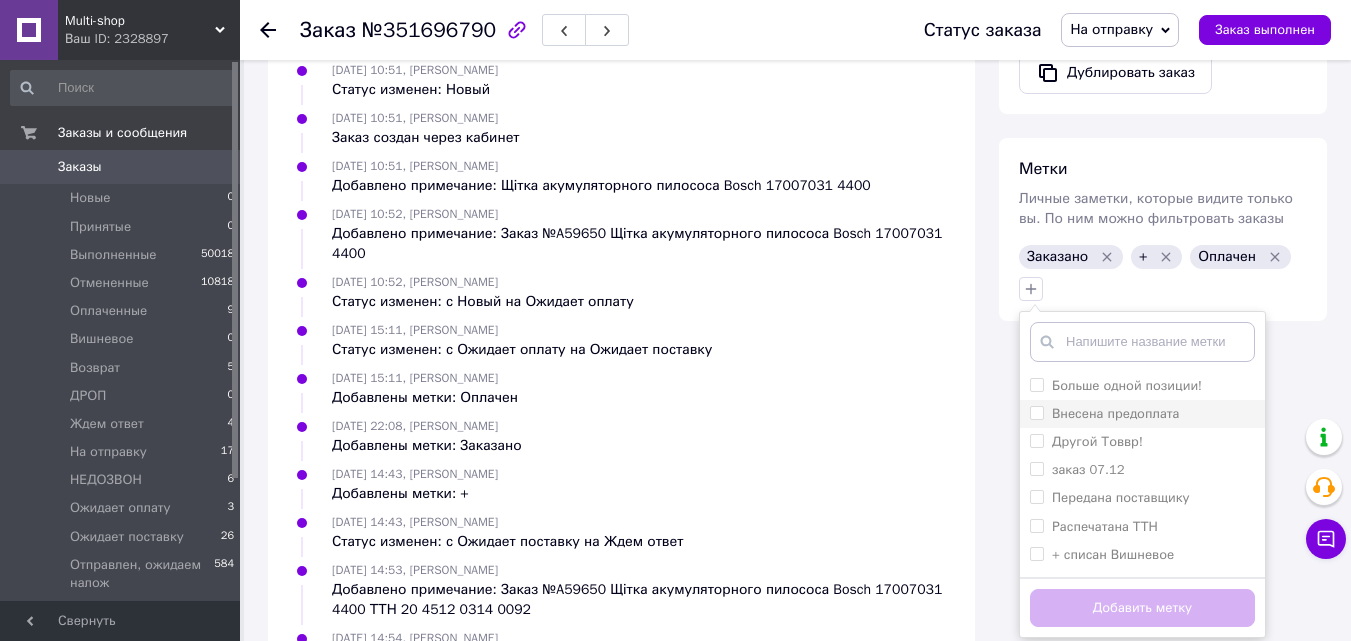 scroll, scrollTop: 1100, scrollLeft: 0, axis: vertical 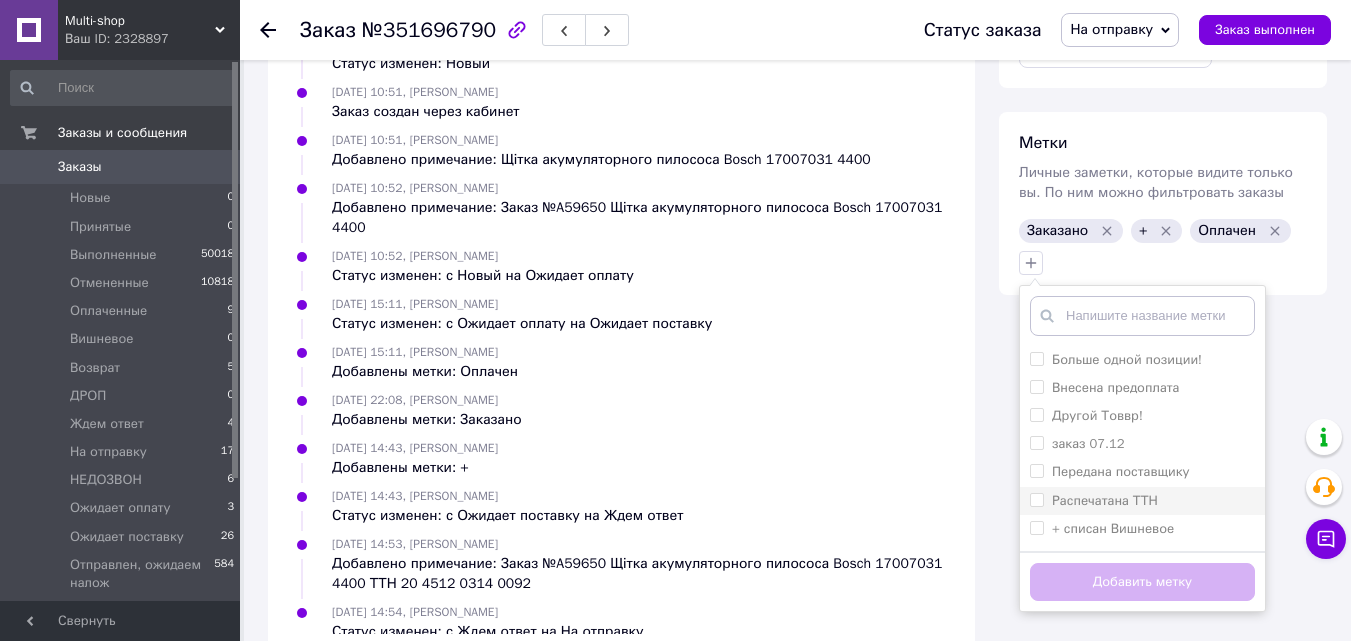 click on "Распечатана ТТН" at bounding box center (1036, 499) 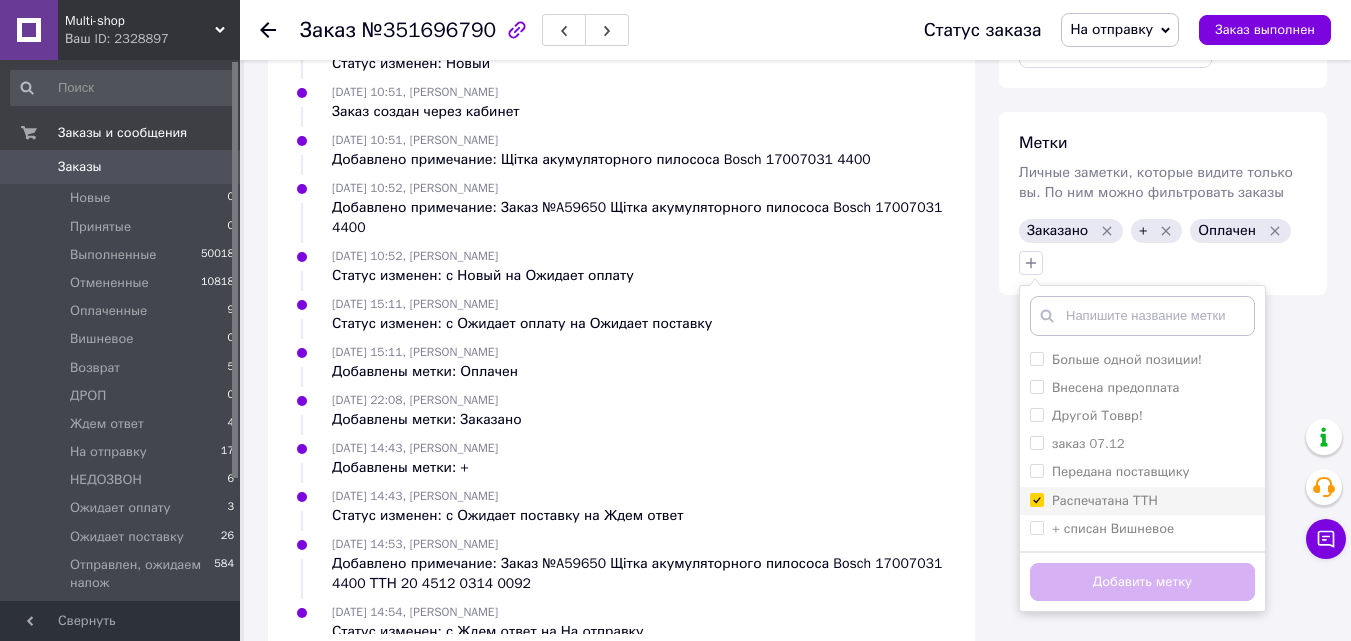 checkbox on "true" 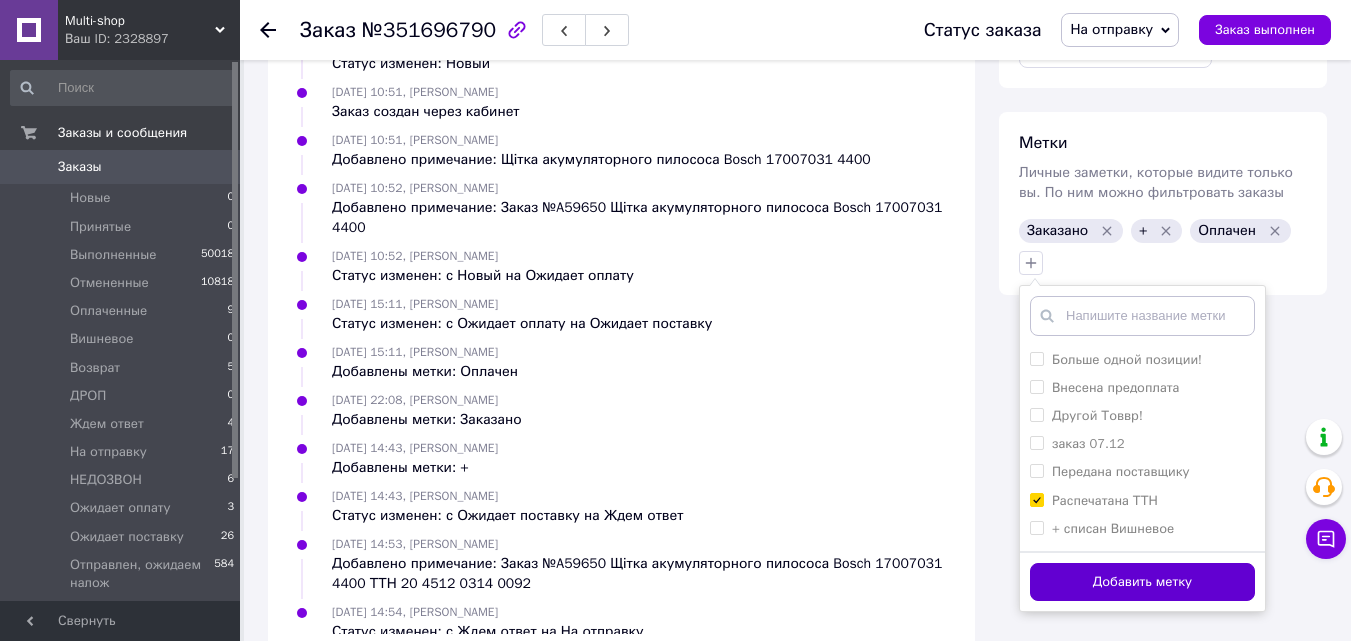click on "Добавить метку" at bounding box center (1142, 582) 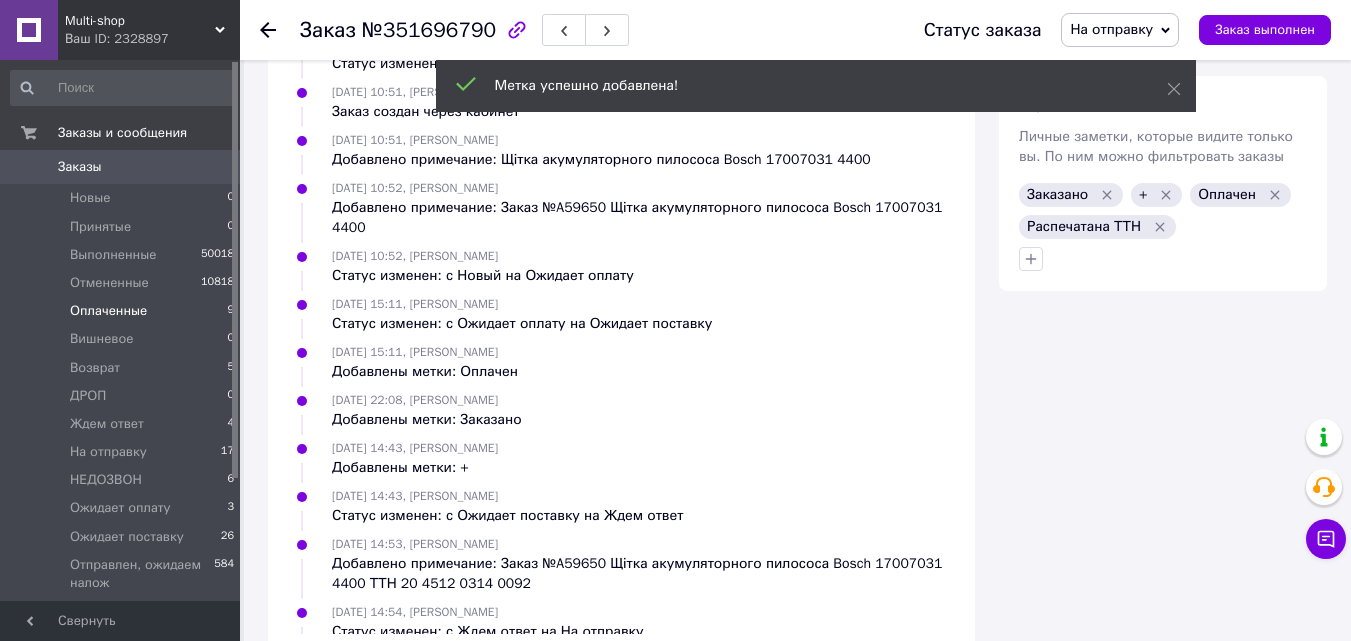 scroll, scrollTop: 36, scrollLeft: 0, axis: vertical 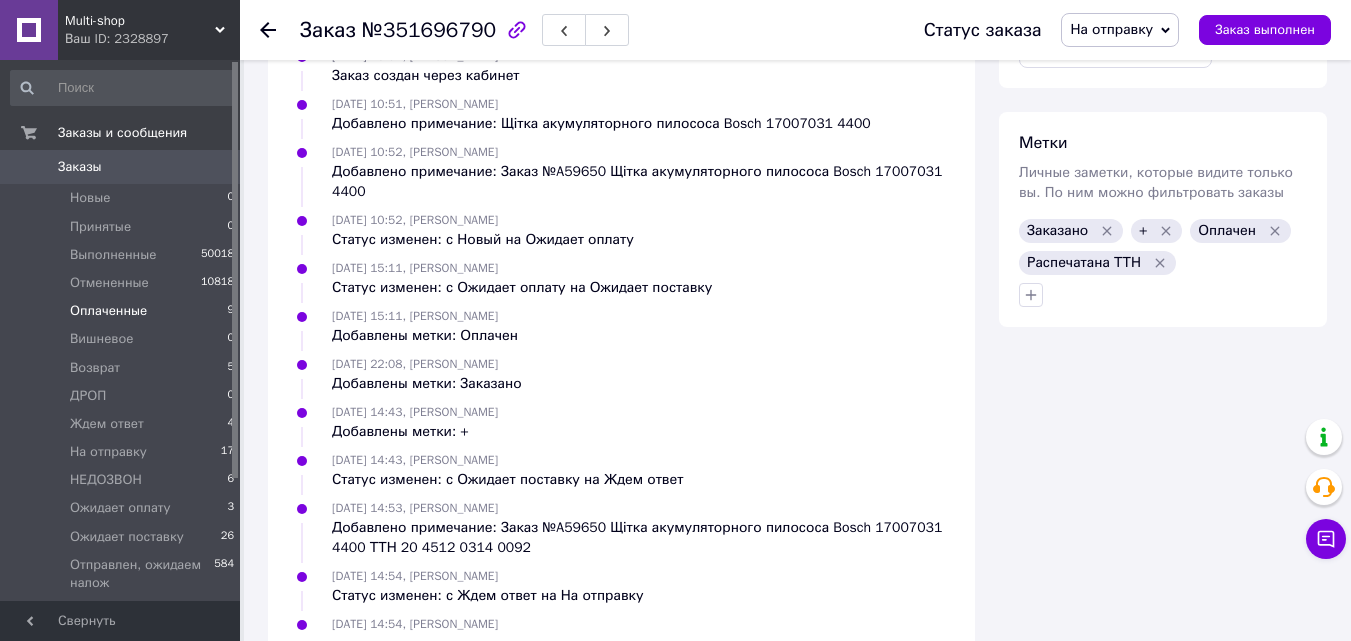 click on "Оплаченные" at bounding box center [108, 311] 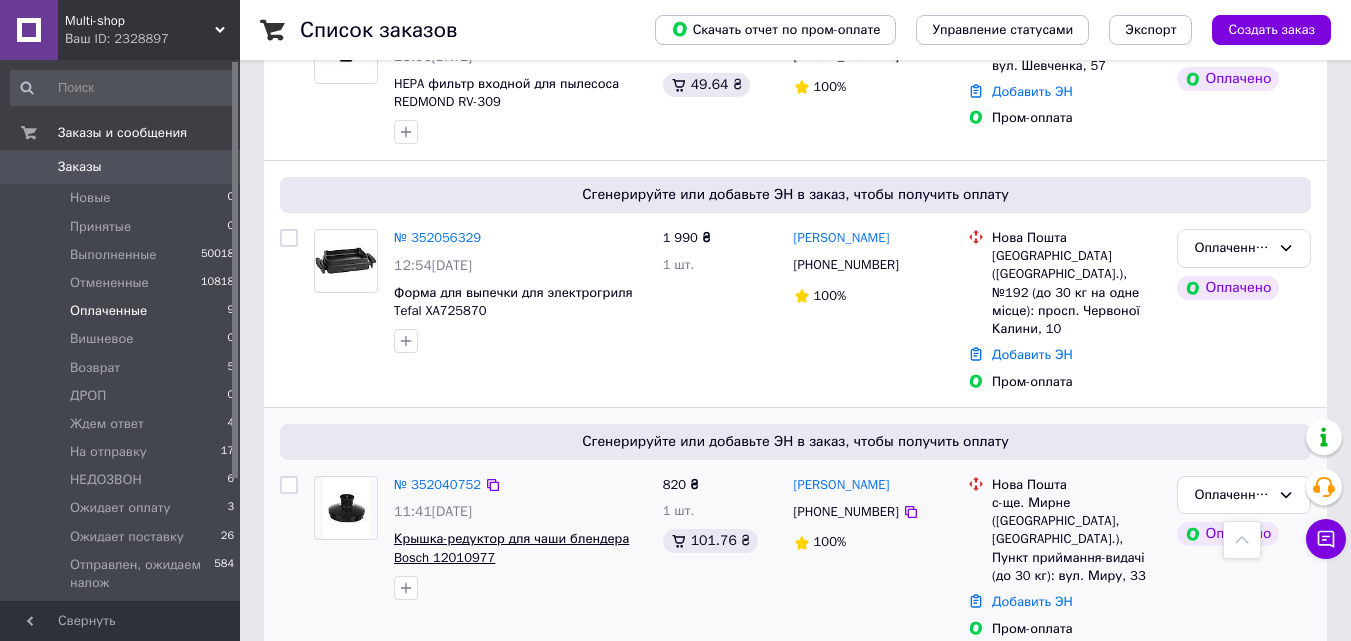 scroll, scrollTop: 500, scrollLeft: 0, axis: vertical 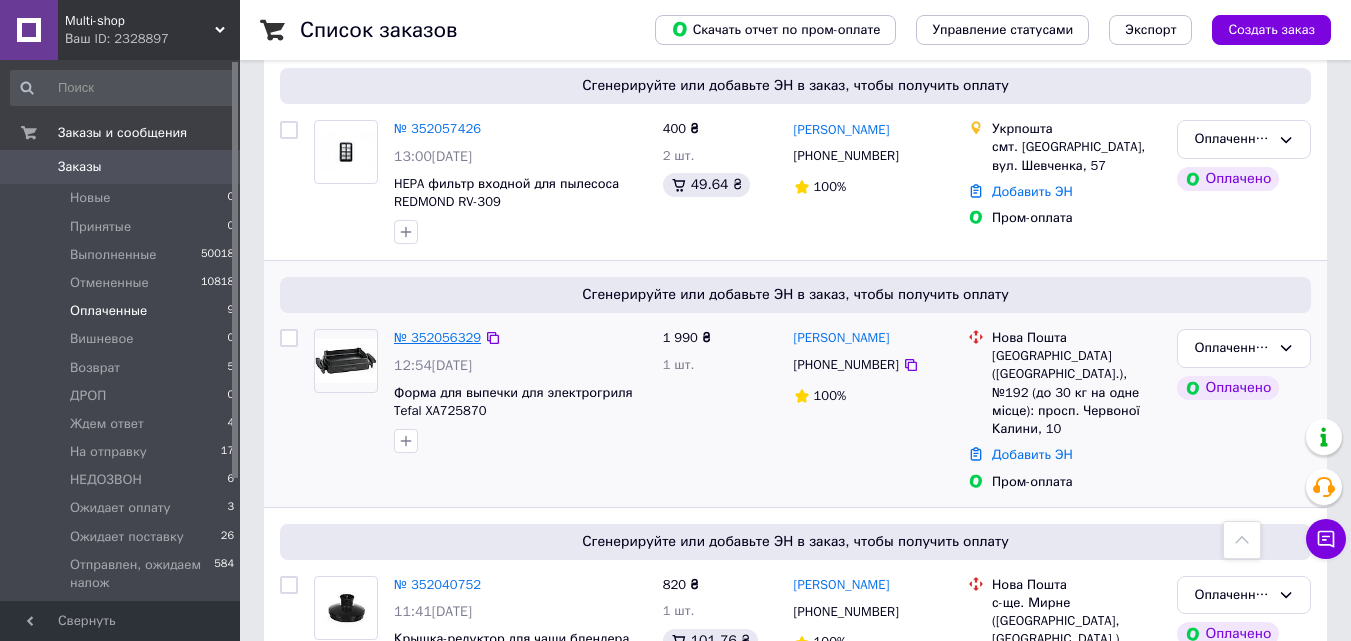 click on "№ 352056329" at bounding box center [437, 337] 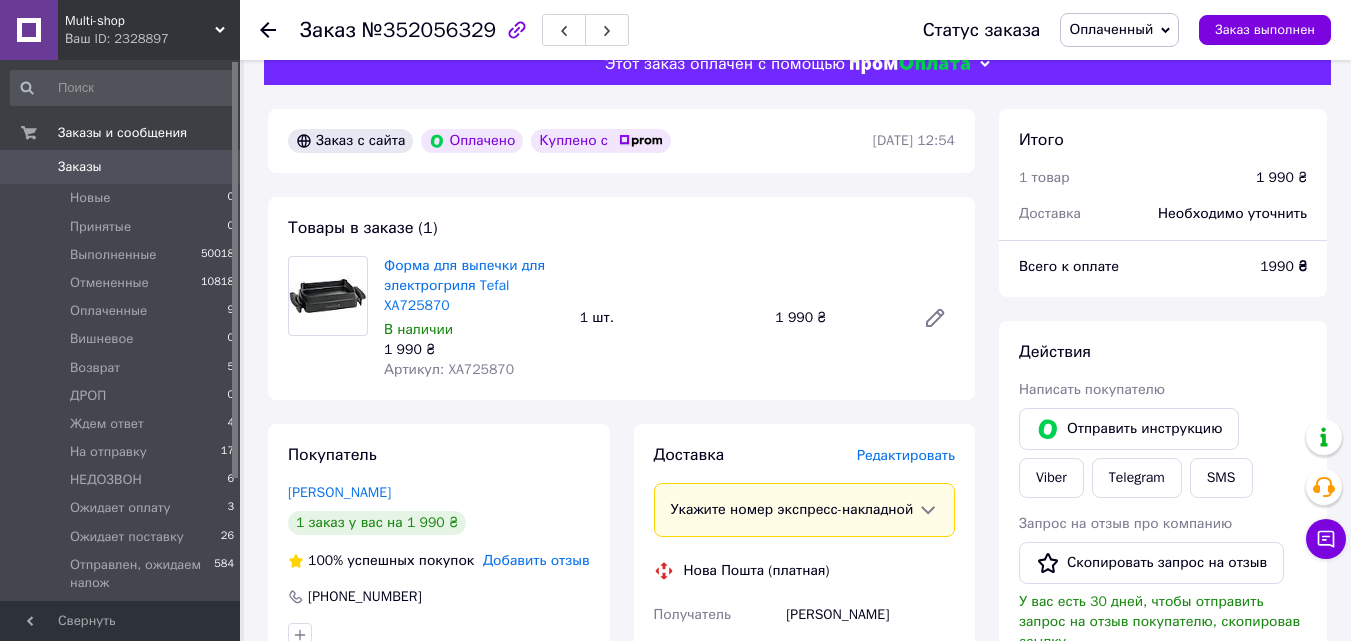 scroll, scrollTop: 0, scrollLeft: 0, axis: both 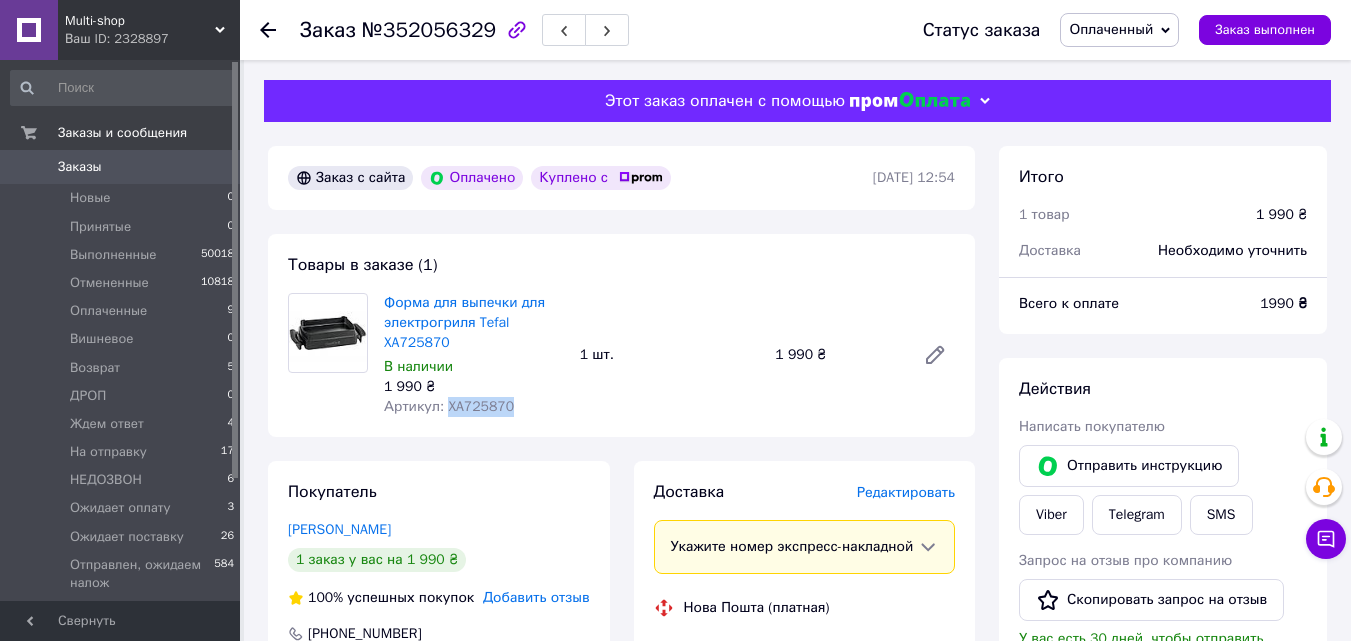 drag, startPoint x: 507, startPoint y: 408, endPoint x: 446, endPoint y: 419, distance: 61.983868 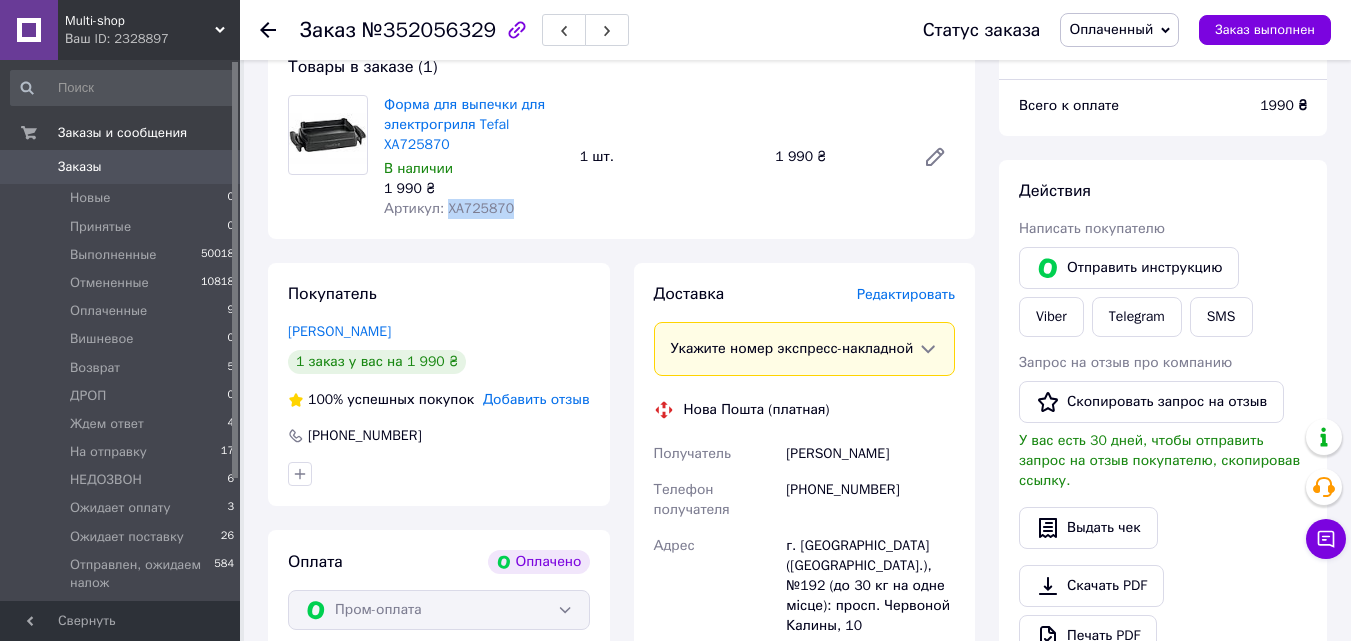 scroll, scrollTop: 200, scrollLeft: 0, axis: vertical 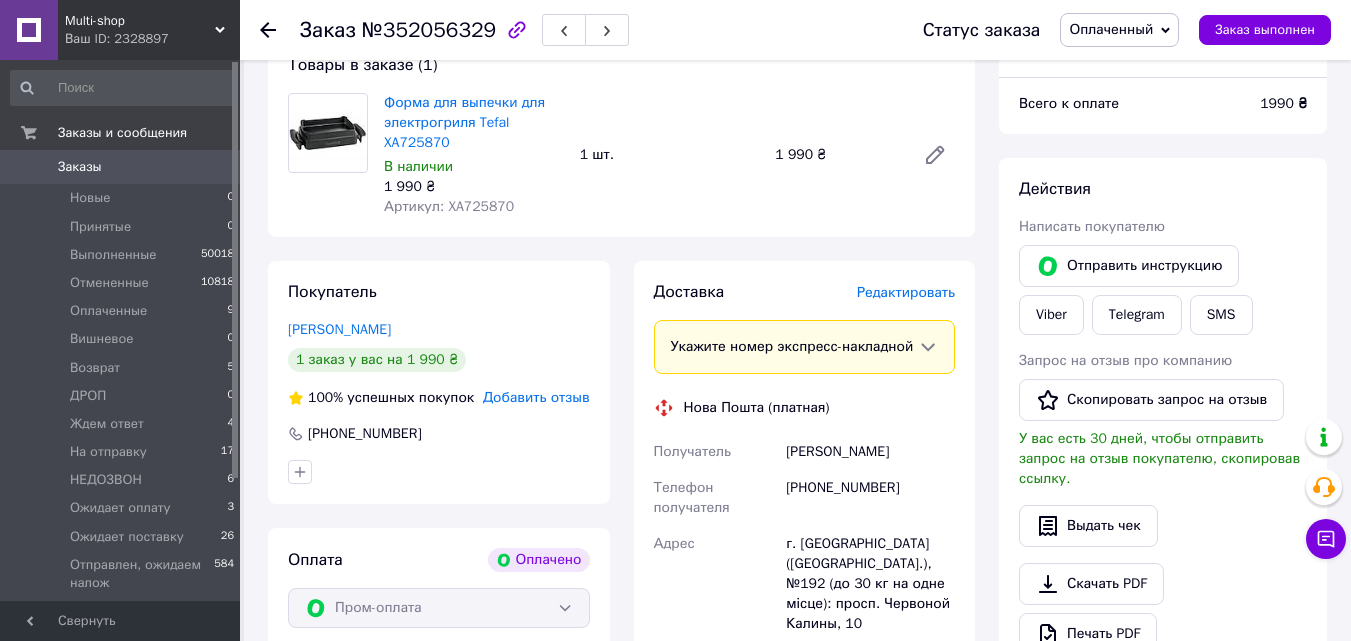 click on "[PHONE_NUMBER]" at bounding box center (870, 498) 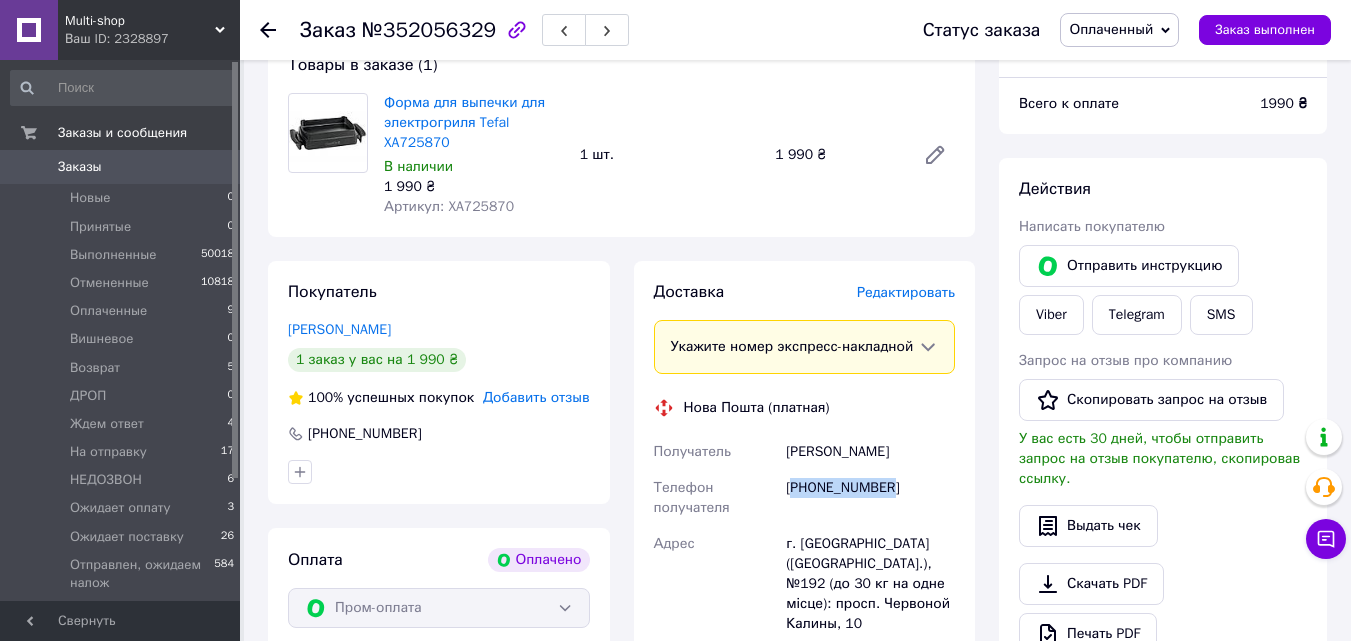click on "[PHONE_NUMBER]" at bounding box center (870, 498) 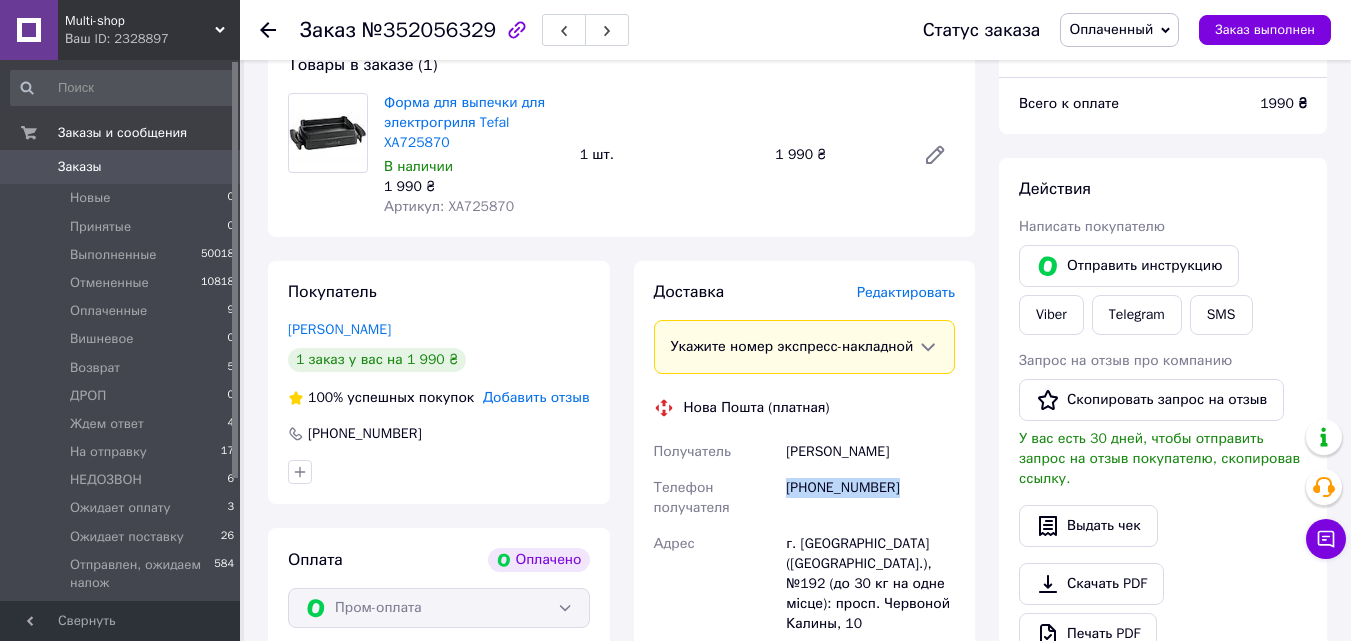 click on "[PHONE_NUMBER]" at bounding box center [870, 498] 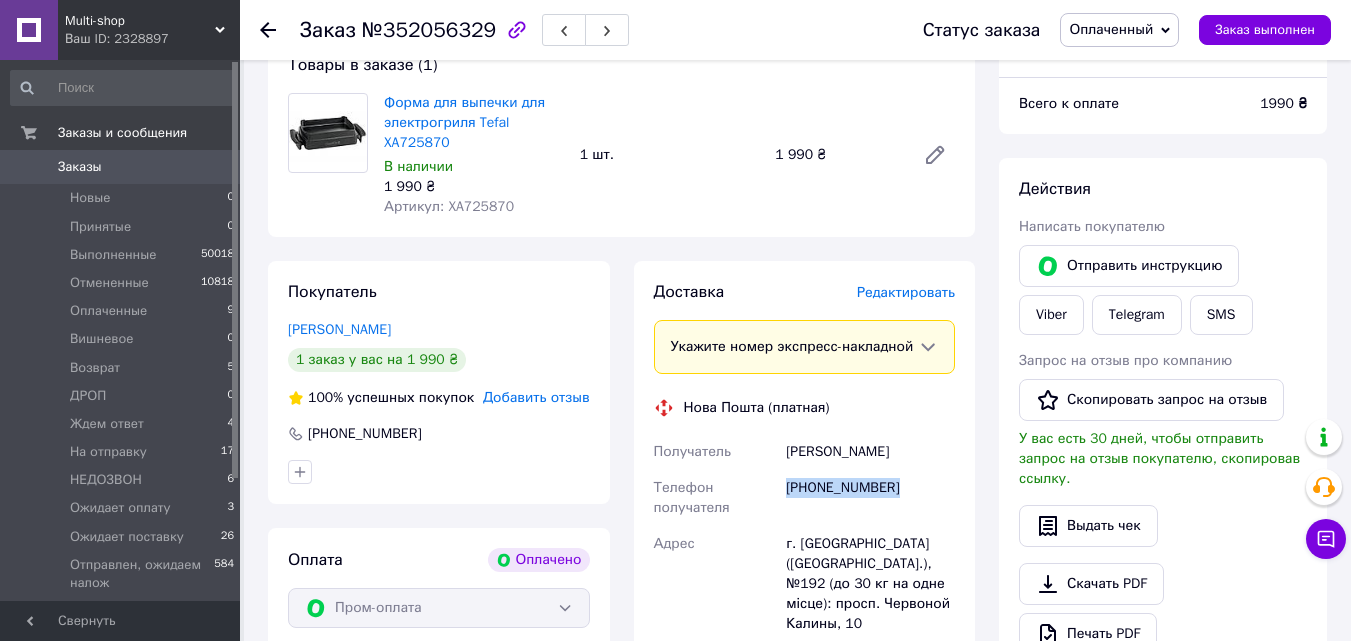 copy on "[PHONE_NUMBER]" 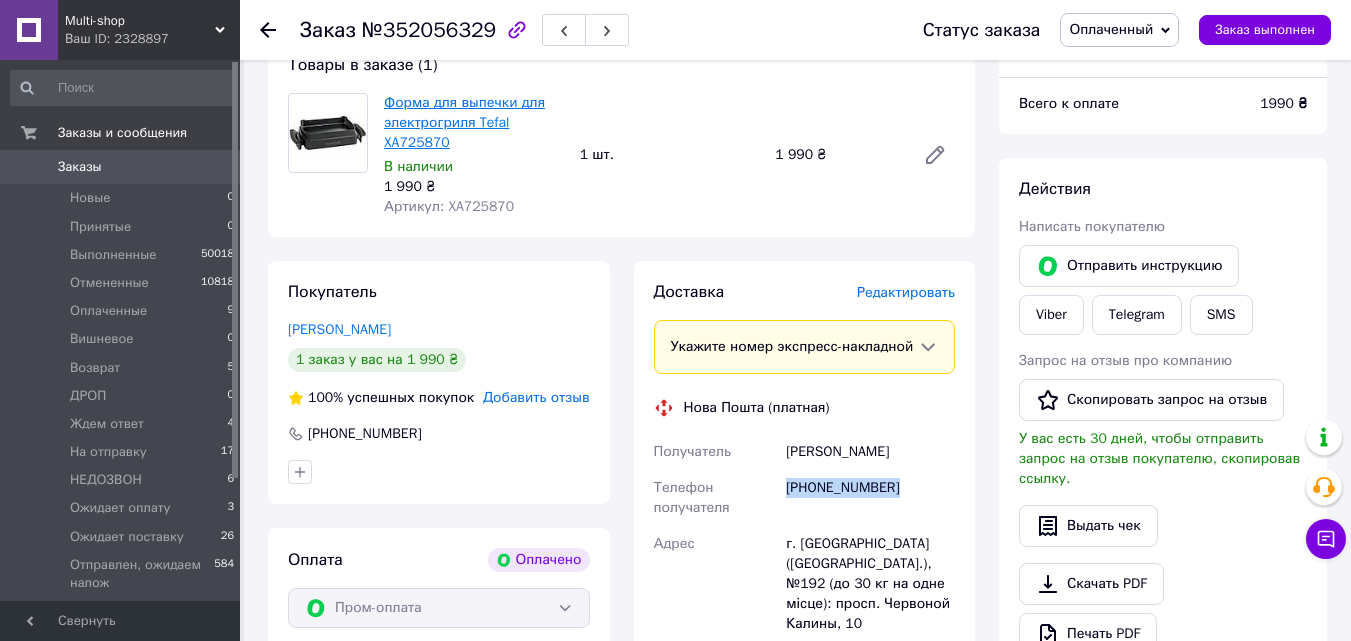 click on "Форма для выпечки для электрогриля Tefal XA725870" at bounding box center (464, 122) 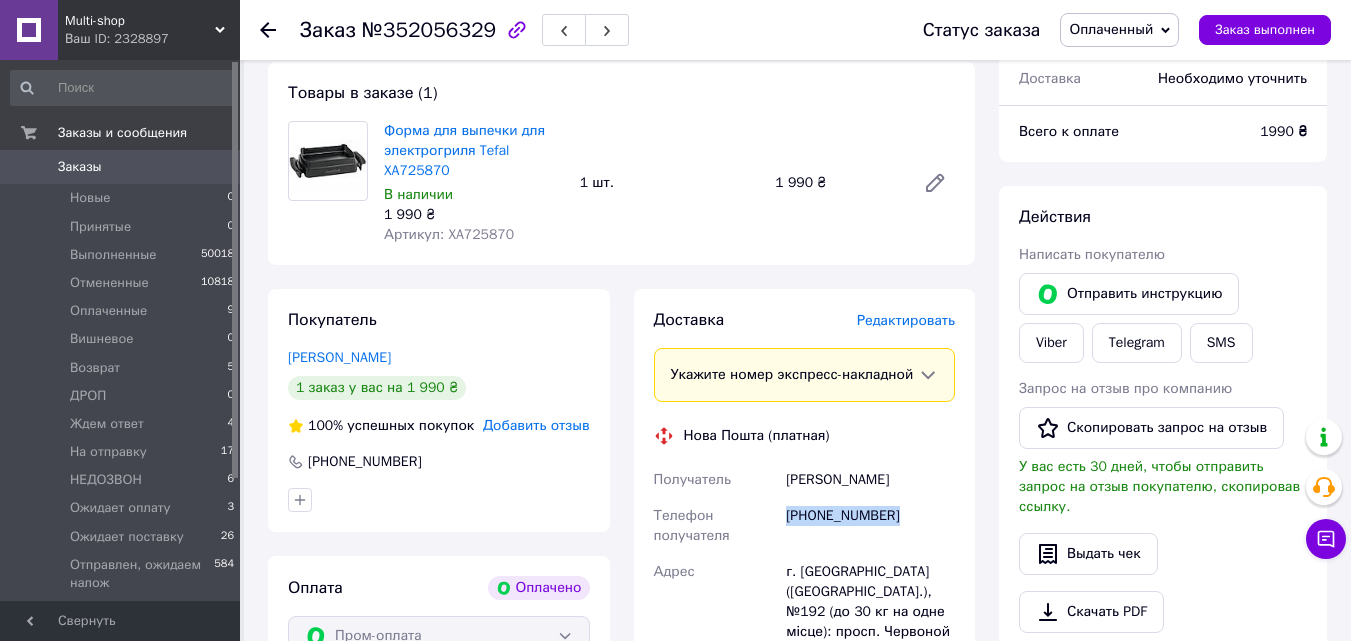 scroll, scrollTop: 200, scrollLeft: 0, axis: vertical 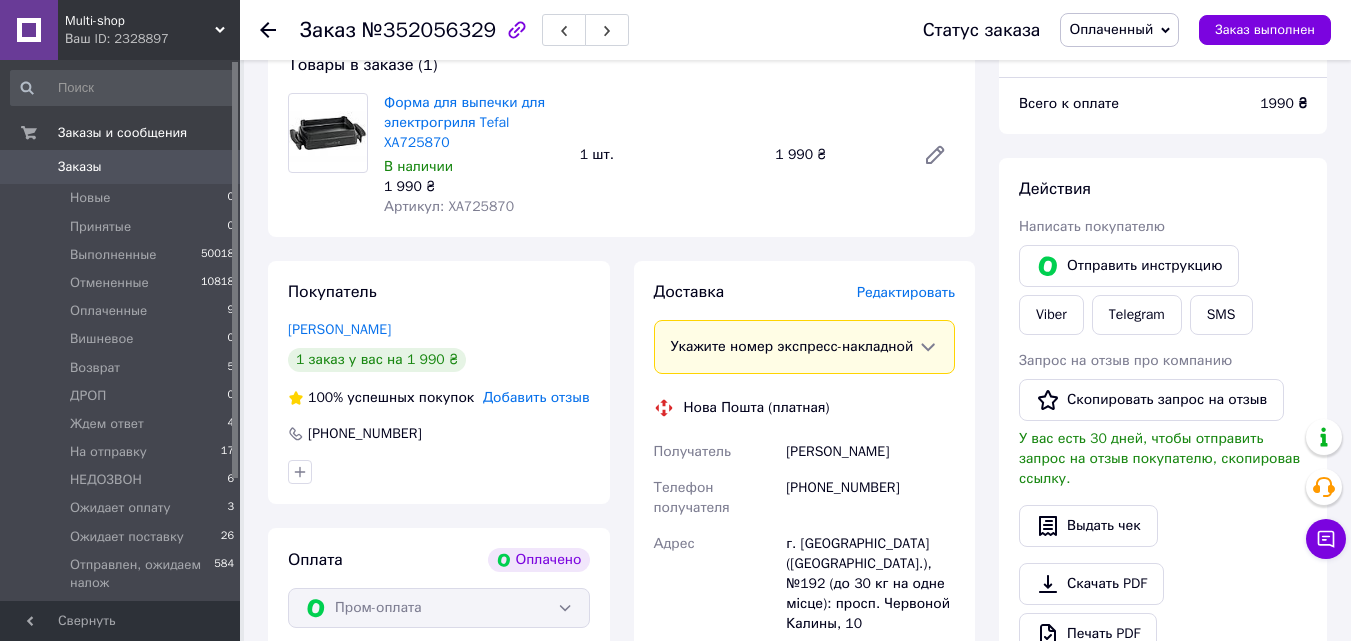 click on "Недбай Світлана" at bounding box center [870, 452] 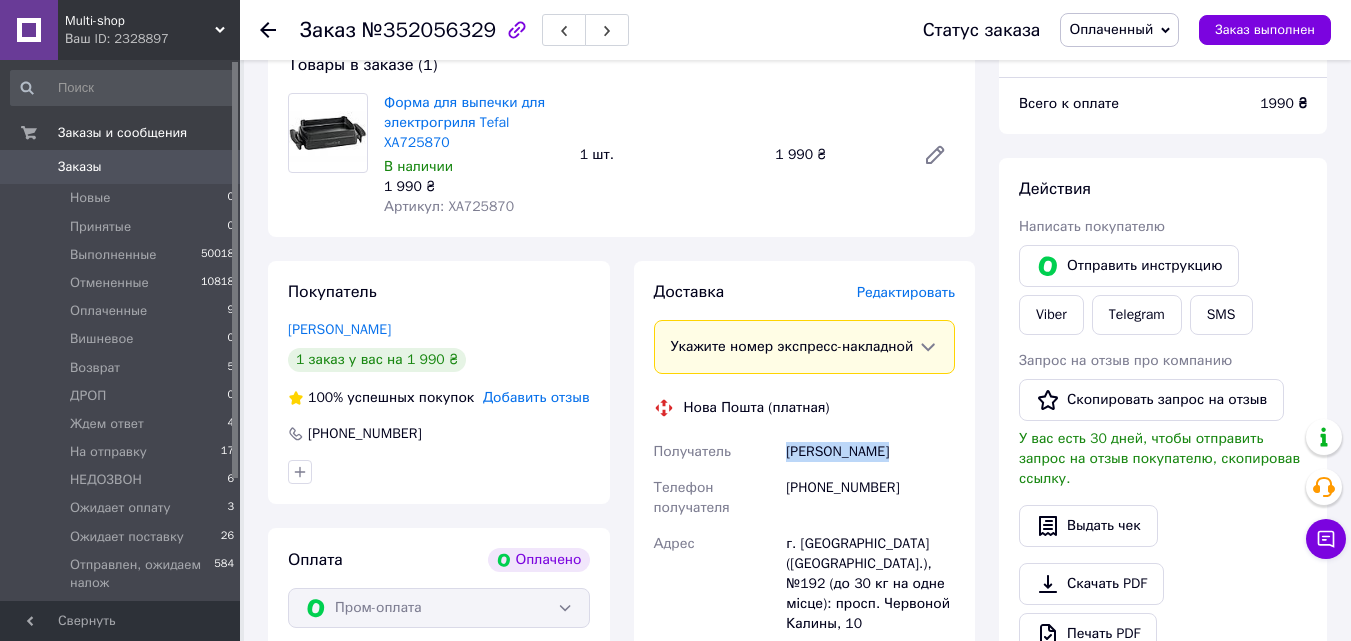 click on "Недбай Світлана" at bounding box center [870, 452] 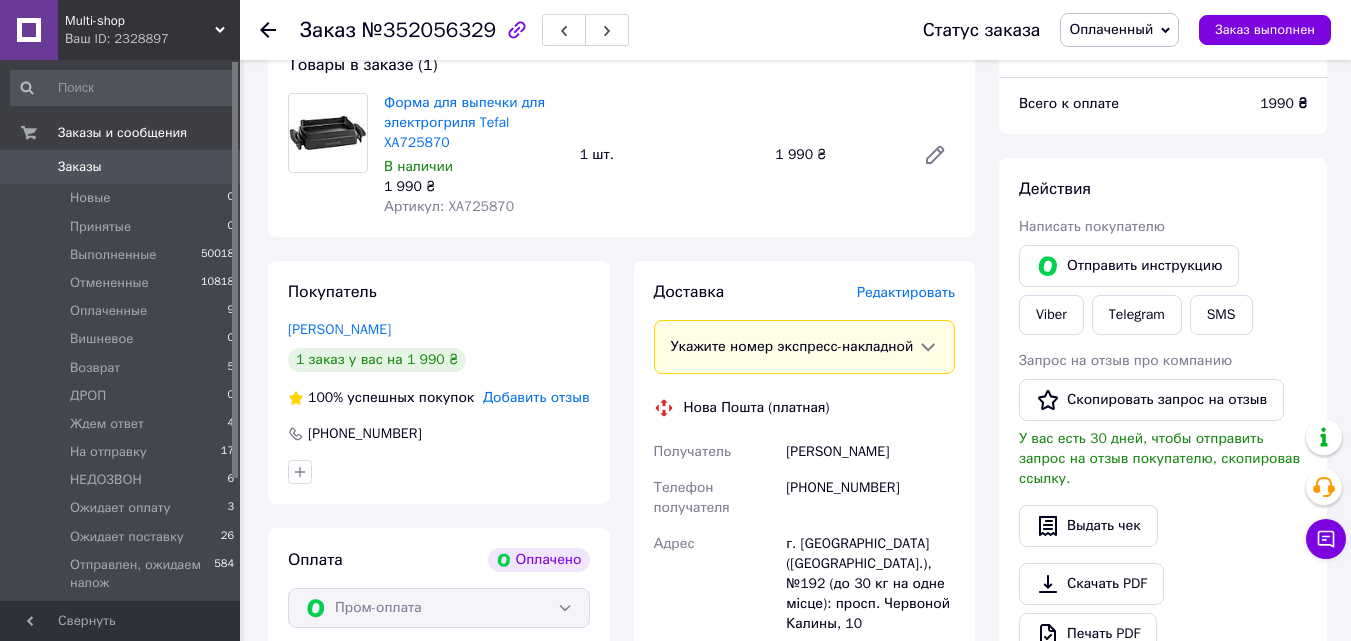 click on "№352056329" at bounding box center (429, 30) 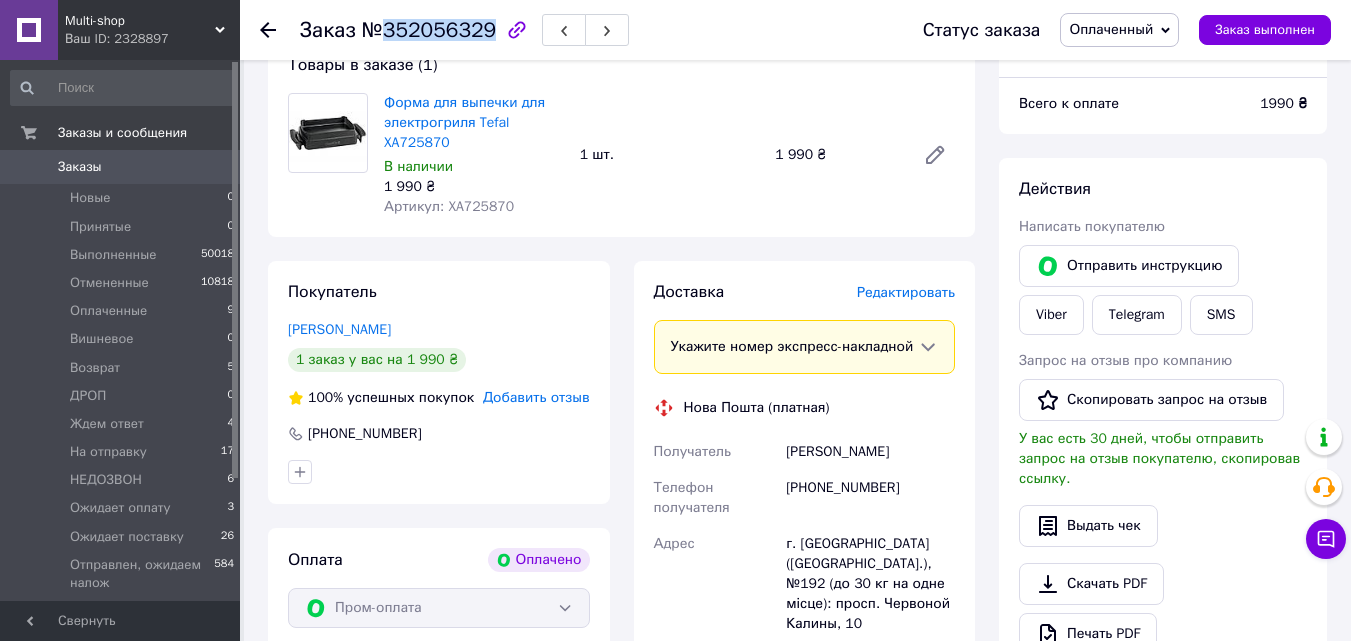 click on "№352056329" at bounding box center [429, 30] 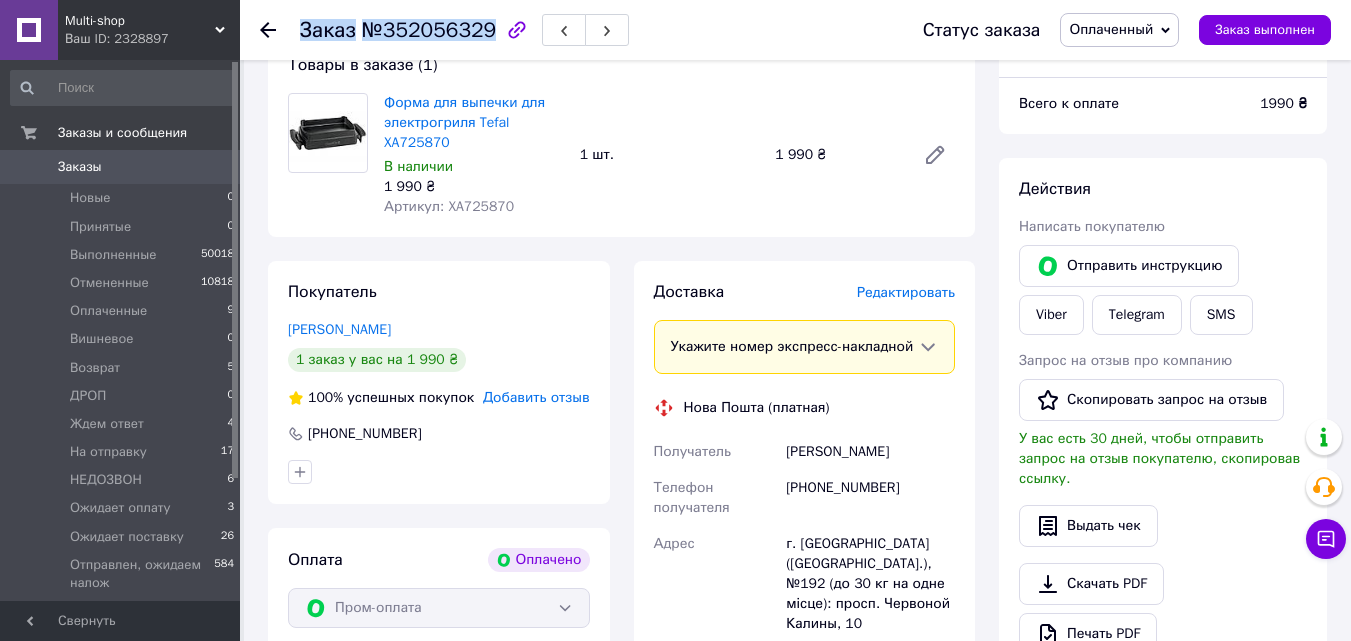 click on "№352056329" at bounding box center [429, 30] 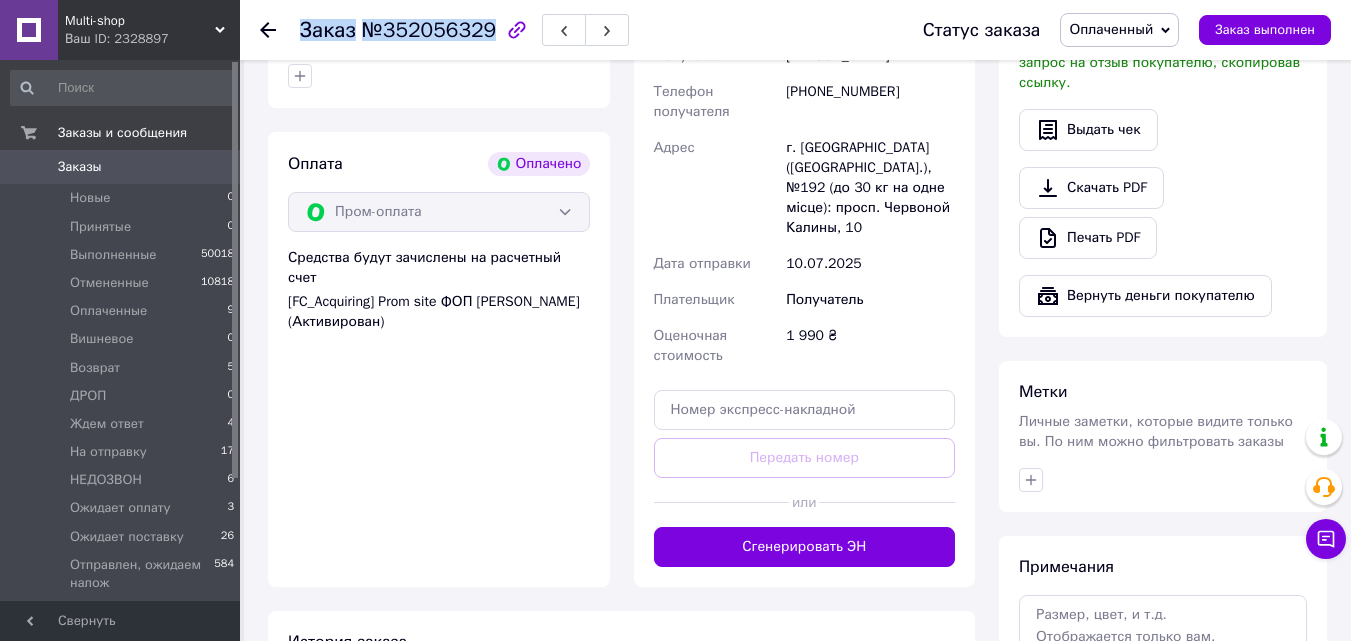 scroll, scrollTop: 700, scrollLeft: 0, axis: vertical 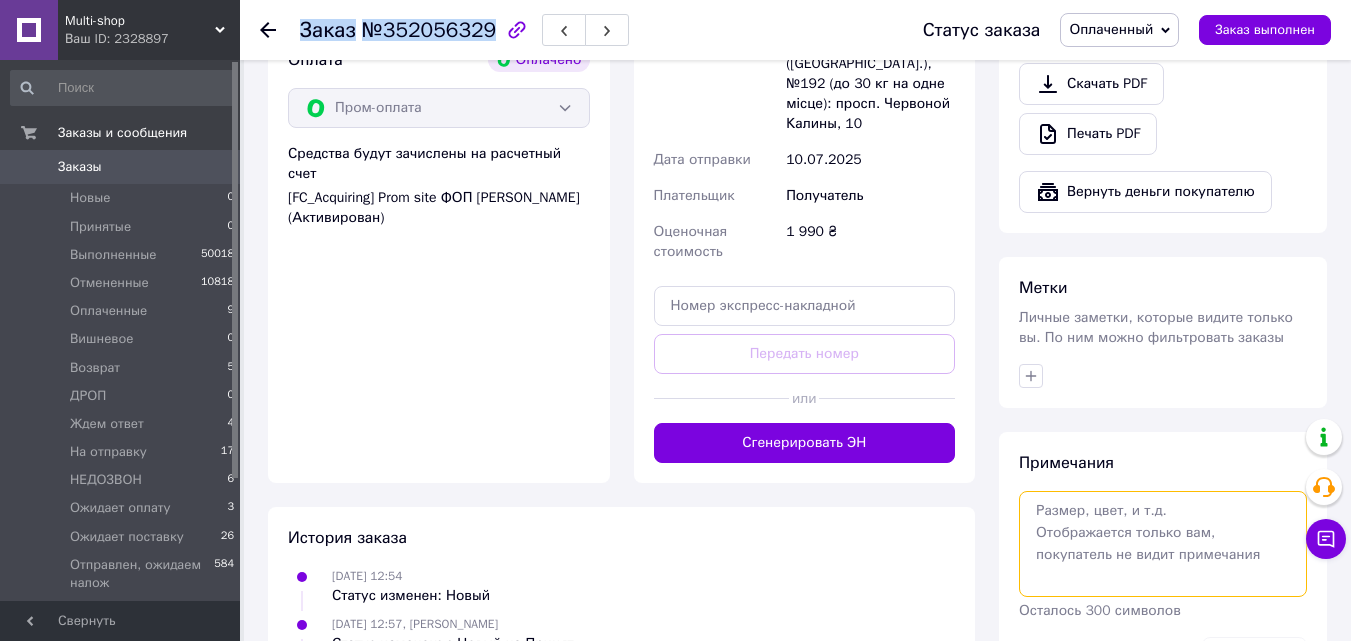 click at bounding box center [1163, 544] 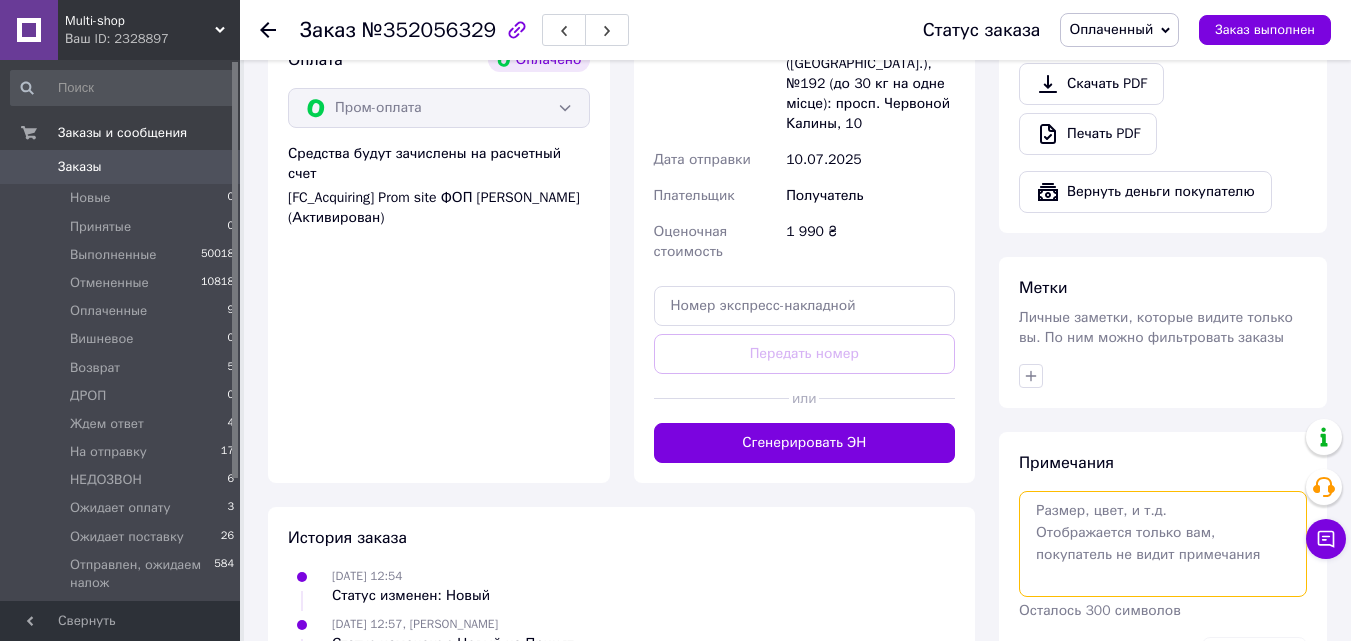 paste on "Замовлення №A59782" 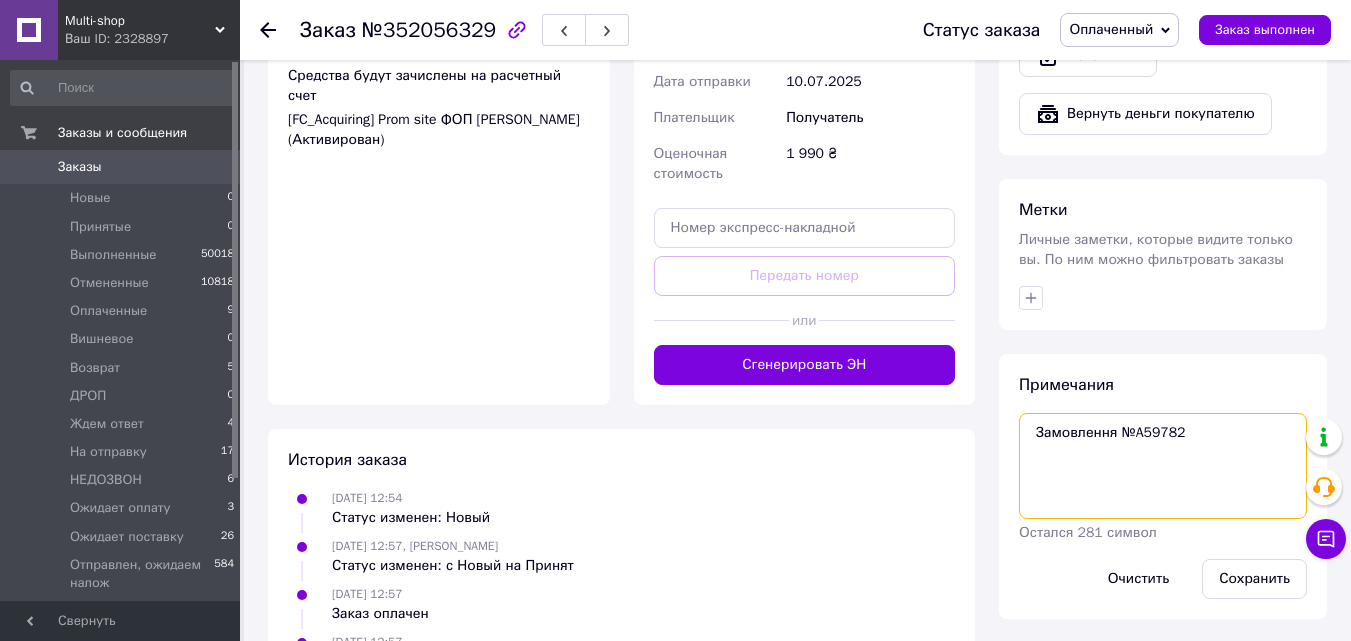 scroll, scrollTop: 800, scrollLeft: 0, axis: vertical 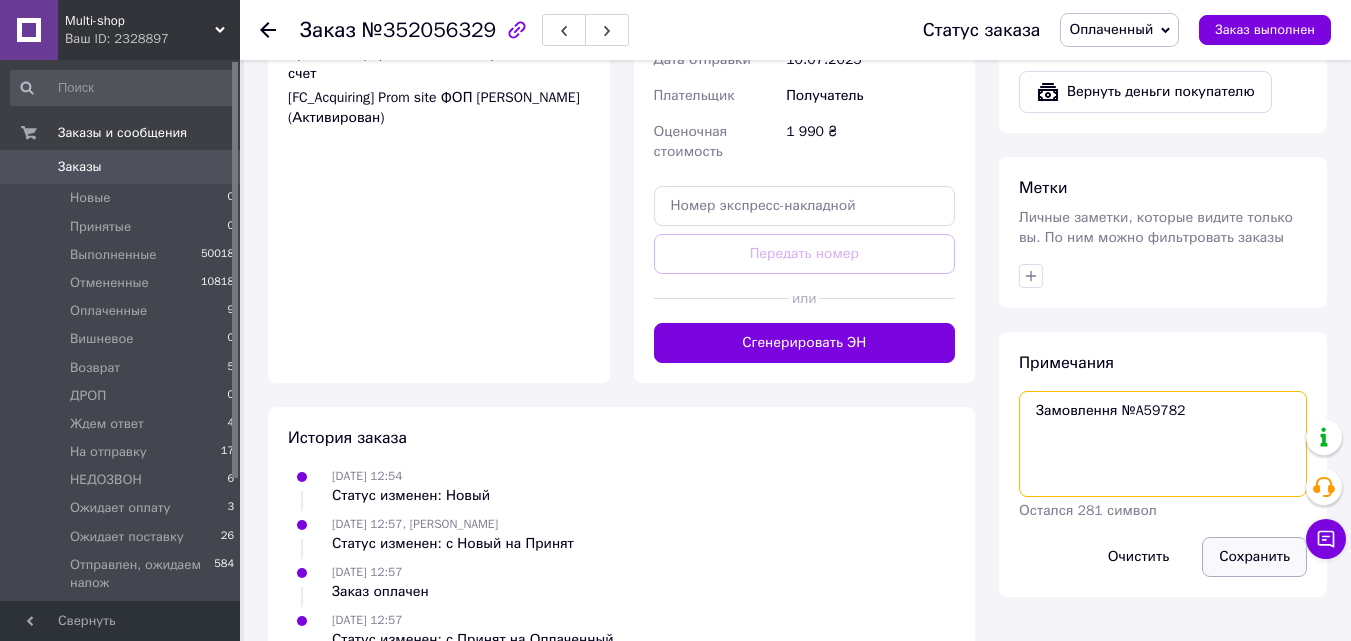 type on "Замовлення №A59782" 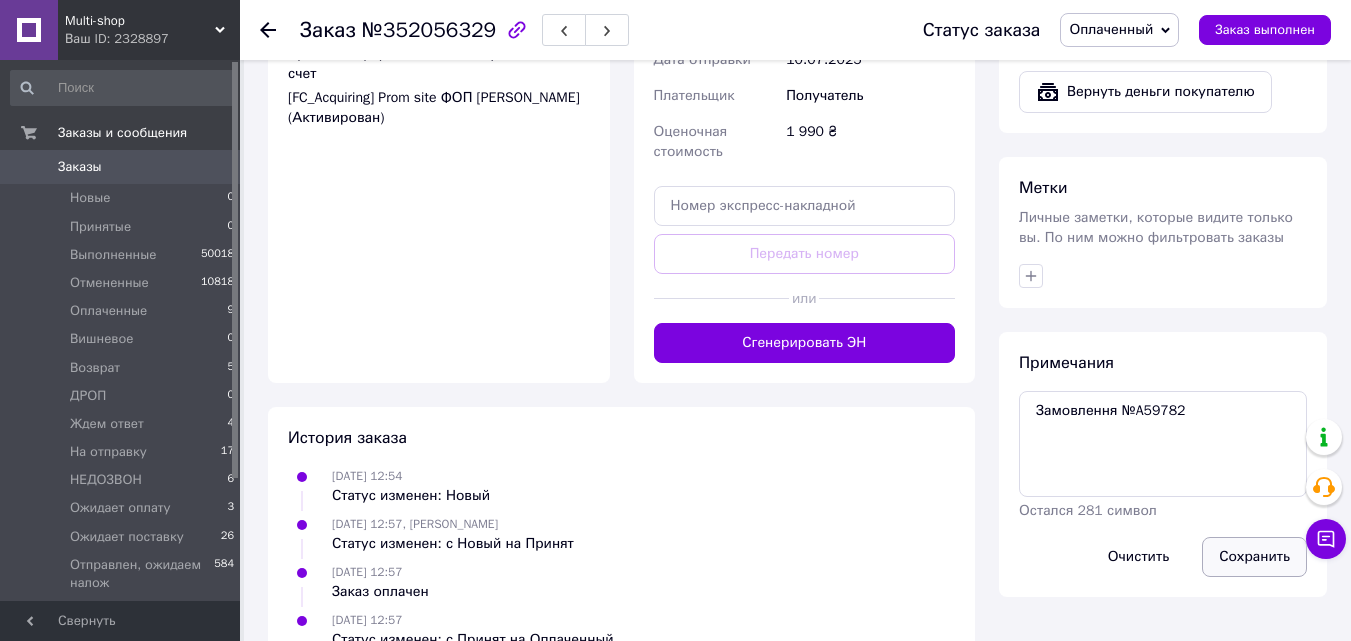 click on "Сохранить" at bounding box center (1254, 557) 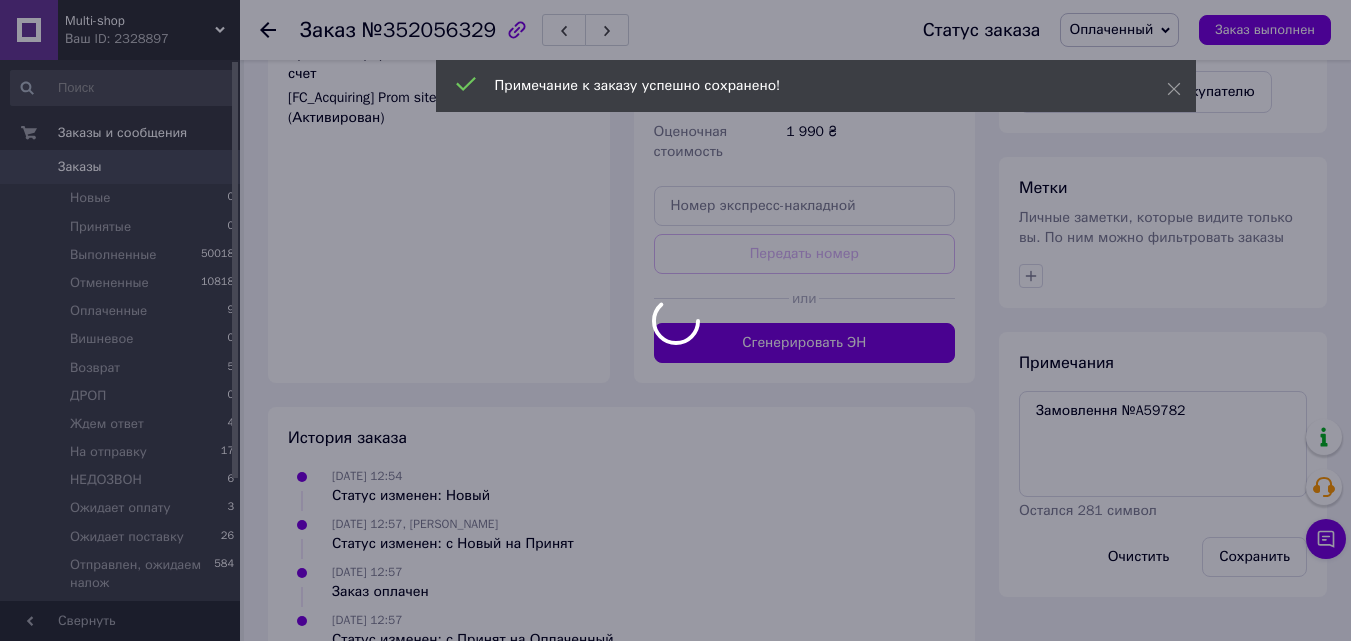 drag, startPoint x: 1028, startPoint y: 254, endPoint x: 1045, endPoint y: 276, distance: 27.802877 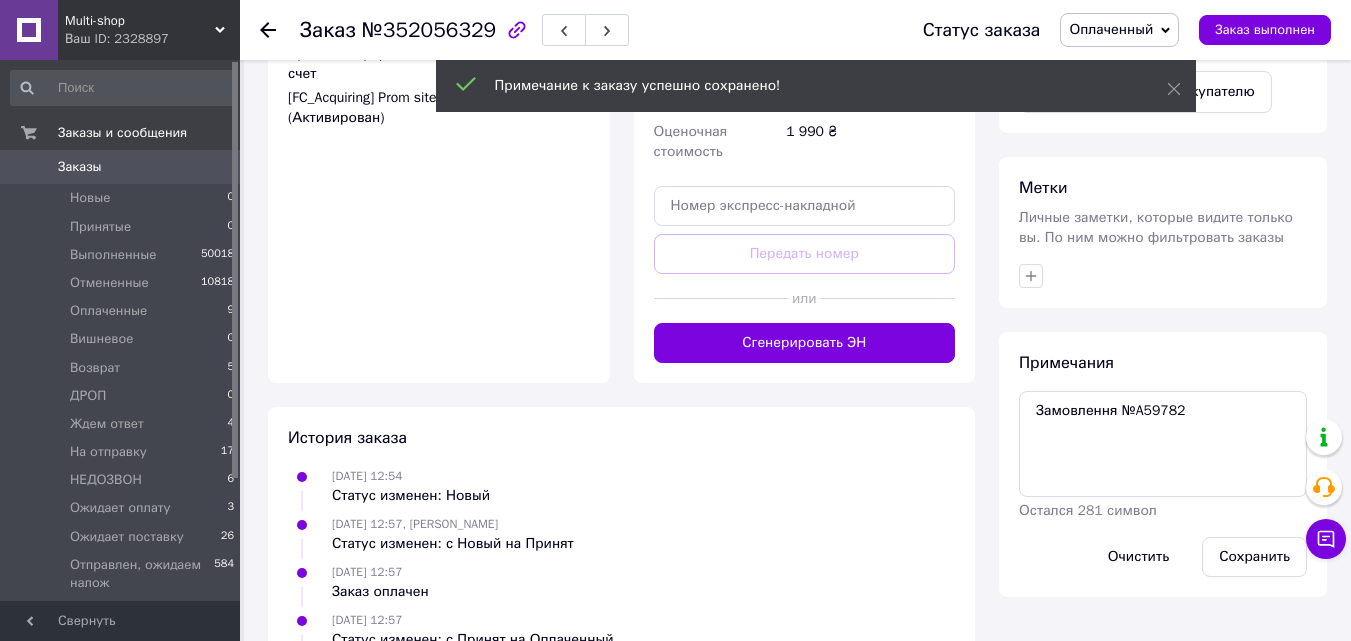click on "Личные заметки, которые видите только вы. По ним можно фильтровать заказы" at bounding box center (1156, 227) 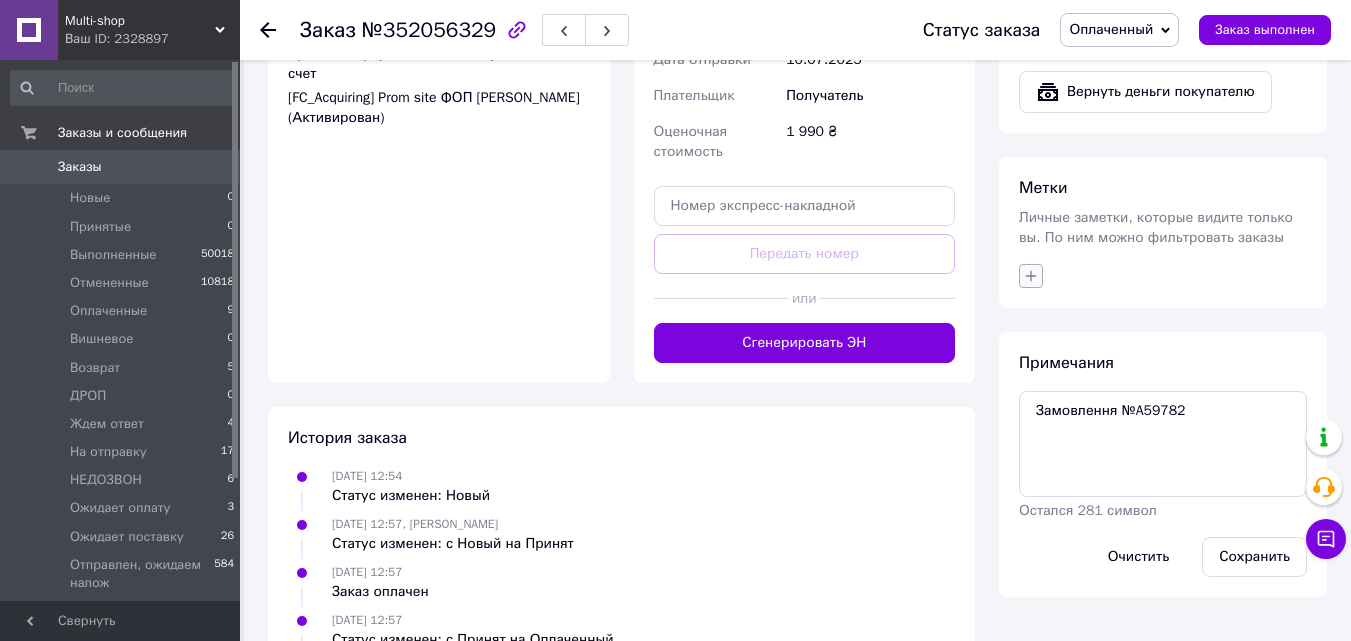 click 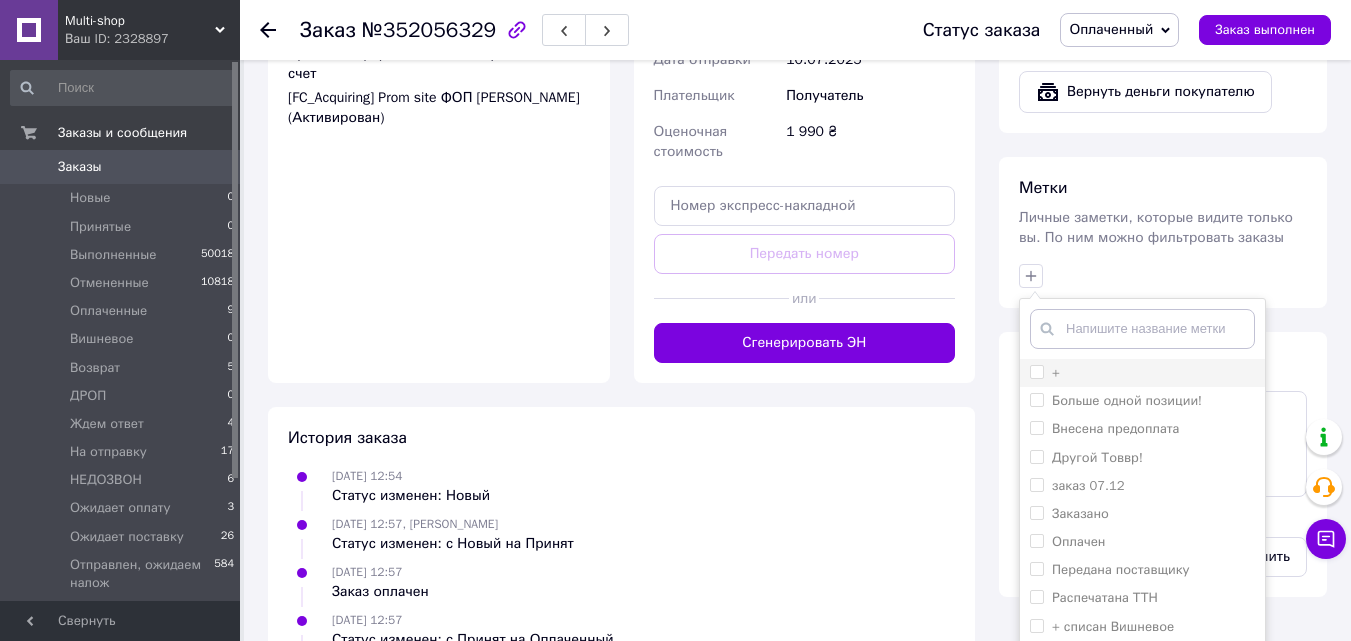 click on "+" at bounding box center (1036, 371) 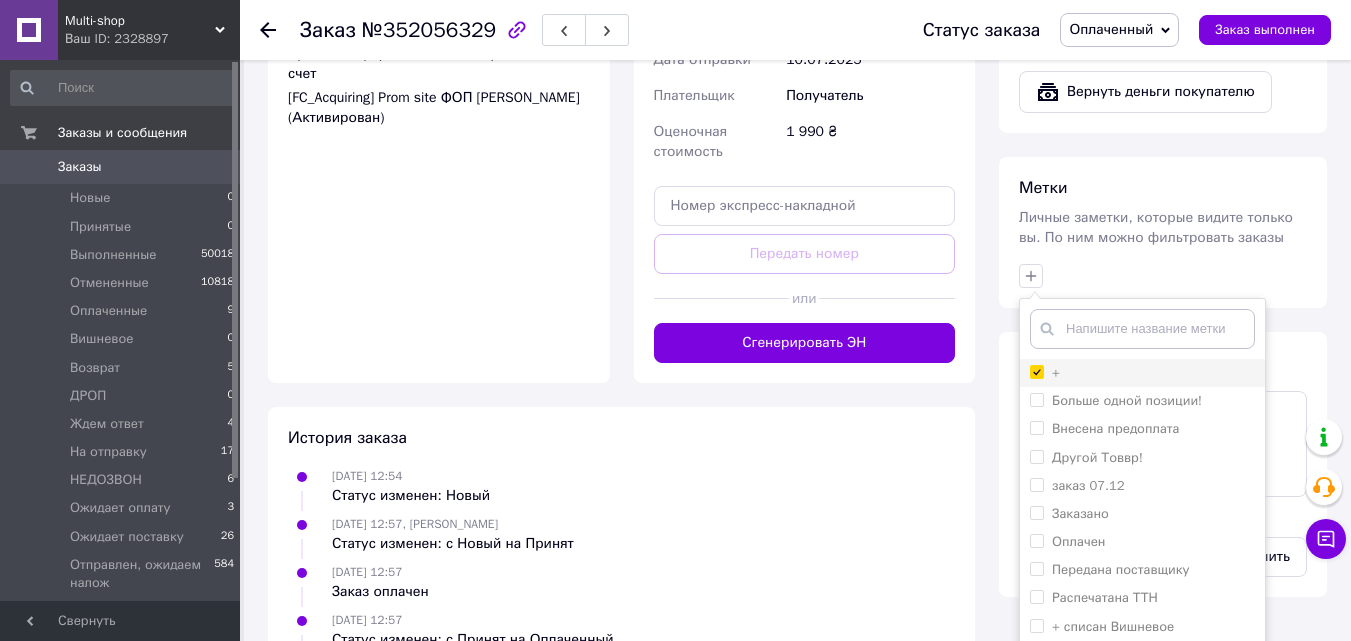 checkbox on "true" 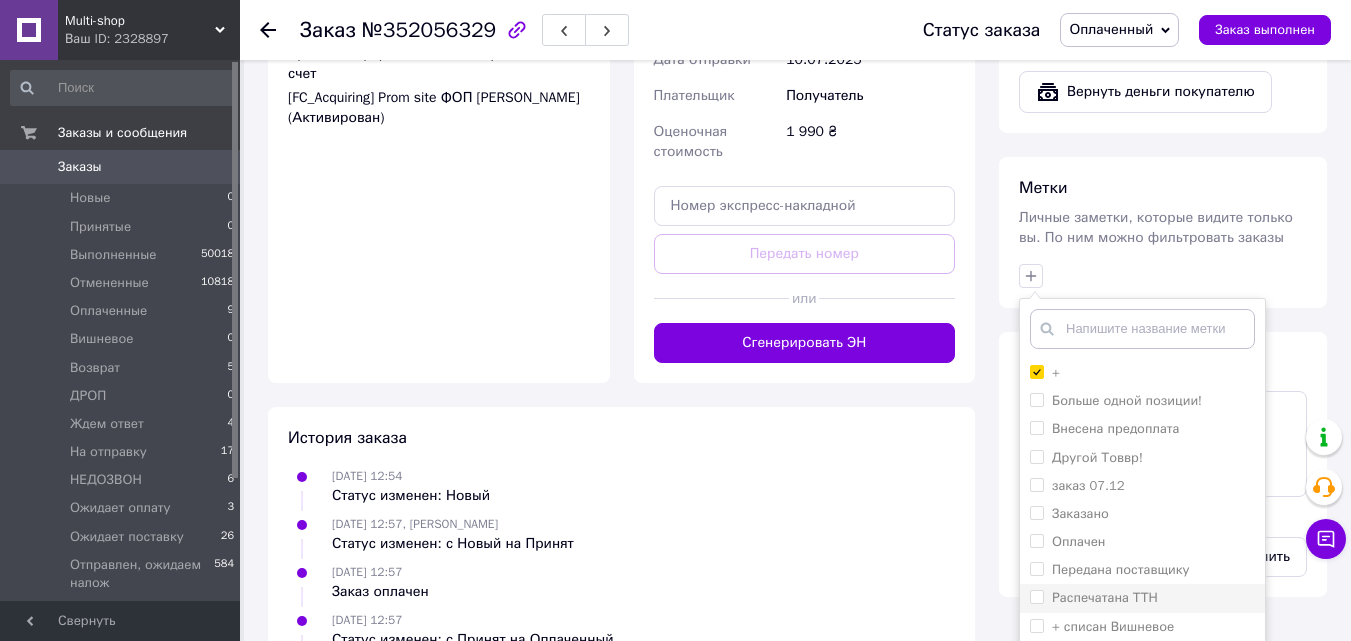 click on "Распечатана ТТН" at bounding box center [1036, 596] 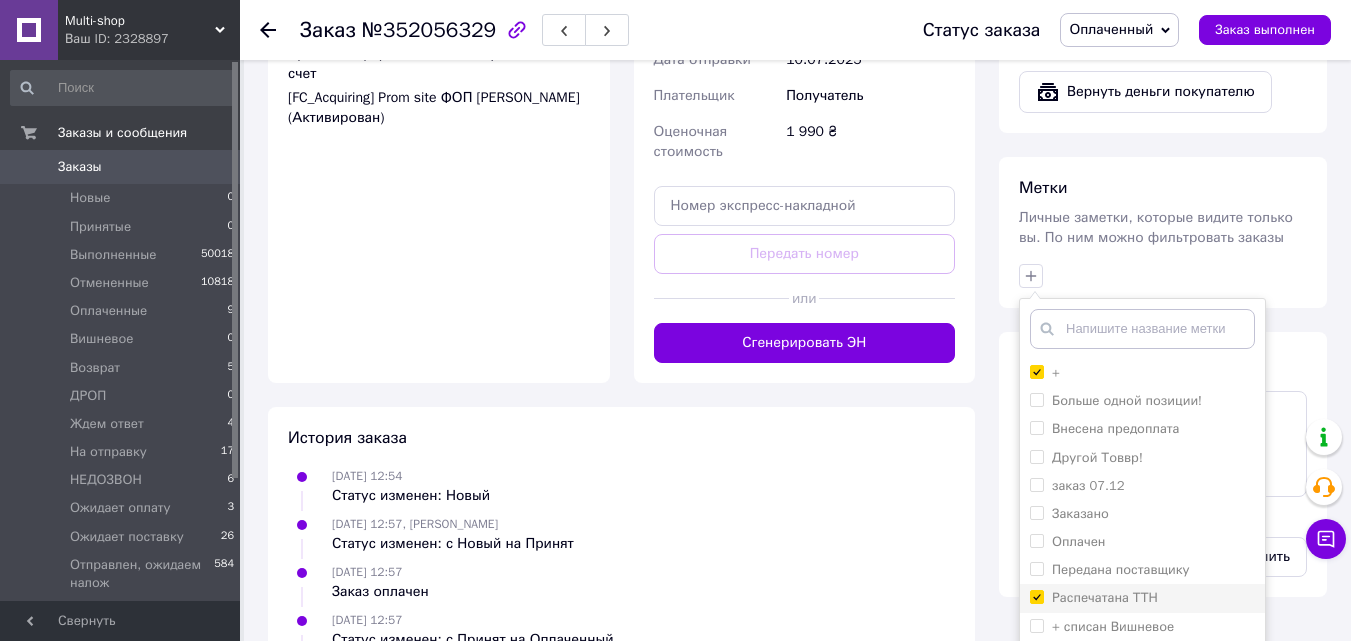 checkbox on "true" 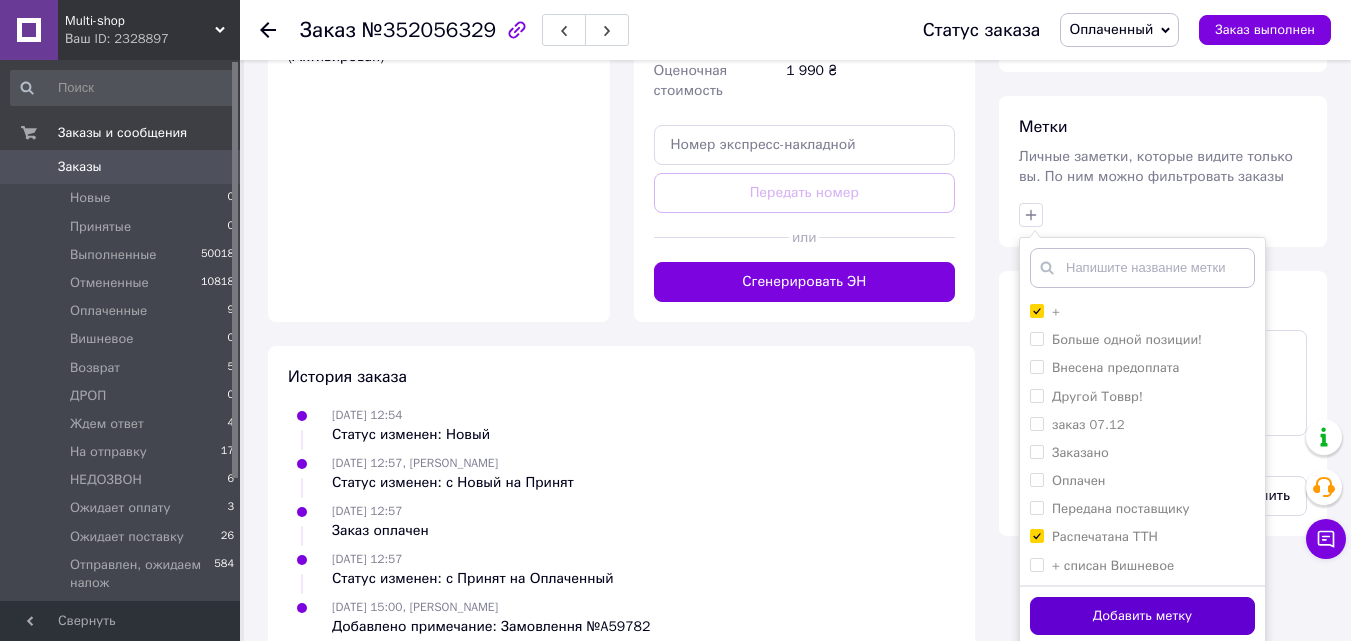 scroll, scrollTop: 901, scrollLeft: 0, axis: vertical 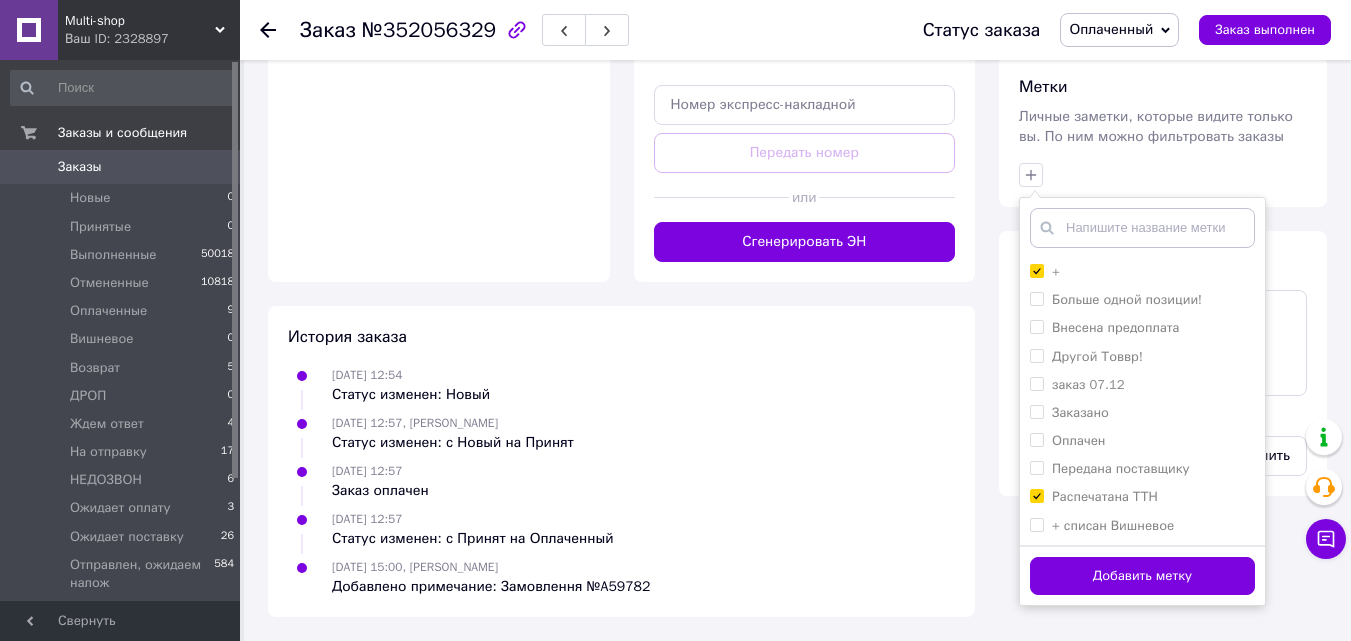 drag, startPoint x: 1137, startPoint y: 562, endPoint x: 1011, endPoint y: 506, distance: 137.884 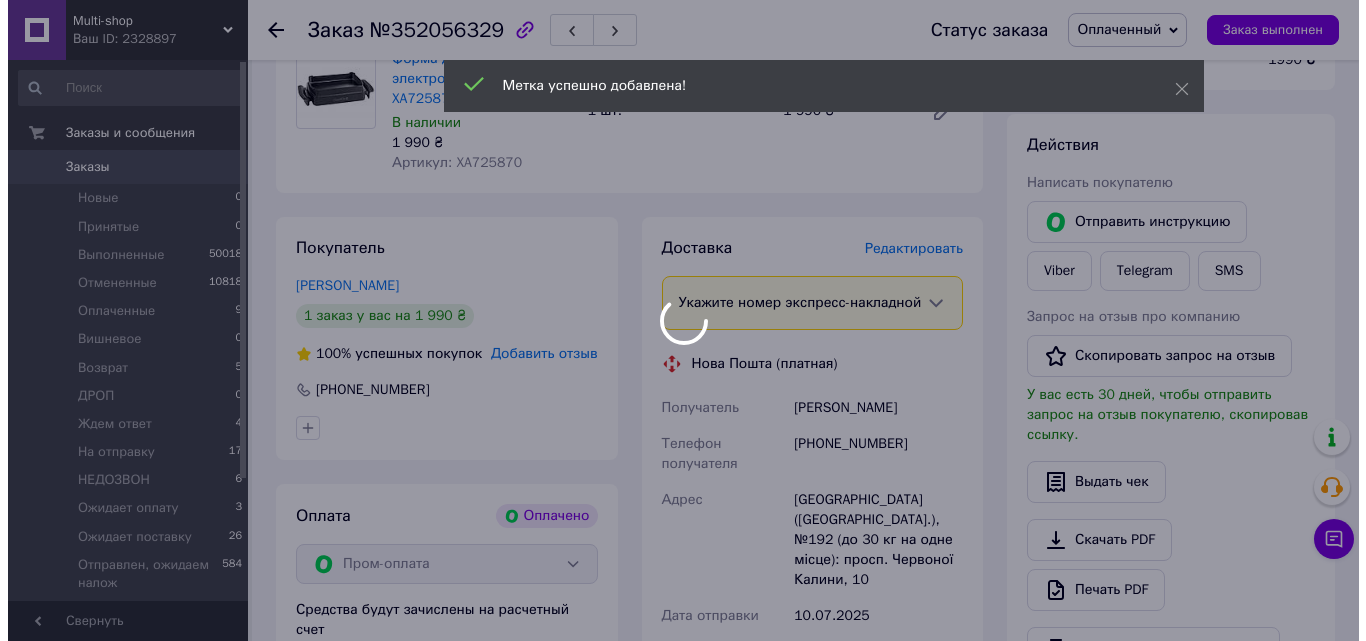 scroll, scrollTop: 1, scrollLeft: 0, axis: vertical 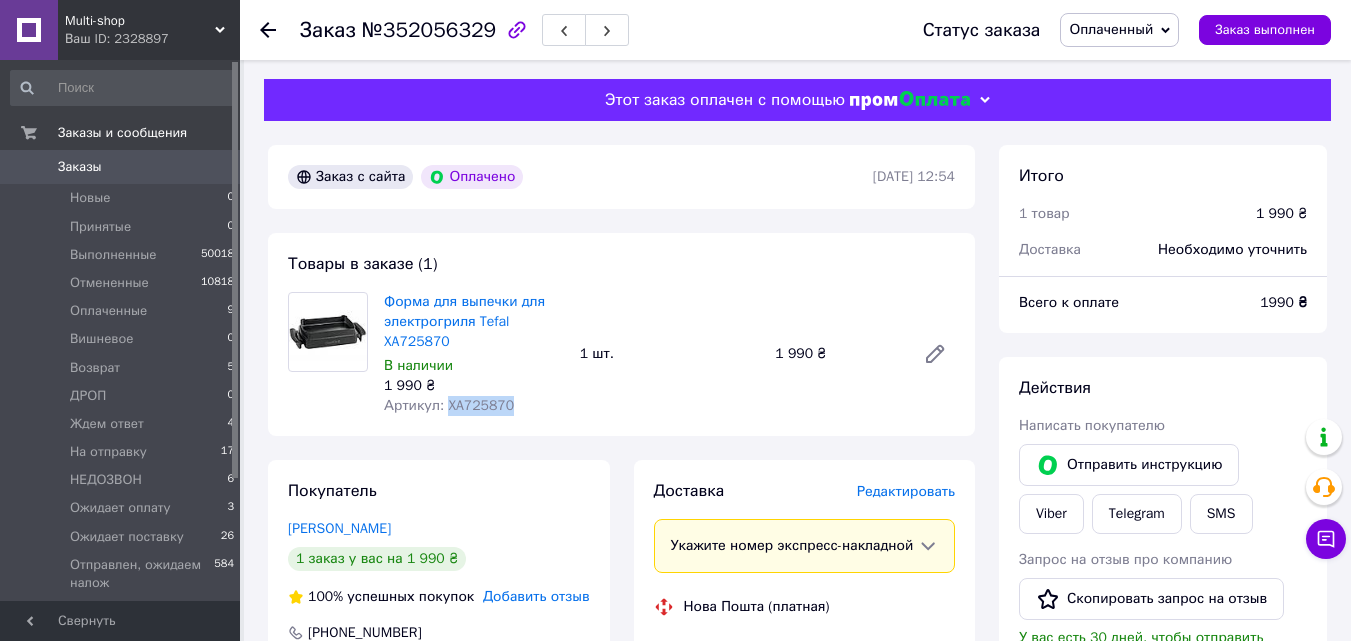 drag, startPoint x: 509, startPoint y: 407, endPoint x: 445, endPoint y: 414, distance: 64.381676 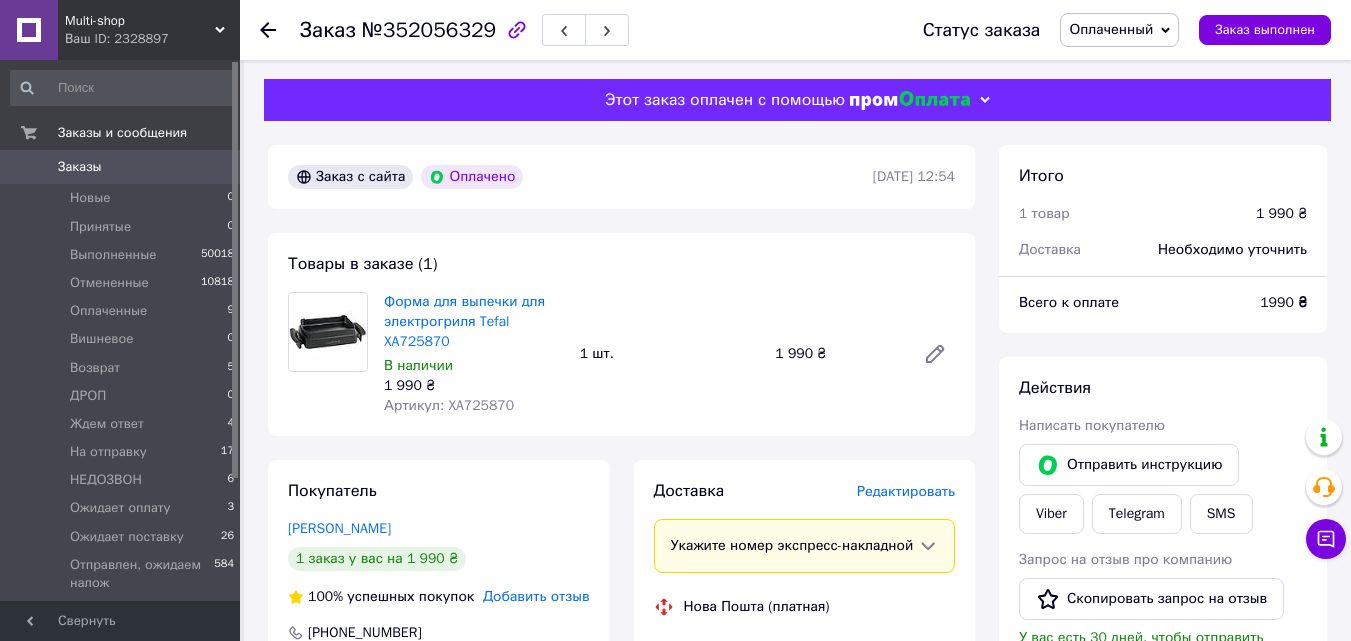 click on "Редактировать" at bounding box center [906, 491] 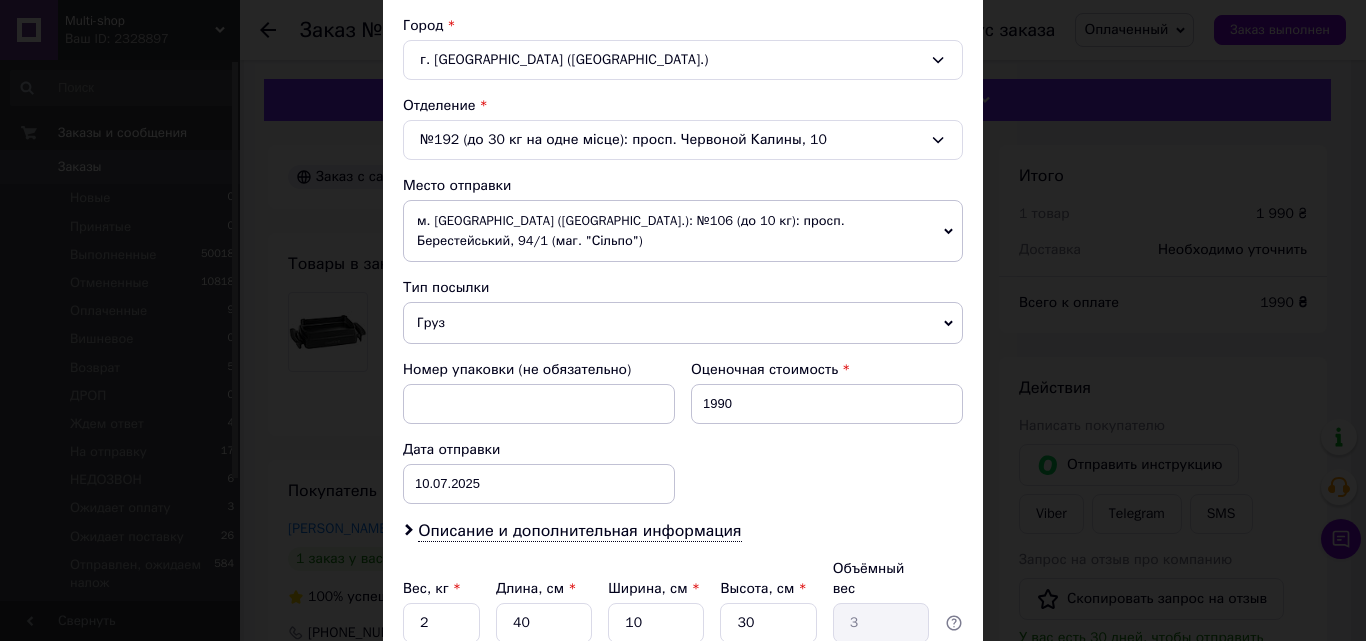 scroll, scrollTop: 687, scrollLeft: 0, axis: vertical 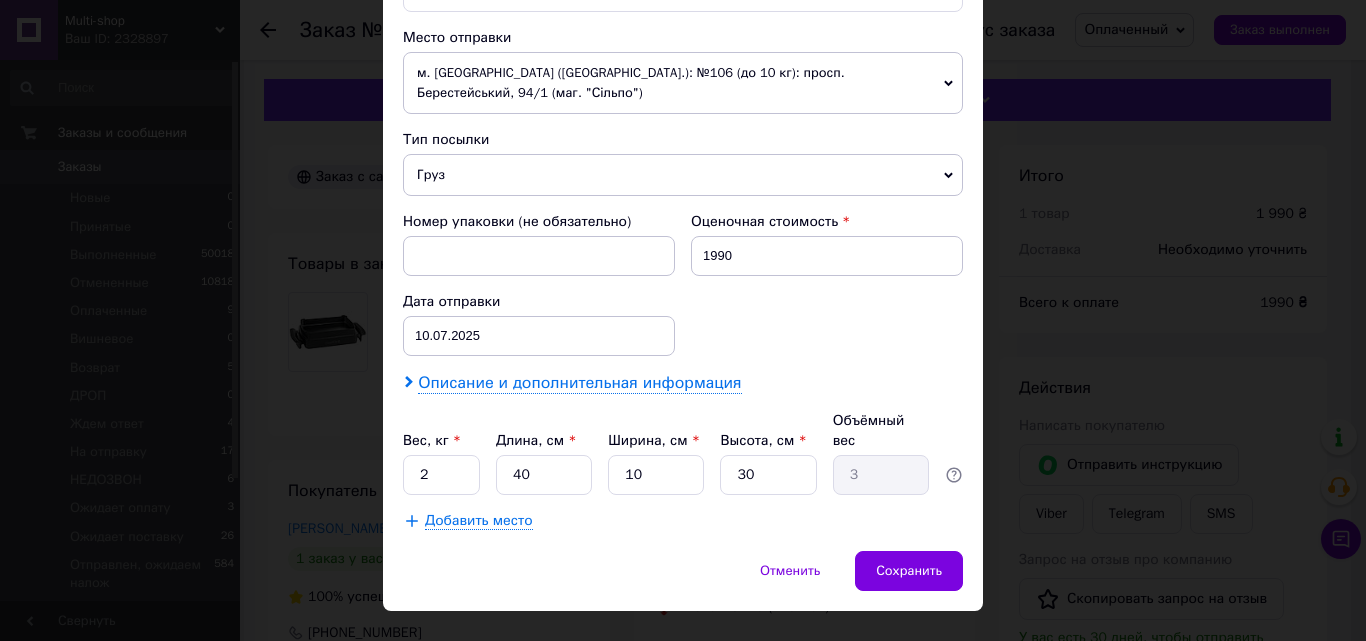 click on "Описание и дополнительная информация" at bounding box center (579, 383) 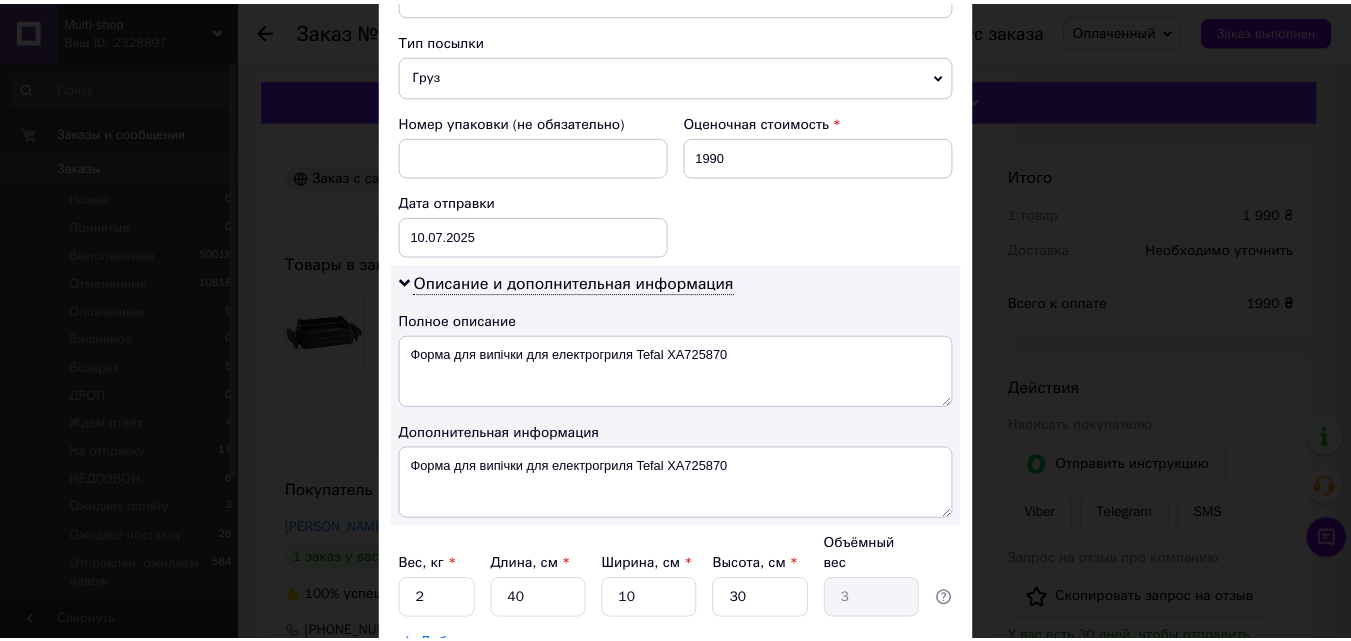 scroll, scrollTop: 911, scrollLeft: 0, axis: vertical 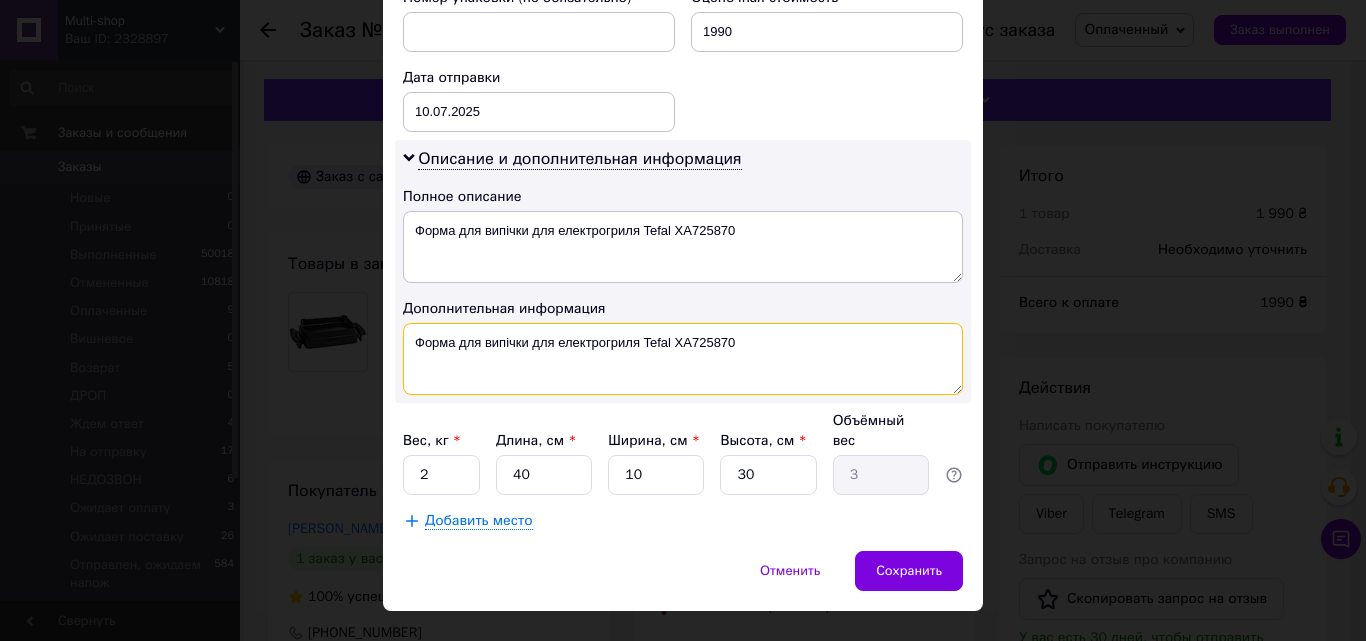 drag, startPoint x: 735, startPoint y: 327, endPoint x: 675, endPoint y: 312, distance: 61.846584 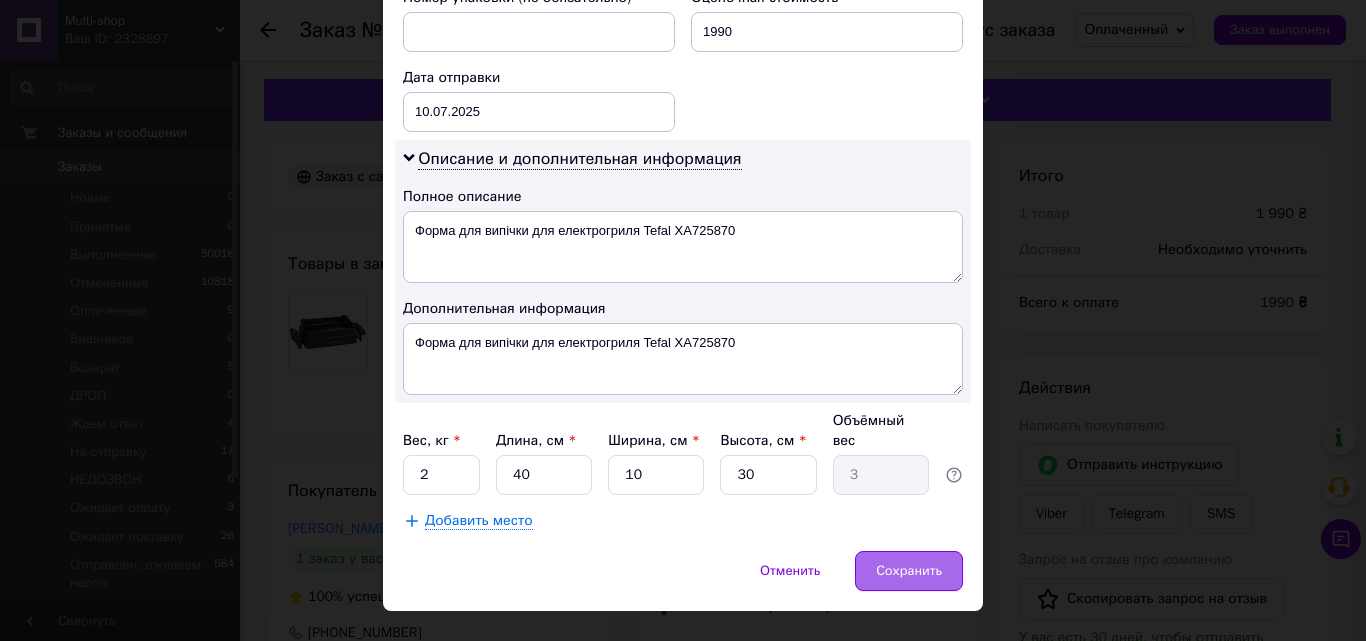 click on "Сохранить" at bounding box center [909, 571] 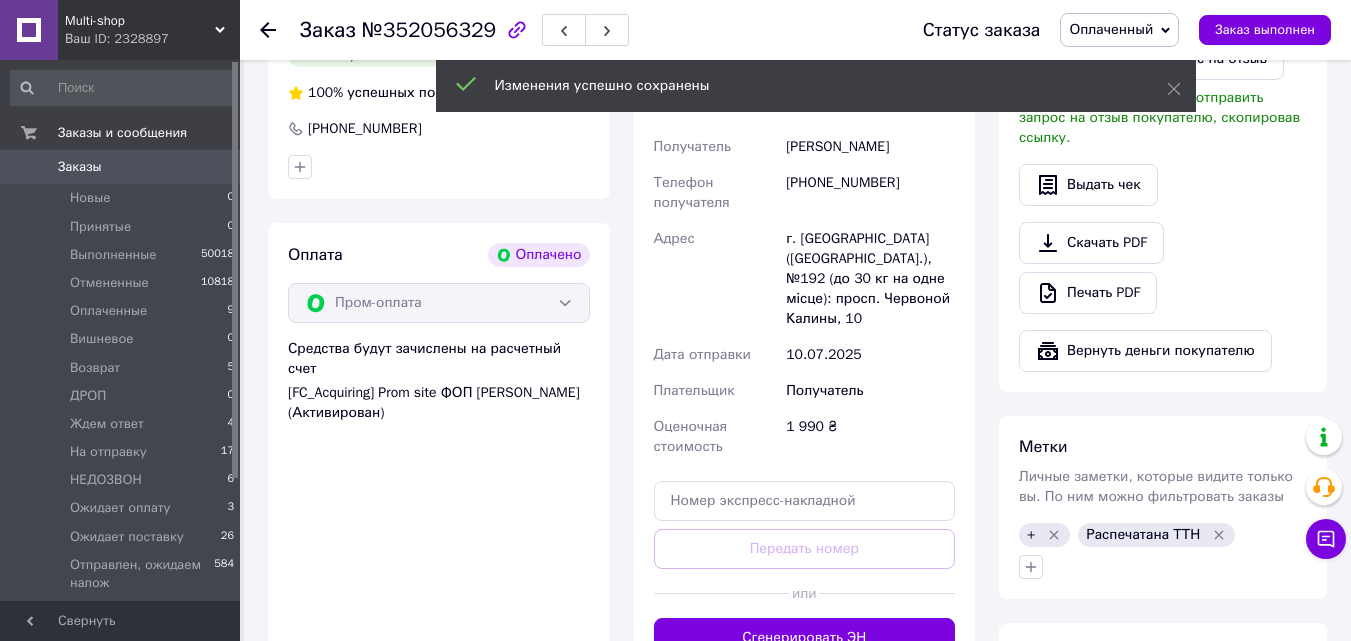 scroll, scrollTop: 601, scrollLeft: 0, axis: vertical 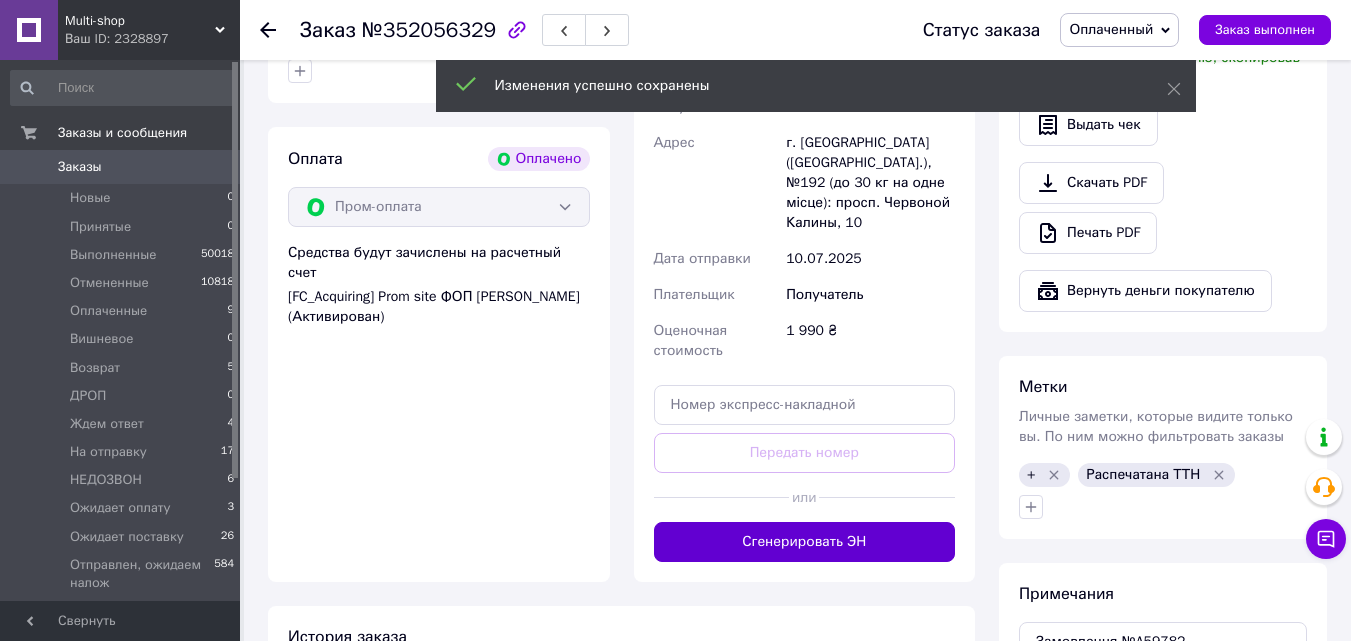 click on "Сгенерировать ЭН" at bounding box center (805, 542) 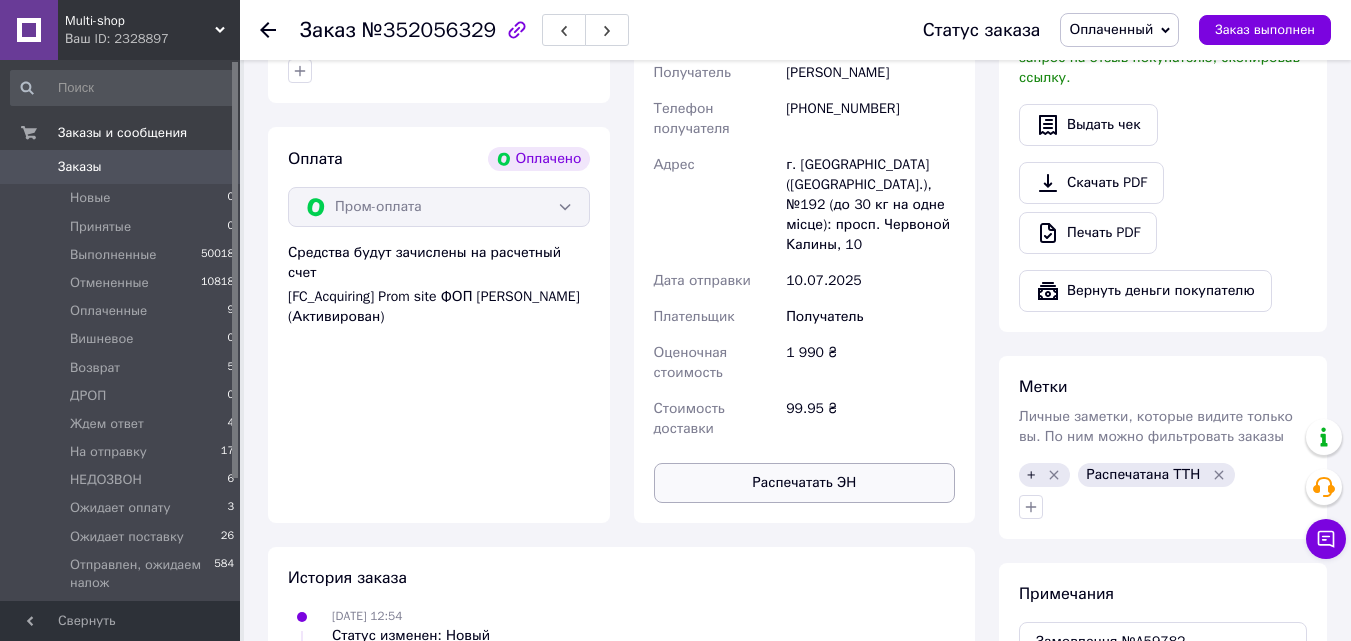 click on "Распечатать ЭН" at bounding box center (805, 483) 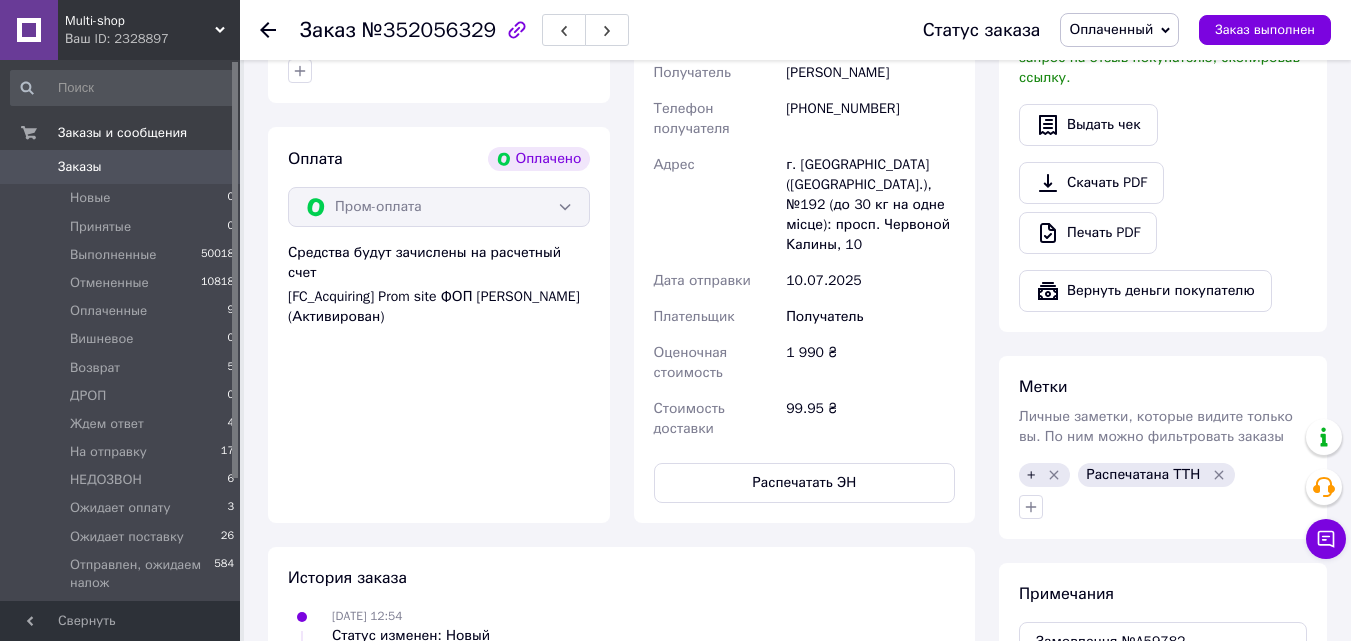click 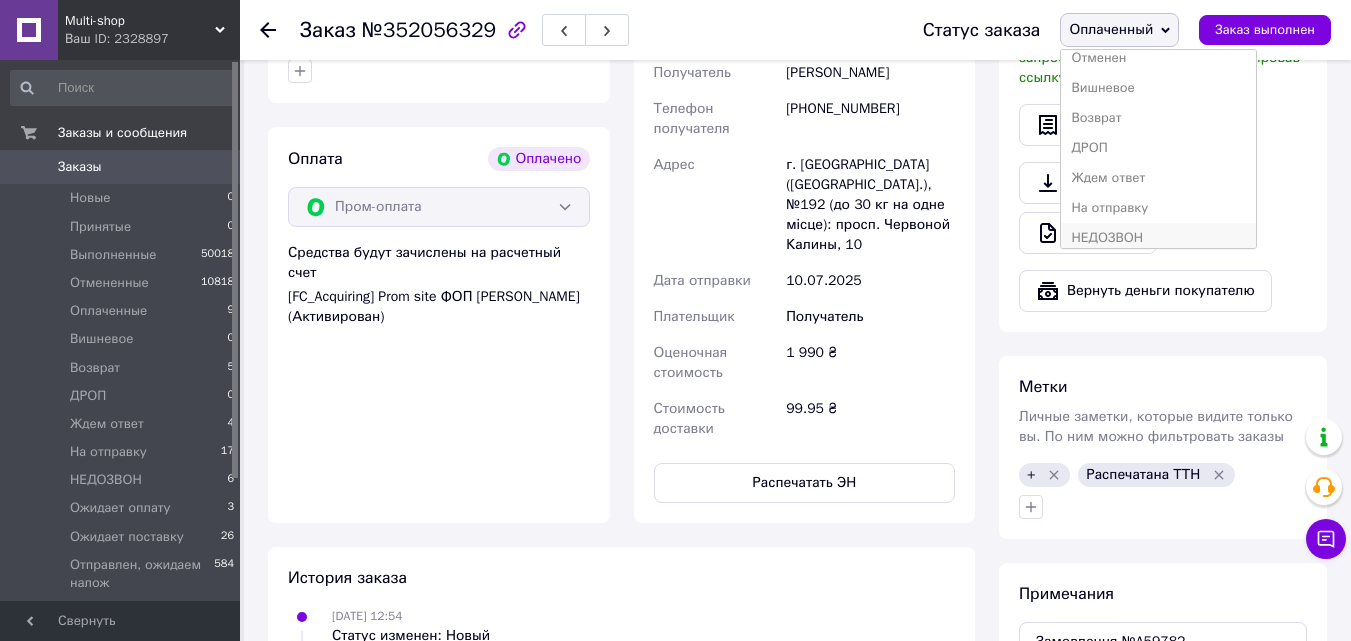 scroll, scrollTop: 100, scrollLeft: 0, axis: vertical 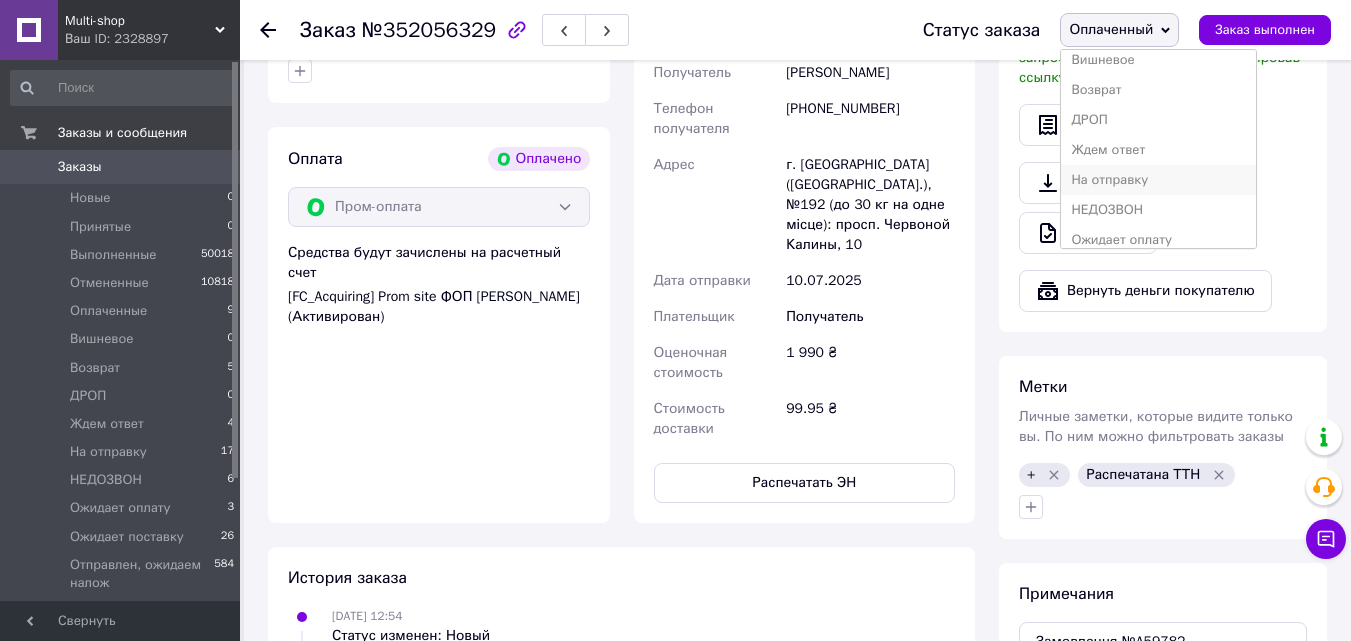 click on "На отправку" at bounding box center (1158, 180) 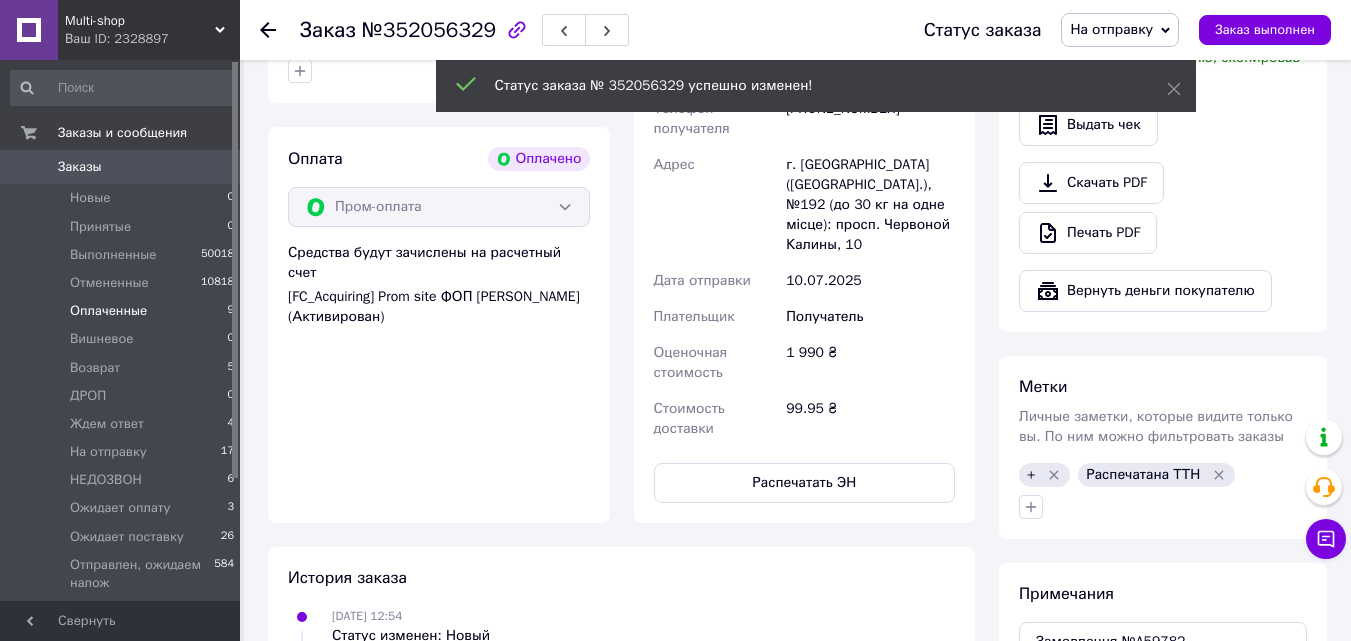 click on "Оплаченные" at bounding box center (108, 311) 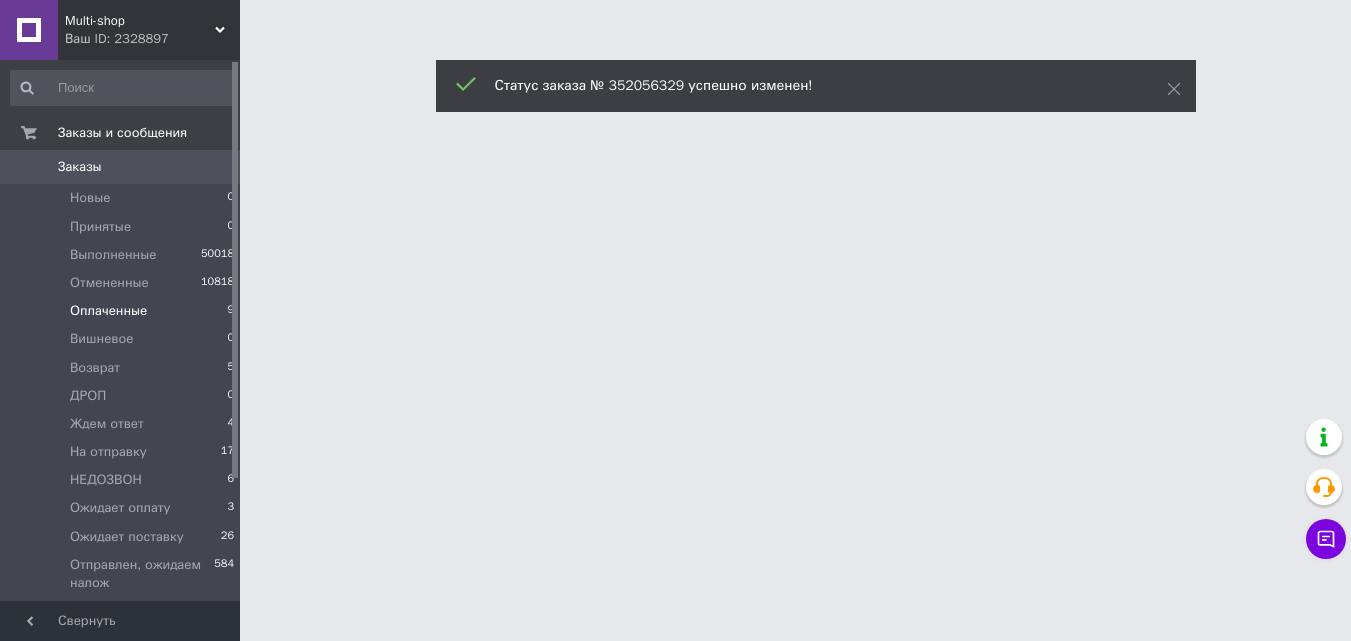 scroll, scrollTop: 0, scrollLeft: 0, axis: both 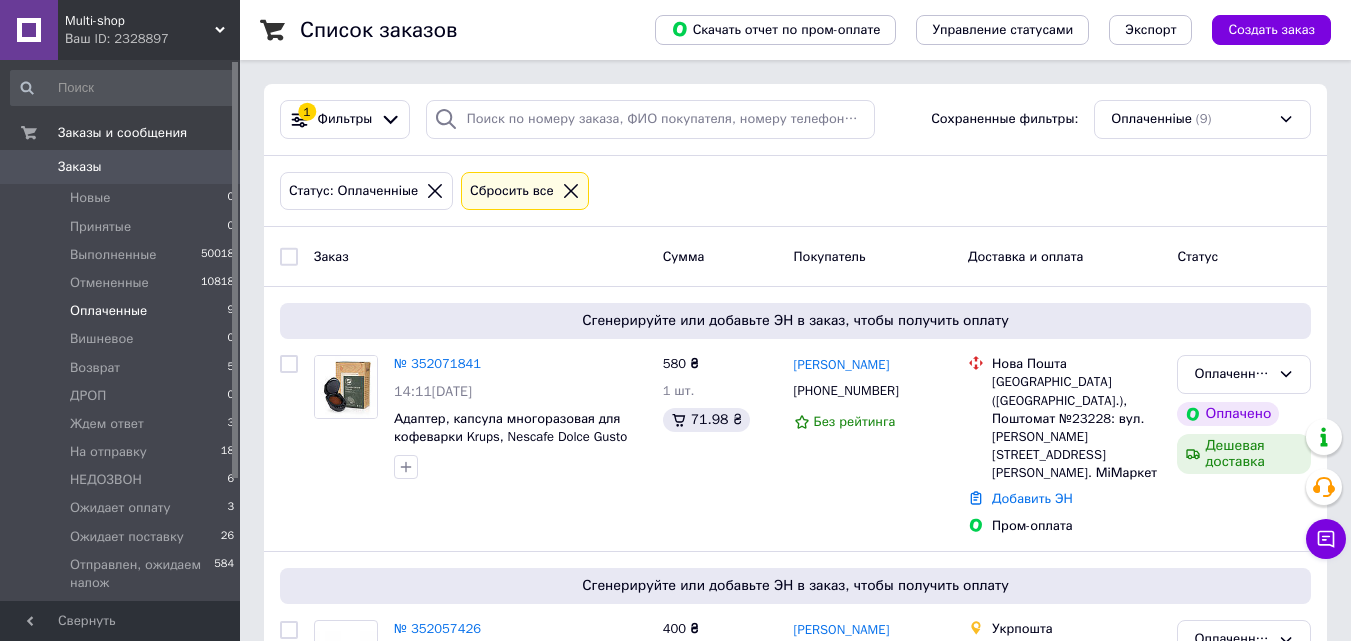 click on "Оплаченные 9" at bounding box center (123, 311) 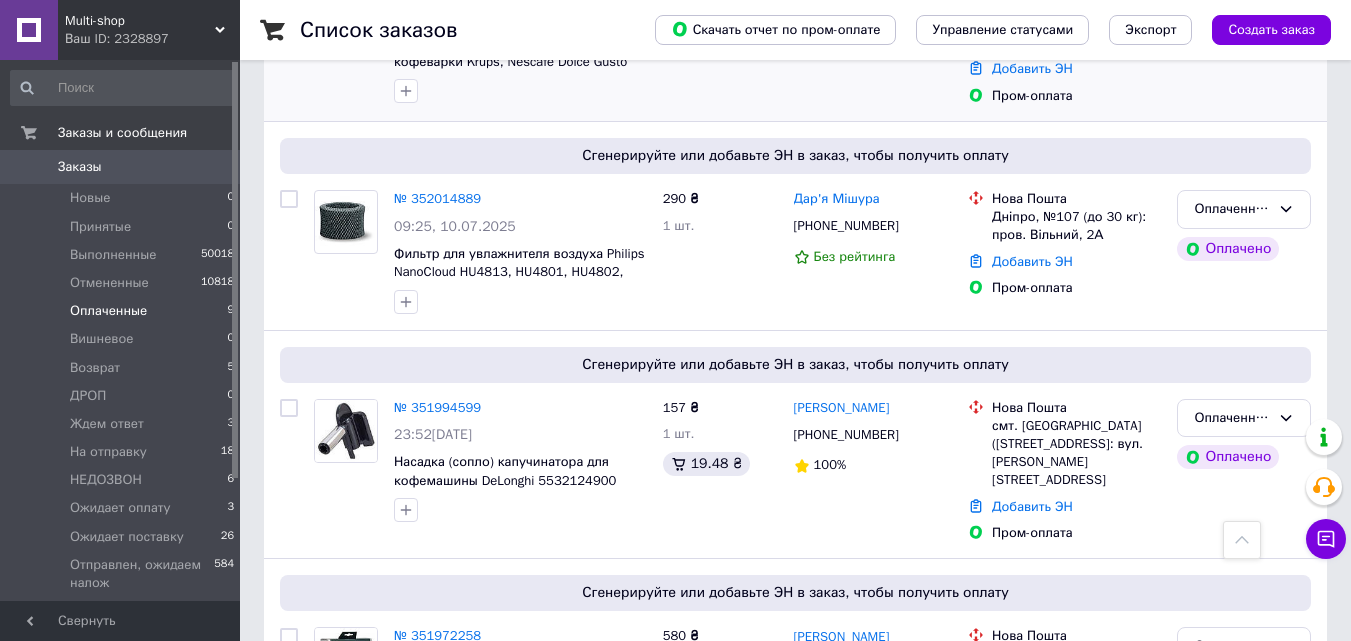 scroll, scrollTop: 1716, scrollLeft: 0, axis: vertical 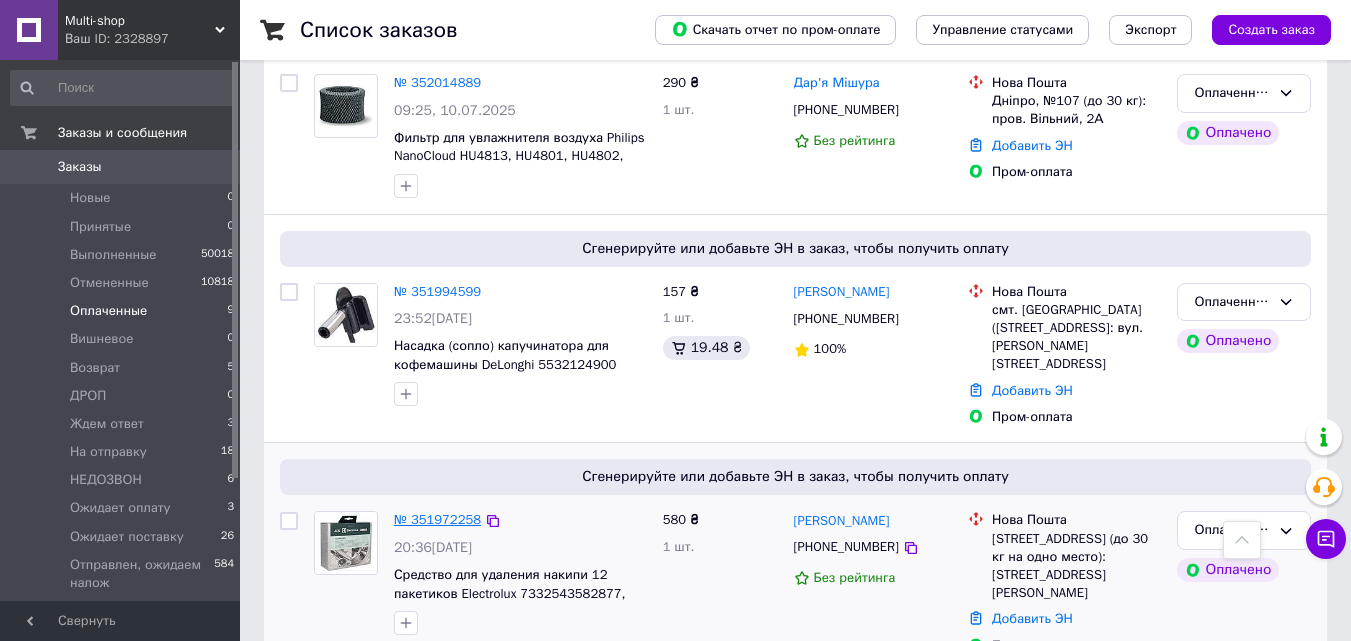 click on "№ 351972258" at bounding box center (437, 519) 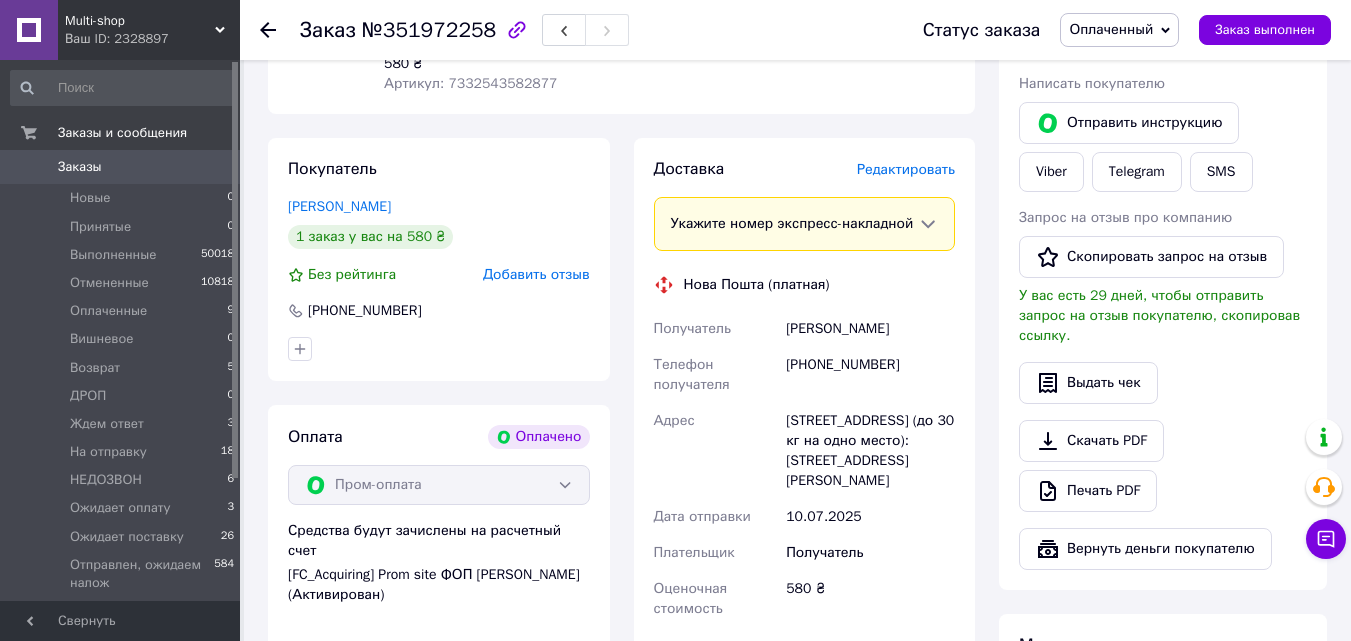 scroll, scrollTop: 524, scrollLeft: 0, axis: vertical 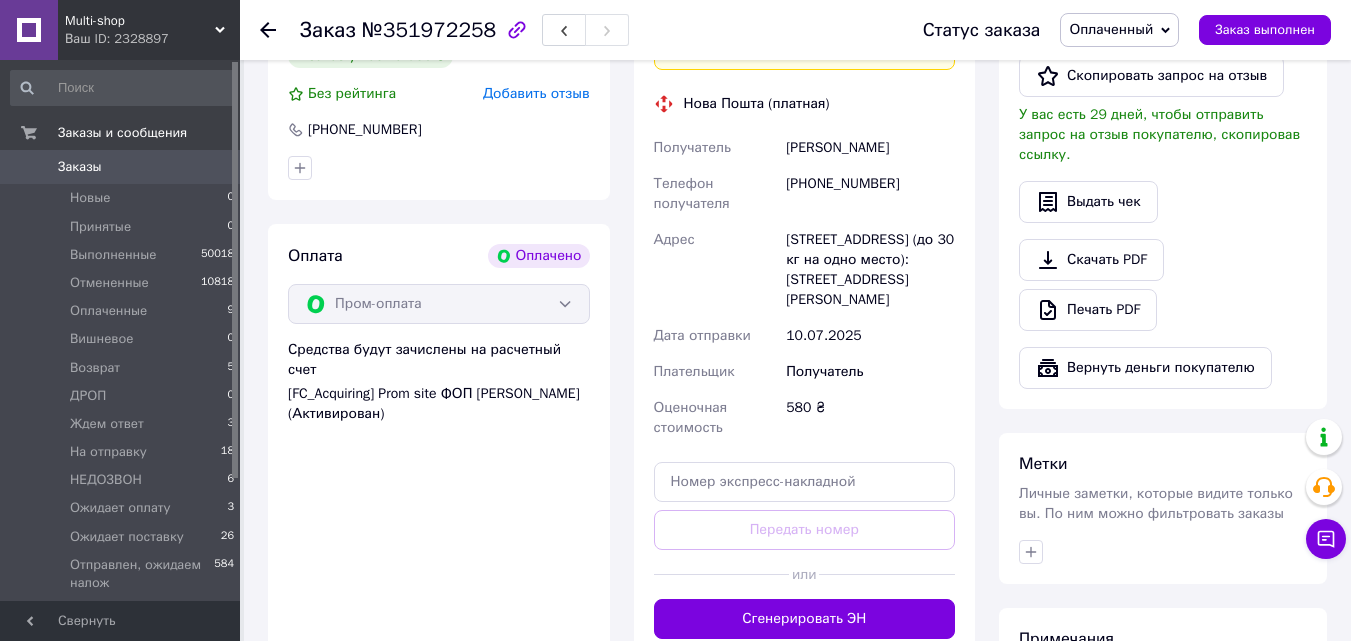 click on "[PHONE_NUMBER]" at bounding box center [870, 194] 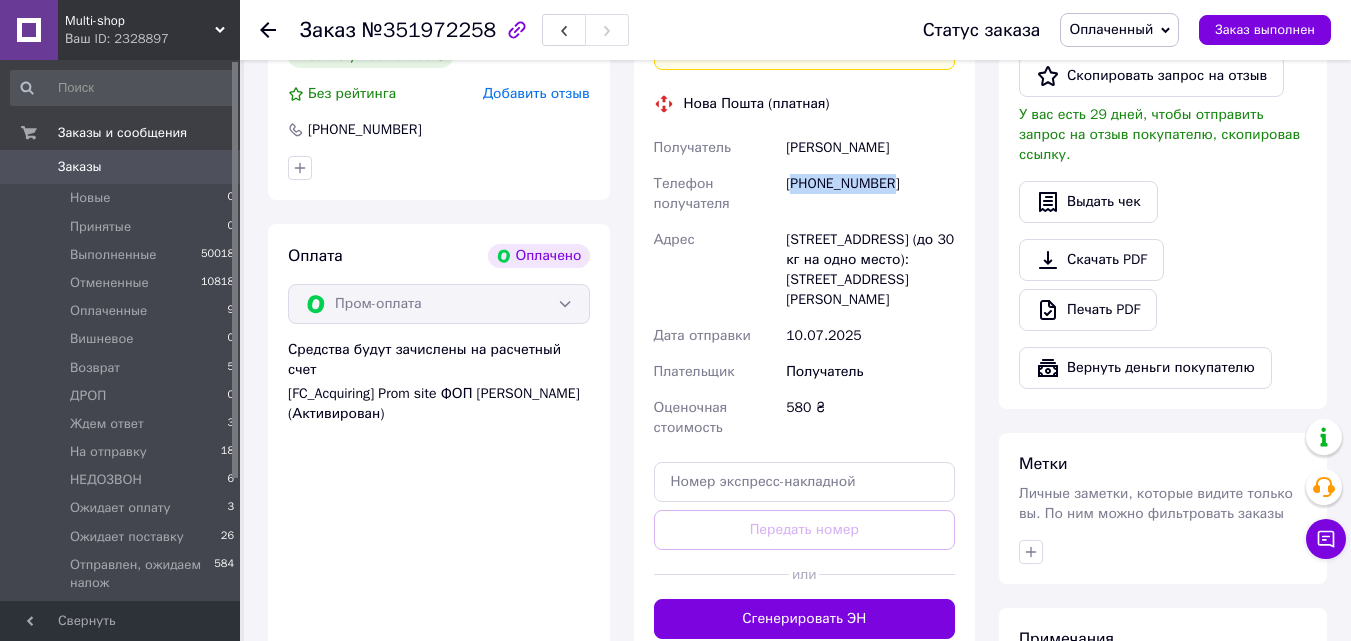 click on "[PHONE_NUMBER]" at bounding box center [870, 194] 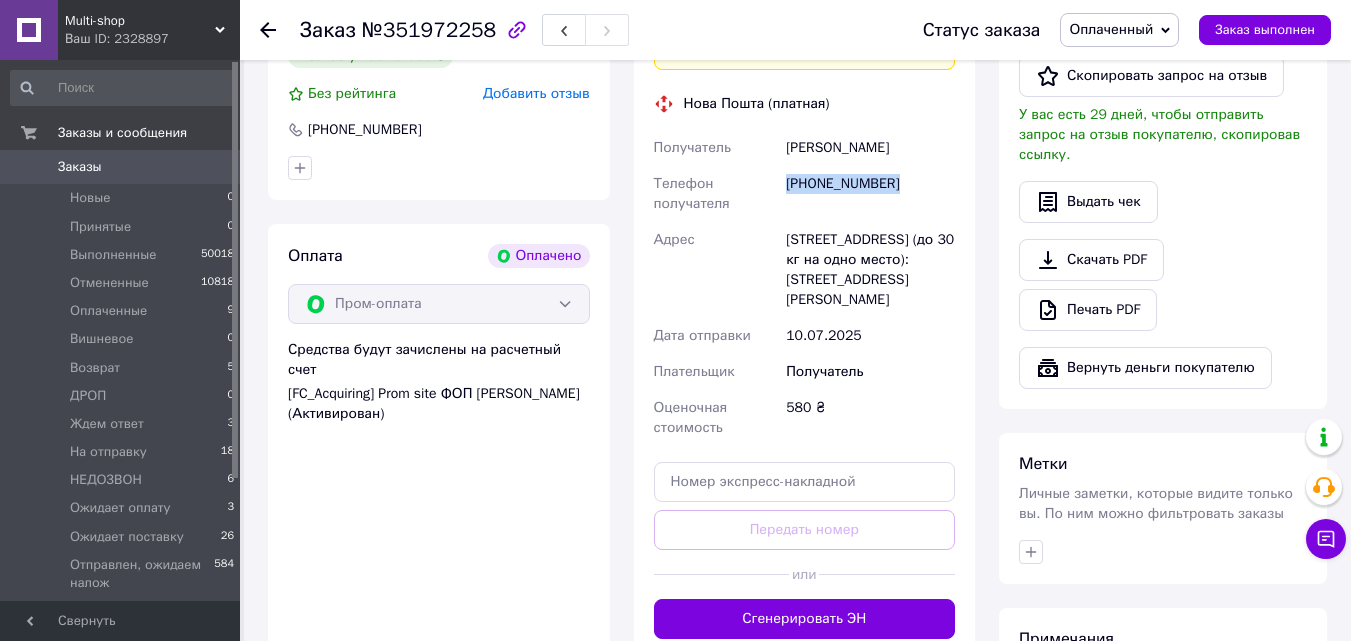 click on "[PHONE_NUMBER]" at bounding box center [870, 194] 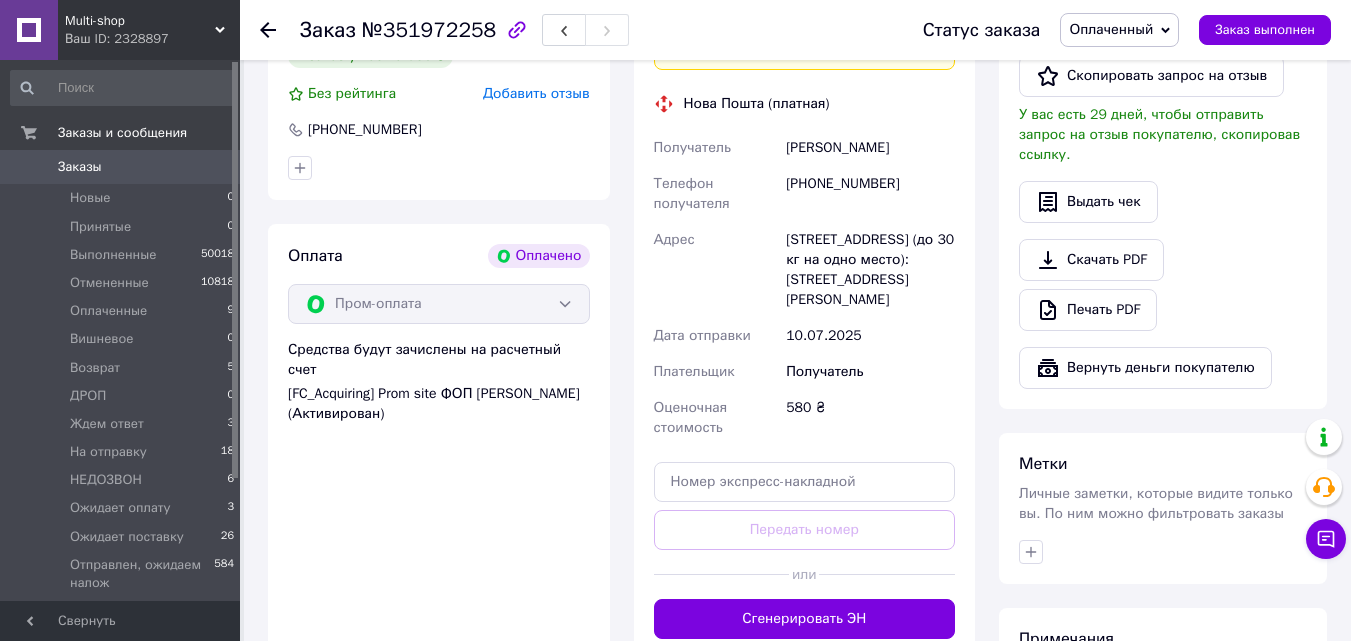 click on "Нестерович Віталій" at bounding box center (870, 148) 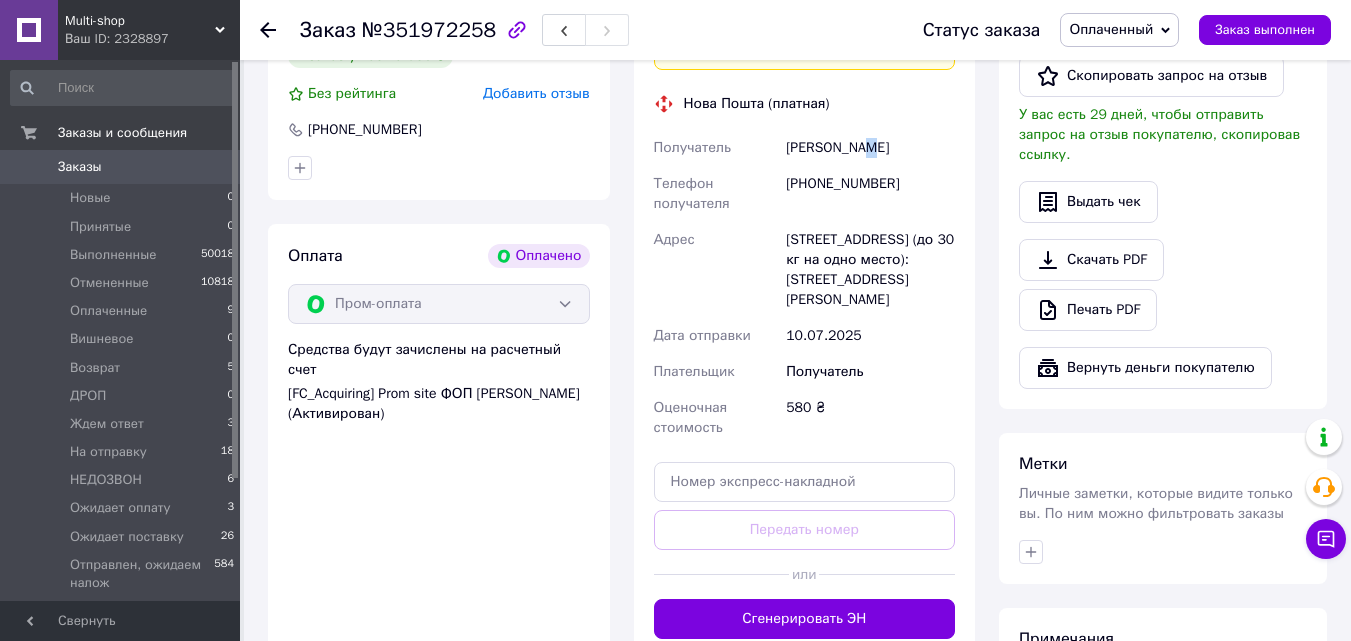 click on "Нестерович Віталій" at bounding box center (870, 148) 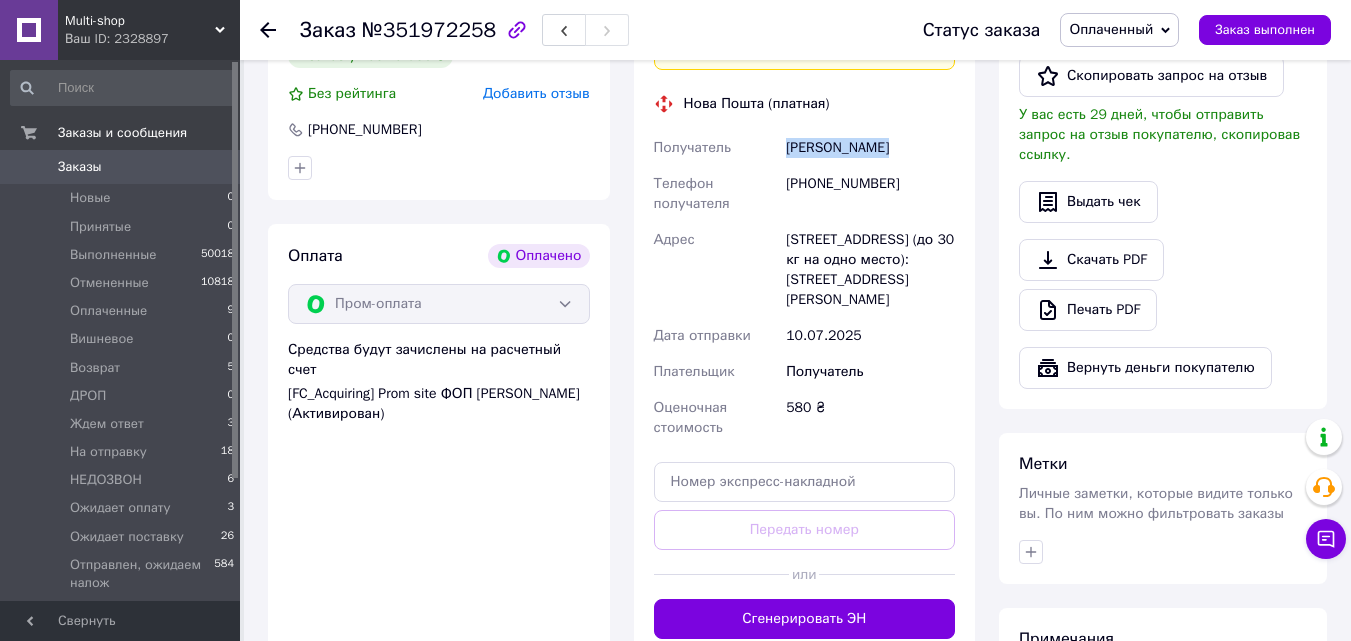 click on "Нестерович Віталій" at bounding box center [870, 148] 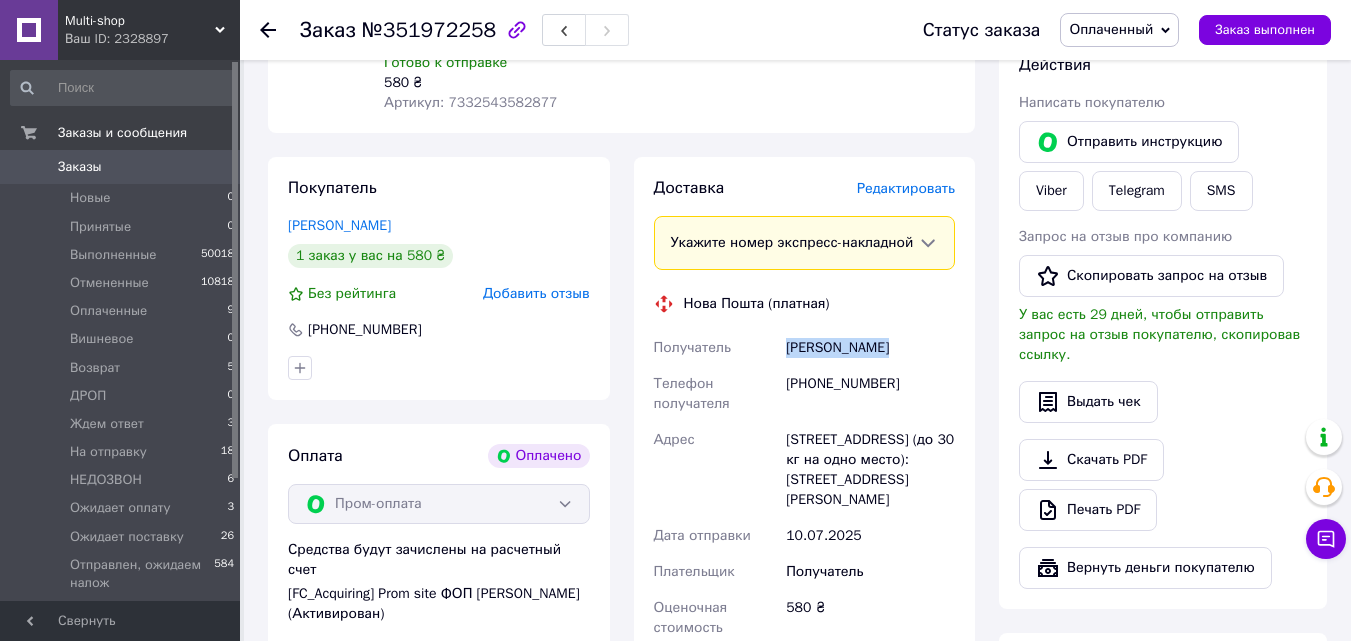scroll, scrollTop: 124, scrollLeft: 0, axis: vertical 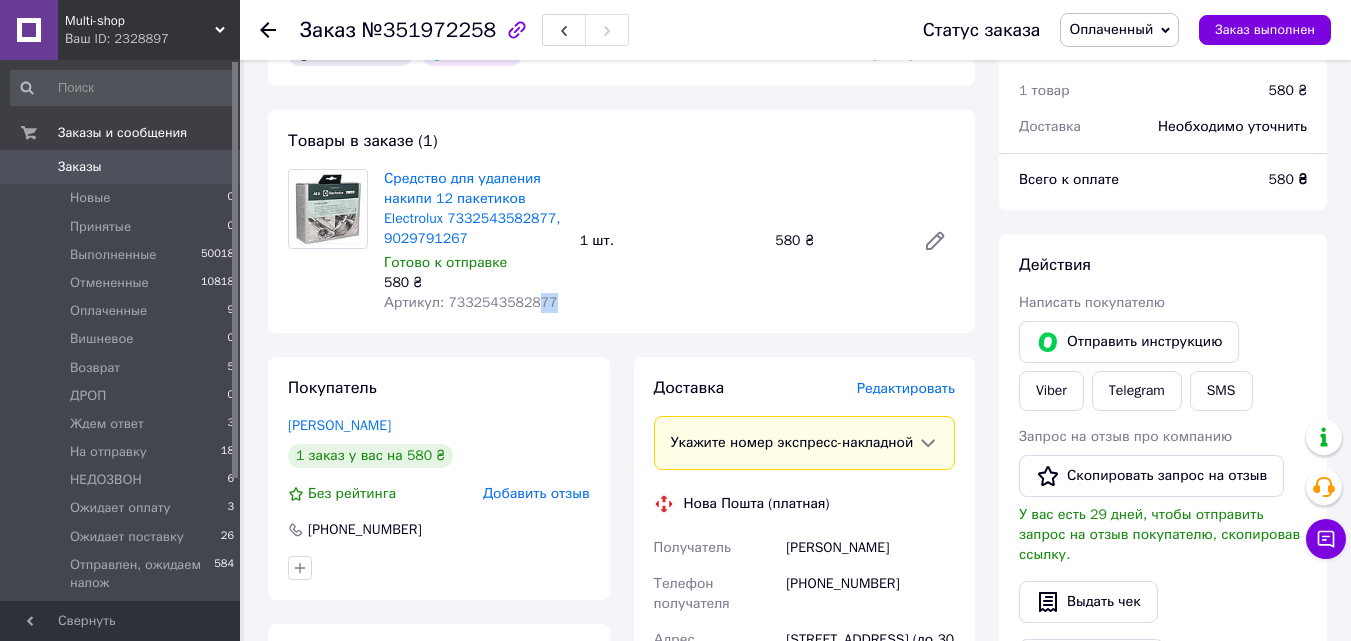 drag, startPoint x: 544, startPoint y: 308, endPoint x: 528, endPoint y: 308, distance: 16 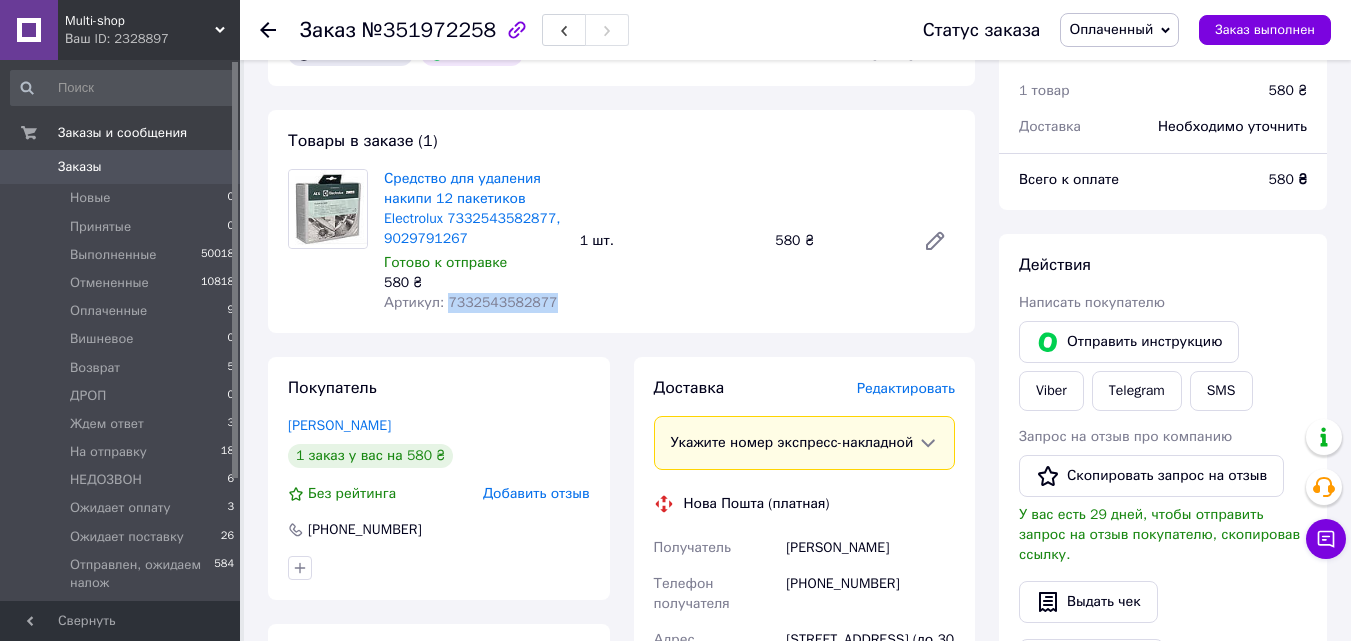 drag, startPoint x: 547, startPoint y: 303, endPoint x: 455, endPoint y: 311, distance: 92.34717 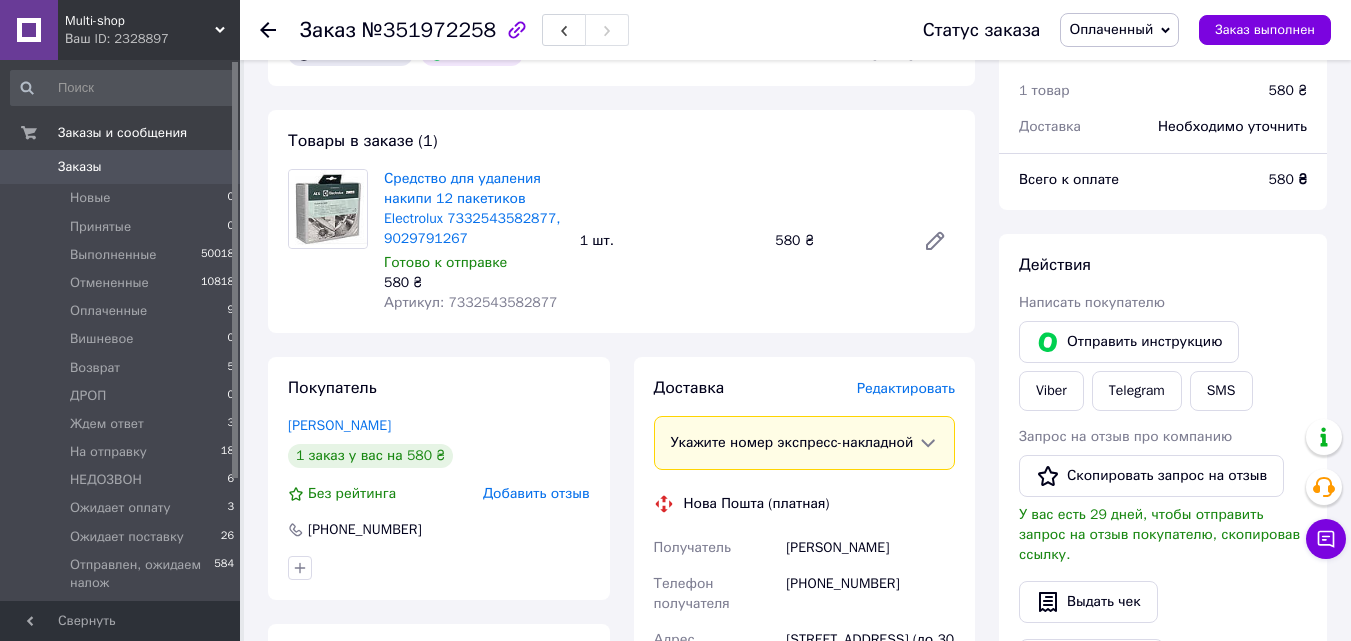 click on "№351972258" at bounding box center [429, 30] 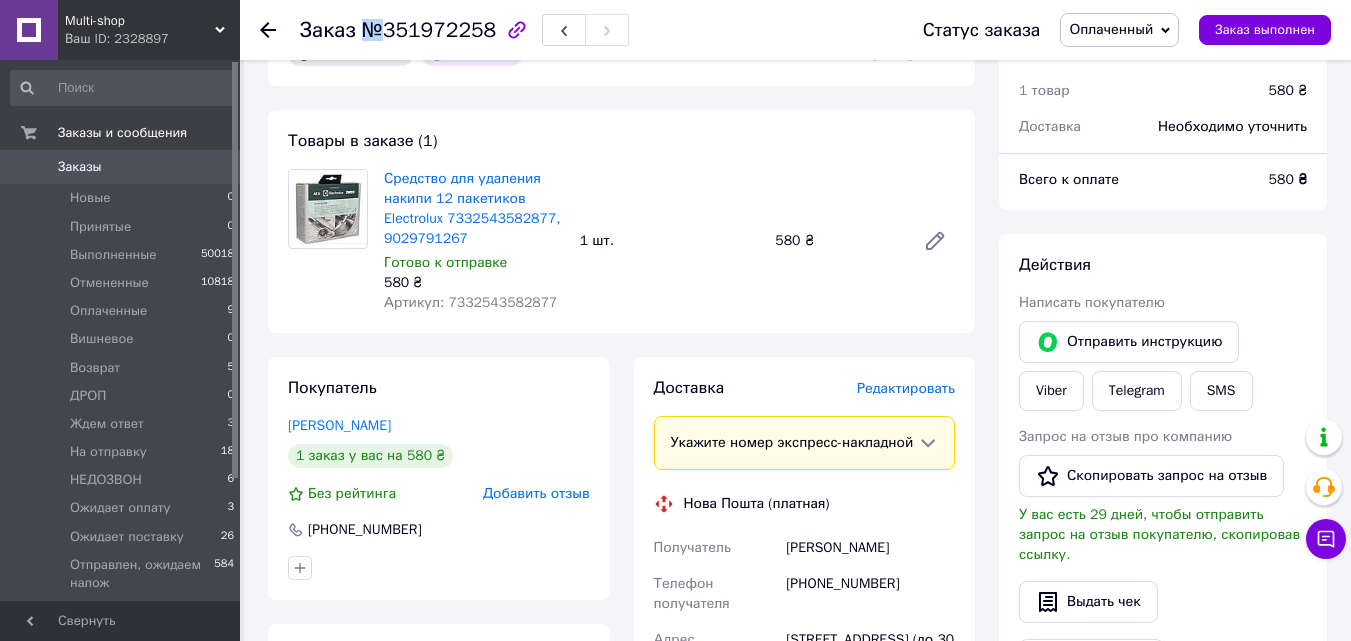 click on "№351972258" at bounding box center [429, 30] 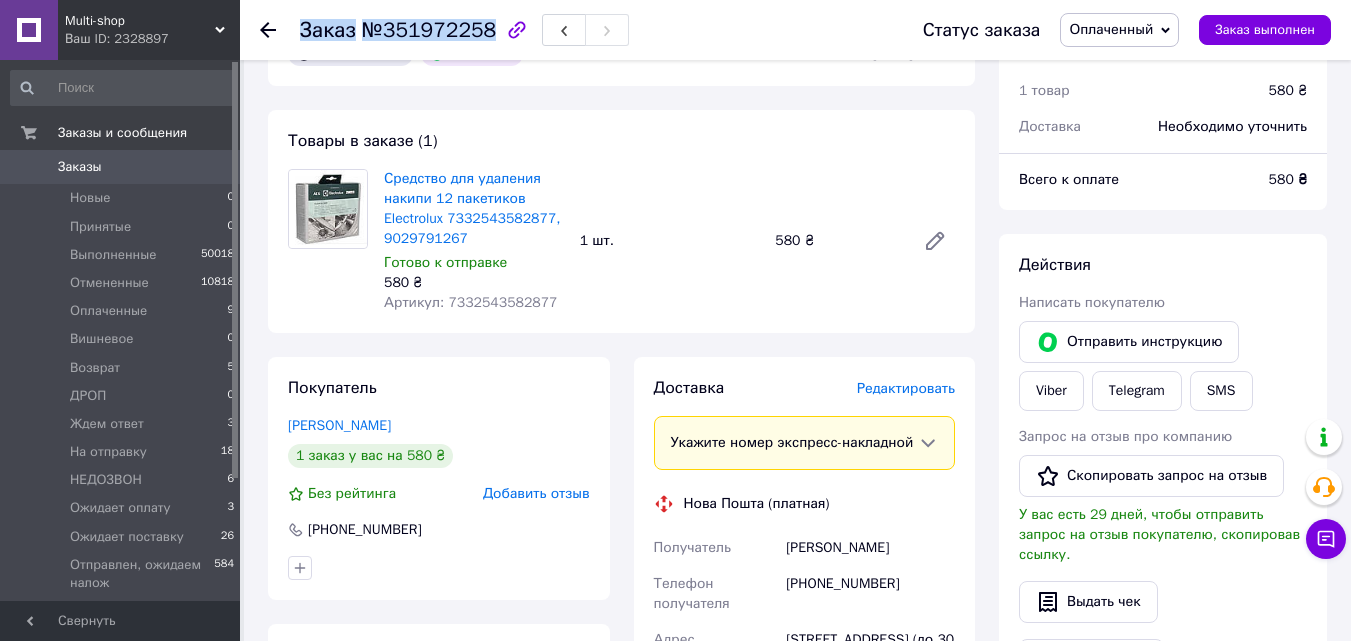click on "№351972258" at bounding box center (429, 30) 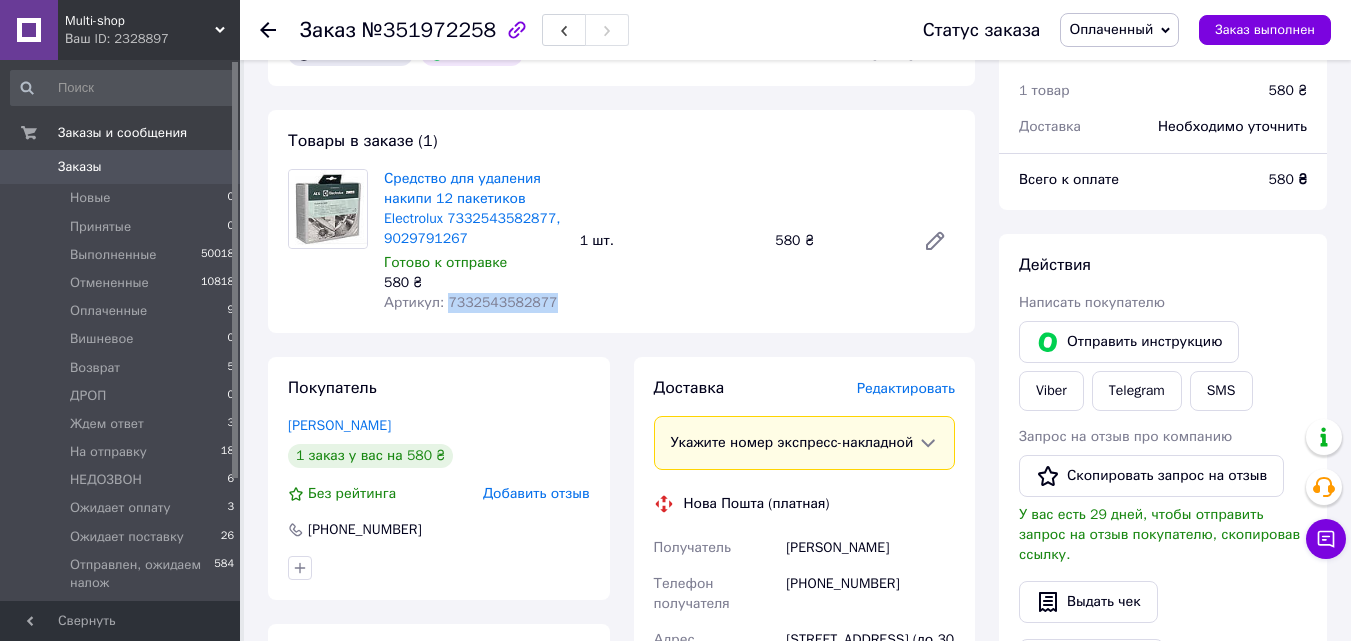 drag, startPoint x: 562, startPoint y: 297, endPoint x: 444, endPoint y: 298, distance: 118.004234 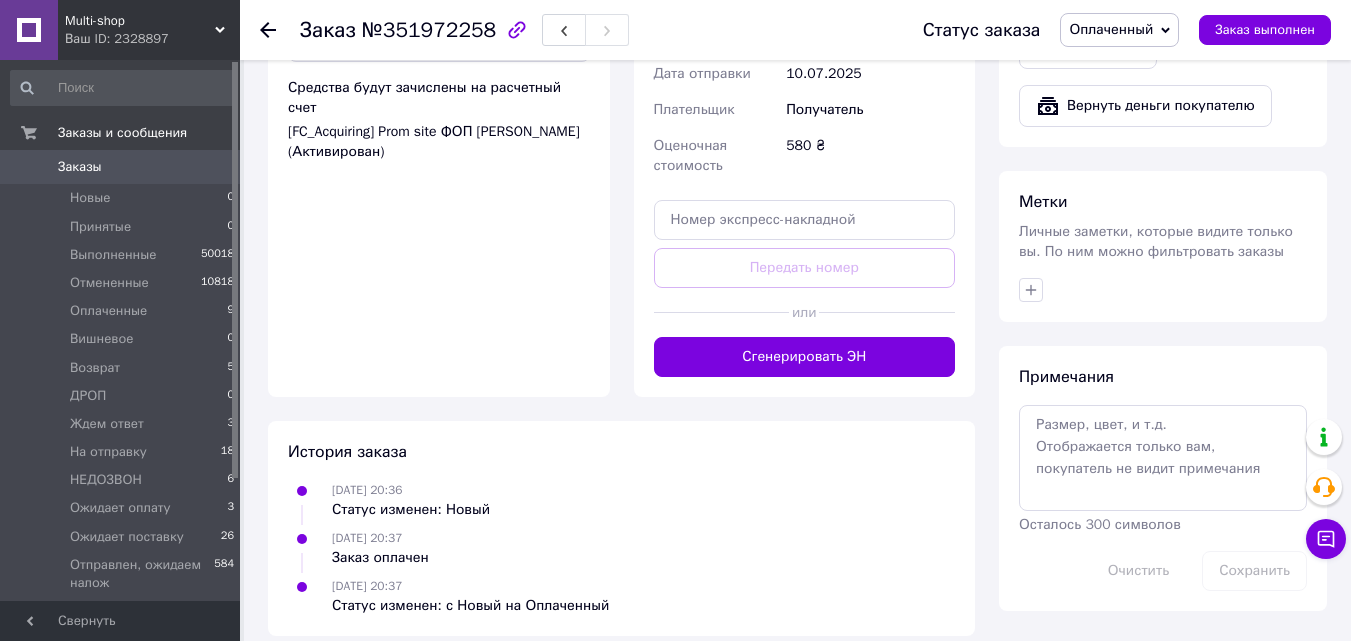 scroll, scrollTop: 800, scrollLeft: 0, axis: vertical 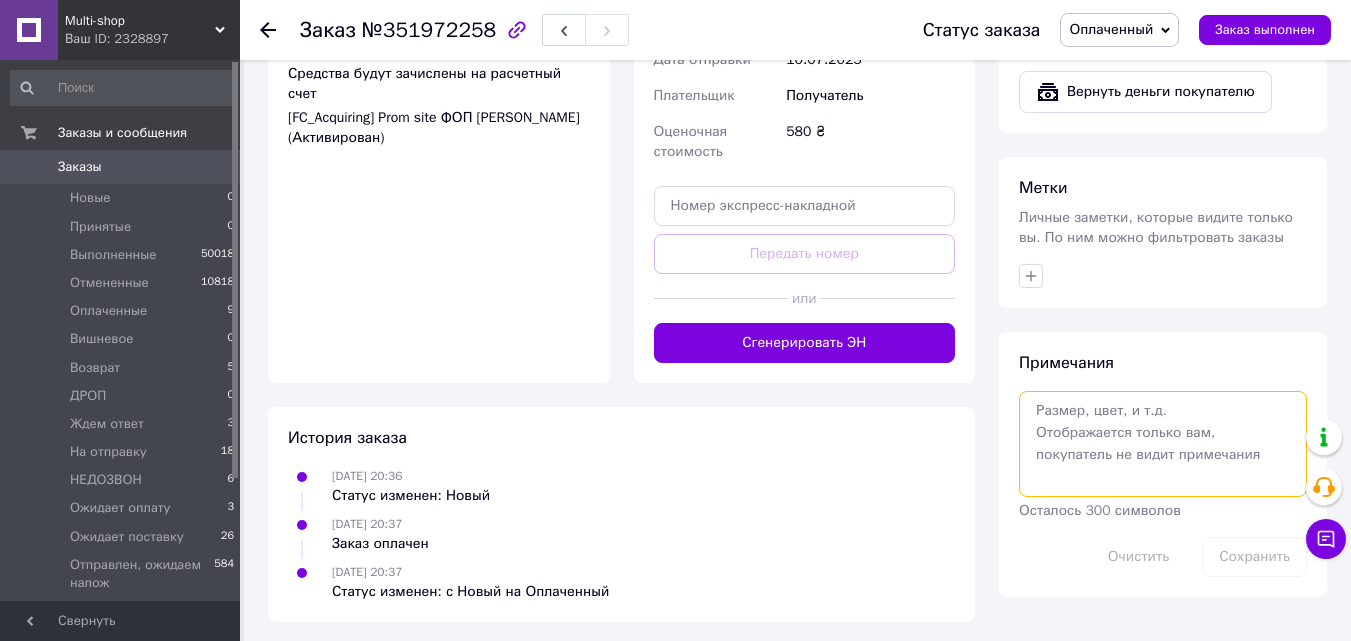 click at bounding box center (1163, 444) 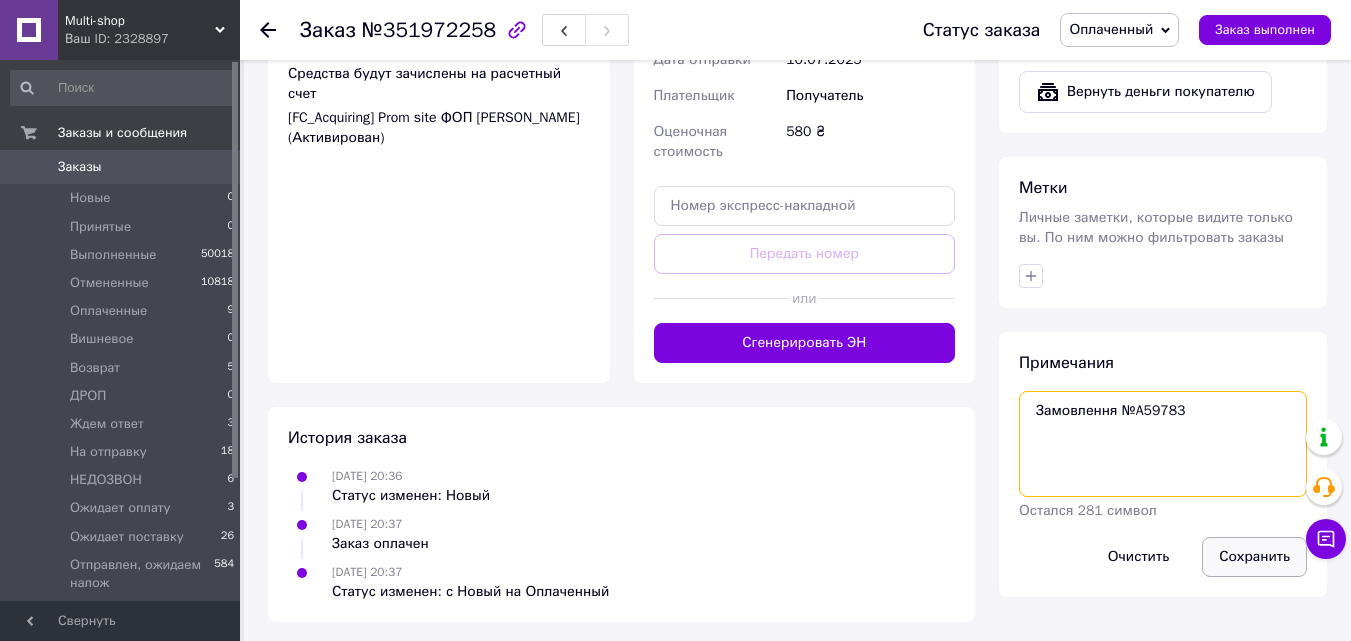 type on "Замовлення №A59783" 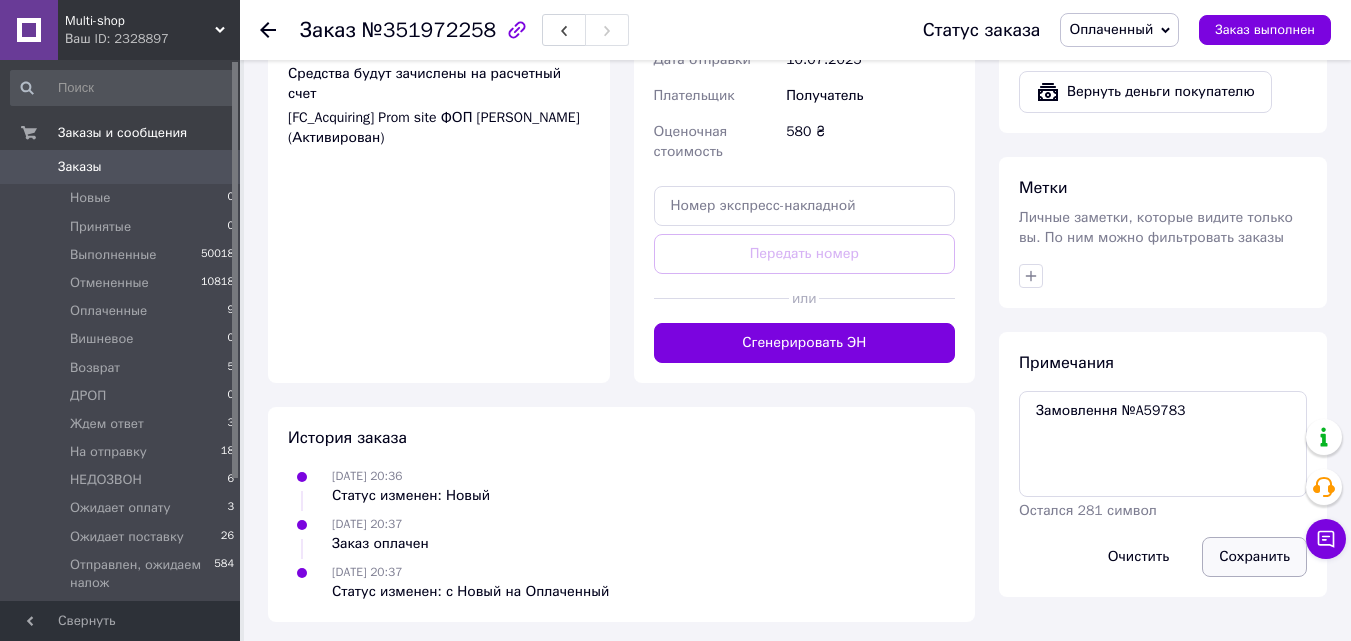 click on "Сохранить" at bounding box center (1254, 557) 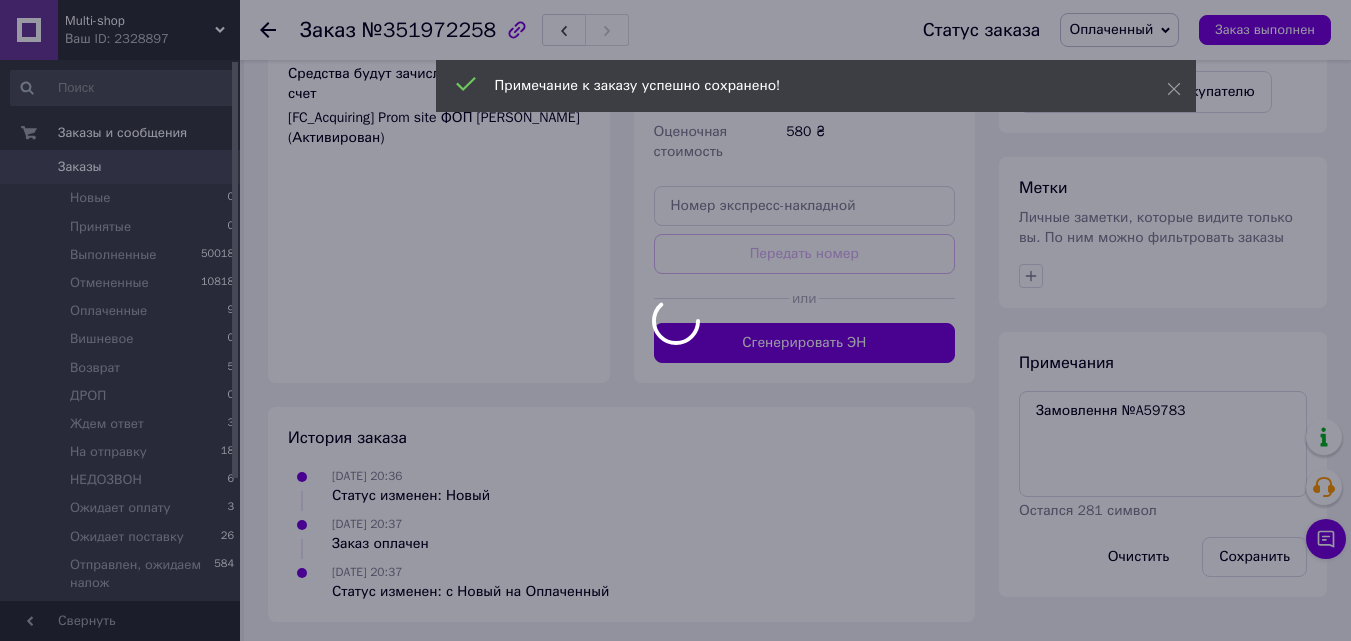 click at bounding box center (675, 320) 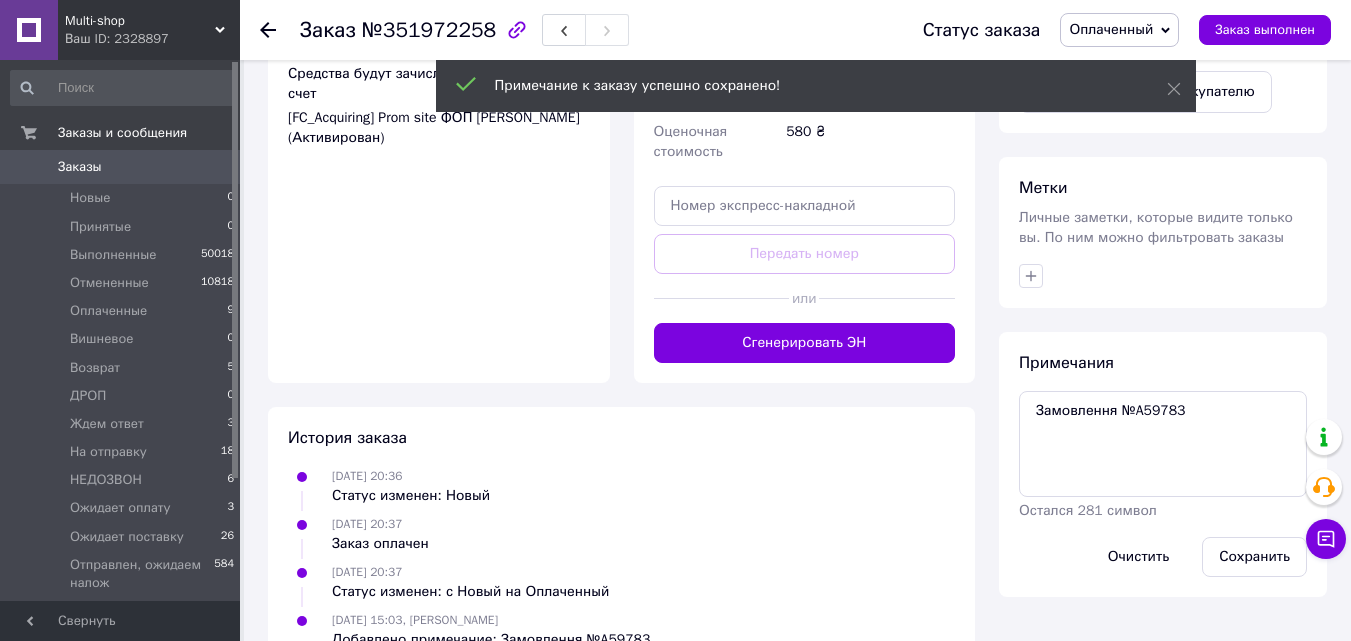 click on "Личные заметки, которые видите только вы. По ним можно фильтровать заказы" at bounding box center (1156, 227) 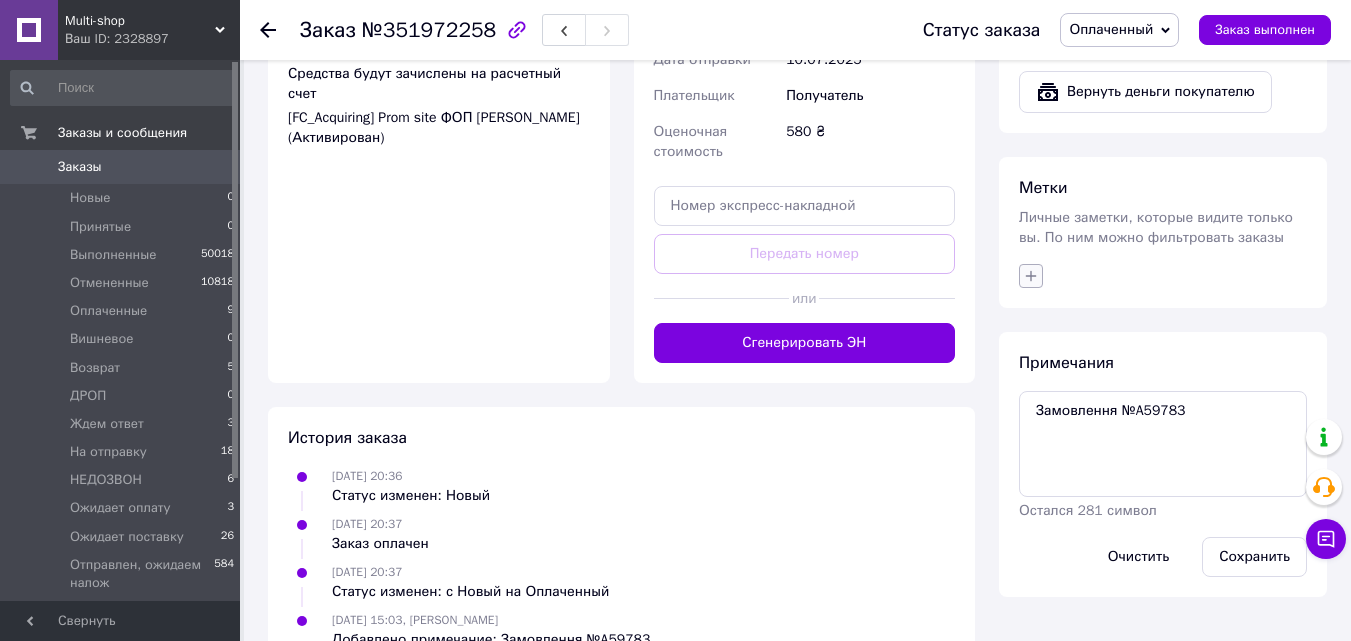 click 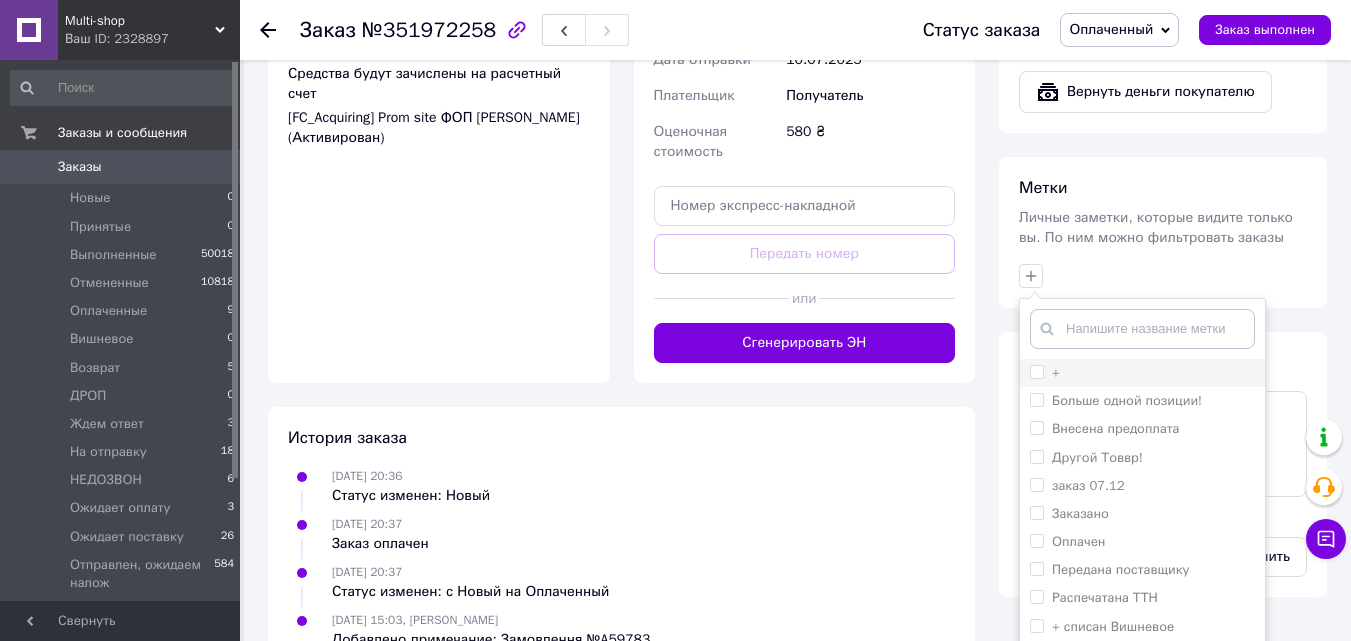 click on "+" at bounding box center [1036, 371] 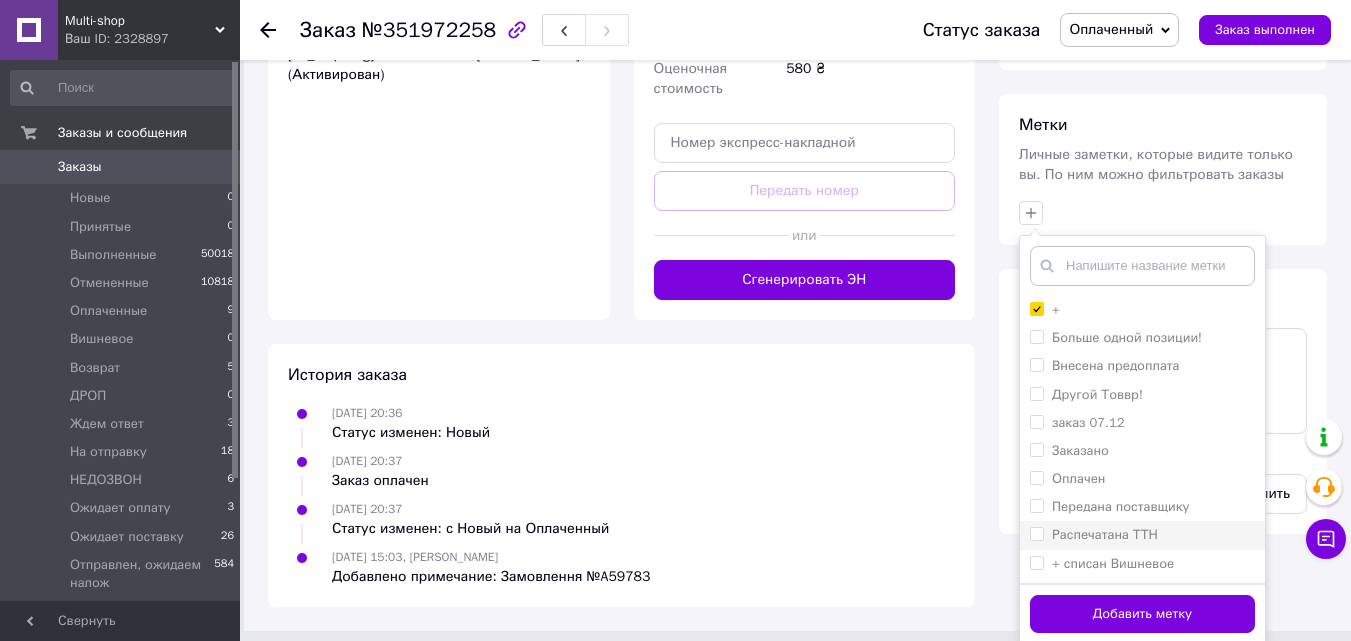 scroll, scrollTop: 873, scrollLeft: 0, axis: vertical 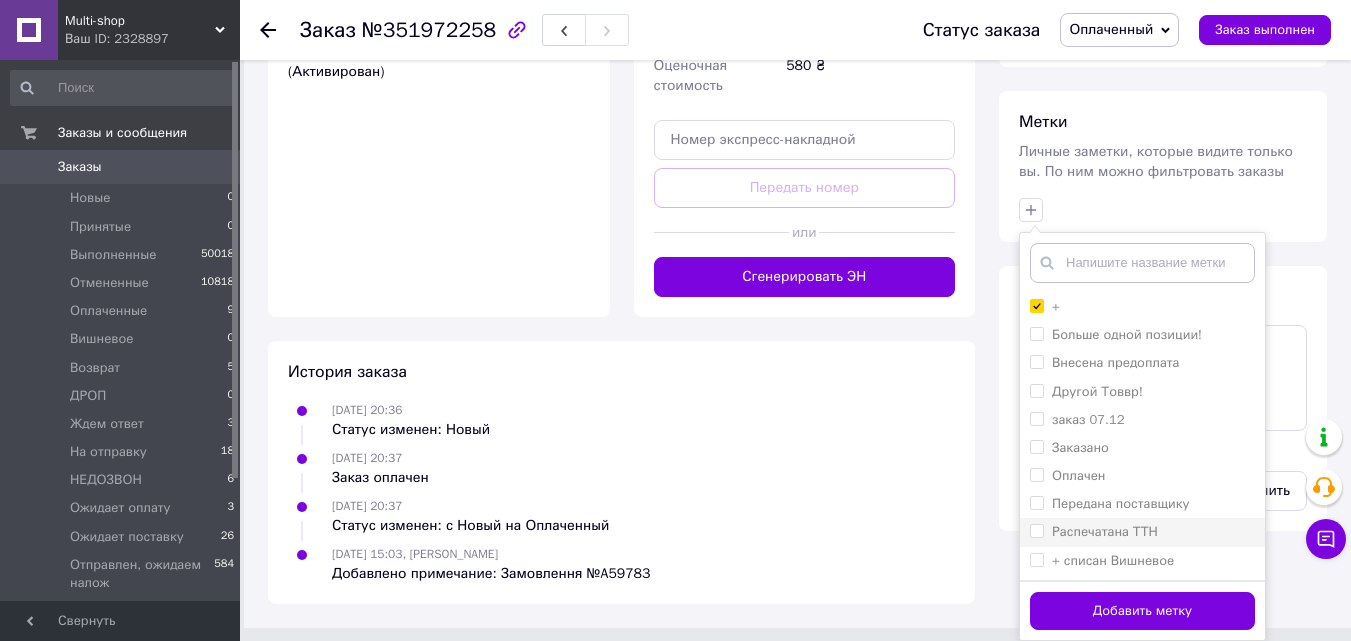 click on "Распечатана ТТН" at bounding box center (1036, 530) 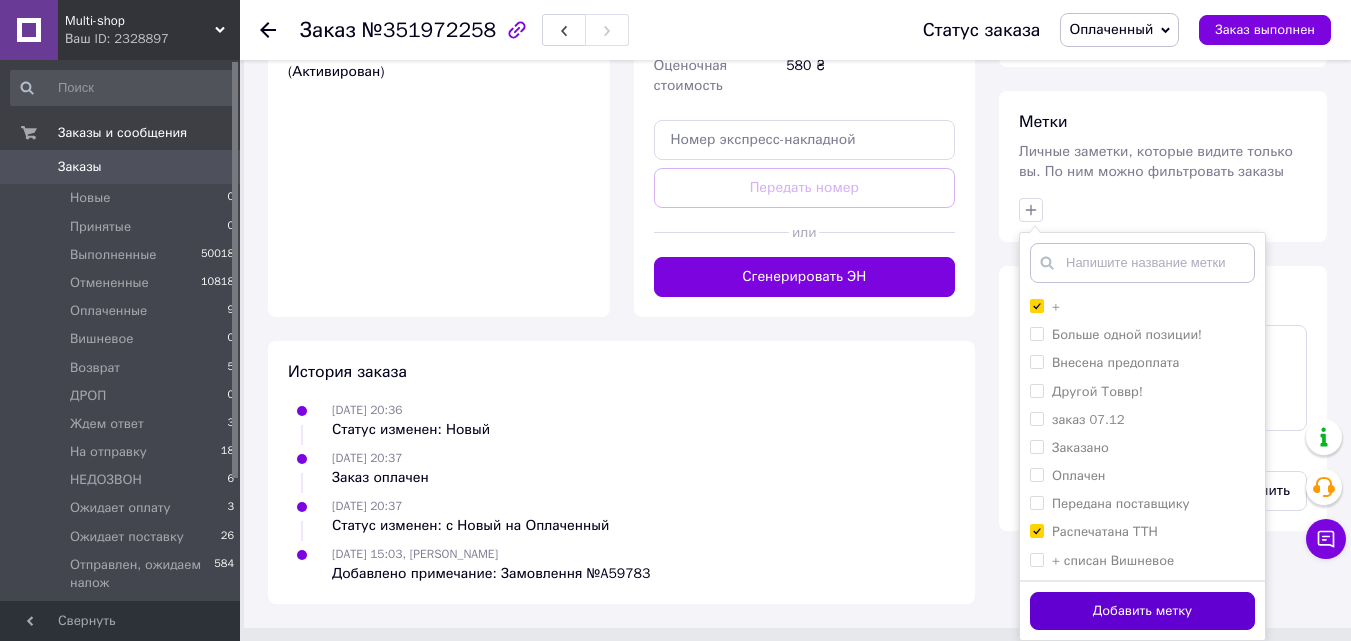 drag, startPoint x: 1111, startPoint y: 591, endPoint x: 1051, endPoint y: 522, distance: 91.43851 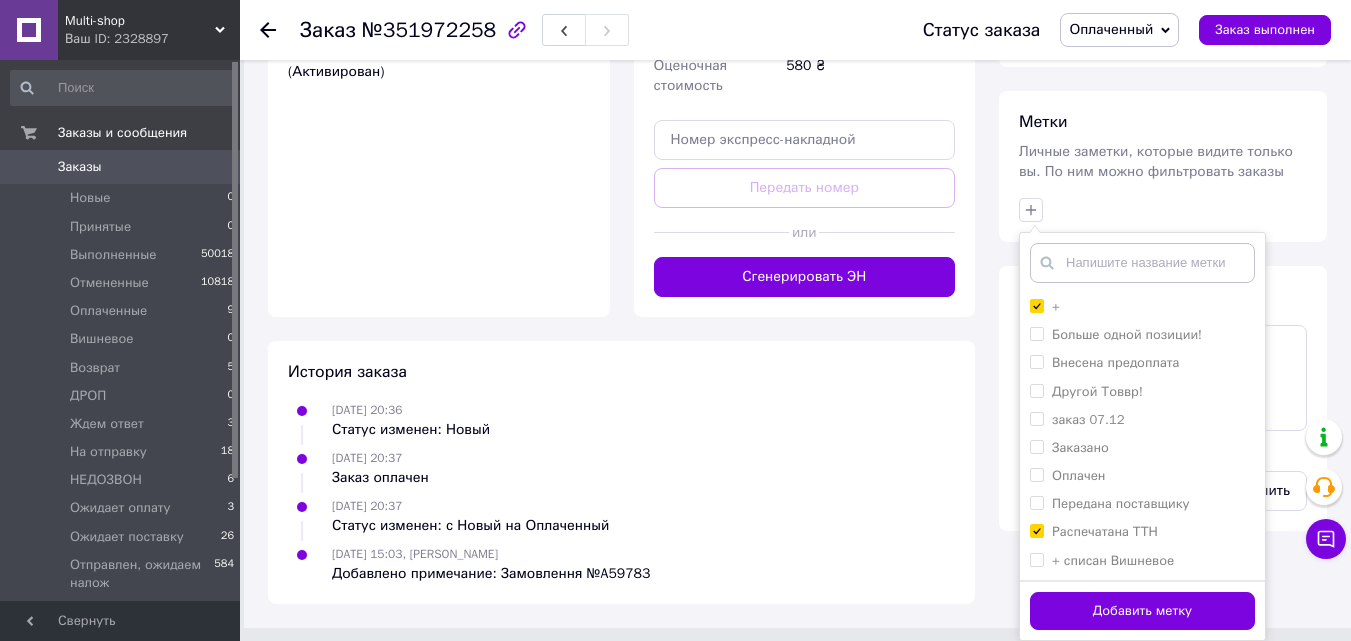 click on "Добавить метку" at bounding box center [1142, 611] 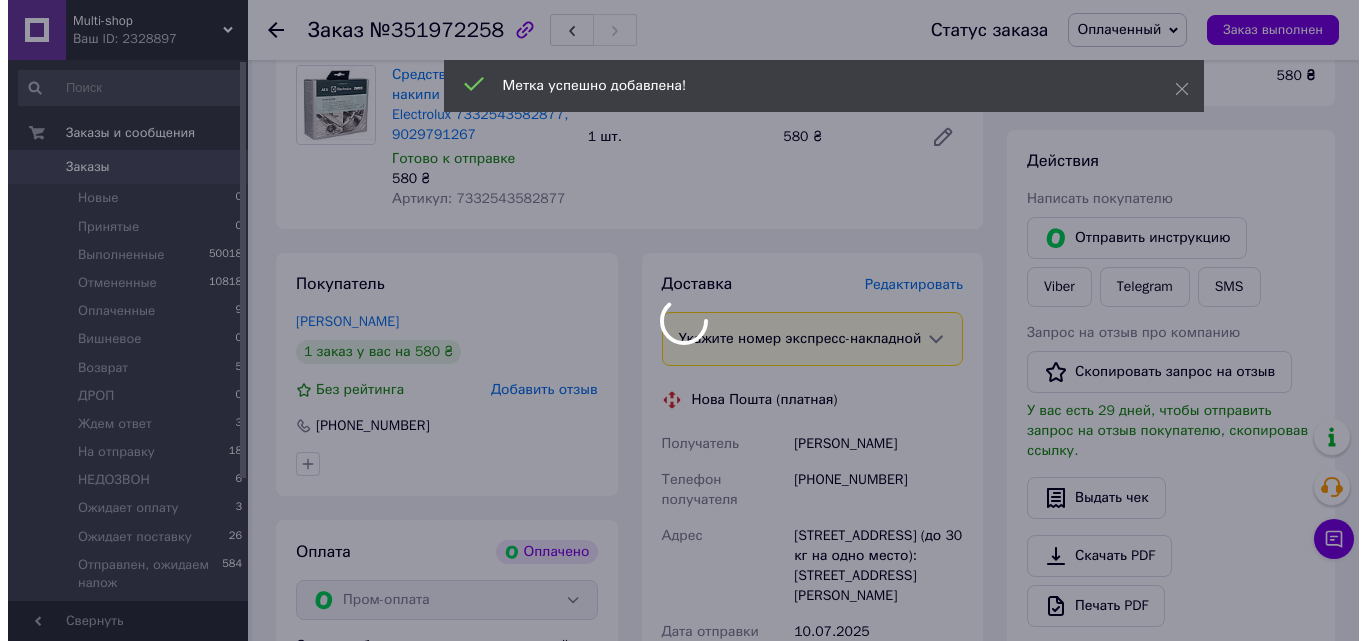 scroll, scrollTop: 73, scrollLeft: 0, axis: vertical 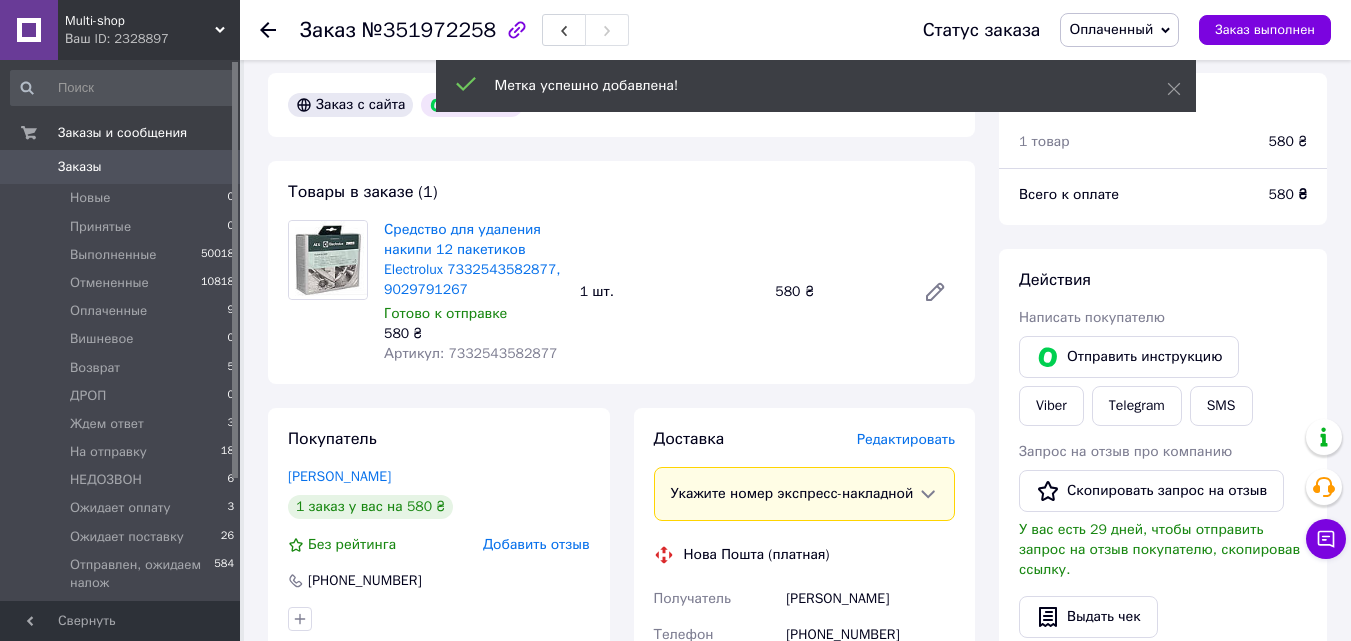 click on "Редактировать" at bounding box center (906, 439) 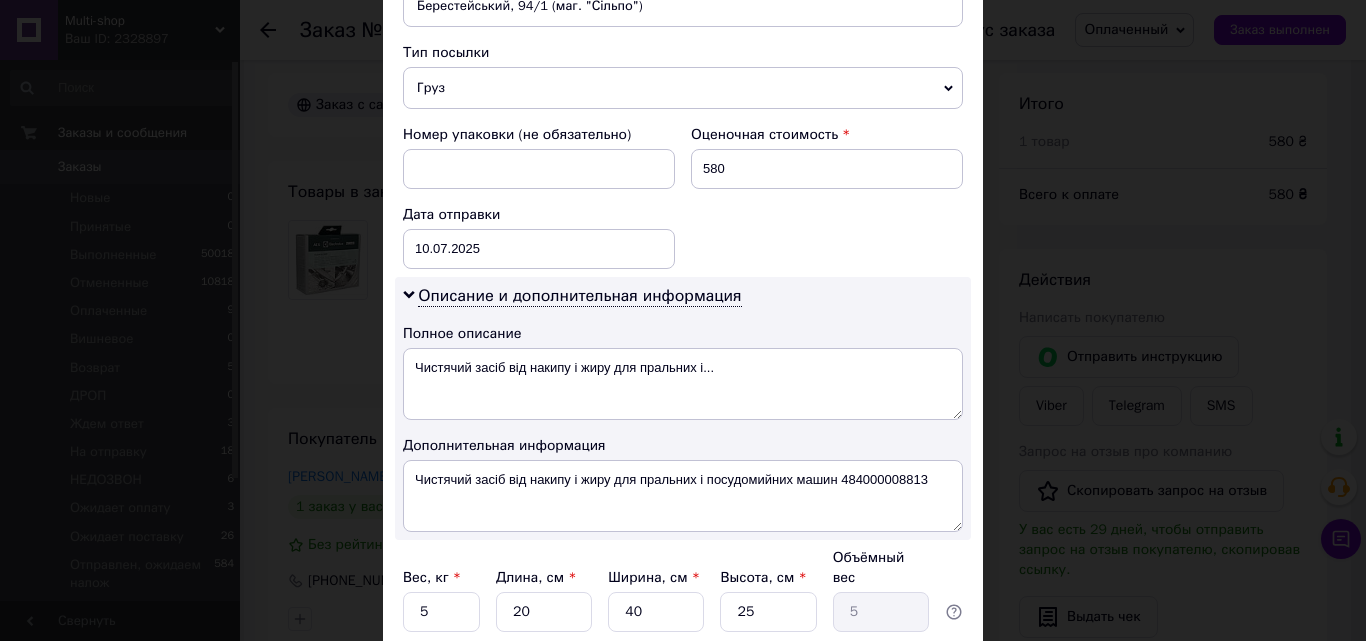 scroll, scrollTop: 800, scrollLeft: 0, axis: vertical 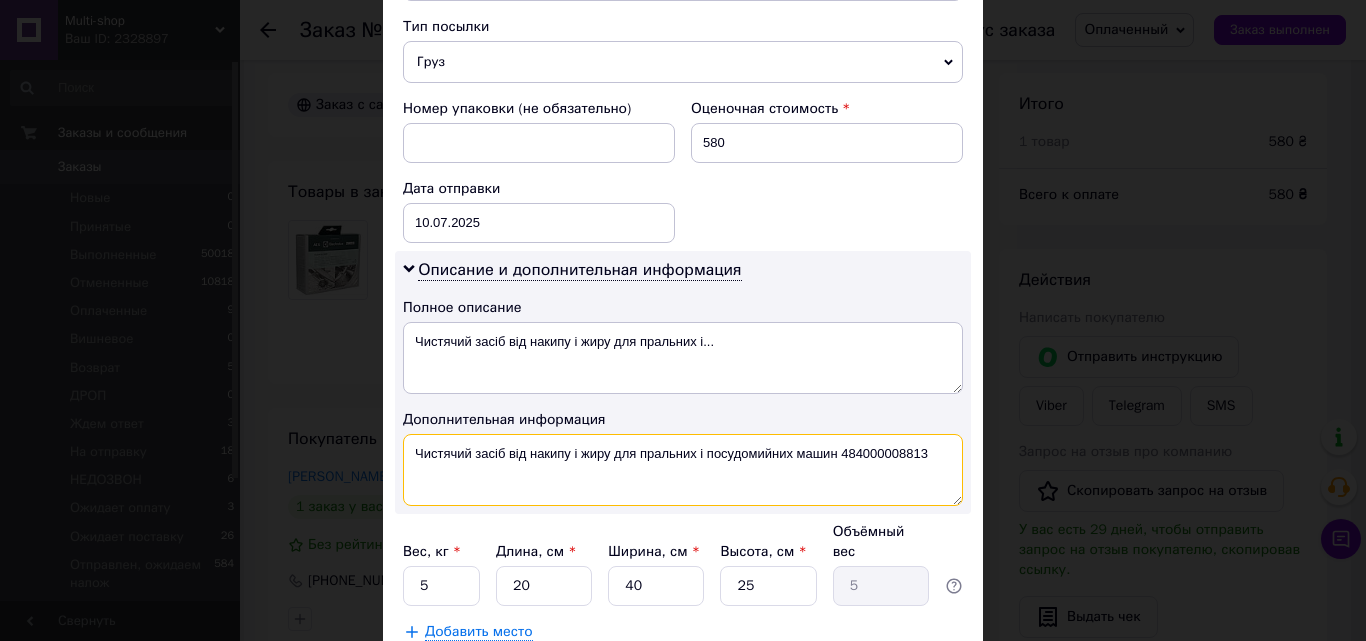 drag, startPoint x: 926, startPoint y: 438, endPoint x: 373, endPoint y: 383, distance: 555.72833 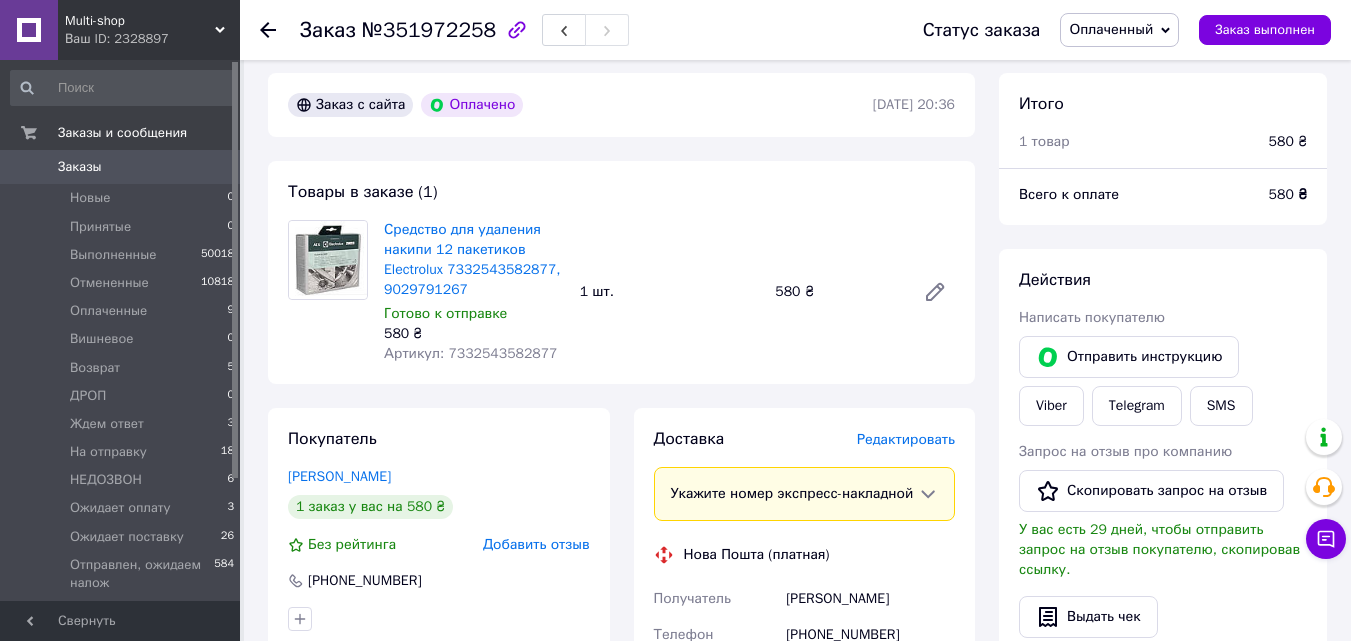 click on "Редактировать" at bounding box center (906, 439) 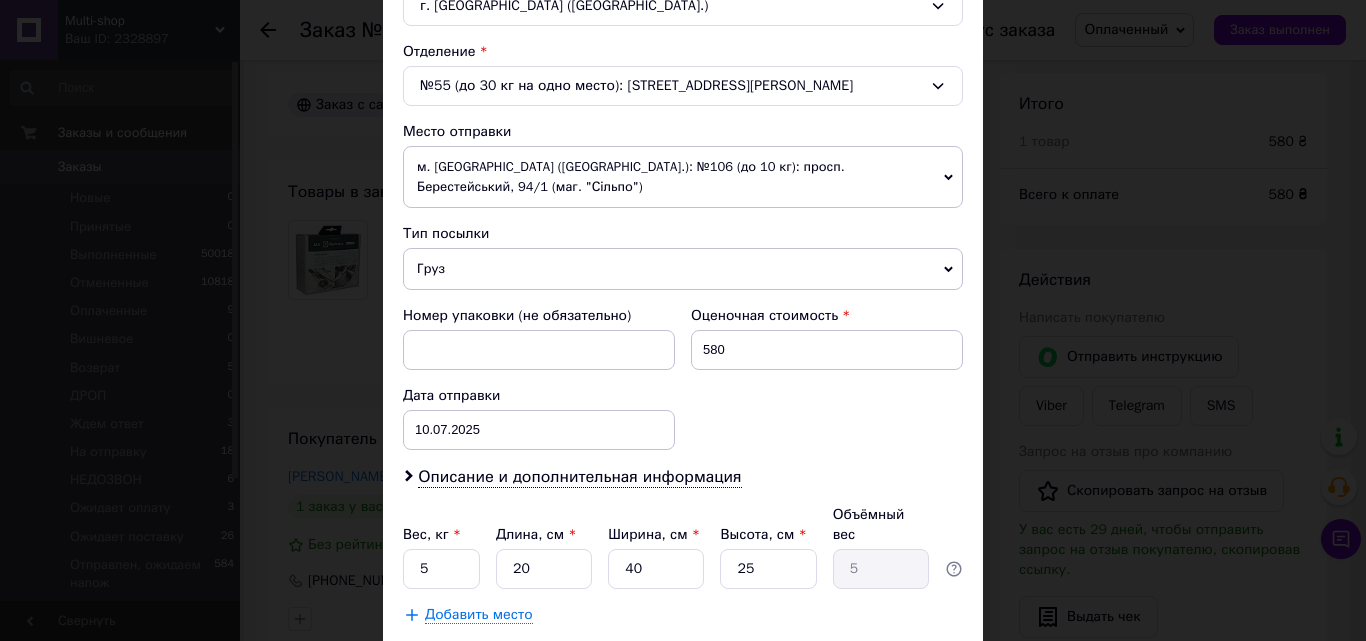 scroll, scrollTop: 687, scrollLeft: 0, axis: vertical 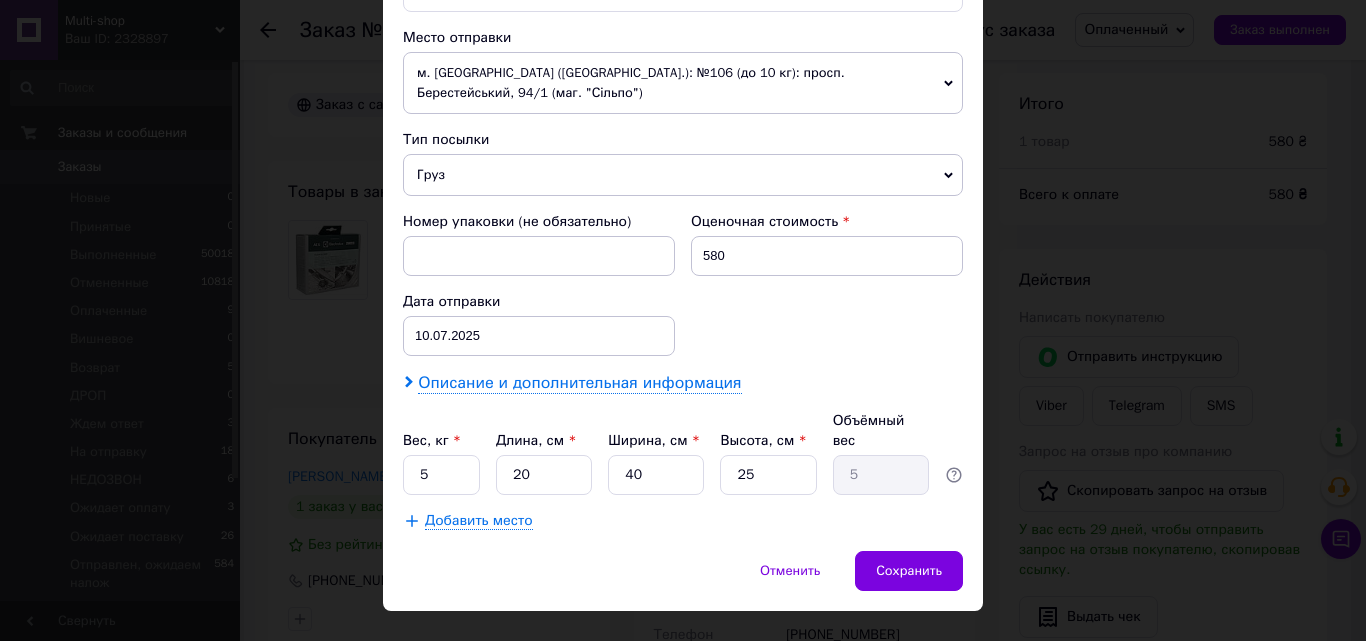 click on "Описание и дополнительная информация" at bounding box center [579, 383] 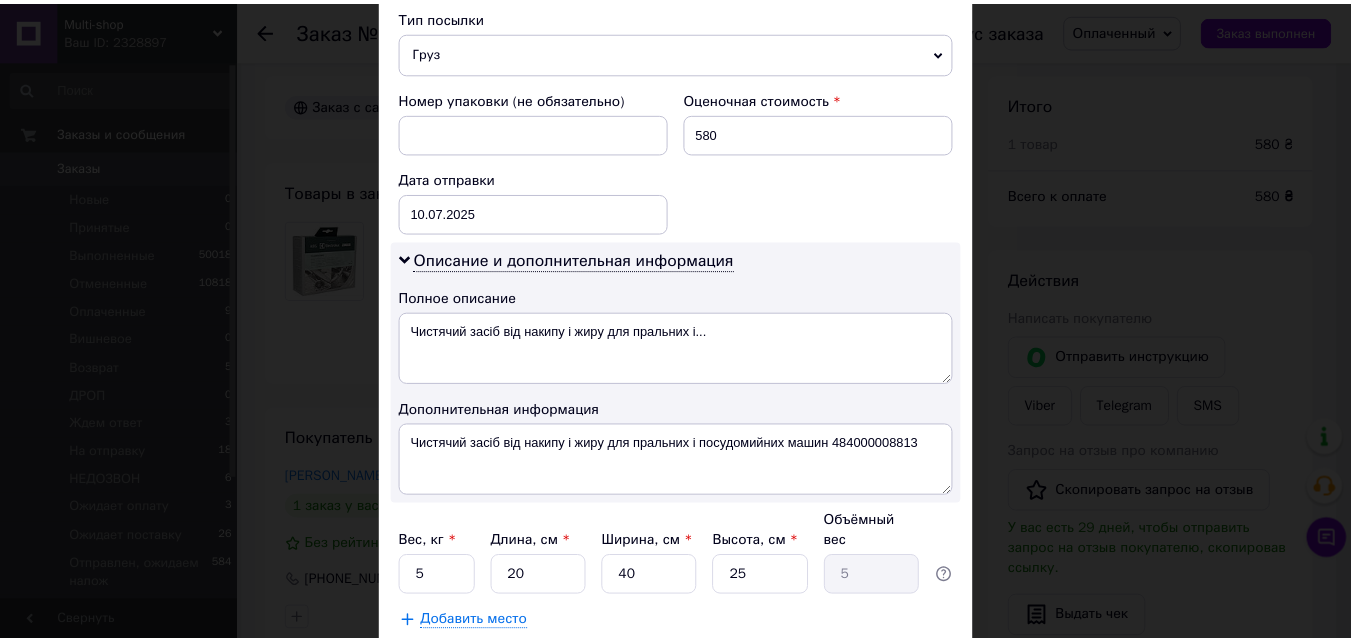 scroll, scrollTop: 887, scrollLeft: 0, axis: vertical 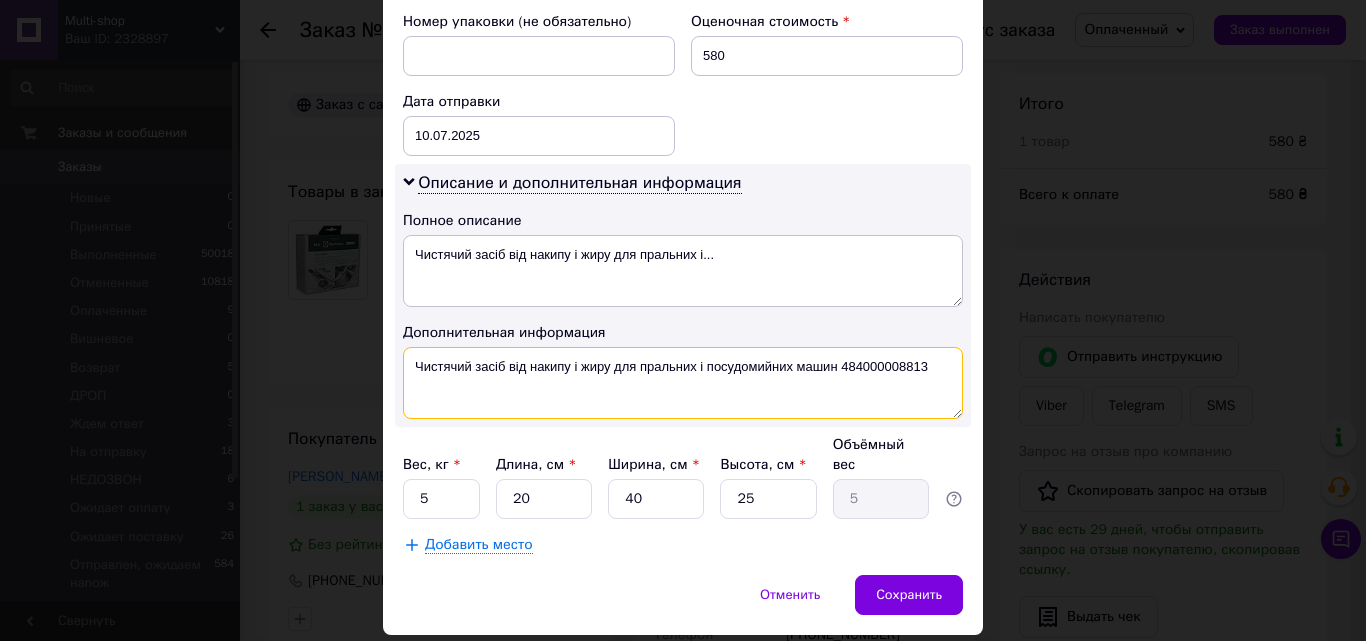 drag, startPoint x: 936, startPoint y: 344, endPoint x: 415, endPoint y: 363, distance: 521.3463 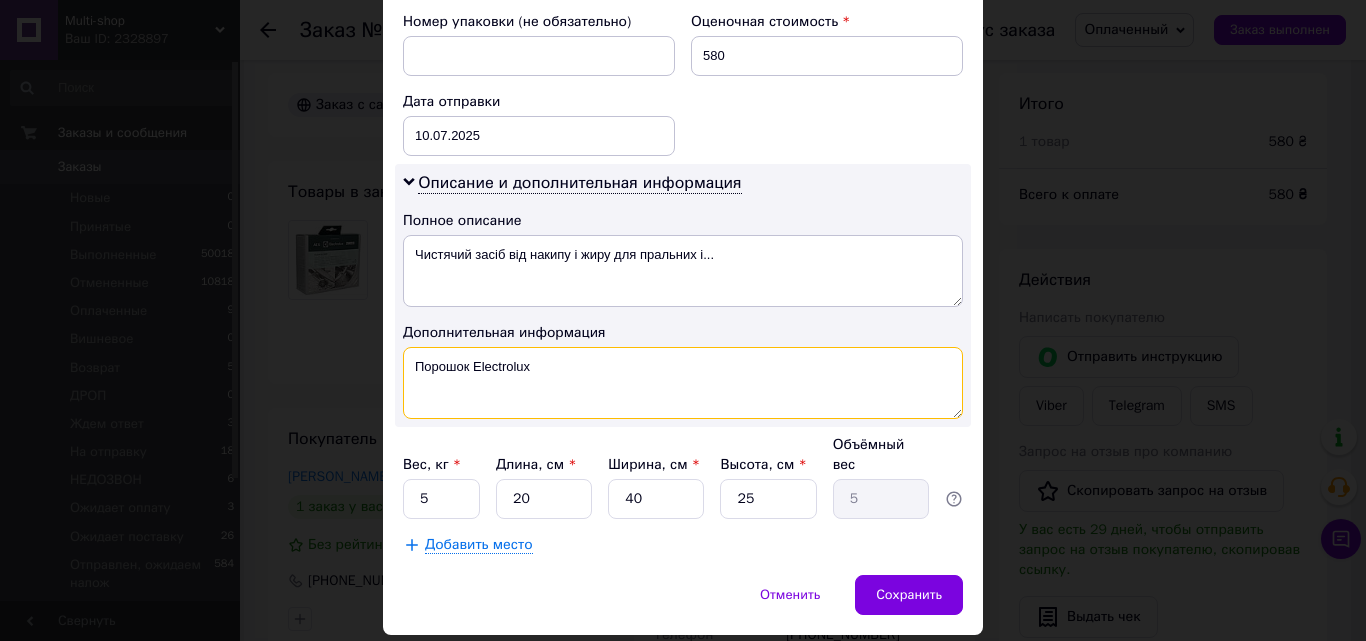 type on "Порошок Electrolux" 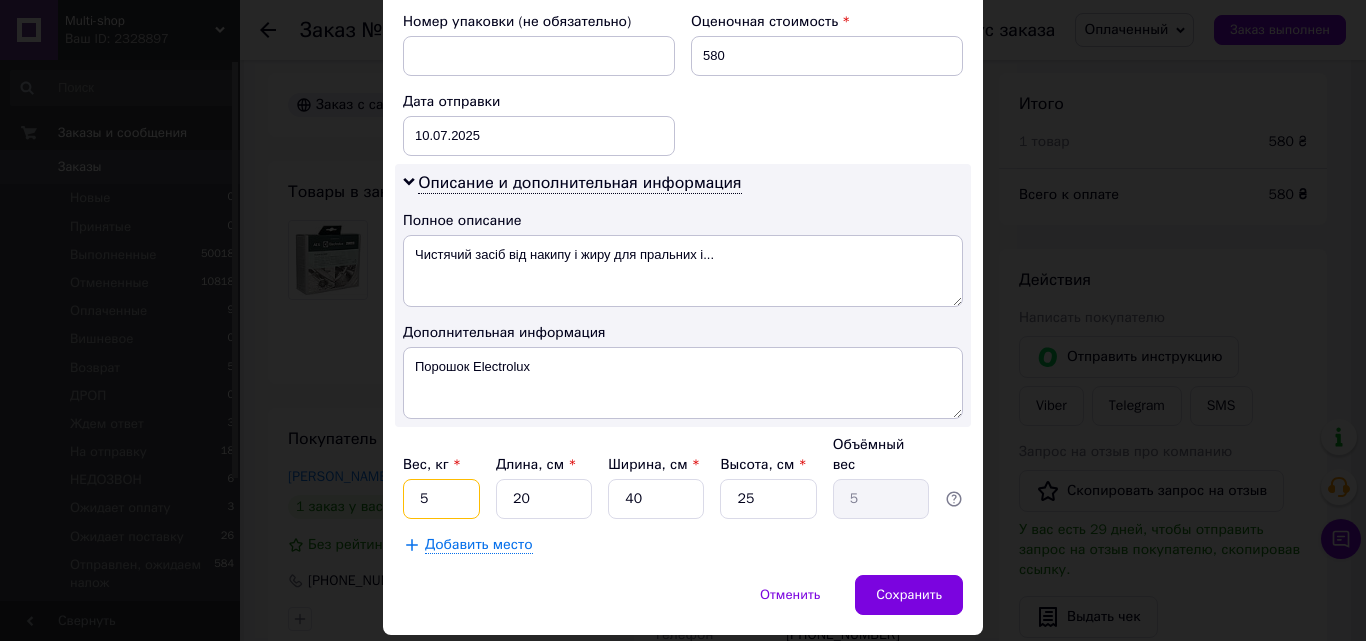 drag, startPoint x: 441, startPoint y: 463, endPoint x: 415, endPoint y: 463, distance: 26 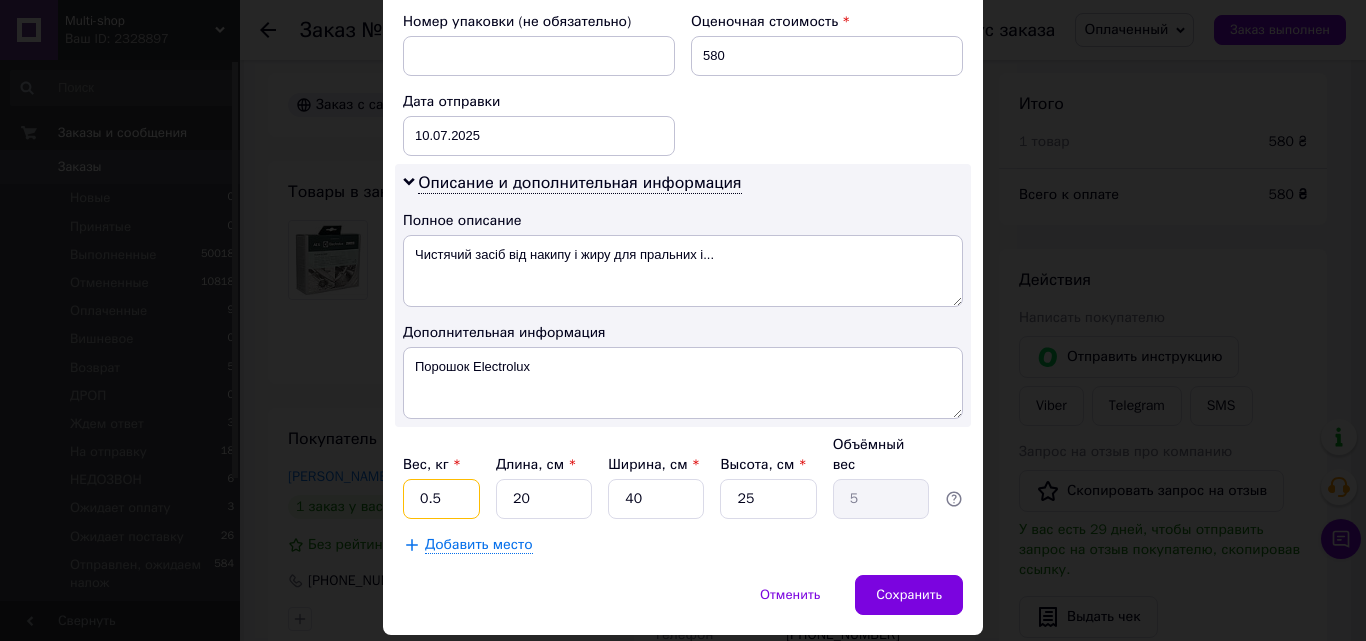 type on "0.5" 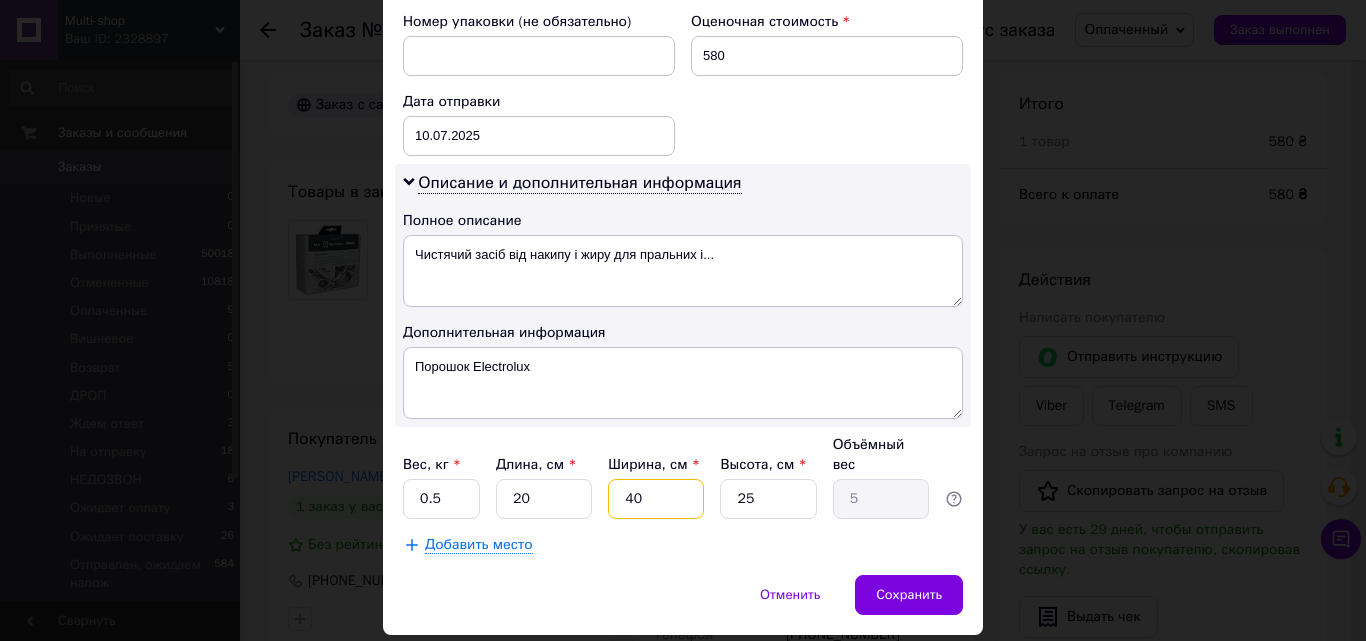 drag, startPoint x: 641, startPoint y: 461, endPoint x: 623, endPoint y: 458, distance: 18.248287 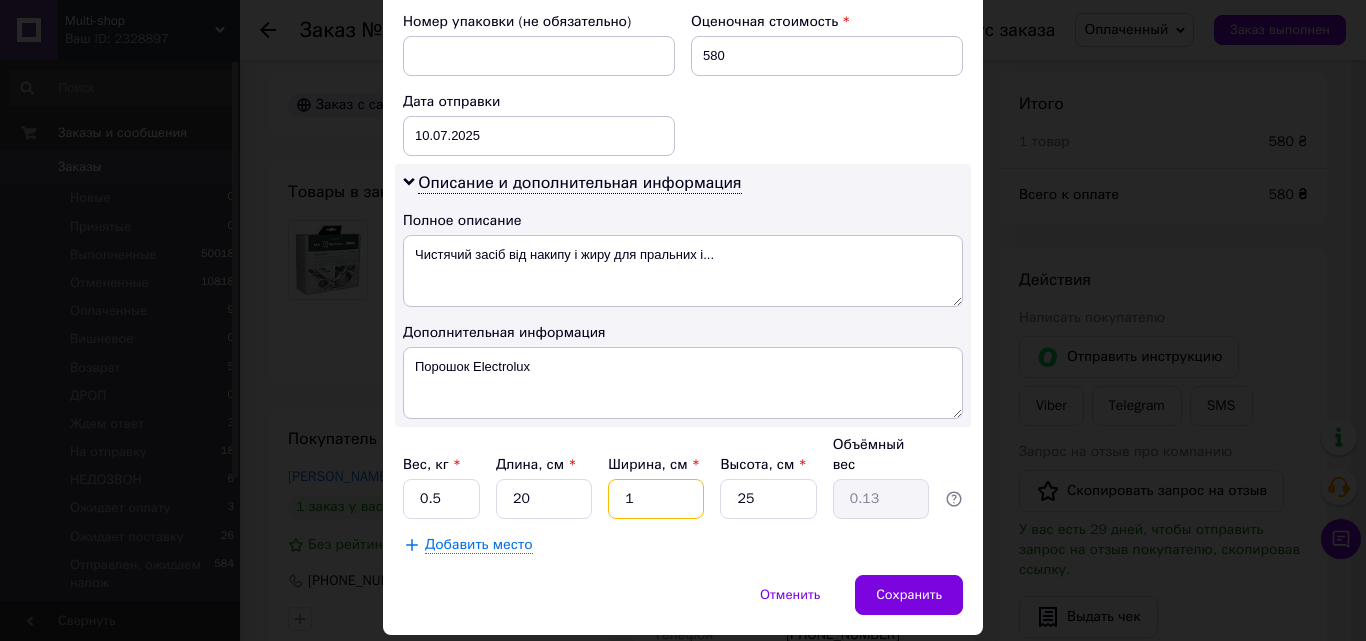 type on "15" 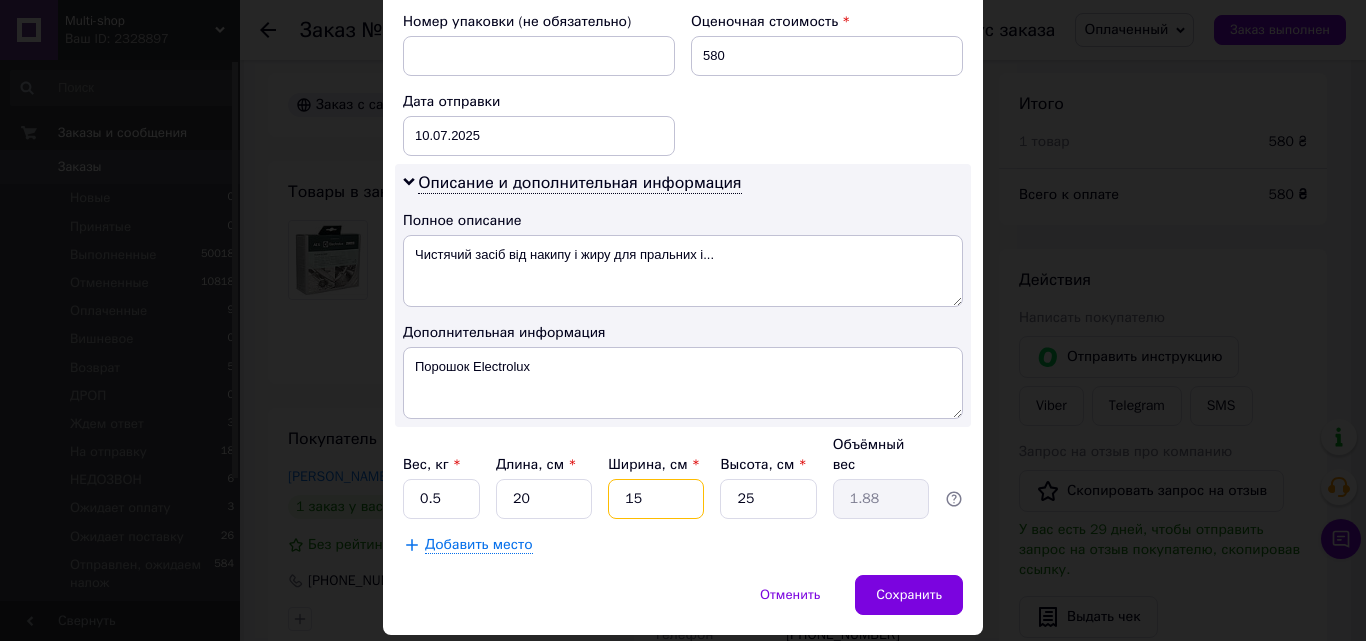 type on "15" 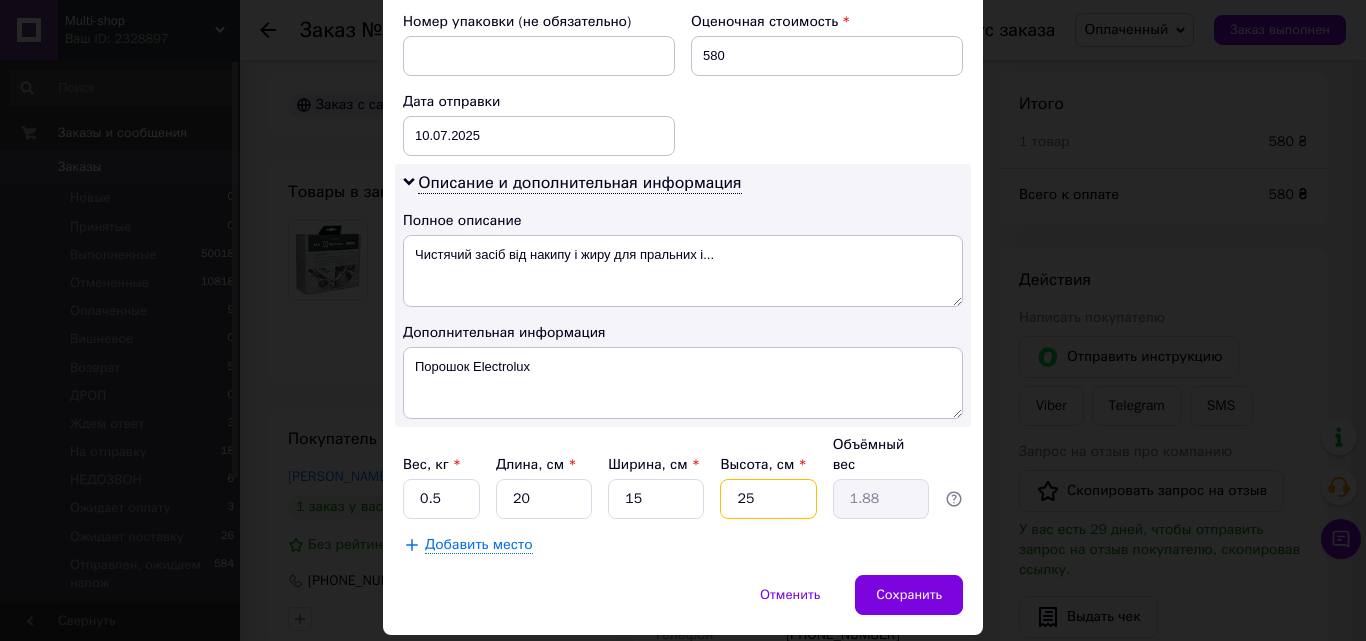 drag, startPoint x: 762, startPoint y: 464, endPoint x: 720, endPoint y: 460, distance: 42.190044 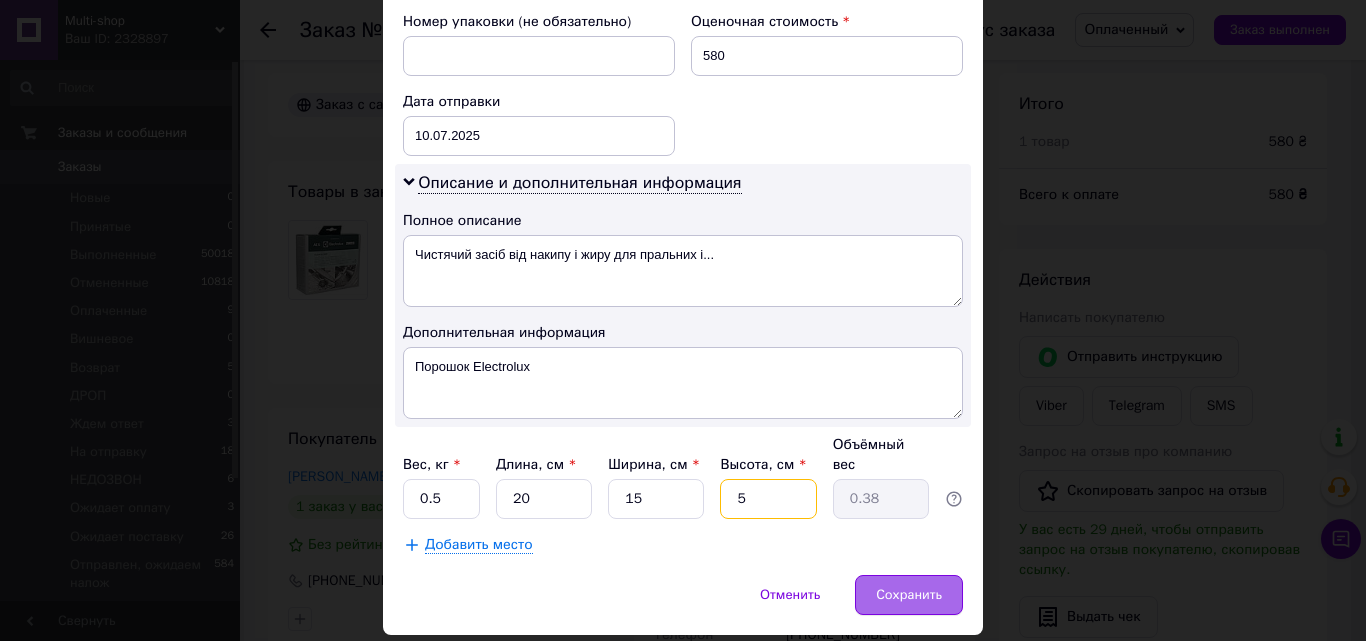 type on "5" 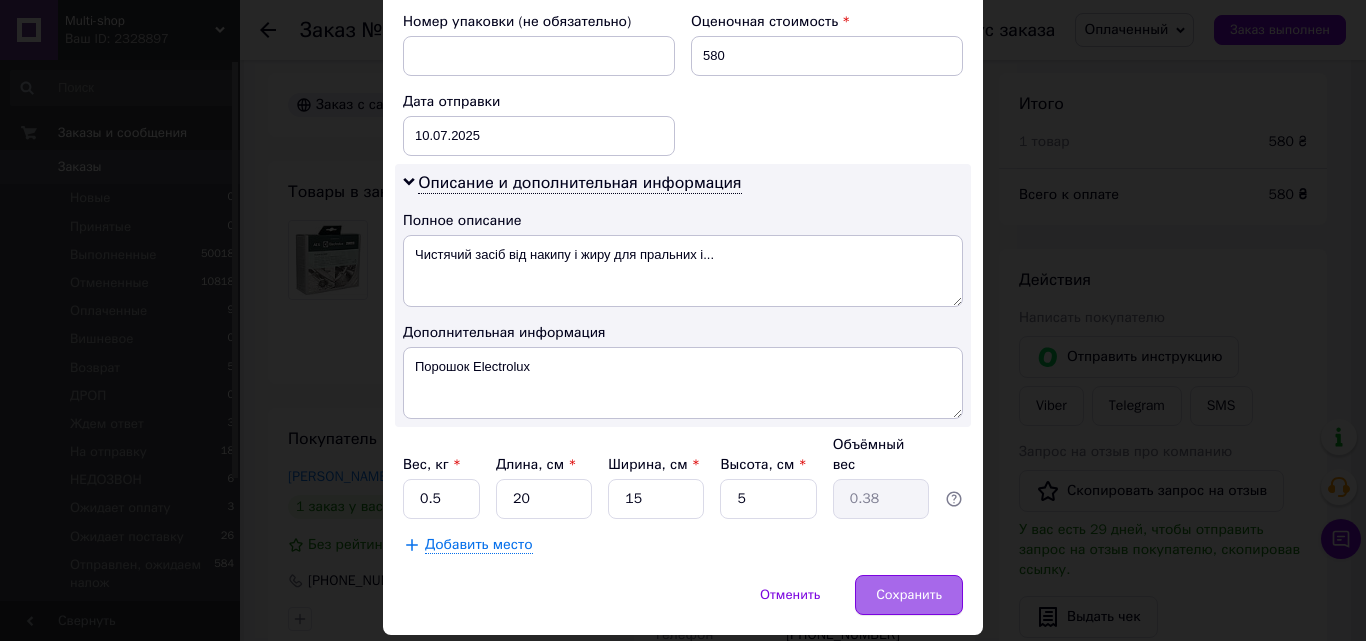 click on "Сохранить" at bounding box center [909, 595] 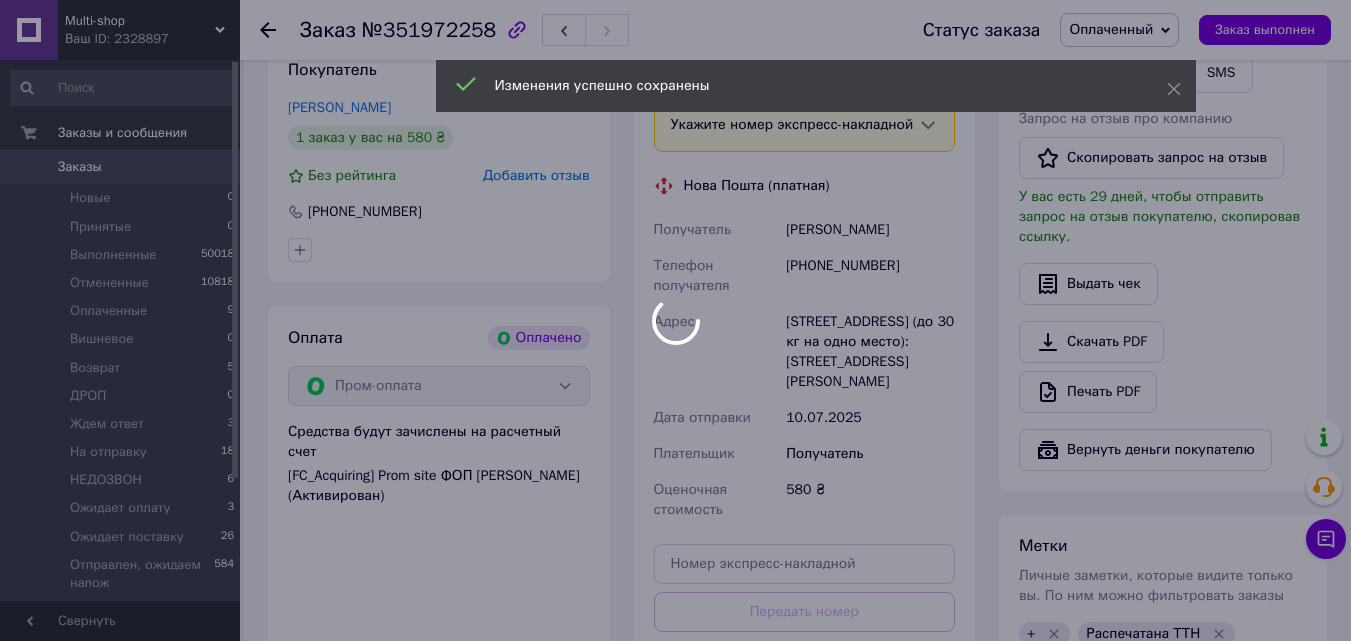 scroll, scrollTop: 573, scrollLeft: 0, axis: vertical 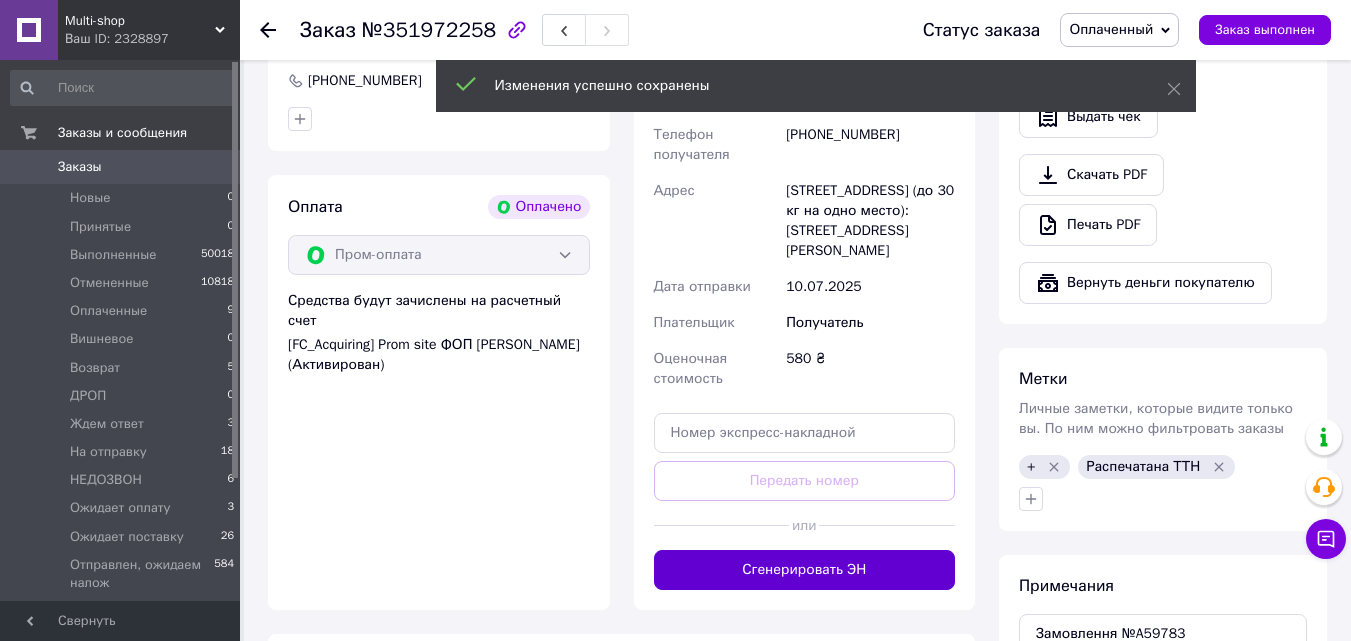 click on "Сгенерировать ЭН" at bounding box center (805, 570) 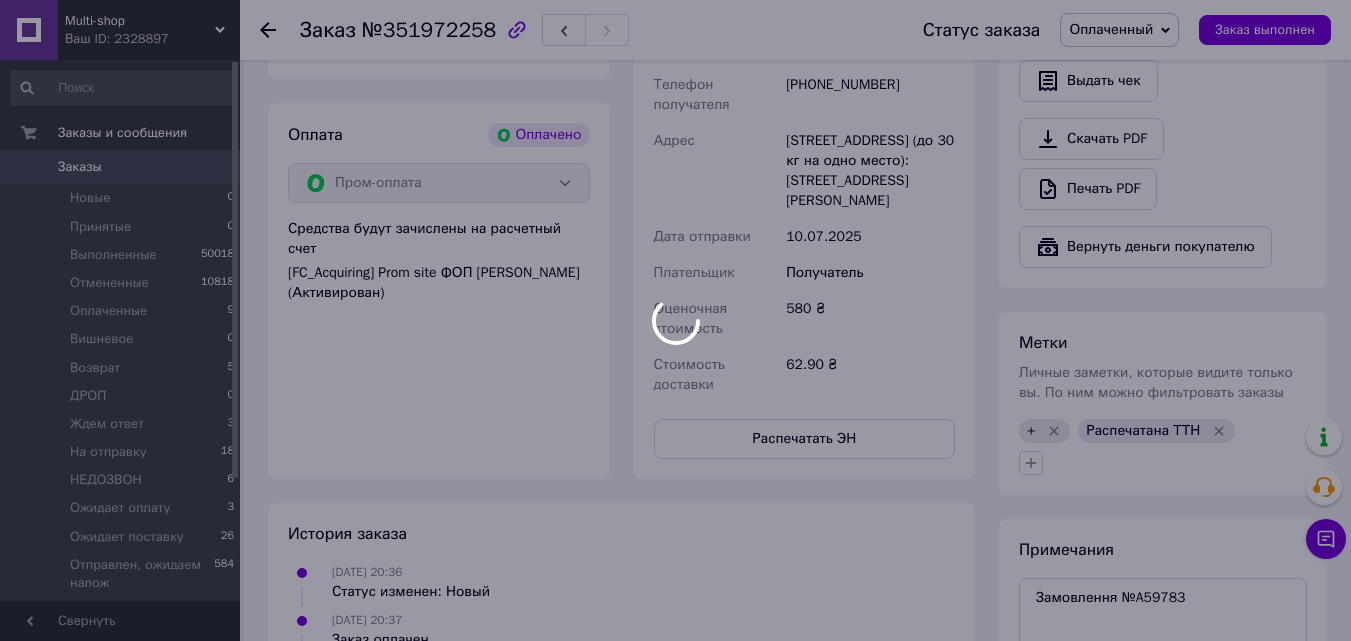 scroll, scrollTop: 673, scrollLeft: 0, axis: vertical 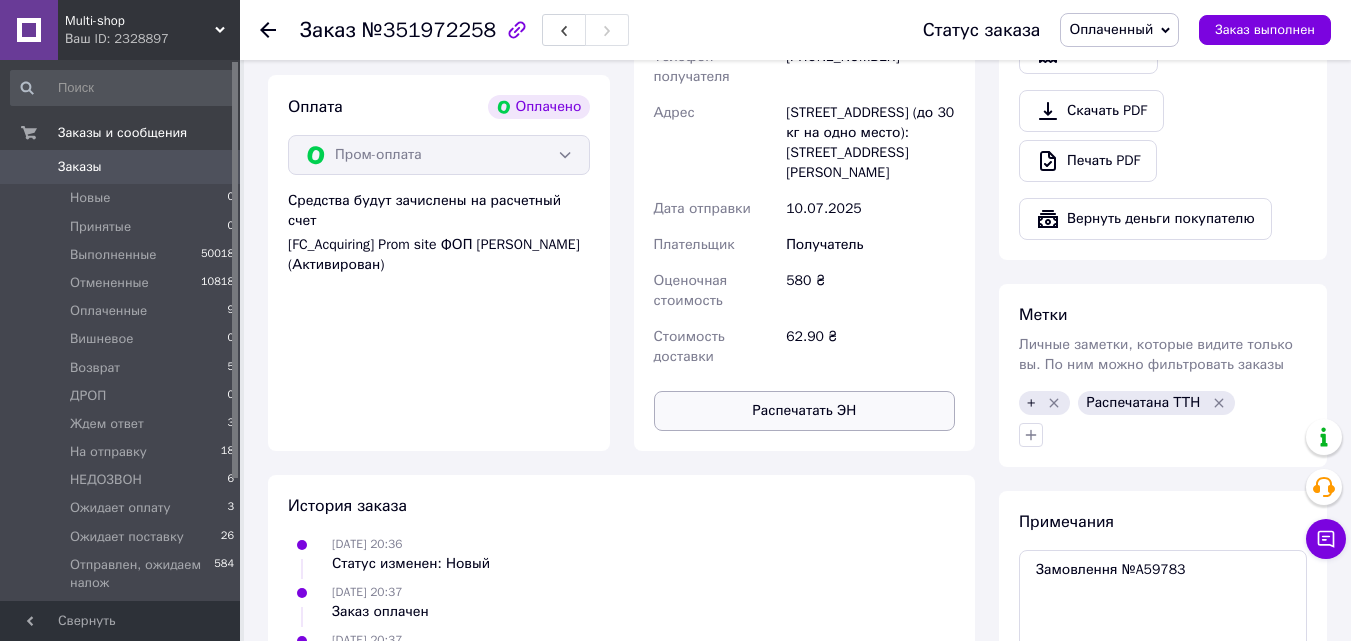 click on "Распечатать ЭН" at bounding box center (805, 411) 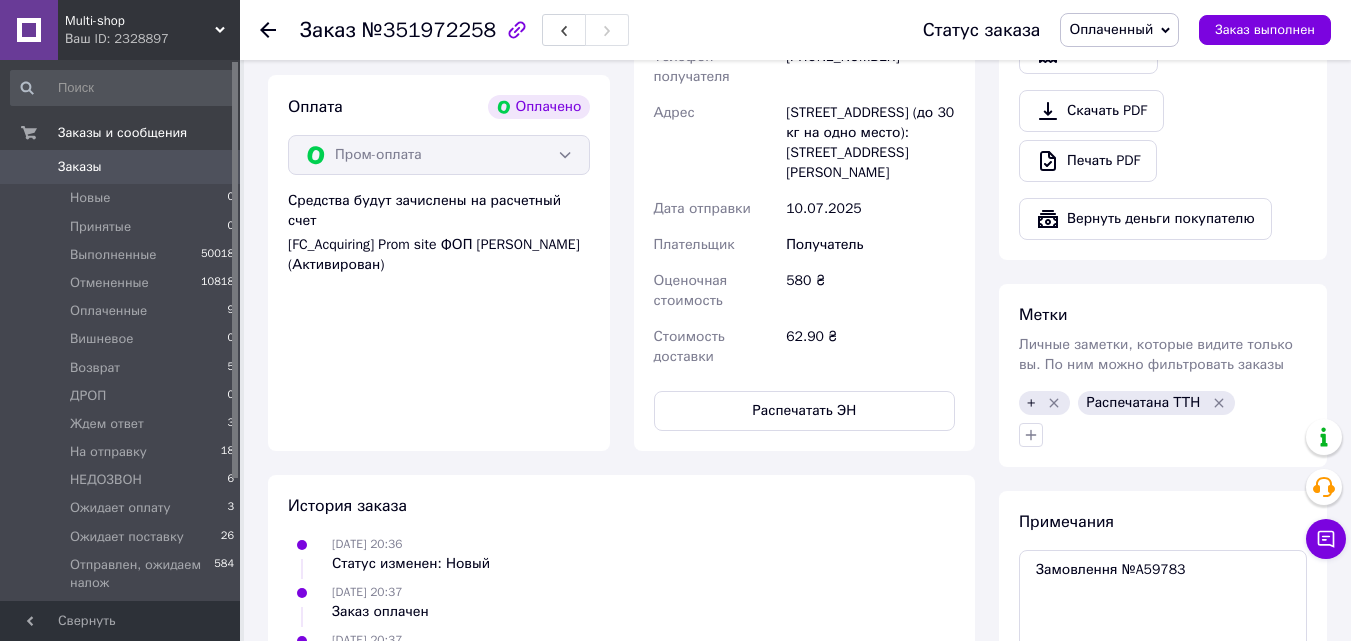 click on "Оплаченный" at bounding box center (1111, 29) 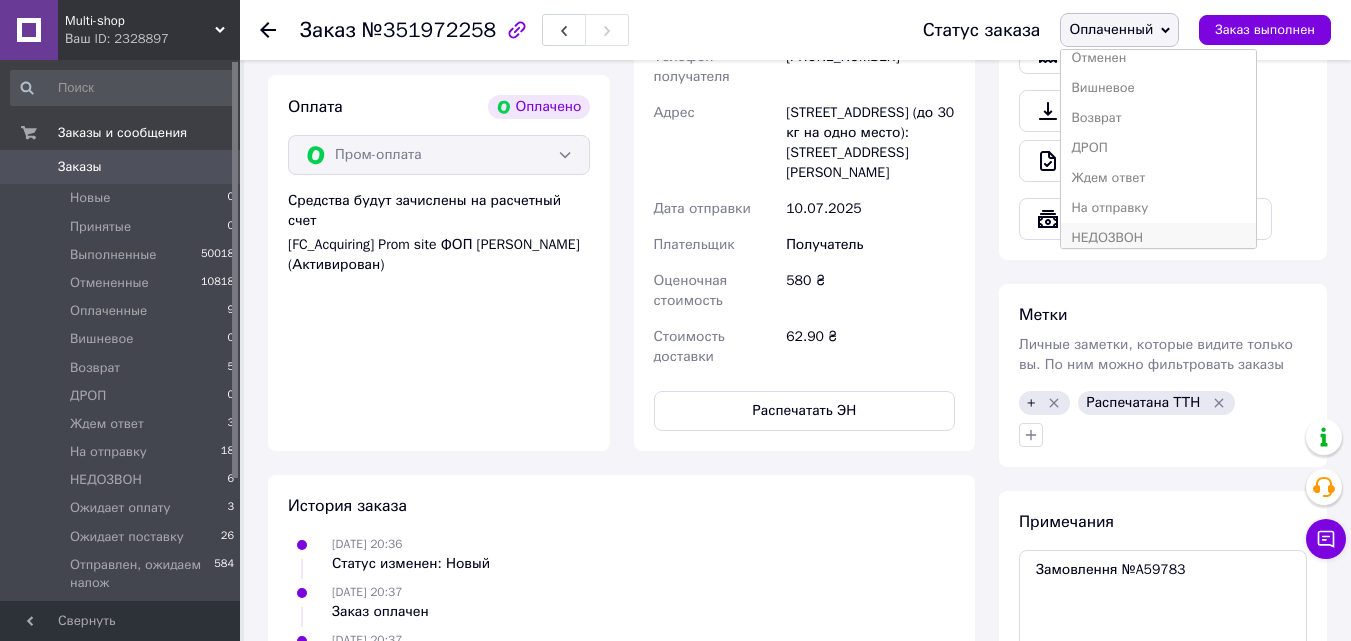 scroll, scrollTop: 100, scrollLeft: 0, axis: vertical 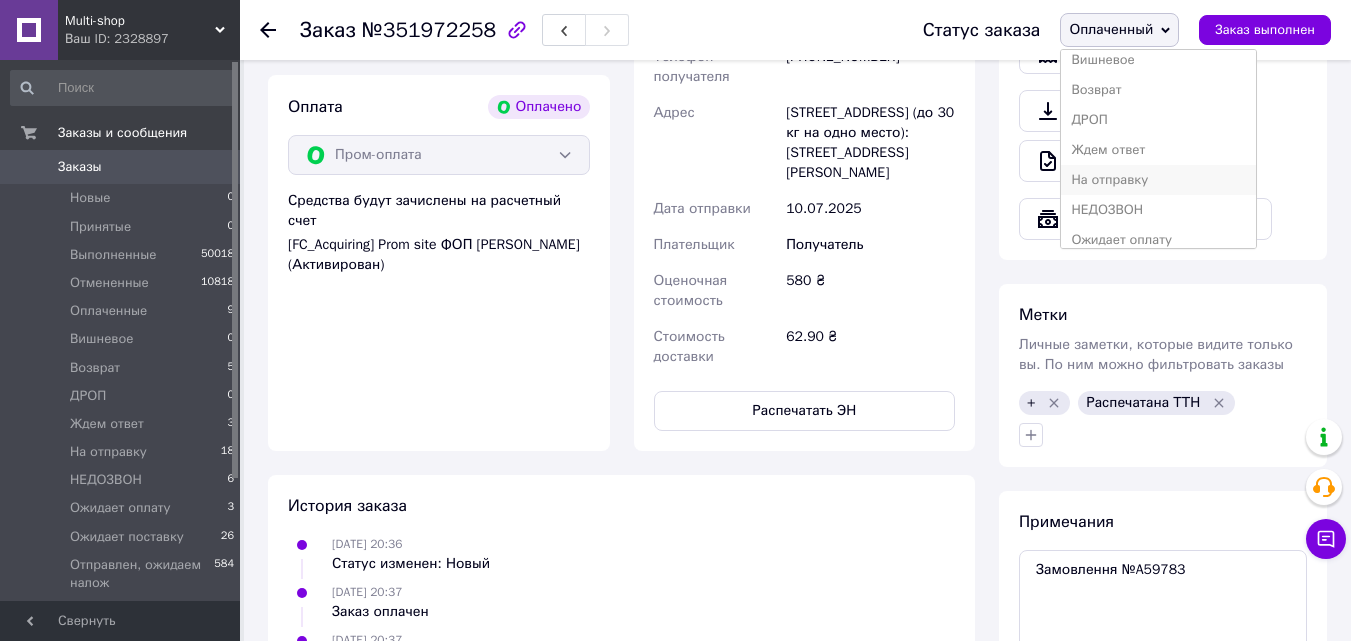 click on "На отправку" at bounding box center [1158, 180] 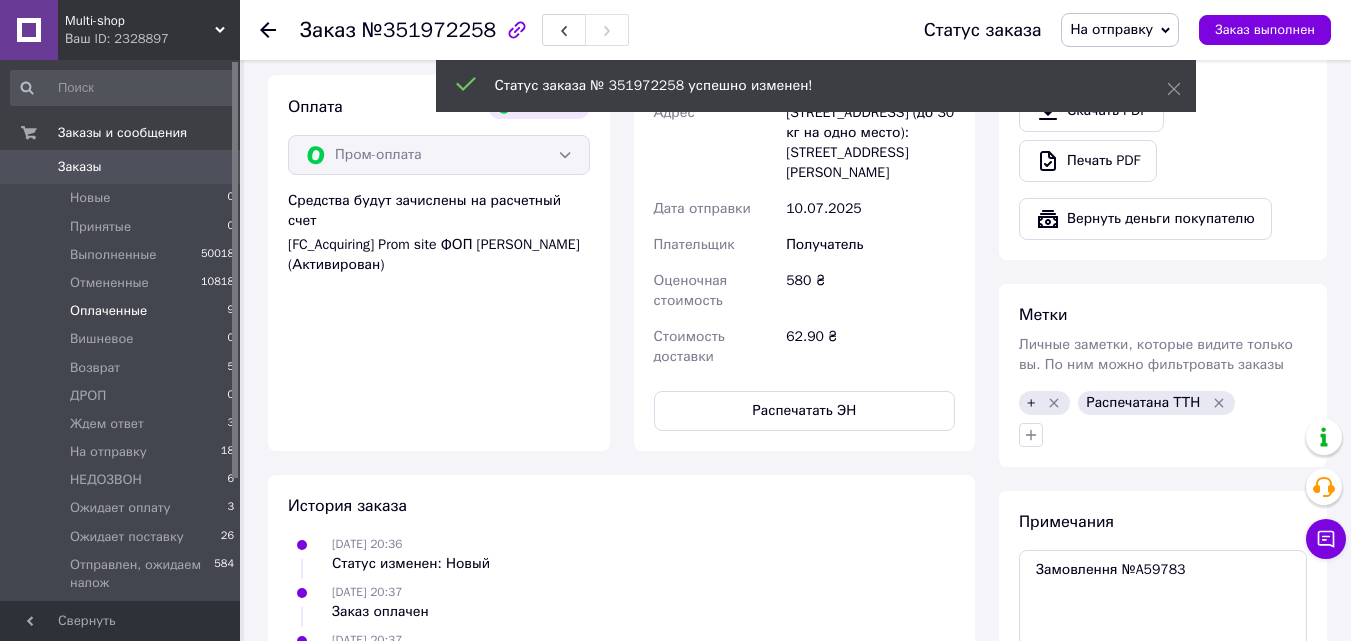 click on "Оплаченные" at bounding box center (108, 311) 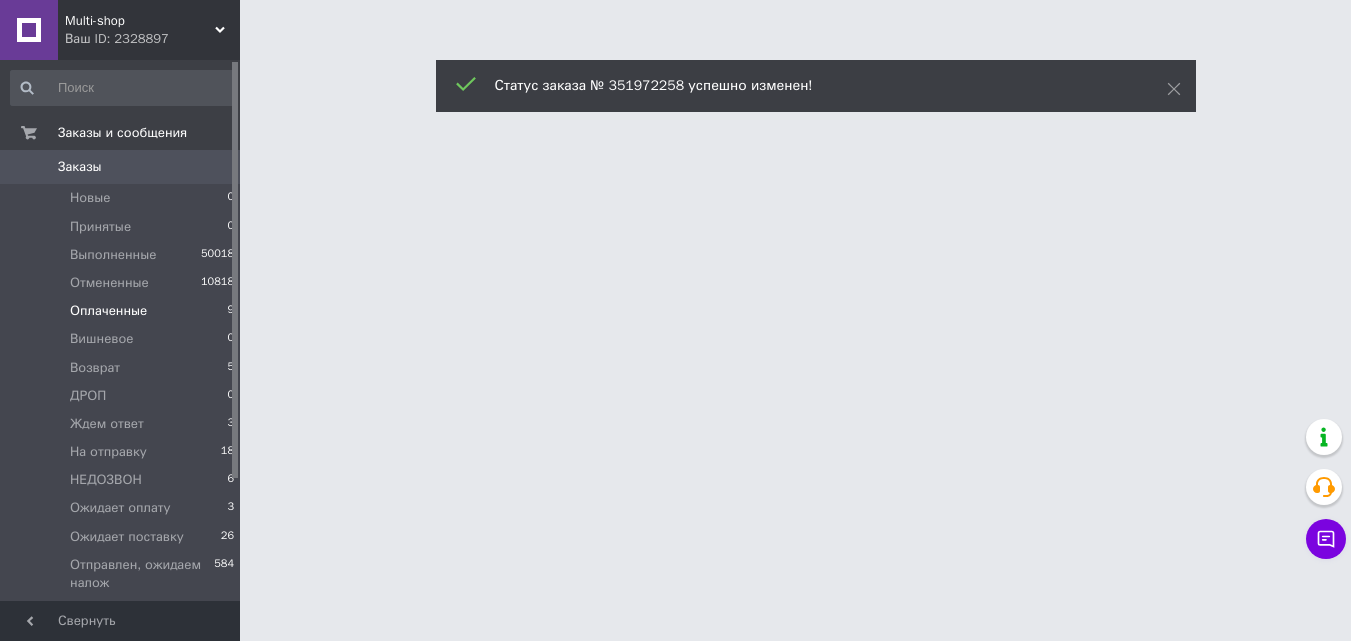 scroll, scrollTop: 0, scrollLeft: 0, axis: both 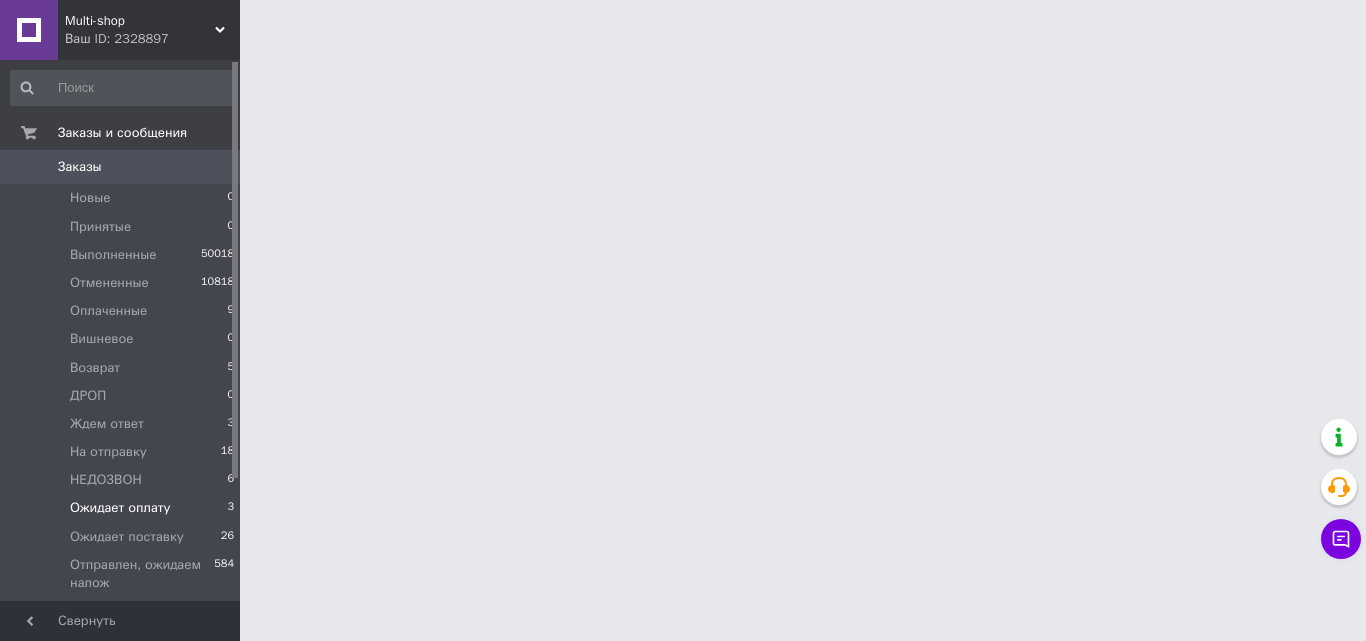 click on "Ожидает оплату" at bounding box center [120, 508] 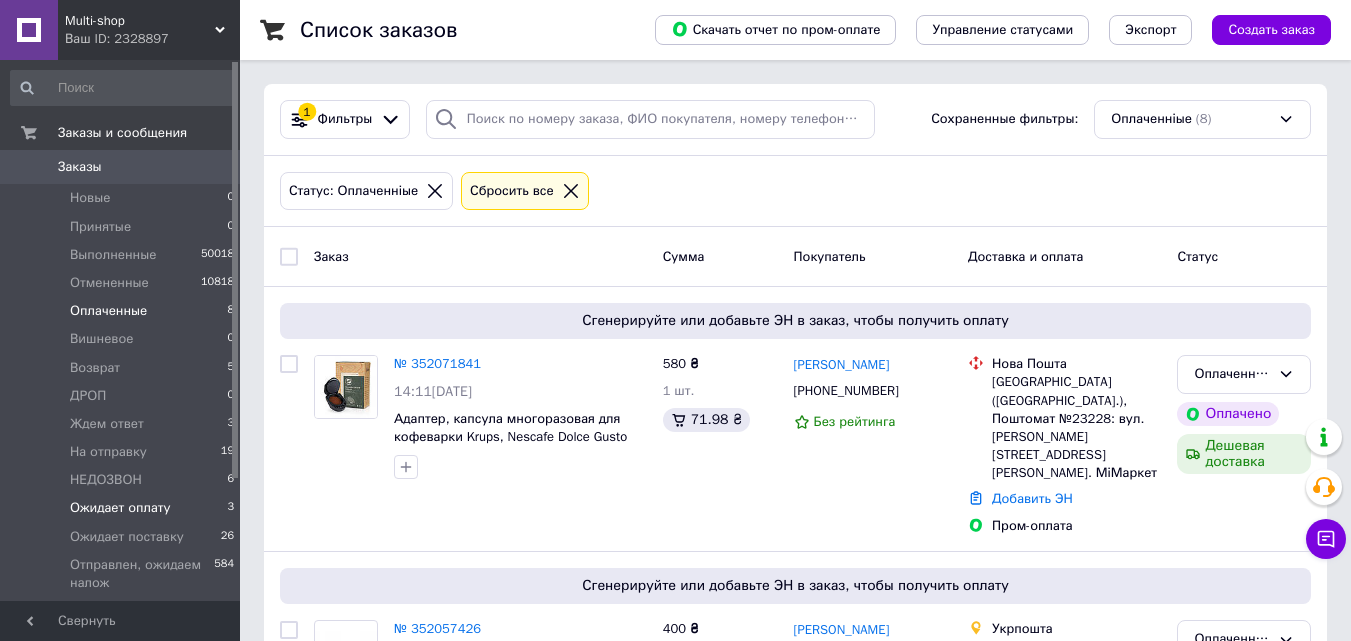 click on "Ожидает оплату 3" at bounding box center (123, 508) 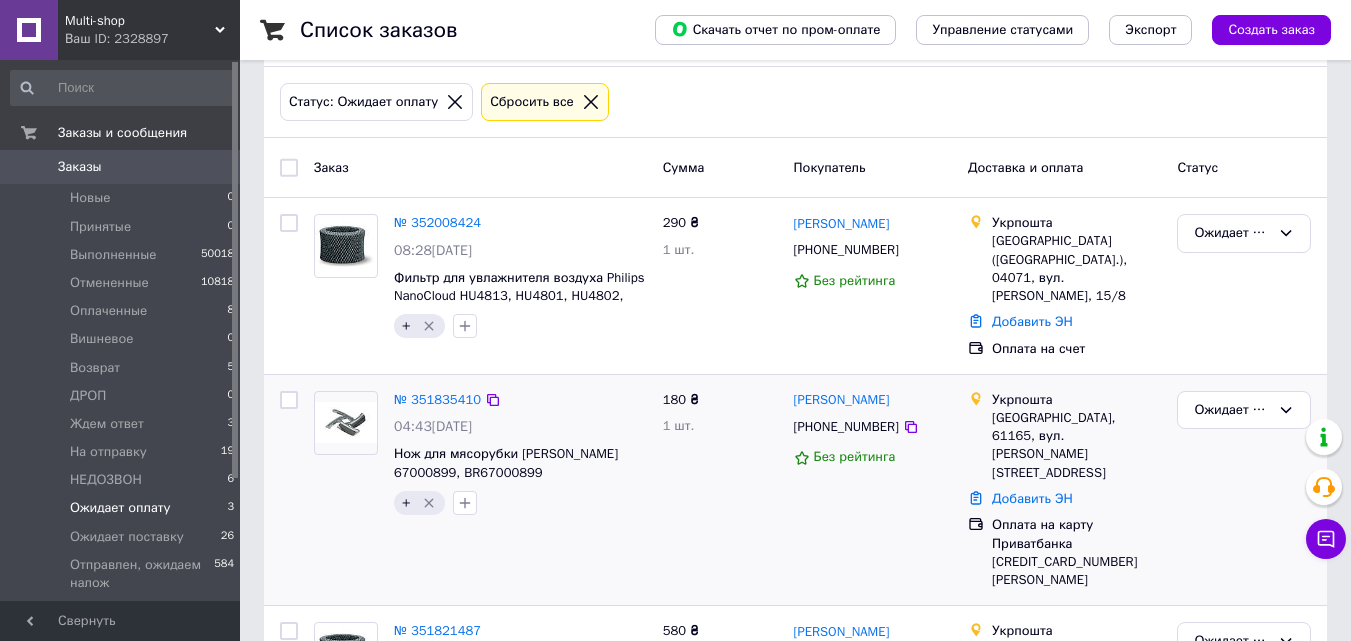 scroll, scrollTop: 0, scrollLeft: 0, axis: both 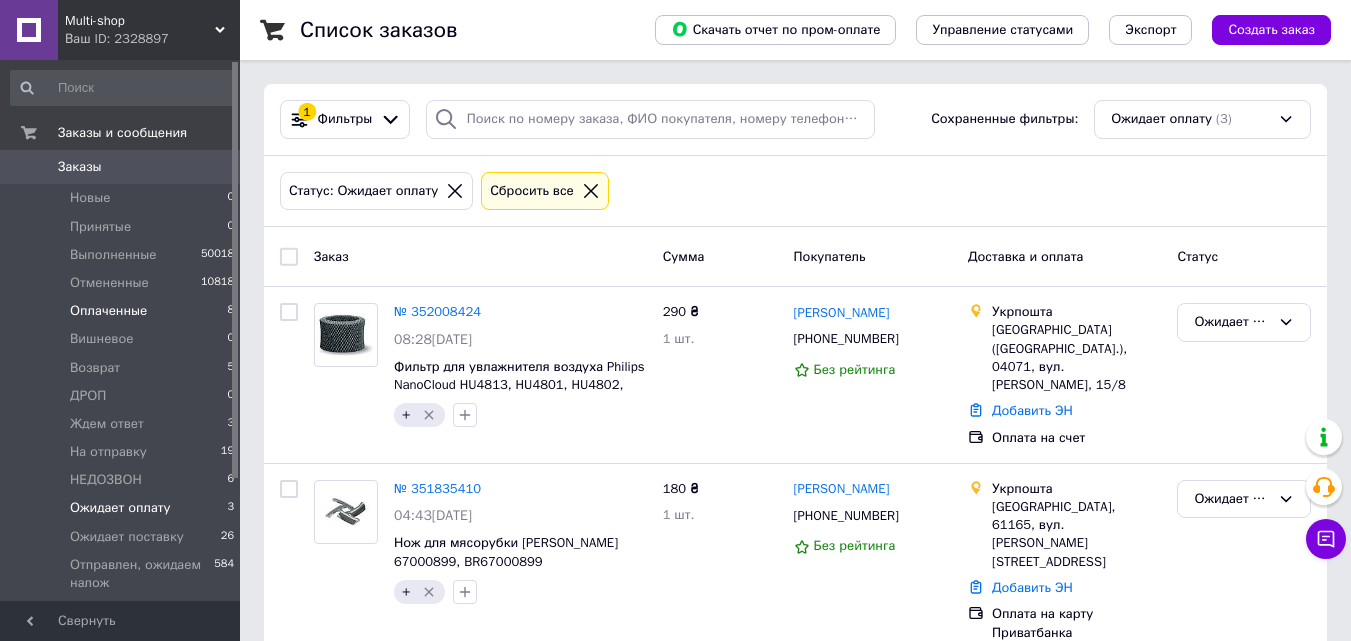 click on "Оплаченные" at bounding box center (108, 311) 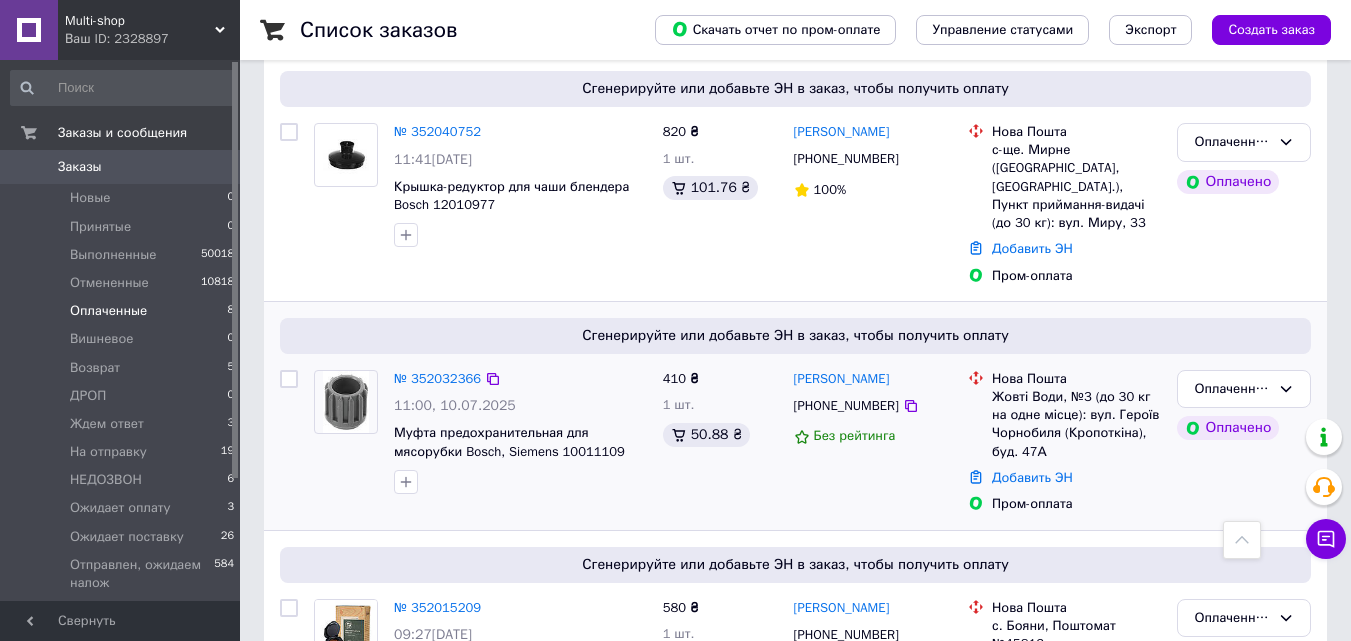 scroll, scrollTop: 500, scrollLeft: 0, axis: vertical 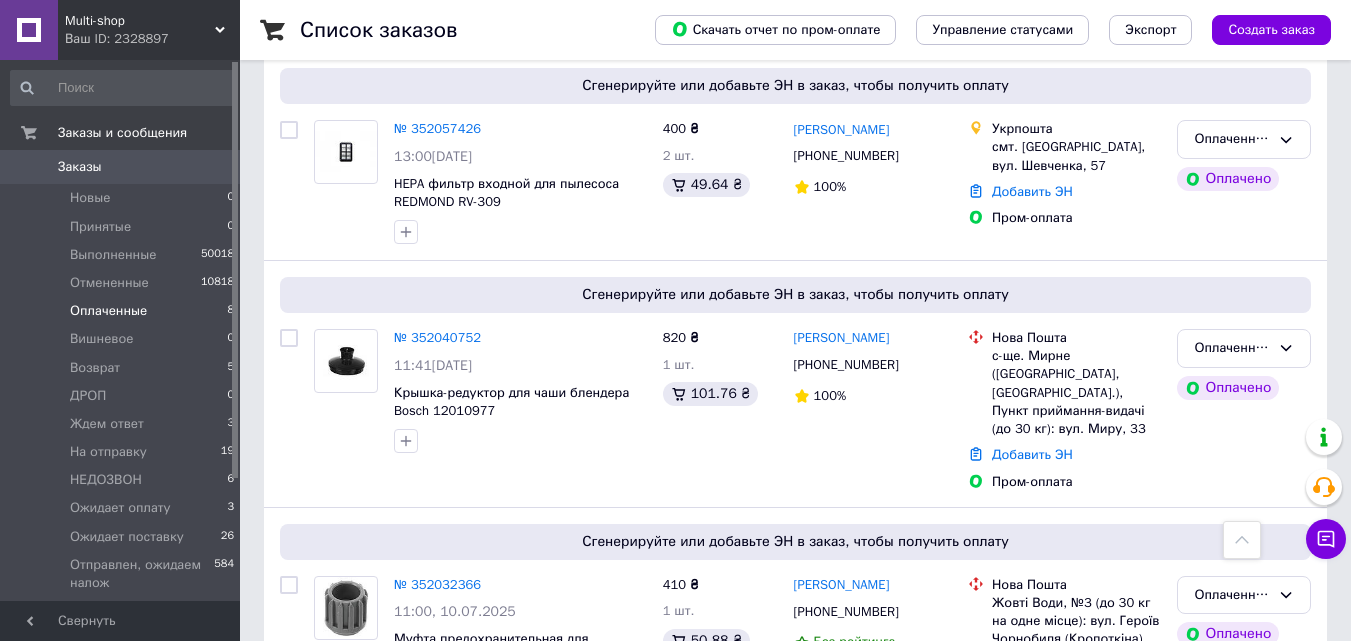 click 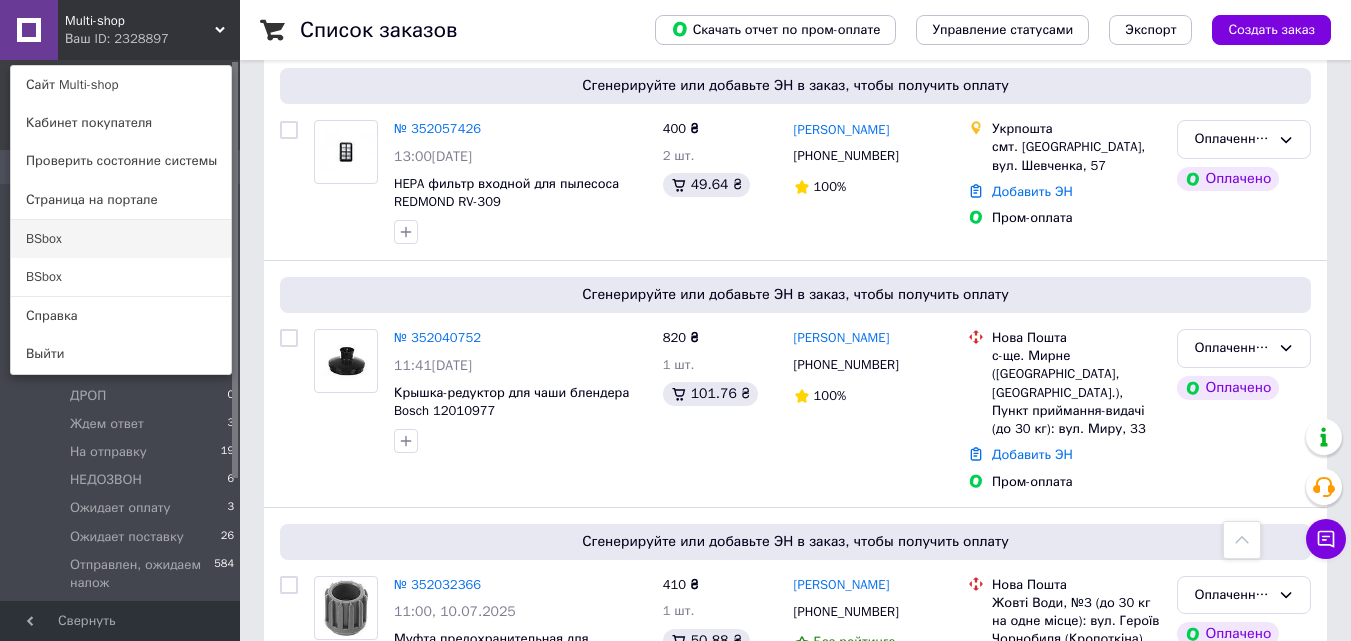 click on "BSbox" at bounding box center (121, 239) 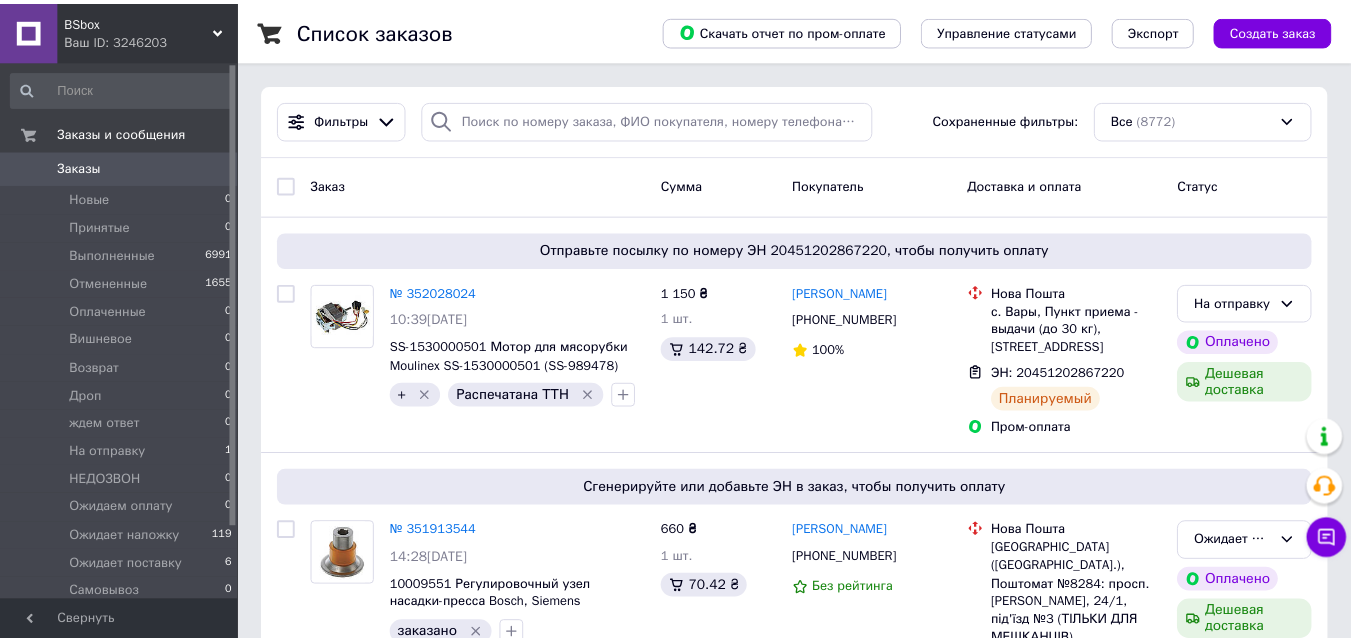scroll, scrollTop: 0, scrollLeft: 0, axis: both 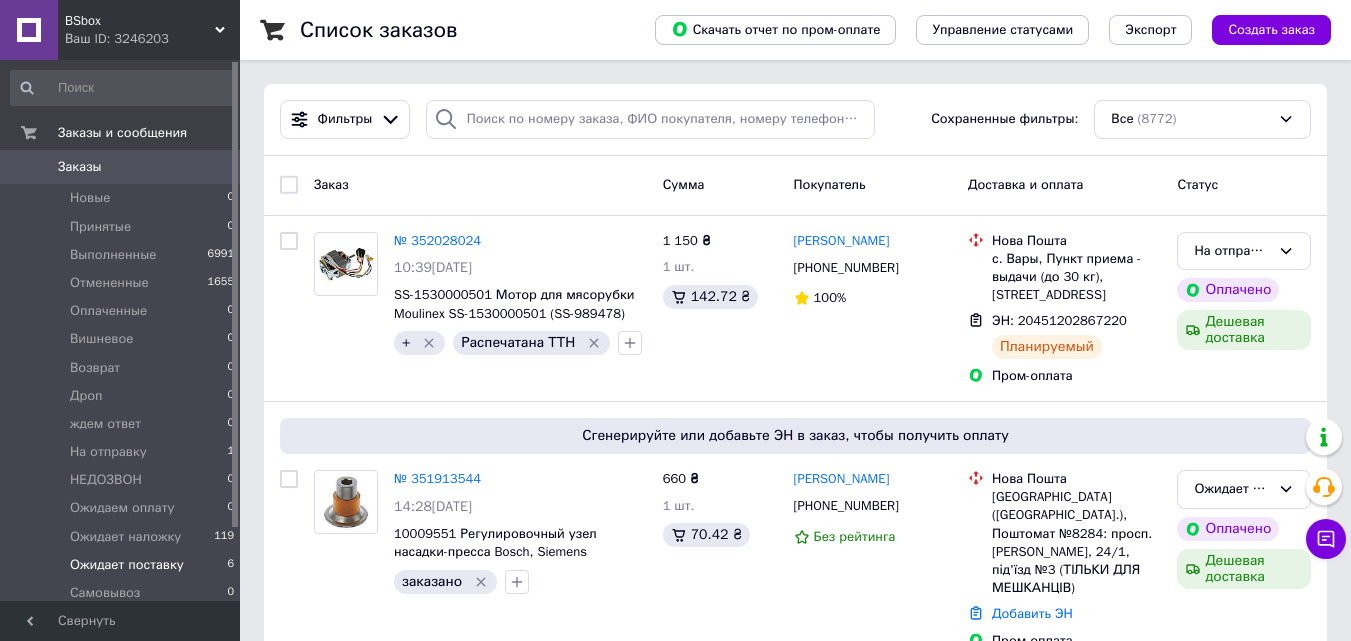 click on "Ожидает поставку" at bounding box center [127, 565] 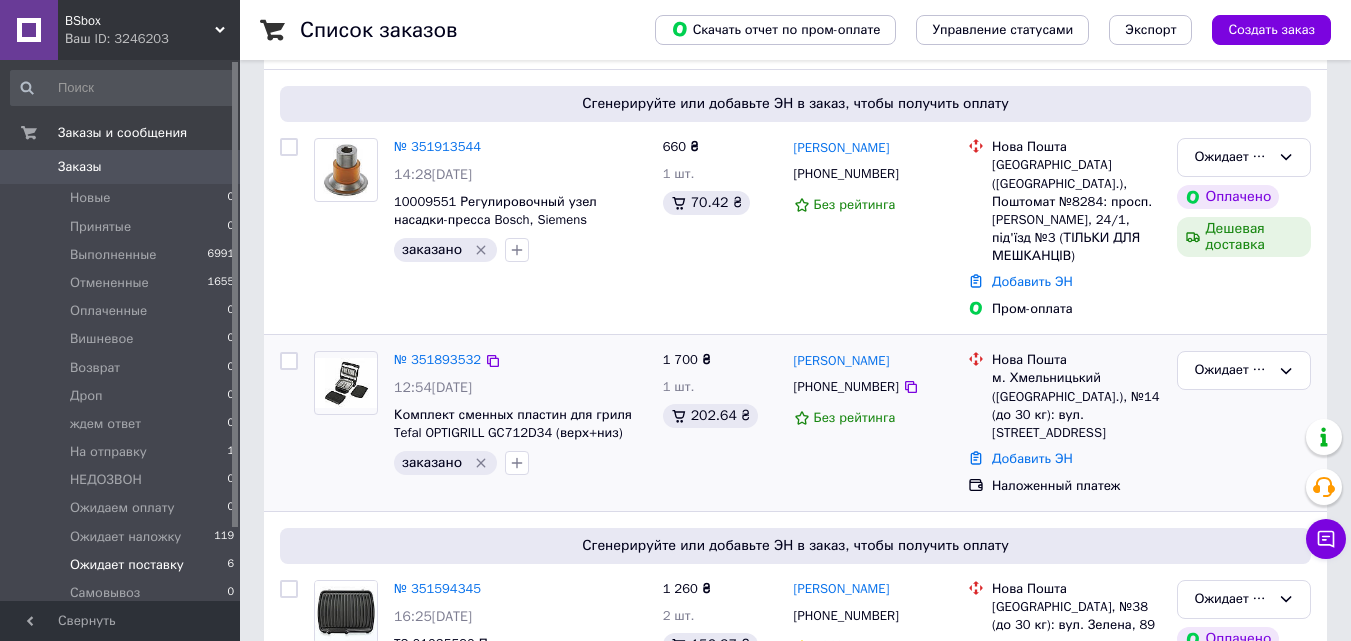 scroll, scrollTop: 216, scrollLeft: 0, axis: vertical 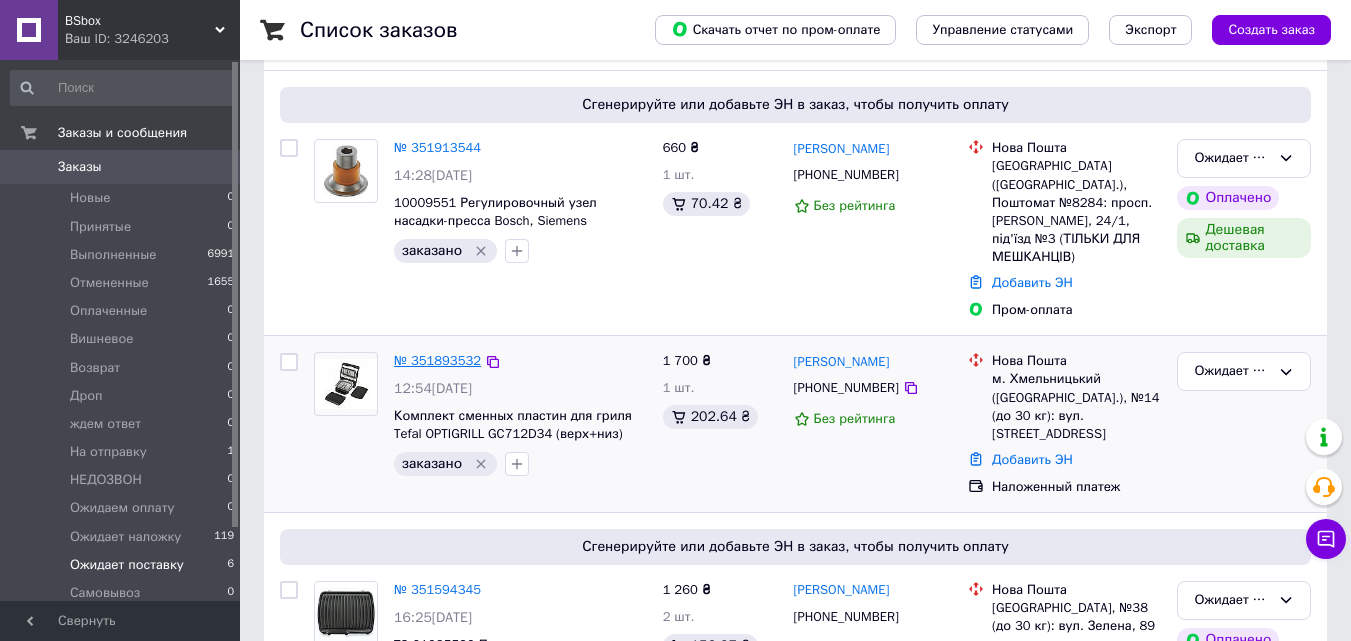 click on "№ 351893532" at bounding box center [437, 360] 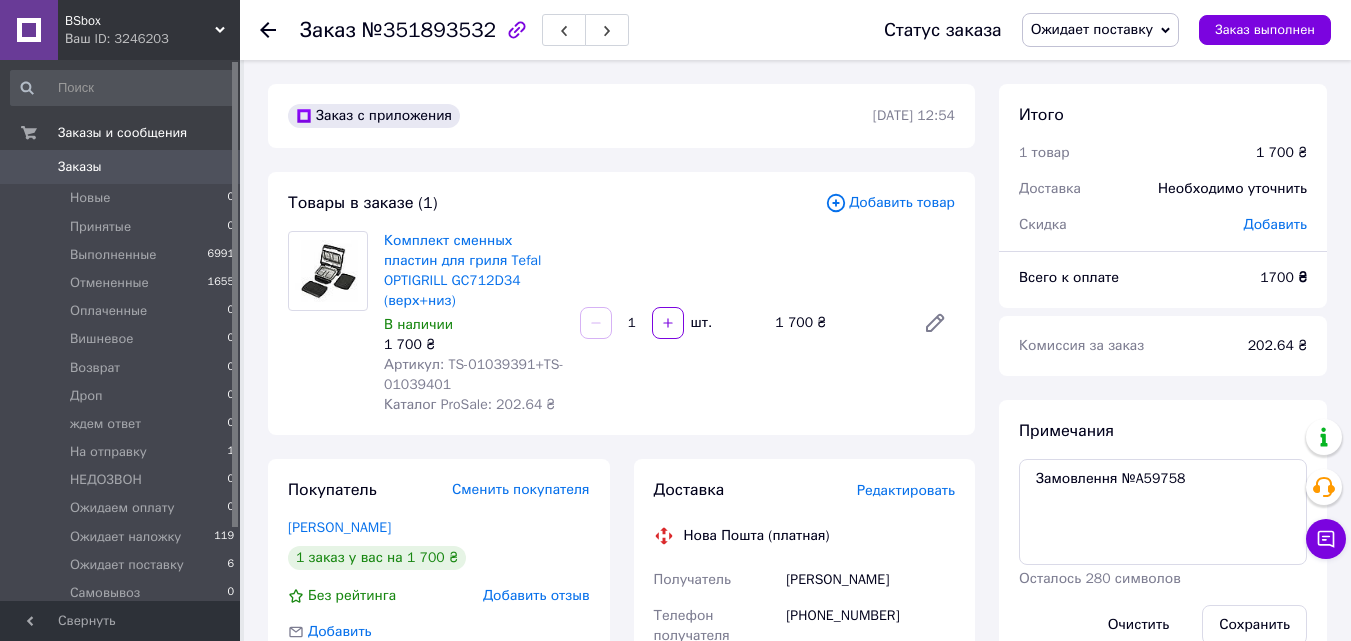 scroll, scrollTop: 200, scrollLeft: 0, axis: vertical 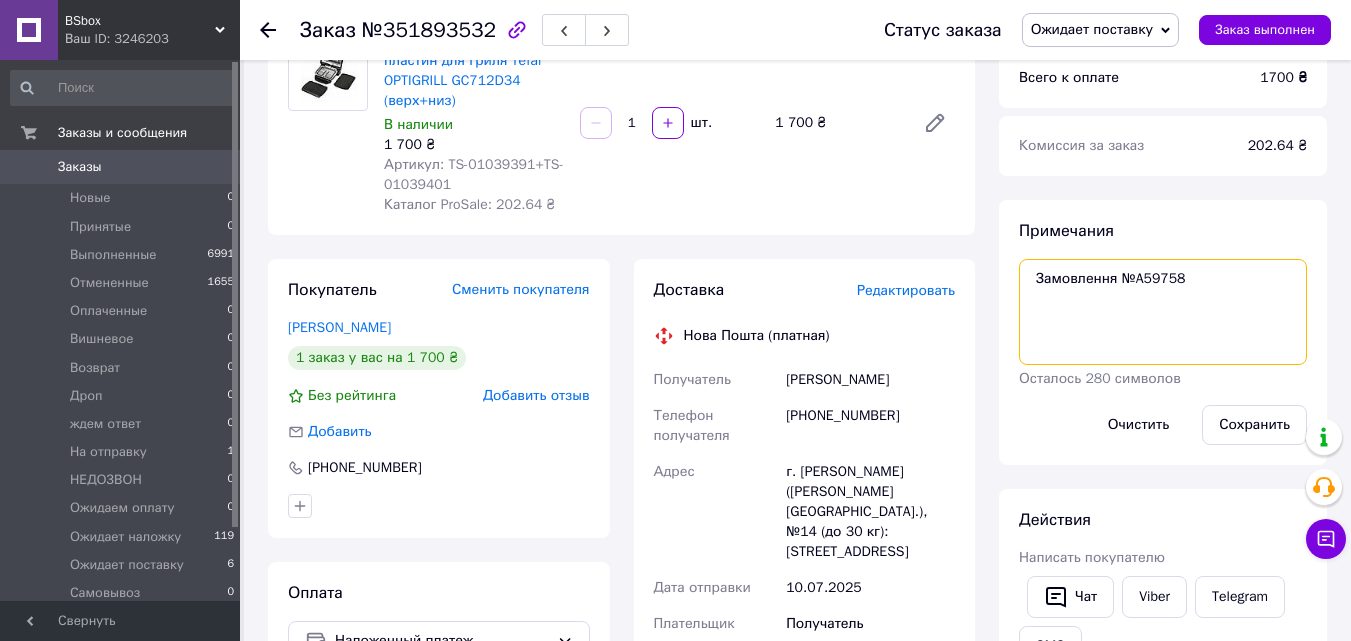 click on "Замовлення №A59758" at bounding box center [1163, 312] 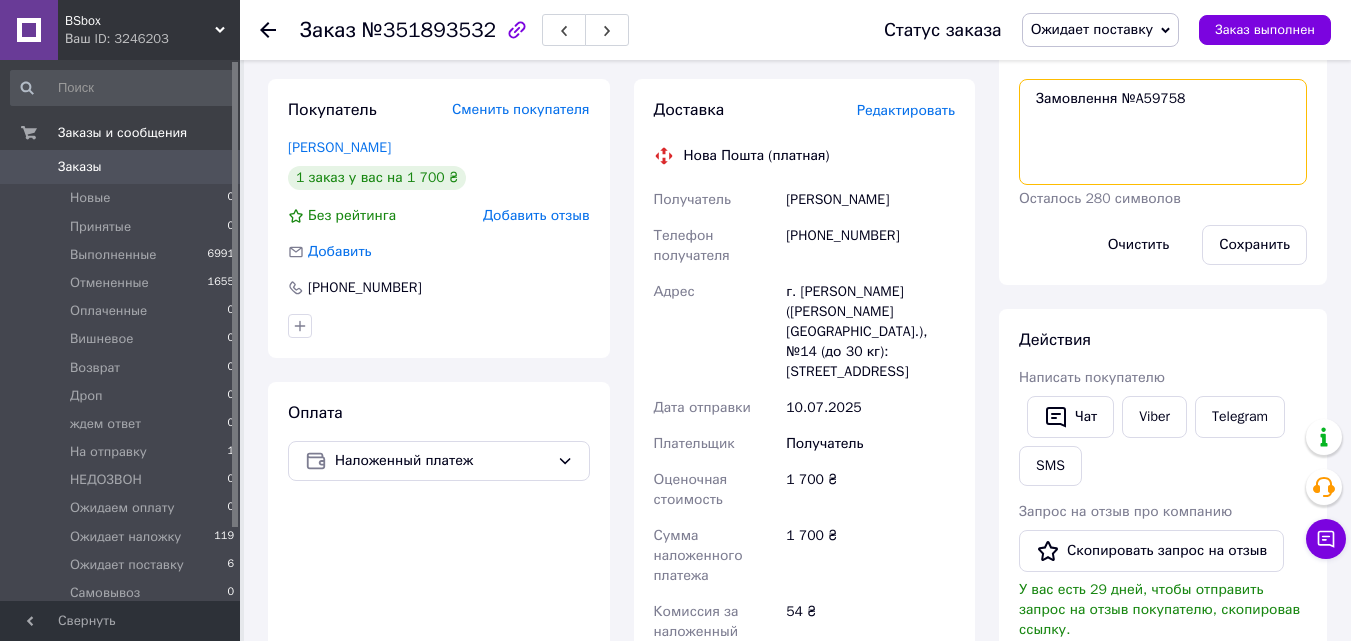 scroll, scrollTop: 400, scrollLeft: 0, axis: vertical 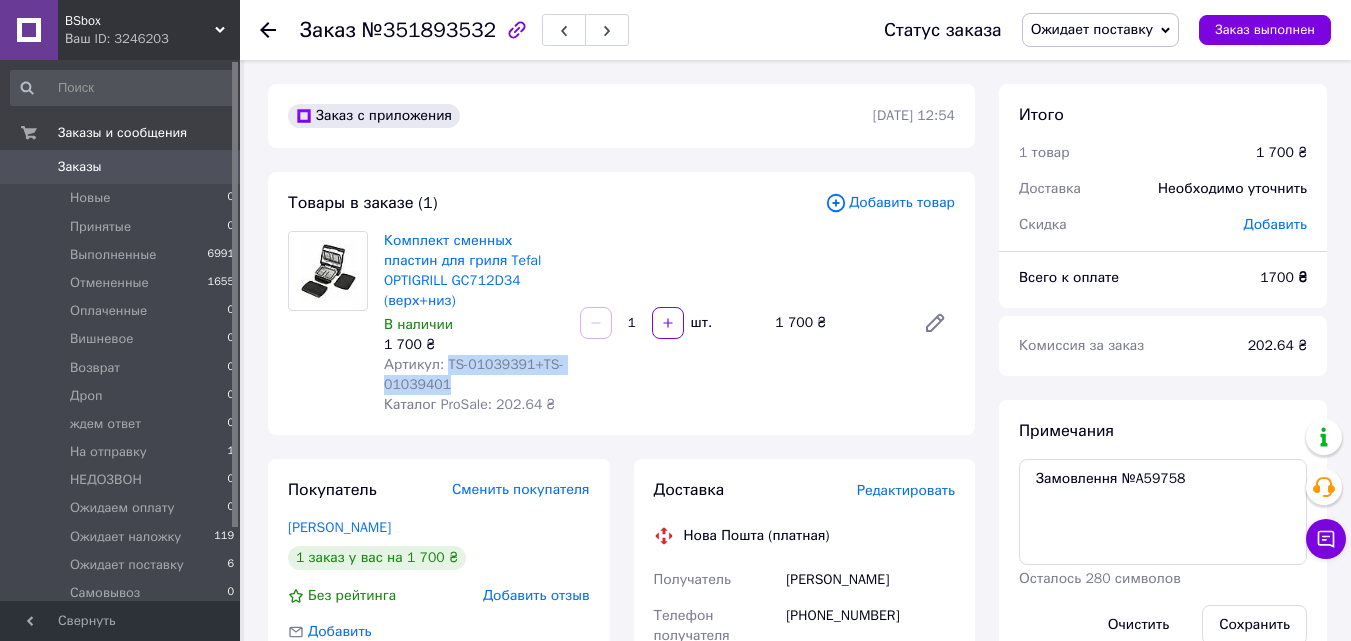 drag, startPoint x: 444, startPoint y: 340, endPoint x: 464, endPoint y: 368, distance: 34.4093 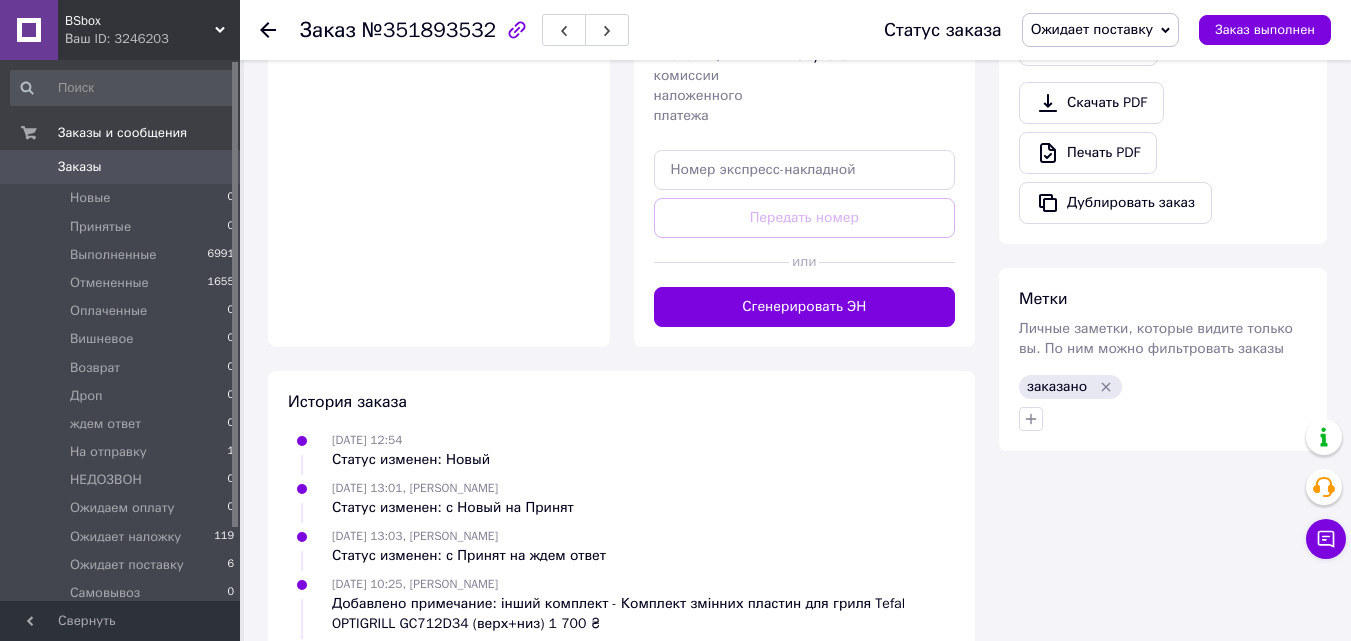scroll, scrollTop: 1100, scrollLeft: 0, axis: vertical 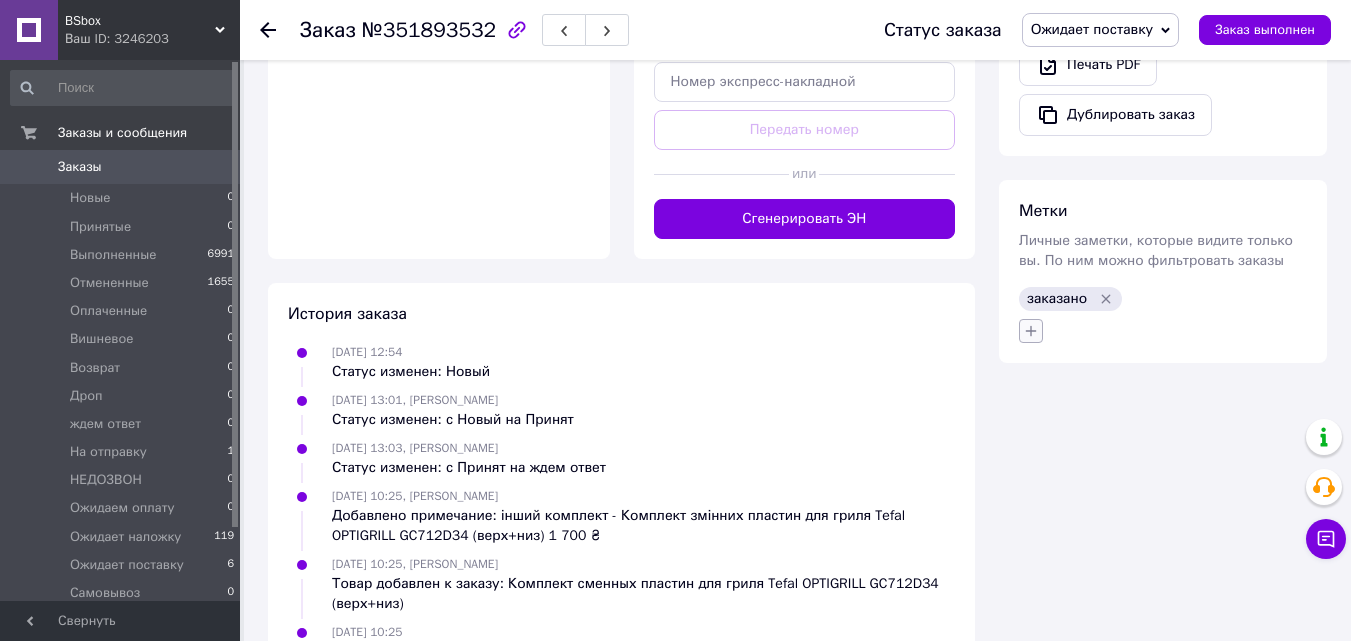 click 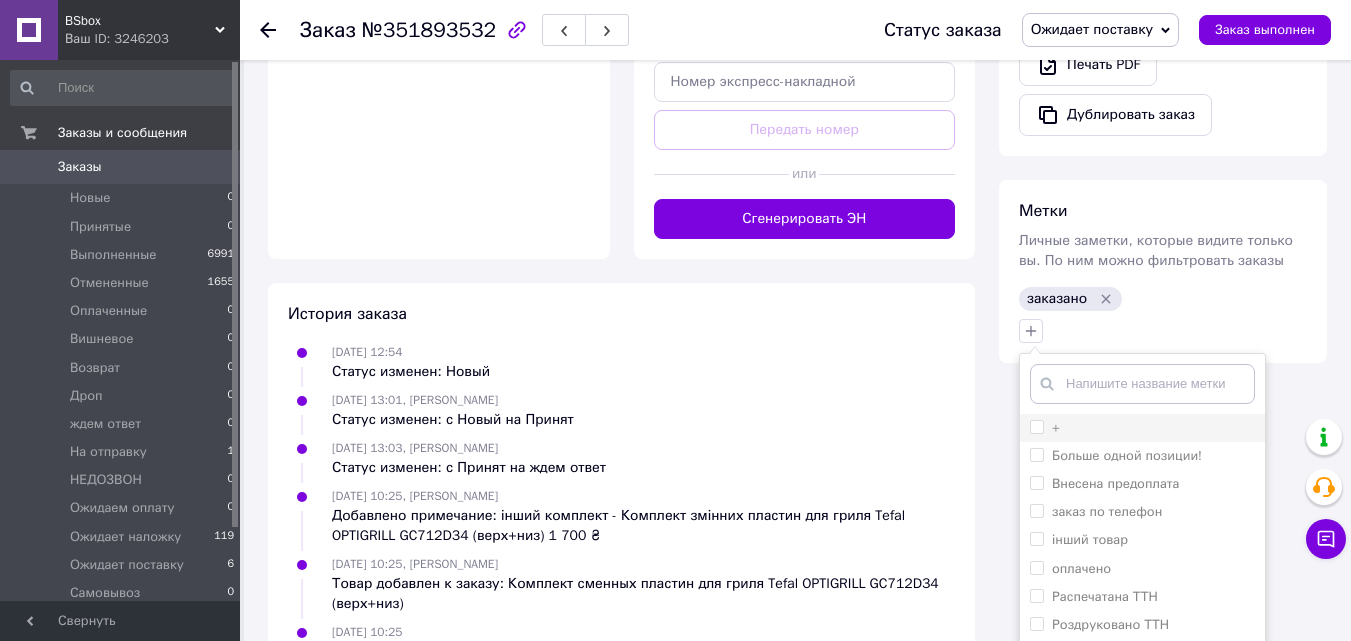 click on "+" at bounding box center [1036, 426] 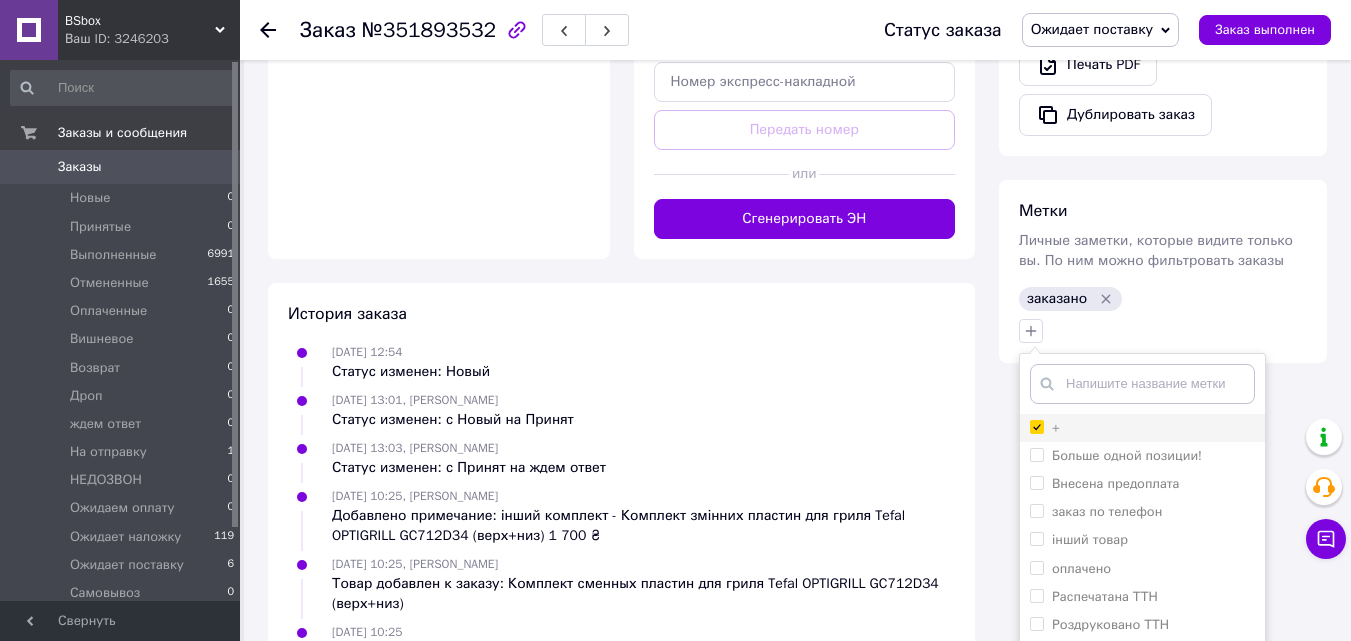 checkbox on "true" 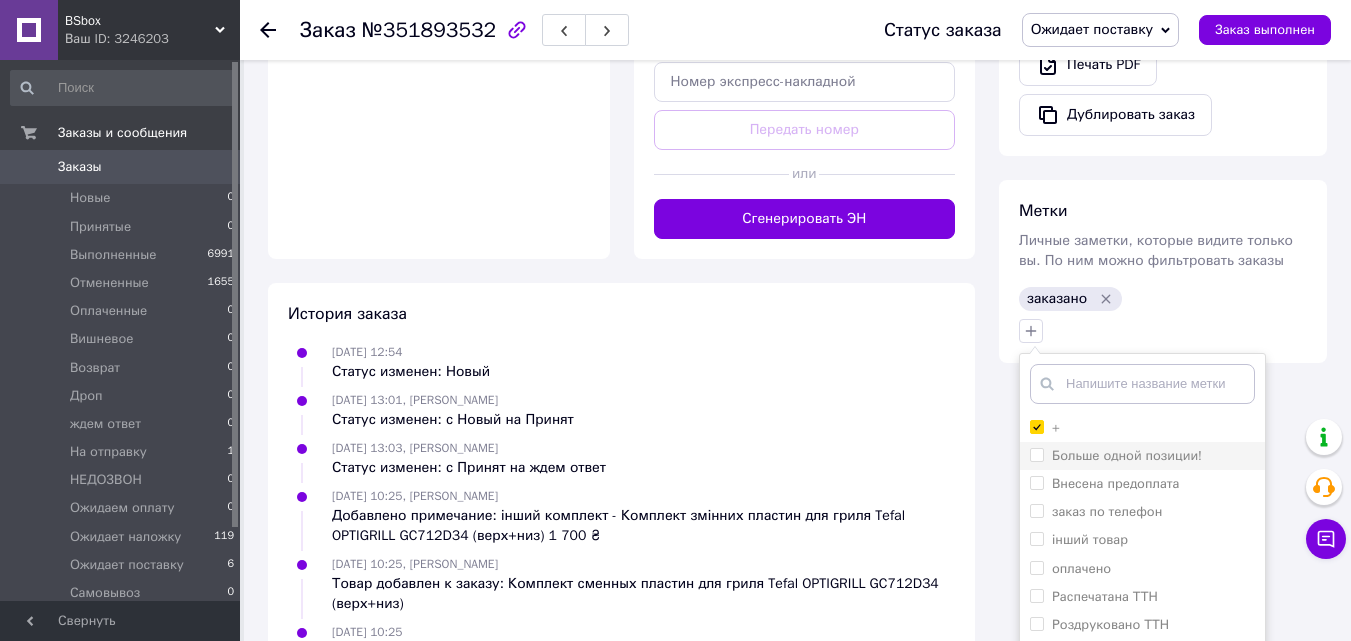 drag, startPoint x: 1032, startPoint y: 429, endPoint x: 1049, endPoint y: 445, distance: 23.345236 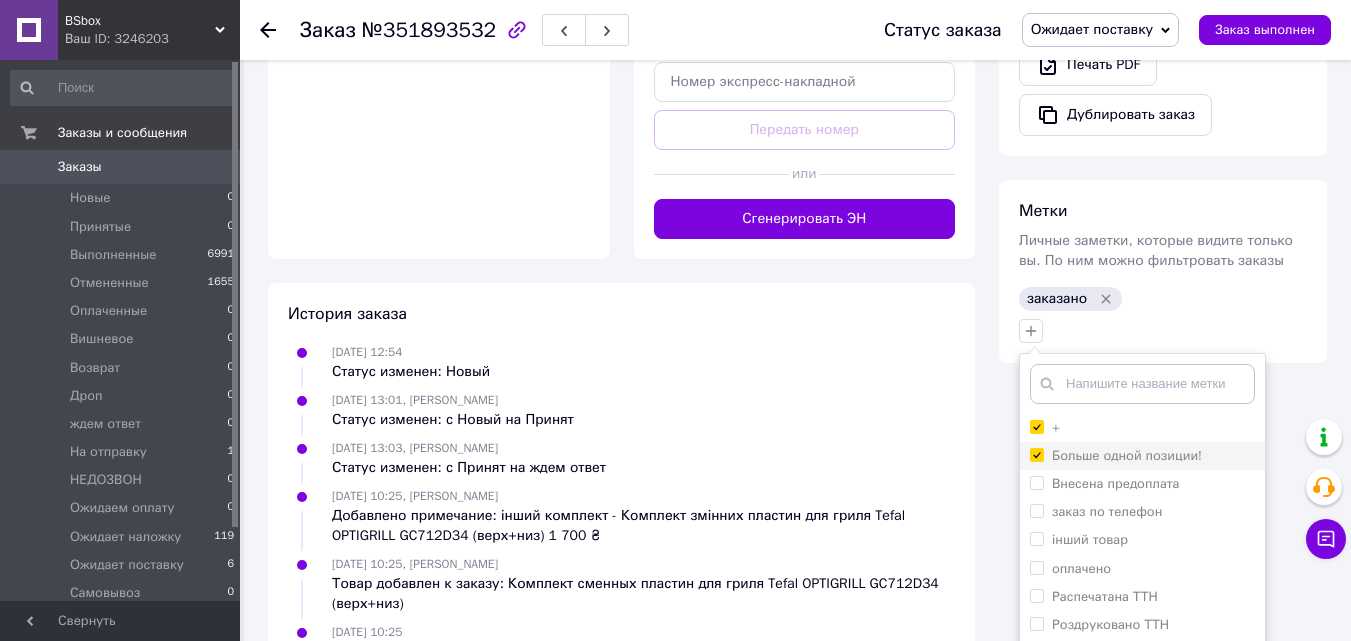 checkbox on "true" 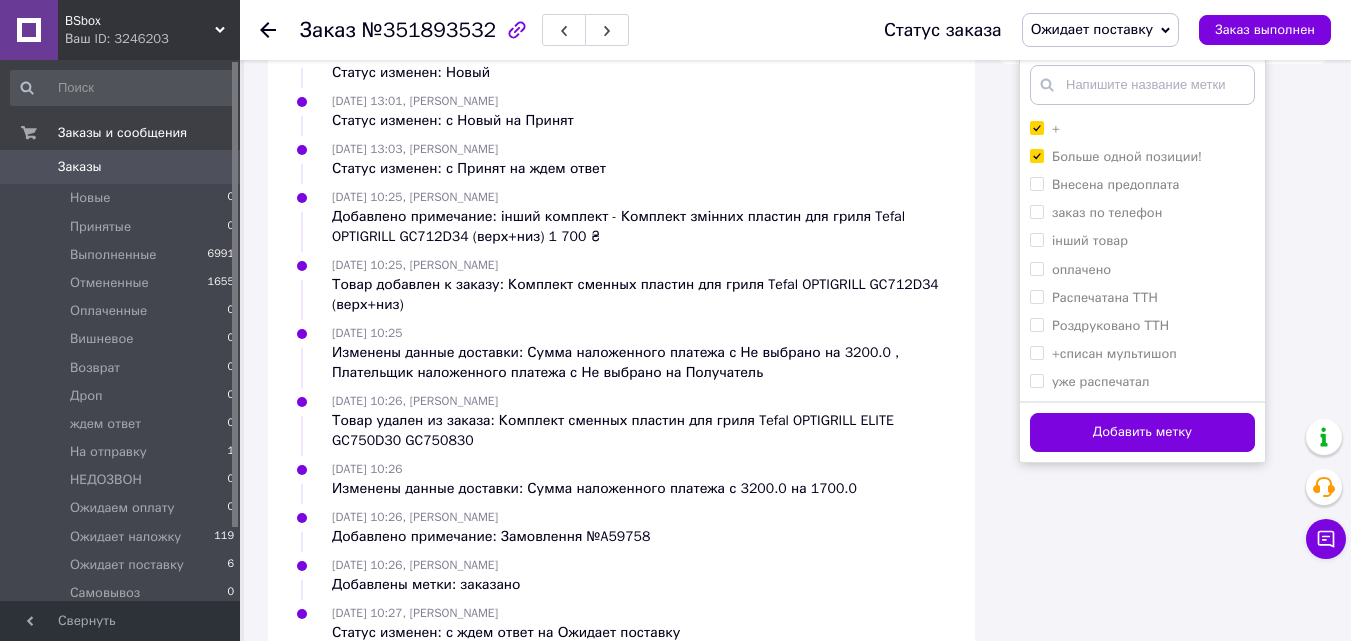 scroll, scrollTop: 1400, scrollLeft: 0, axis: vertical 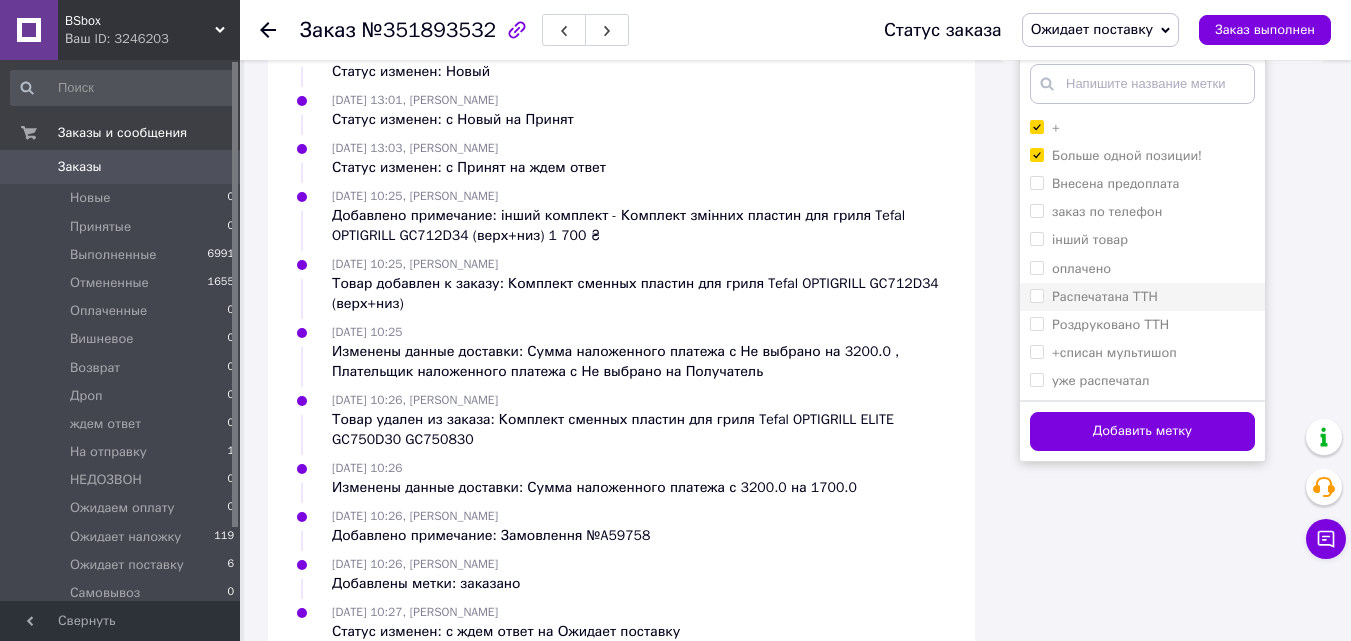 click on "Распечатана ТТН" at bounding box center [1036, 295] 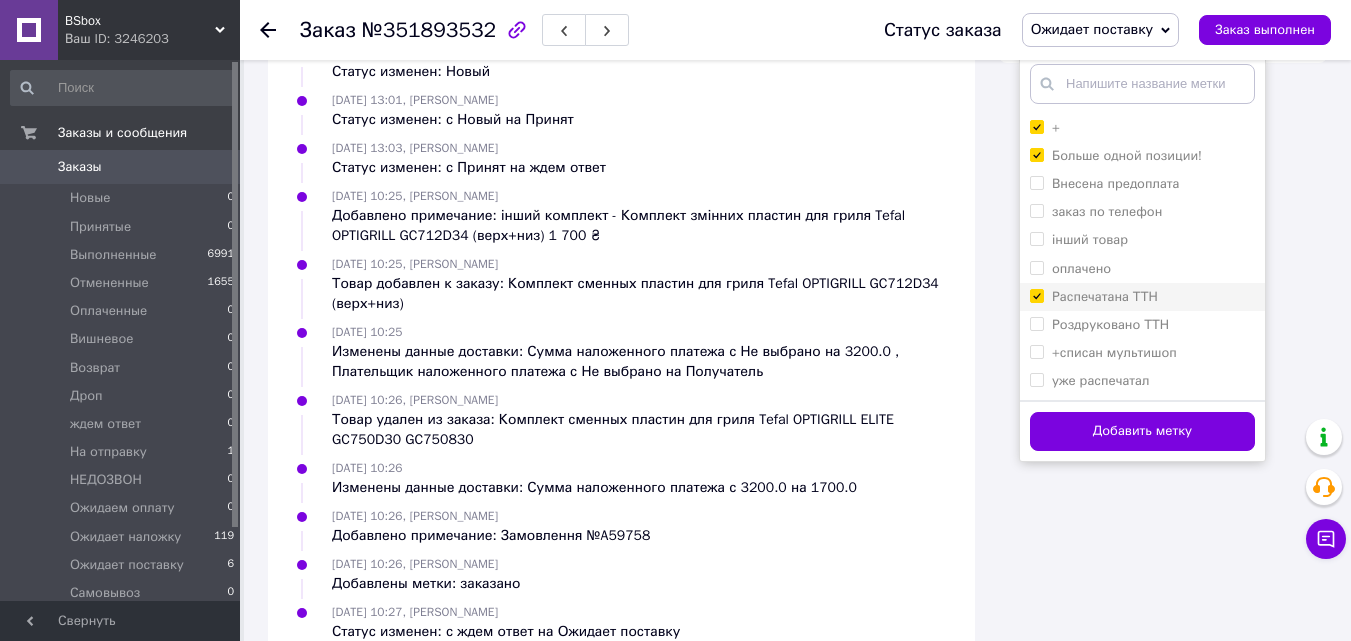 checkbox on "true" 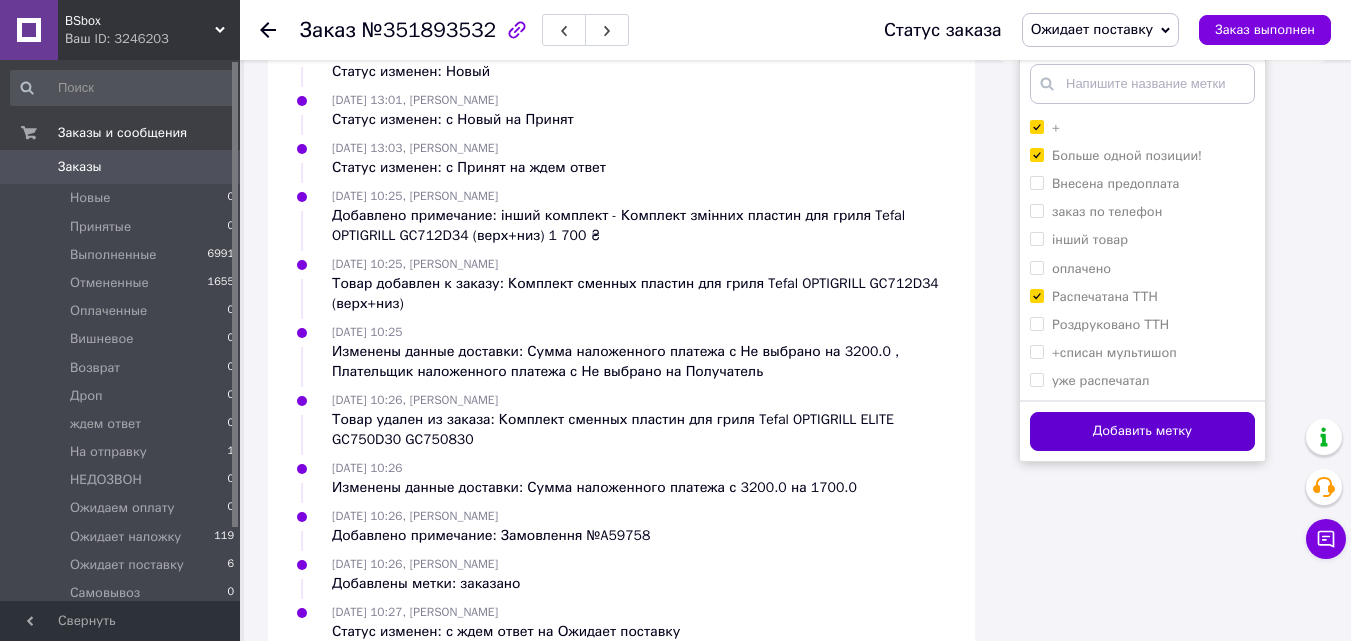 click on "Добавить метку" at bounding box center (1142, 431) 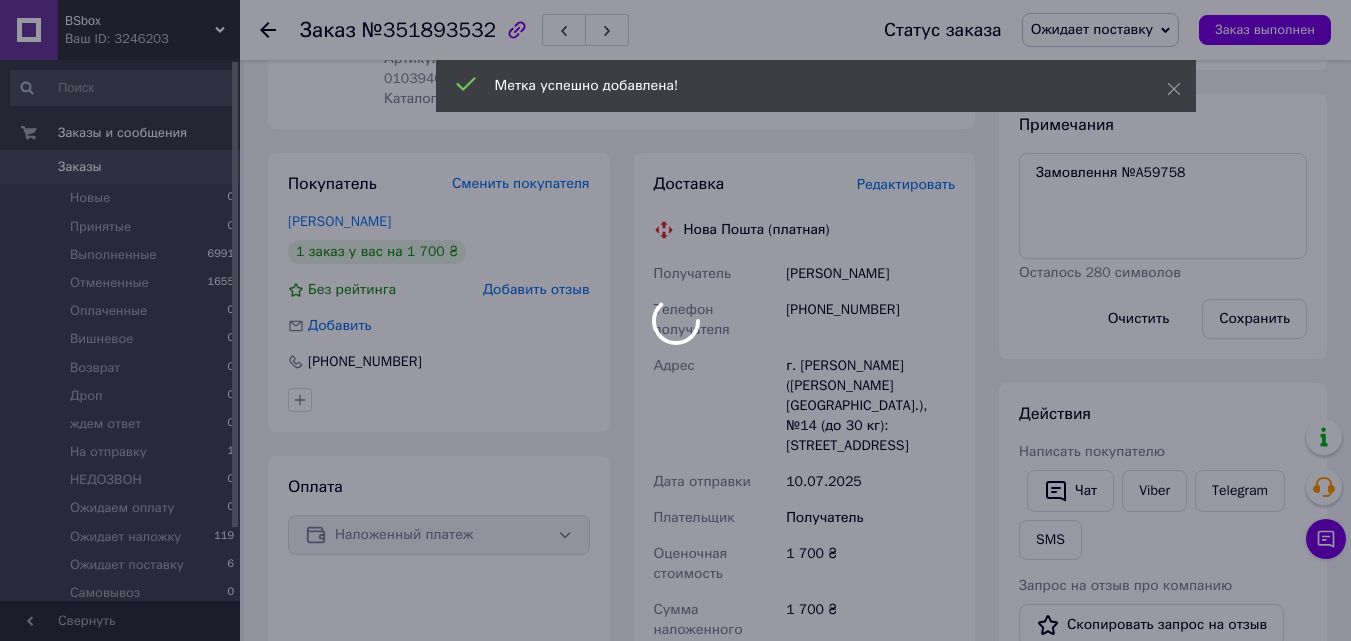 scroll, scrollTop: 200, scrollLeft: 0, axis: vertical 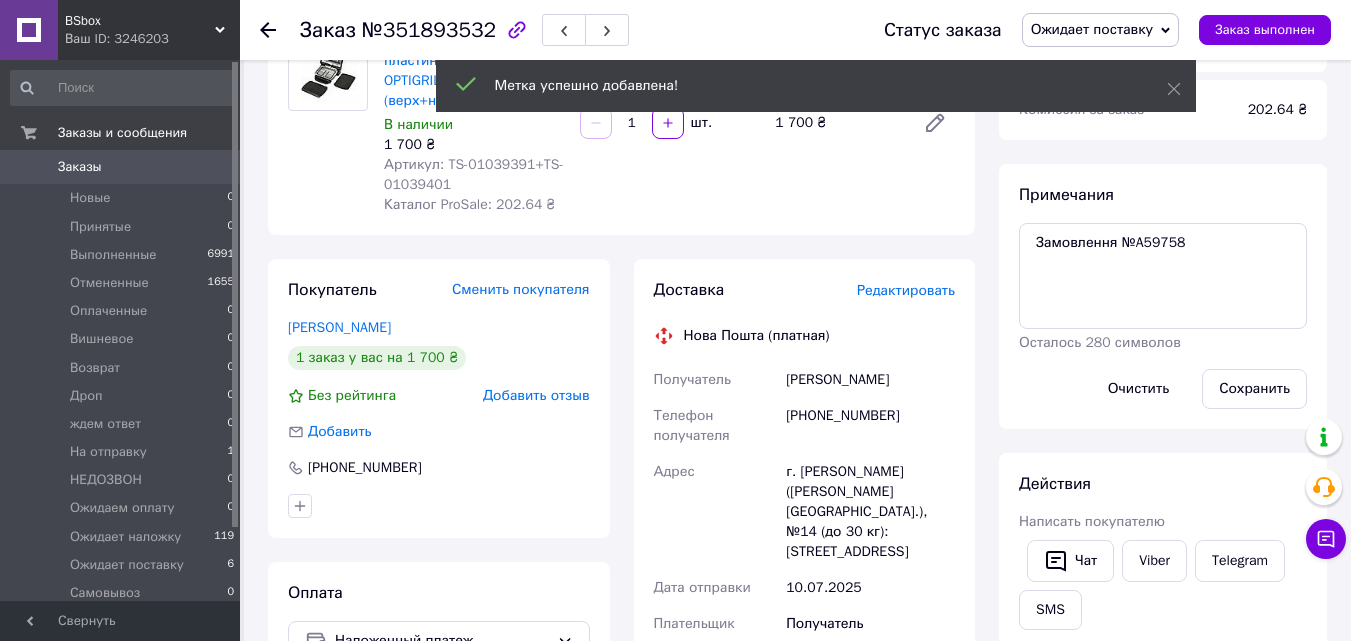 click on "Редактировать" at bounding box center [906, 290] 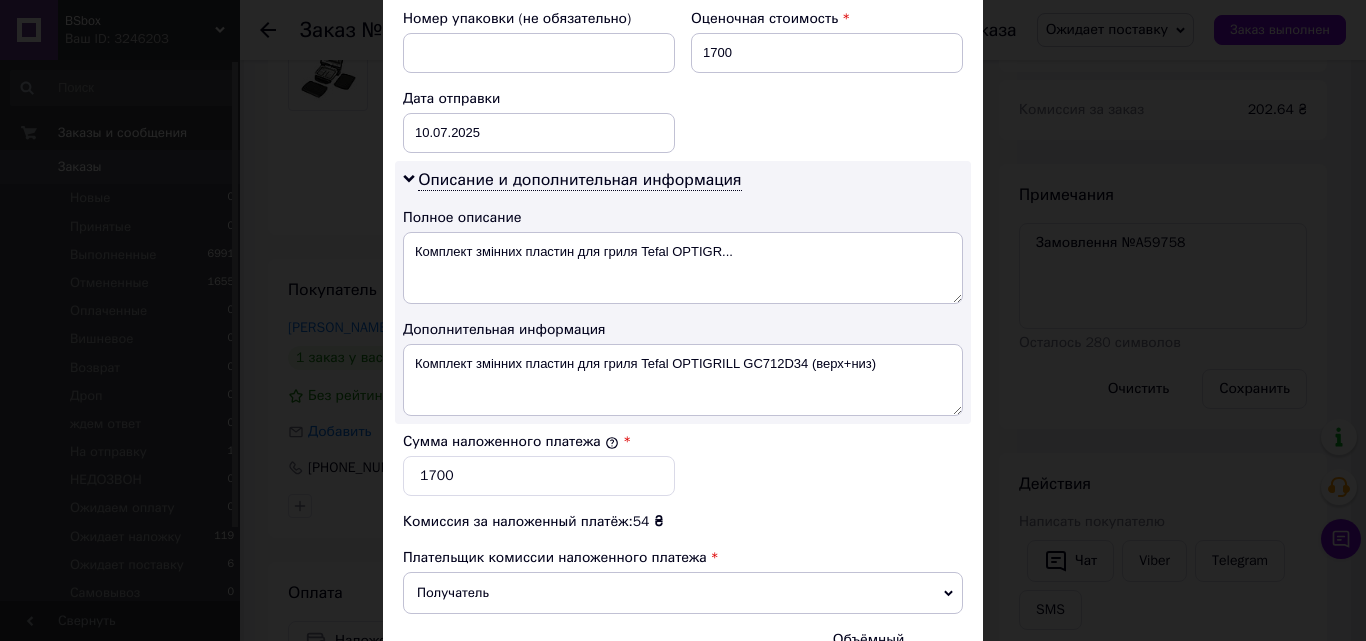 scroll, scrollTop: 900, scrollLeft: 0, axis: vertical 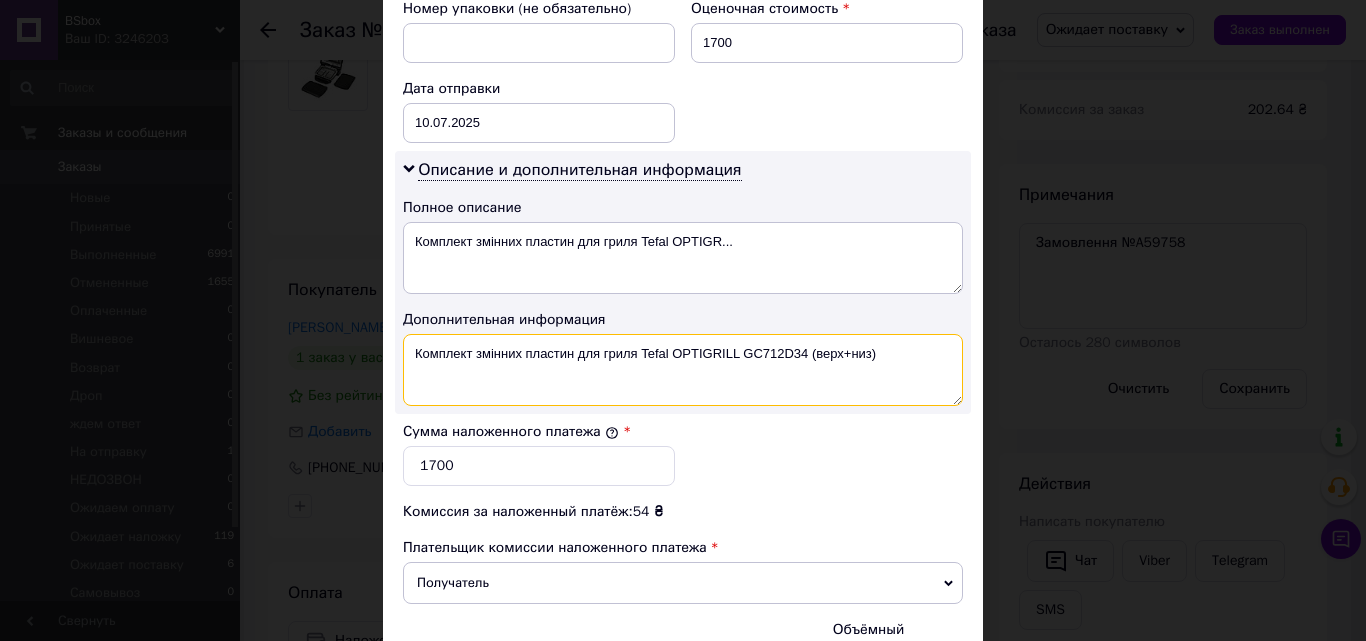 drag, startPoint x: 883, startPoint y: 333, endPoint x: 741, endPoint y: 325, distance: 142.22517 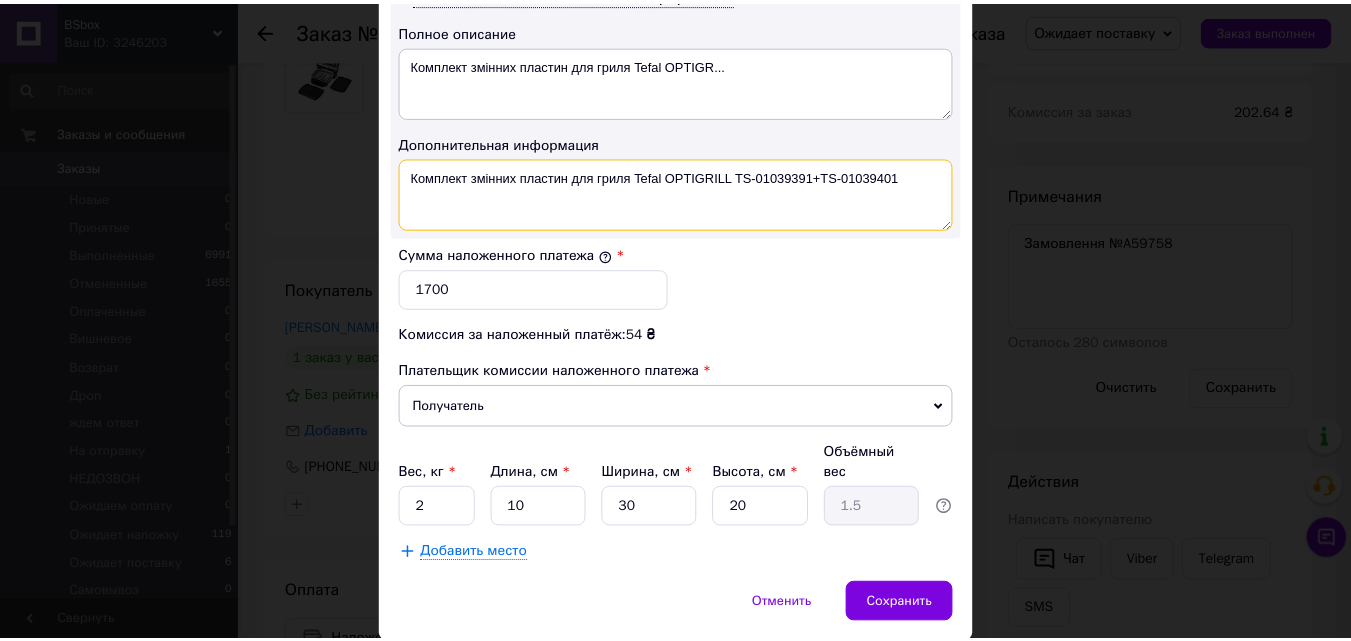 scroll, scrollTop: 1109, scrollLeft: 0, axis: vertical 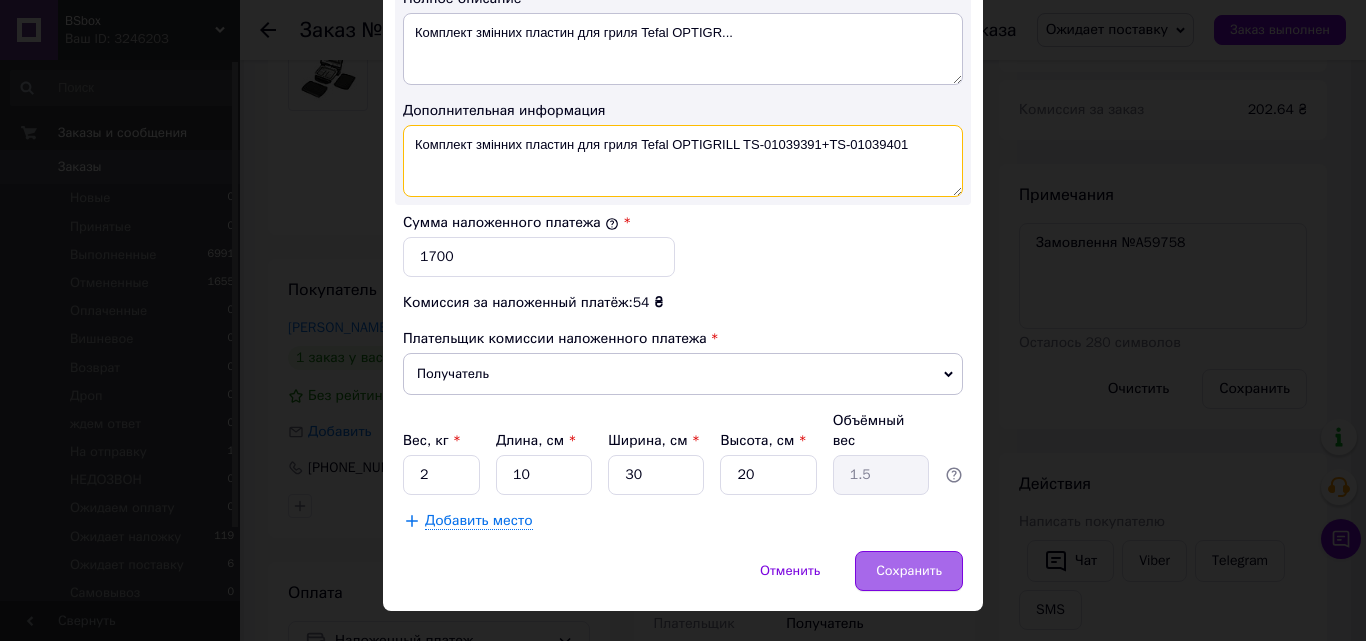 type on "Комплект змінних пластин для гриля Tefal OPTIGRILL TS-01039391+TS-01039401" 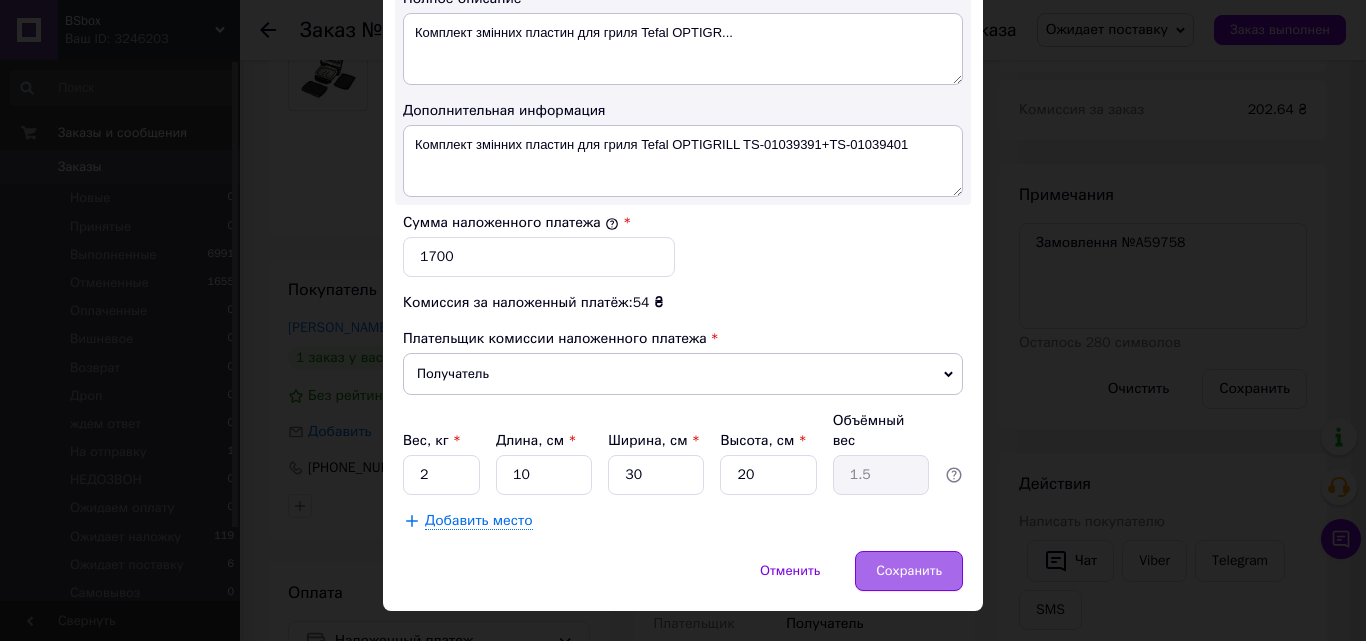 click on "Сохранить" at bounding box center [909, 571] 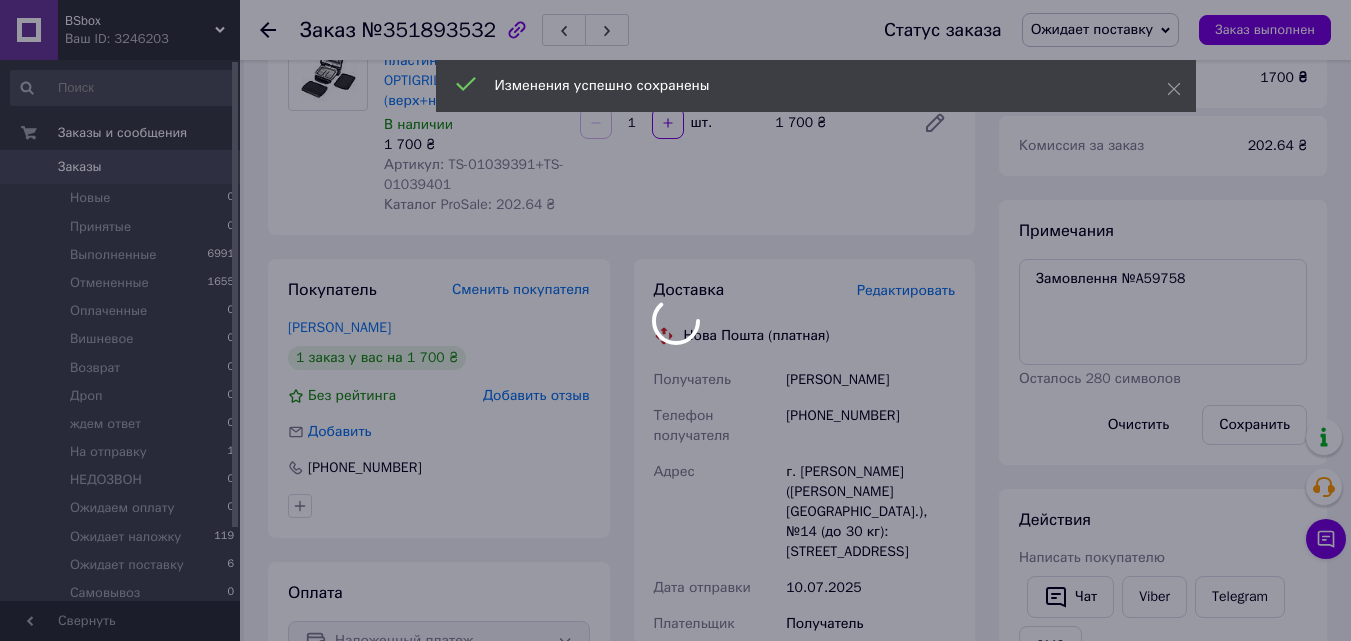 scroll, scrollTop: 300, scrollLeft: 0, axis: vertical 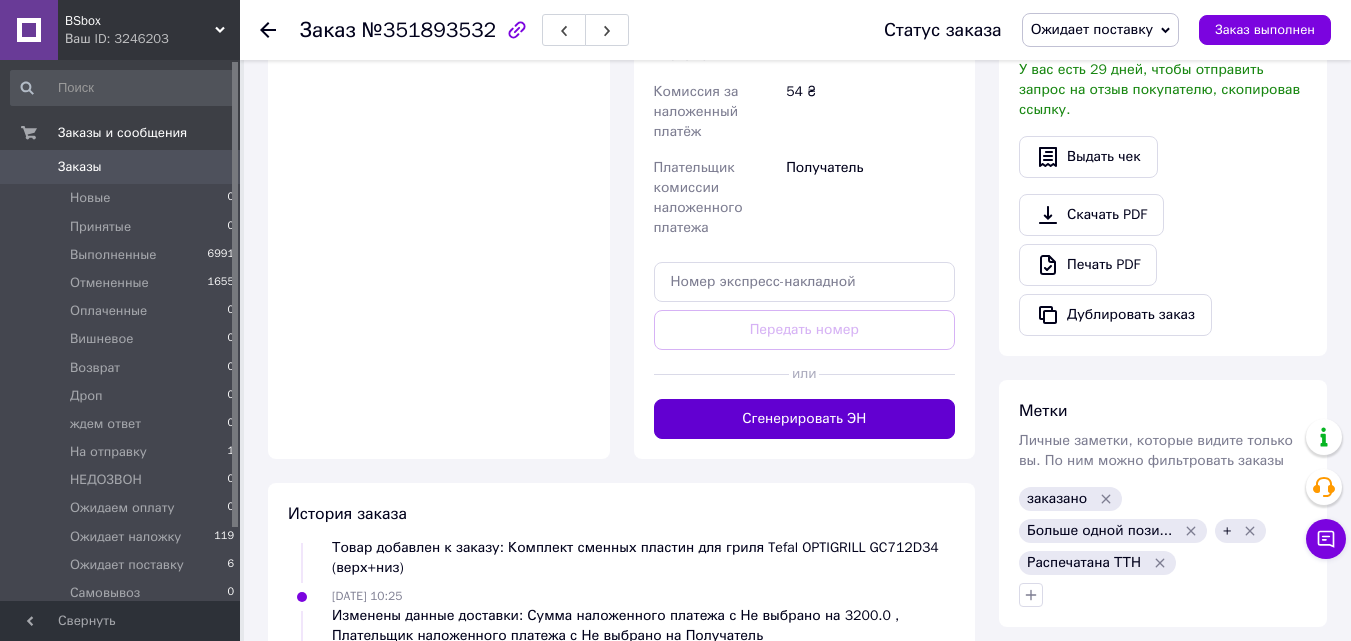 click on "Сгенерировать ЭН" at bounding box center (805, 419) 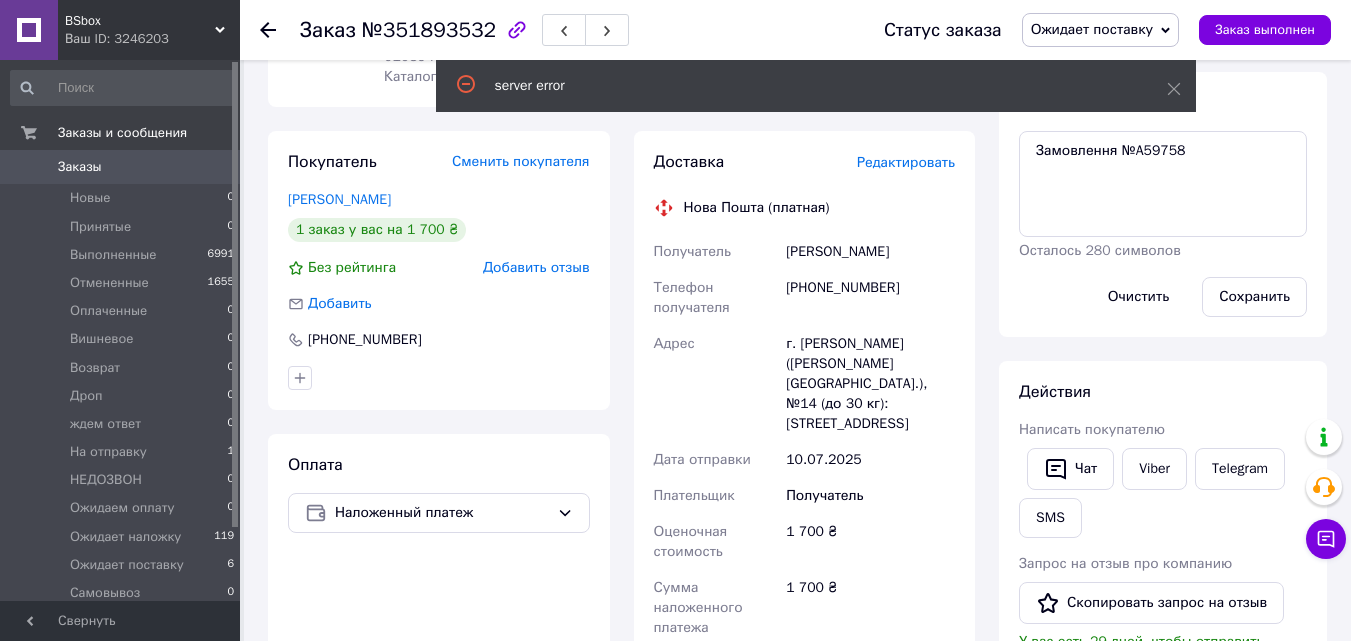 scroll, scrollTop: 300, scrollLeft: 0, axis: vertical 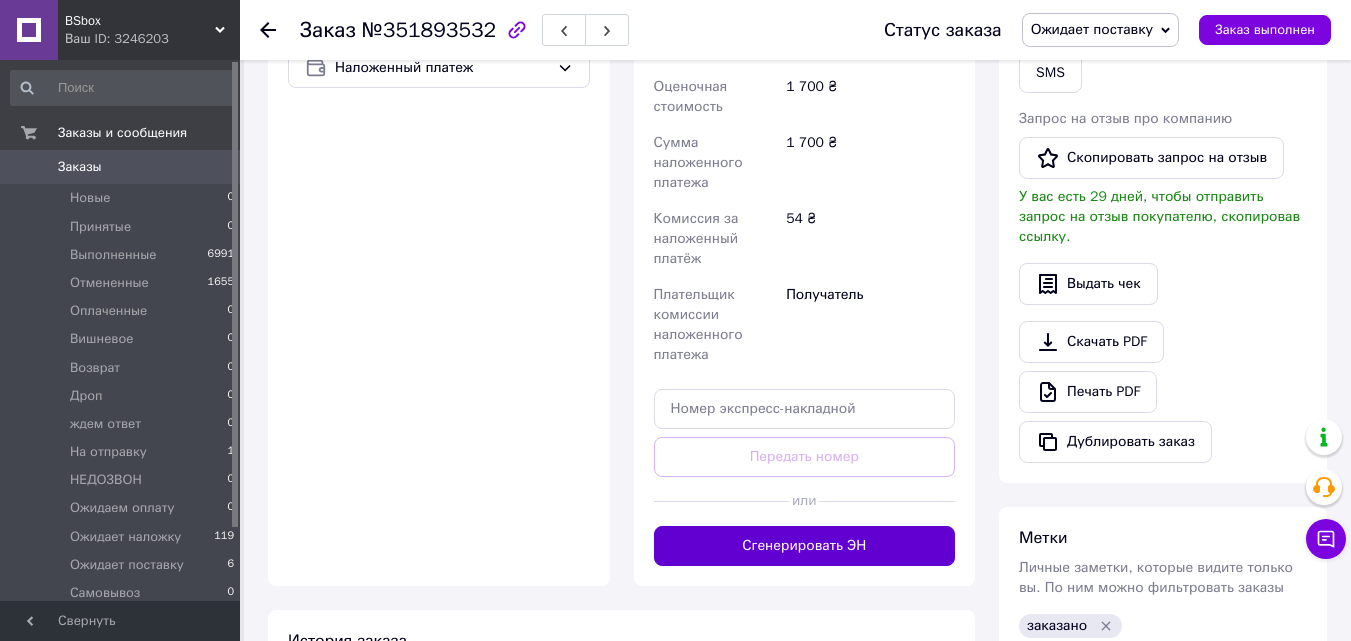 click on "Сгенерировать ЭН" at bounding box center [805, 546] 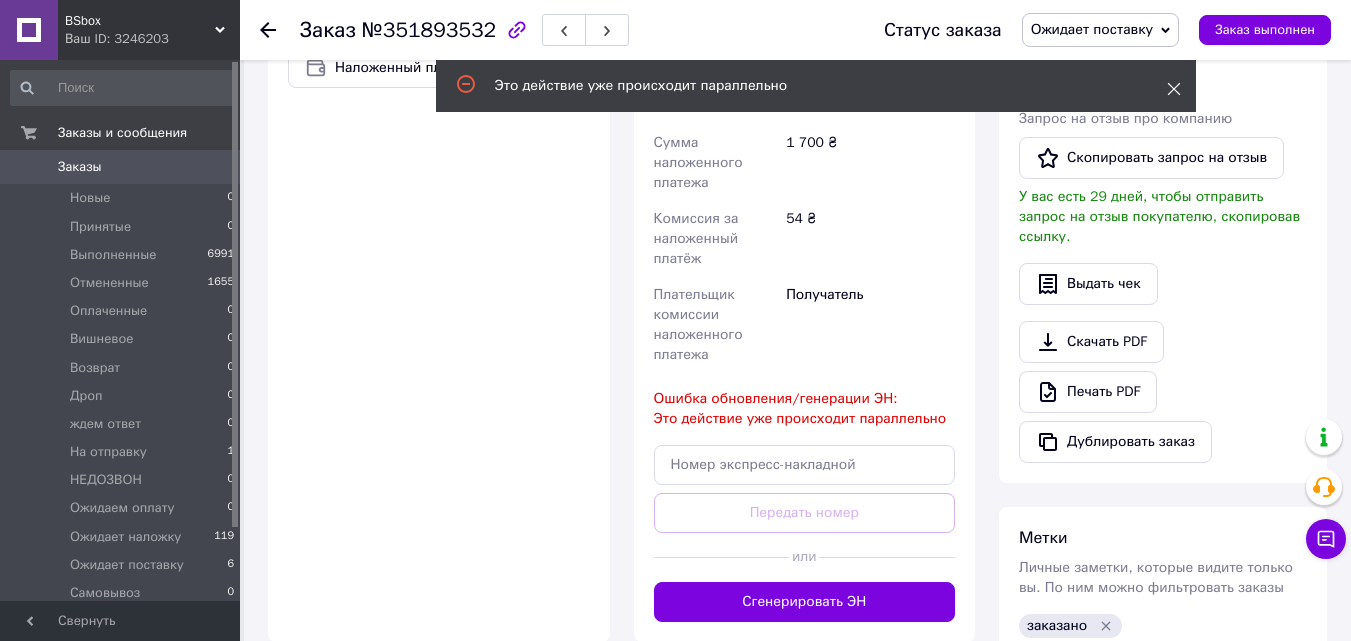 click 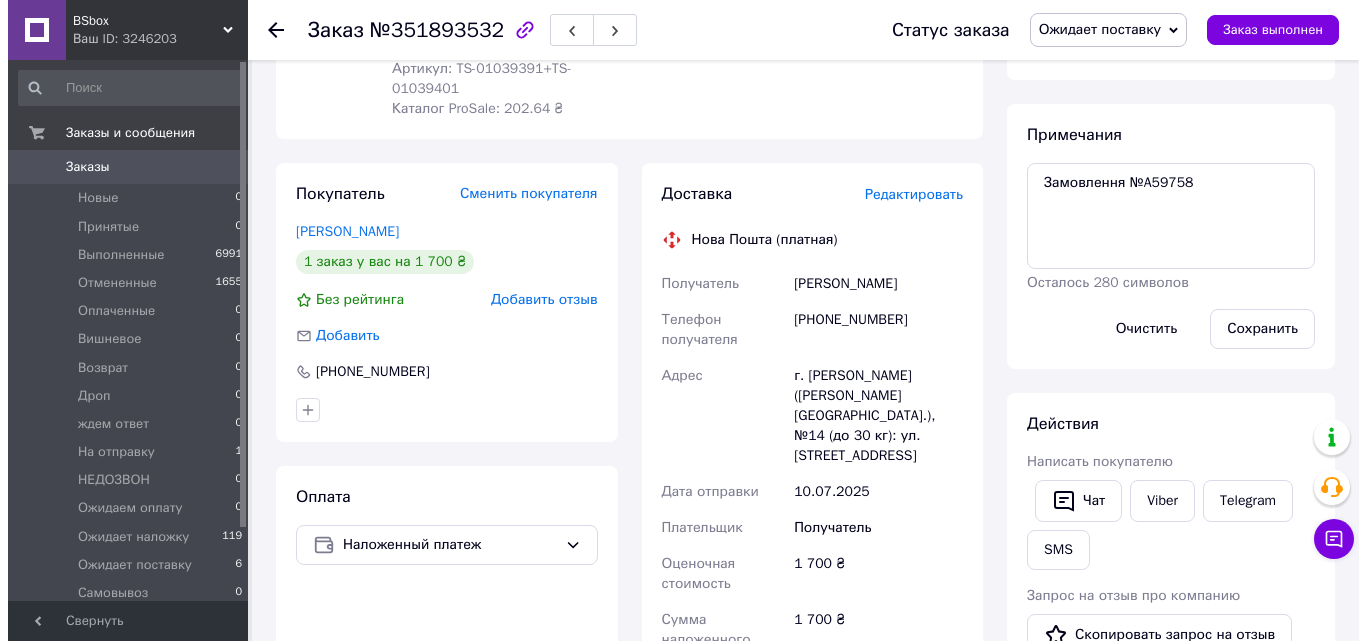 scroll, scrollTop: 273, scrollLeft: 0, axis: vertical 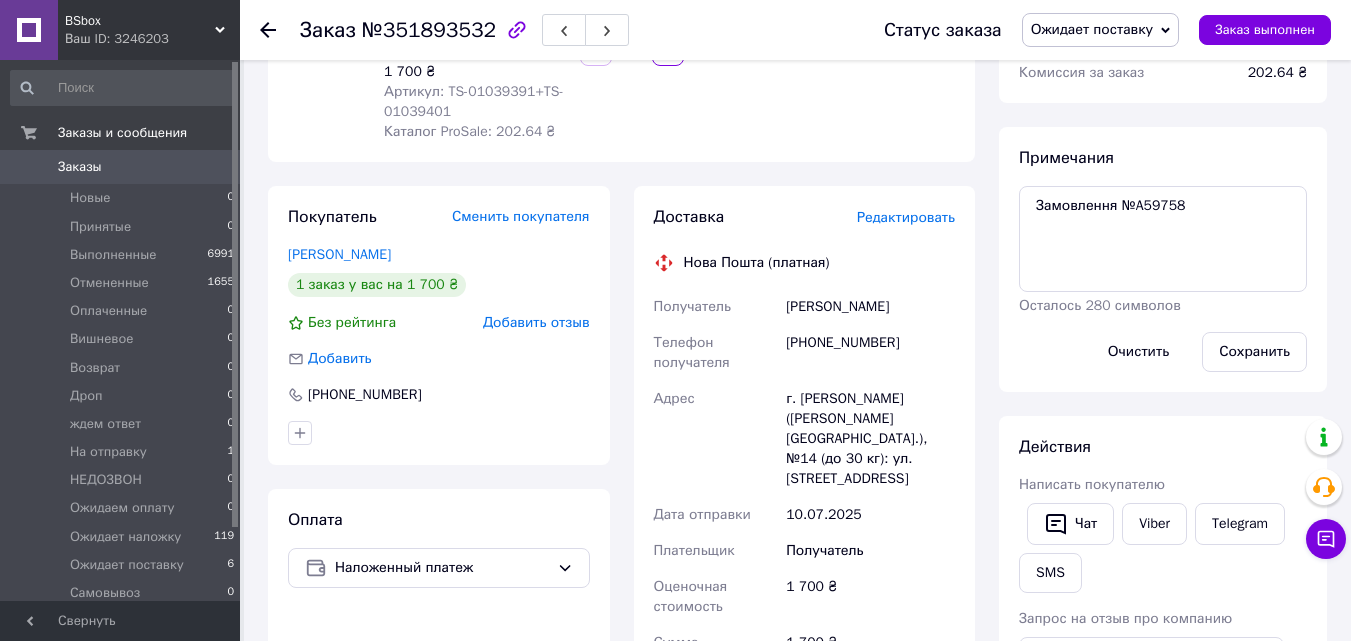 click on "Редактировать" at bounding box center (906, 217) 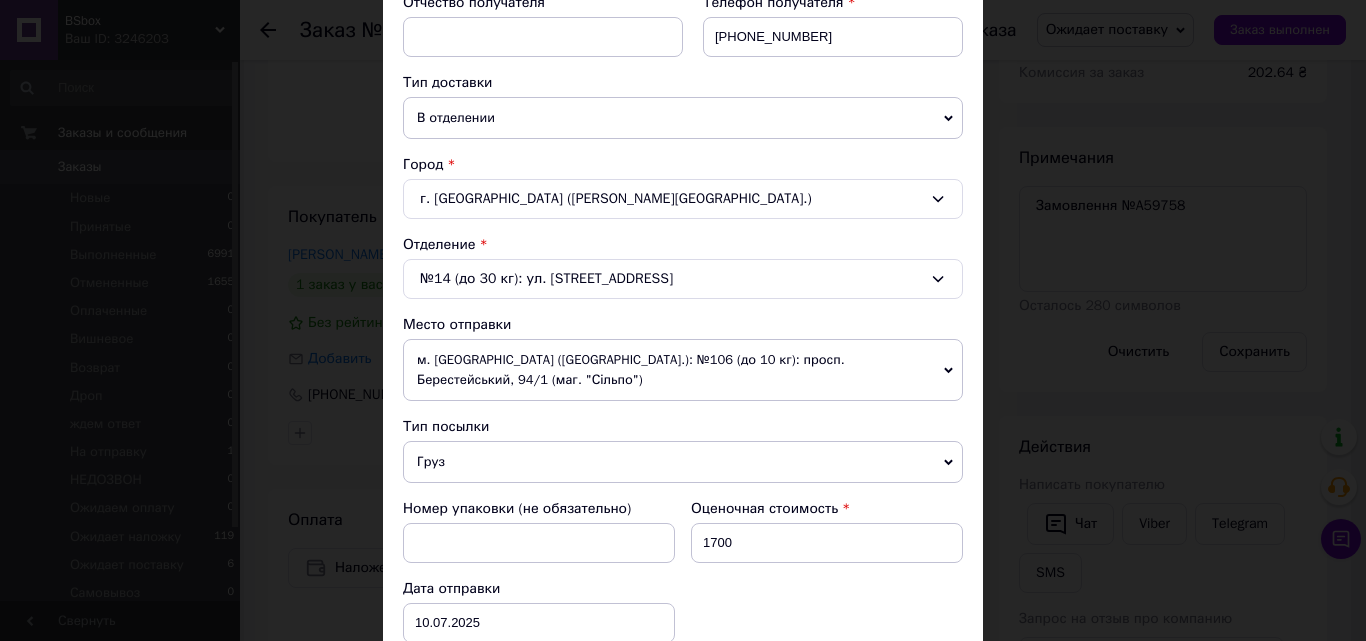scroll, scrollTop: 500, scrollLeft: 0, axis: vertical 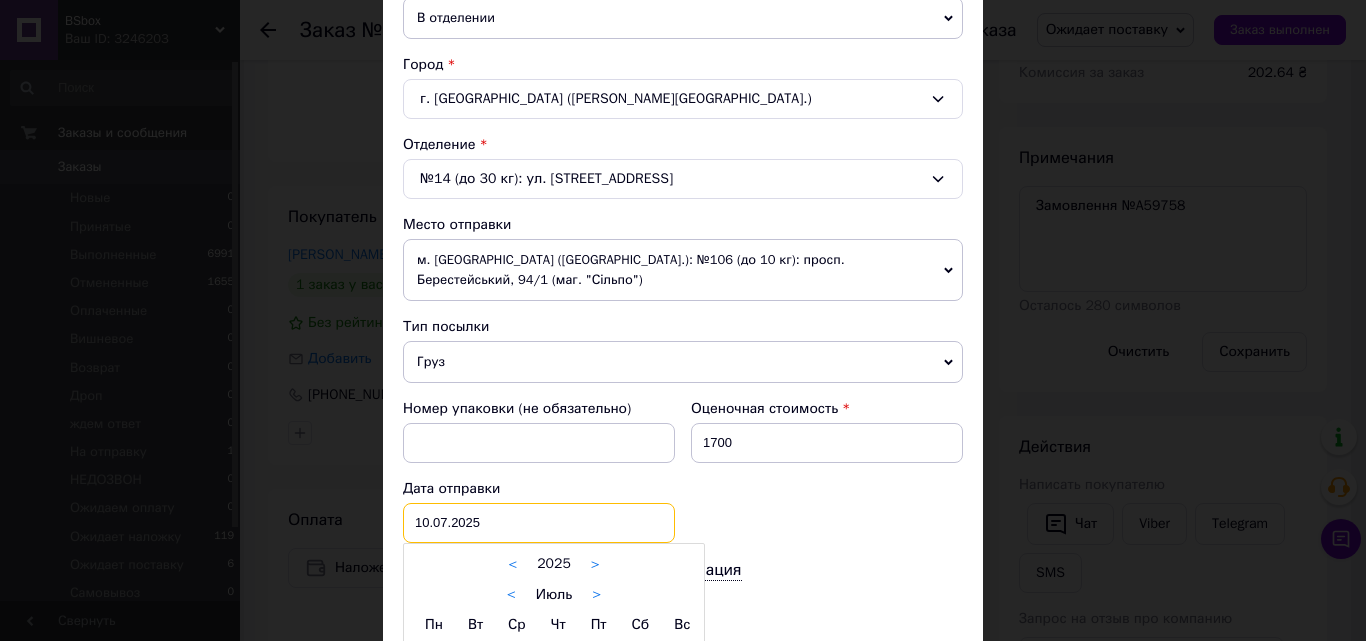 click on "[DATE] < 2025 > < Июль > Пн Вт Ср Чт Пт Сб Вс 30 1 2 3 4 5 6 7 8 9 10 11 12 13 14 15 16 17 18 19 20 21 22 23 24 25 26 27 28 29 30 31 1 2 3 4 5 6 7 8 9 10" at bounding box center (539, 523) 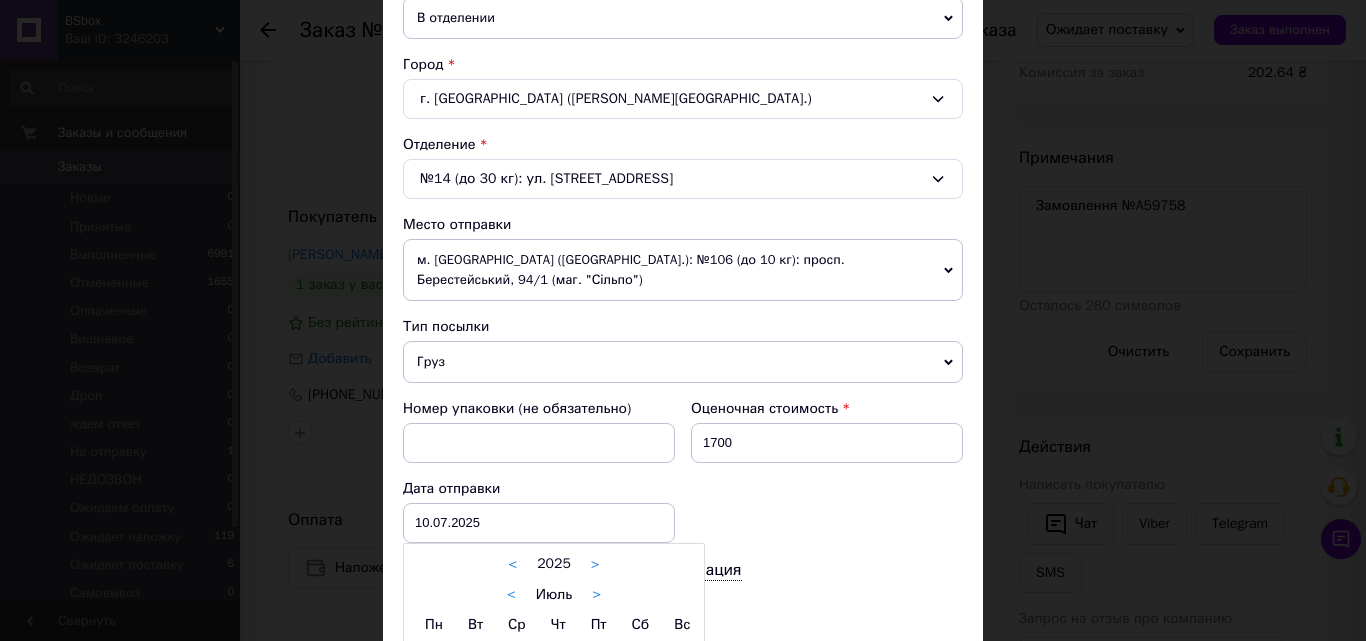 click at bounding box center (683, 320) 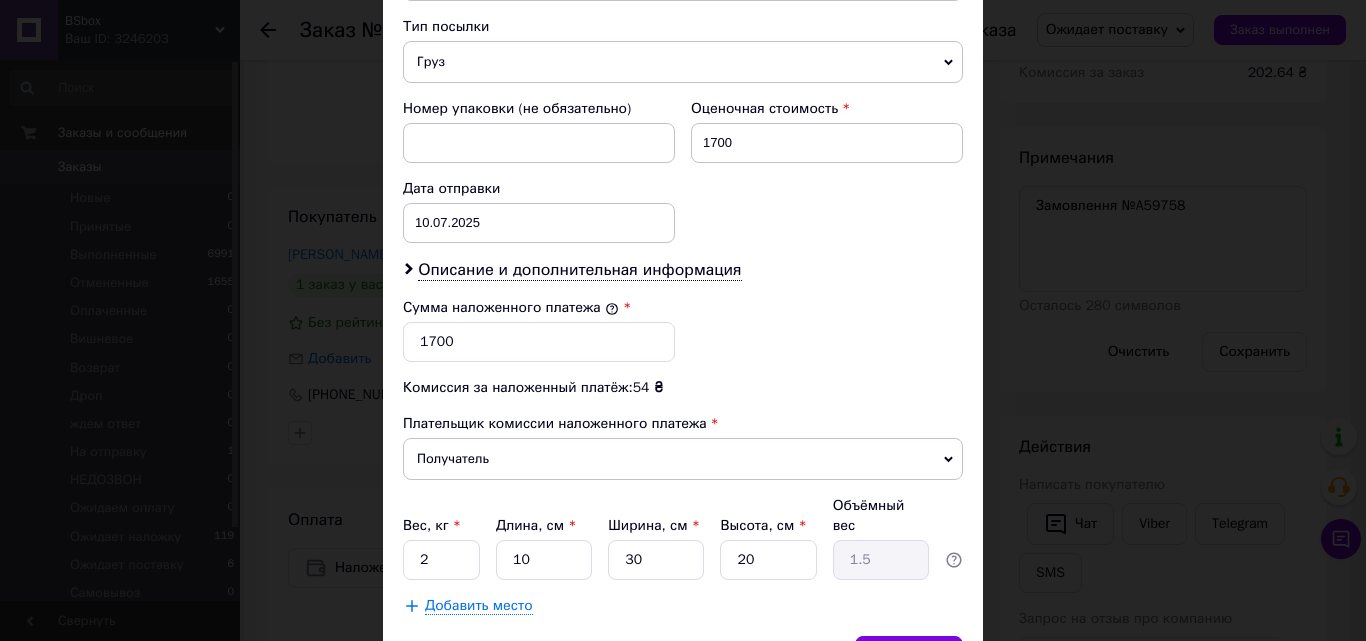 scroll, scrollTop: 885, scrollLeft: 0, axis: vertical 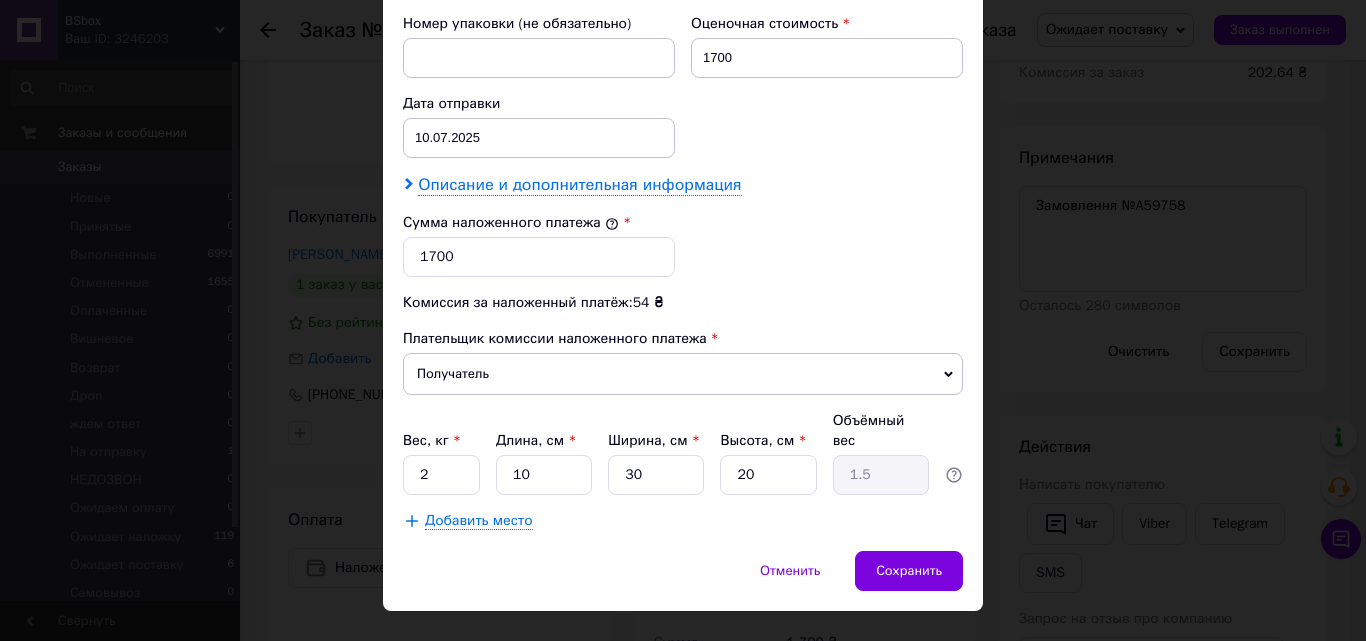 click on "Описание и дополнительная информация" at bounding box center [579, 185] 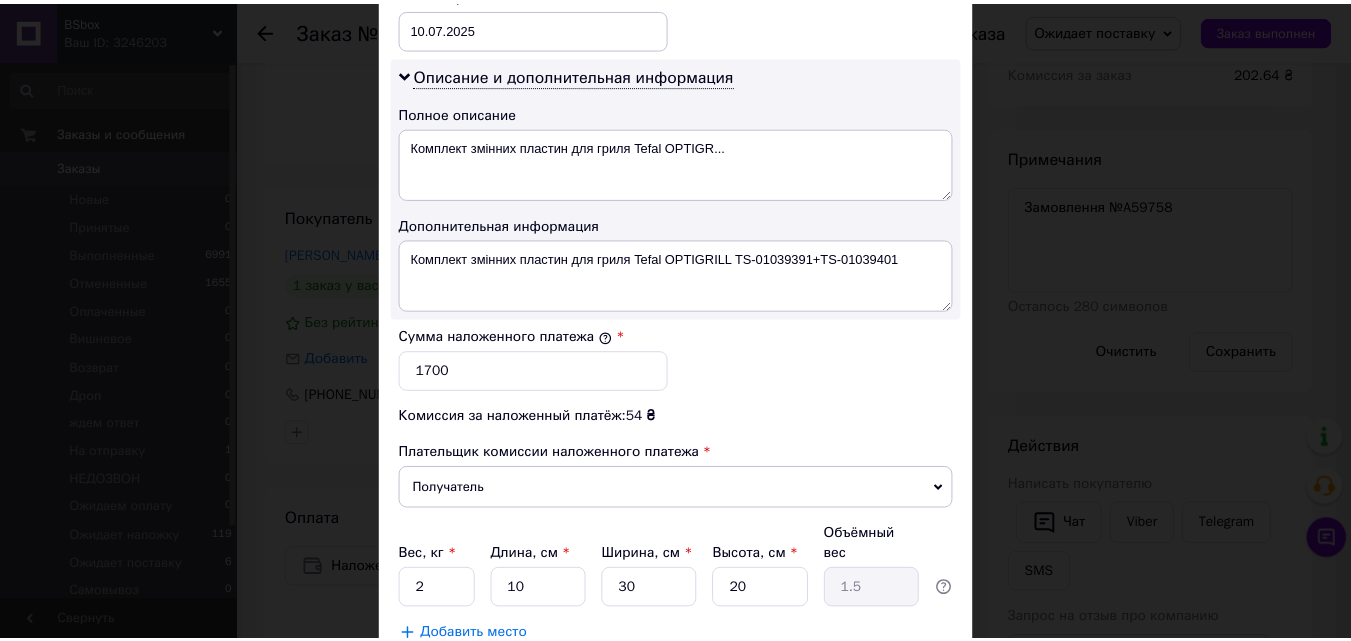 scroll, scrollTop: 1085, scrollLeft: 0, axis: vertical 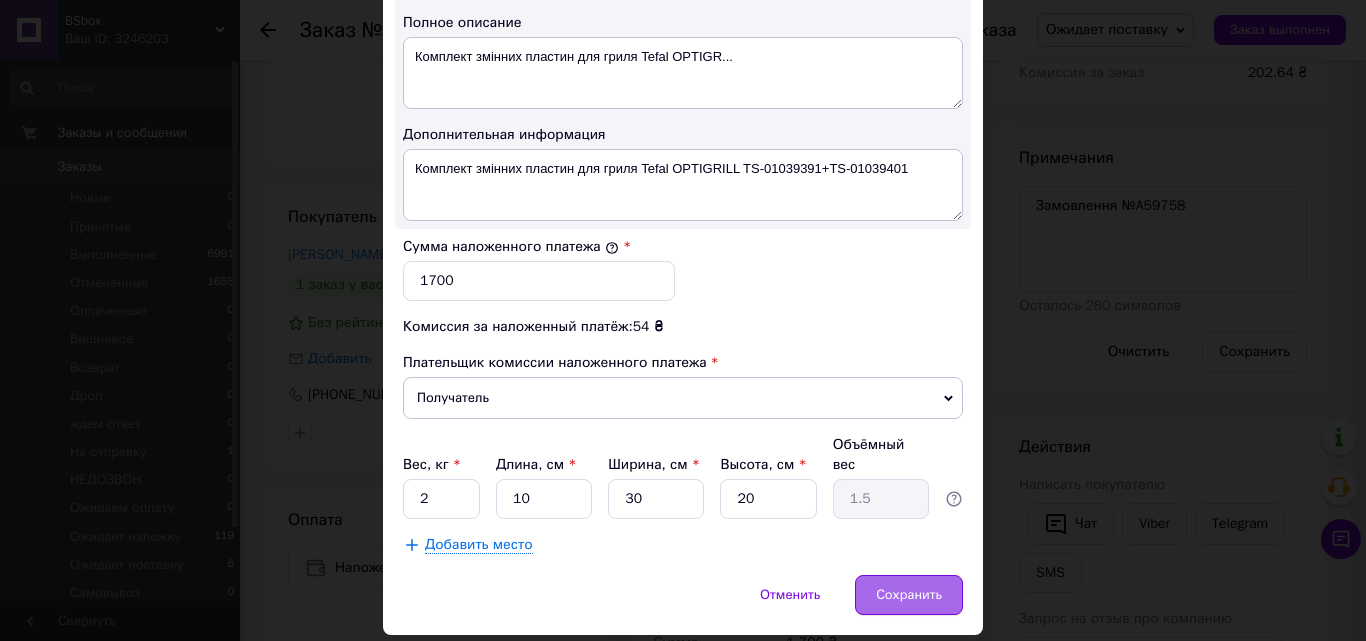 click on "Сохранить" at bounding box center [909, 595] 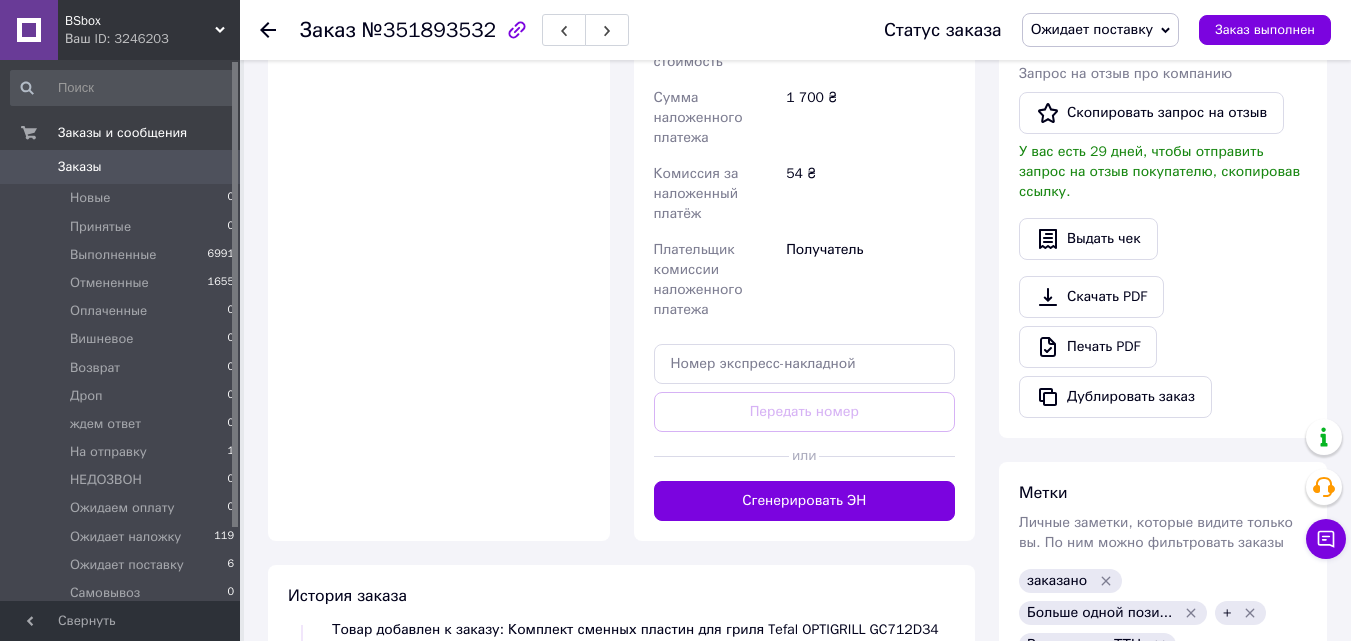 scroll, scrollTop: 873, scrollLeft: 0, axis: vertical 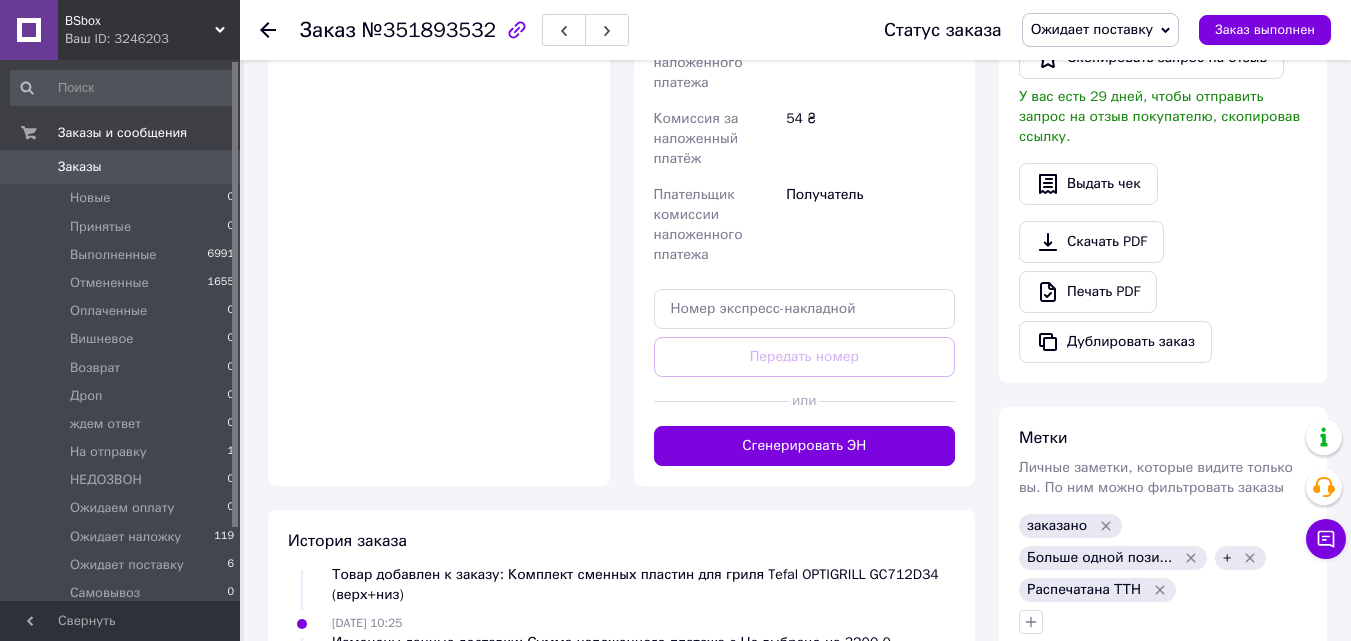 click on "Сгенерировать ЭН" at bounding box center (805, 446) 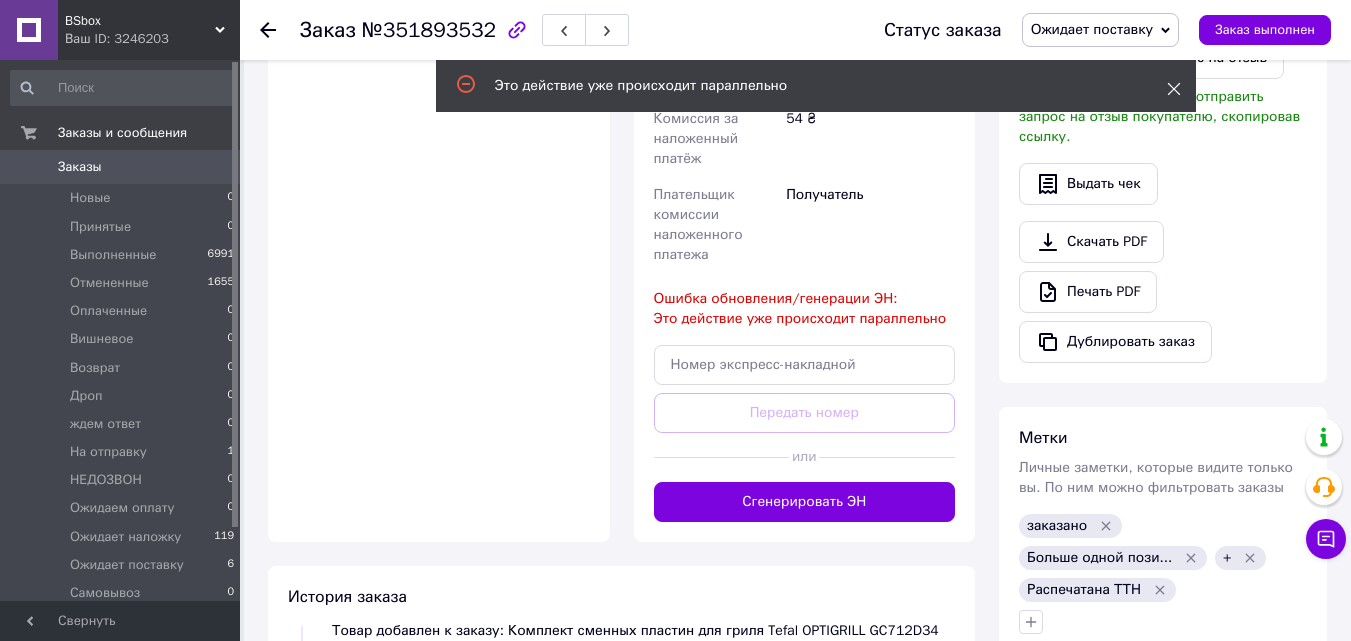 click 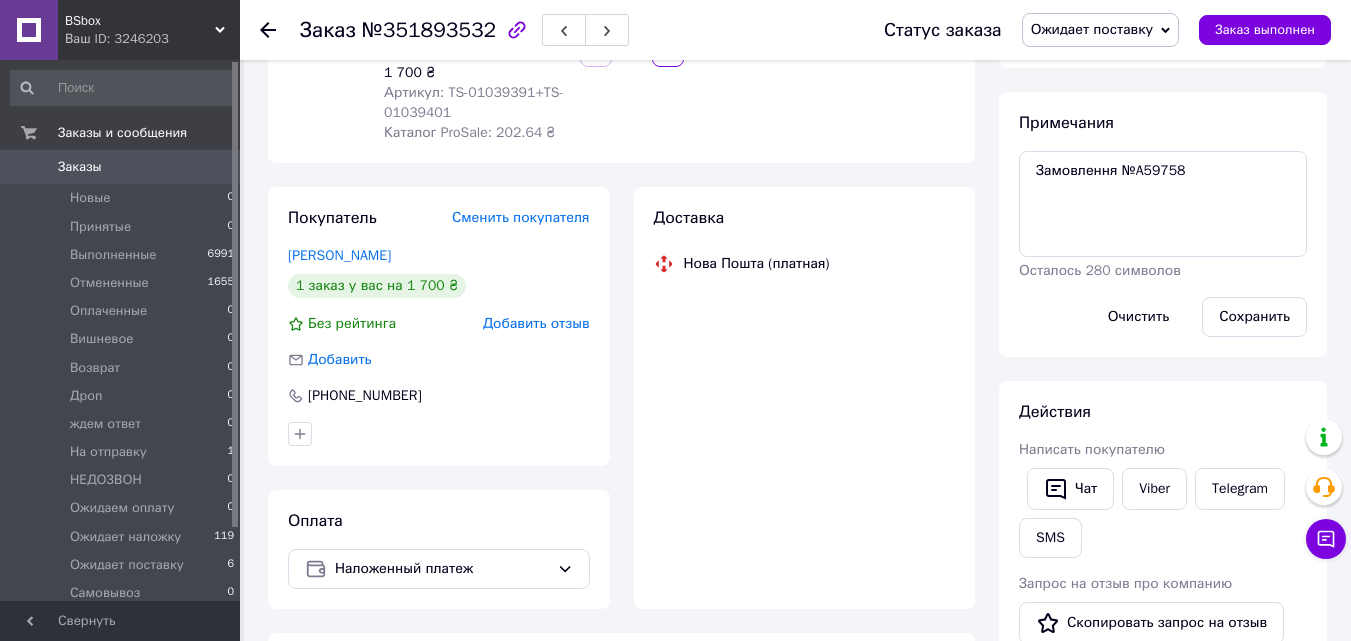 scroll, scrollTop: 273, scrollLeft: 0, axis: vertical 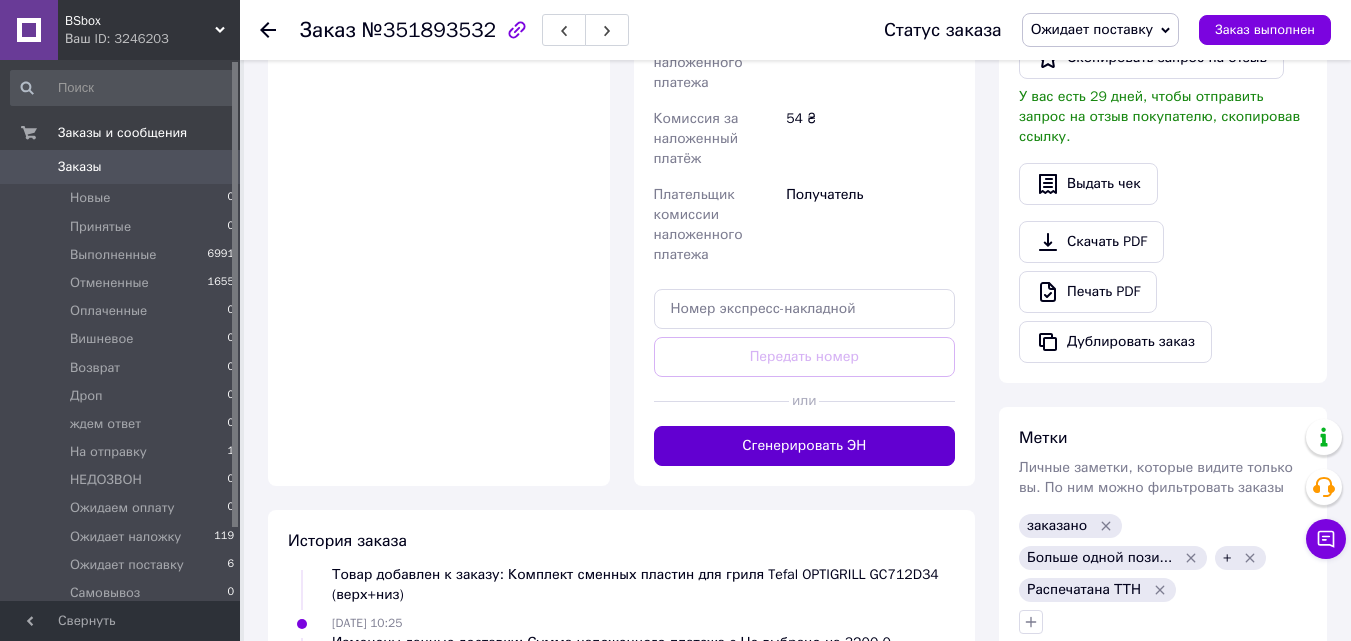 click on "Сгенерировать ЭН" at bounding box center (805, 446) 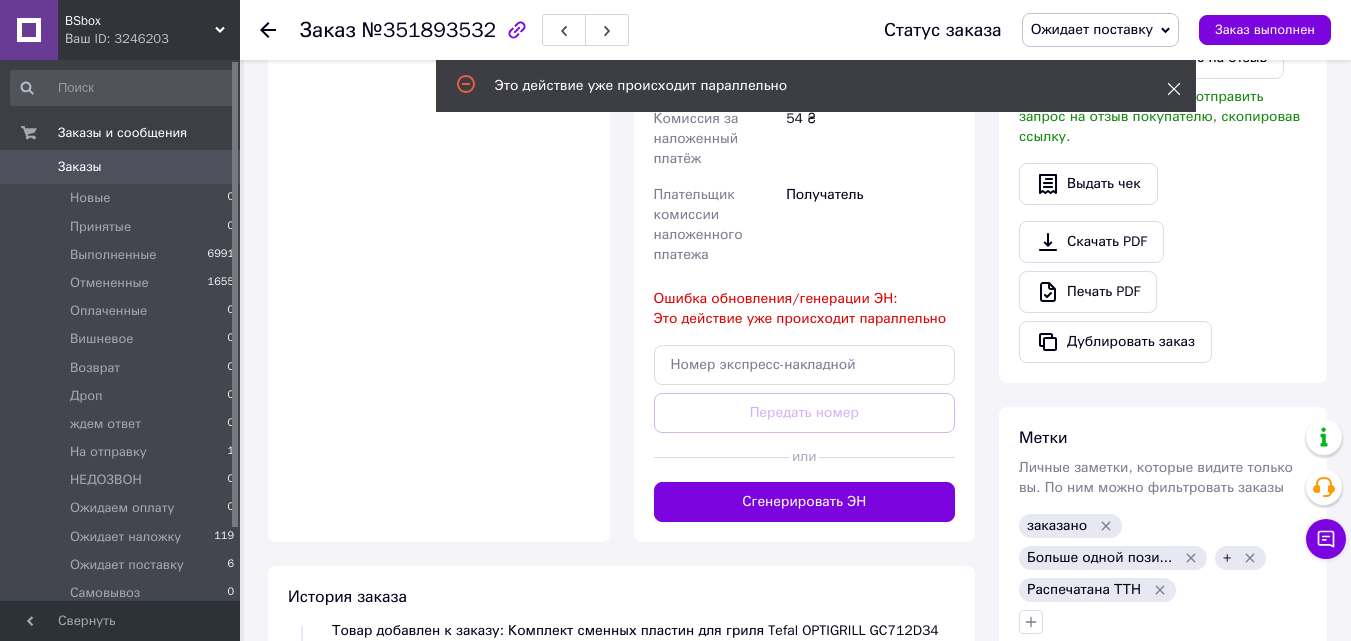 click 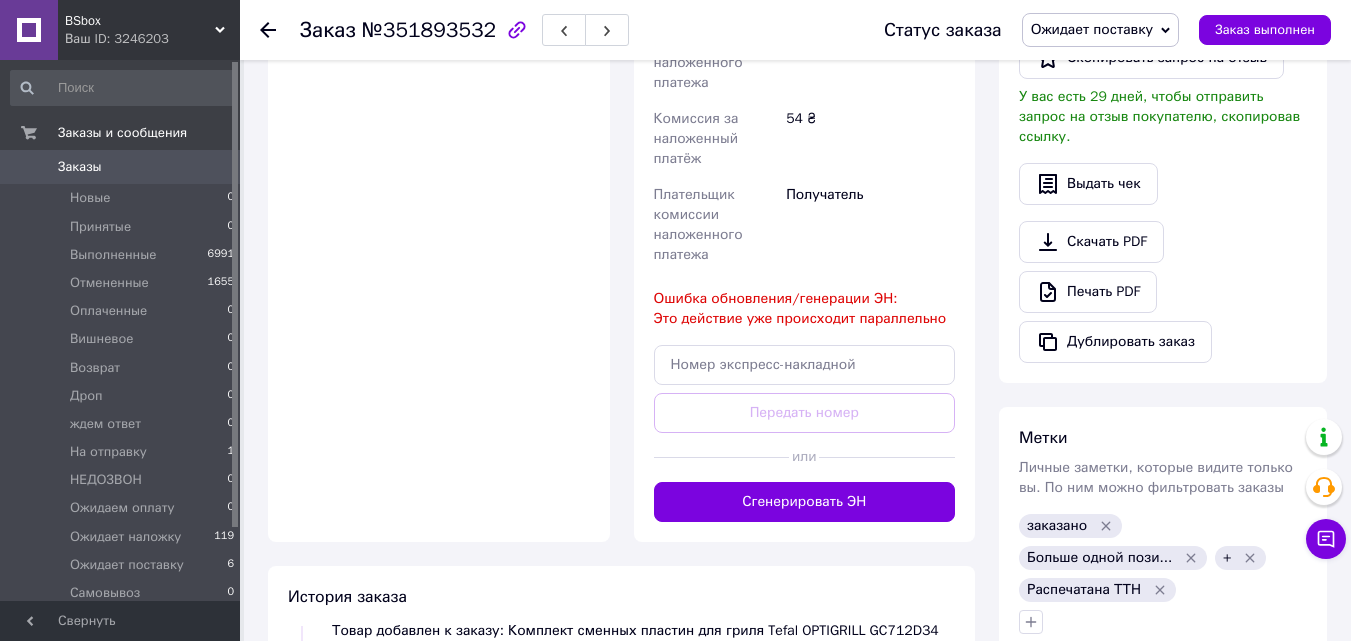 click on "Оплата Наложенный платеж" at bounding box center (439, 215) 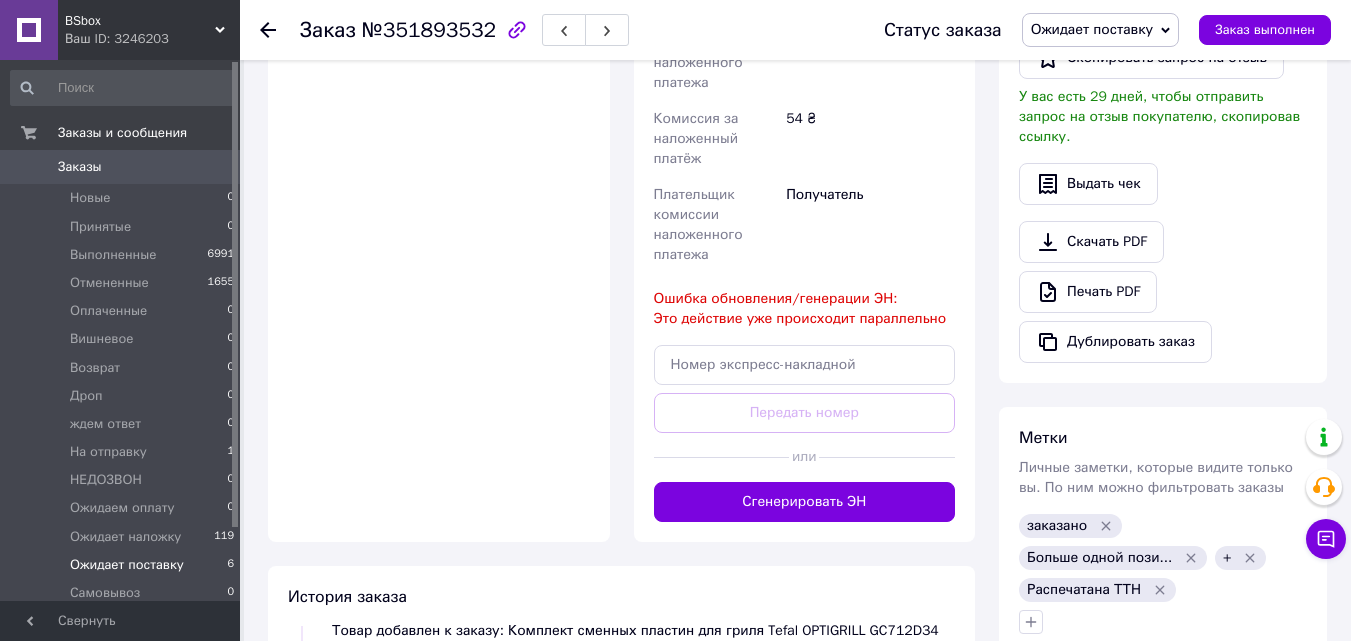click on "Ожидает поставку" at bounding box center (127, 565) 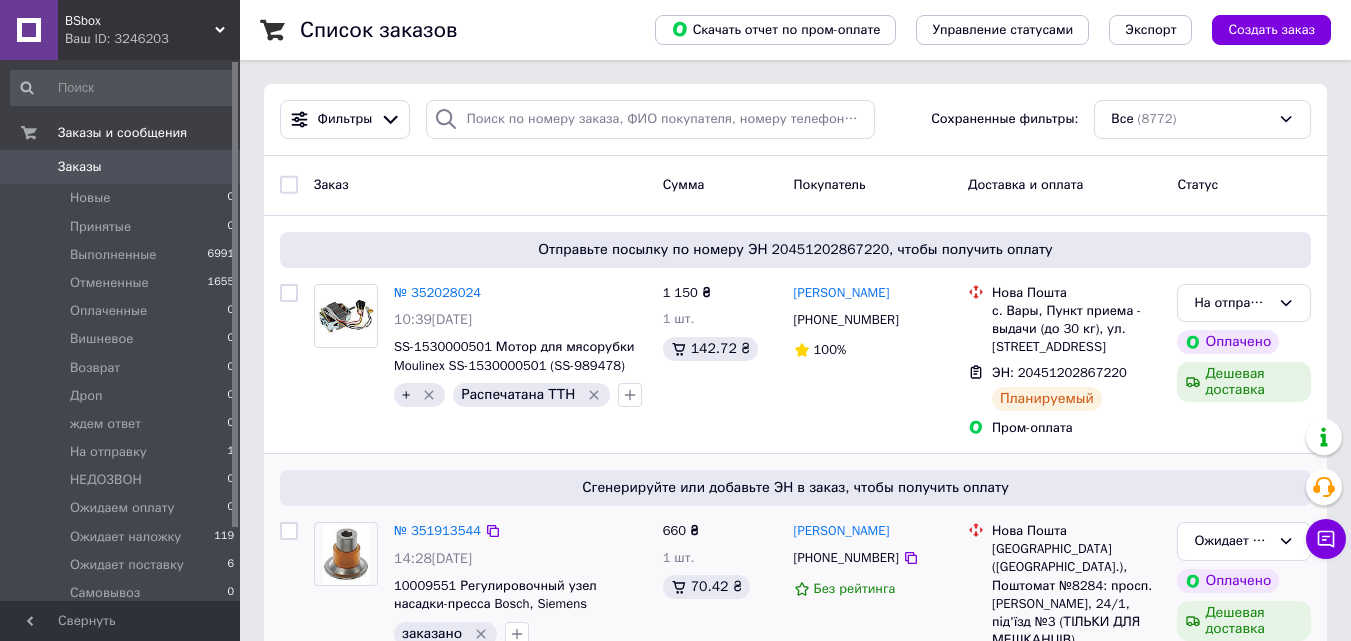 scroll, scrollTop: 200, scrollLeft: 0, axis: vertical 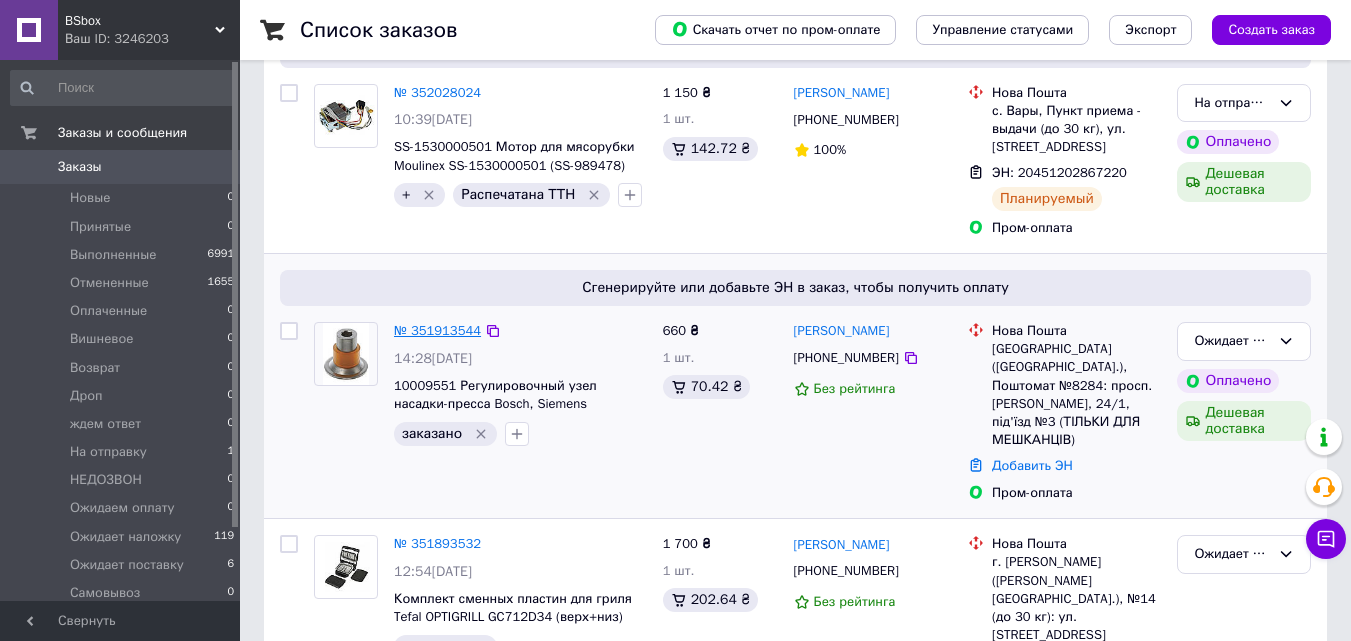 click on "№ 351913544" at bounding box center (437, 330) 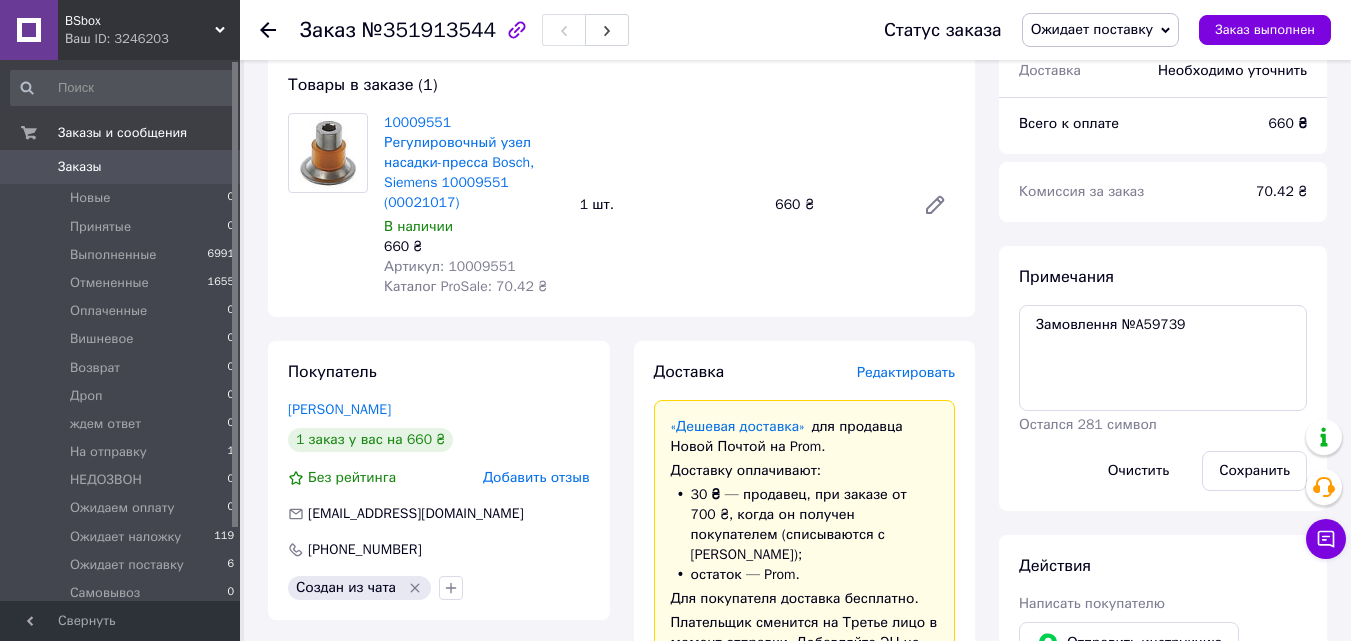 scroll, scrollTop: 100, scrollLeft: 0, axis: vertical 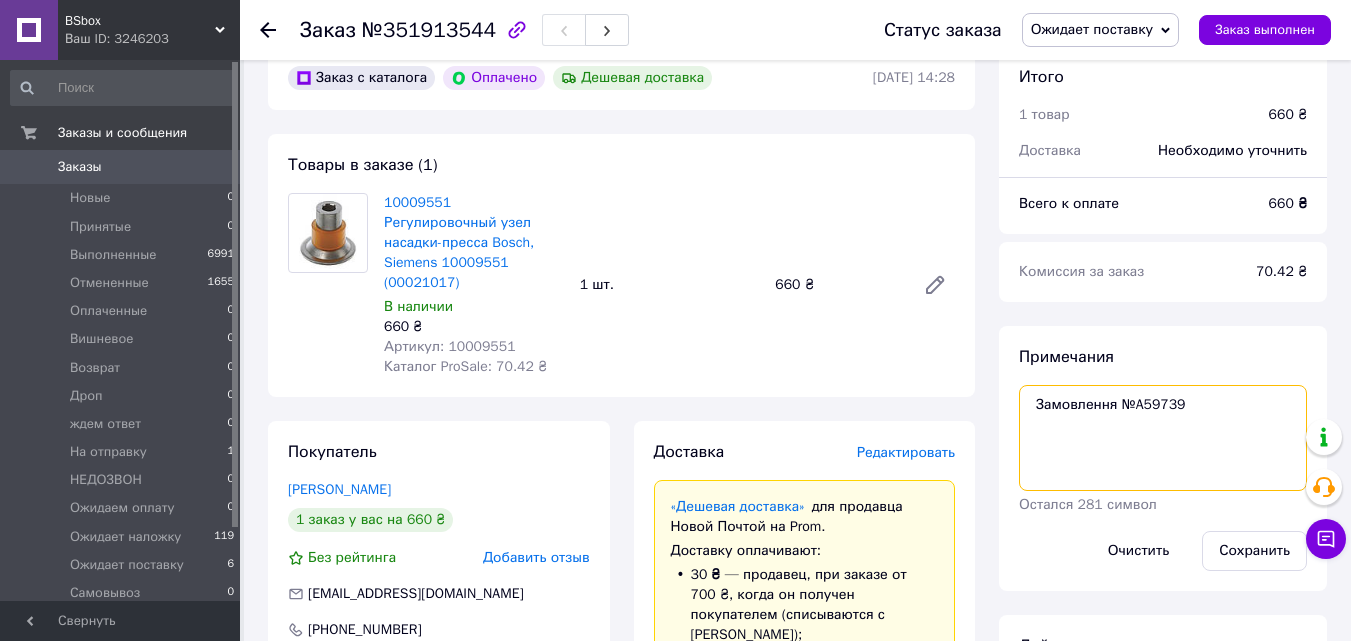 click on "Замовлення №A59739" at bounding box center [1163, 438] 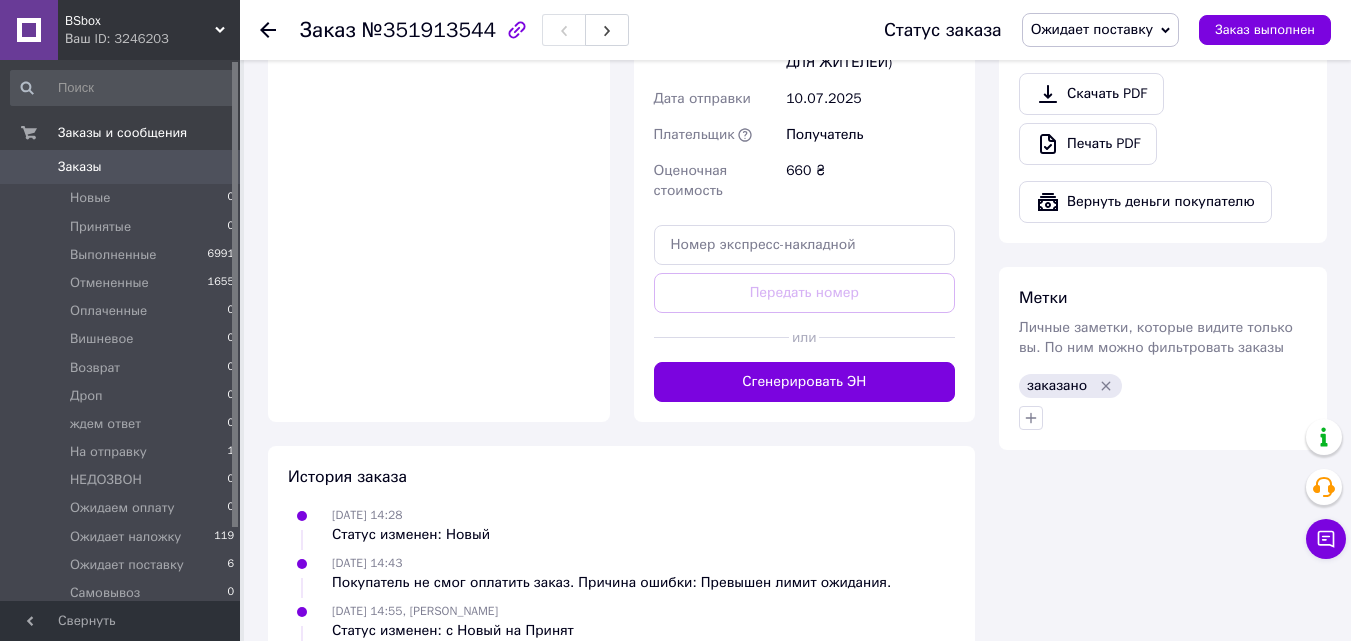 scroll, scrollTop: 1100, scrollLeft: 0, axis: vertical 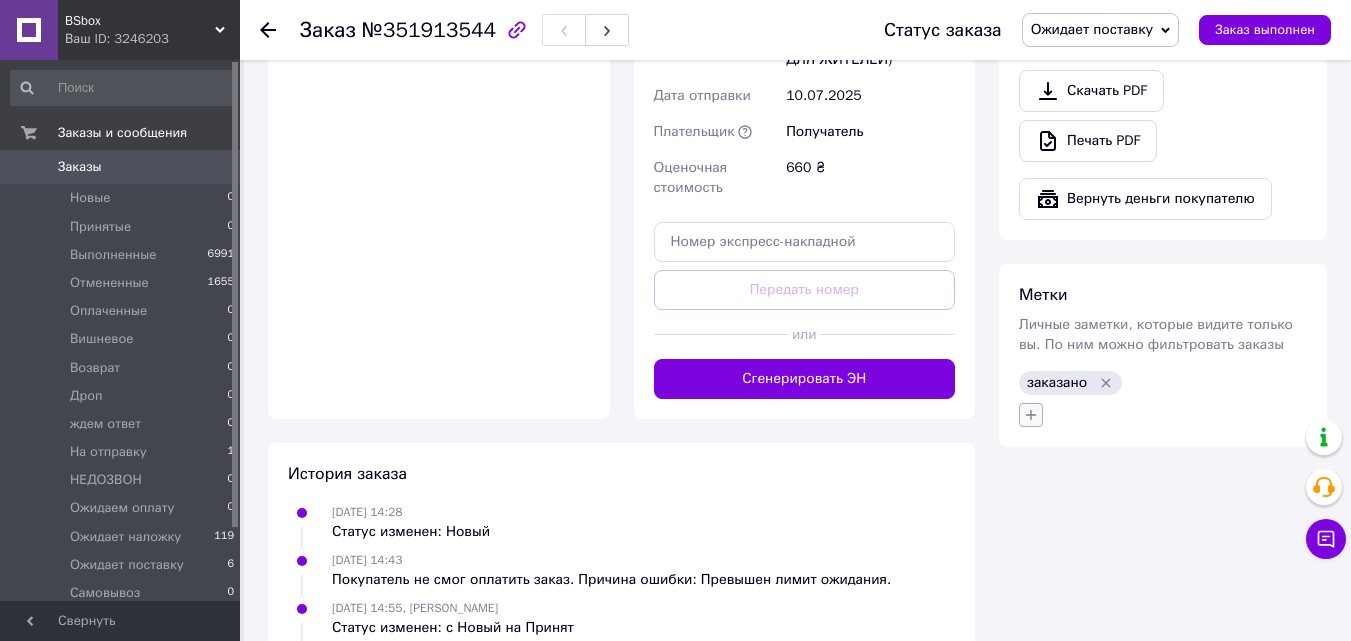 click 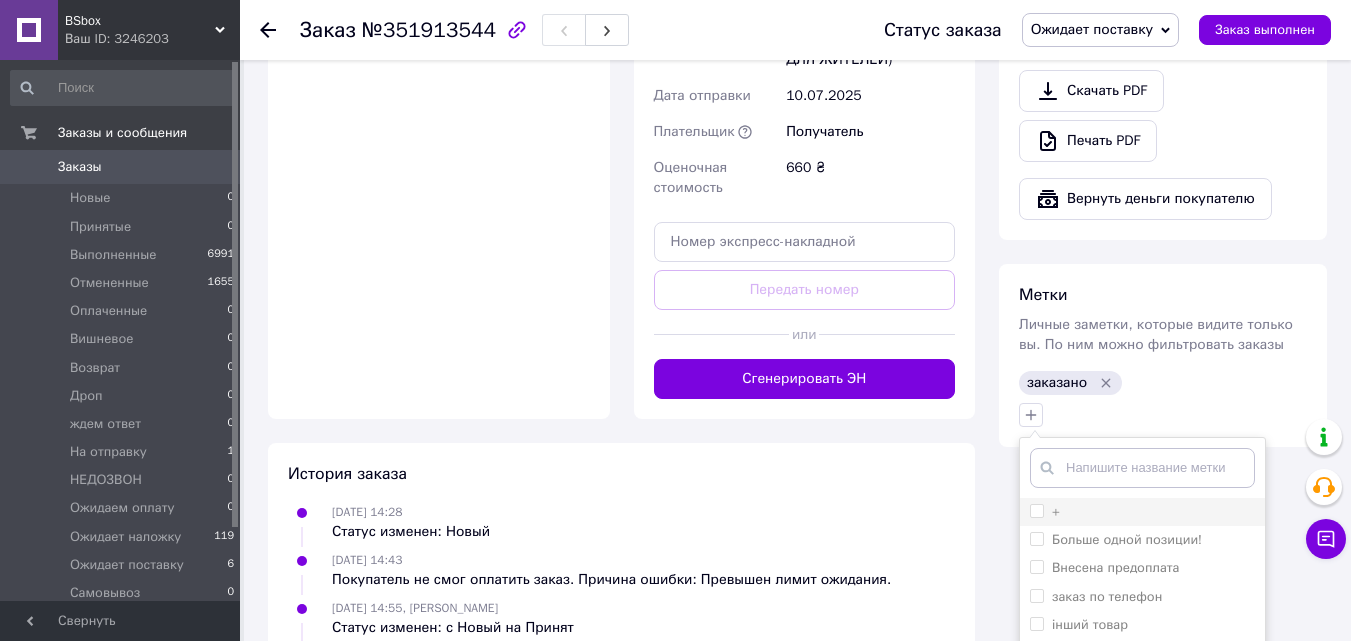 click on "+" at bounding box center [1036, 510] 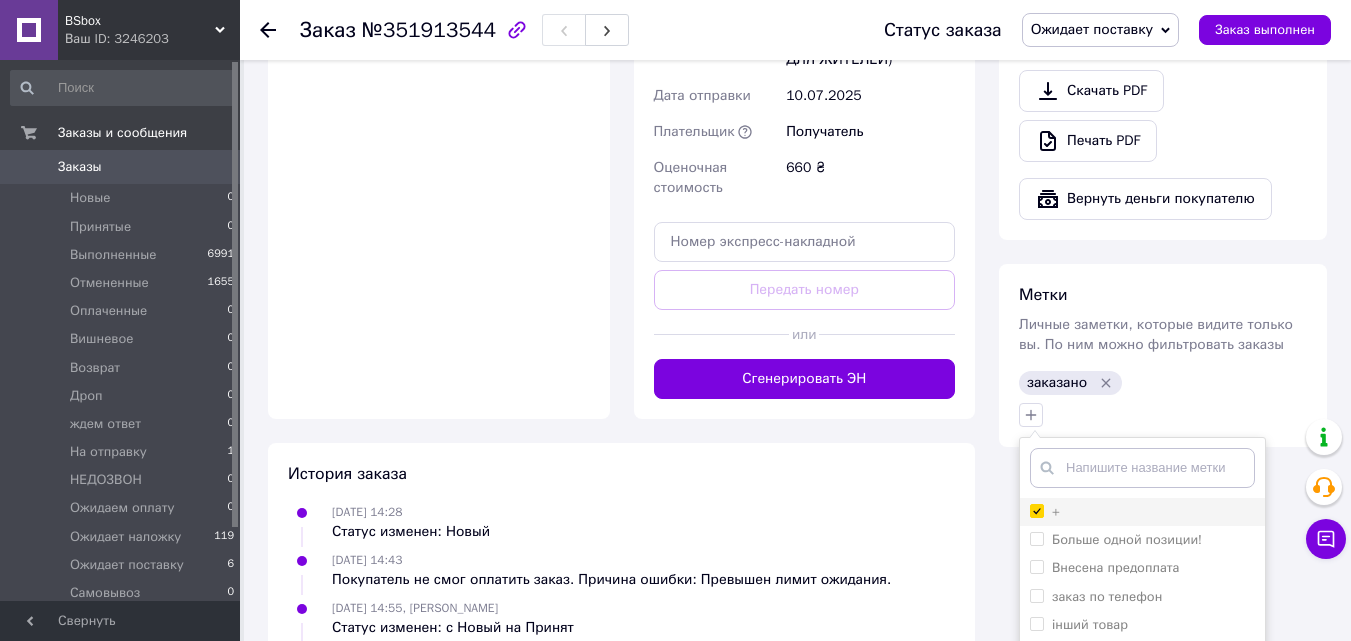 scroll, scrollTop: 1349, scrollLeft: 0, axis: vertical 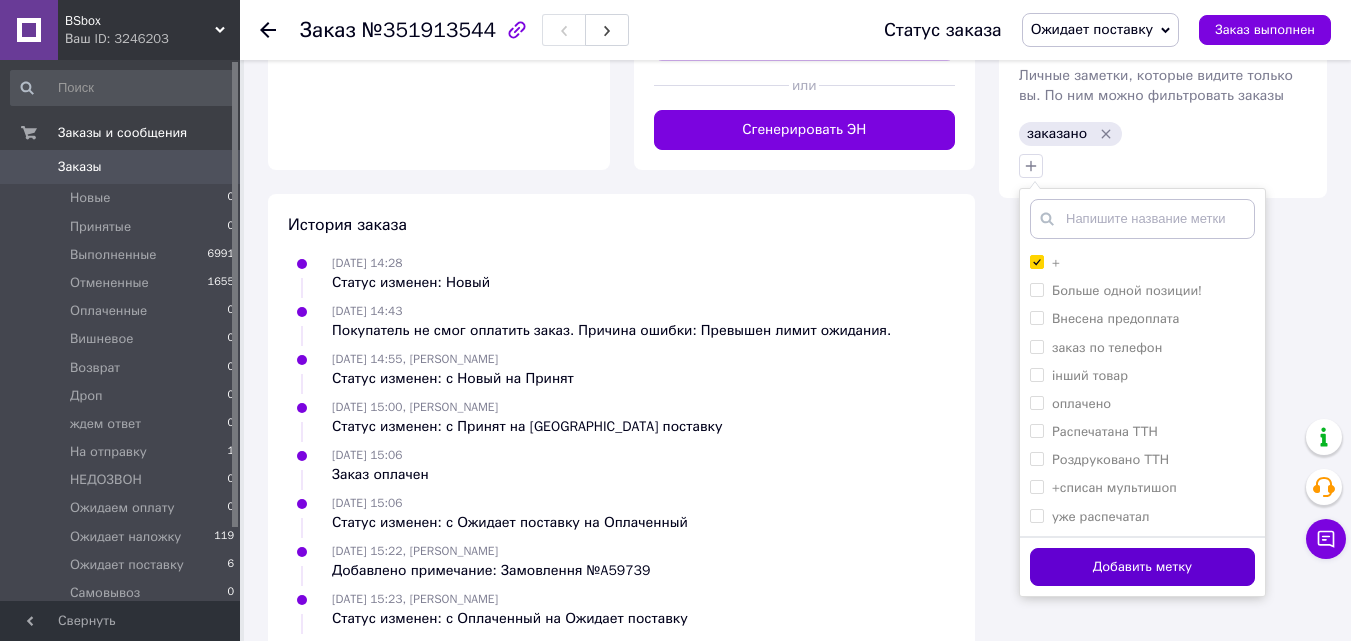 click on "Добавить метку" at bounding box center (1142, 567) 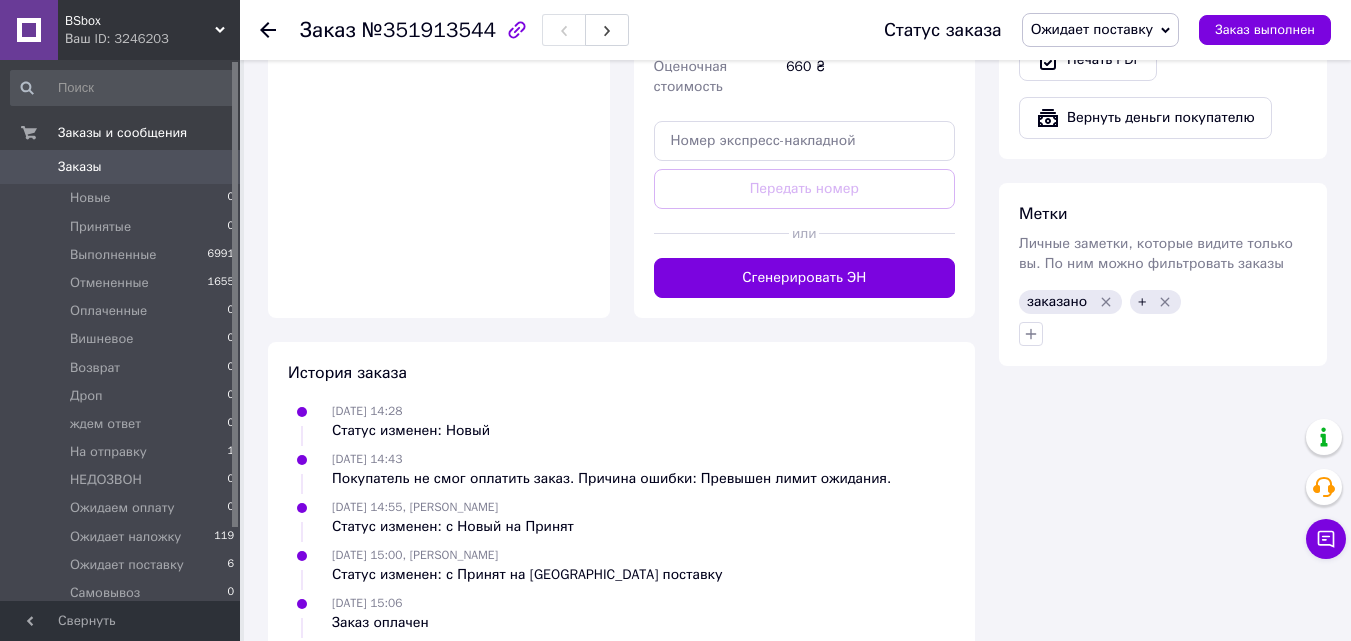 scroll, scrollTop: 1200, scrollLeft: 0, axis: vertical 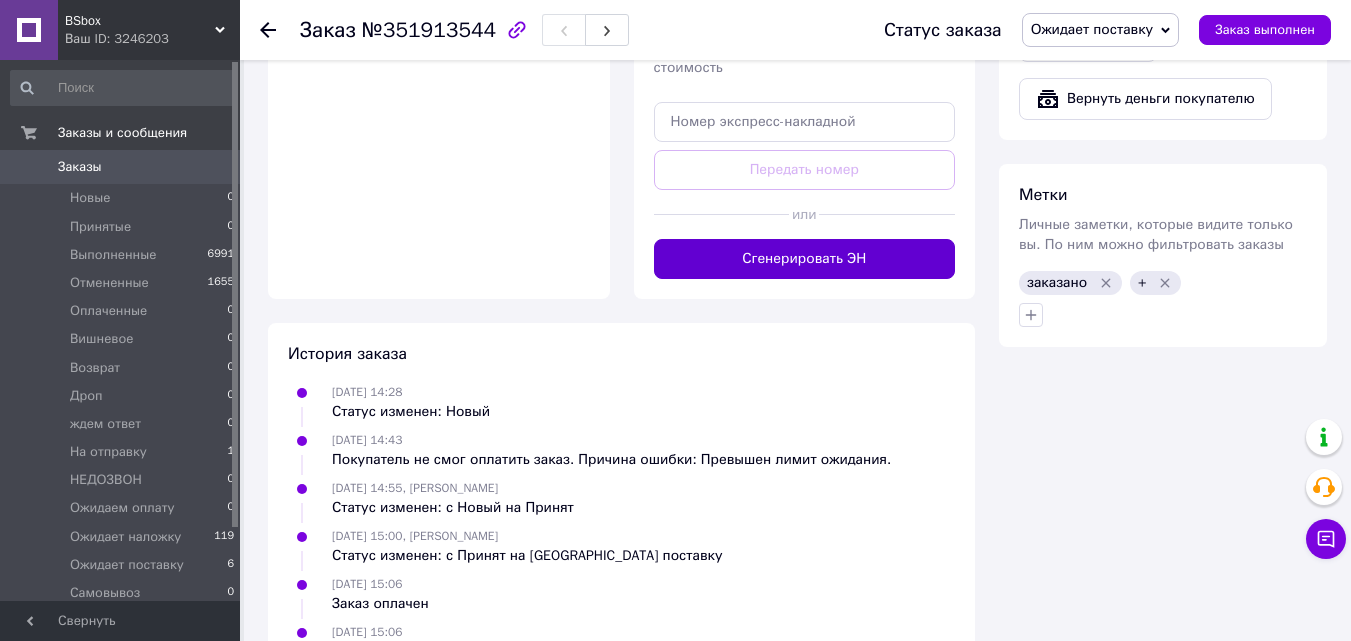 click on "Сгенерировать ЭН" at bounding box center [805, 259] 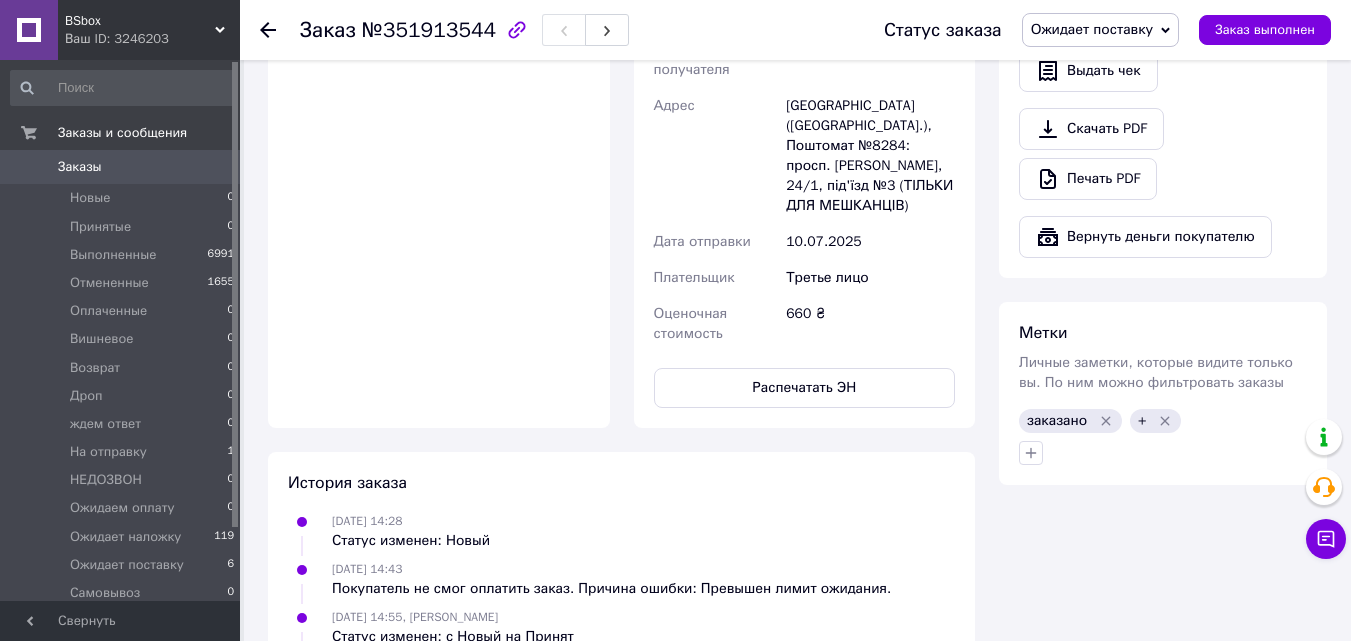 scroll, scrollTop: 1000, scrollLeft: 0, axis: vertical 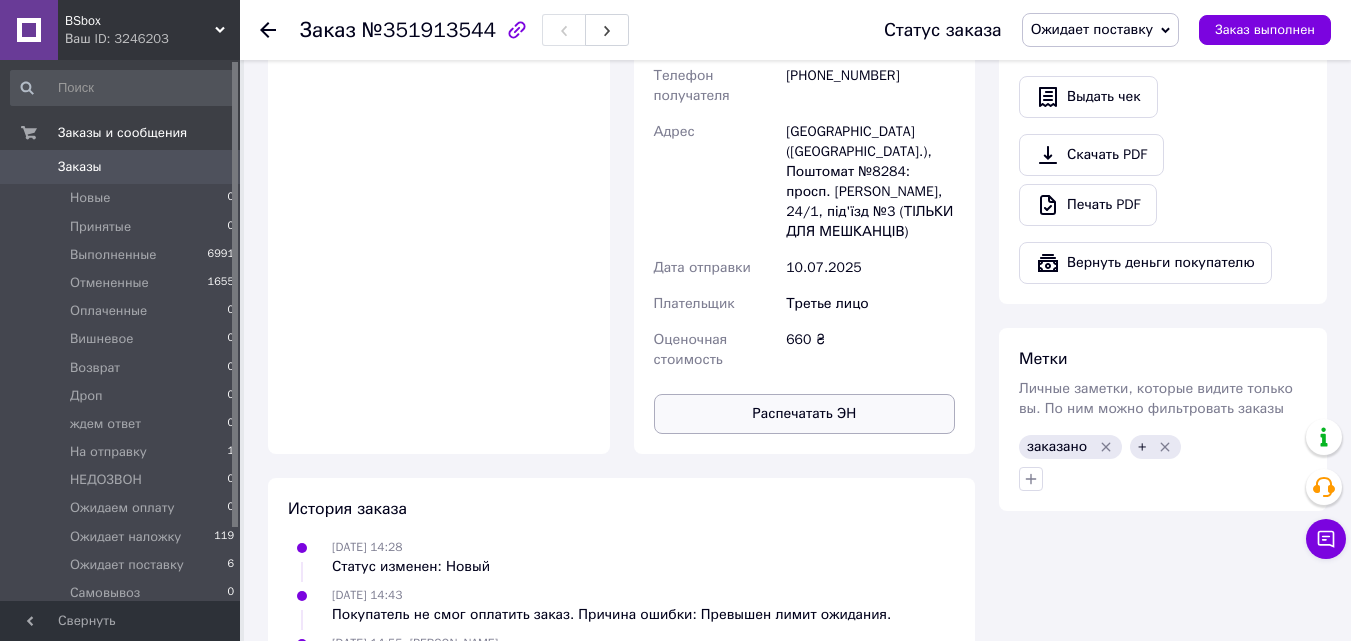 click on "Распечатать ЭН" at bounding box center (805, 414) 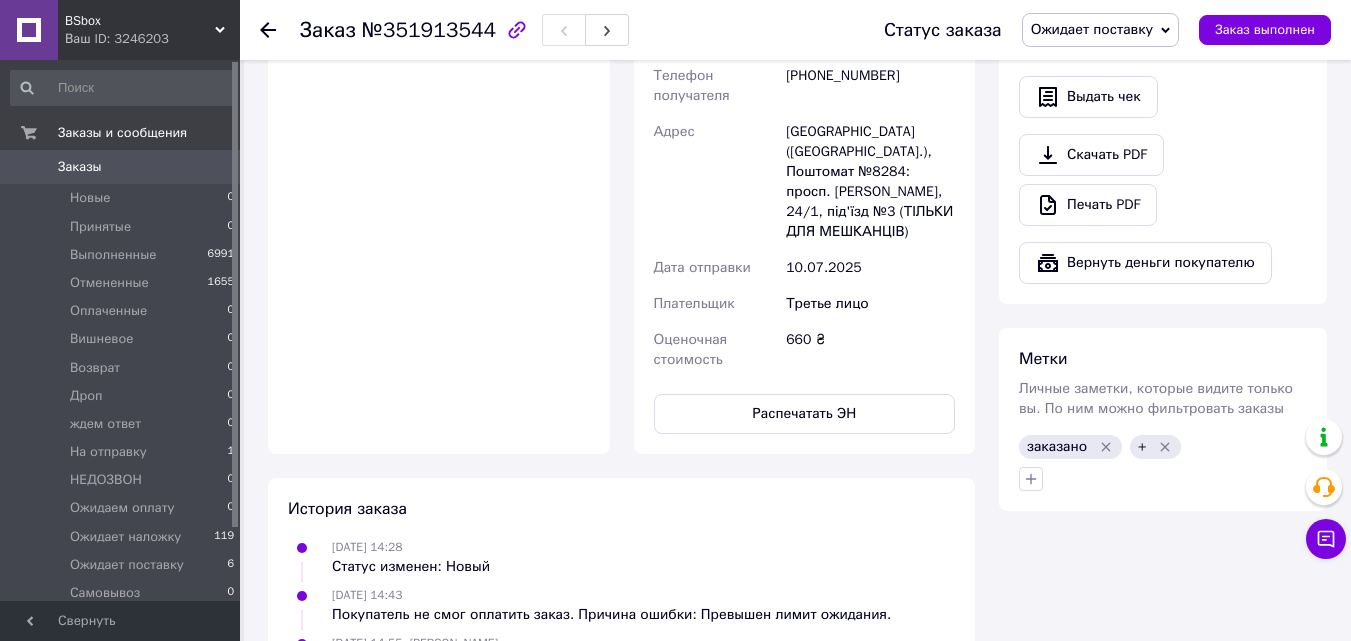 click on "Ожидает поставку" at bounding box center (1092, 29) 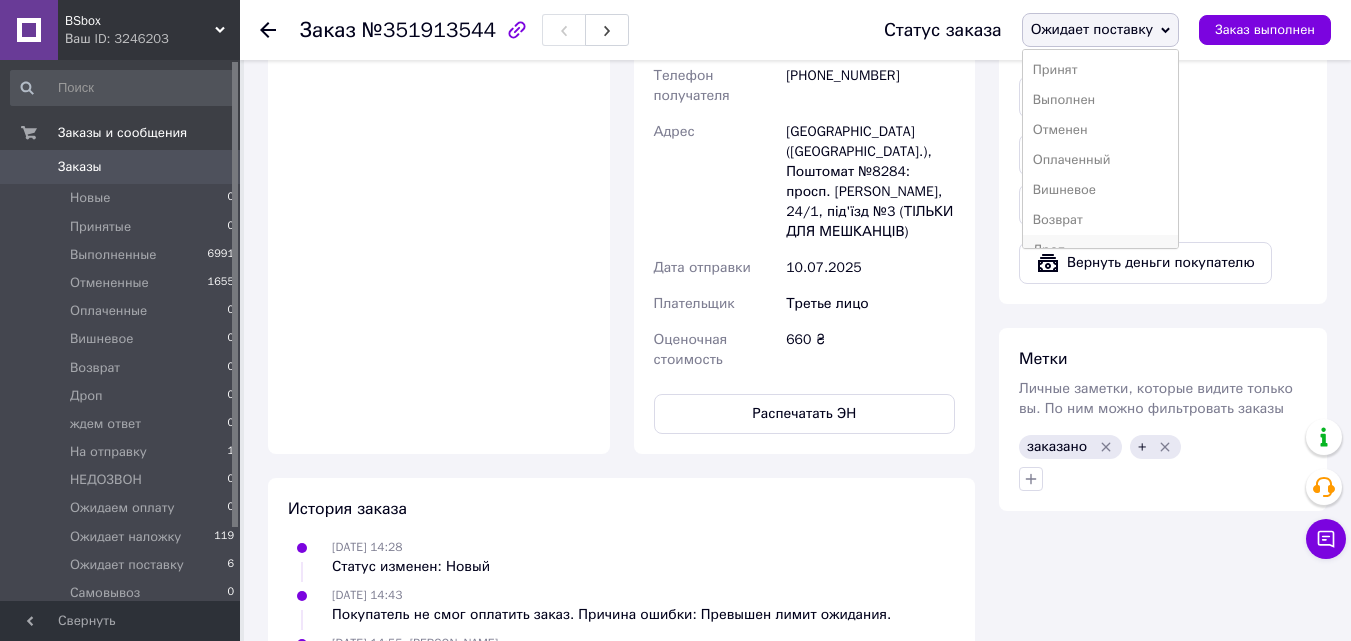 scroll, scrollTop: 100, scrollLeft: 0, axis: vertical 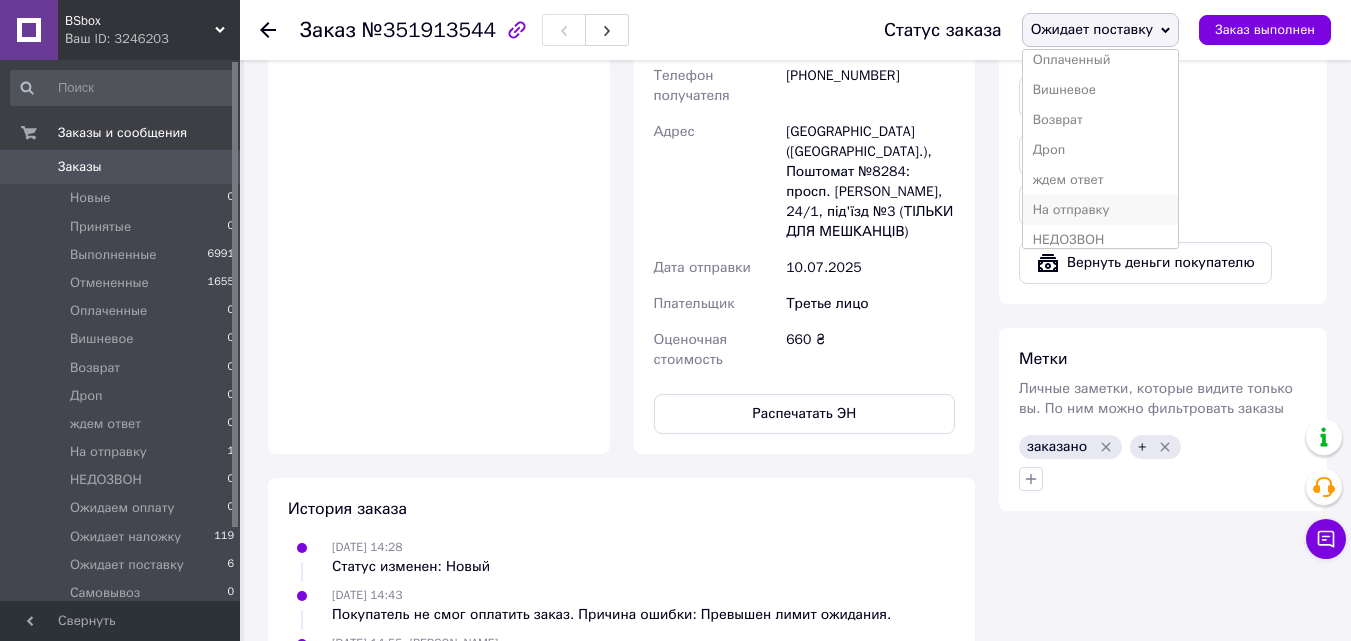 click on "На отправку" at bounding box center [1101, 210] 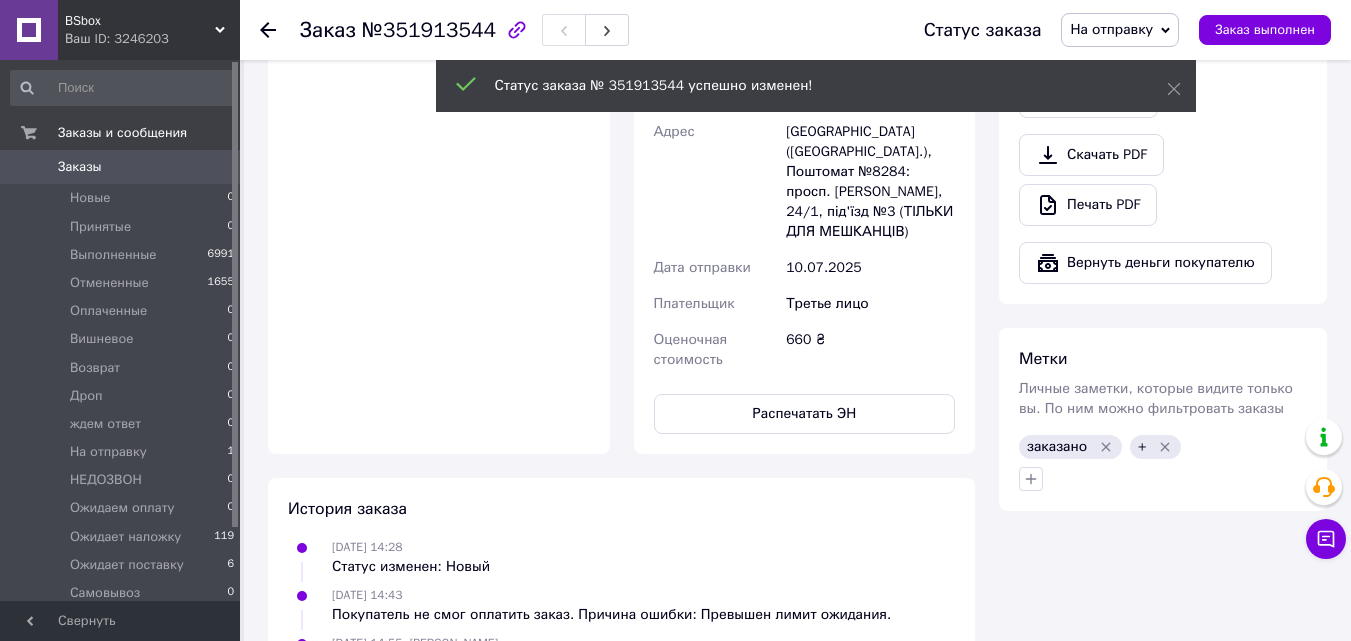 click 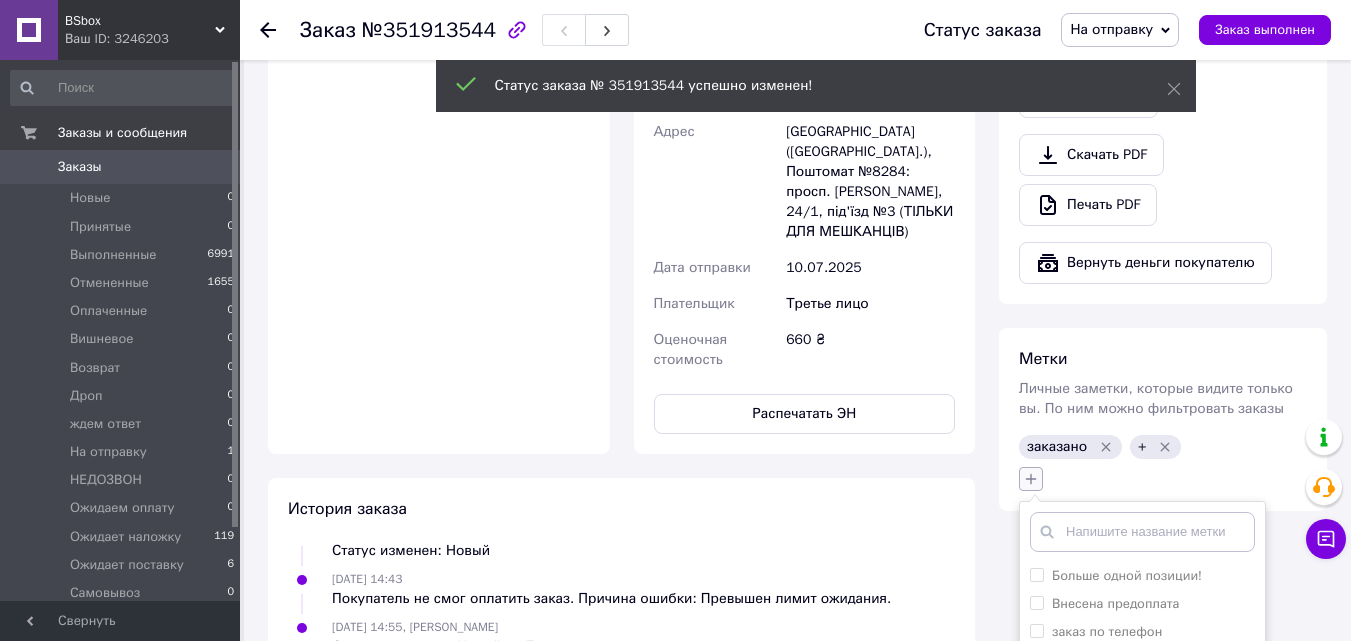 click 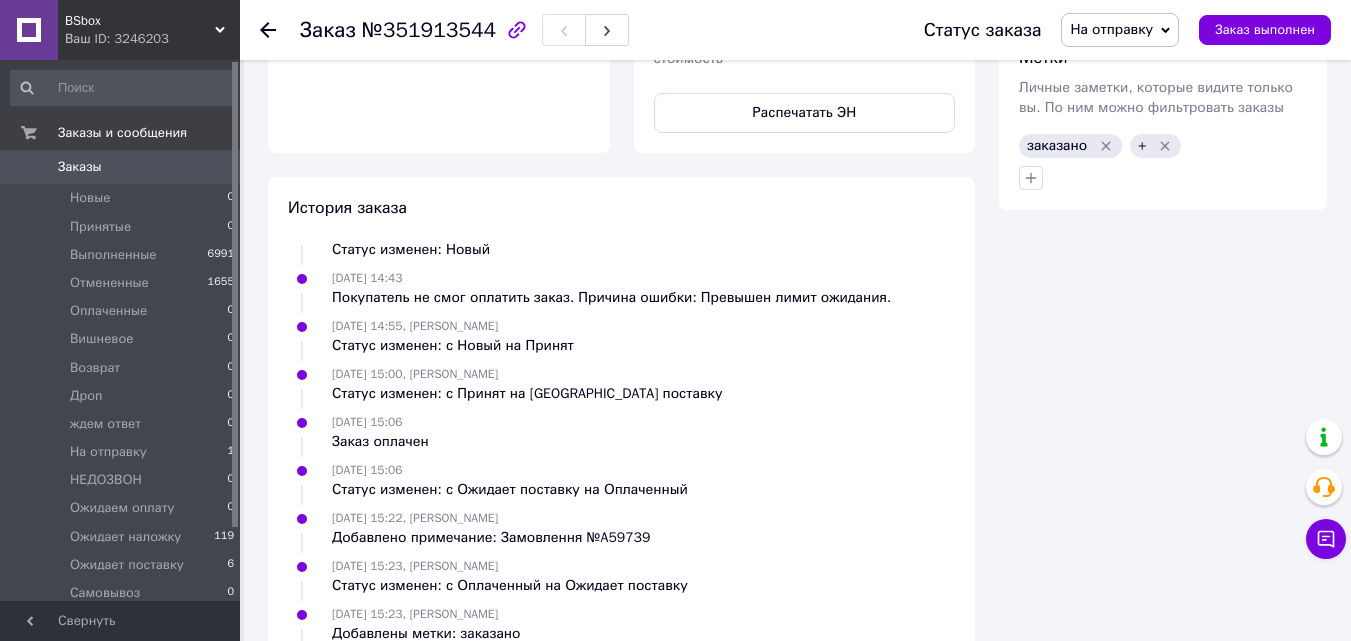 scroll, scrollTop: 1200, scrollLeft: 0, axis: vertical 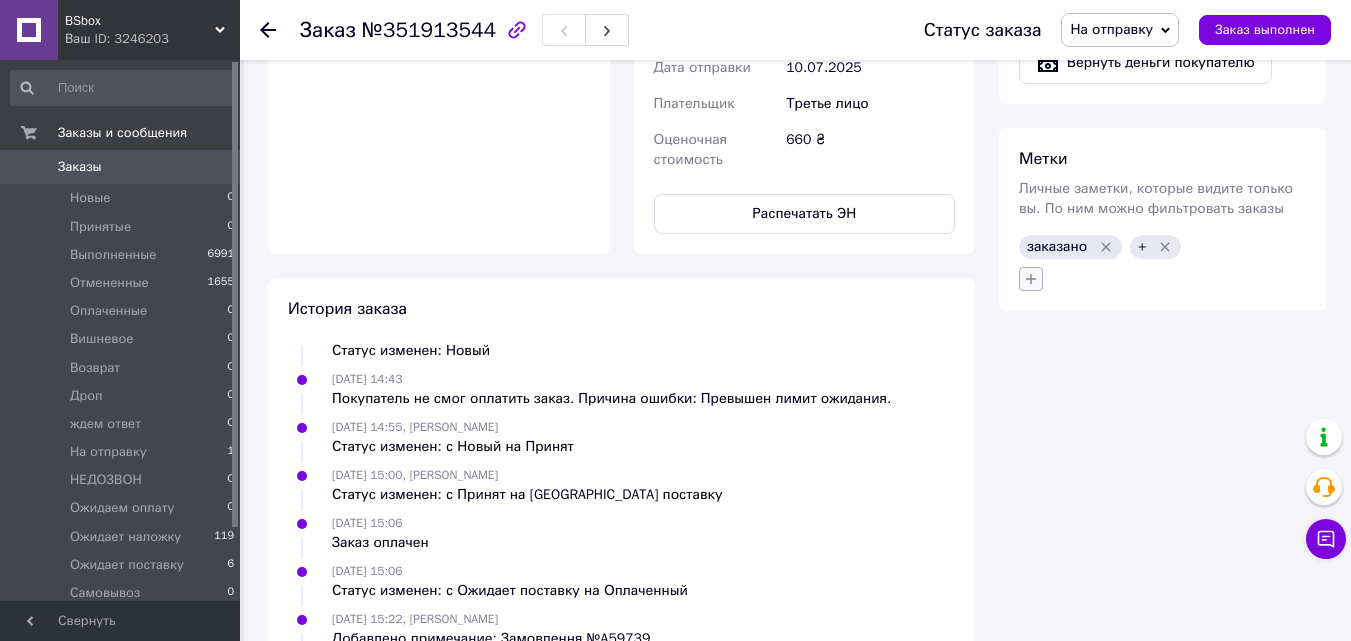 click 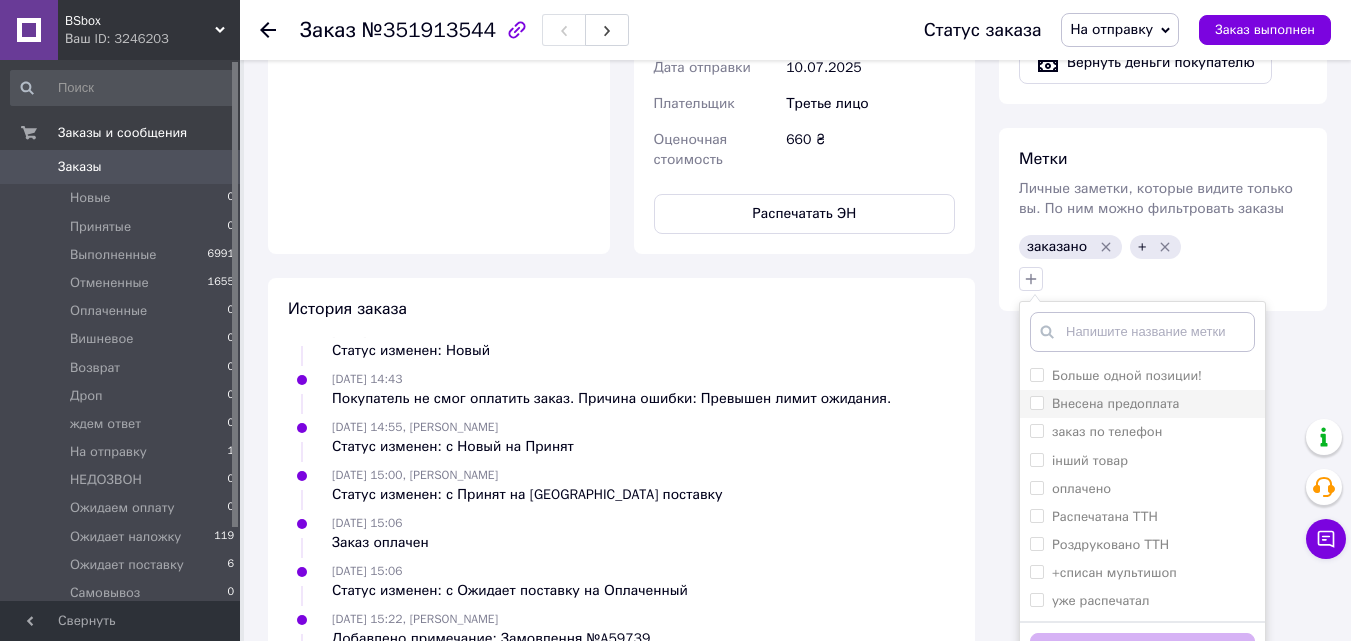 scroll, scrollTop: 1300, scrollLeft: 0, axis: vertical 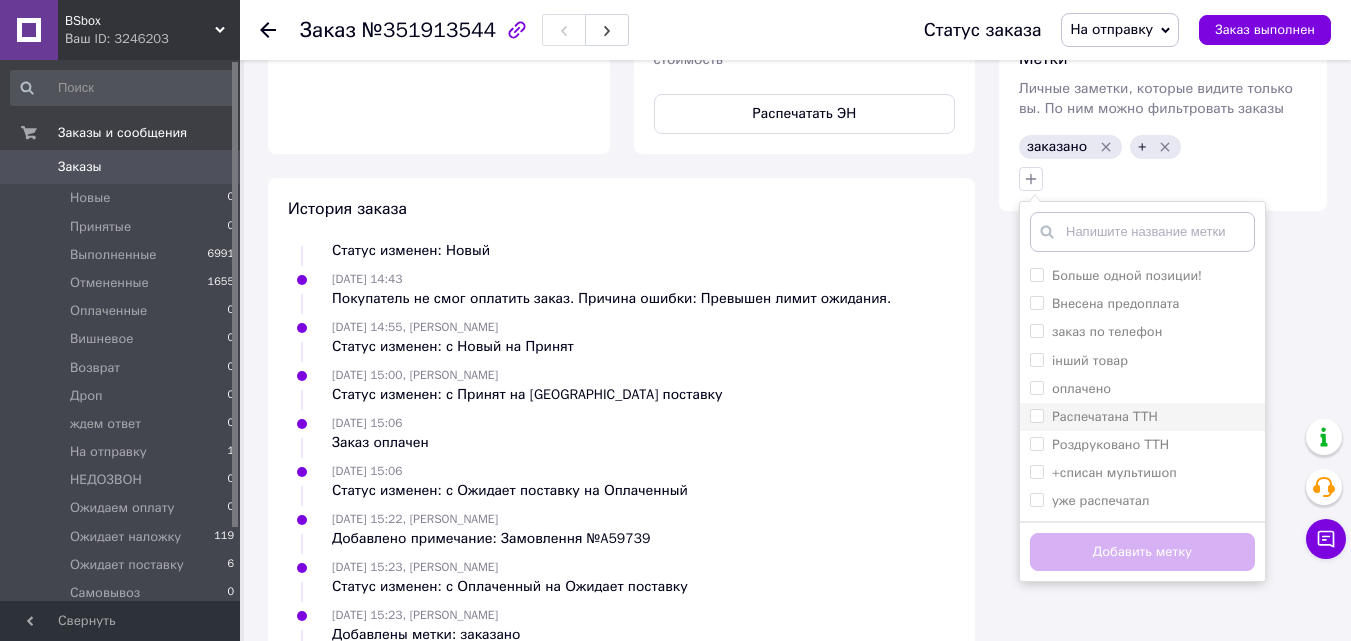 drag, startPoint x: 1037, startPoint y: 397, endPoint x: 1106, endPoint y: 487, distance: 113.40635 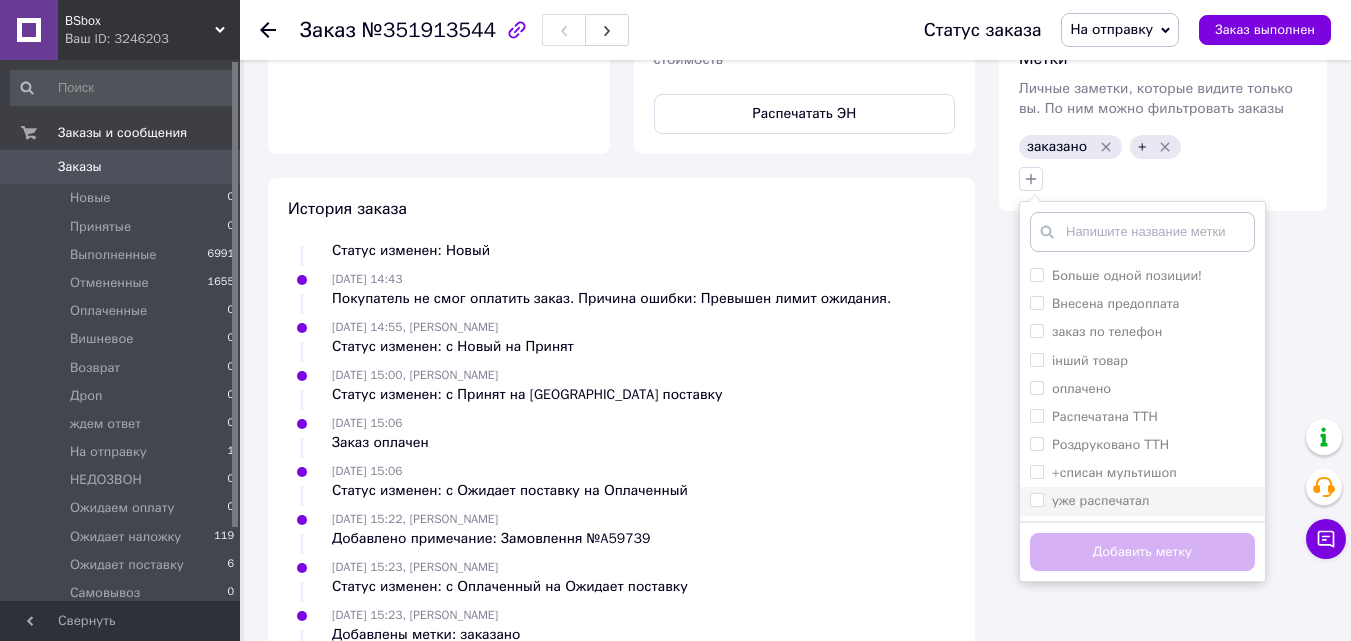 click on "Распечатана ТТН" at bounding box center (1036, 415) 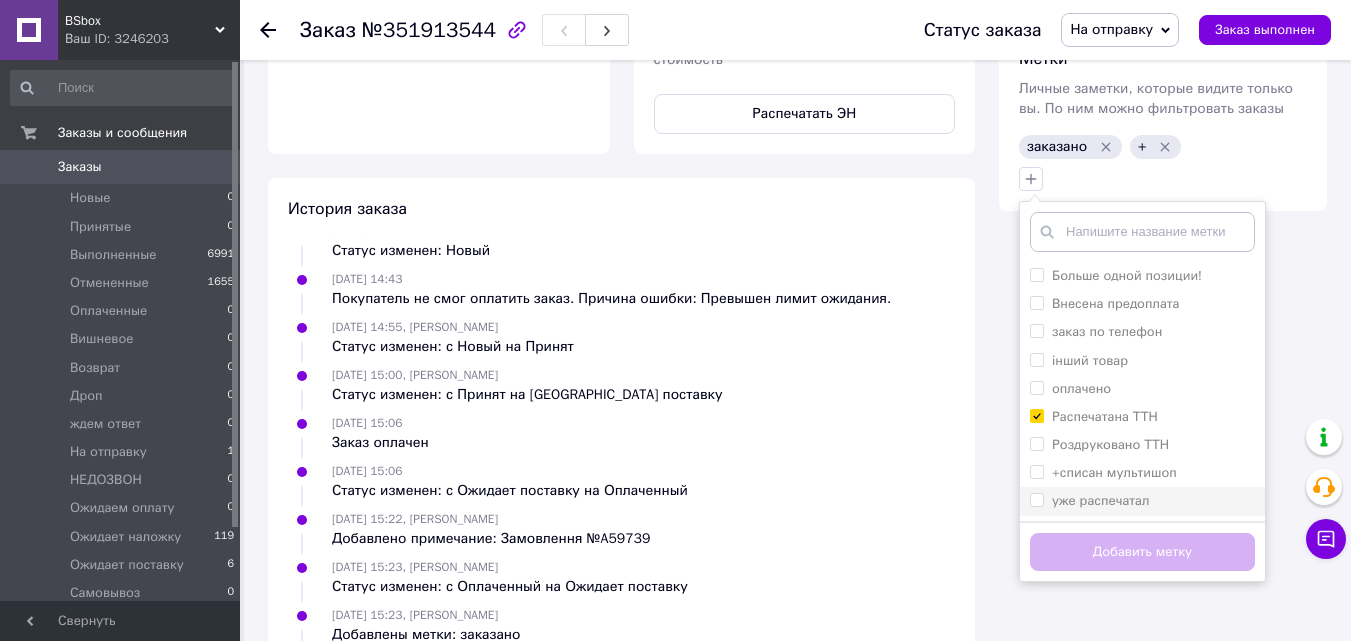 checkbox on "true" 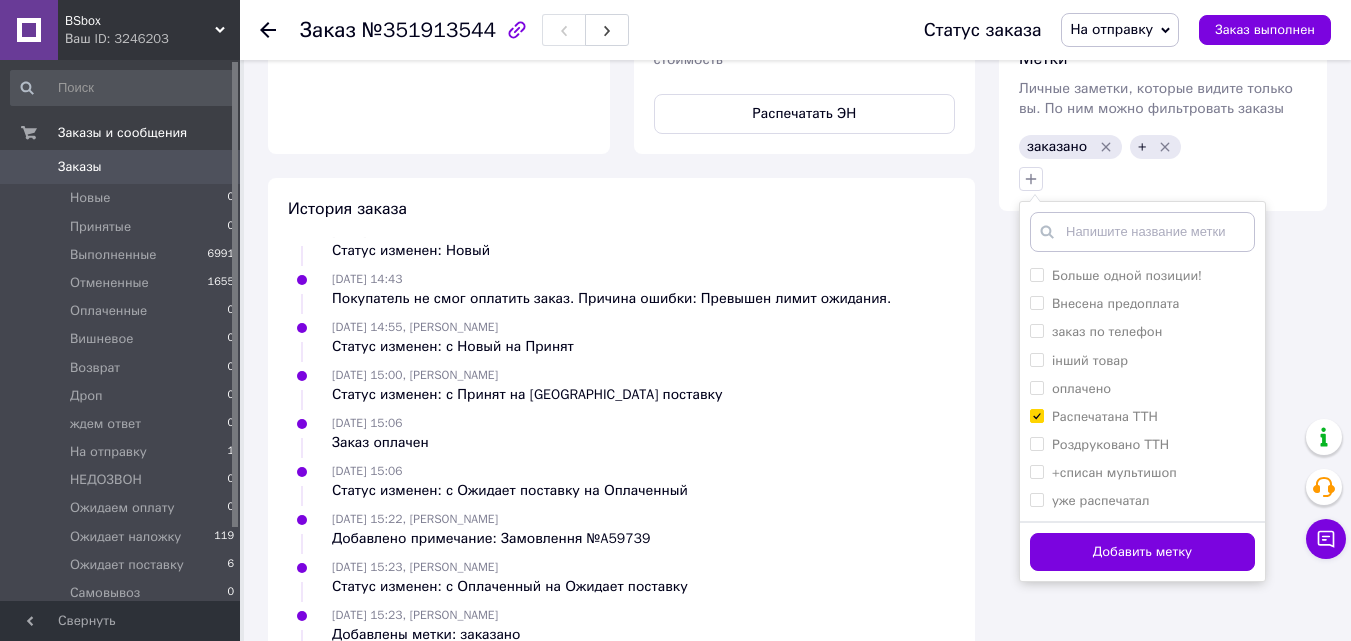 drag, startPoint x: 1120, startPoint y: 530, endPoint x: 1109, endPoint y: 524, distance: 12.529964 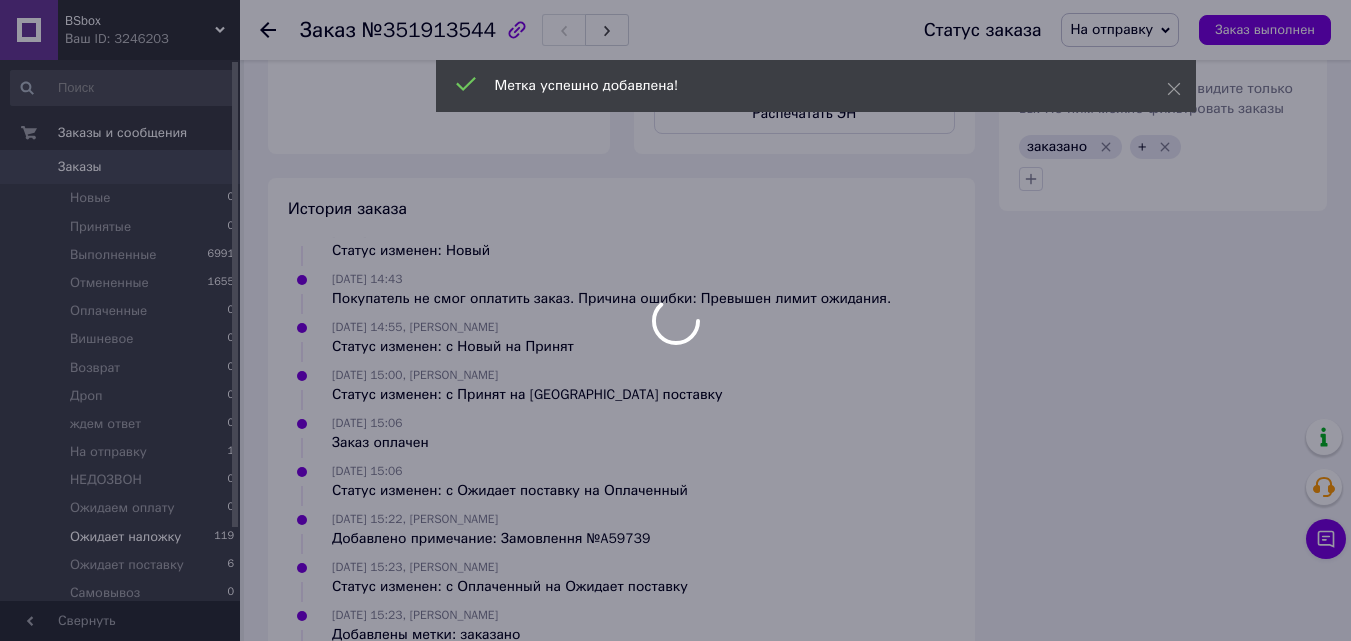 scroll, scrollTop: 64, scrollLeft: 0, axis: vertical 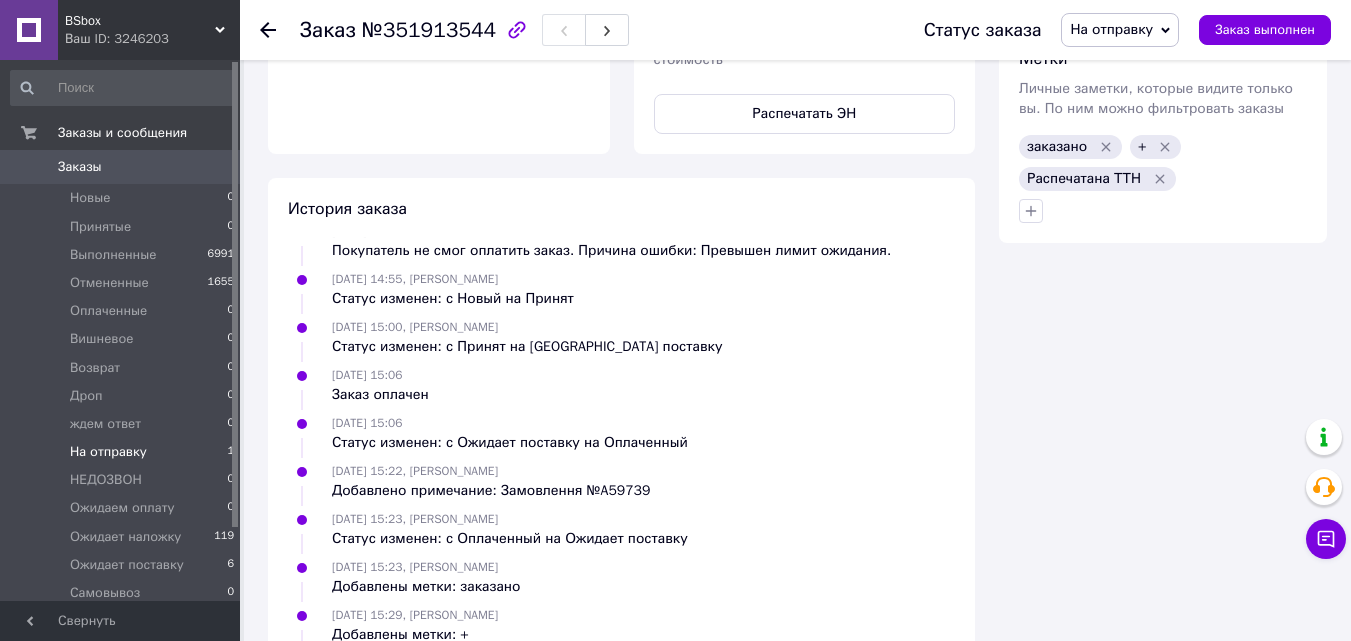 click on "На отправку" at bounding box center [108, 452] 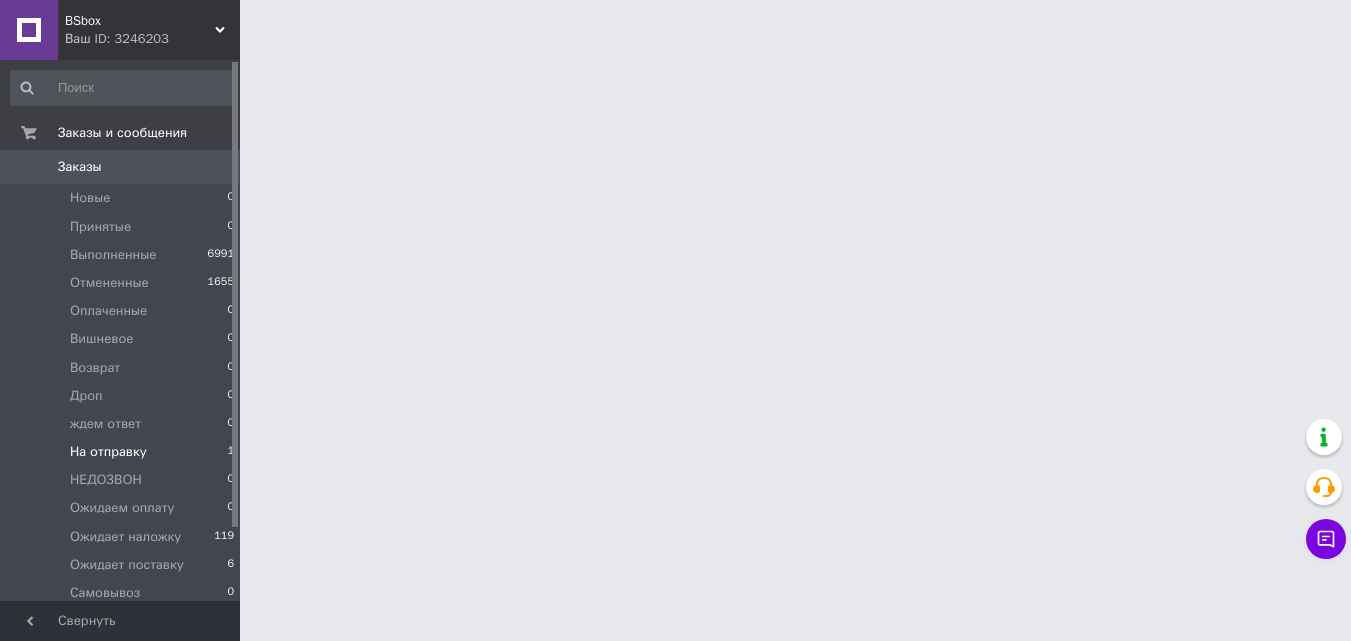 scroll, scrollTop: 0, scrollLeft: 0, axis: both 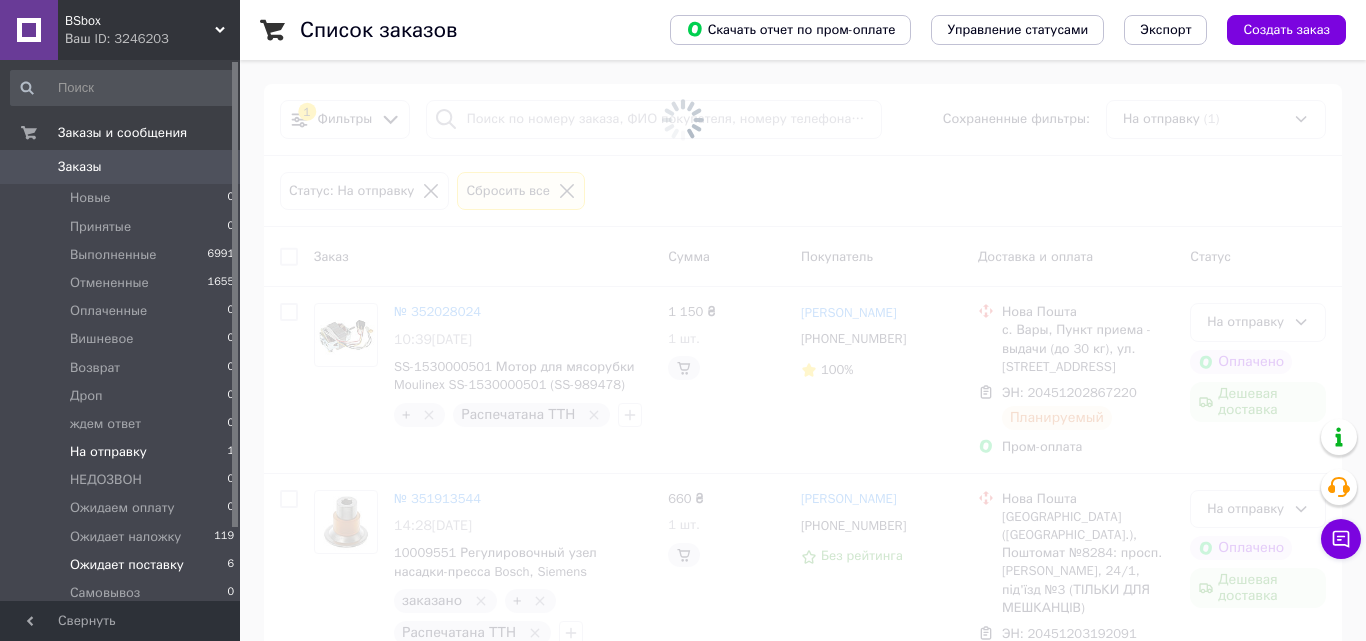 click on "Ожидает поставку" at bounding box center [127, 565] 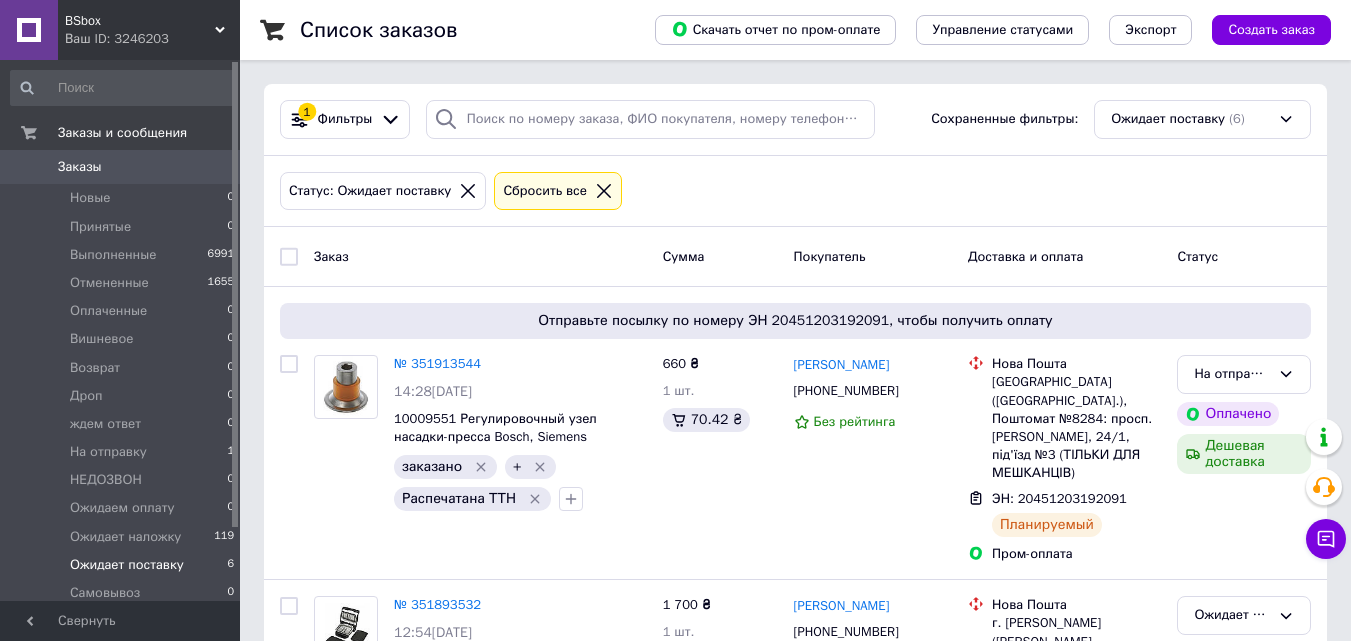 click on "Ожидает поставку" at bounding box center [127, 565] 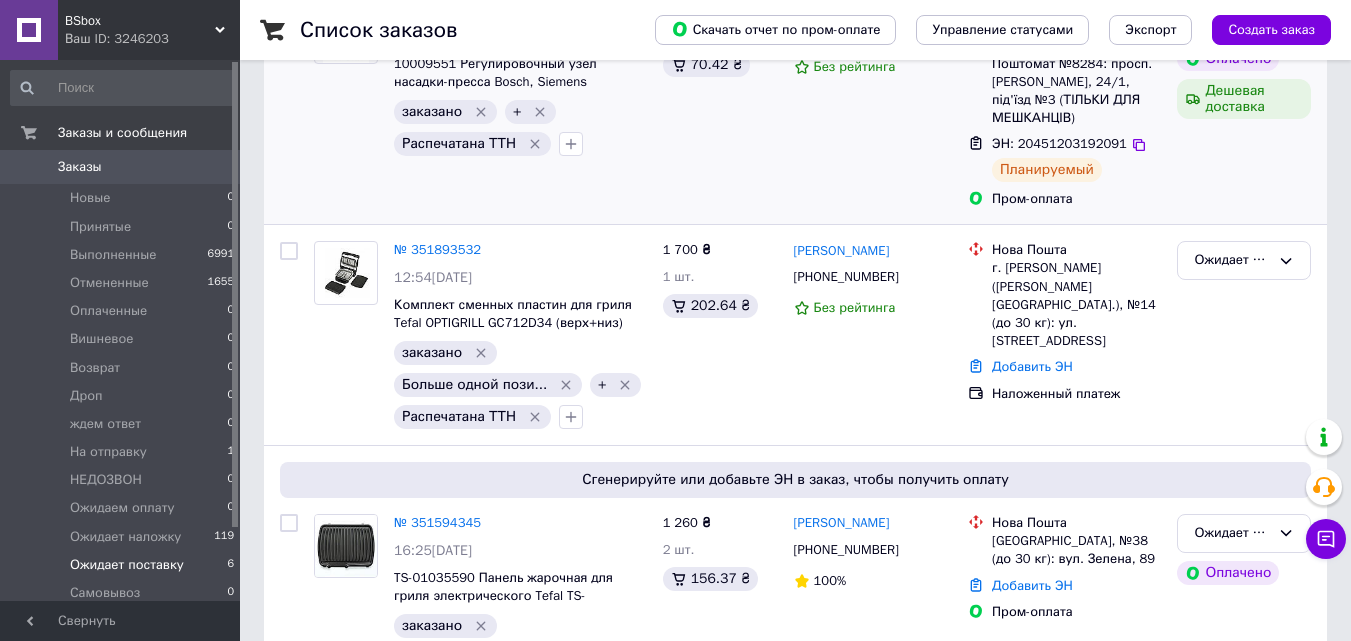 scroll, scrollTop: 400, scrollLeft: 0, axis: vertical 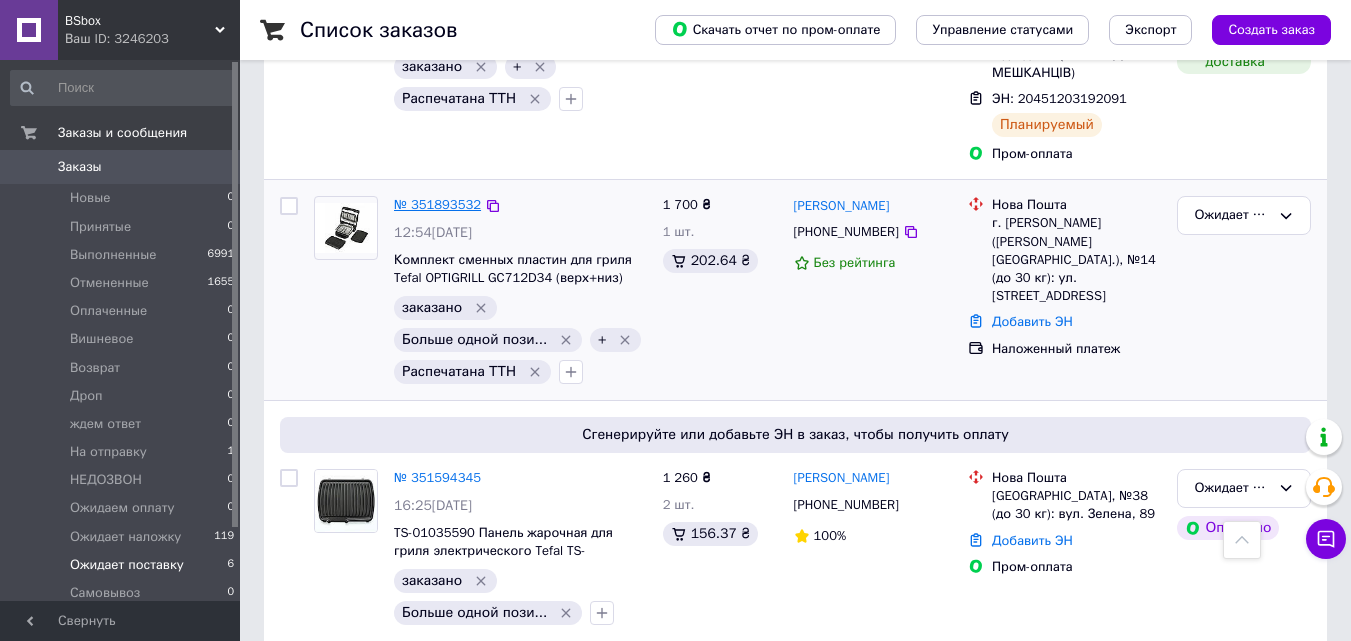 click on "№ 351893532" at bounding box center [437, 204] 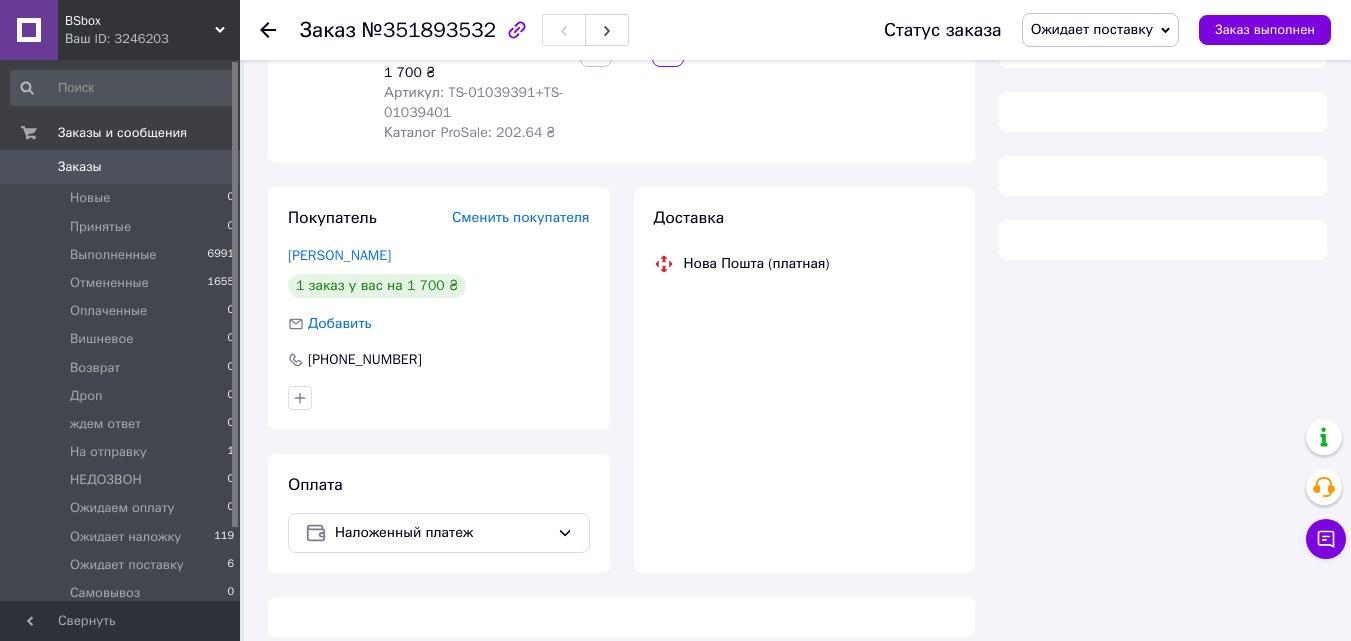 scroll, scrollTop: 400, scrollLeft: 0, axis: vertical 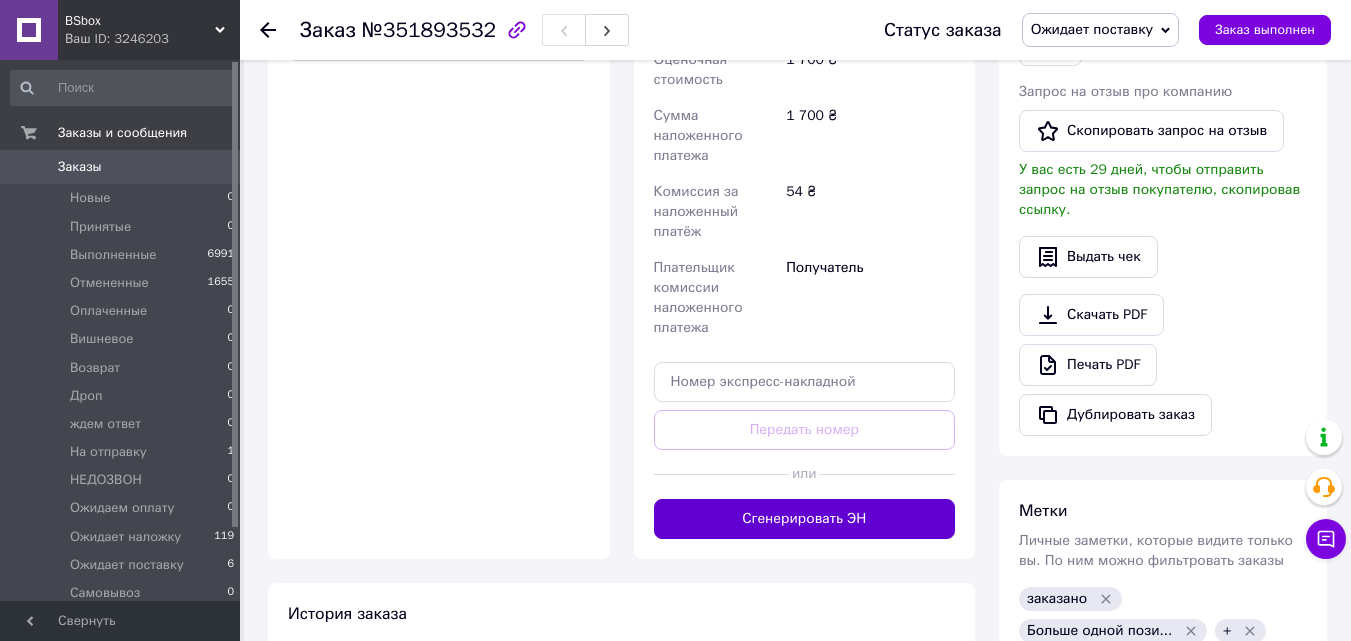 click on "Сгенерировать ЭН" at bounding box center [805, 519] 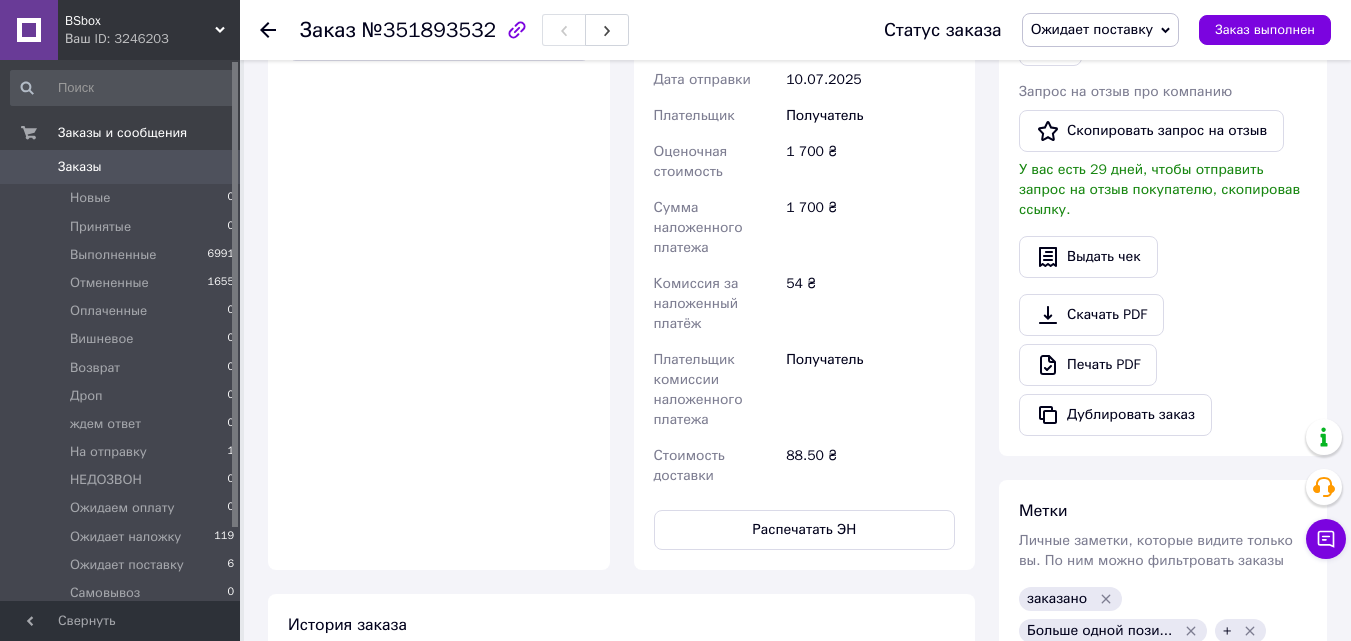 scroll, scrollTop: 304, scrollLeft: 0, axis: vertical 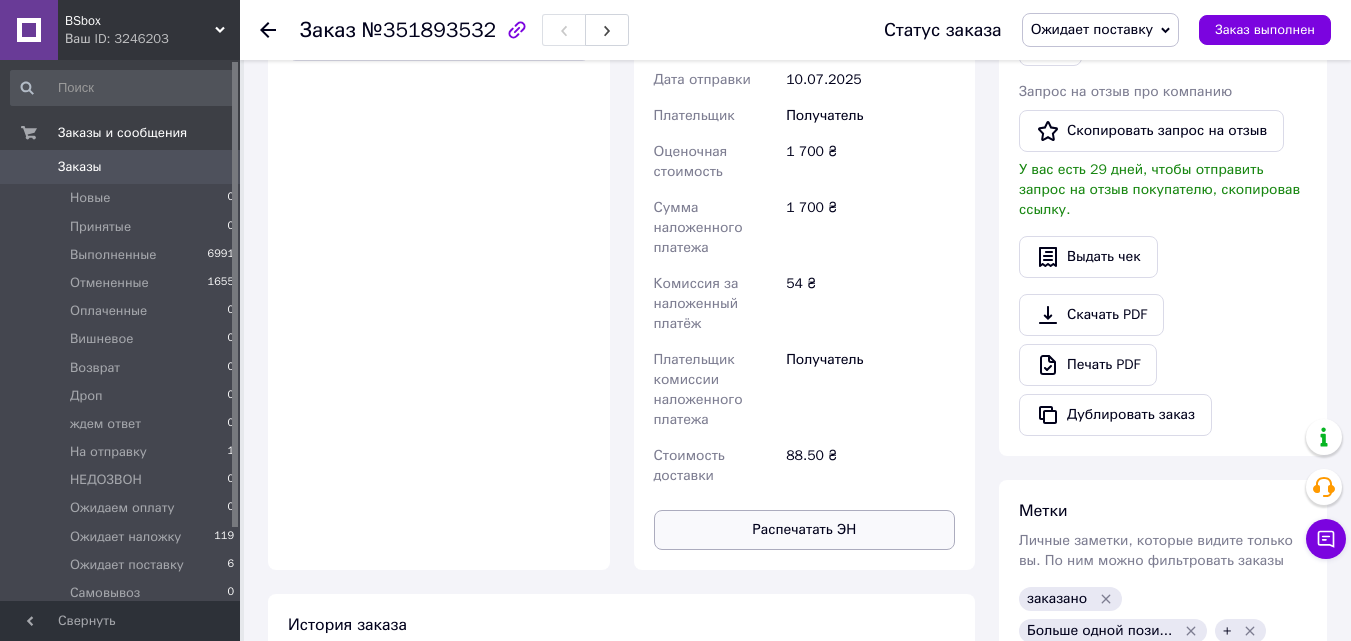 click on "Распечатать ЭН" at bounding box center (805, 530) 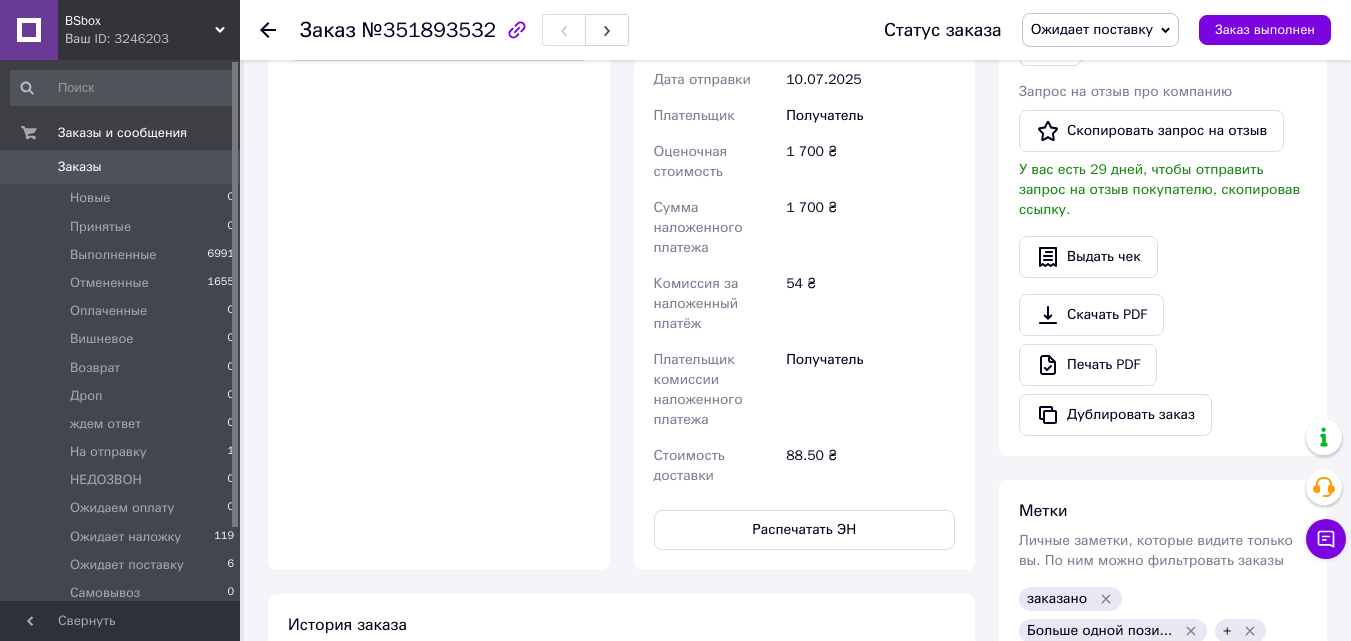 click on "Ожидает поставку" at bounding box center [1101, 30] 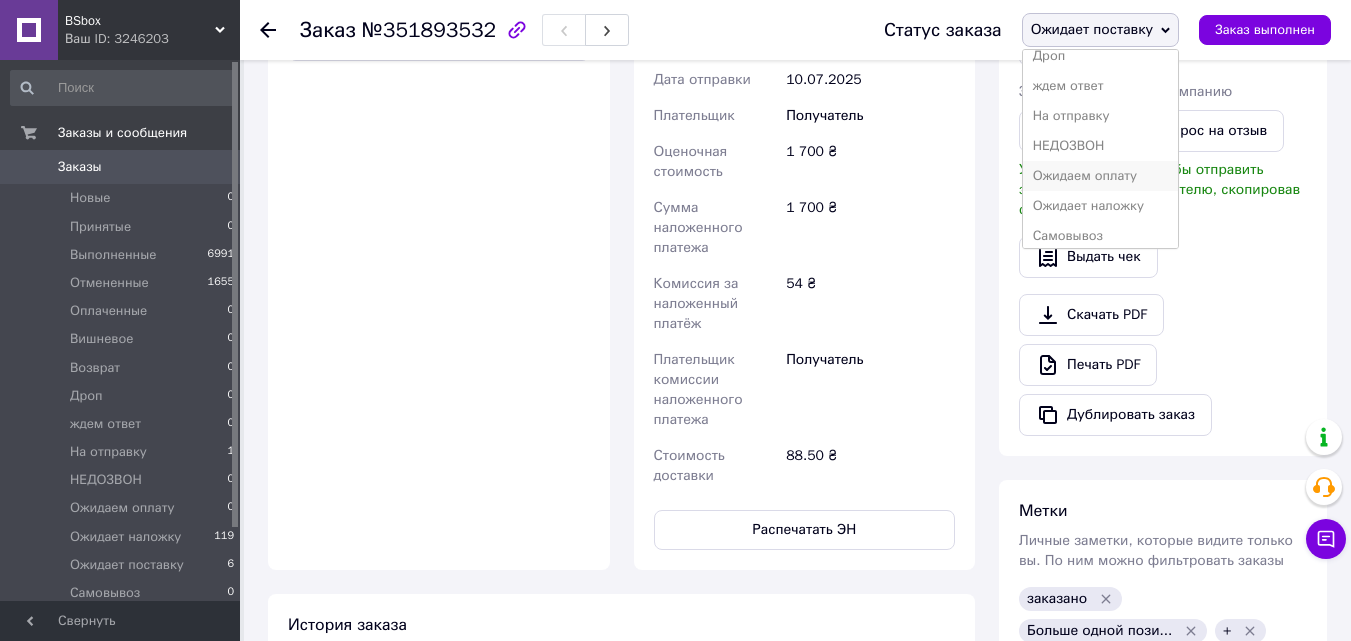 scroll, scrollTop: 200, scrollLeft: 0, axis: vertical 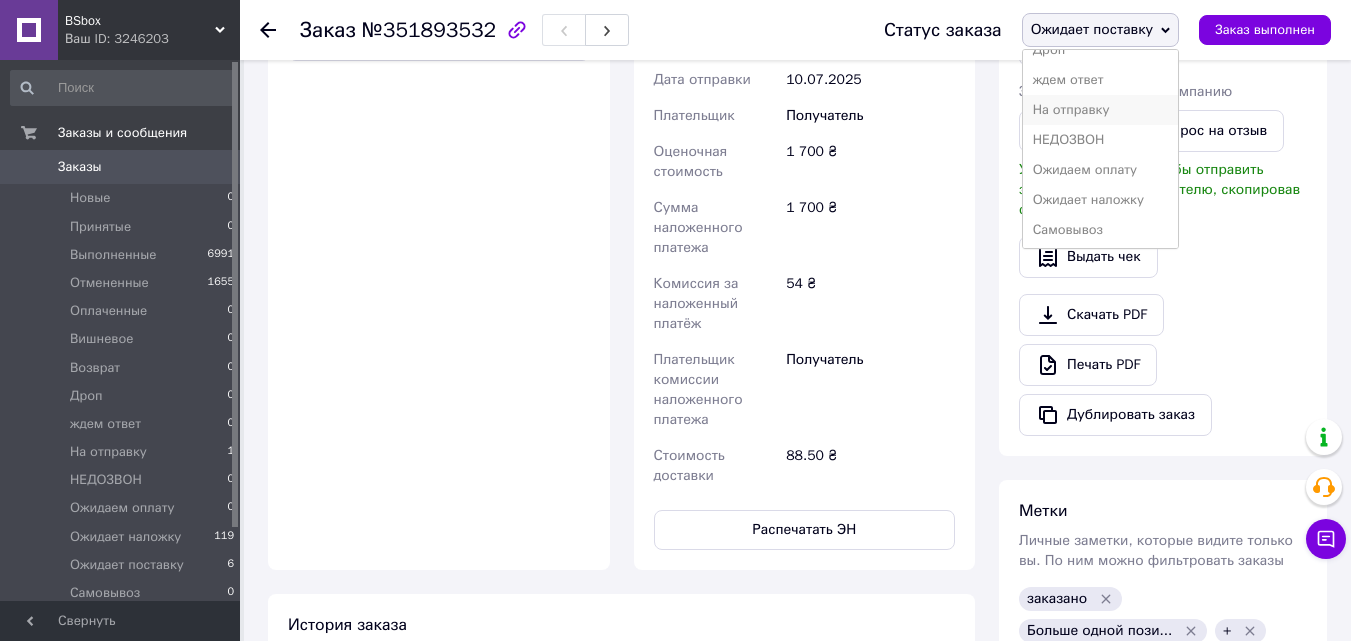 click on "На отправку" at bounding box center (1101, 110) 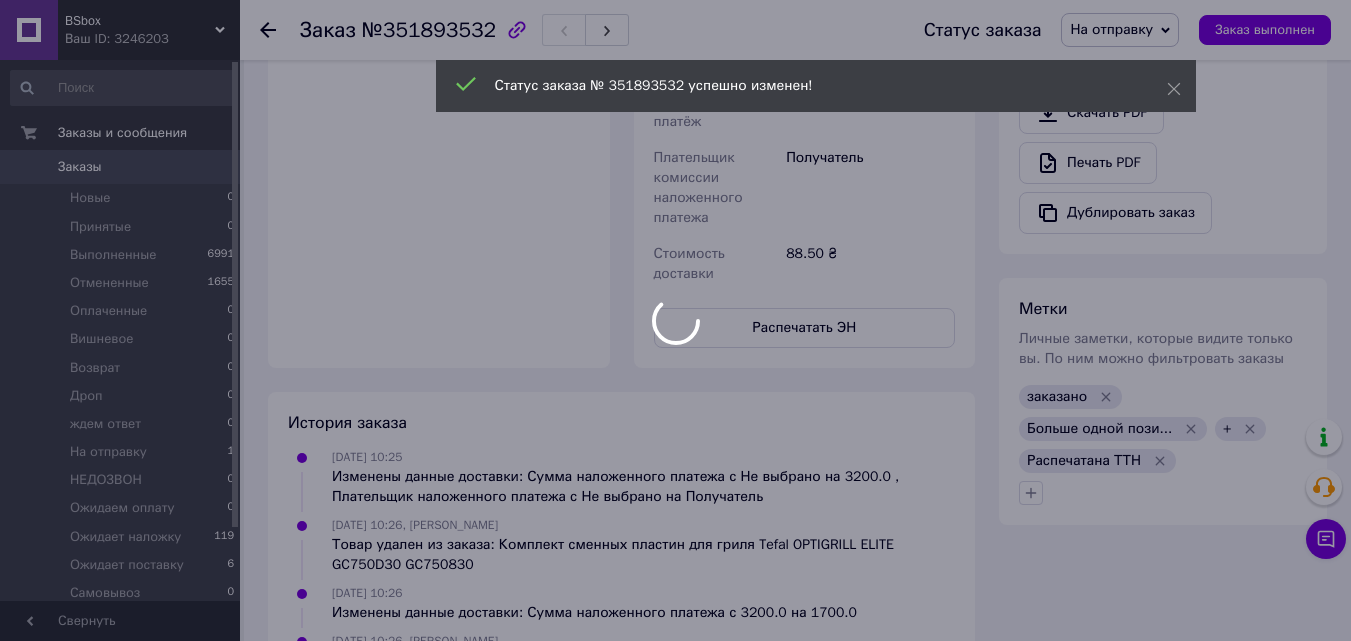 scroll, scrollTop: 1137, scrollLeft: 0, axis: vertical 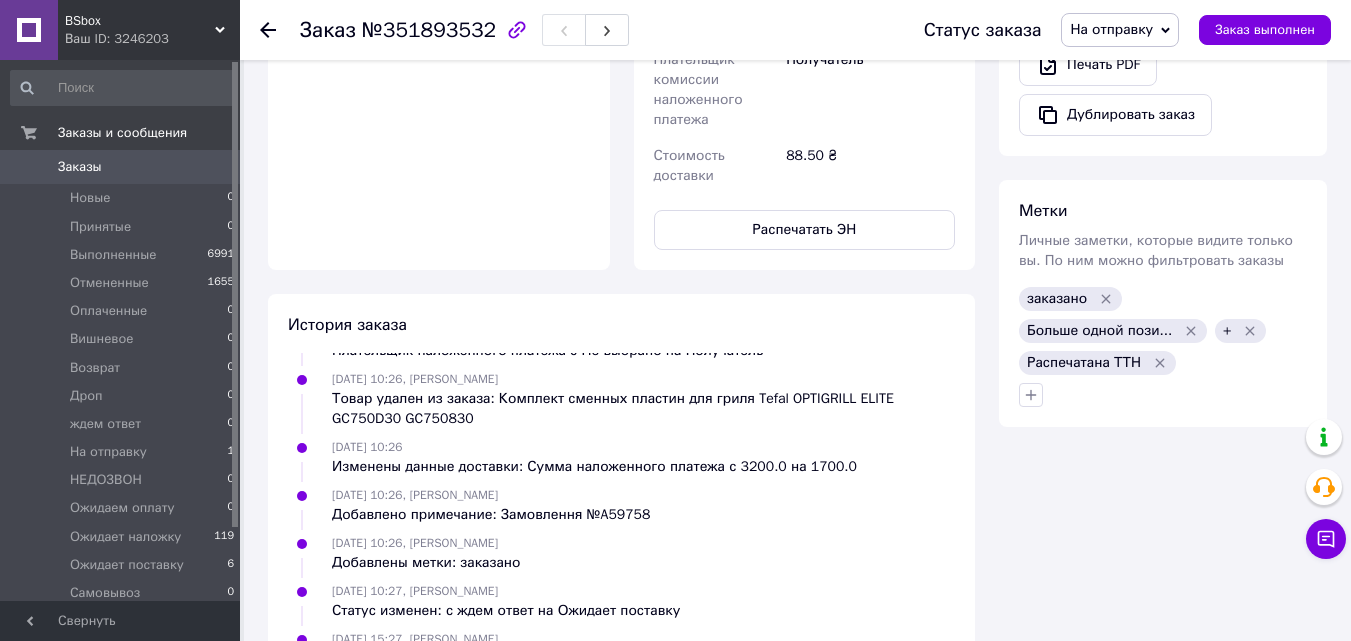 click 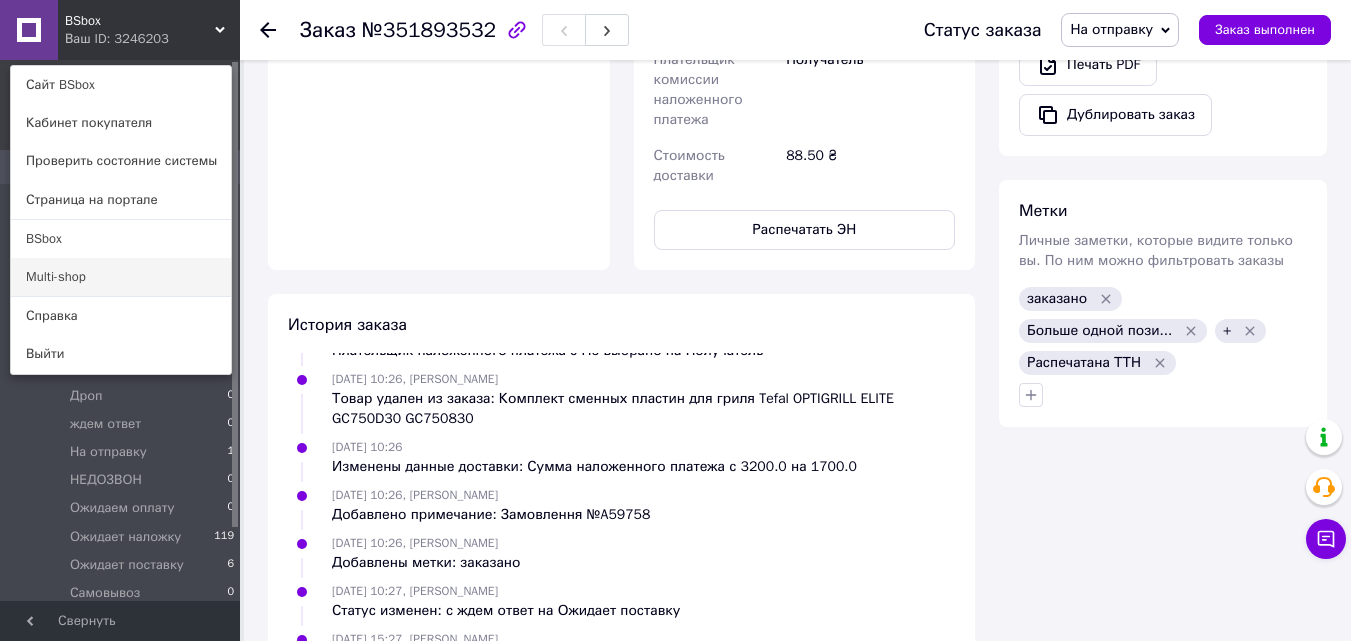click on "Multi-shop" at bounding box center [121, 277] 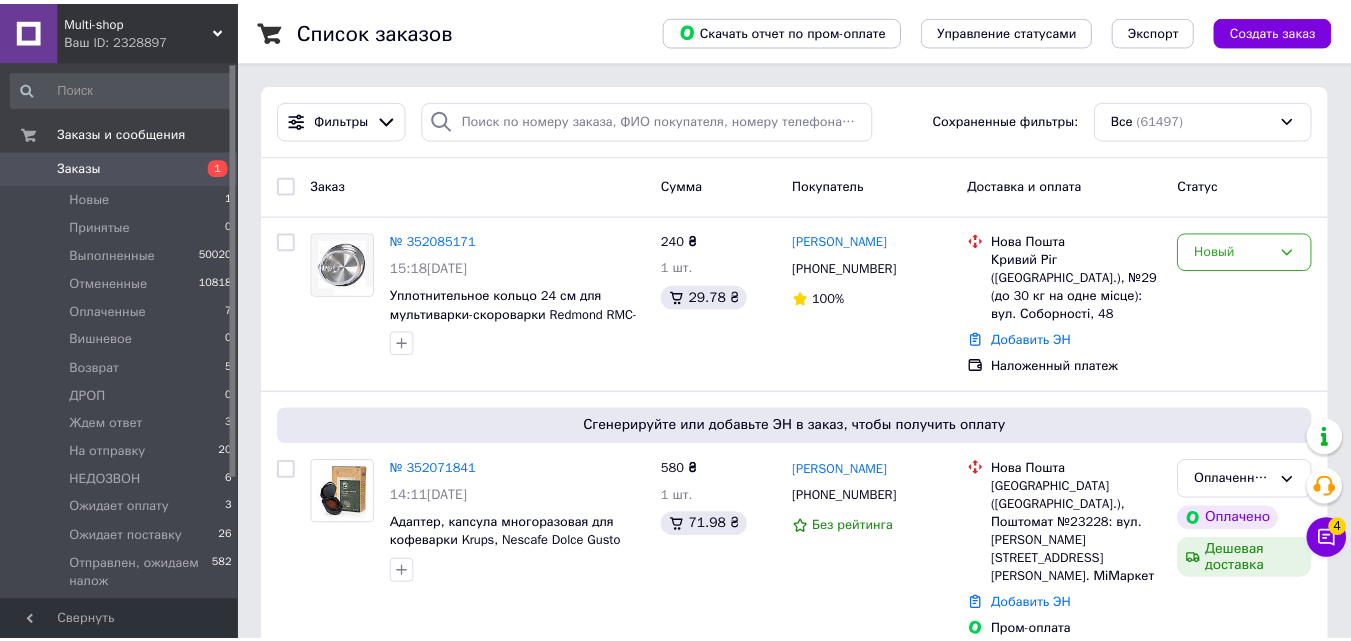 scroll, scrollTop: 0, scrollLeft: 0, axis: both 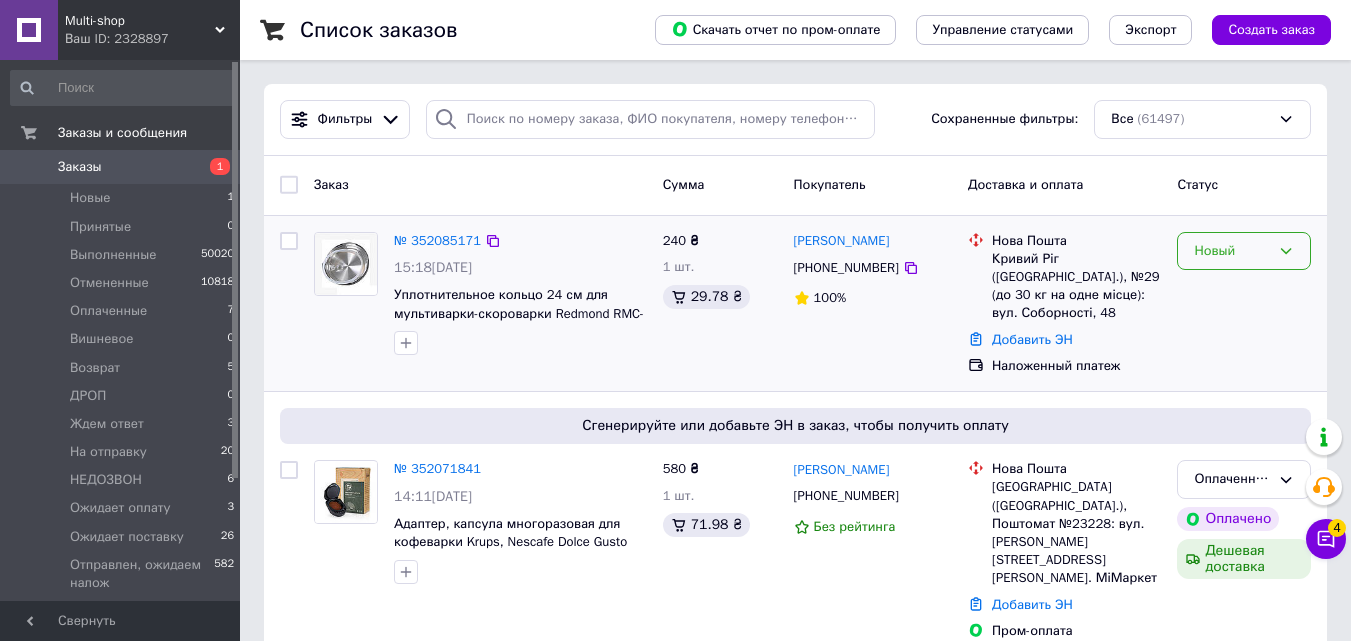 drag, startPoint x: 1219, startPoint y: 248, endPoint x: 1213, endPoint y: 269, distance: 21.84033 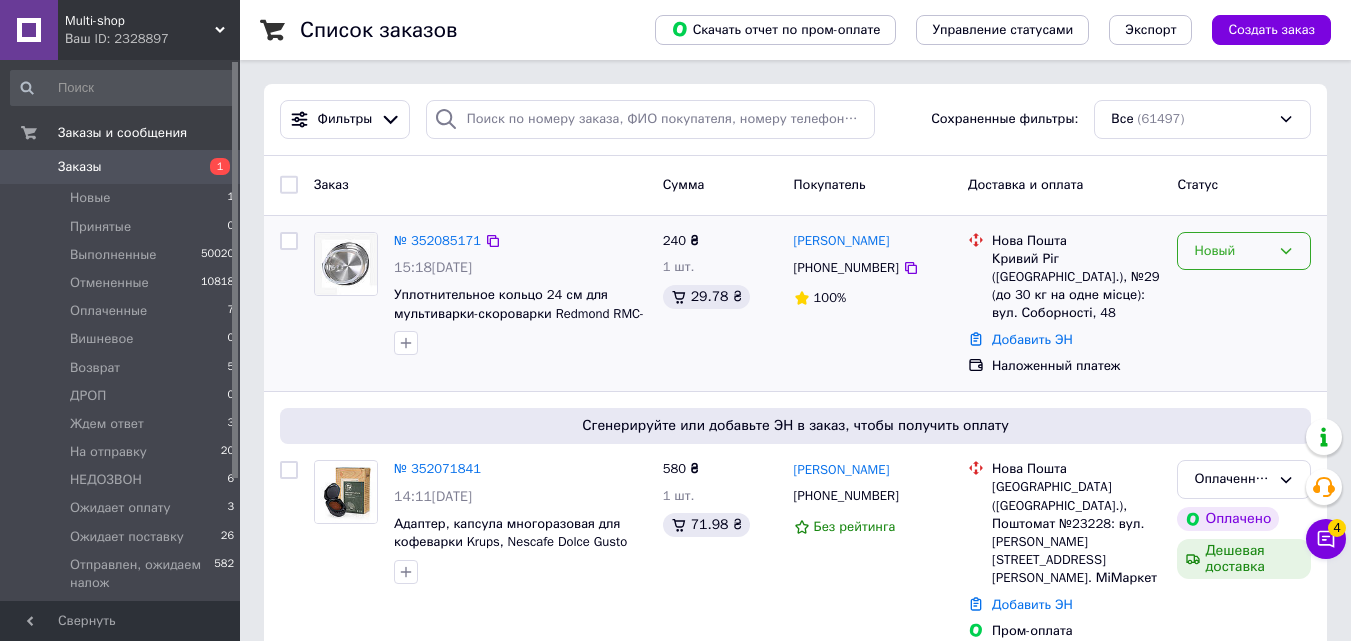 click on "Новый" at bounding box center (1232, 251) 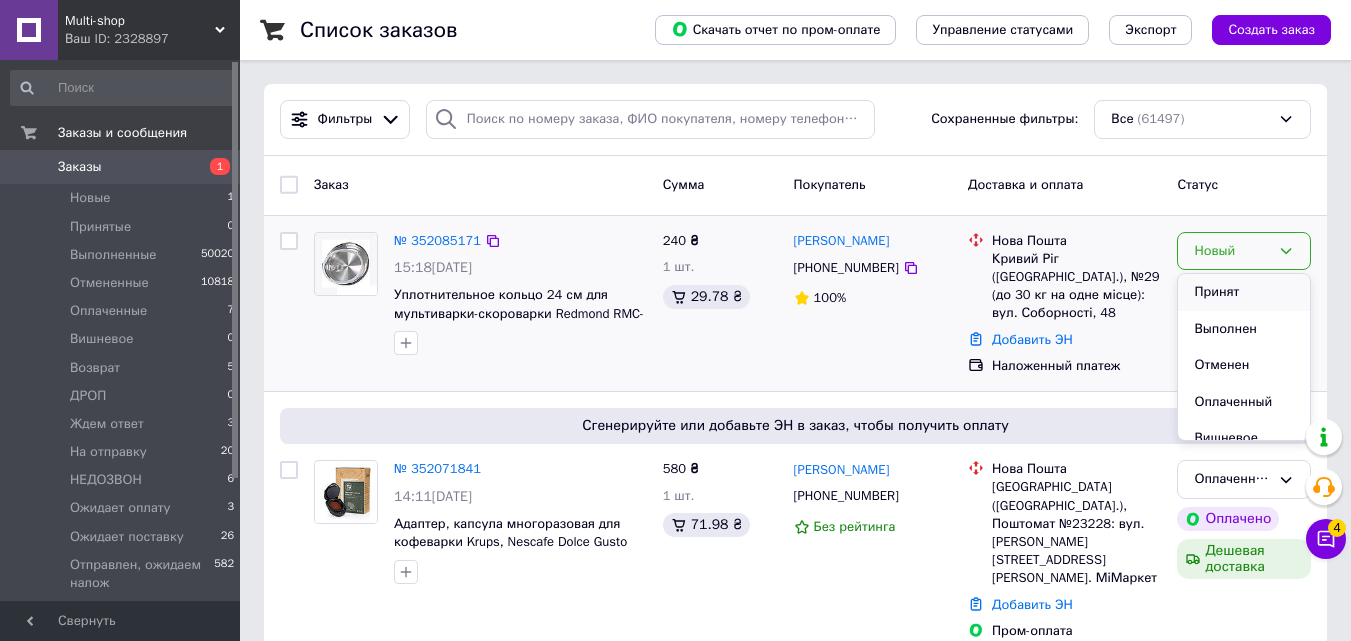 click on "Принят" at bounding box center (1244, 292) 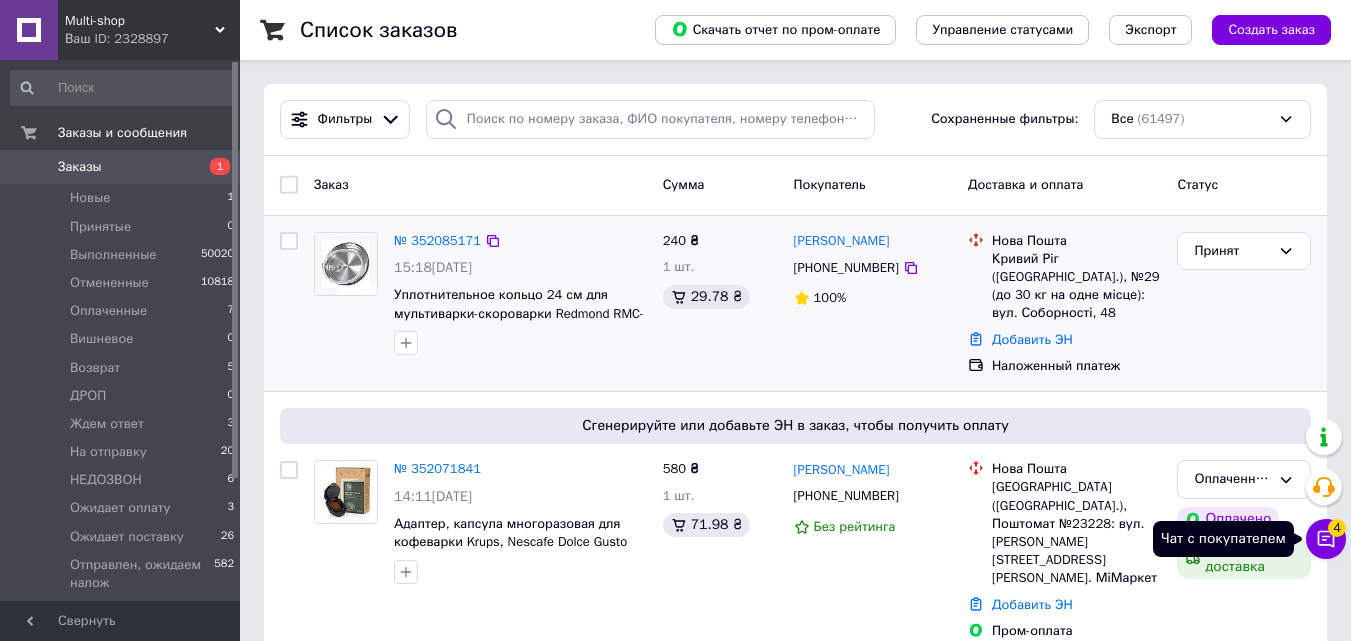 click 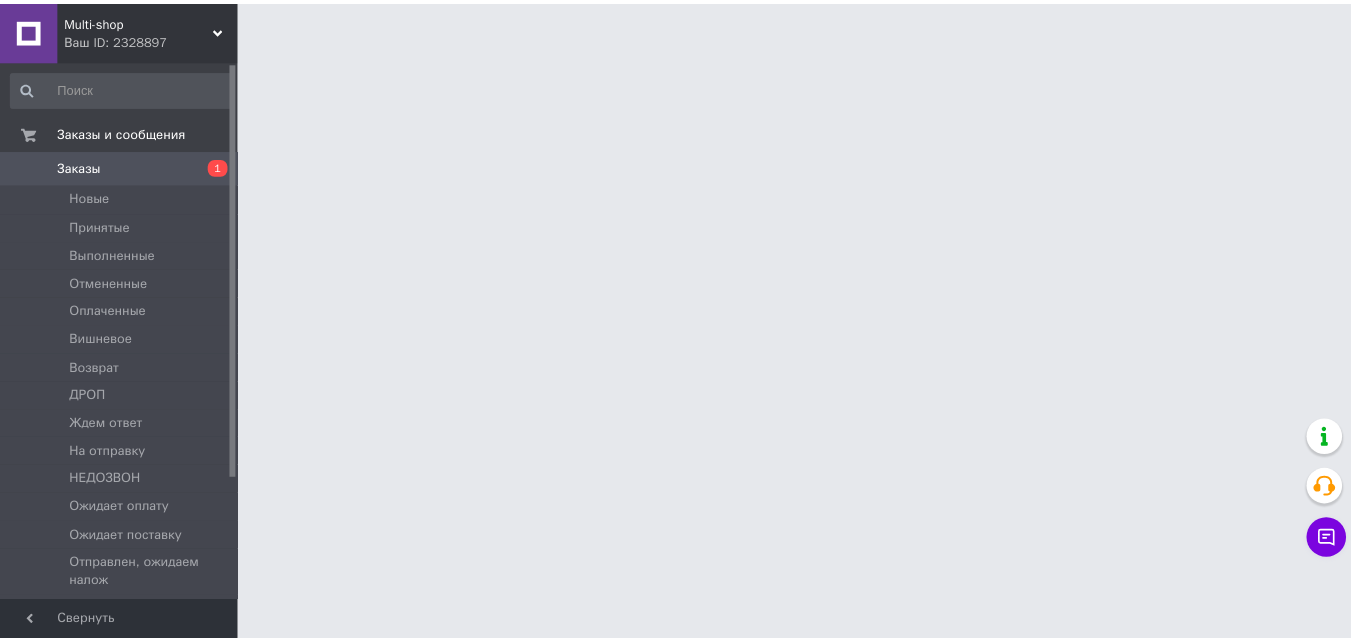 scroll, scrollTop: 0, scrollLeft: 0, axis: both 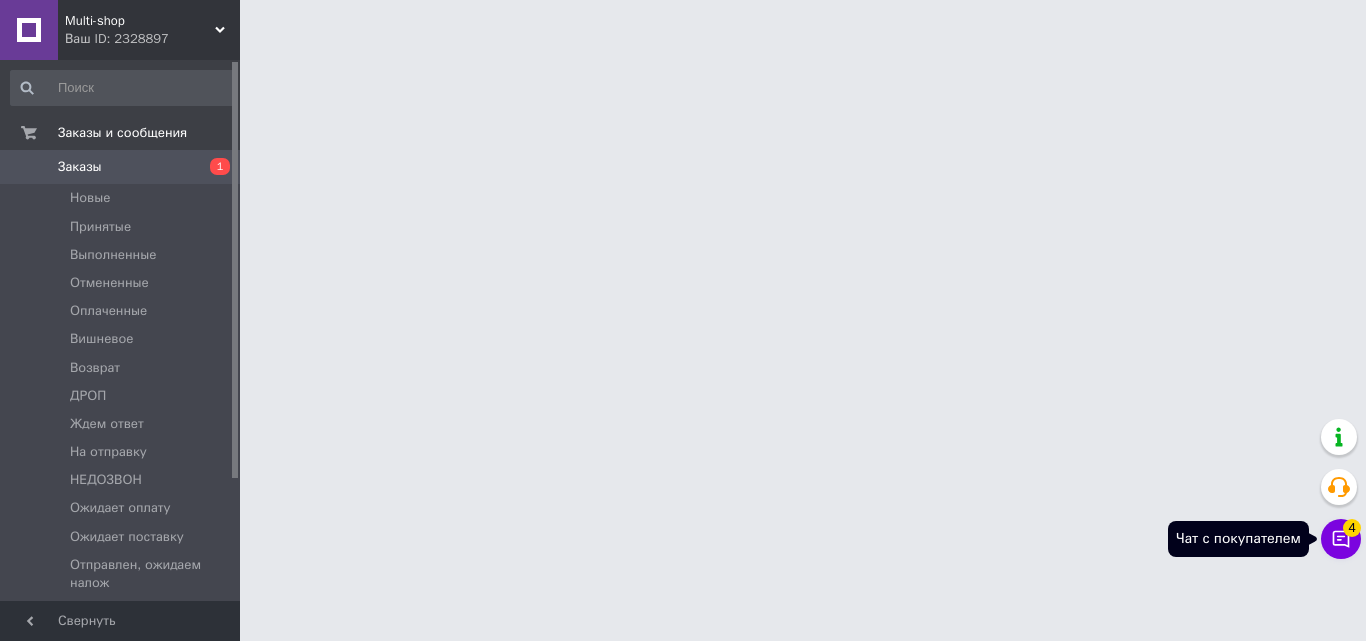 click 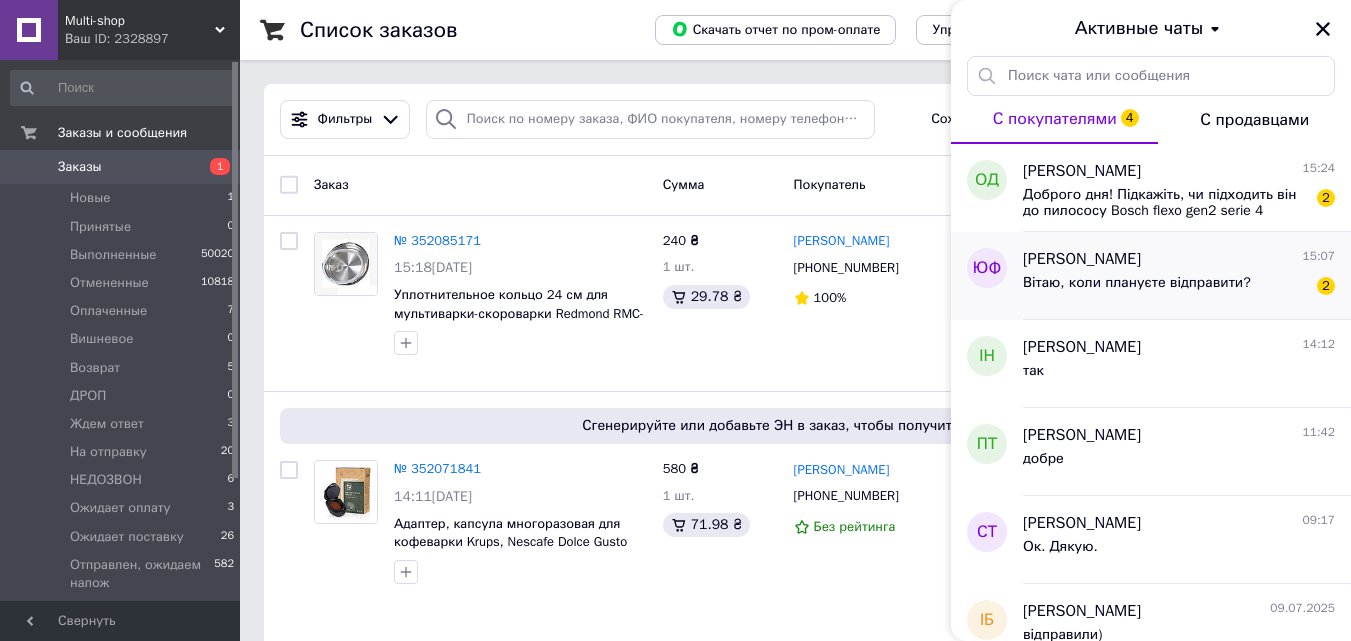 click on "Вітаю, коли плануєте відправити?" at bounding box center [1137, 283] 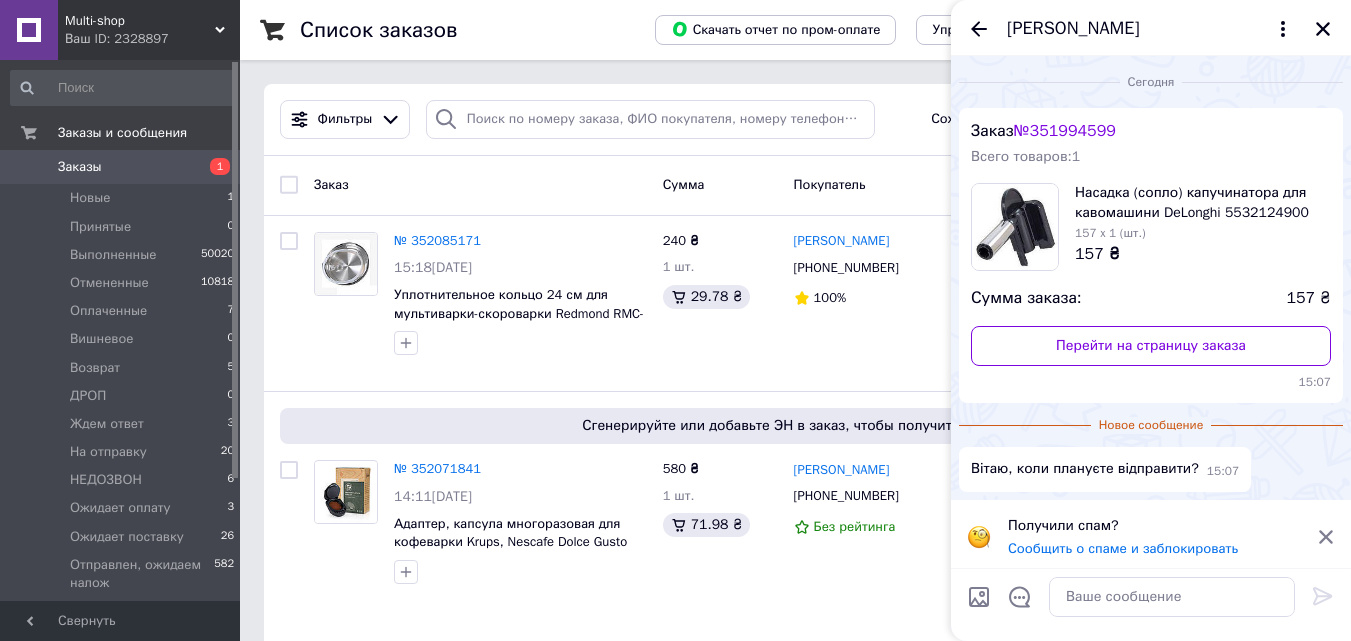 scroll, scrollTop: 5, scrollLeft: 0, axis: vertical 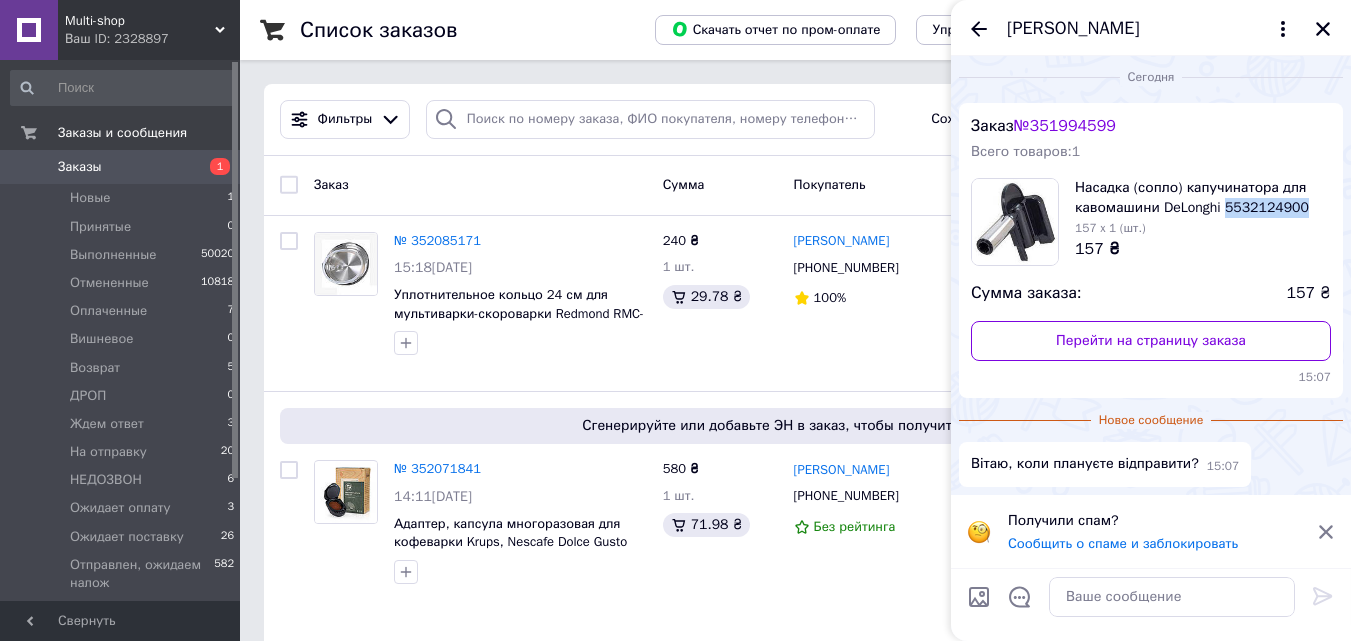 drag, startPoint x: 1301, startPoint y: 208, endPoint x: 1226, endPoint y: 215, distance: 75.32596 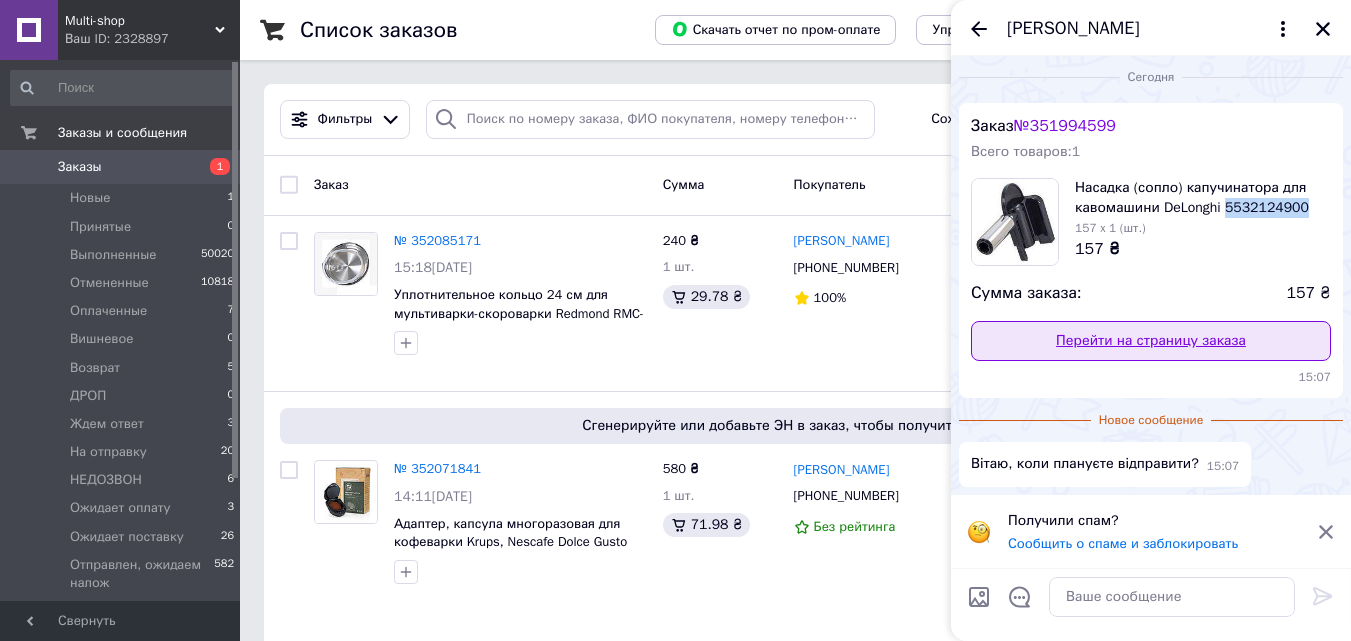 copy on "5532124900" 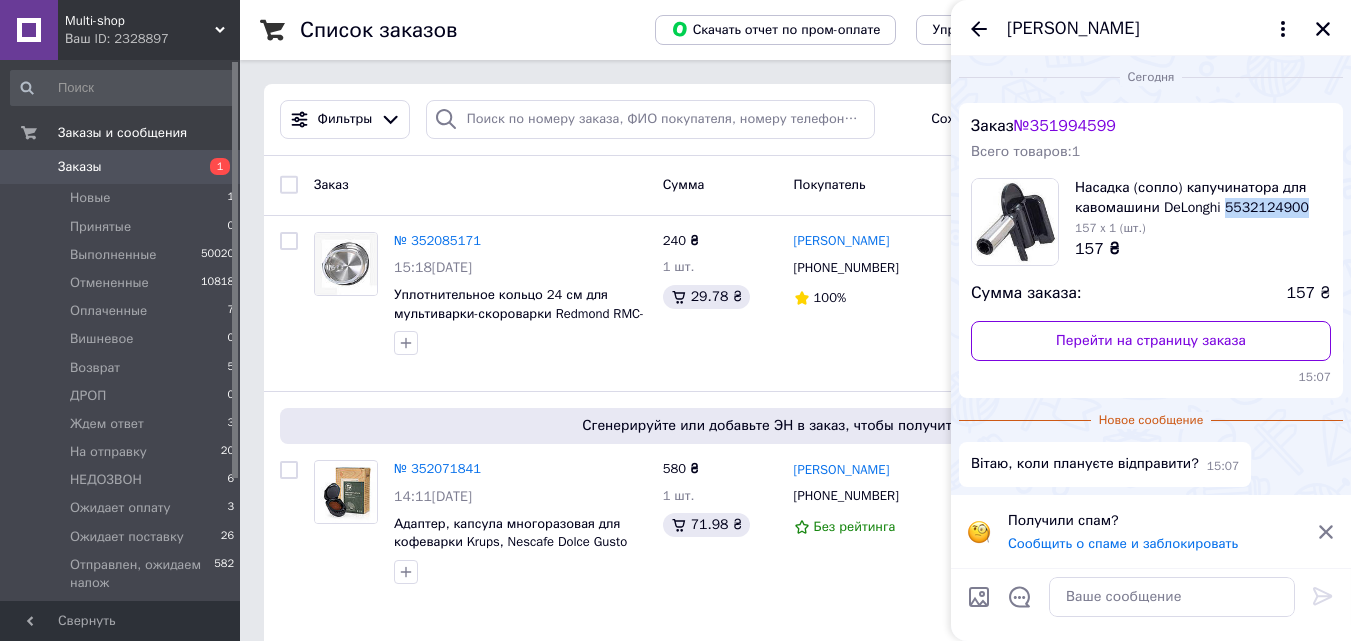 click on "[PERSON_NAME]" at bounding box center [1073, 29] 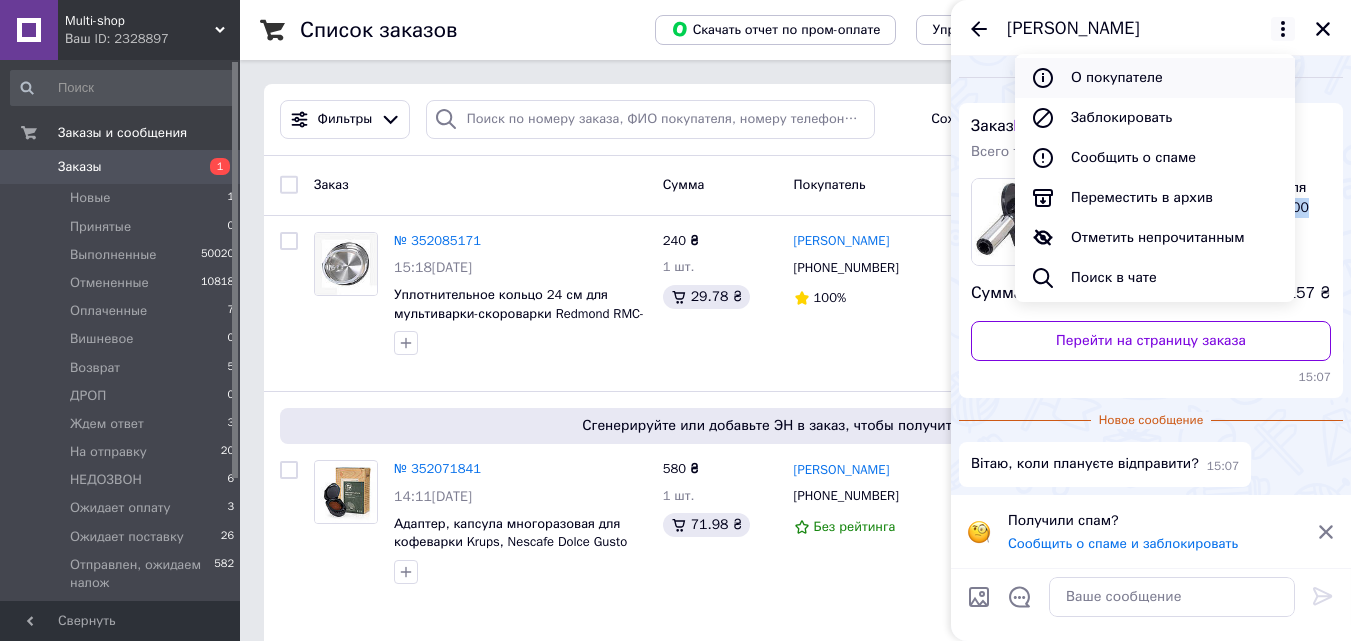 click on "О покупателе" at bounding box center [1155, 78] 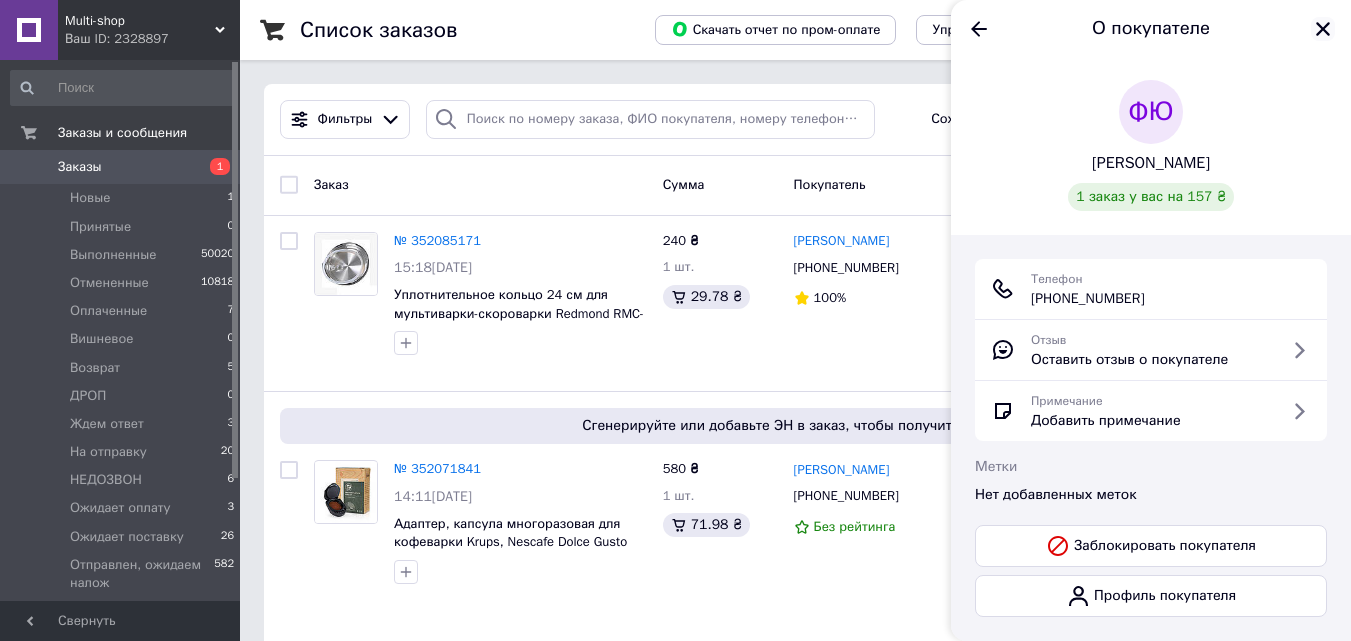 click 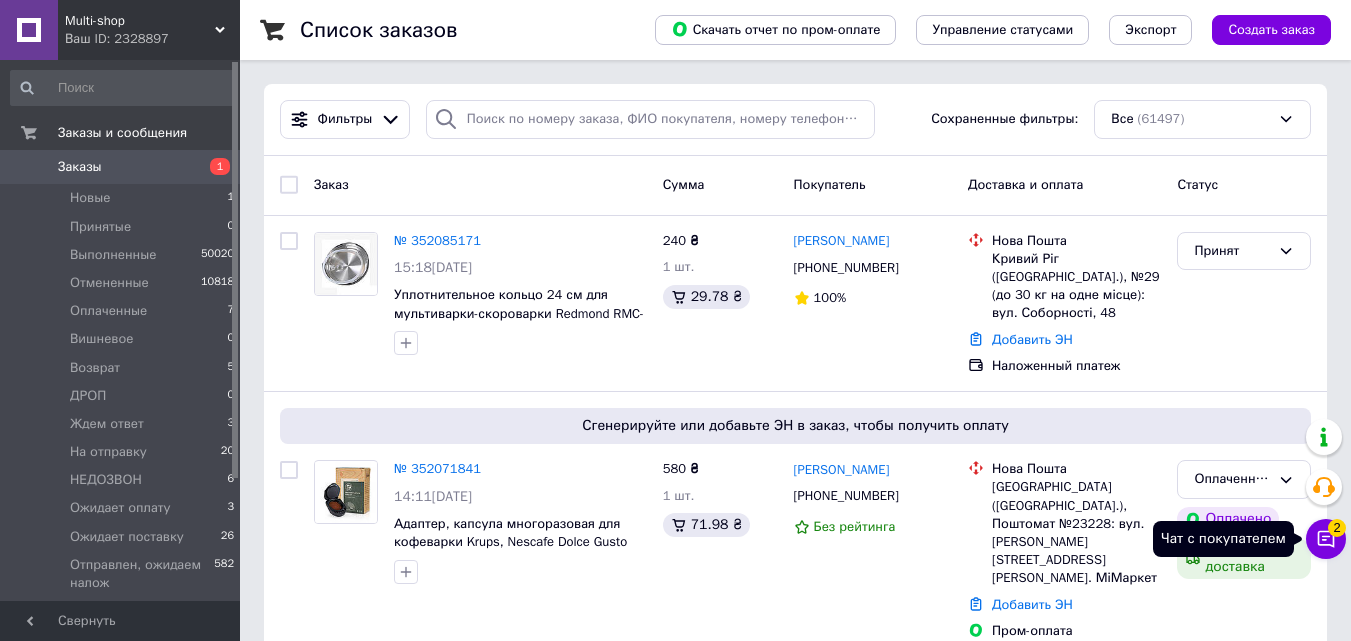 click on "2" at bounding box center [1337, 528] 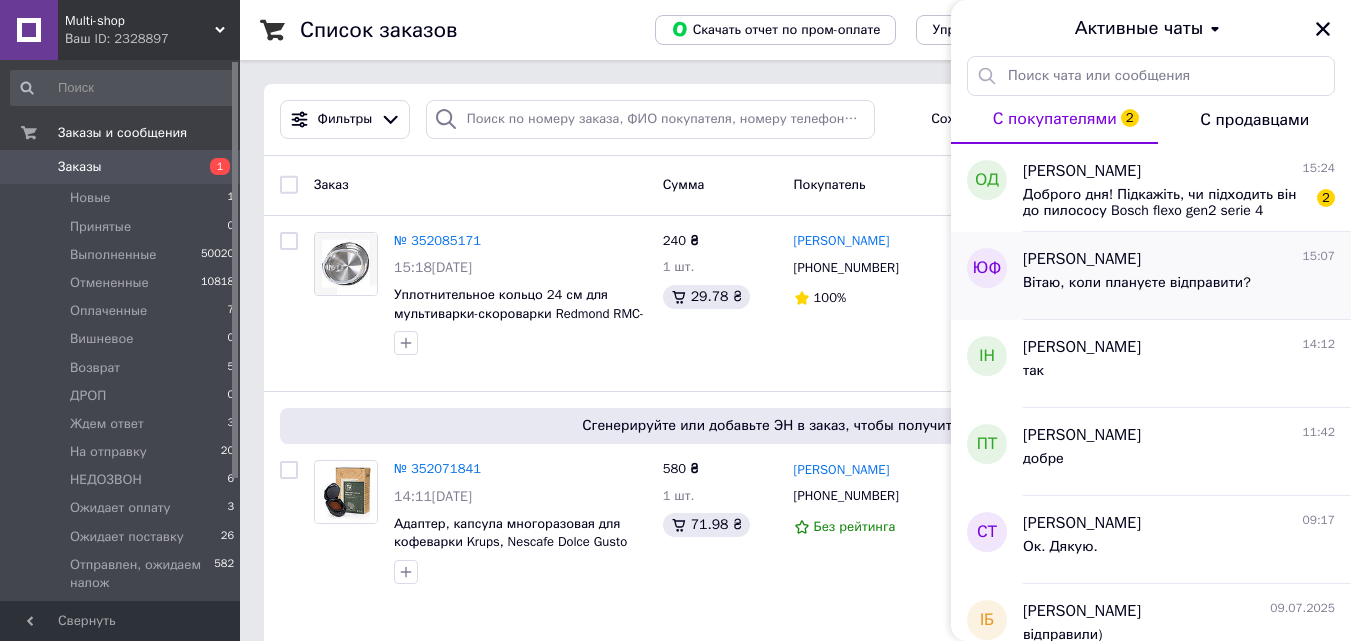 click on "Вітаю, коли плануєте відправити?" at bounding box center (1137, 283) 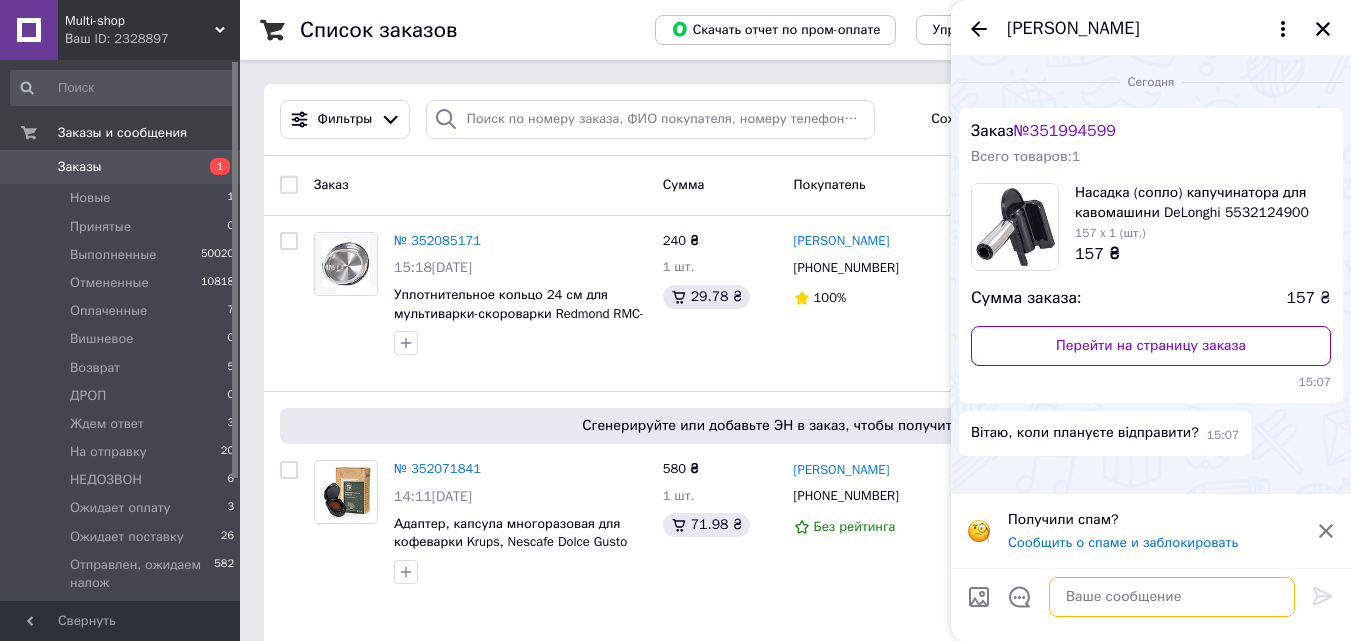 click at bounding box center [1172, 597] 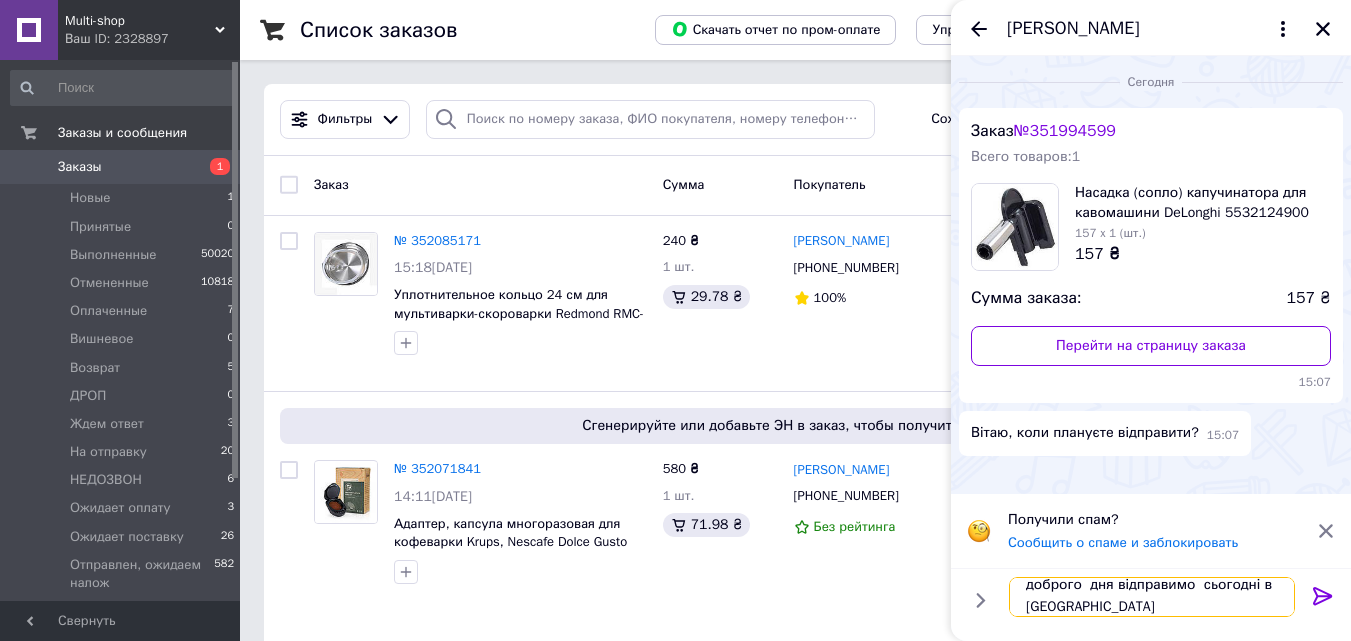 scroll, scrollTop: 2, scrollLeft: 0, axis: vertical 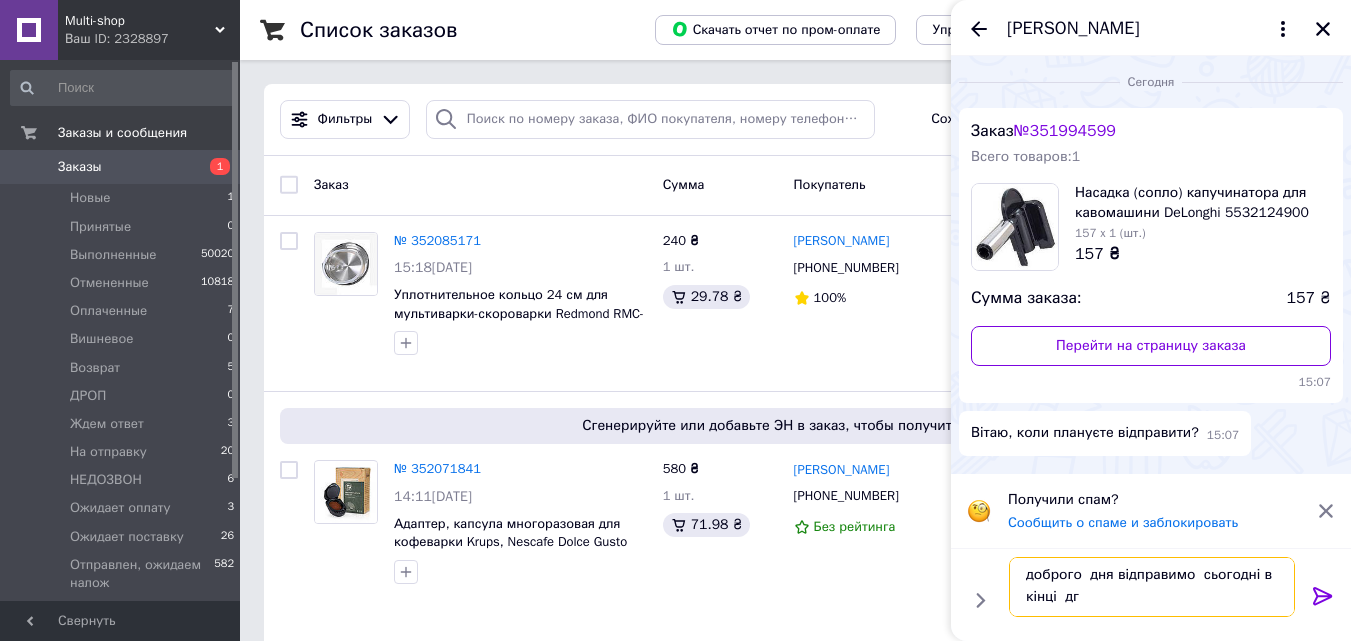 type on "доброго  дня відправимо  сьогодні в кінці  дгя" 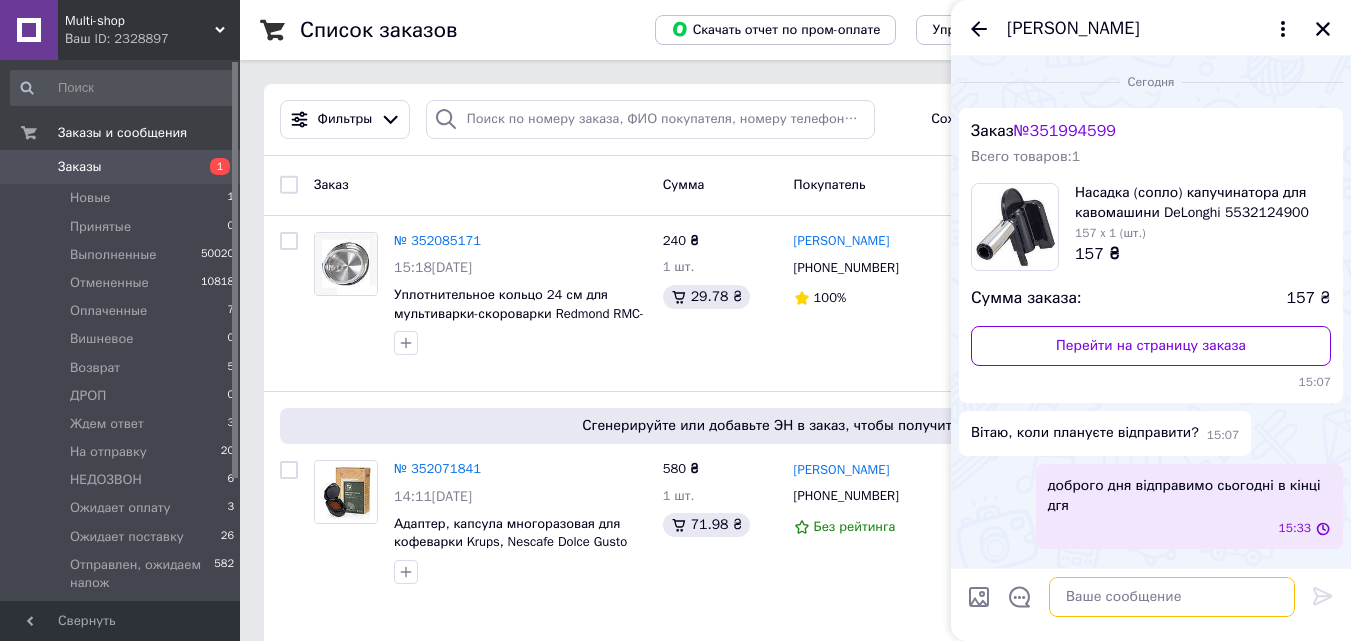 scroll, scrollTop: 0, scrollLeft: 0, axis: both 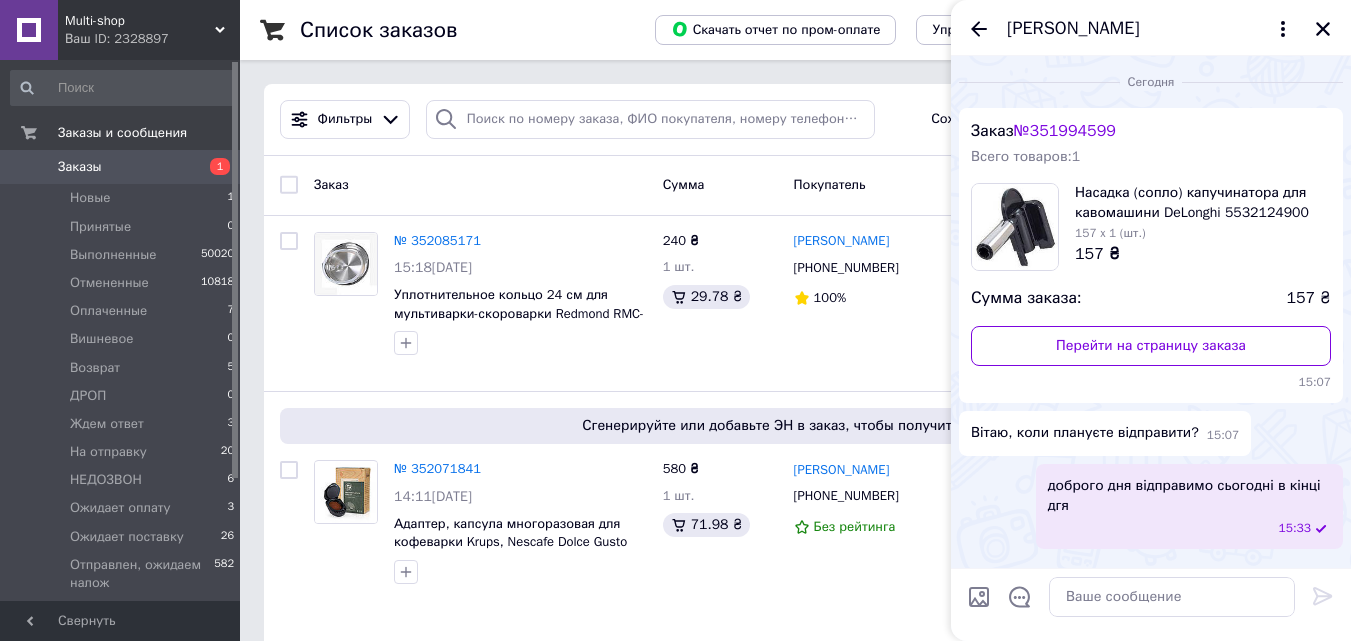 click on "доброго  дня відправимо  сьогодні в кінці  дгя" at bounding box center [1189, 496] 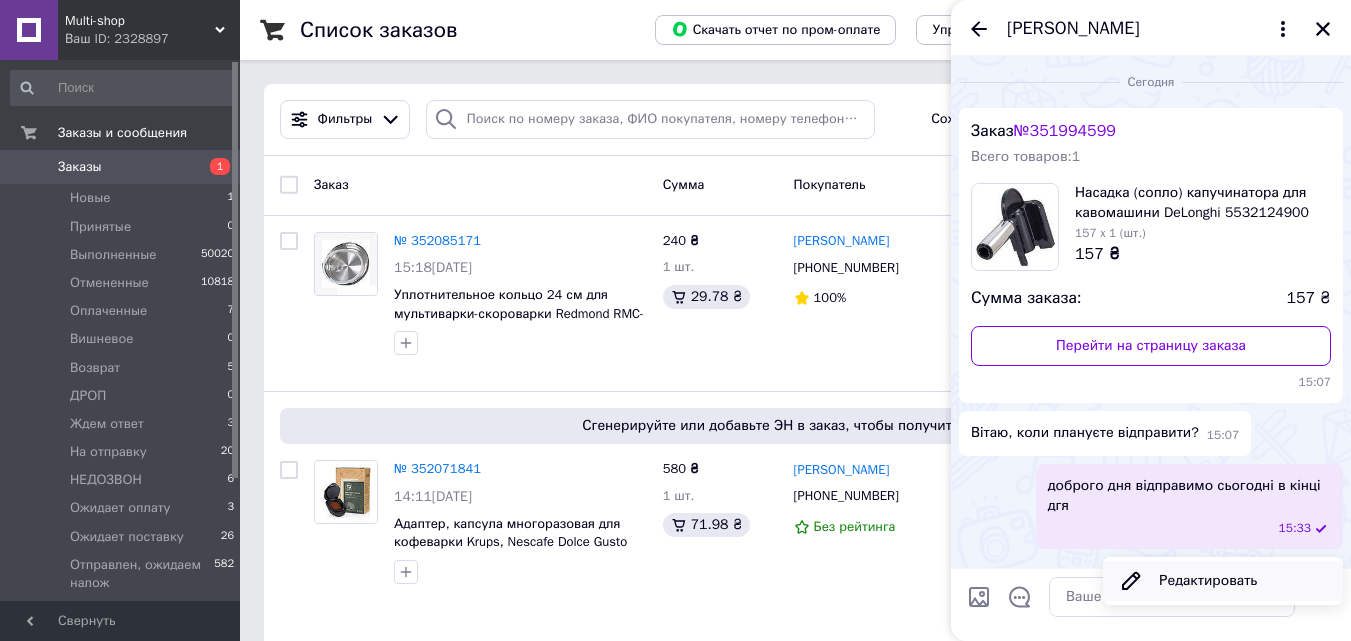 click on "Редактировать" at bounding box center [1223, 581] 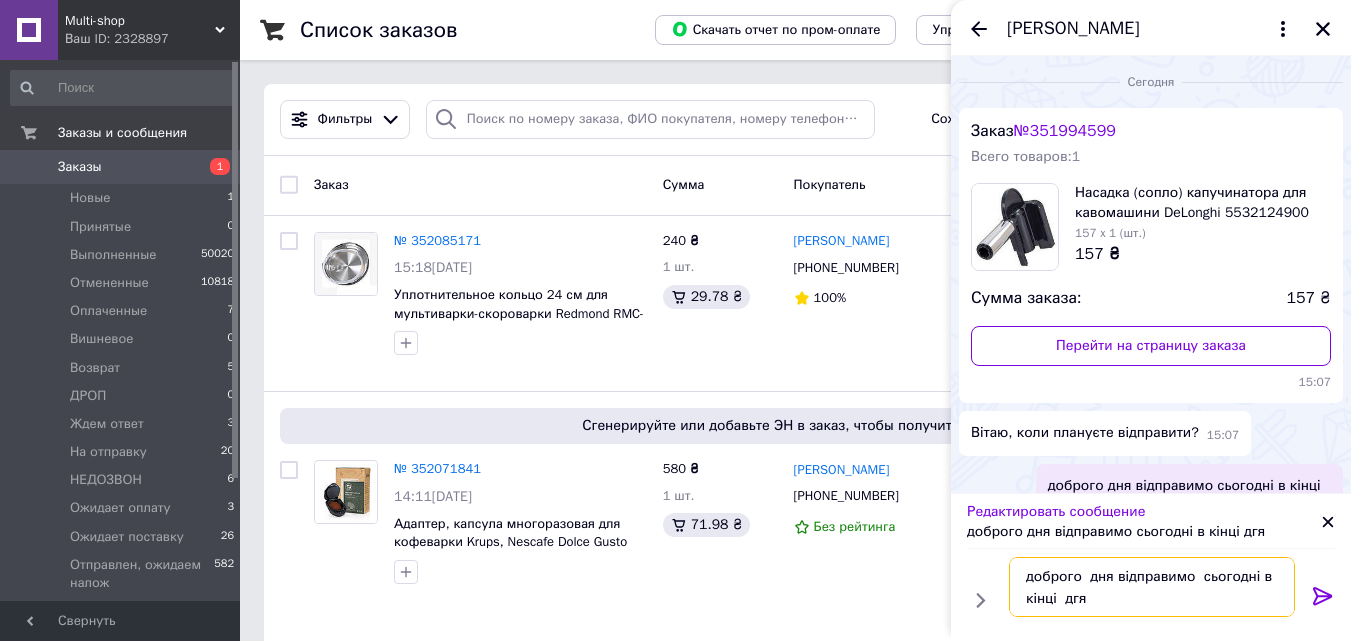 click on "доброго  дня відправимо  сьогодні в кінці  дгя" at bounding box center [1152, 587] 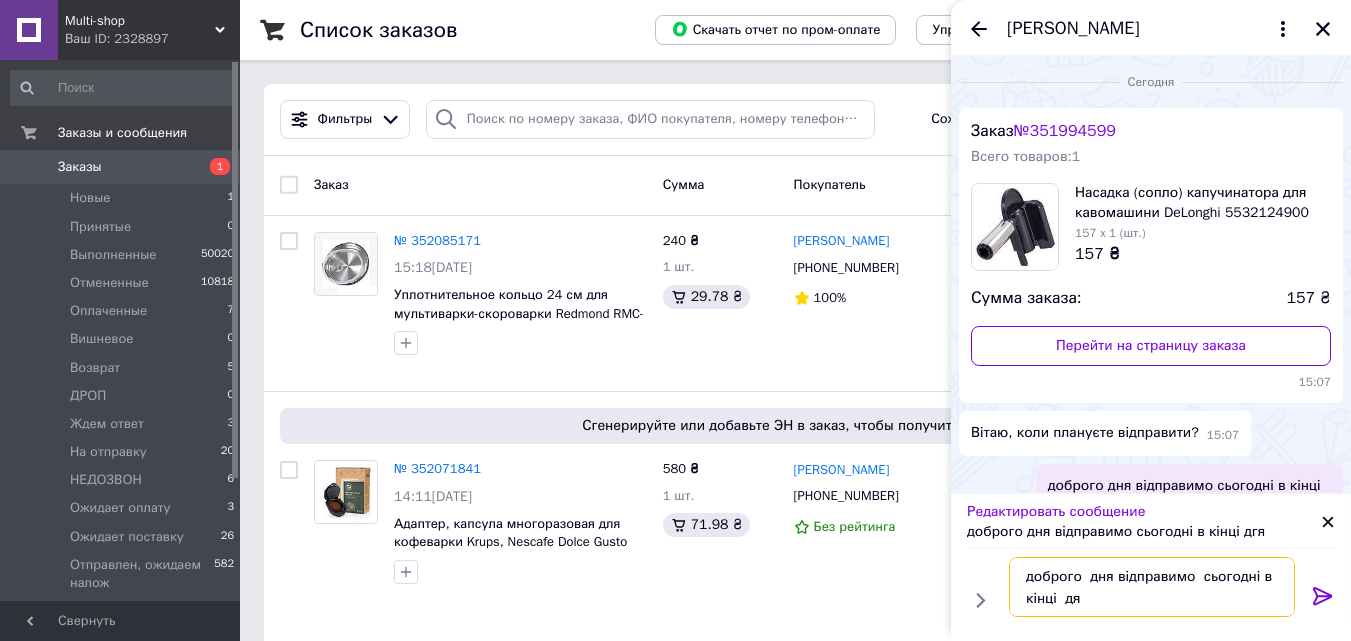 type on "доброго  дня відправимо  сьогодні в кінці  дня" 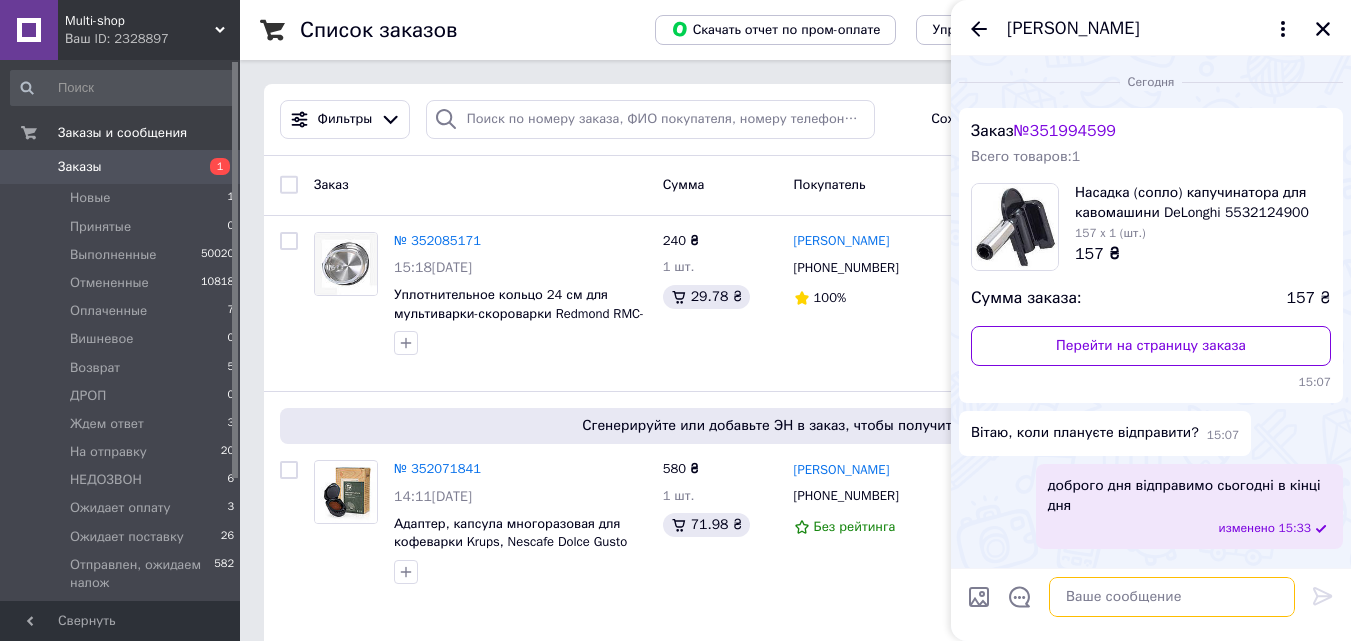 paste on "потрібна перевірка   сумісності  деталі  з  вашим   пристроєм  -  можете  прислати нам фото   шилда(наклейки)   з  пристрою   з  інформацією  по моделі." 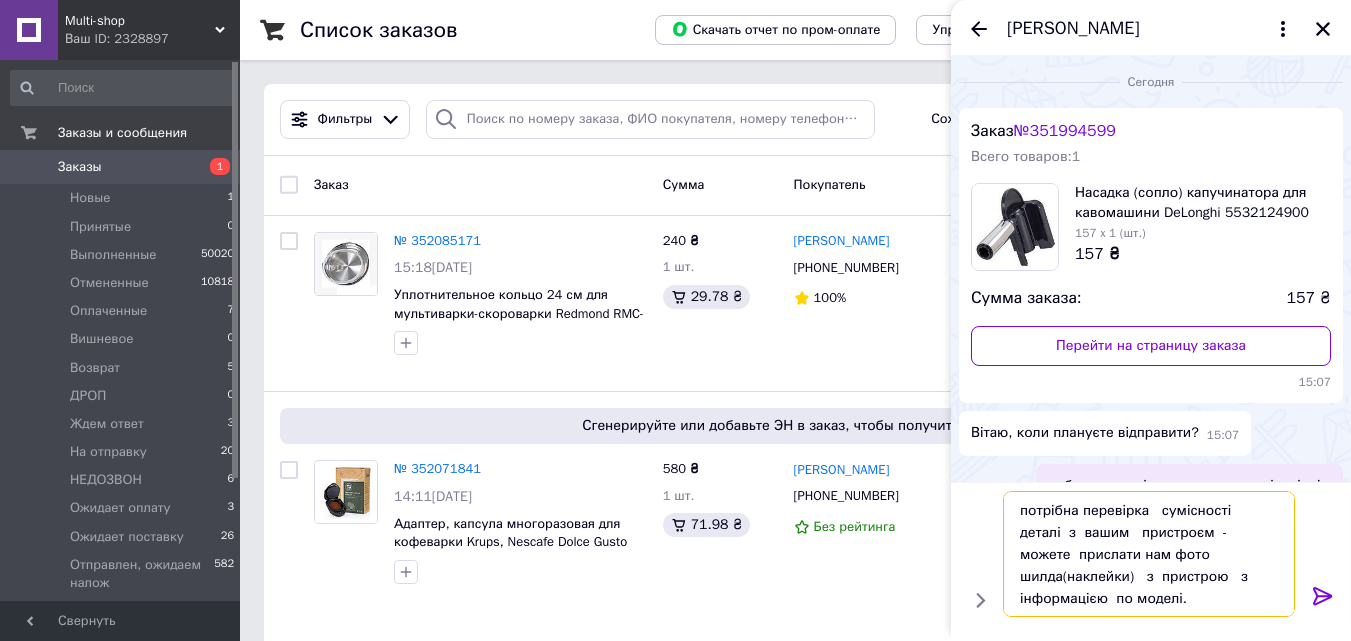 scroll, scrollTop: 36, scrollLeft: 0, axis: vertical 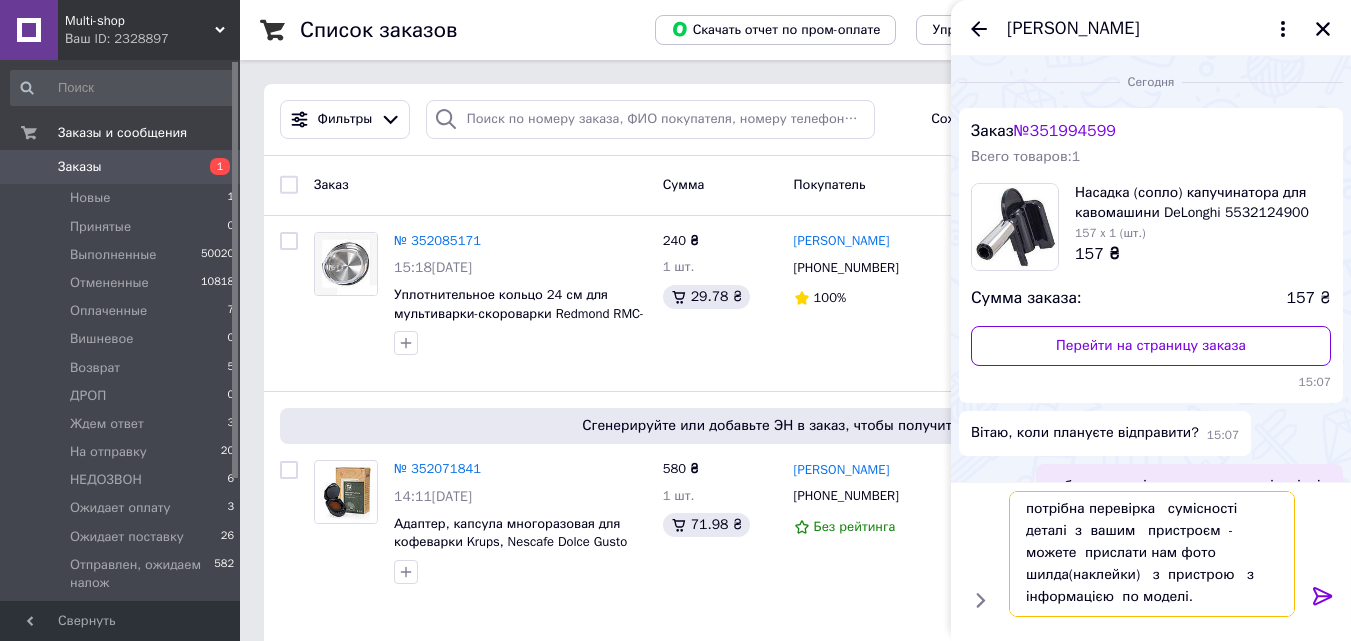 type on "потрібна перевірка   сумісності  деталі  з  вашим   пристроєм  -  можете  прислати нам фото   шилда(наклейки)   з  пристрою   з  інформацією  по моделі." 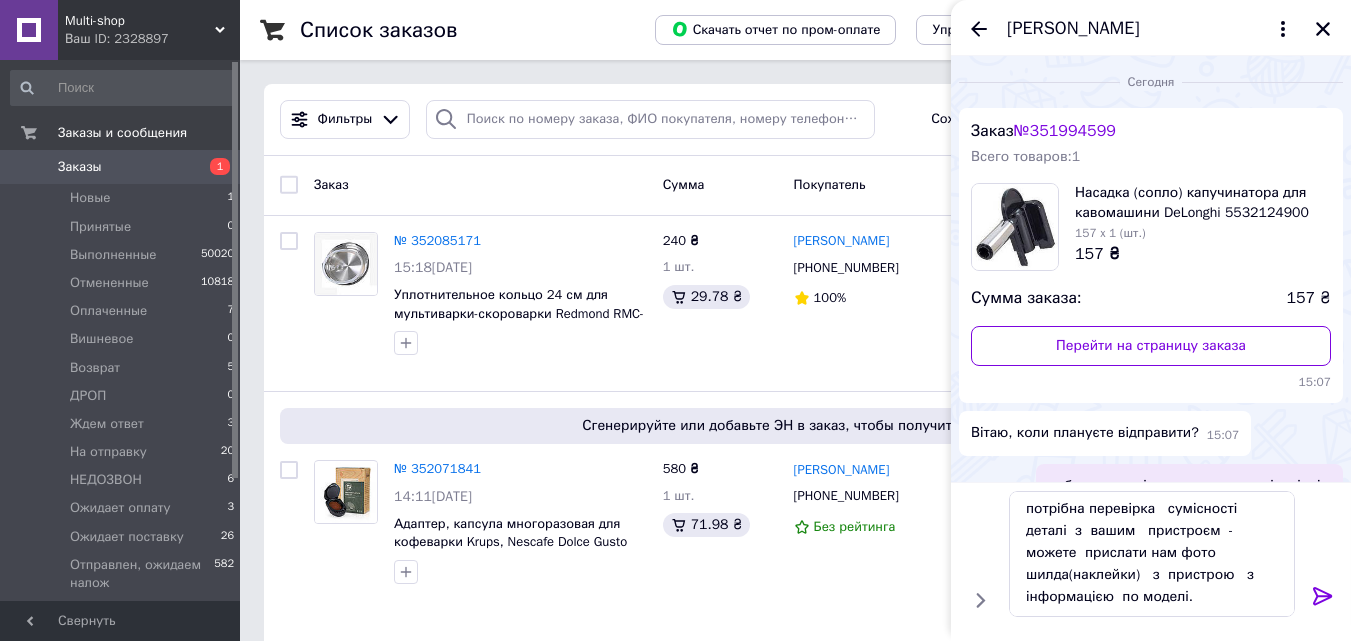 click 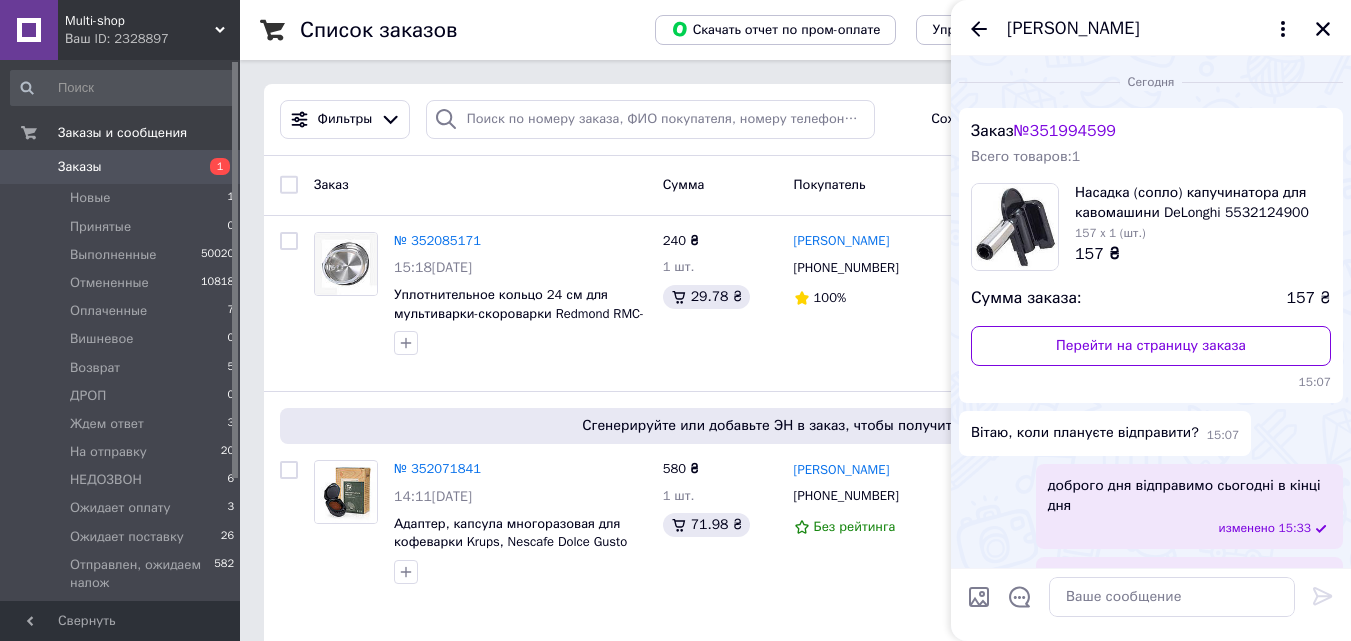 scroll, scrollTop: 0, scrollLeft: 0, axis: both 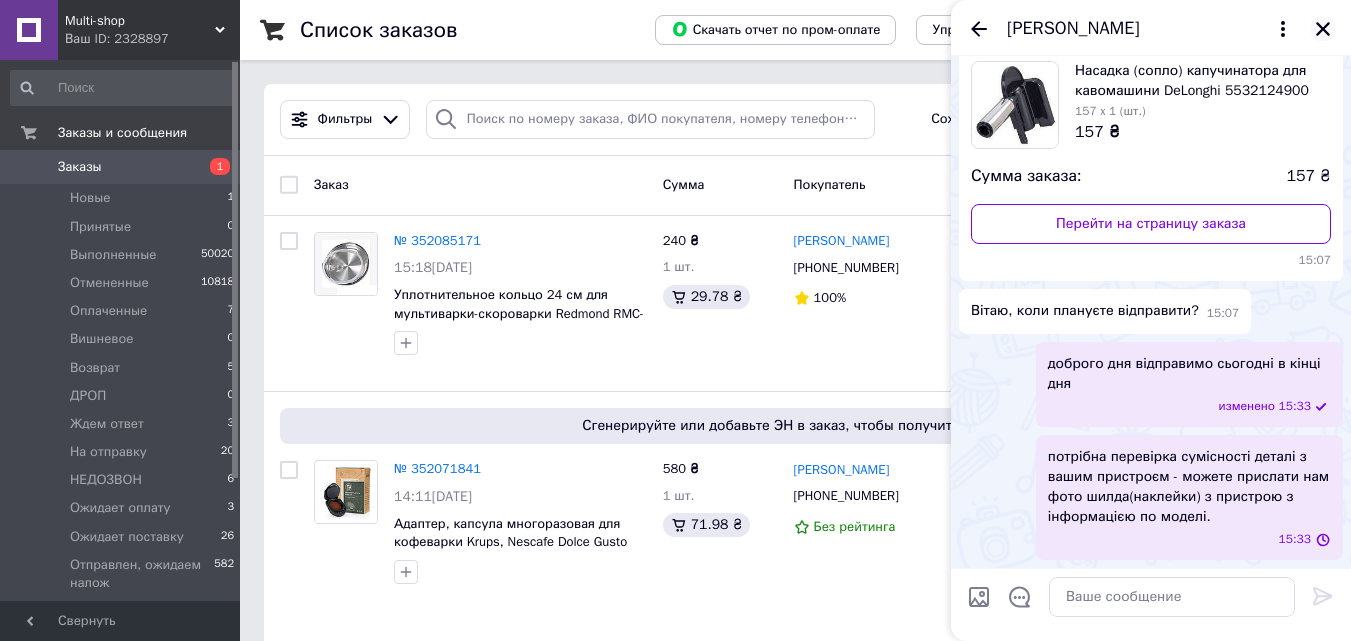 click at bounding box center (1323, 29) 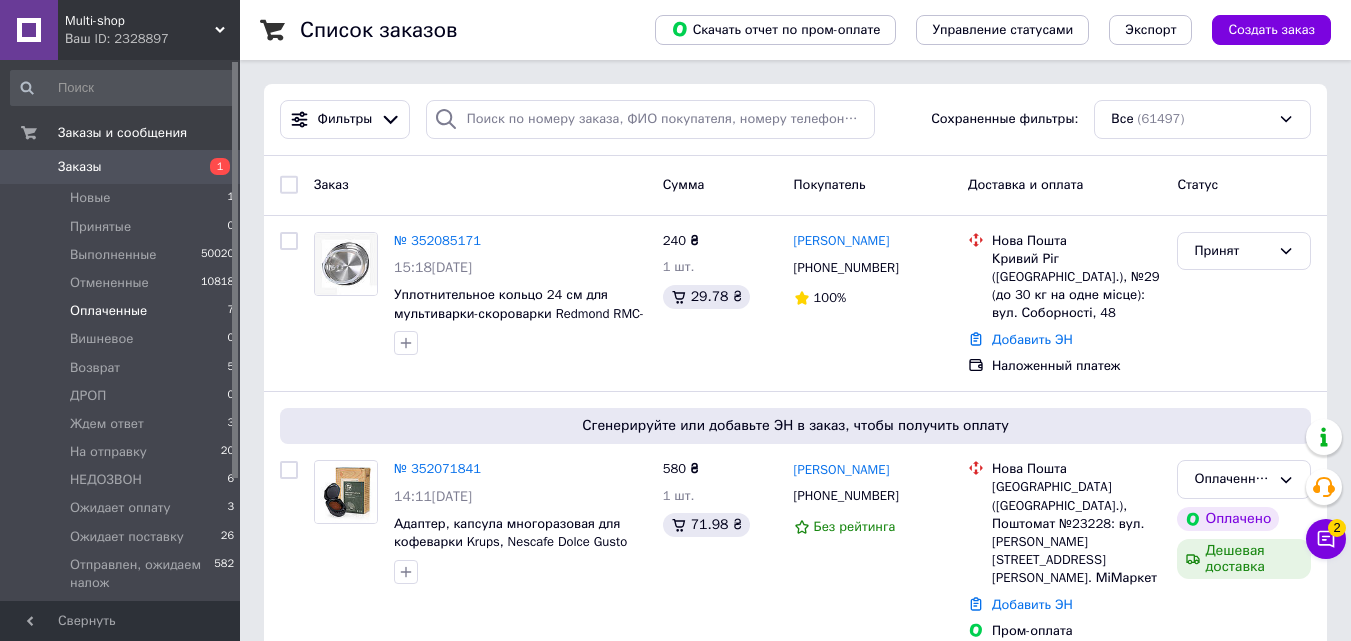 click on "Оплаченные 7" at bounding box center (123, 311) 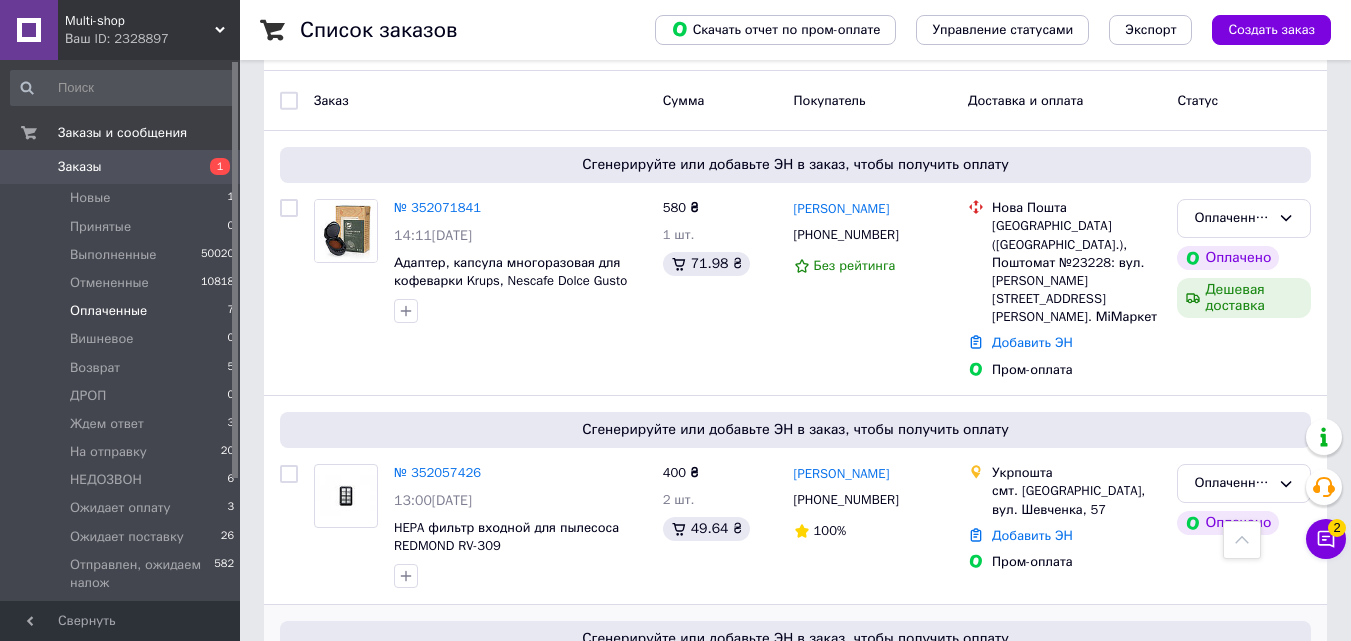 scroll, scrollTop: 148, scrollLeft: 0, axis: vertical 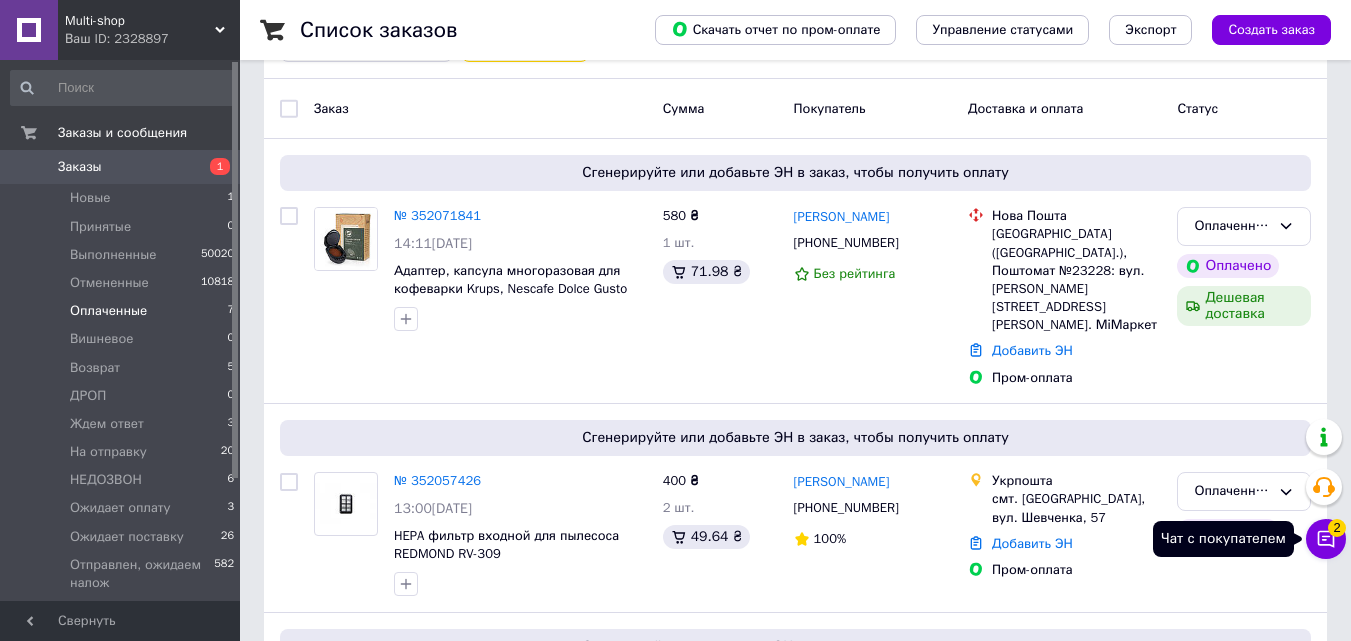 click 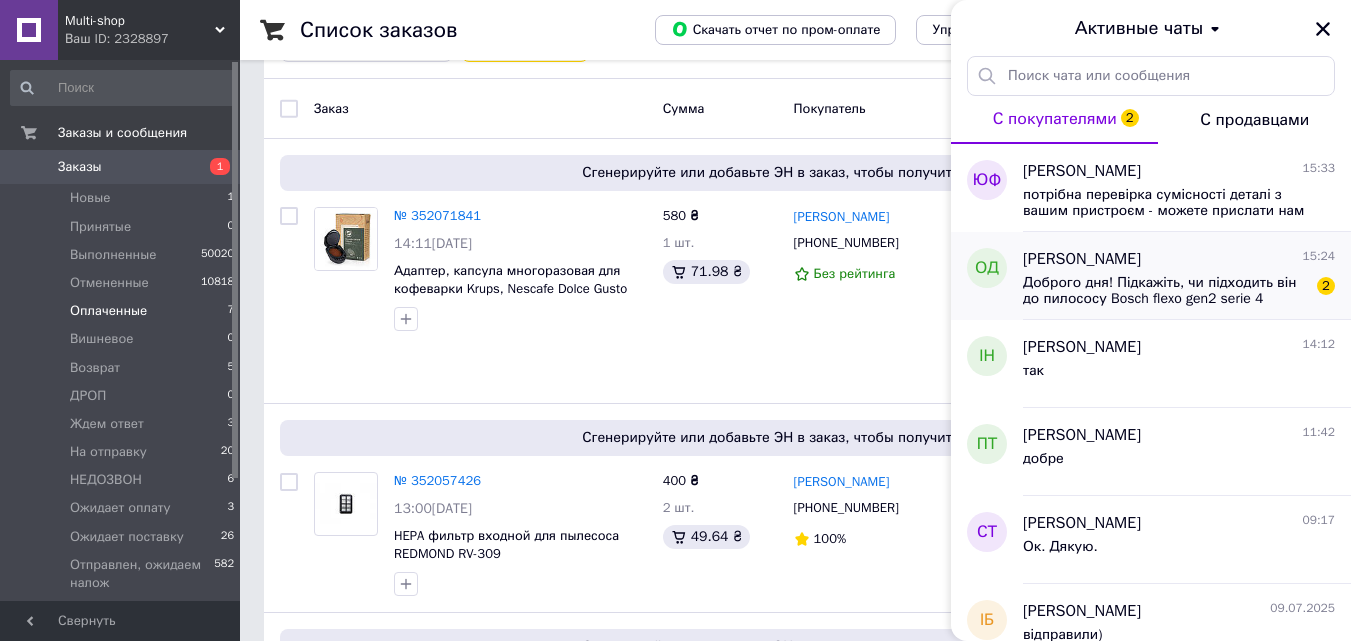 click on "Доброго дня! Підкажіть, чи підходить він до пилососу Bosch flexo gen2 serie 4 модель bch3k2851 04?" at bounding box center (1165, 291) 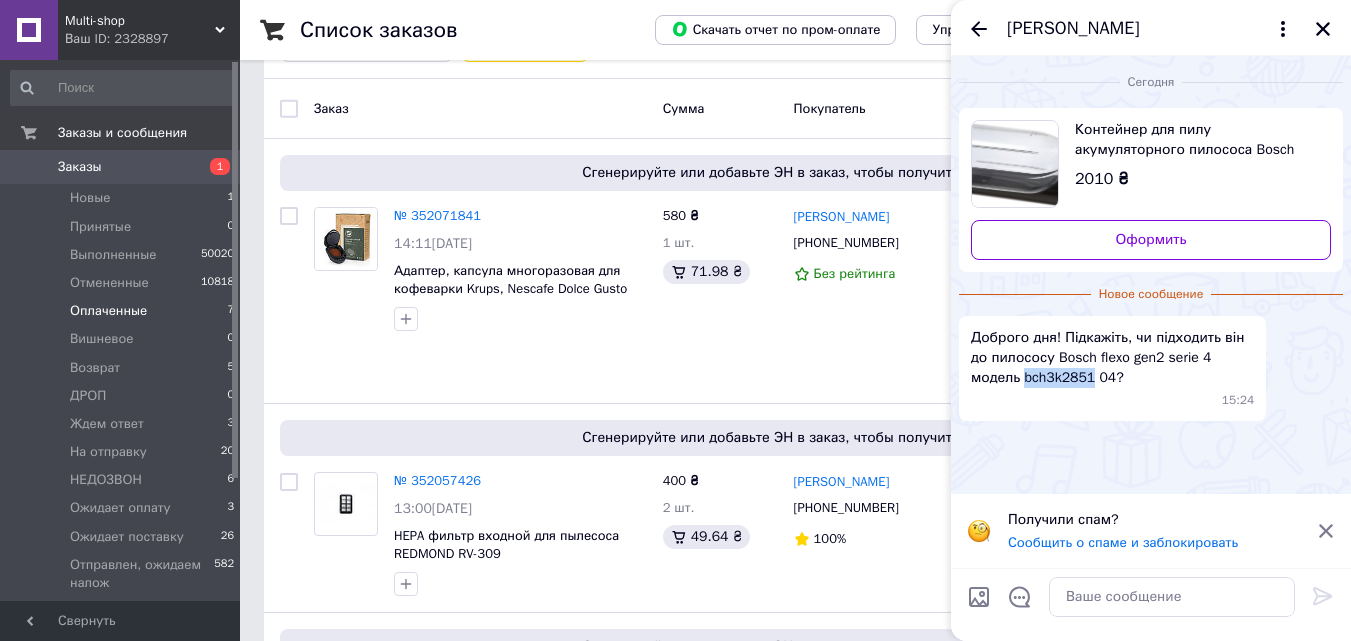 drag, startPoint x: 1022, startPoint y: 378, endPoint x: 1091, endPoint y: 378, distance: 69 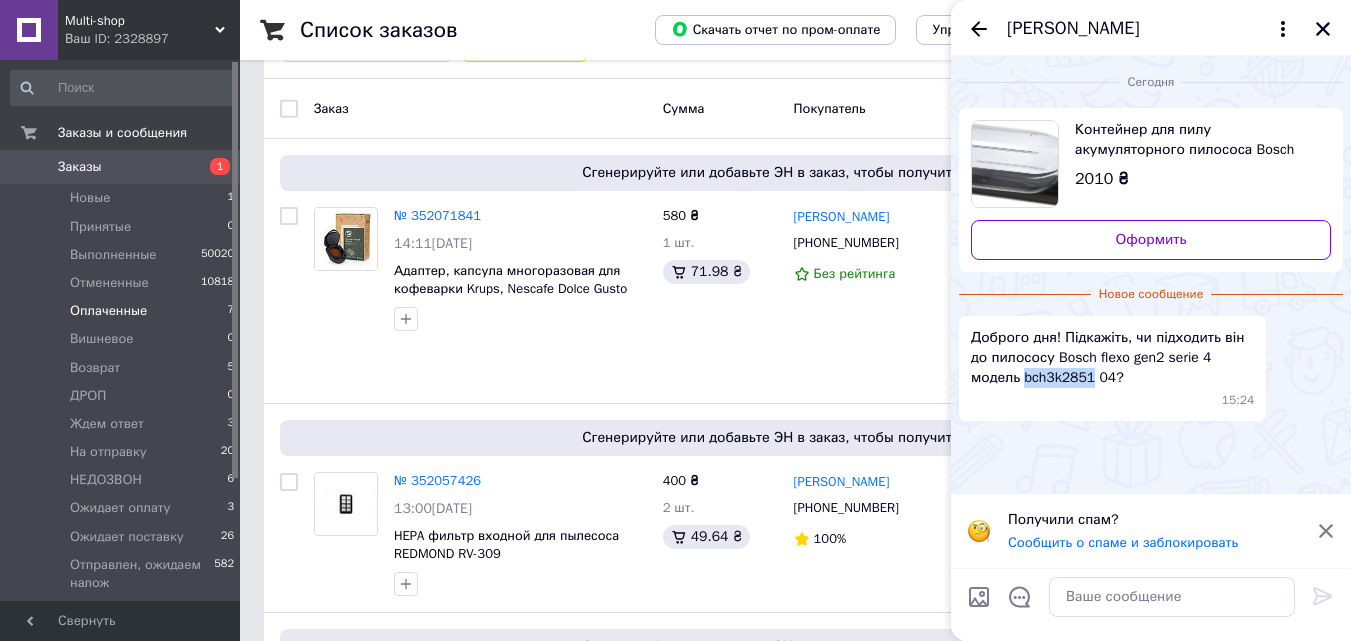 click on "Контейнер для пилу акумуляторного пилососа Bosch 12026534" at bounding box center [1195, 140] 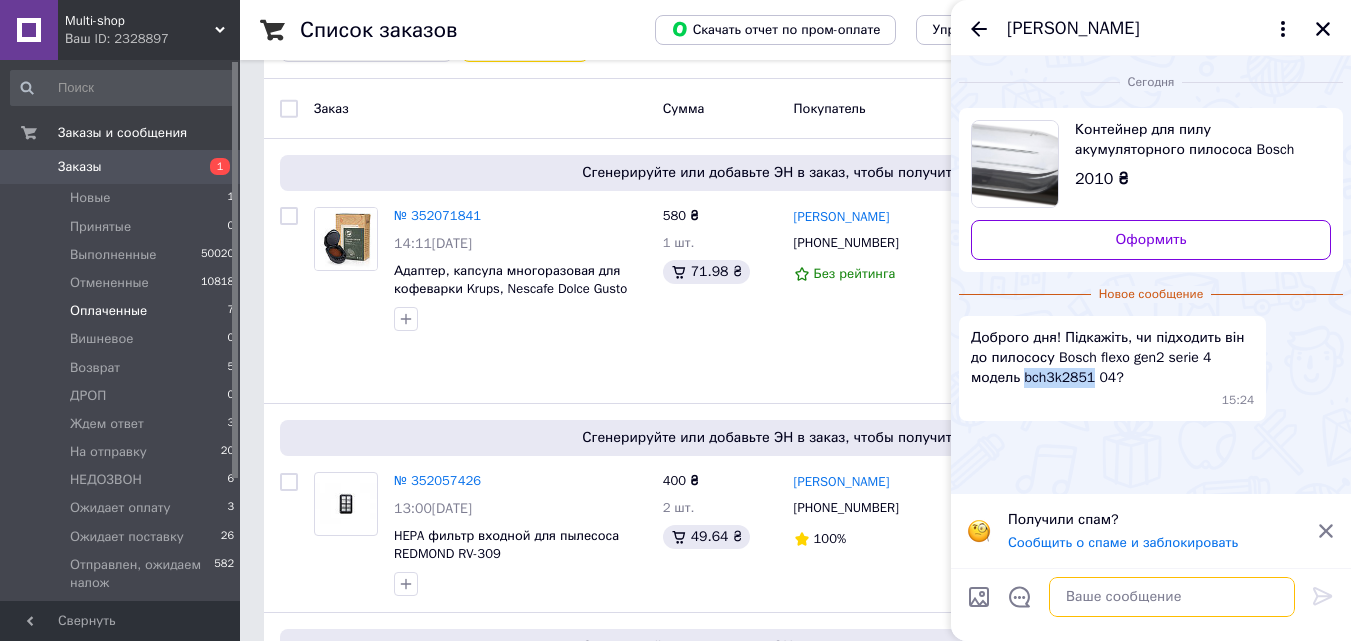 click at bounding box center [1172, 597] 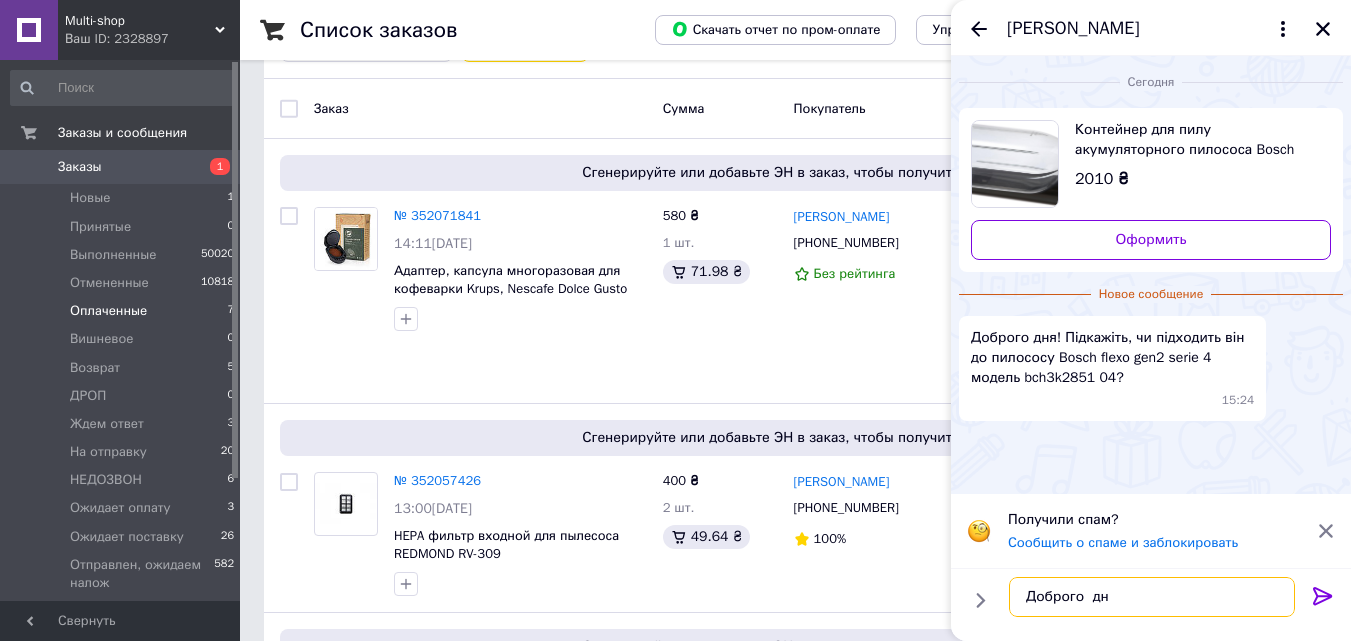 type on "Доброго  дня" 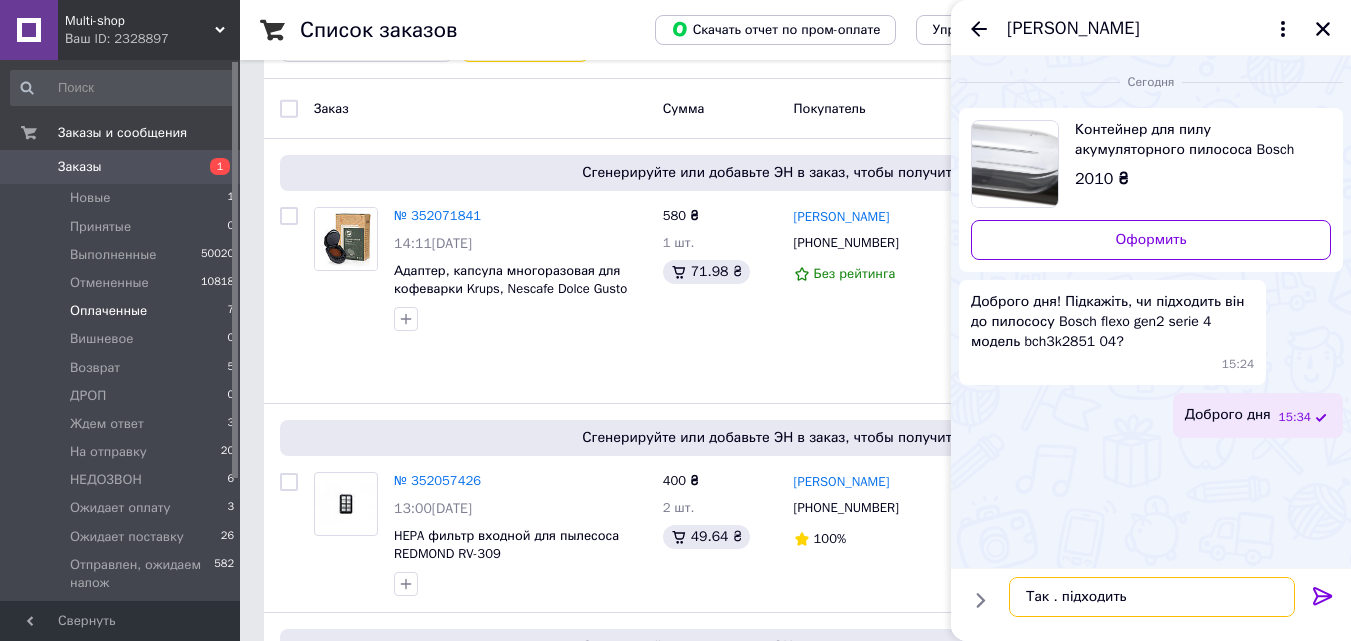 type on "Так . підходить" 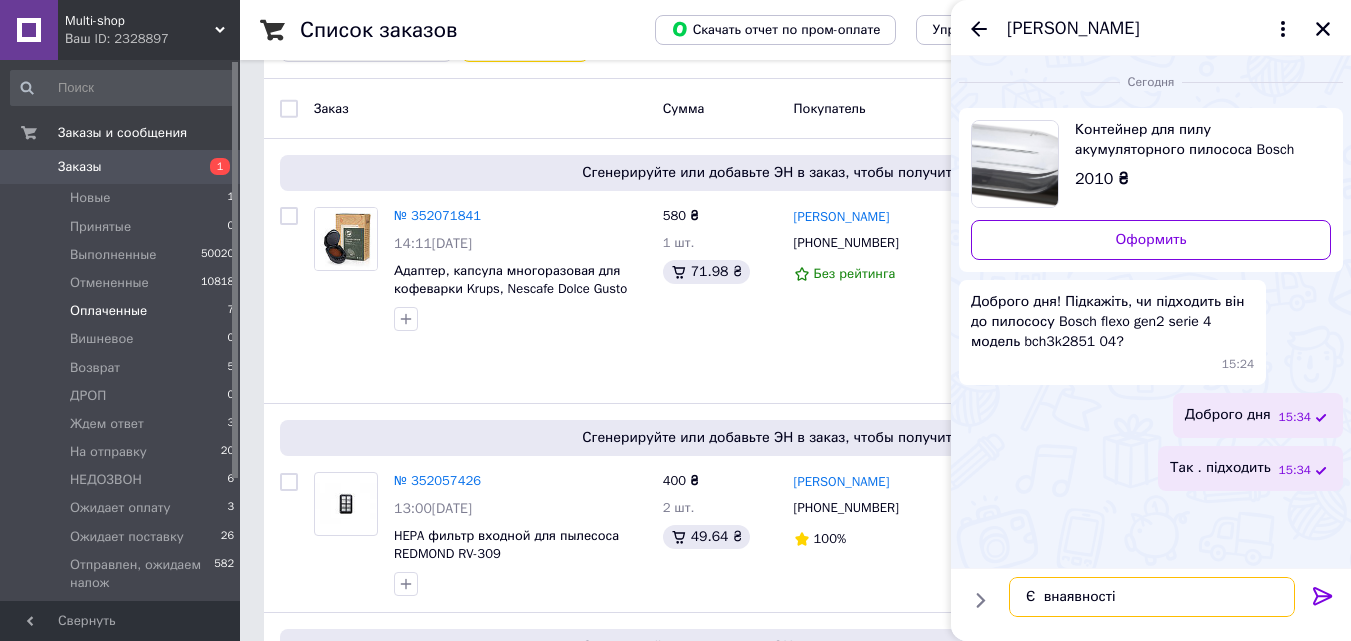 type on "Є  внаявності" 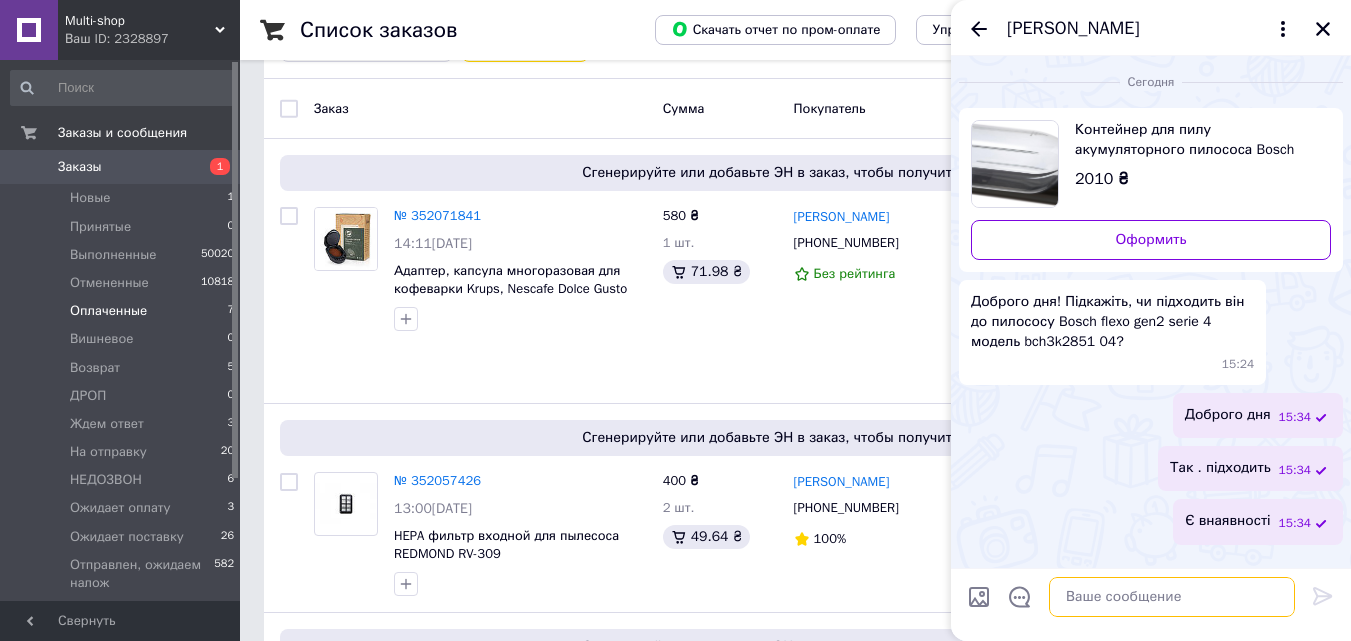 paste on "Можете самостійно оформити замовлення на сайті або написати данні для відправки (ПІБ отримувача, номер телефону і спосіб оплати,  відділення  НП)
Укрпоштою  відправляємо  по 100% передплаті або промоплаті.
Новою  поштою -  наложка(оплата  при отриманні), промоплата, передплата." 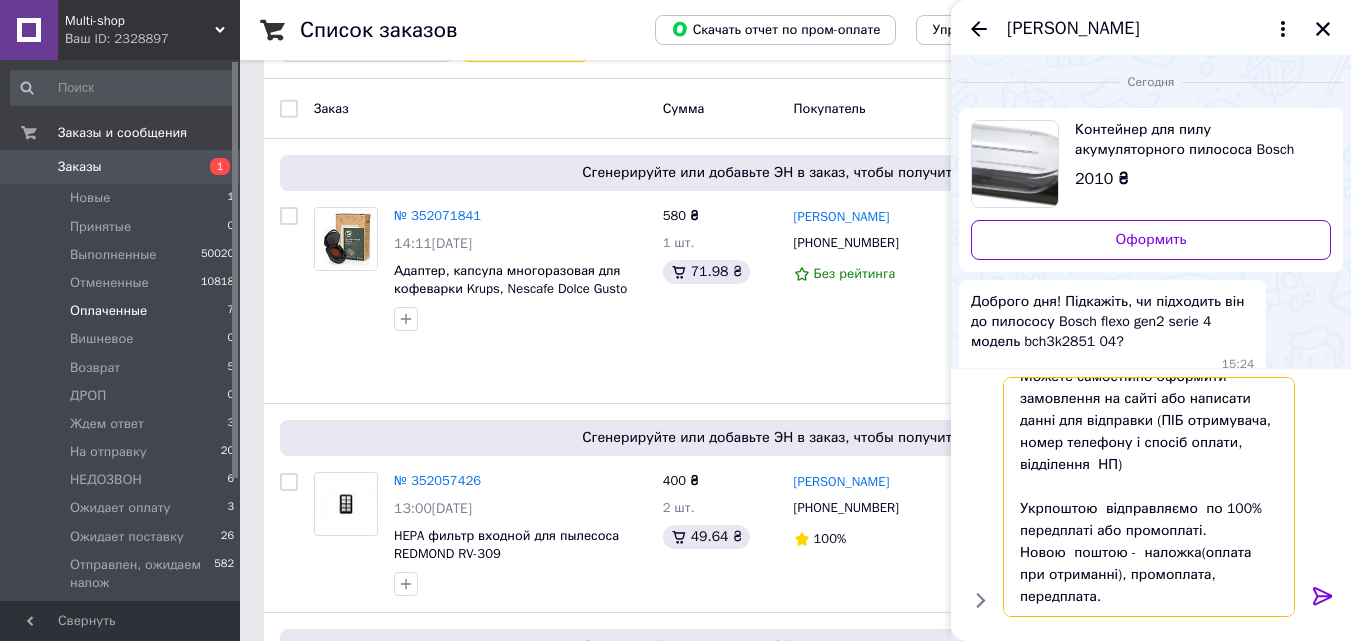 scroll, scrollTop: 42, scrollLeft: 0, axis: vertical 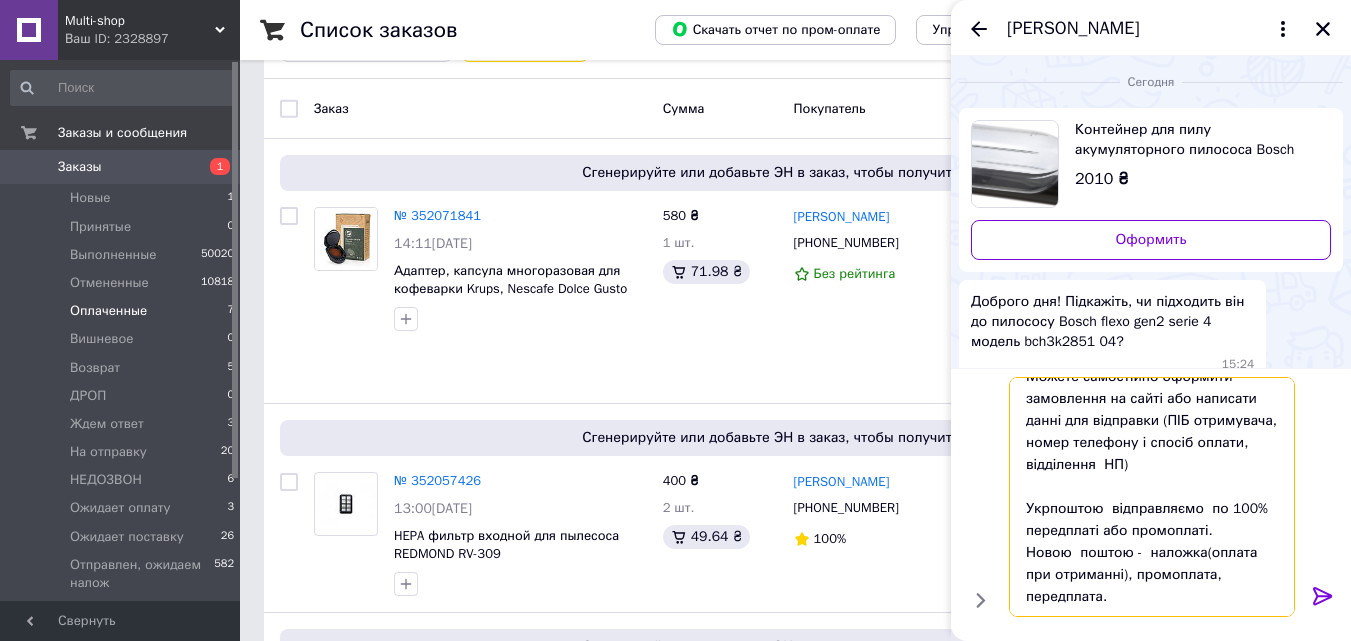 type on "Можете самостійно оформити замовлення на сайті або написати данні для відправки (ПІБ отримувача, номер телефону і спосіб оплати,  відділення  НП)
Укрпоштою  відправляємо  по 100% передплаті або промоплаті.
Новою  поштою -  наложка(оплата  при отриманні), промоплата, передплата." 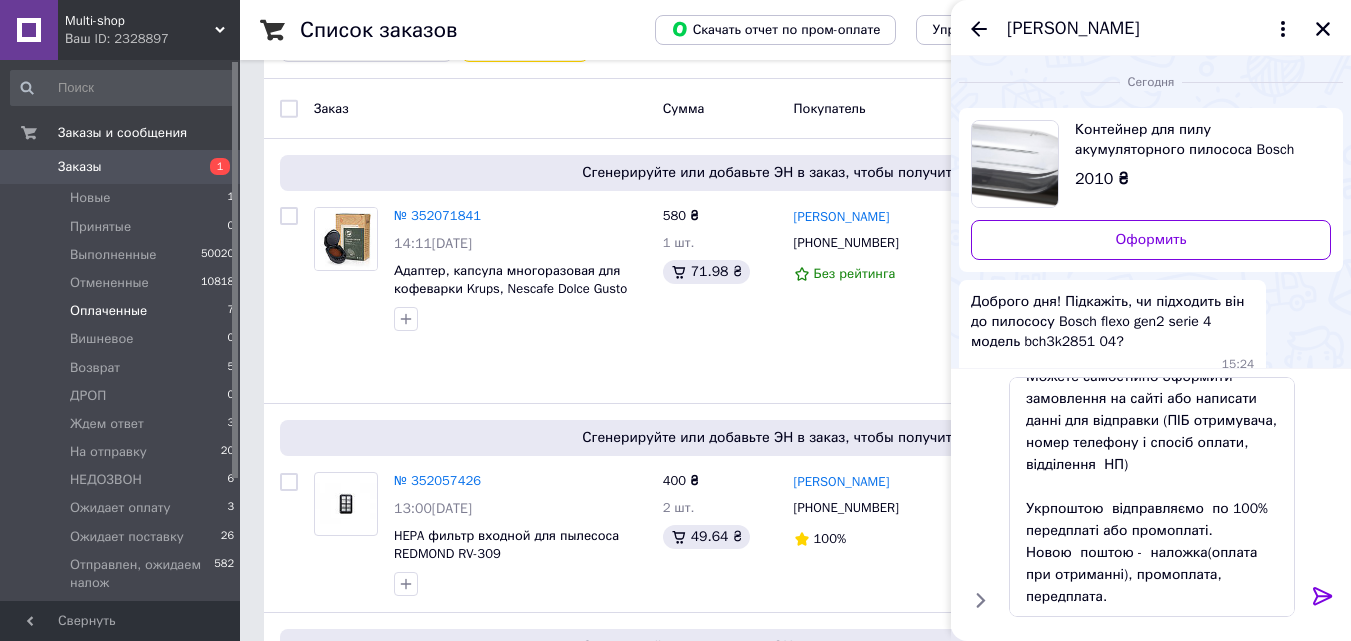 click 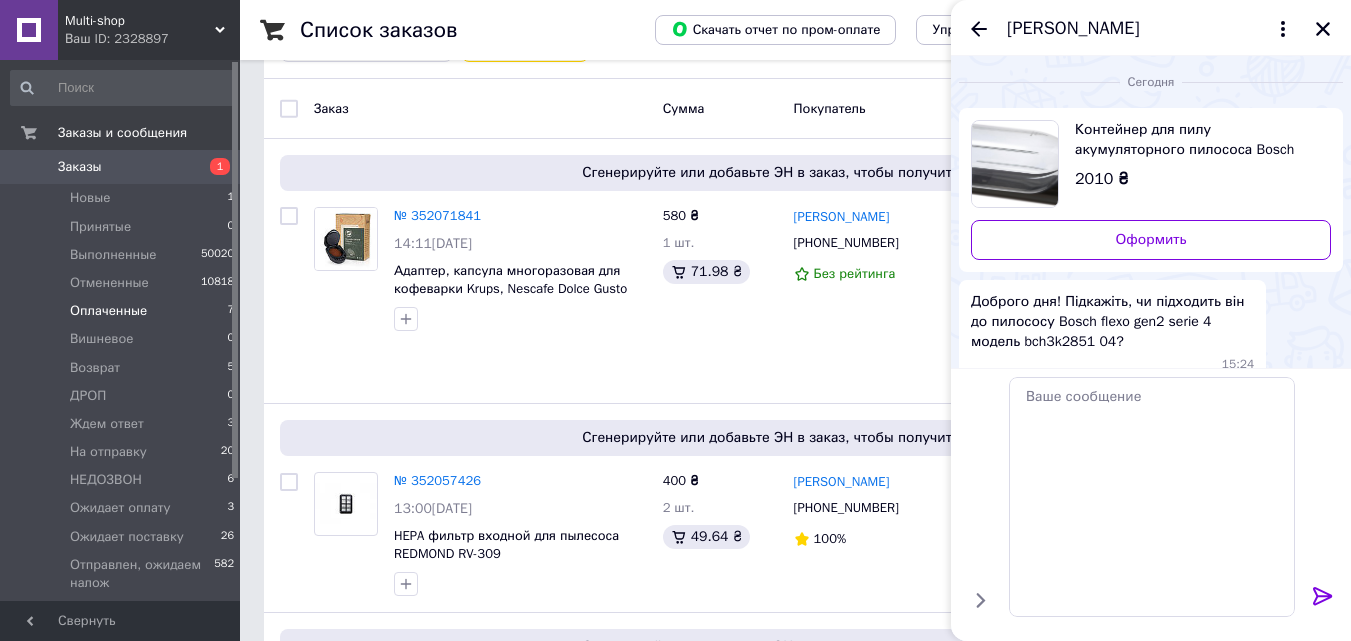 scroll, scrollTop: 0, scrollLeft: 0, axis: both 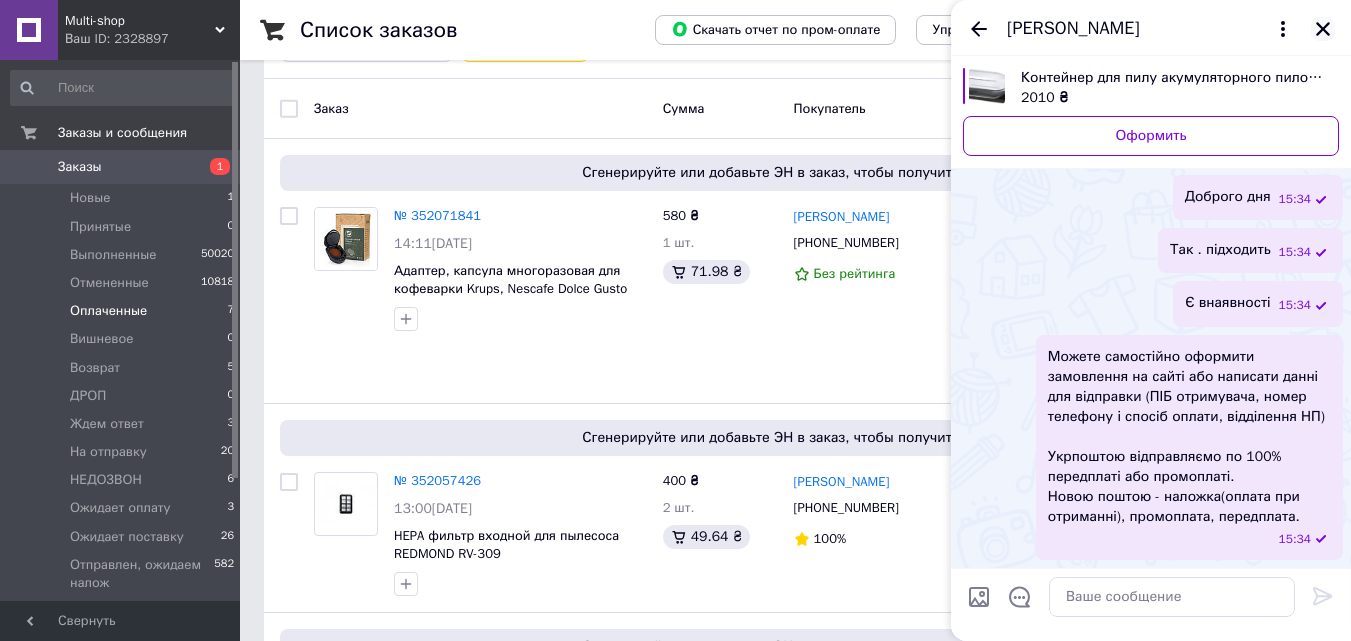 click 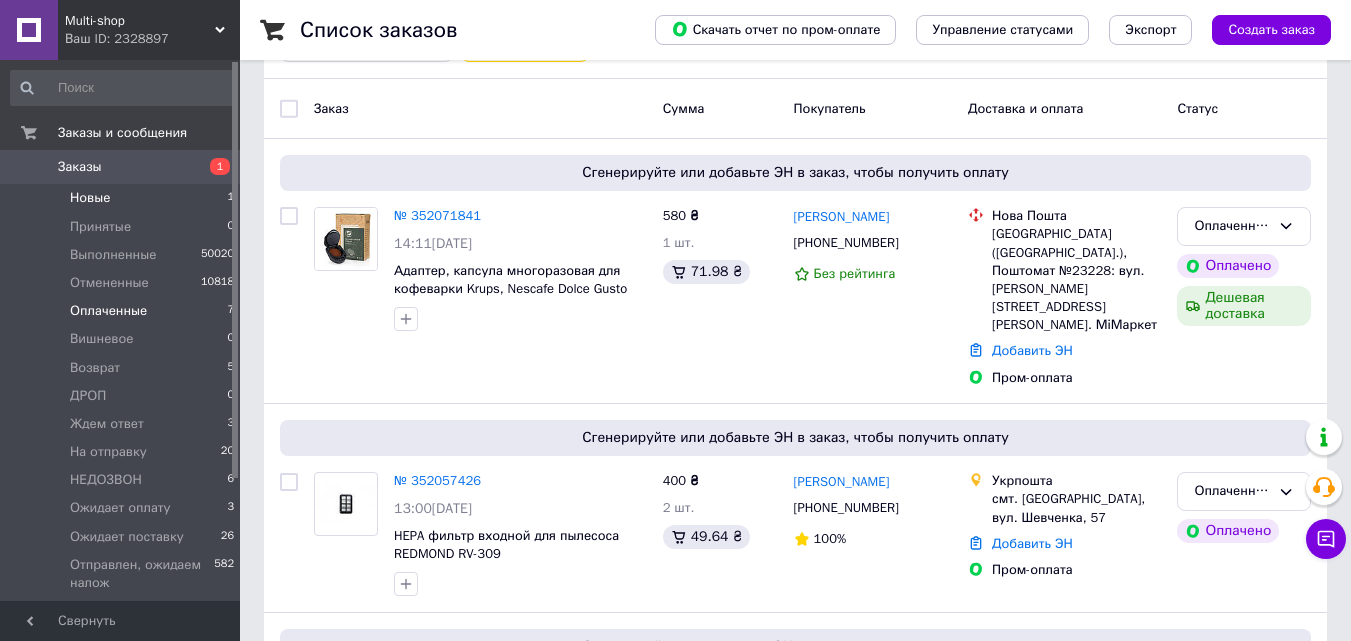 click on "Новые 1" at bounding box center (123, 198) 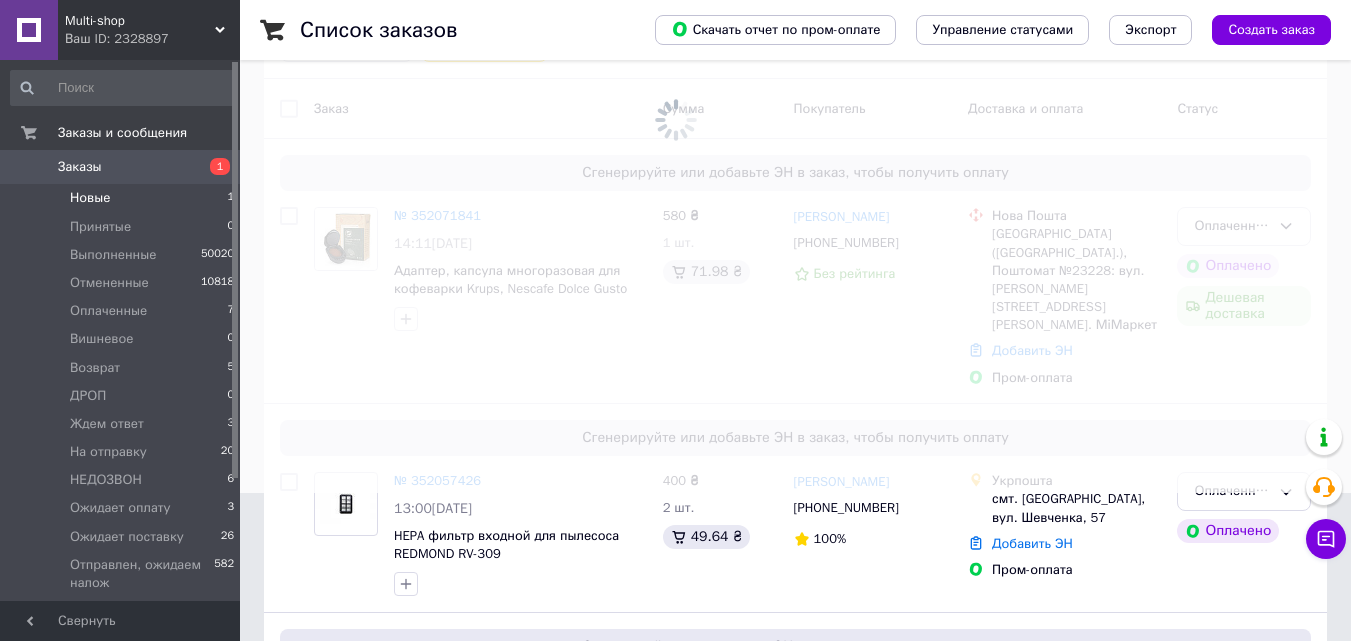 scroll, scrollTop: 0, scrollLeft: 0, axis: both 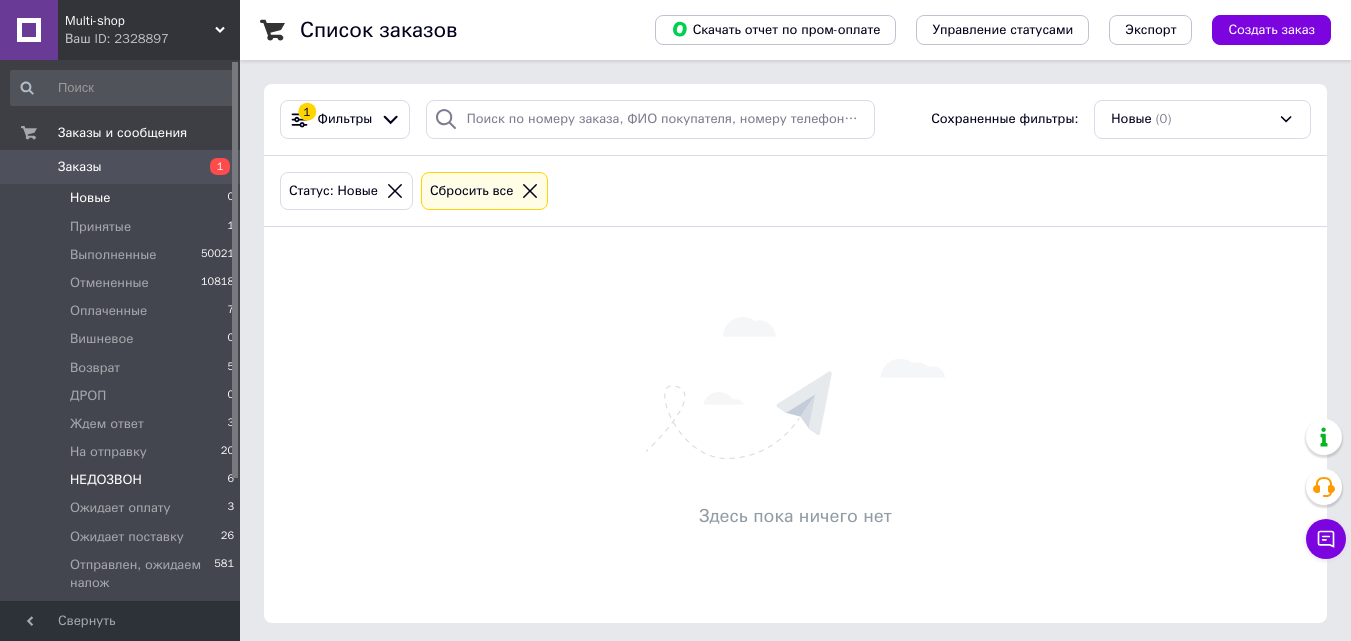 click on "НЕДОЗВОН" at bounding box center (106, 480) 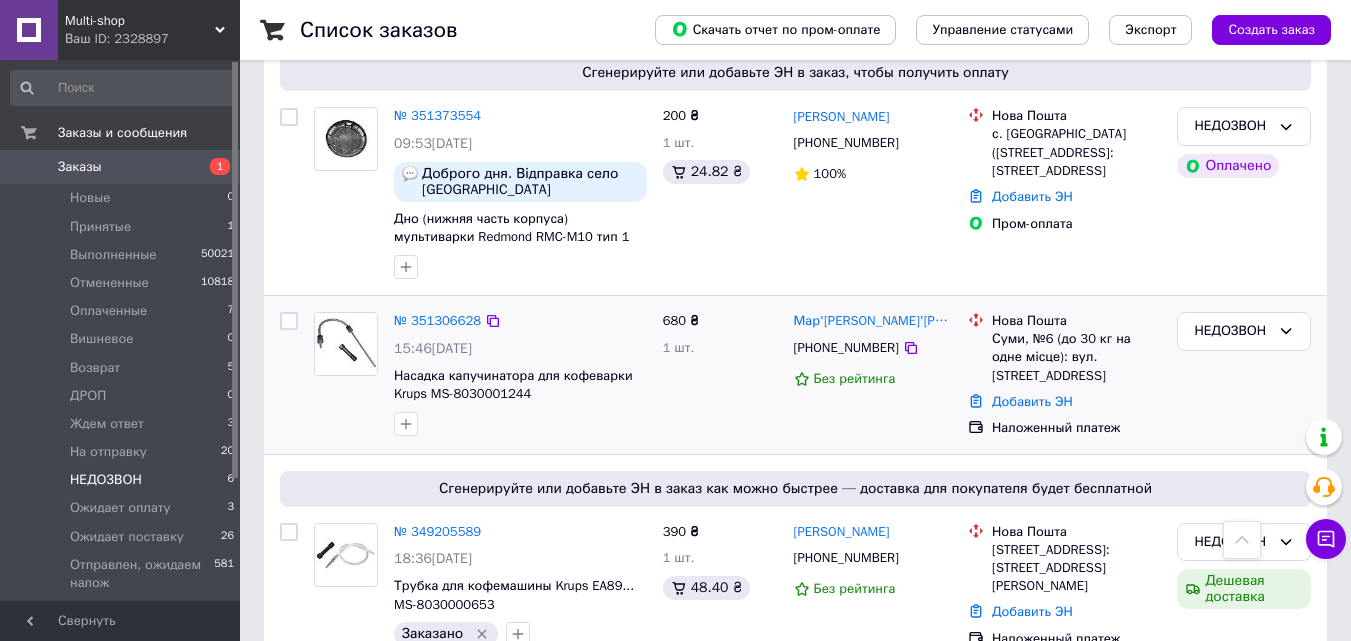scroll, scrollTop: 839, scrollLeft: 0, axis: vertical 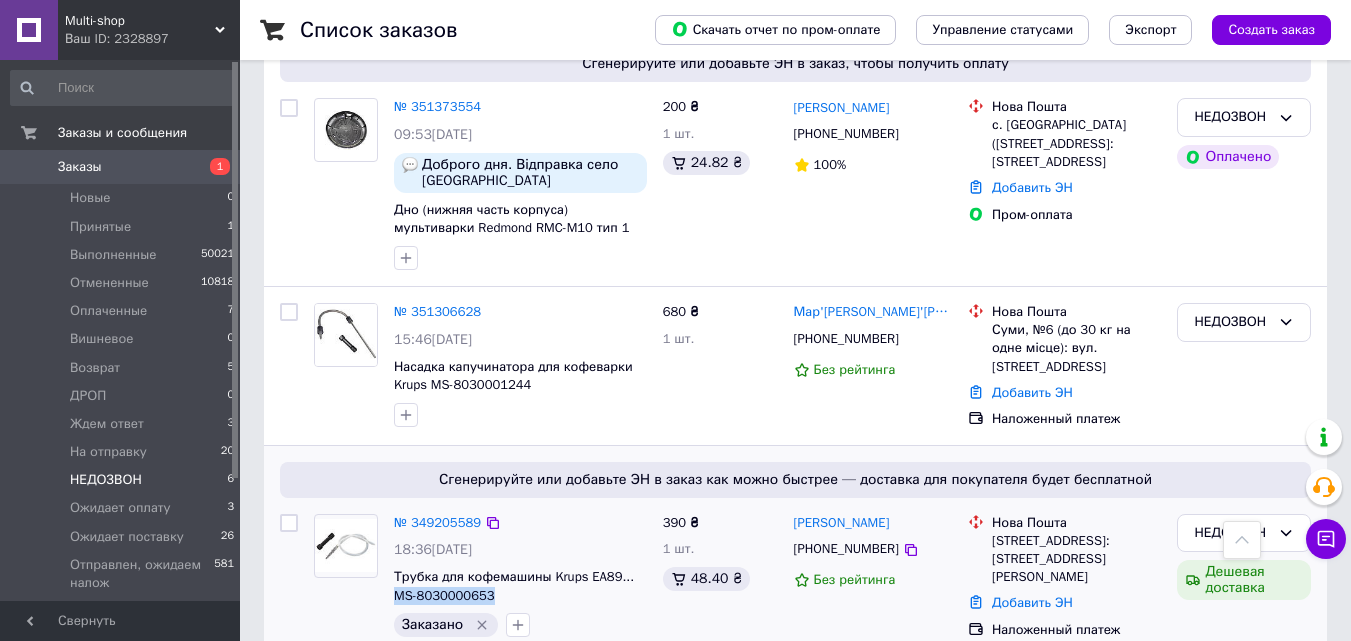 drag, startPoint x: 497, startPoint y: 557, endPoint x: 389, endPoint y: 553, distance: 108.07405 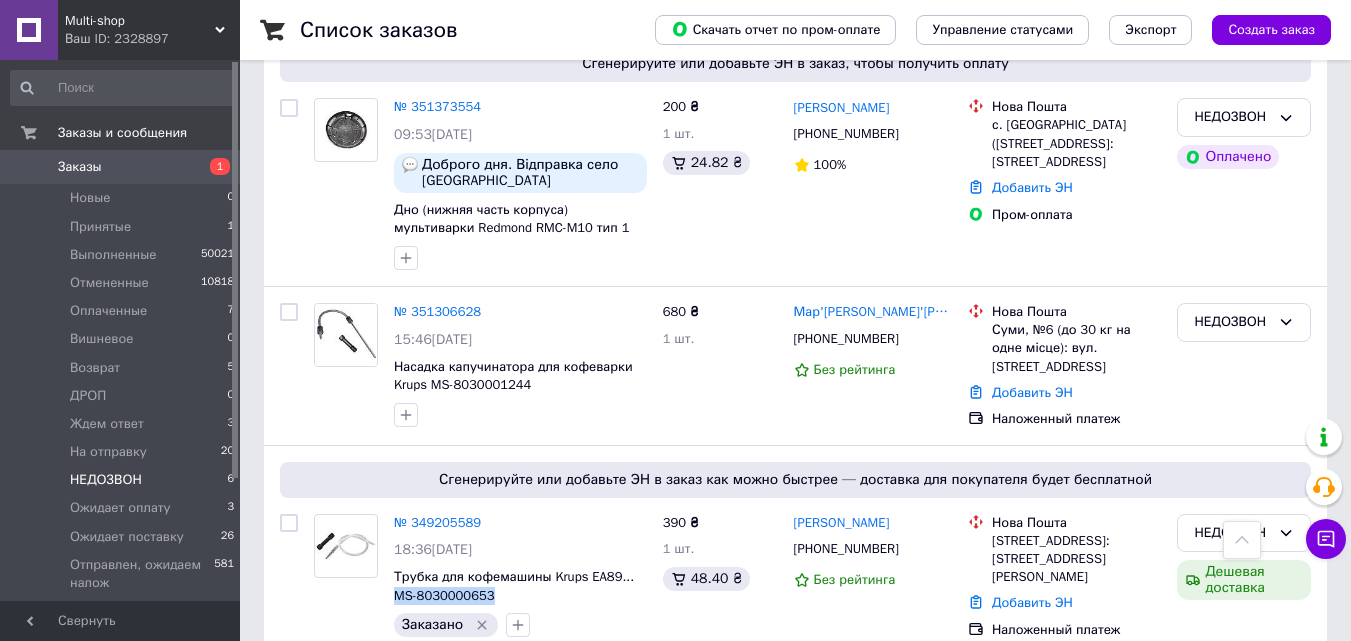 copy on "MS-8030000653" 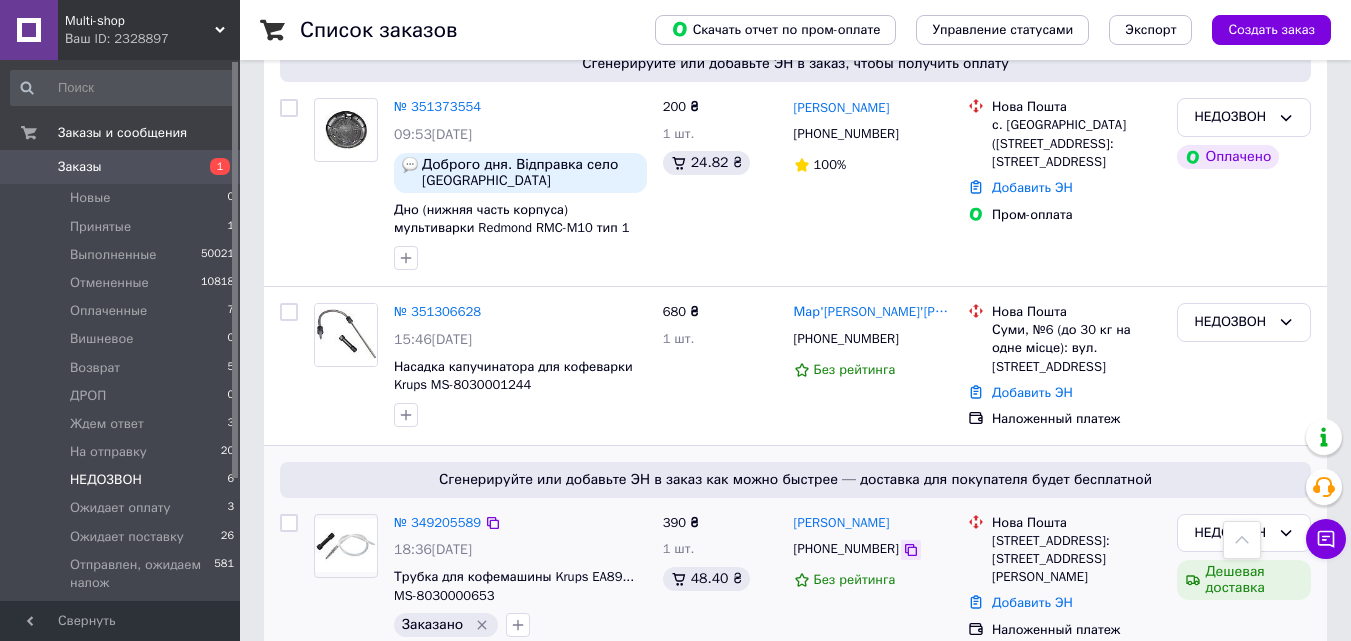 click 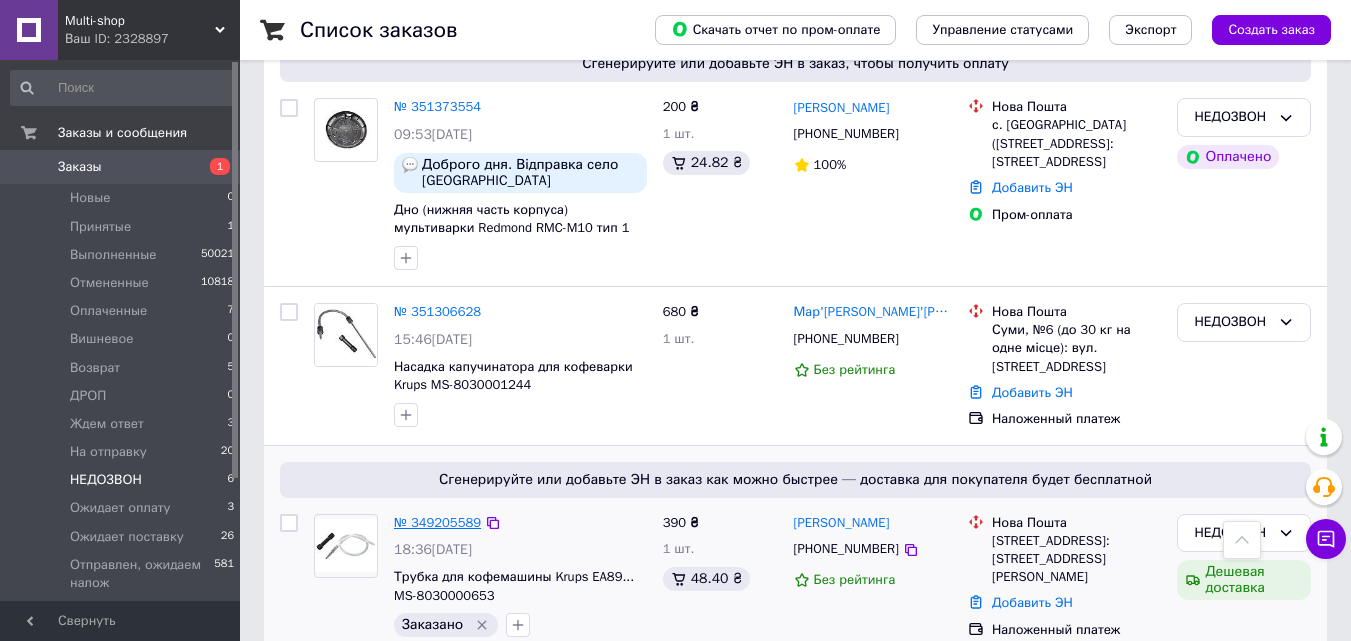 click on "№ 349205589" at bounding box center (437, 522) 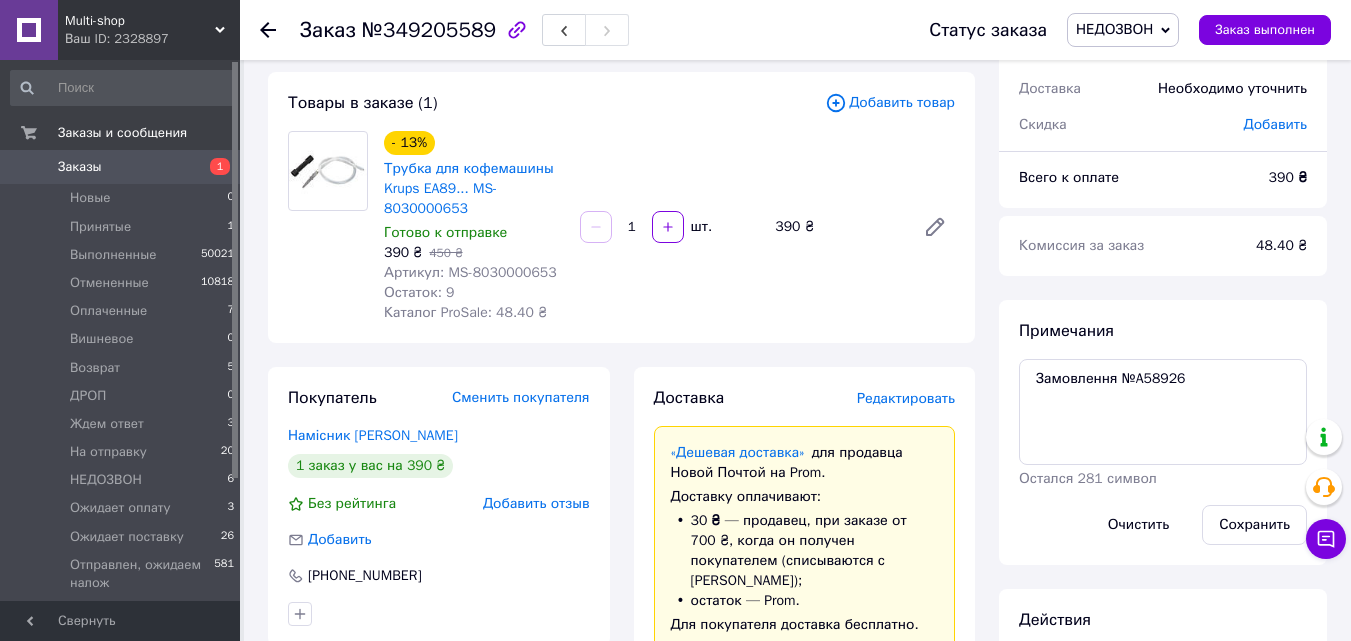scroll, scrollTop: 200, scrollLeft: 0, axis: vertical 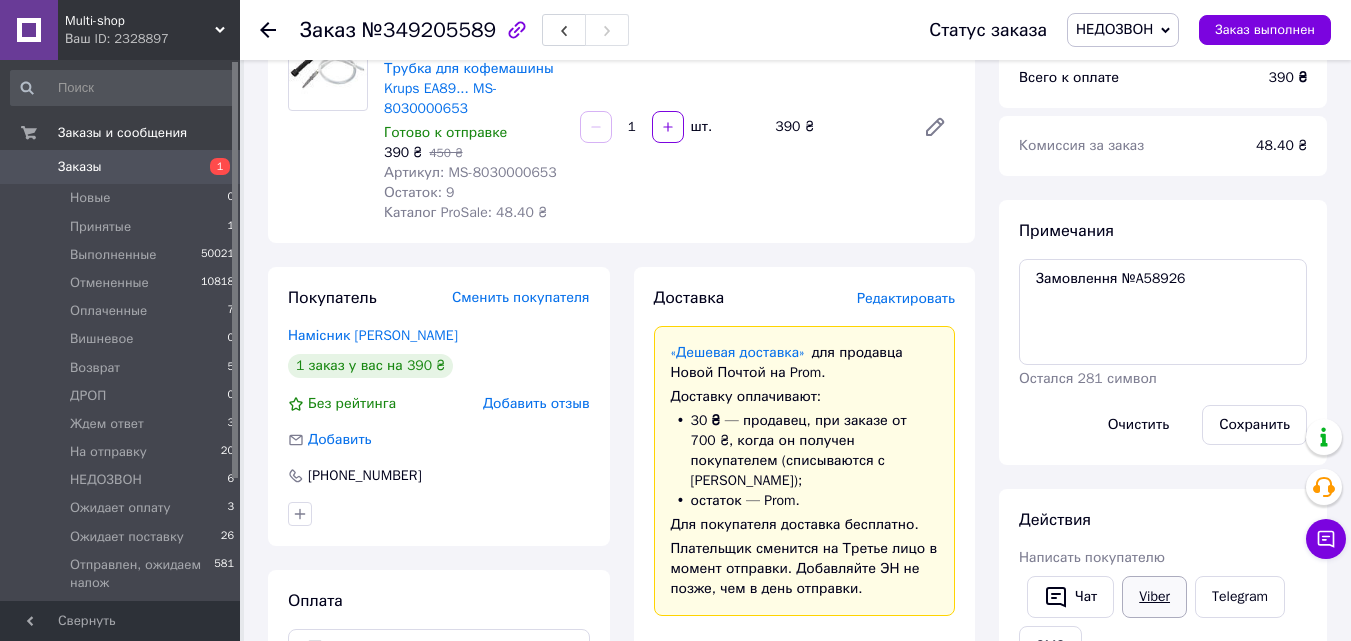 click on "Viber" at bounding box center (1154, 597) 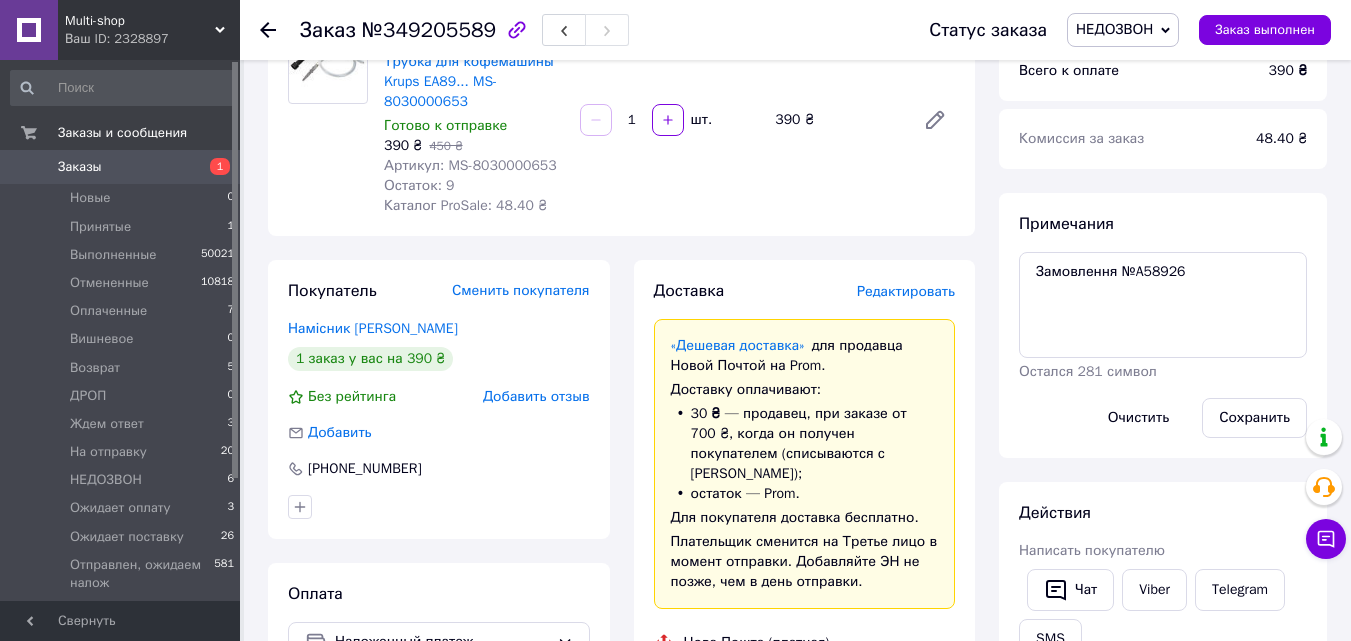 scroll, scrollTop: 0, scrollLeft: 0, axis: both 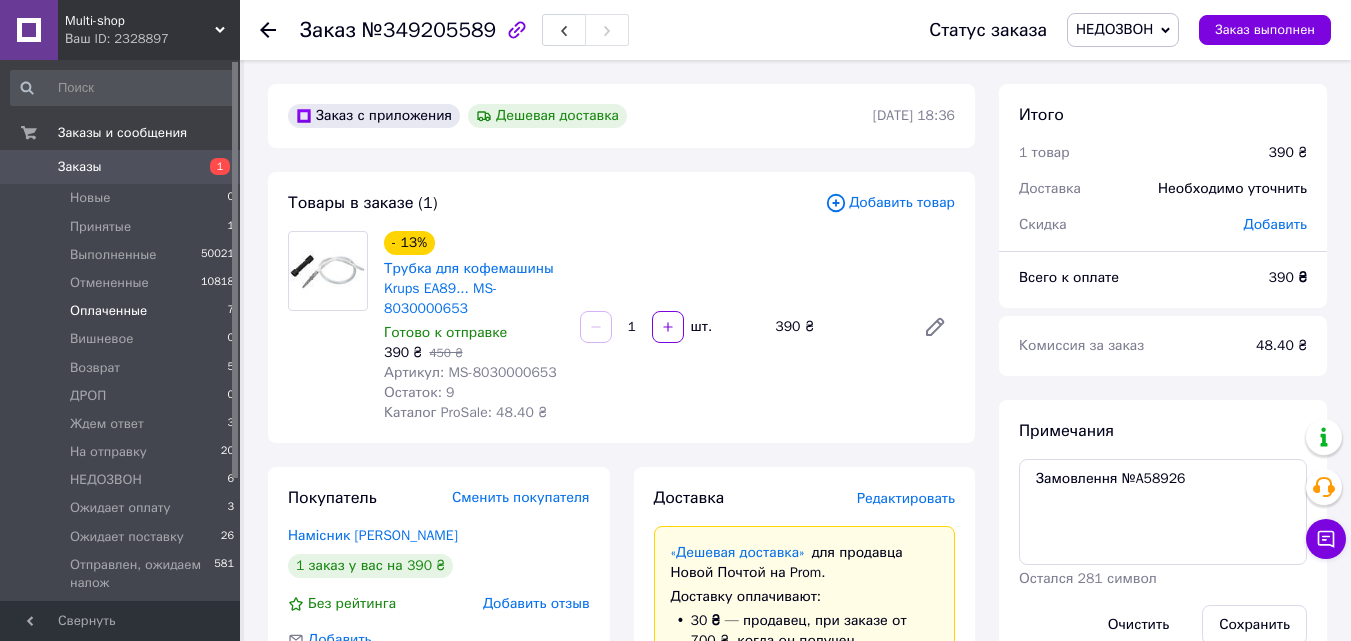 click on "Оплаченные" at bounding box center (108, 311) 